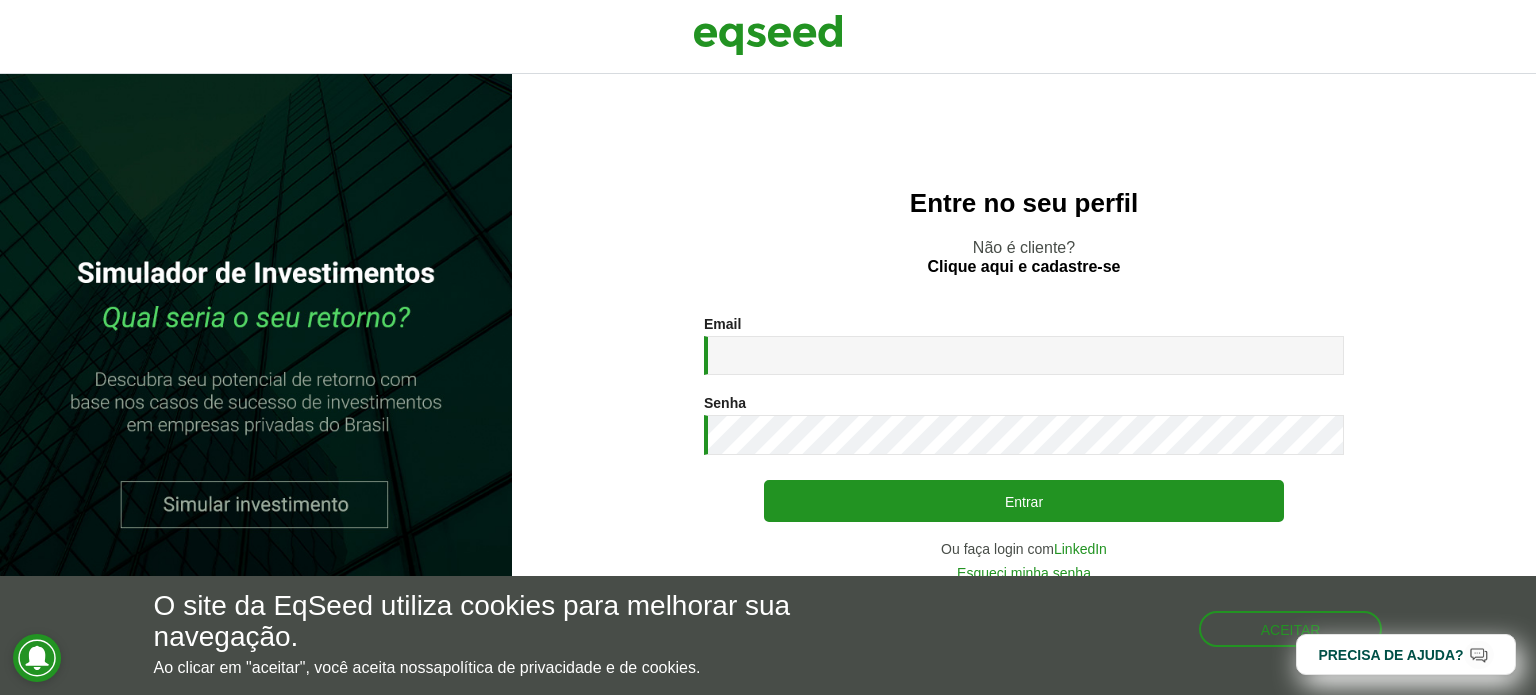 scroll, scrollTop: 0, scrollLeft: 0, axis: both 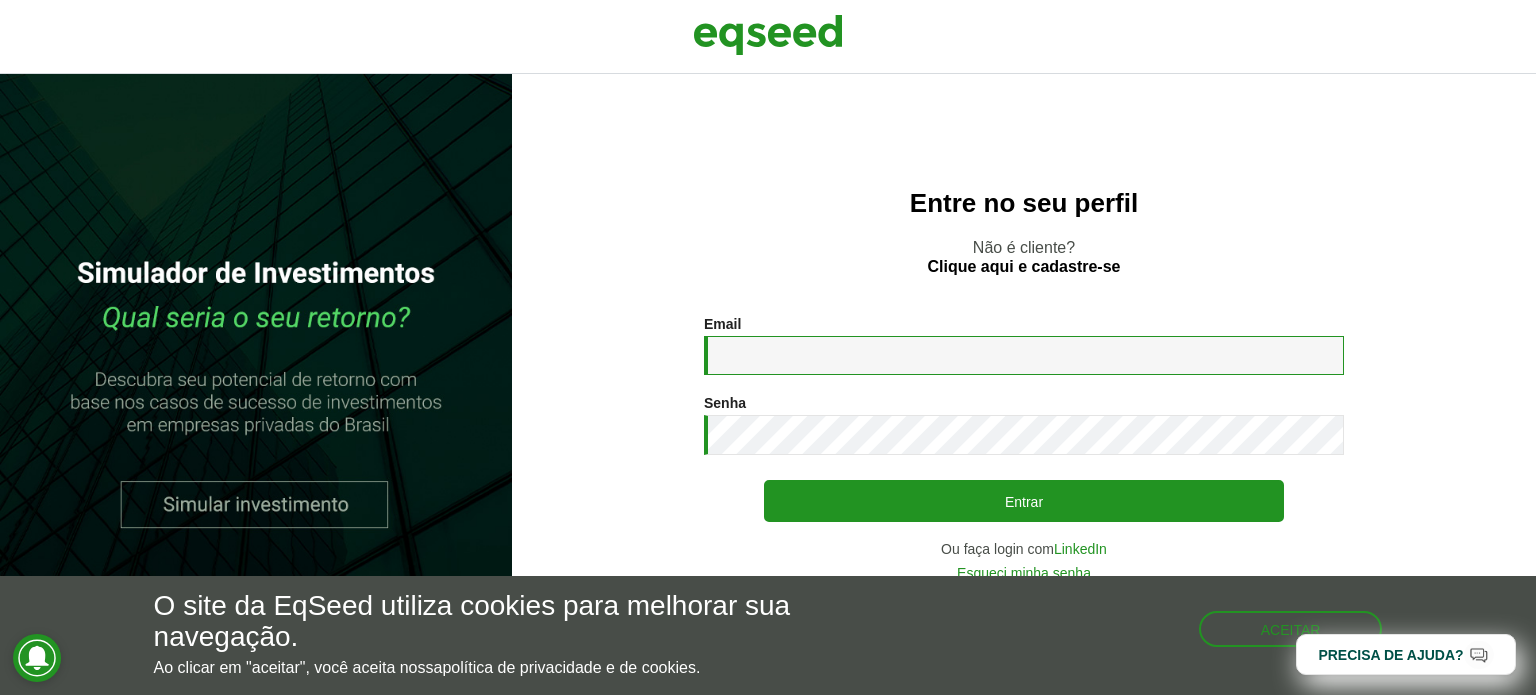 click on "Email  *" at bounding box center [1024, 355] 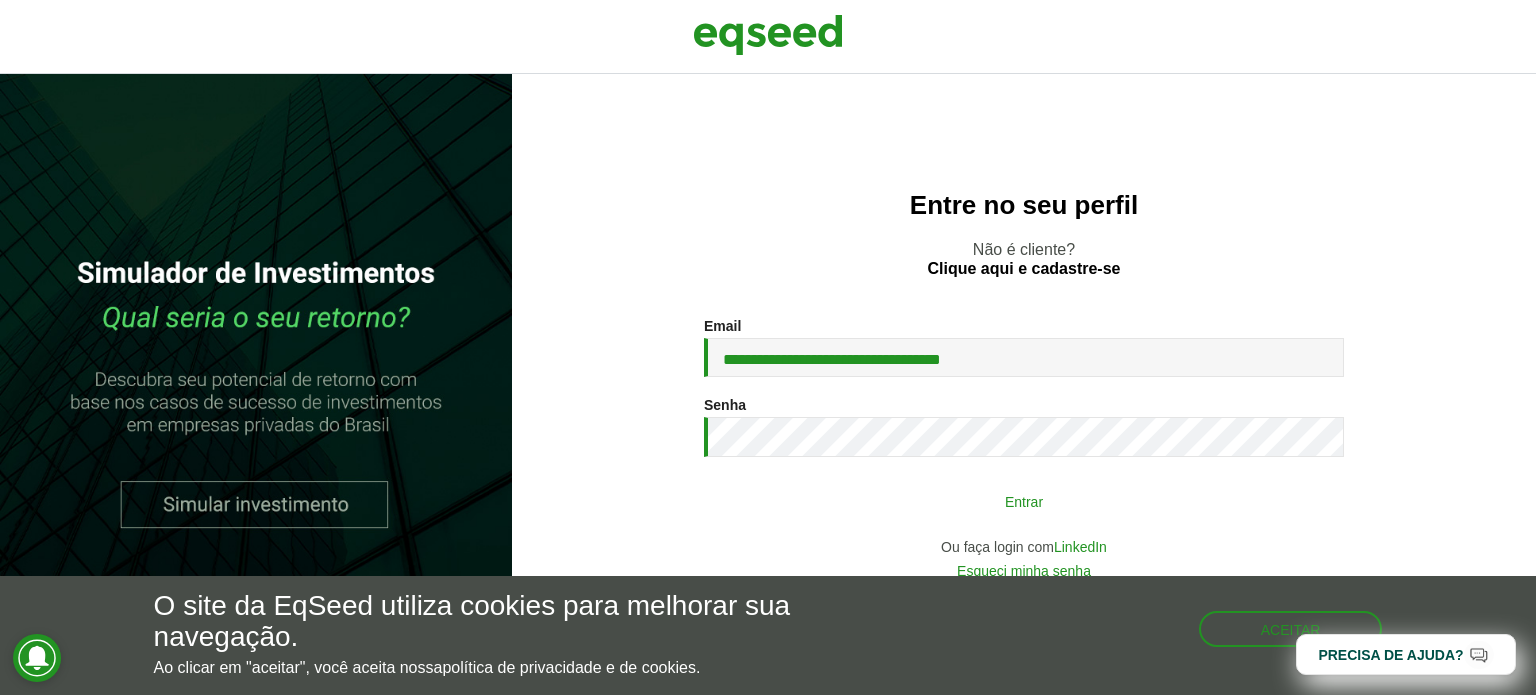 click on "Entrar" at bounding box center [1024, 501] 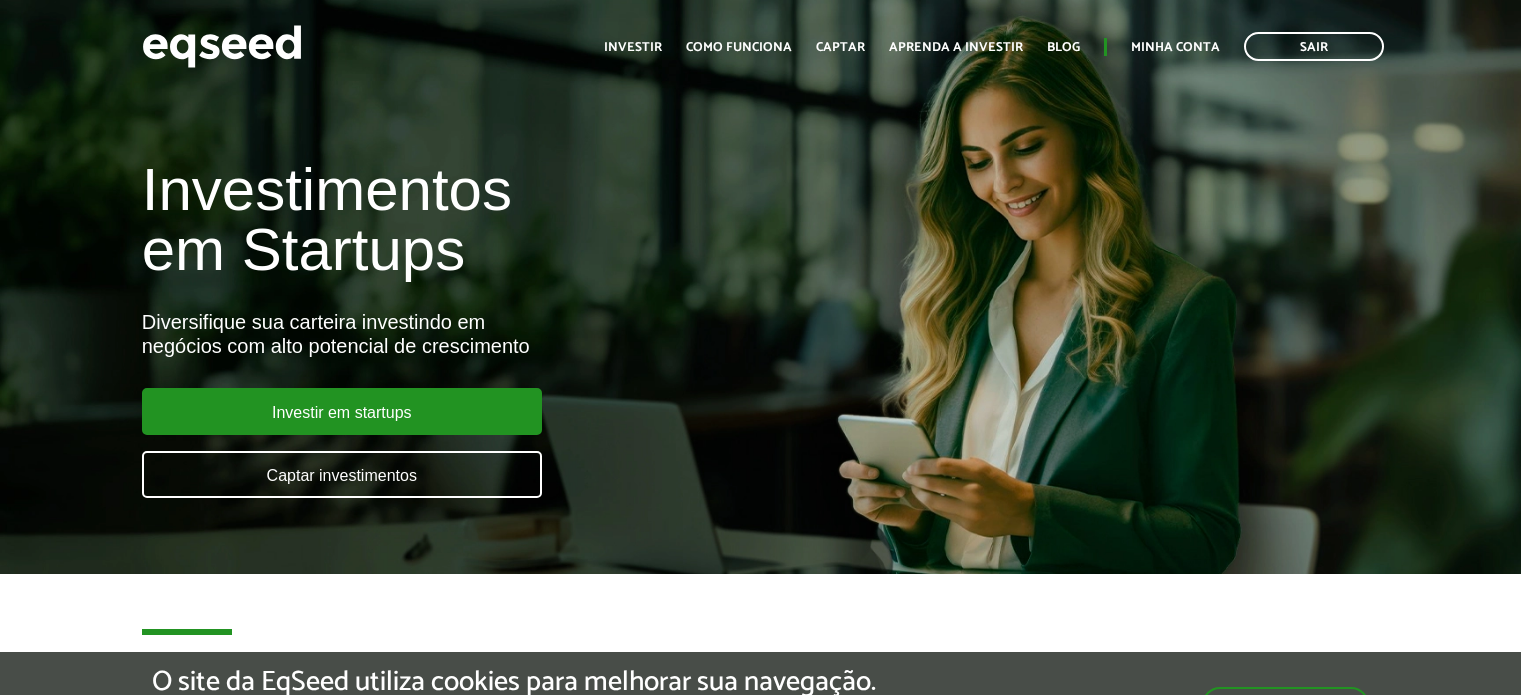 scroll, scrollTop: 0, scrollLeft: 0, axis: both 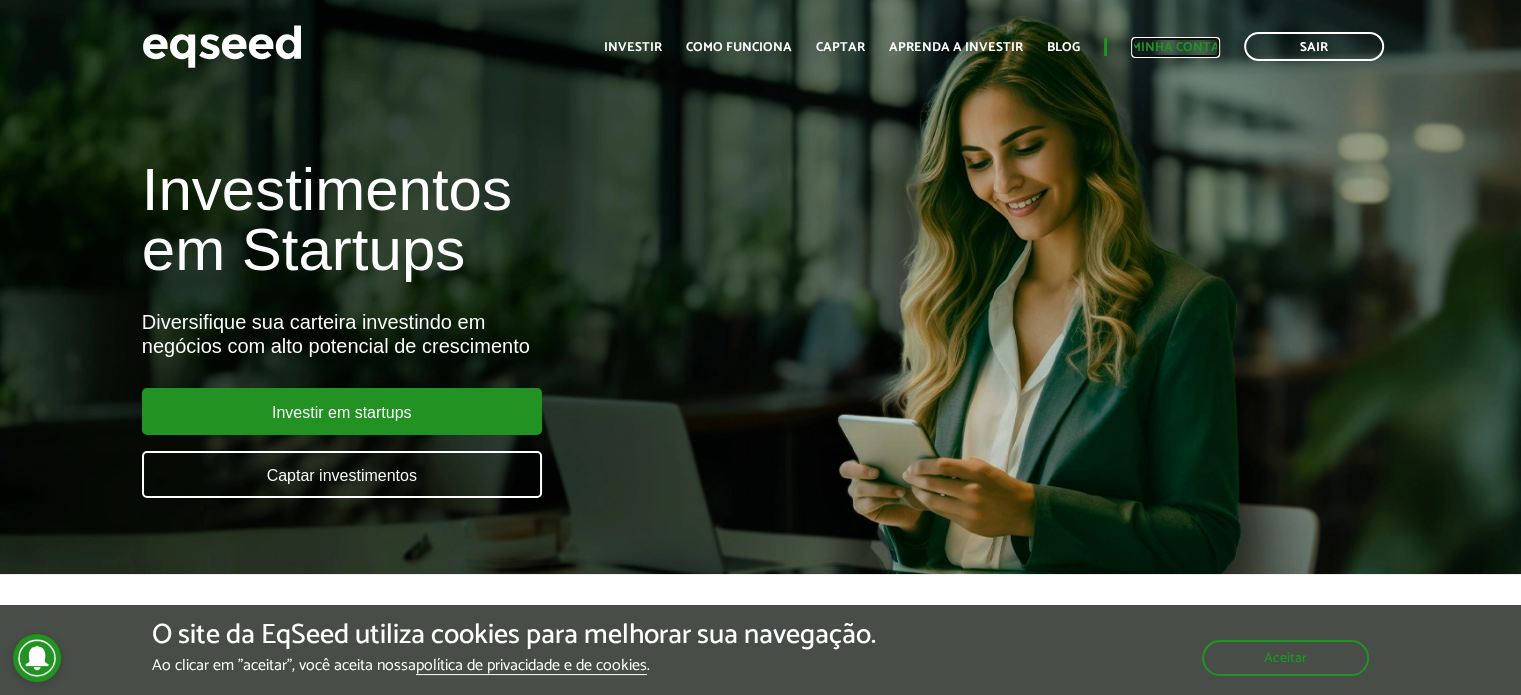 click on "Minha conta" at bounding box center [1175, 47] 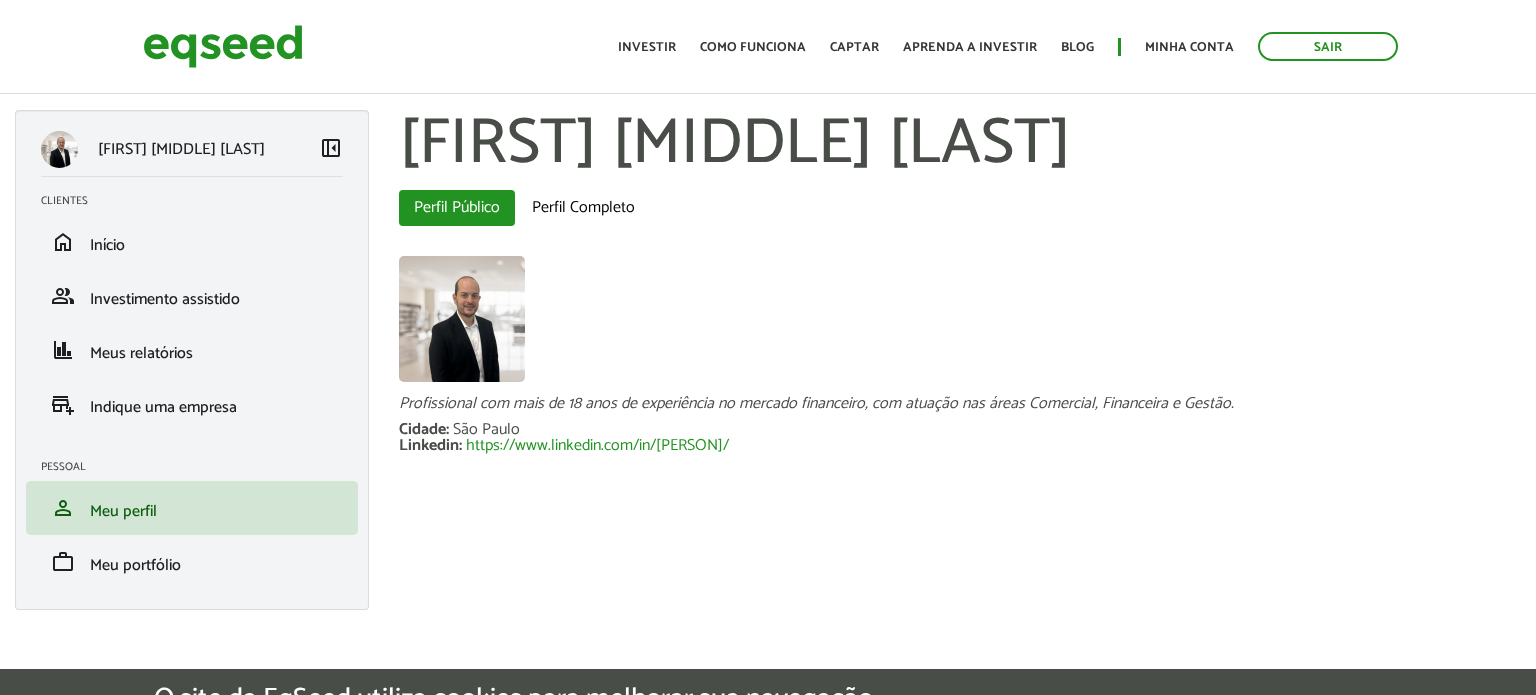 scroll, scrollTop: 0, scrollLeft: 0, axis: both 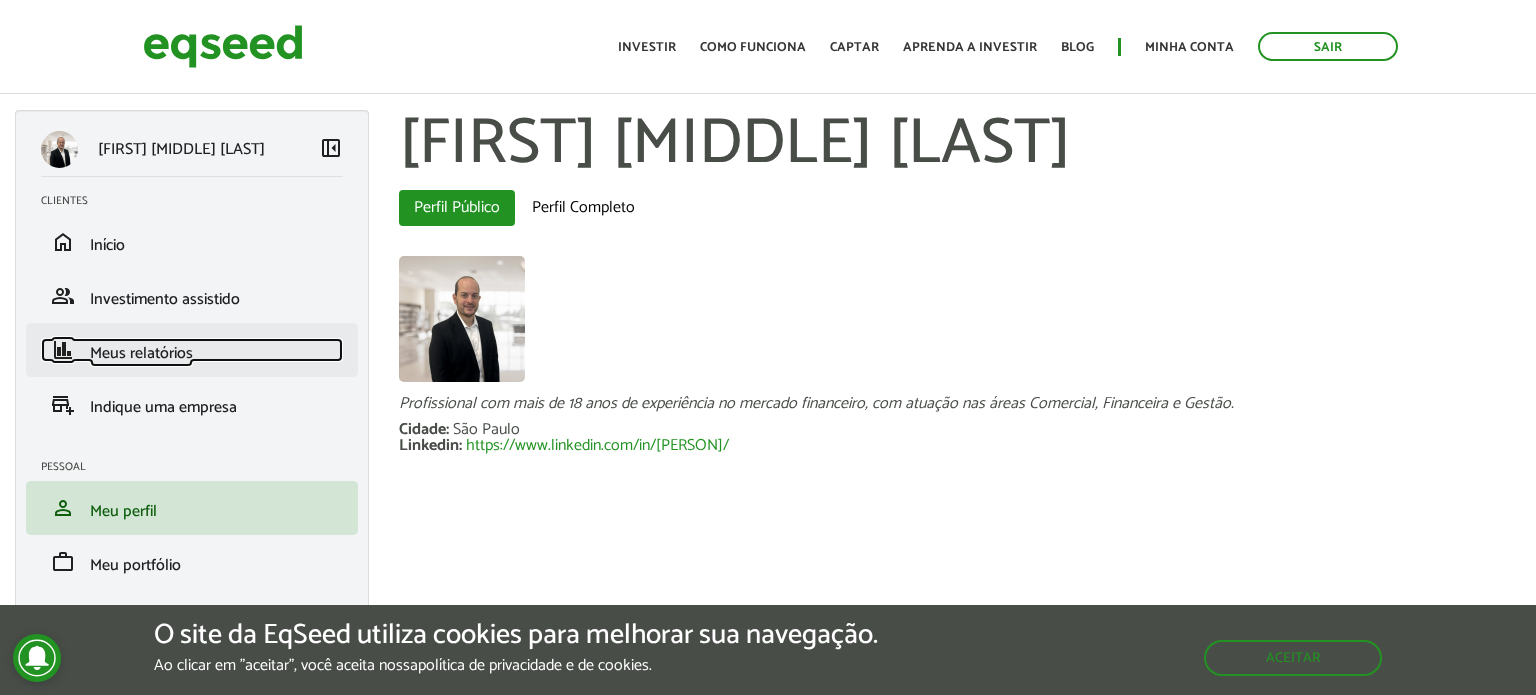 click on "Meus relatórios" at bounding box center (141, 353) 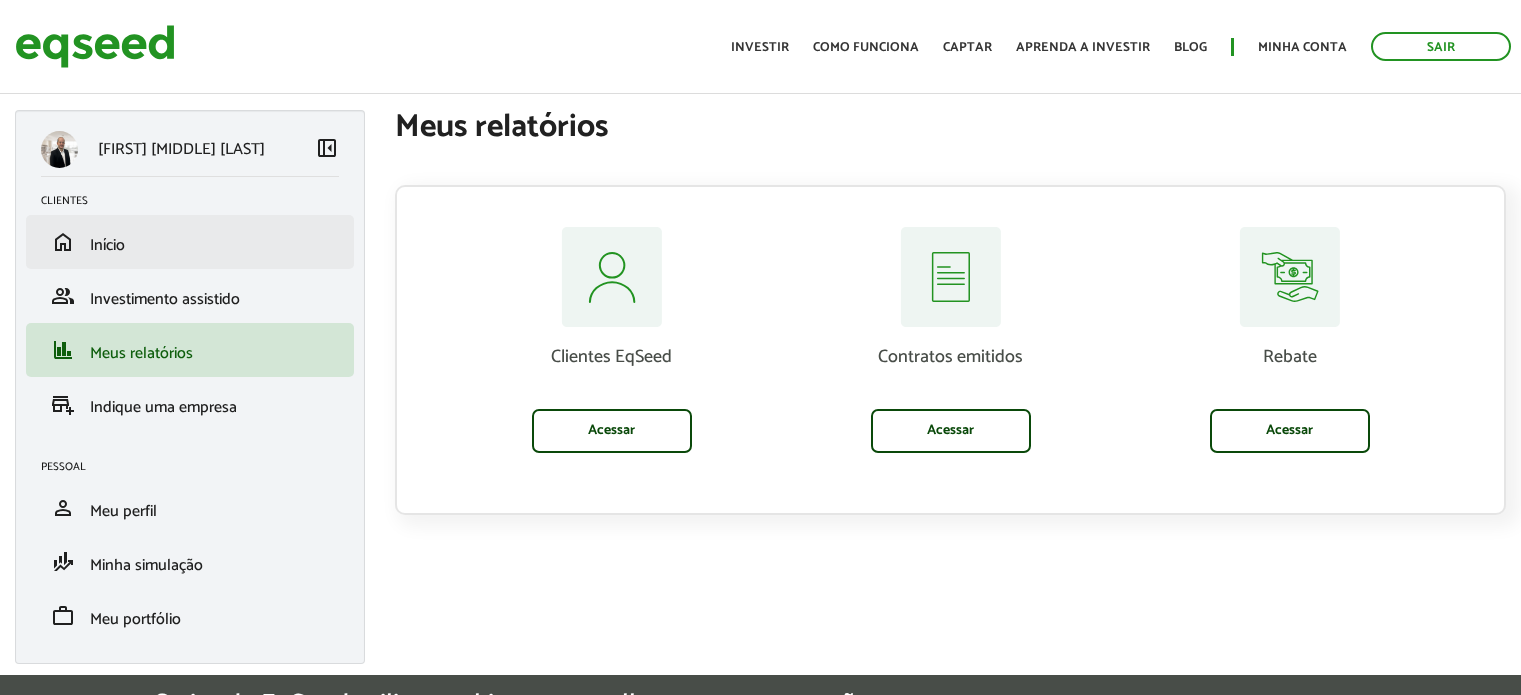 scroll, scrollTop: 0, scrollLeft: 0, axis: both 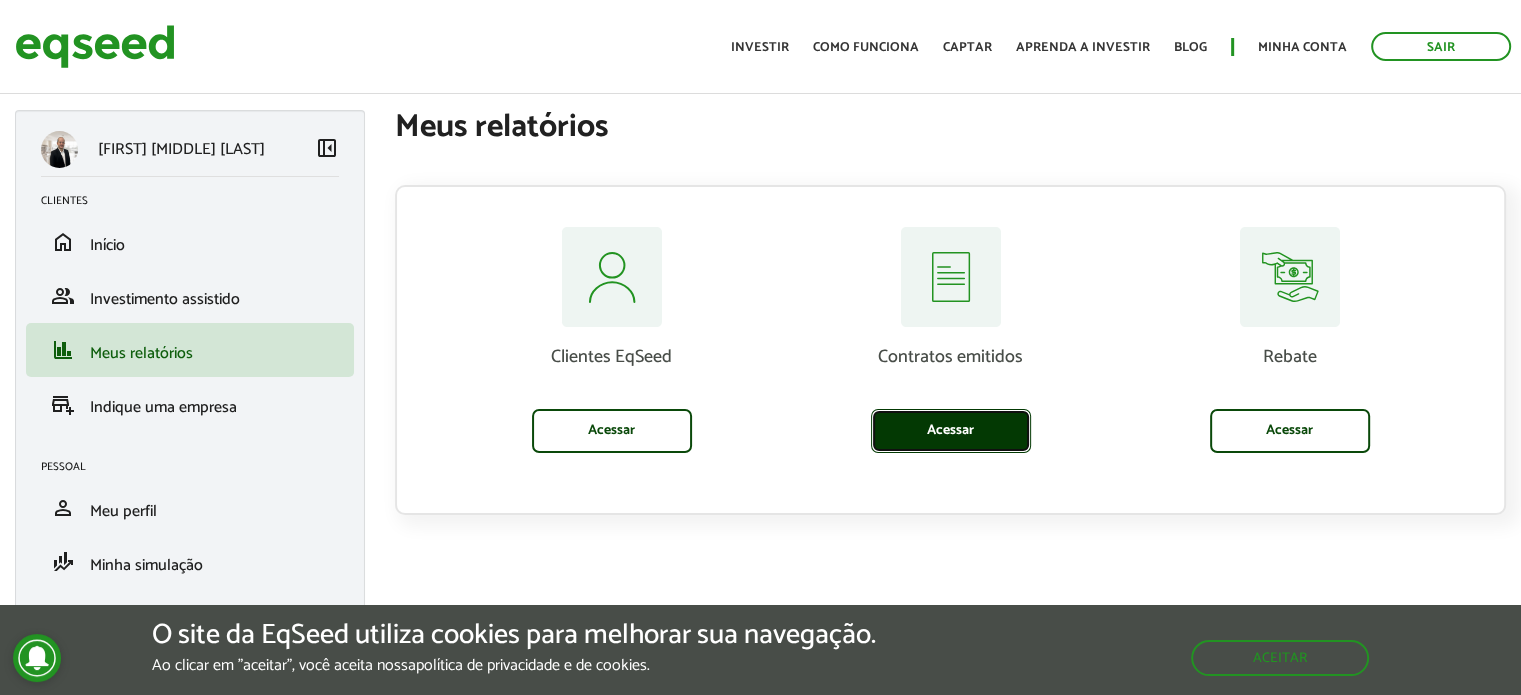 click on "Acessar" at bounding box center (951, 431) 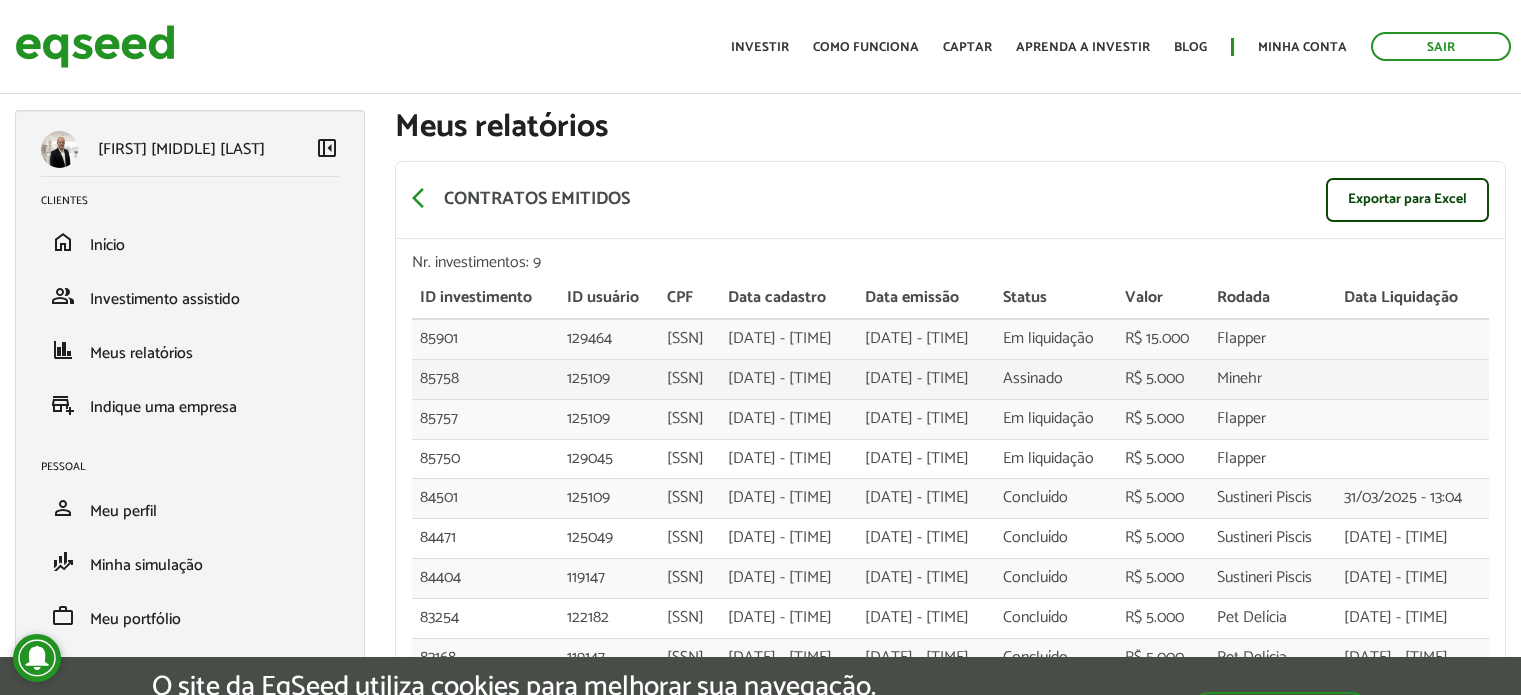 scroll, scrollTop: 0, scrollLeft: 0, axis: both 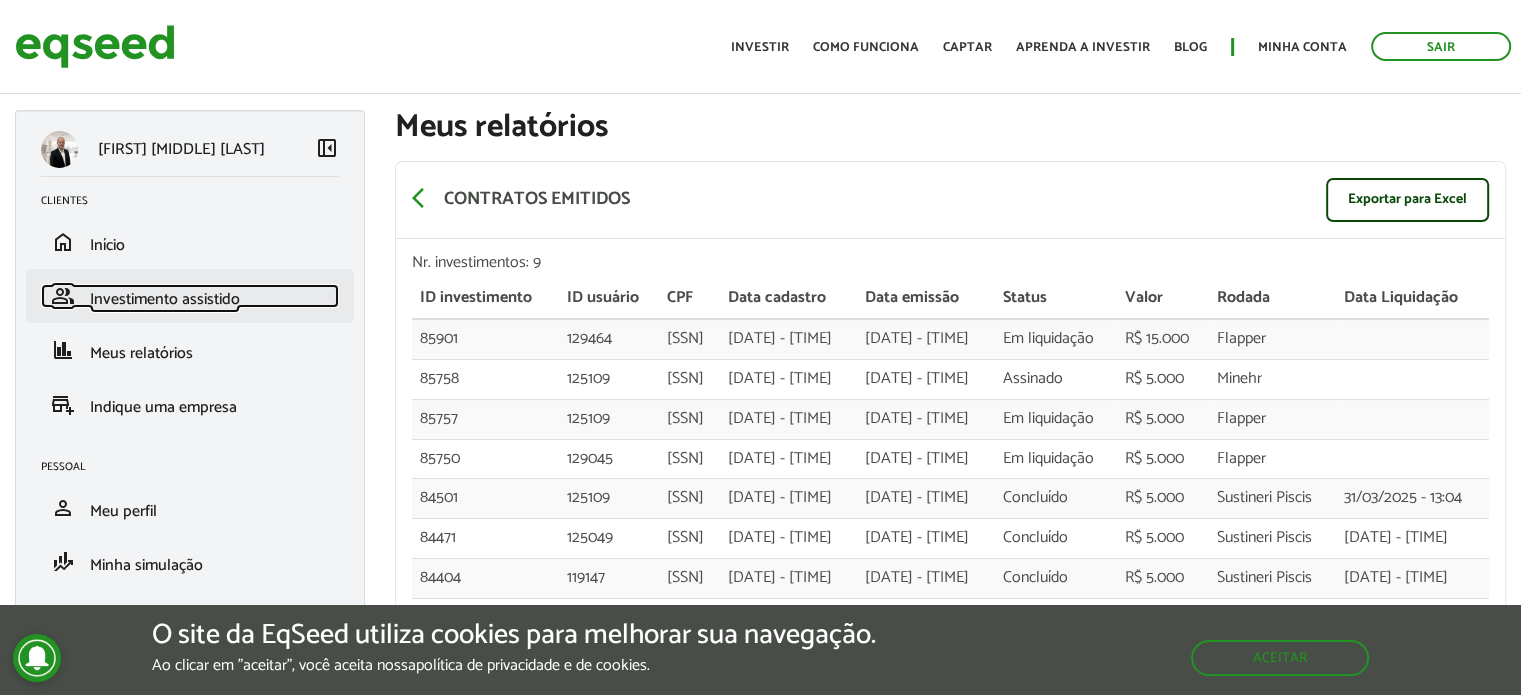 click on "Investimento assistido" at bounding box center (165, 299) 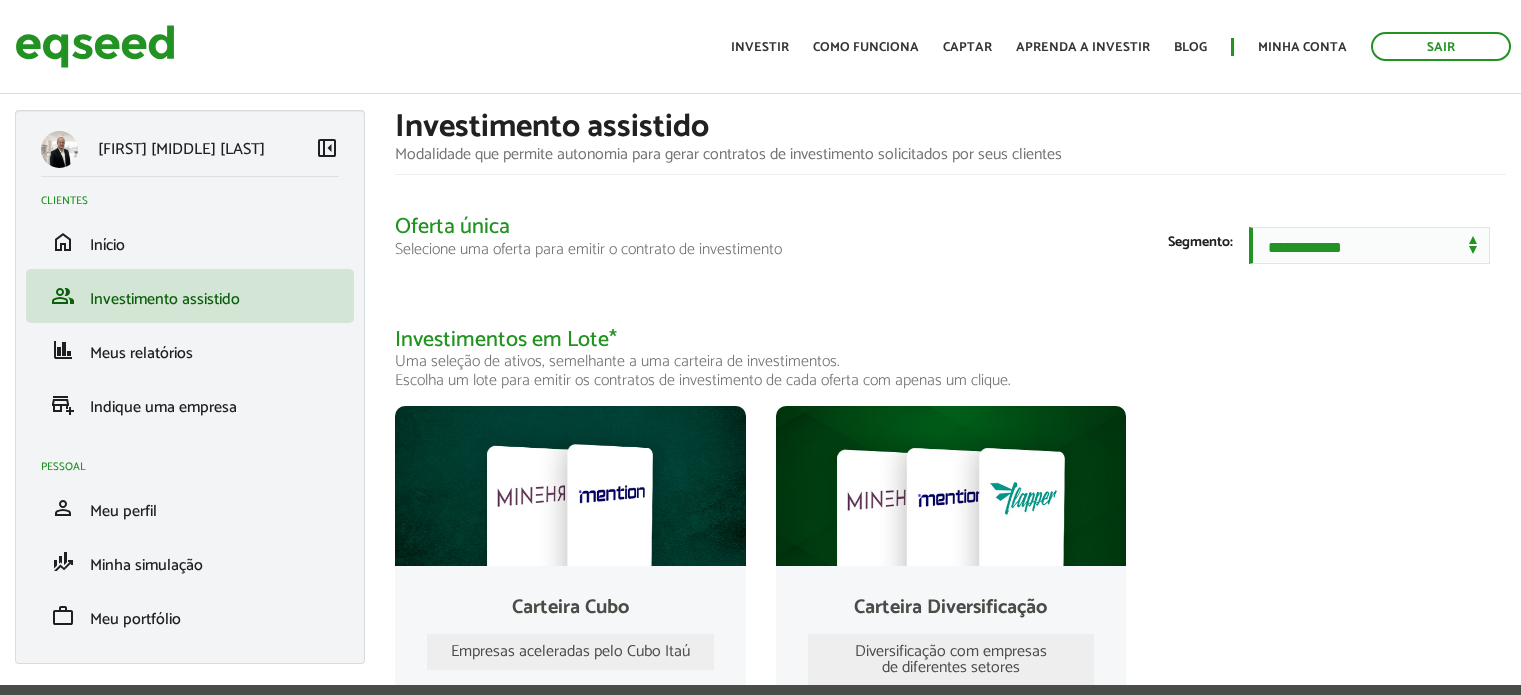 scroll, scrollTop: 0, scrollLeft: 0, axis: both 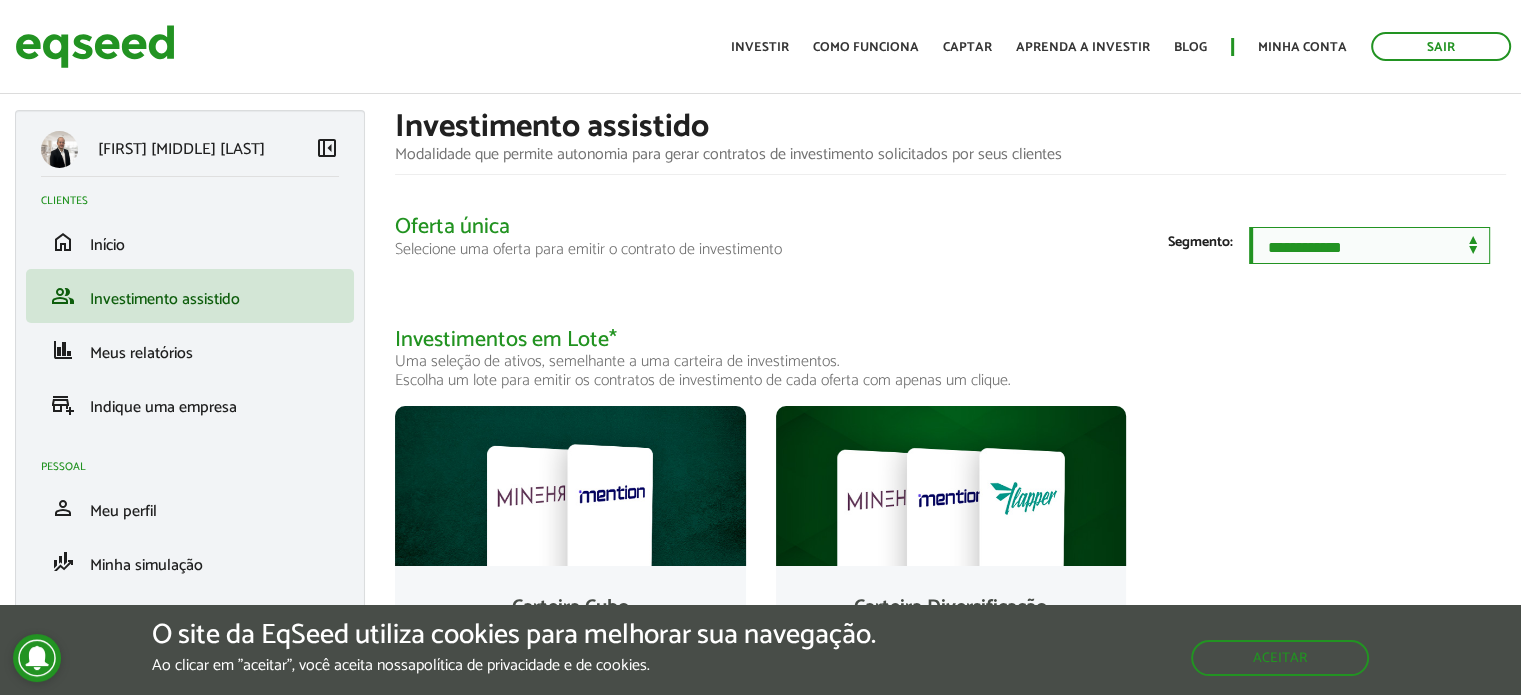 click on "**********" at bounding box center [1369, 245] 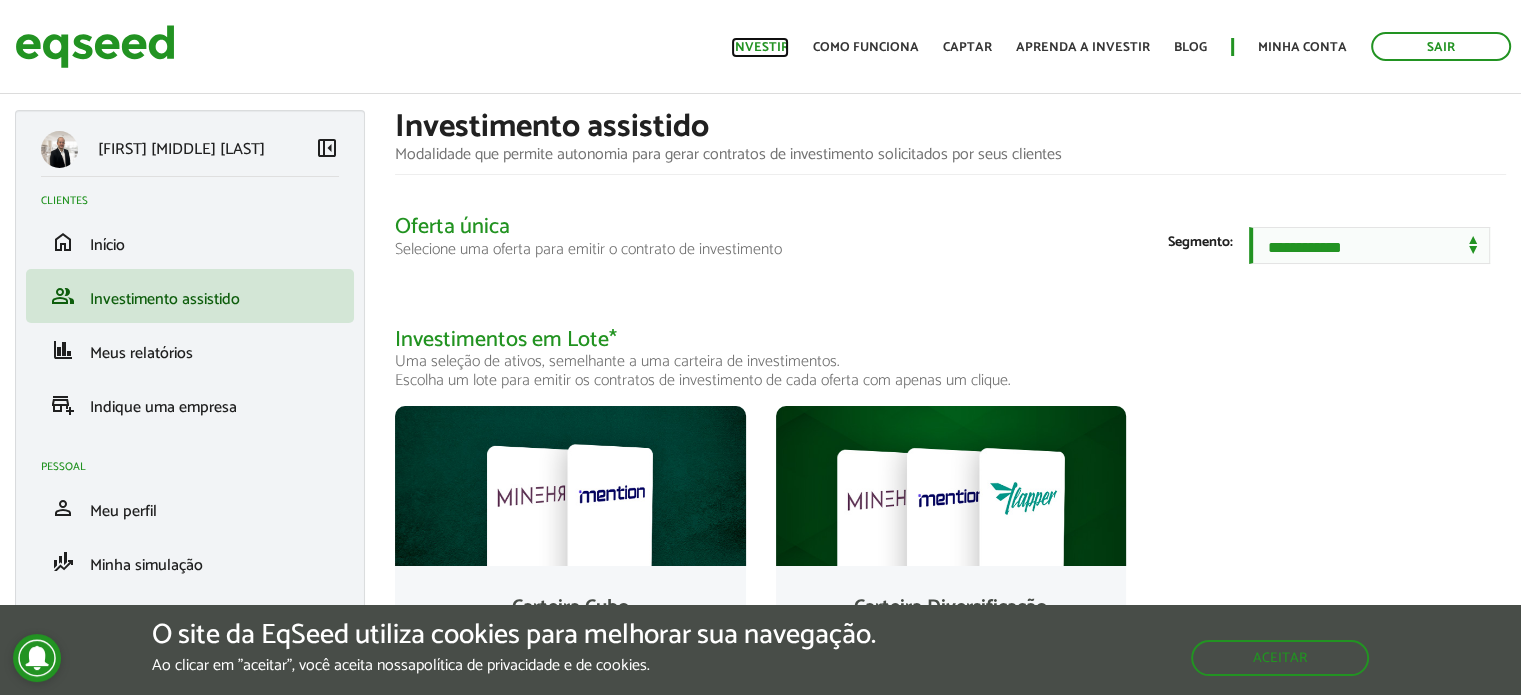 click on "Investir" at bounding box center (760, 47) 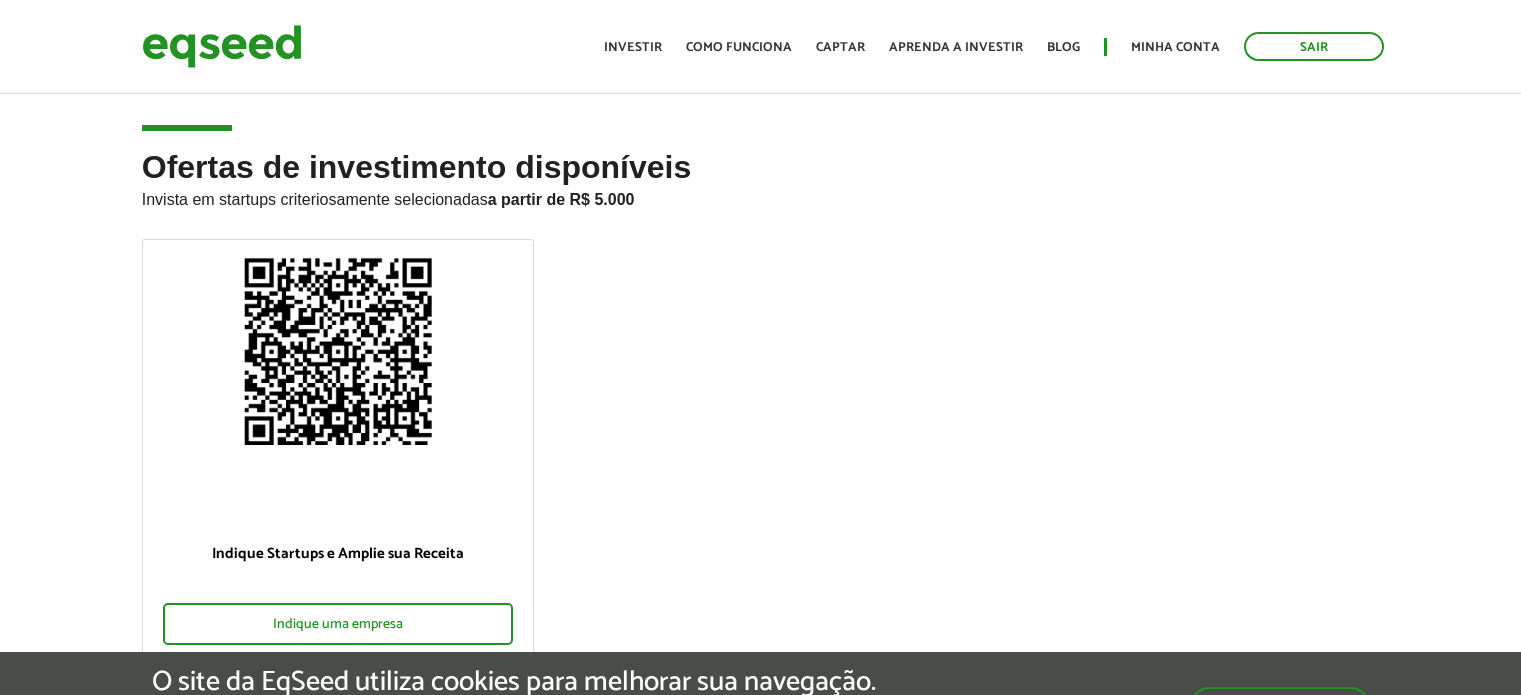 scroll, scrollTop: 0, scrollLeft: 0, axis: both 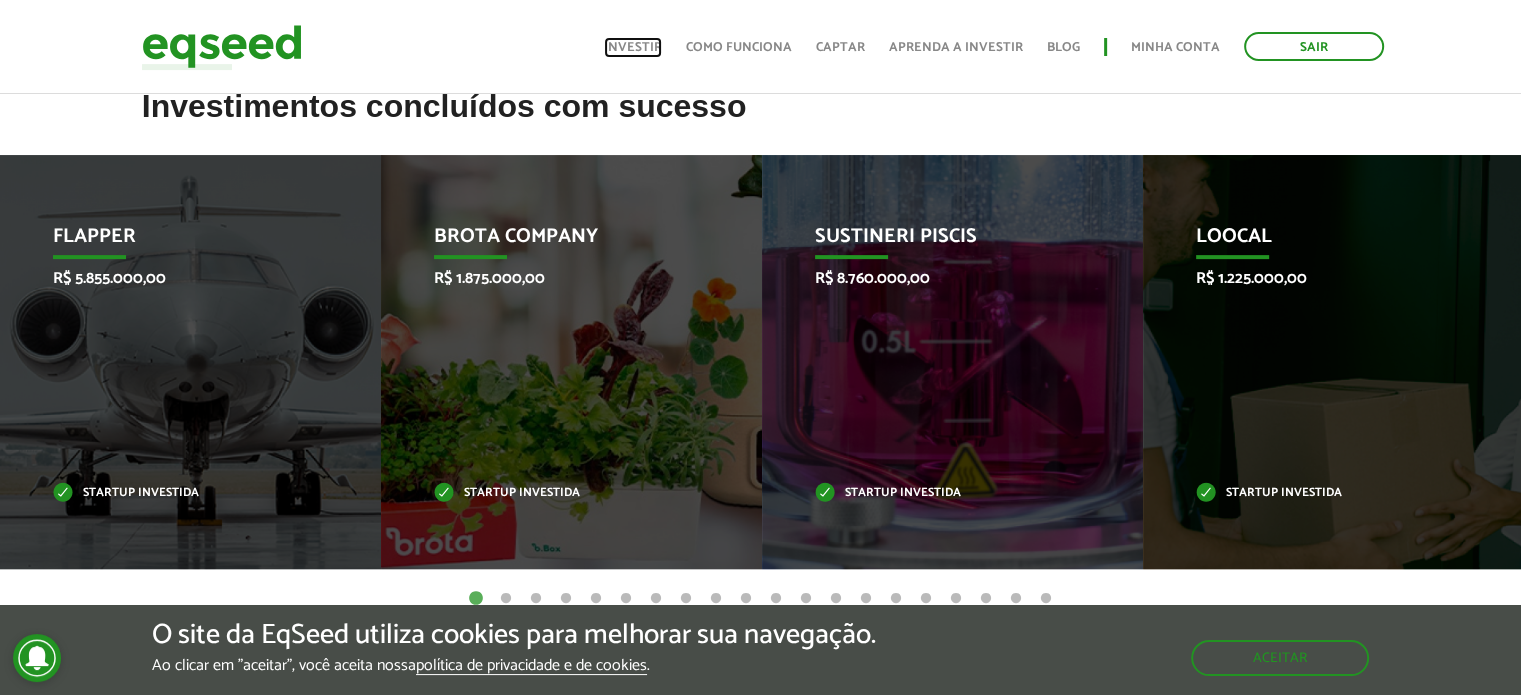 click on "Investir" at bounding box center (633, 47) 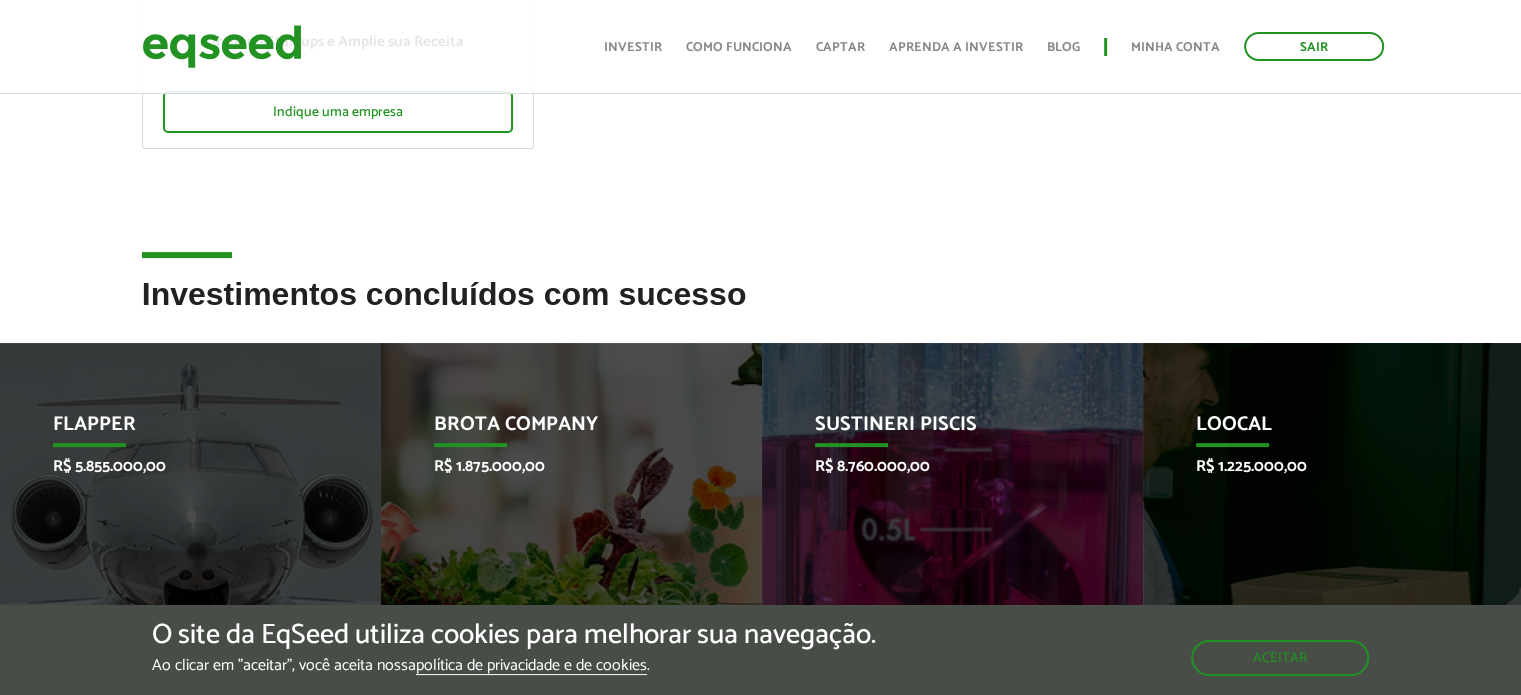 scroll, scrollTop: 0, scrollLeft: 0, axis: both 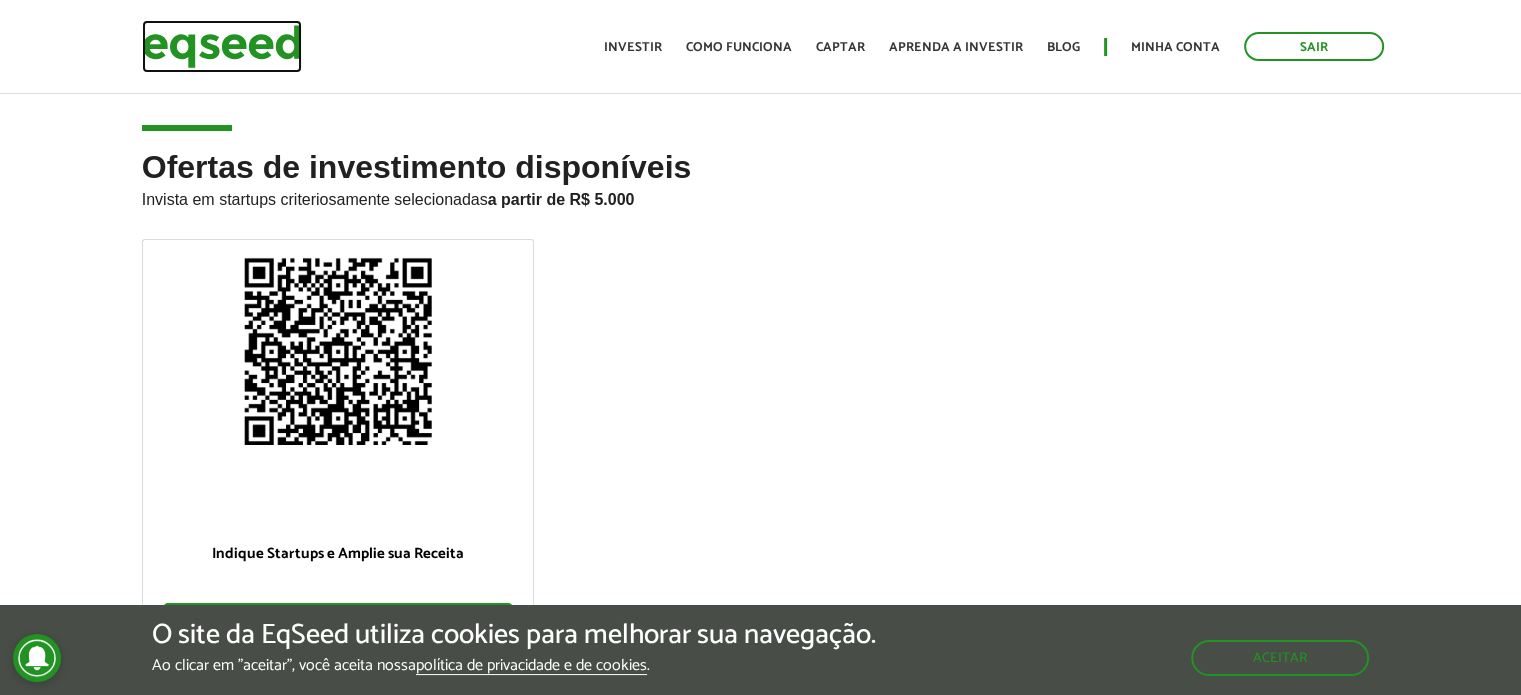 click at bounding box center [222, 46] 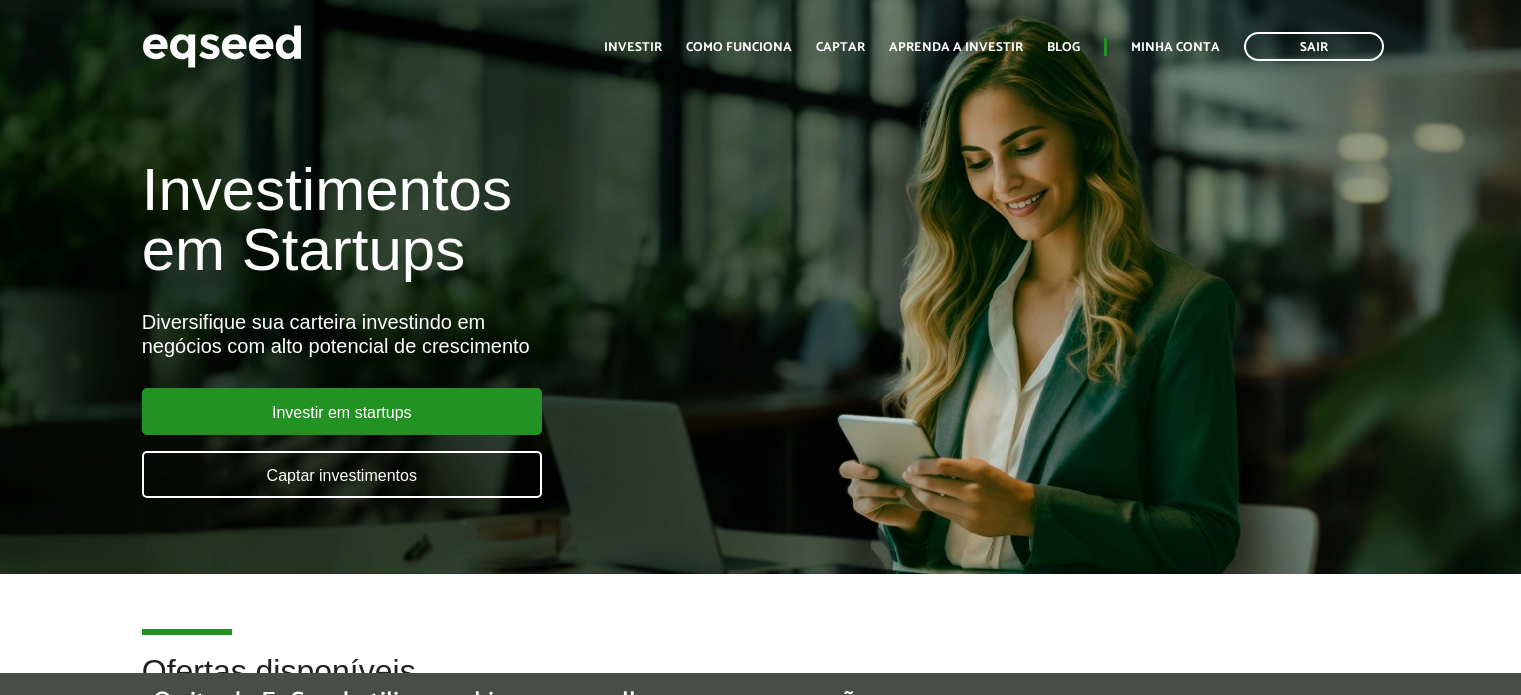 scroll, scrollTop: 0, scrollLeft: 0, axis: both 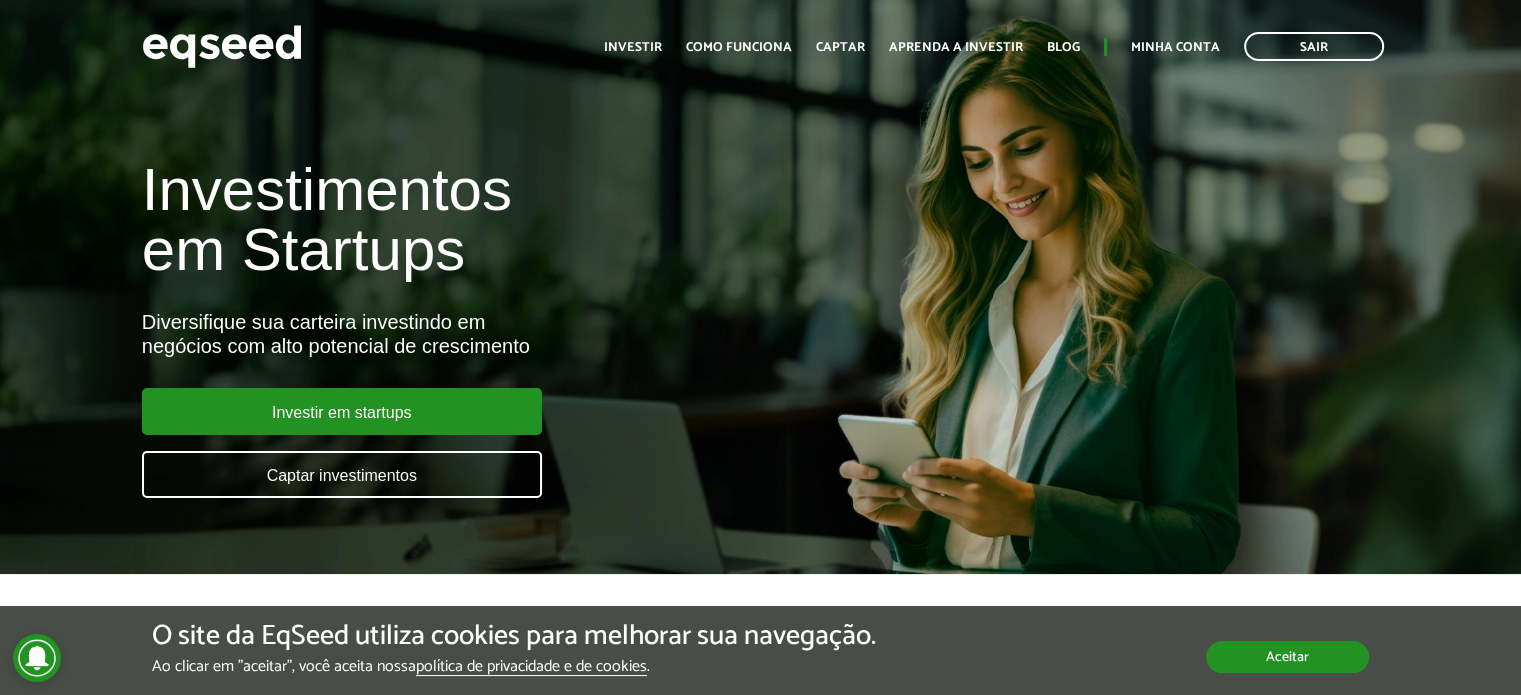click on "Aceitar" at bounding box center [1287, 657] 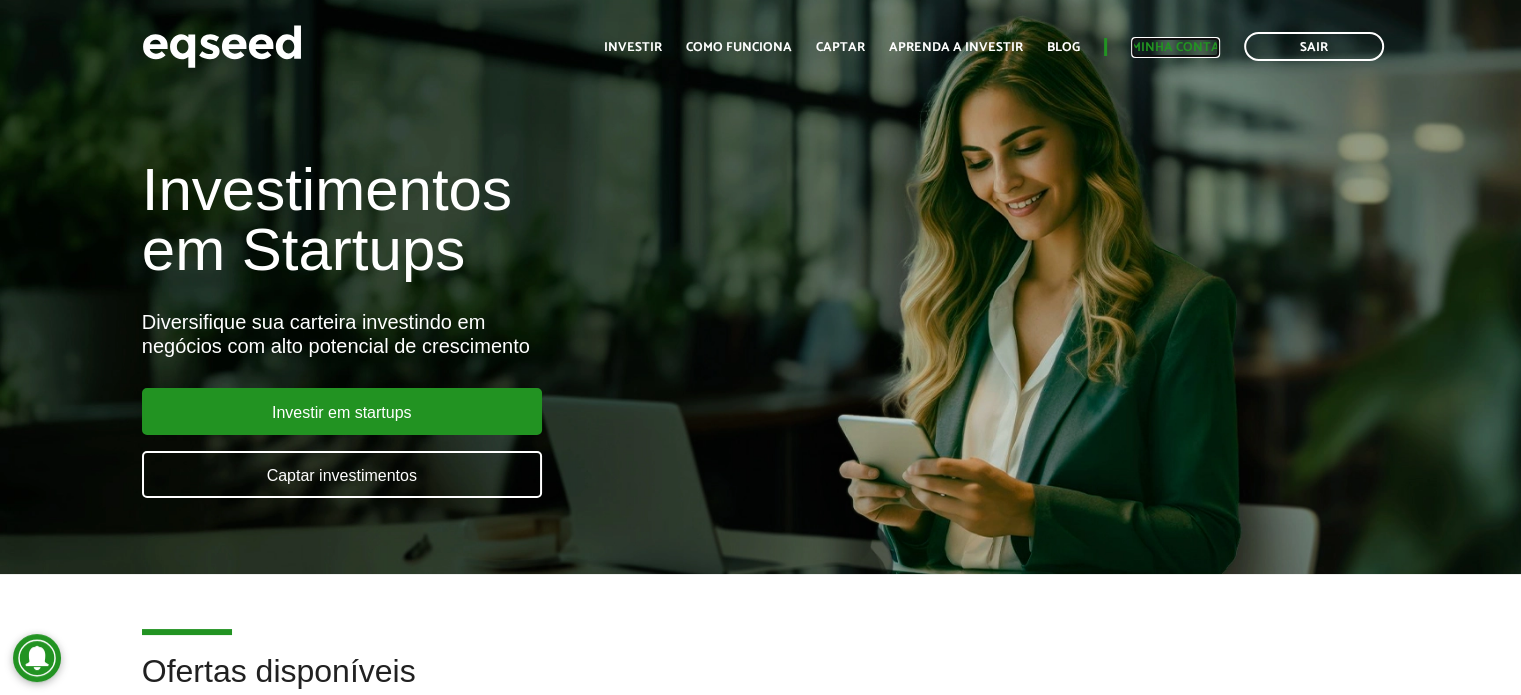 click on "Minha conta" at bounding box center [1175, 47] 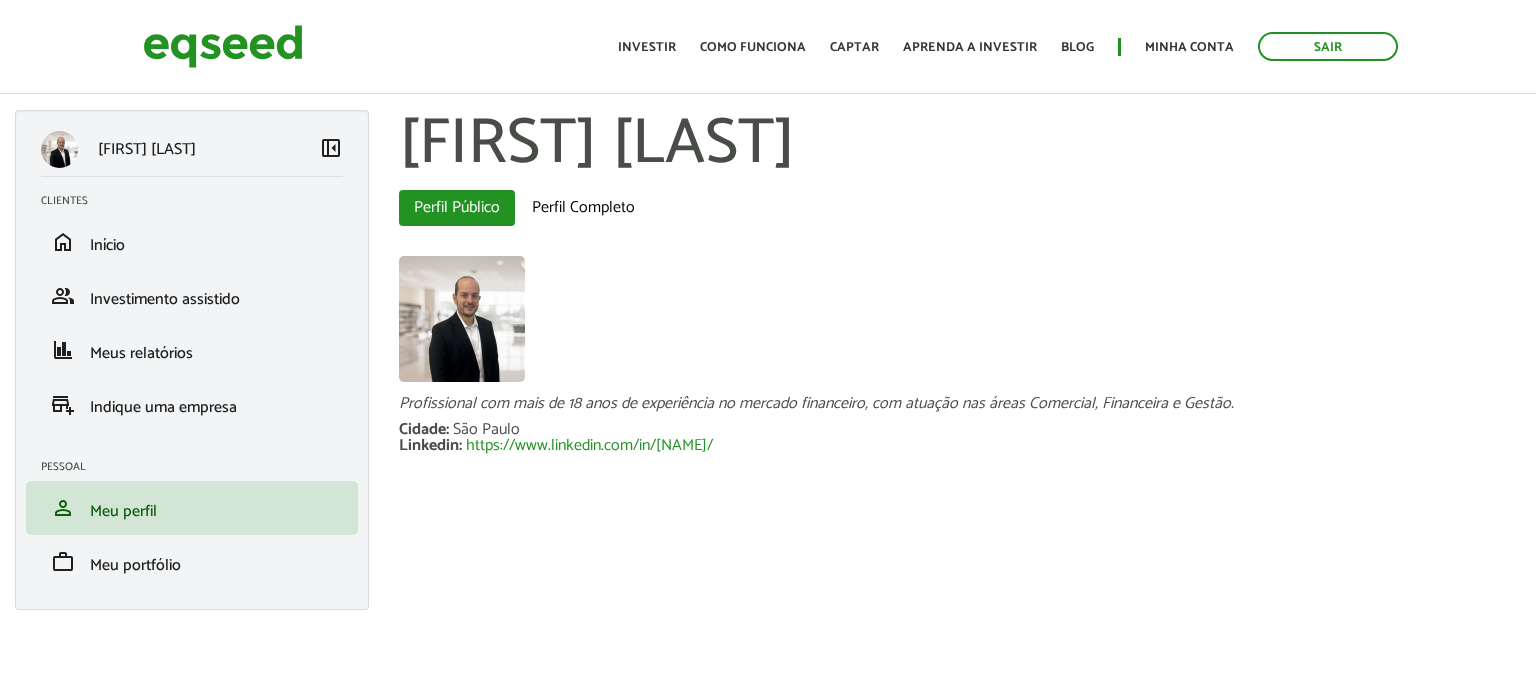 scroll, scrollTop: 0, scrollLeft: 0, axis: both 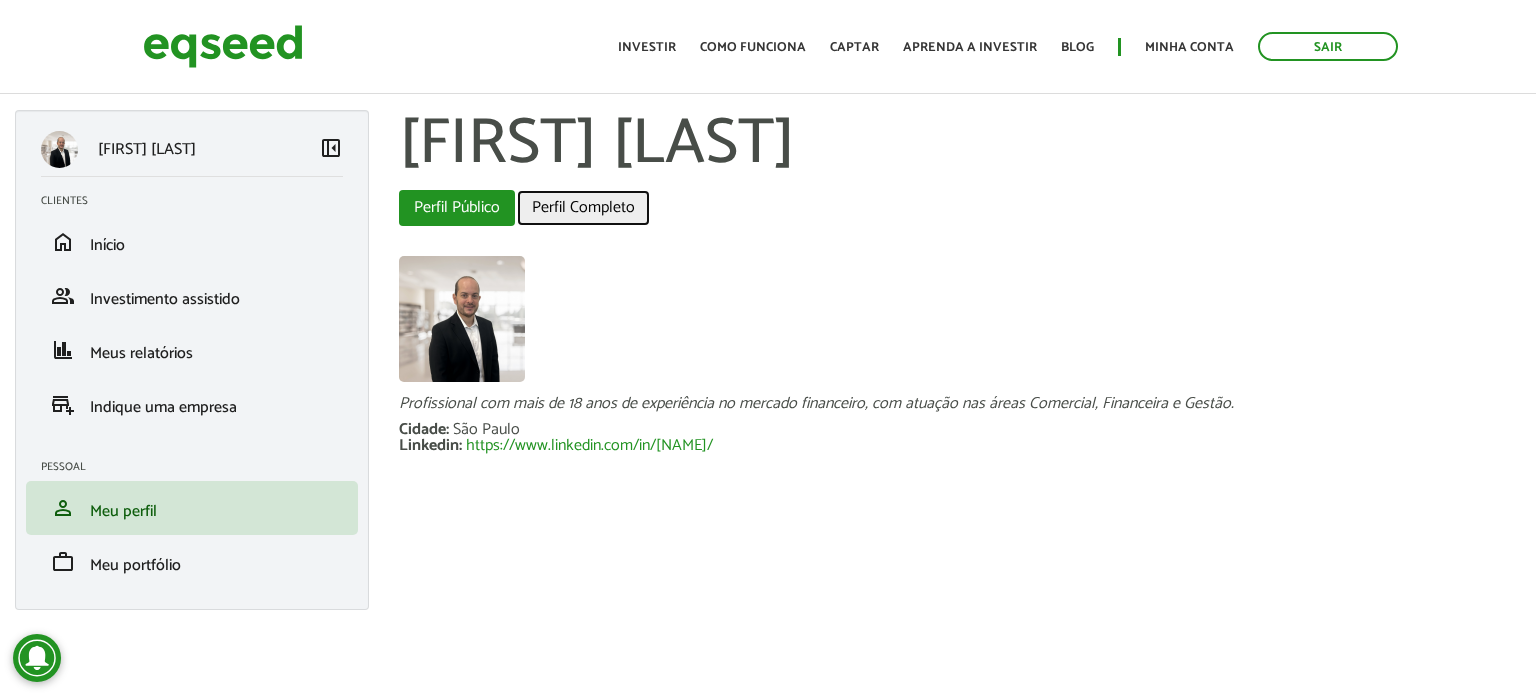 click on "Perfil Completo" at bounding box center (583, 208) 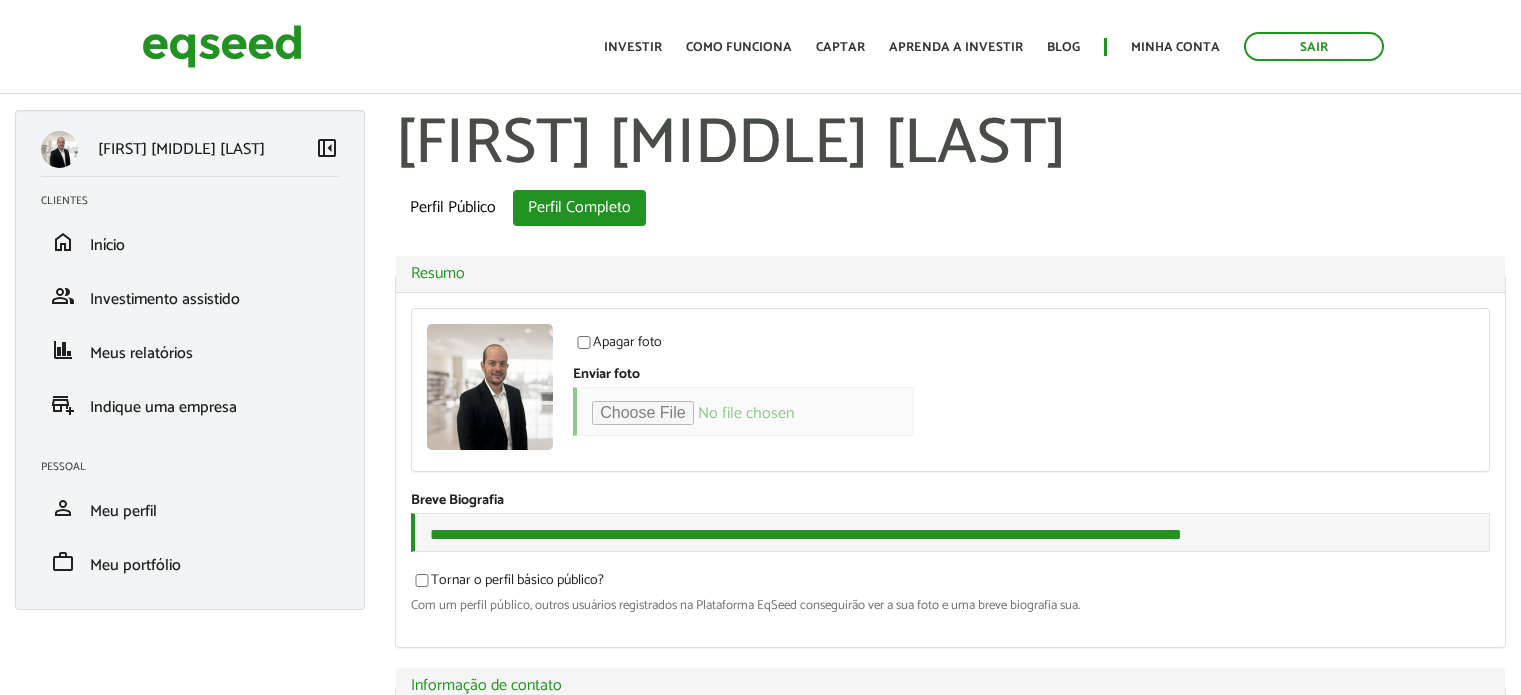 scroll, scrollTop: 0, scrollLeft: 0, axis: both 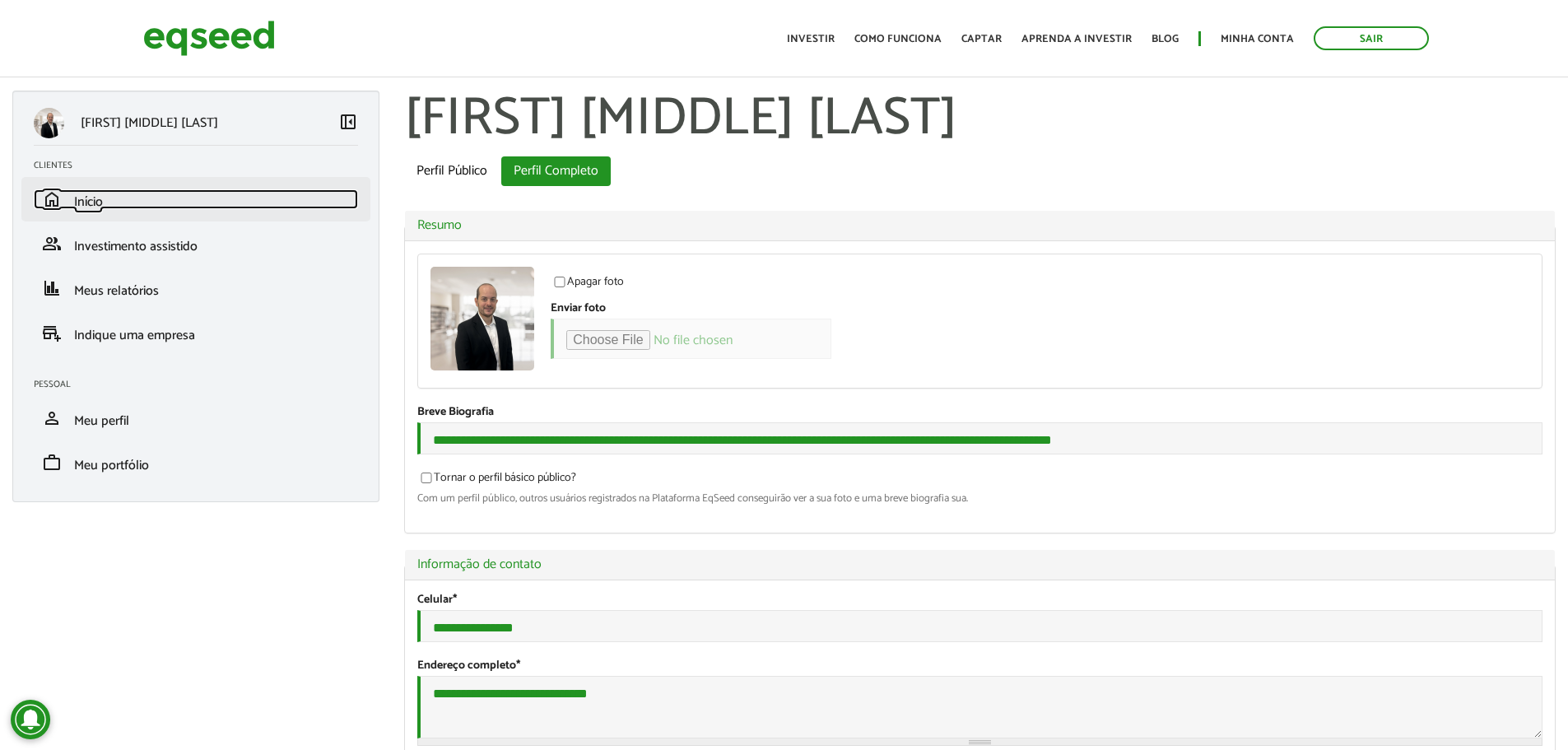 click on "Início" at bounding box center (88, 202) 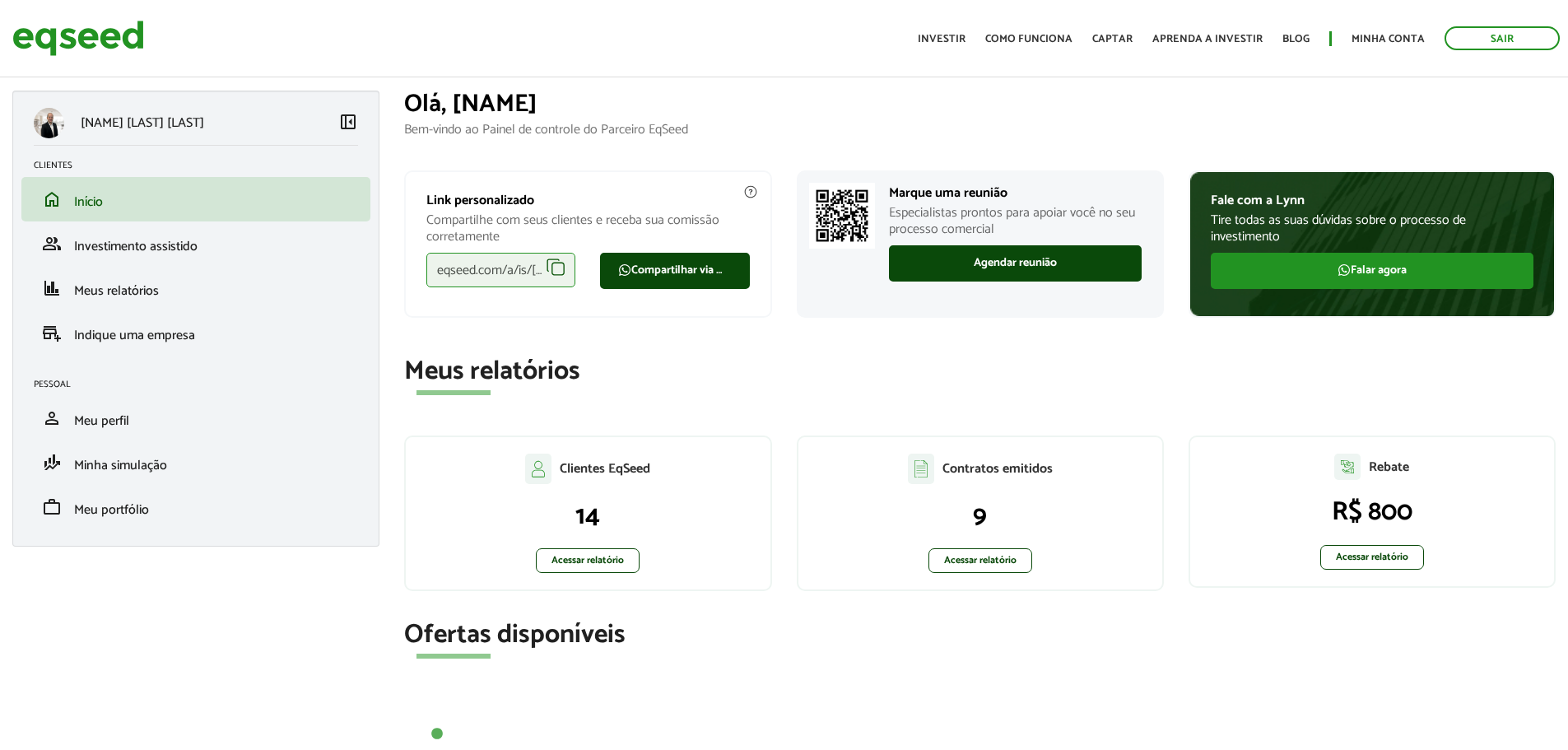 scroll, scrollTop: 0, scrollLeft: 0, axis: both 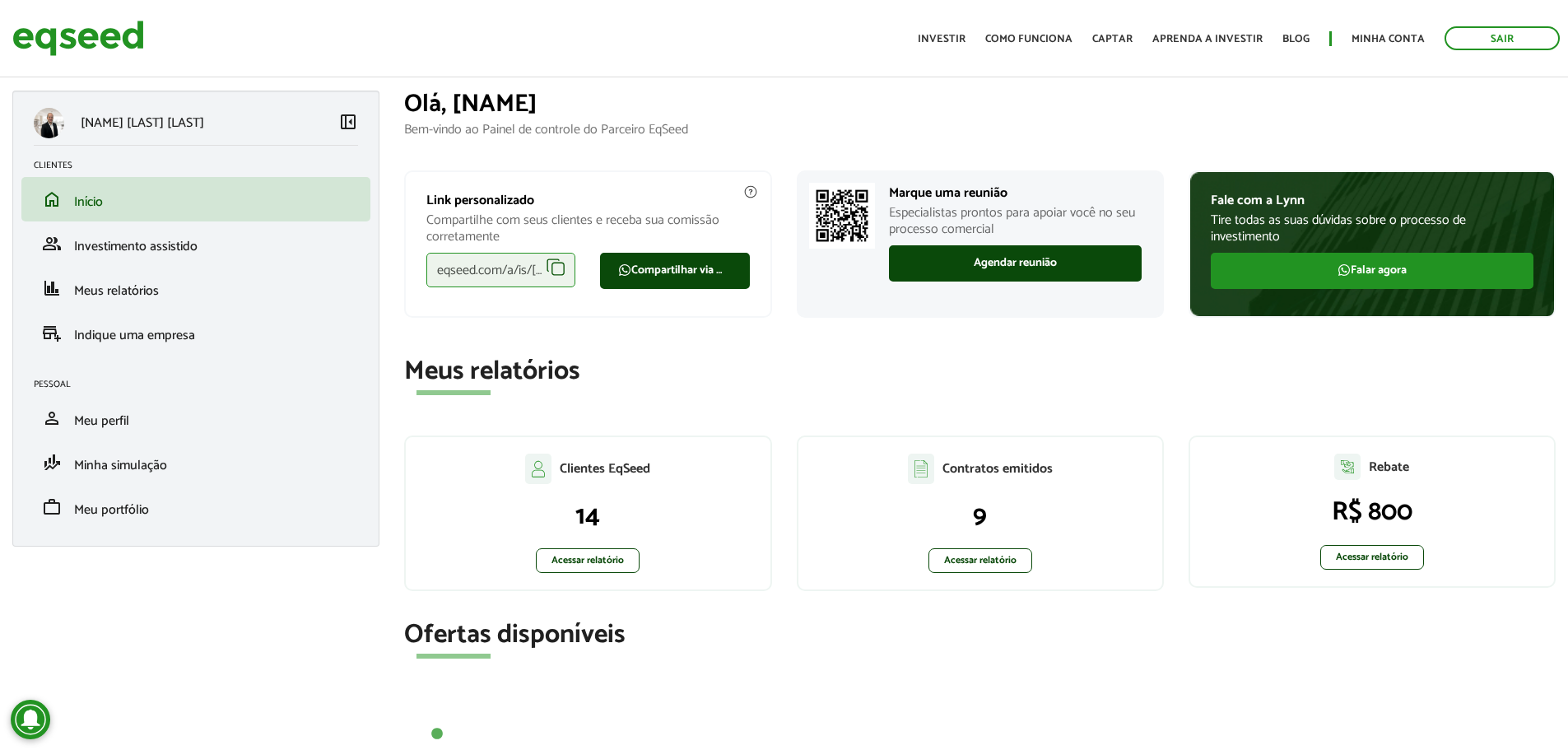 click on "eqseed.com/a/is/guilherme.clerici" at bounding box center [500, 270] 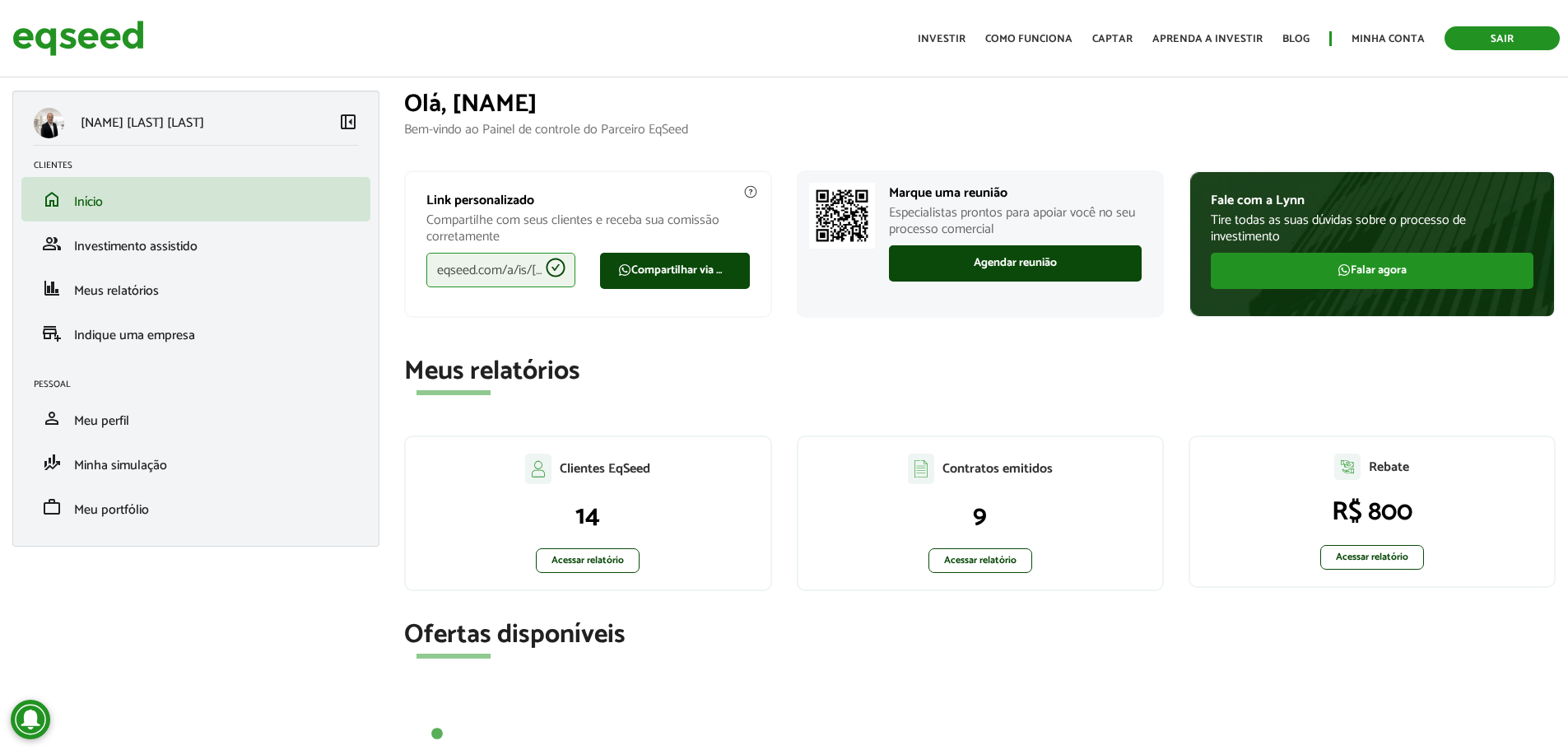 click on "Sair" at bounding box center (1502, 38) 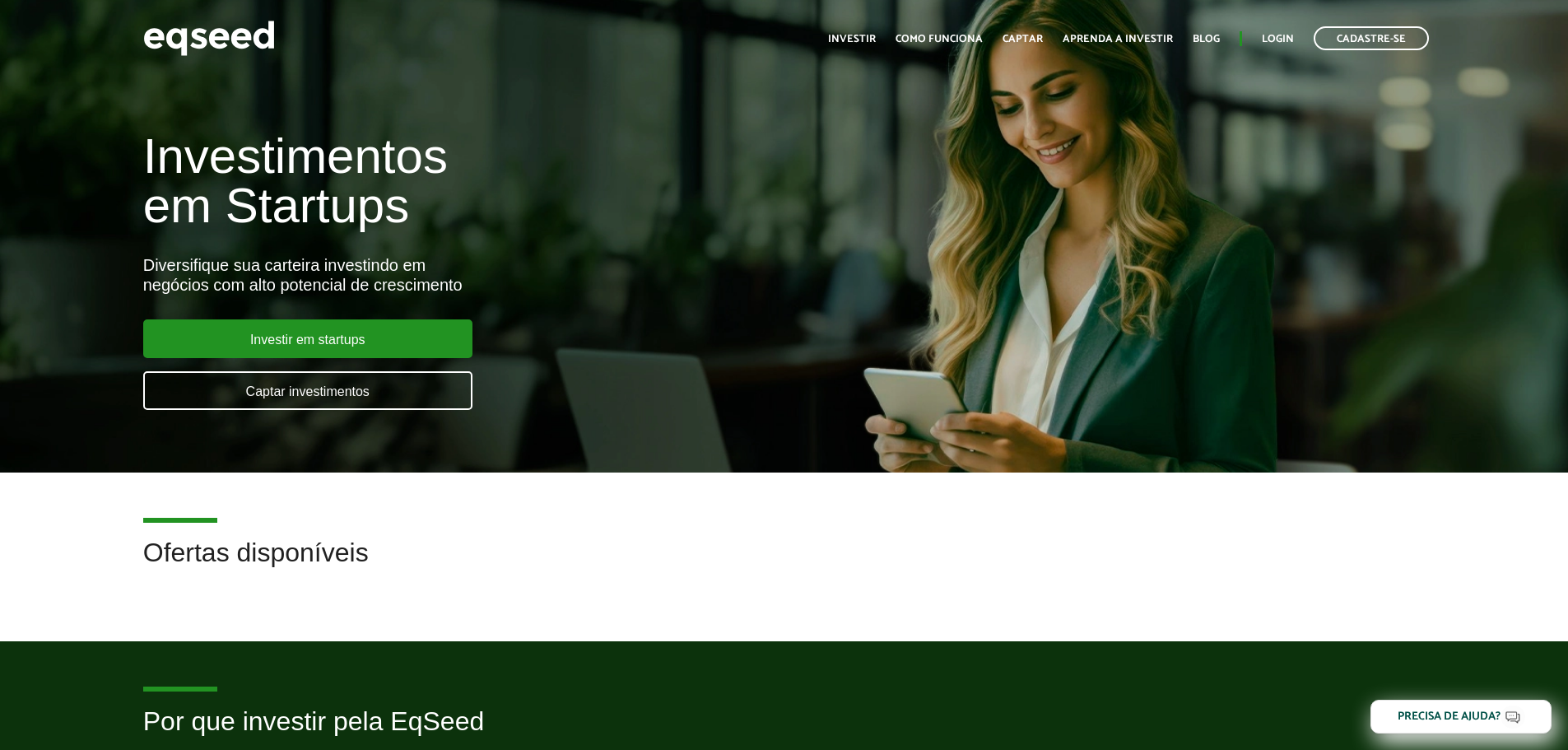 scroll, scrollTop: 0, scrollLeft: 0, axis: both 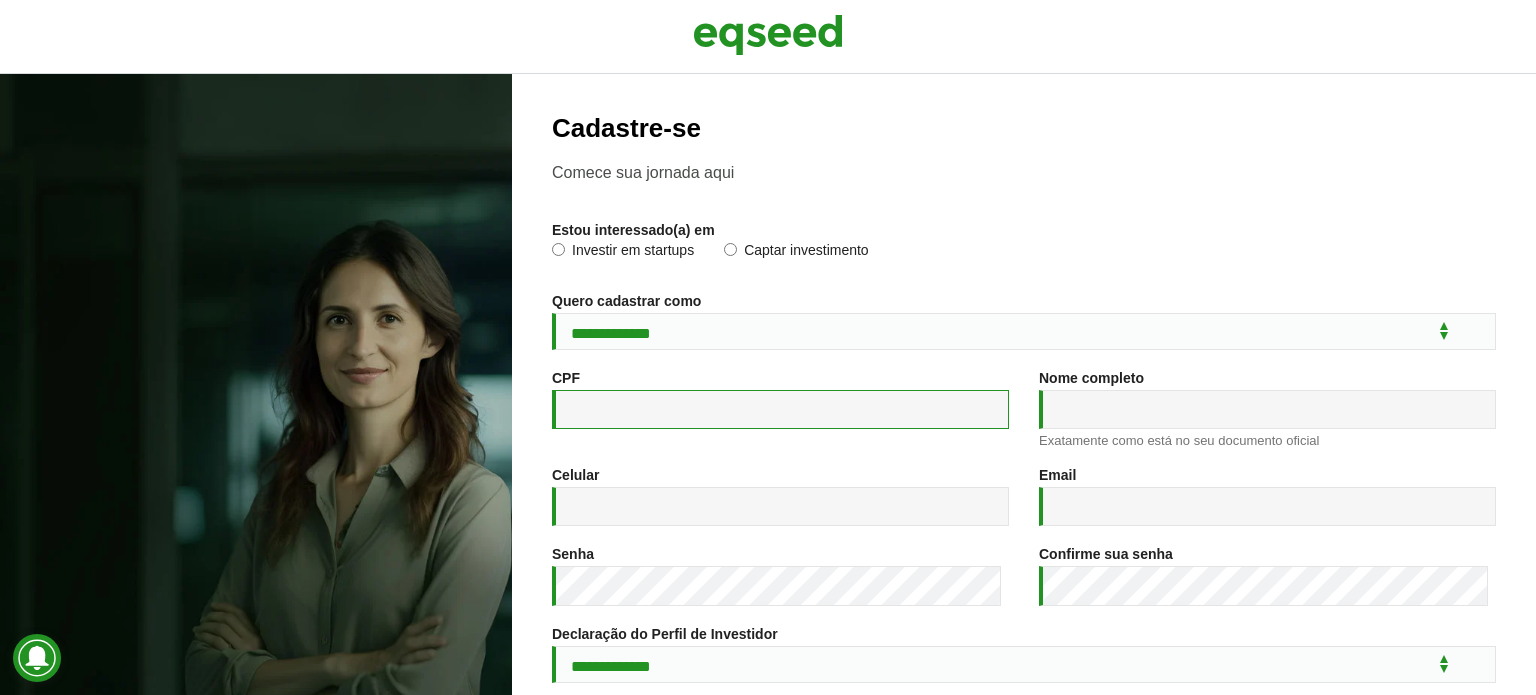 click on "CPF  *" at bounding box center [780, 409] 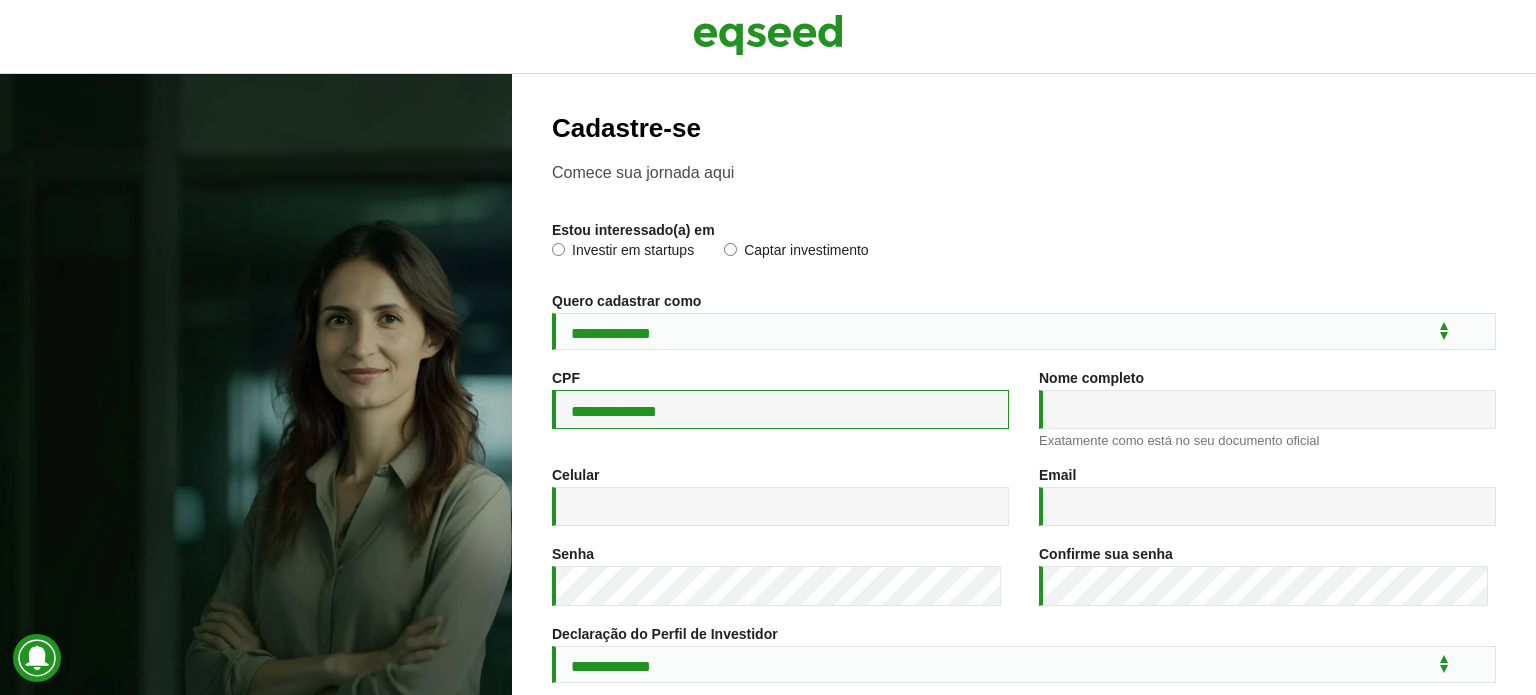 type on "**********" 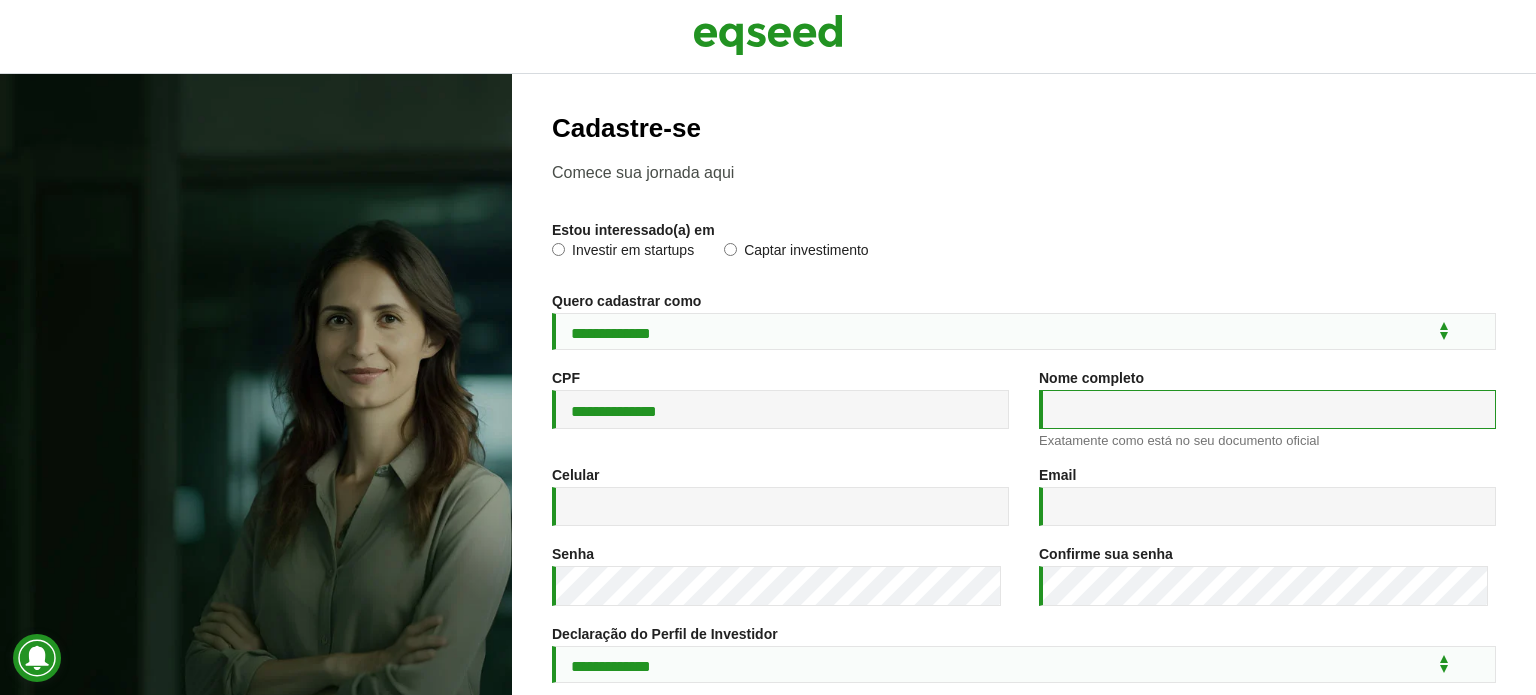 click on "Nome completo  *" at bounding box center (1267, 409) 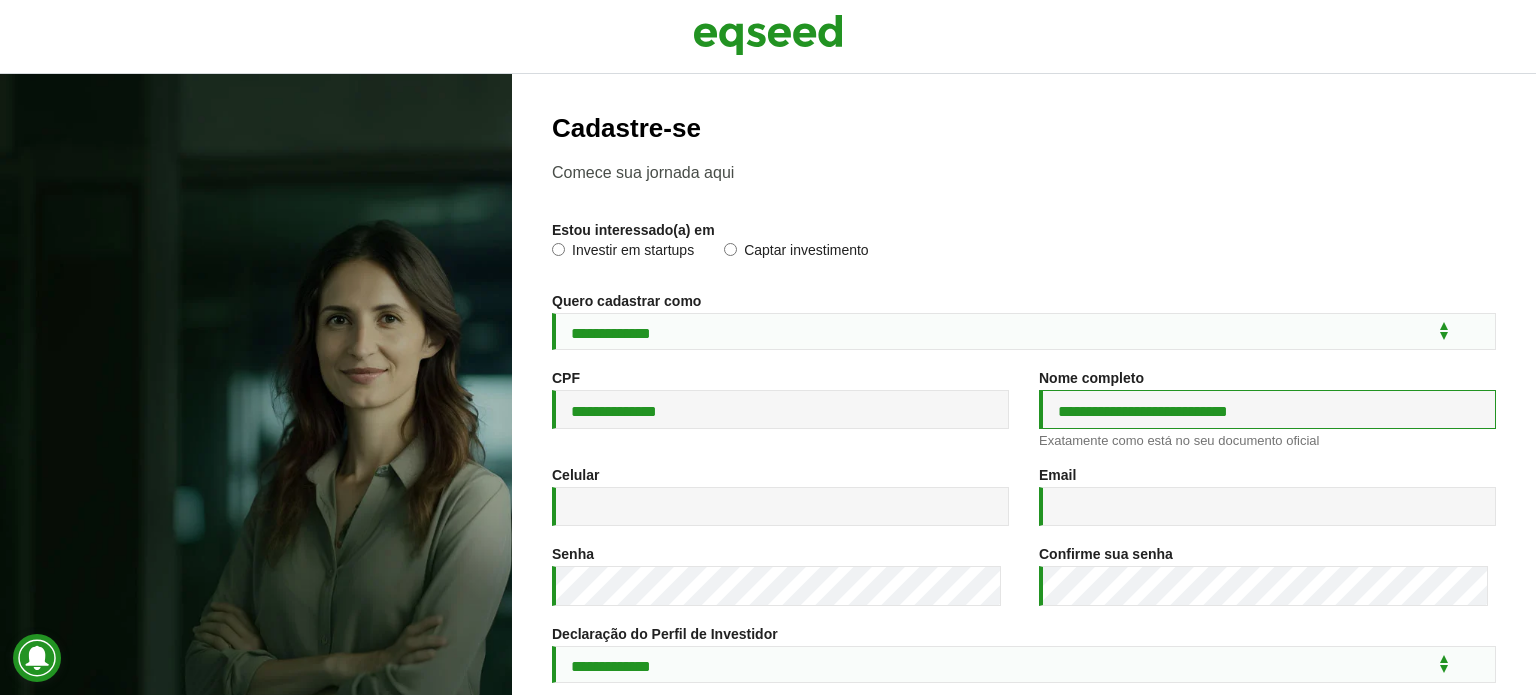 type on "**********" 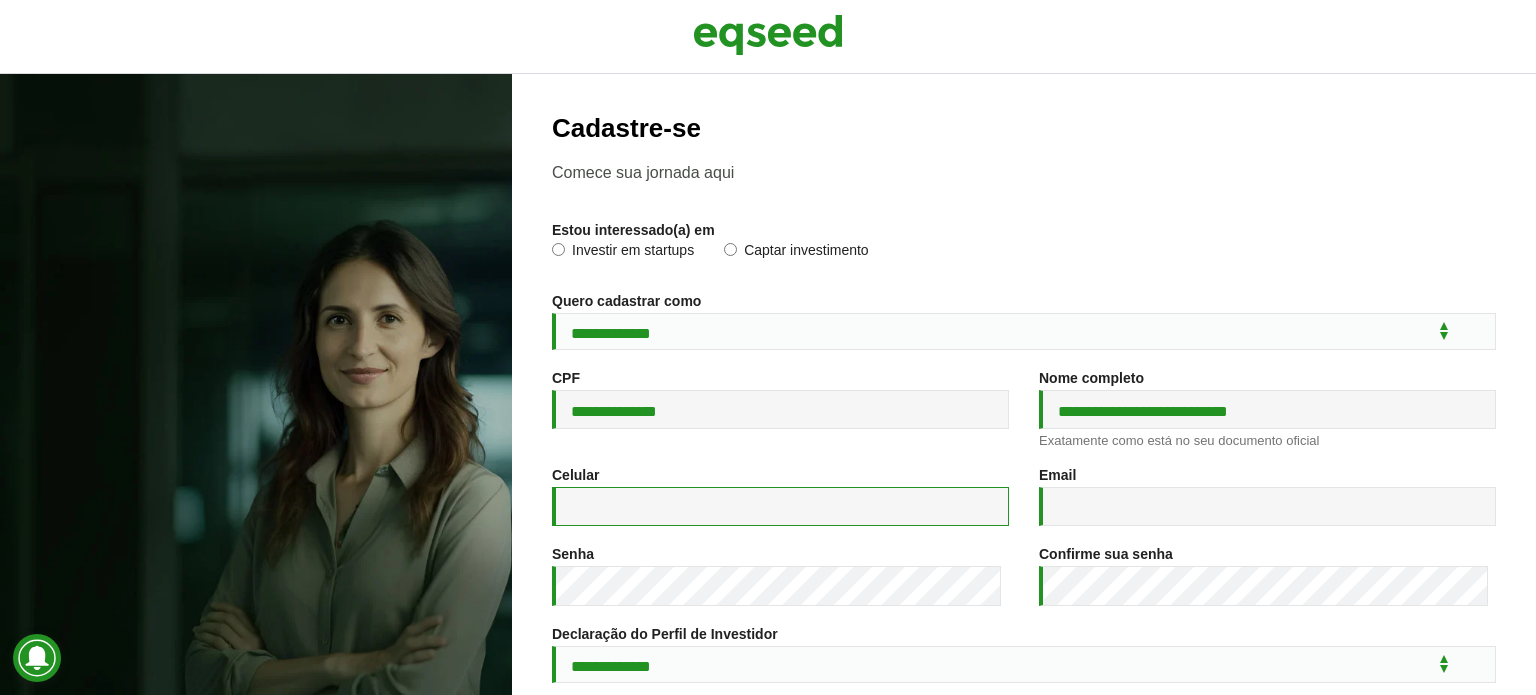 click on "Celular  *" at bounding box center [780, 506] 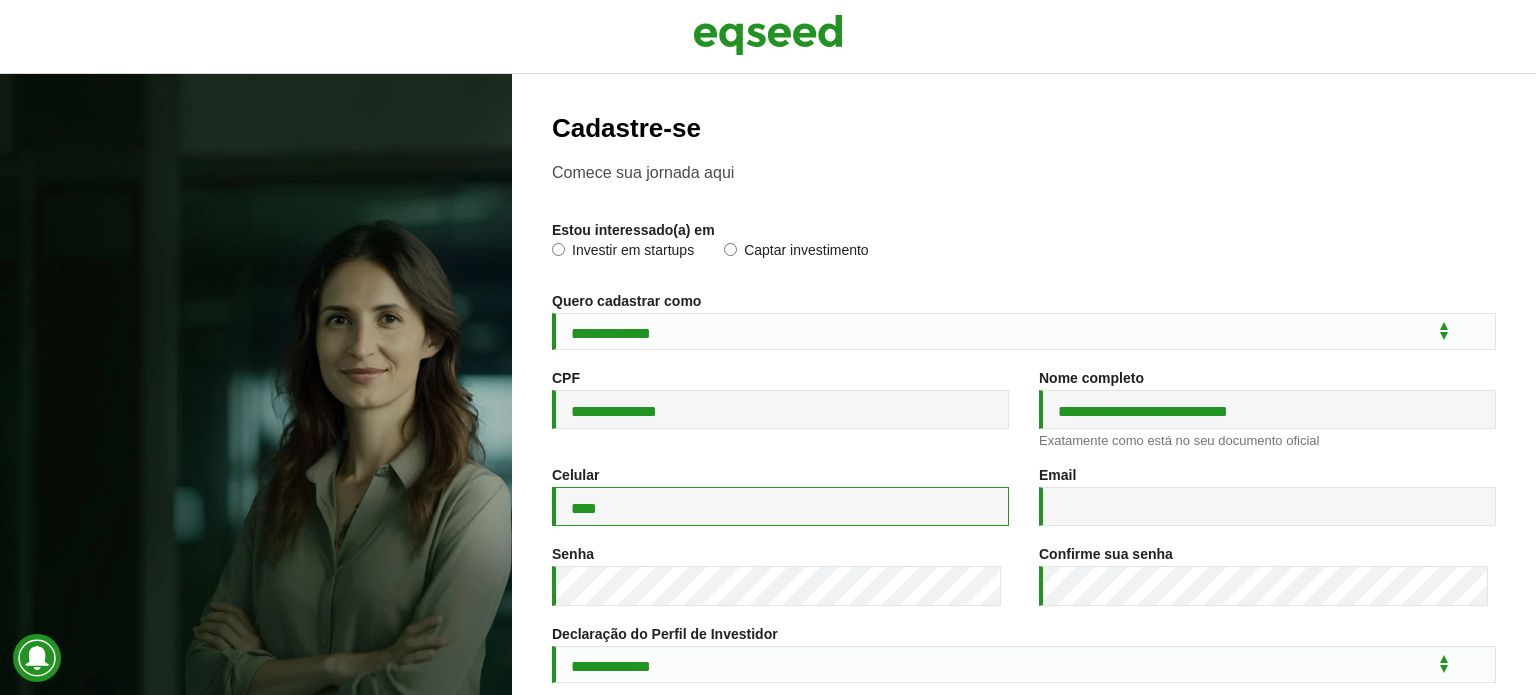 paste on "**********" 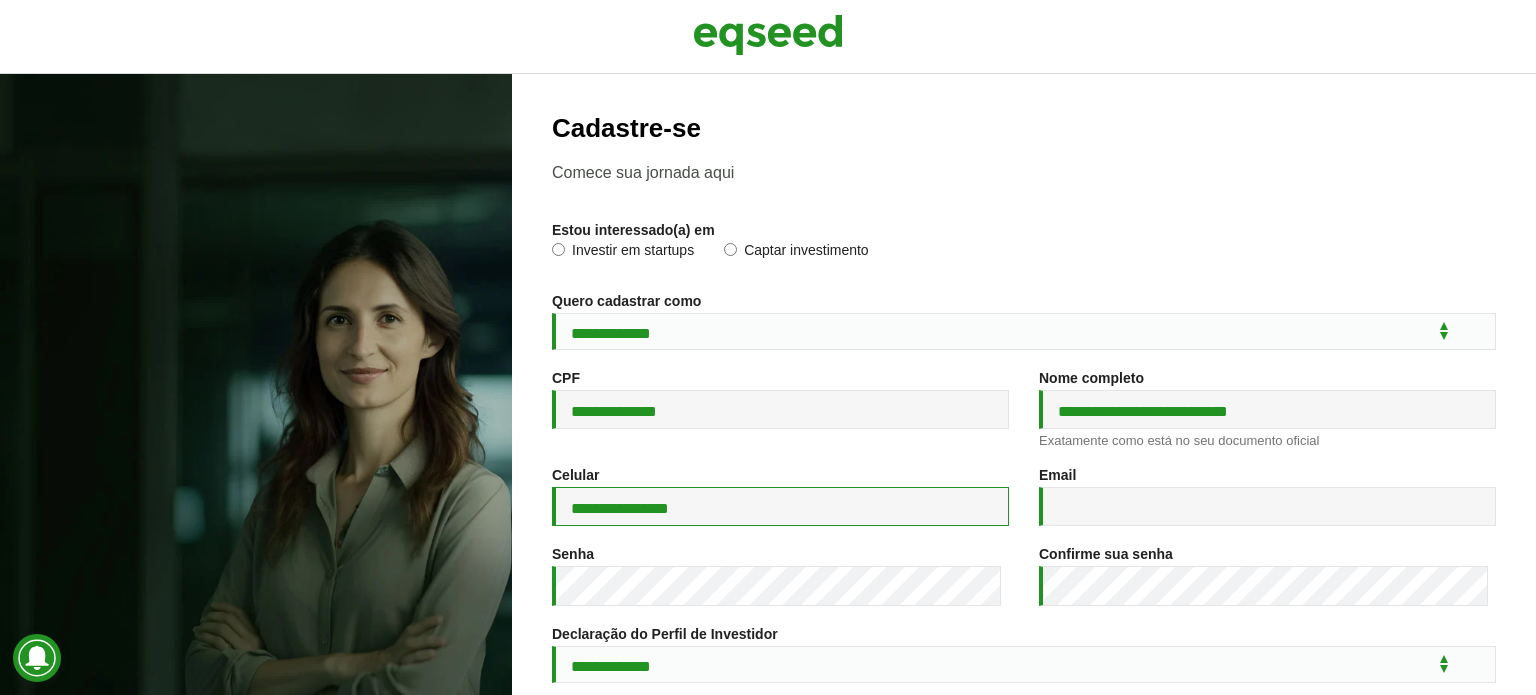 type on "**********" 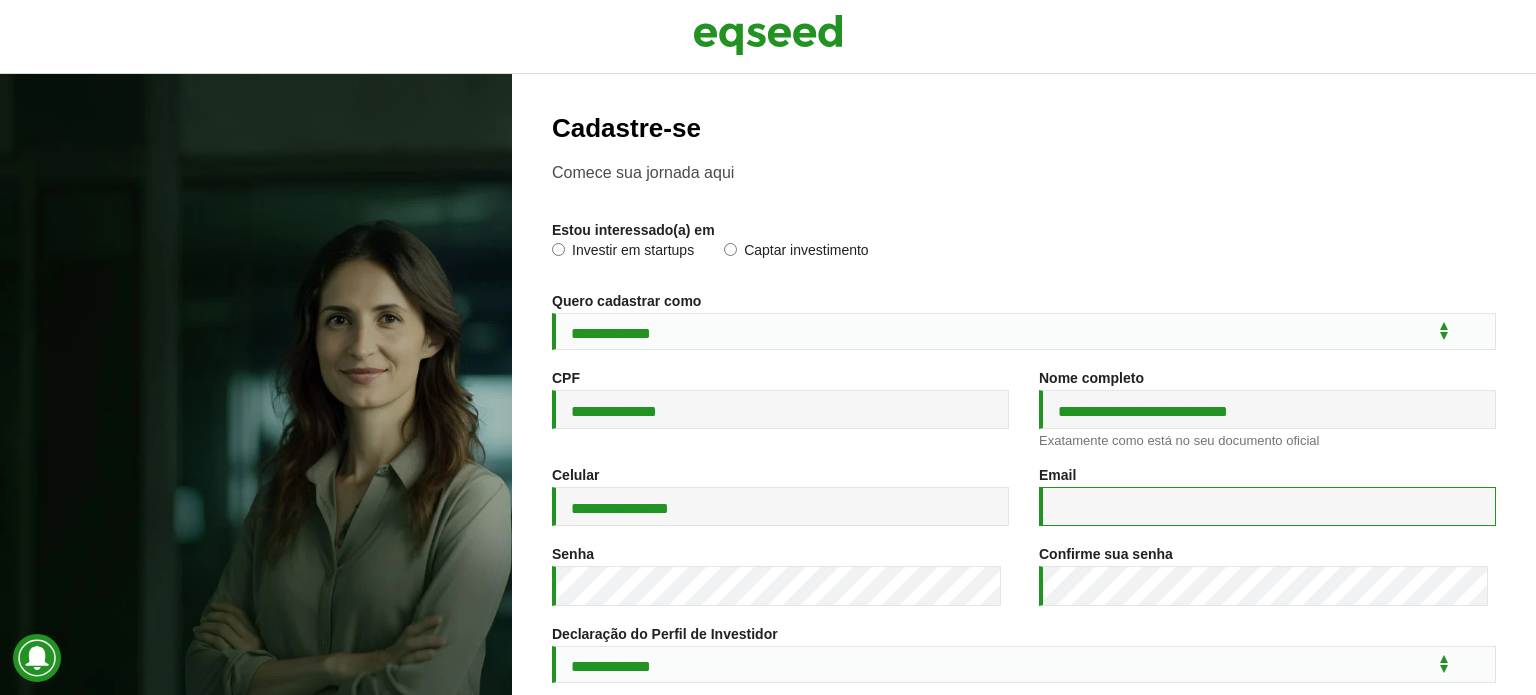 drag, startPoint x: 1150, startPoint y: 497, endPoint x: 1153, endPoint y: 511, distance: 14.3178215 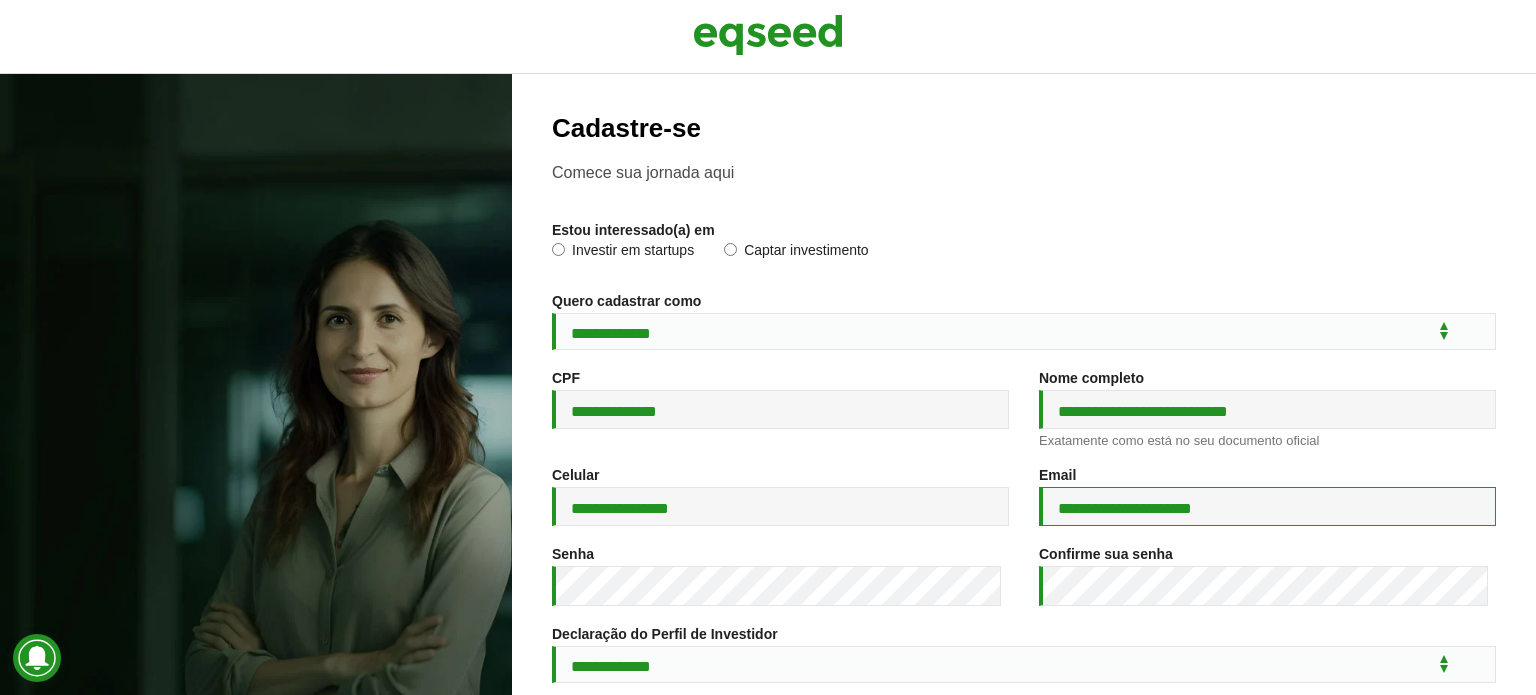 type on "**********" 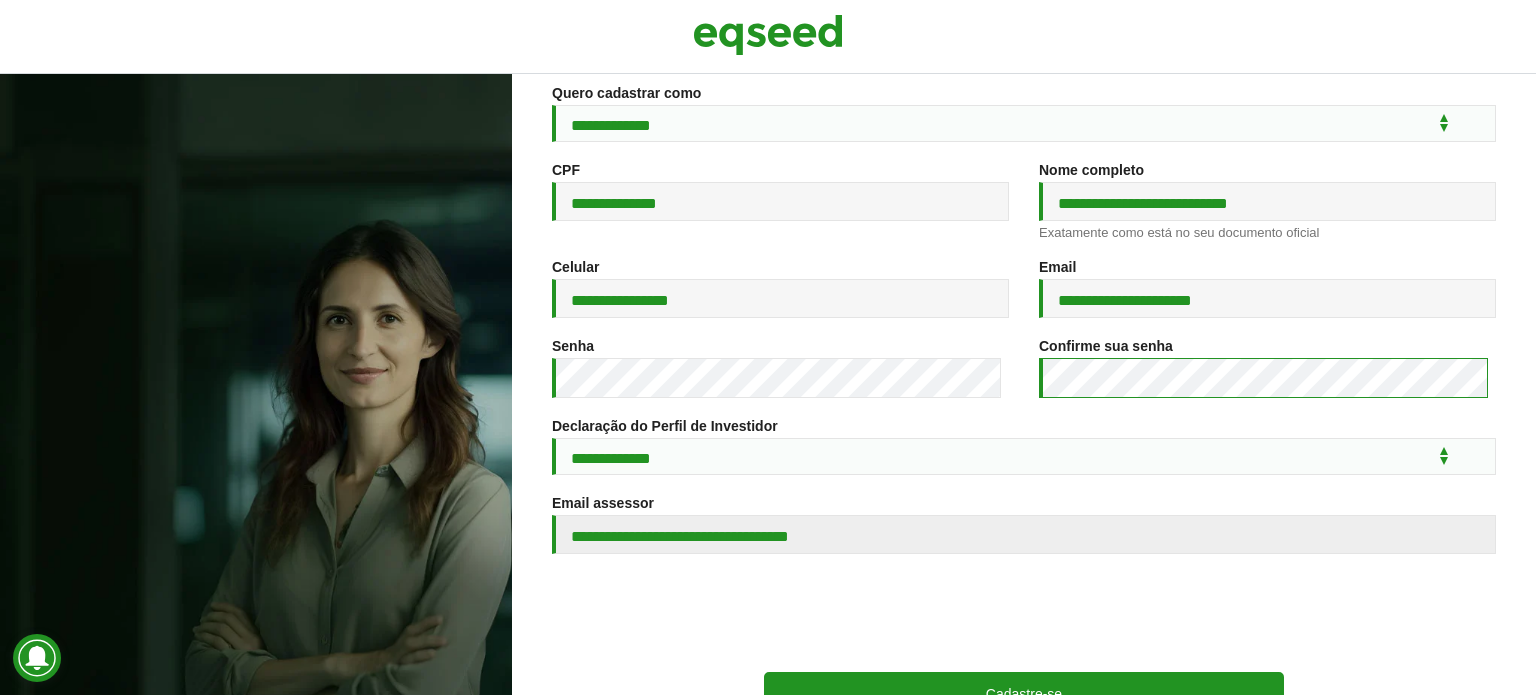 scroll, scrollTop: 259, scrollLeft: 0, axis: vertical 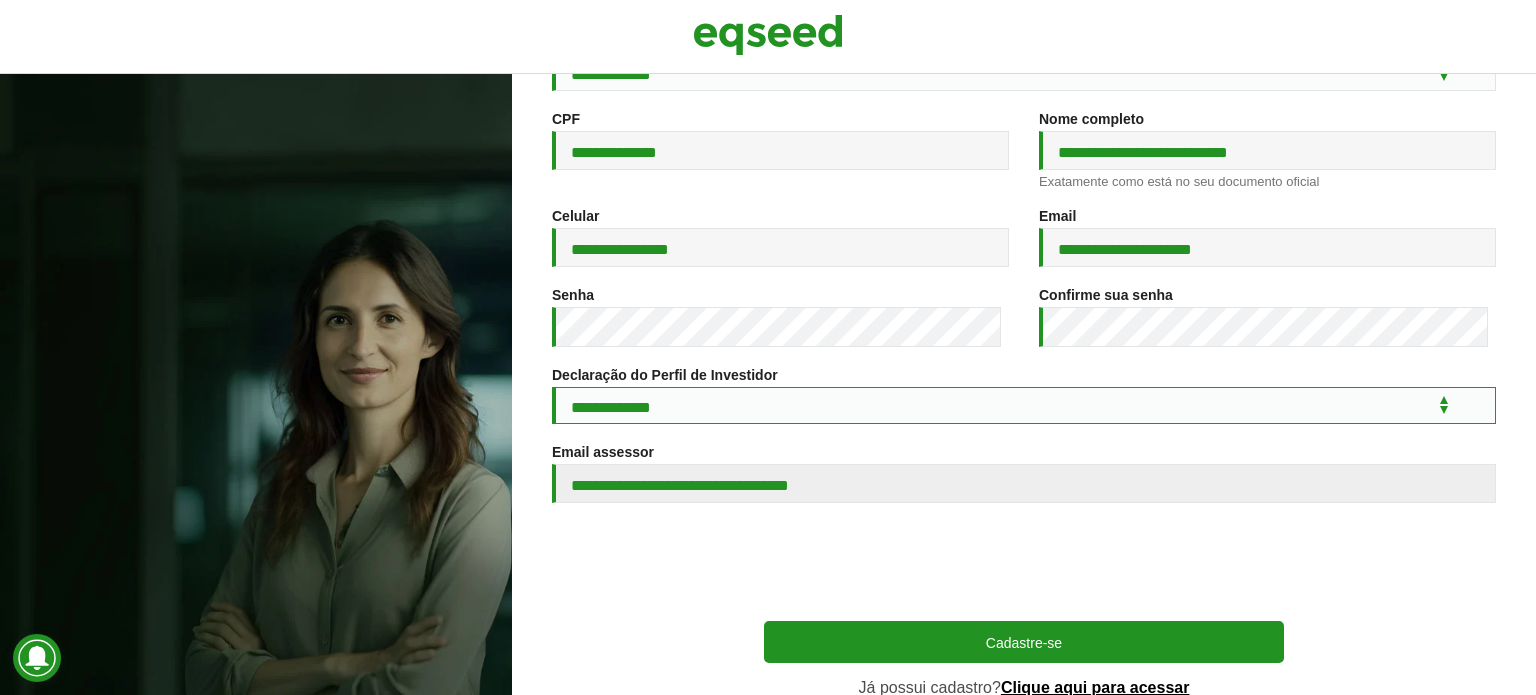 click on "**********" at bounding box center (1024, 405) 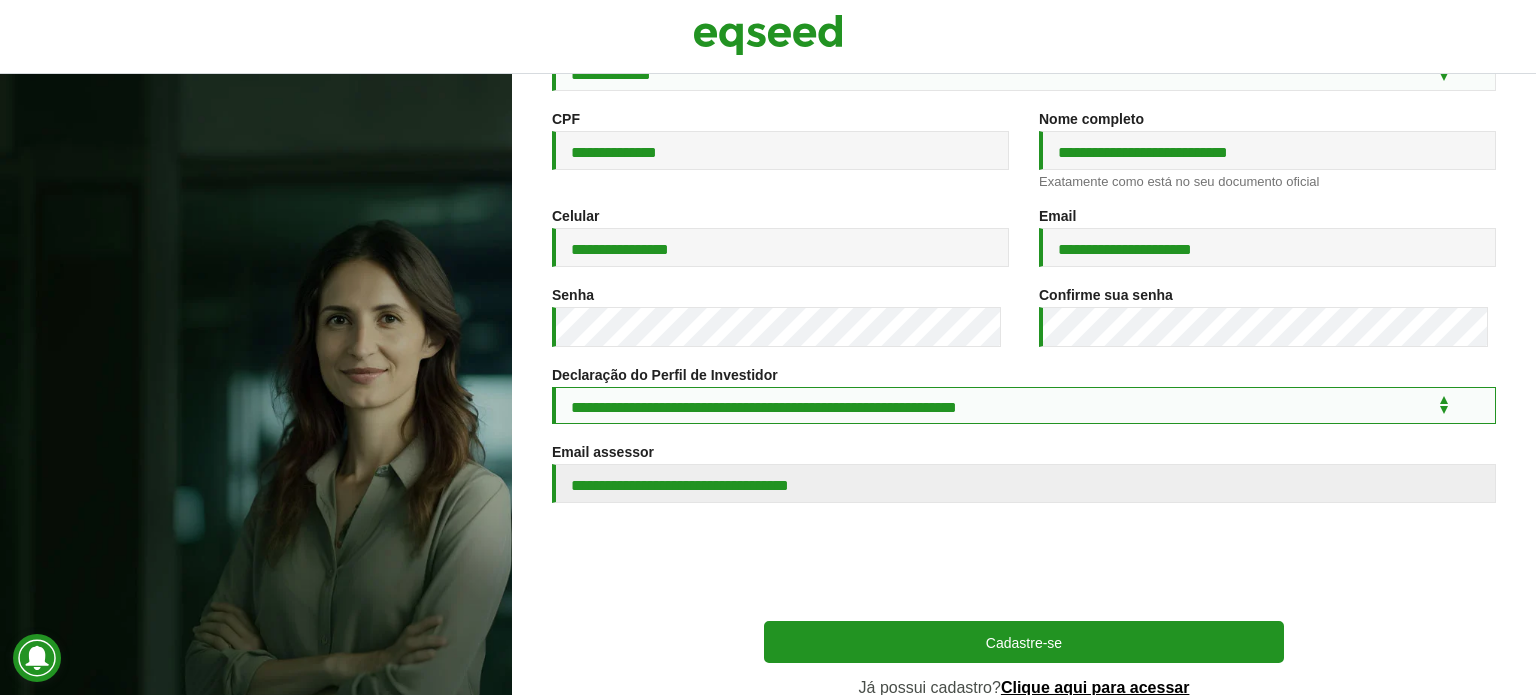 click on "**********" at bounding box center (1024, 405) 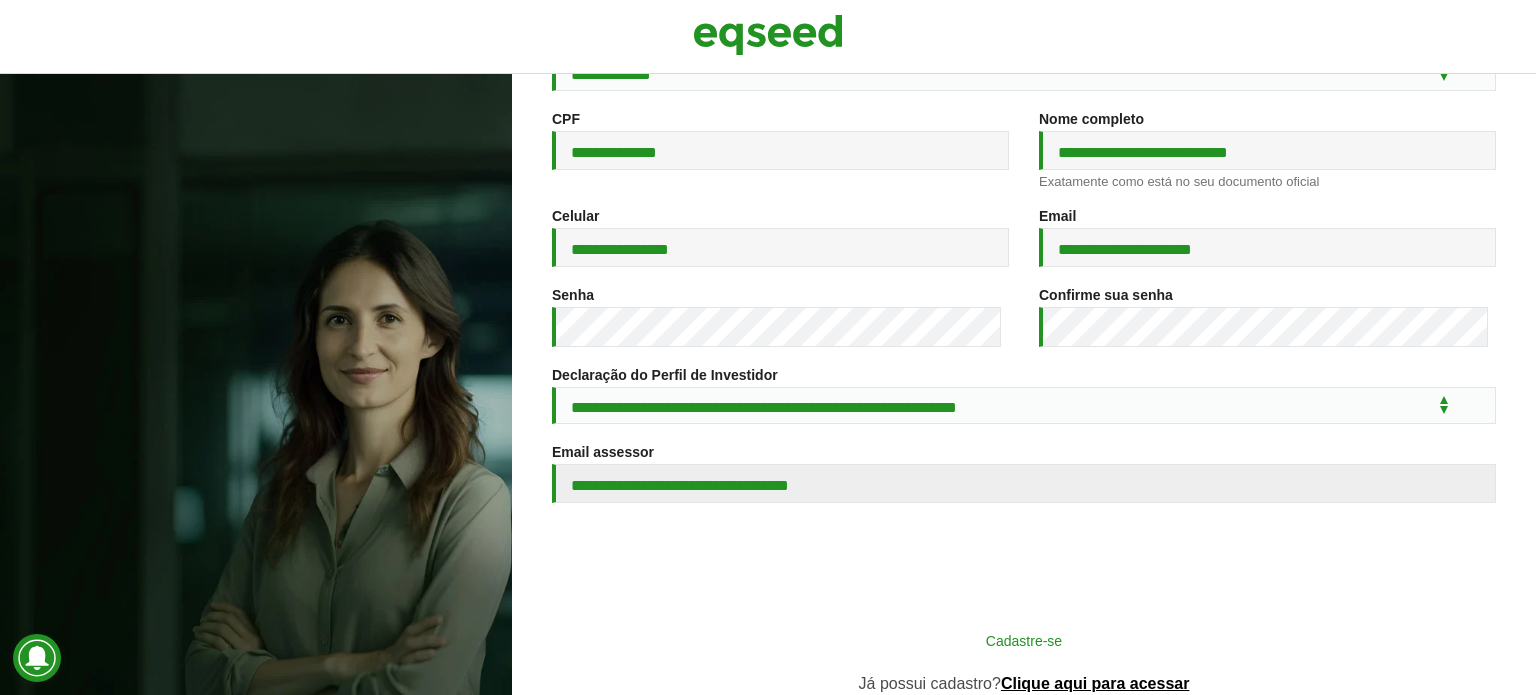 click on "Cadastre-se" at bounding box center [1024, 640] 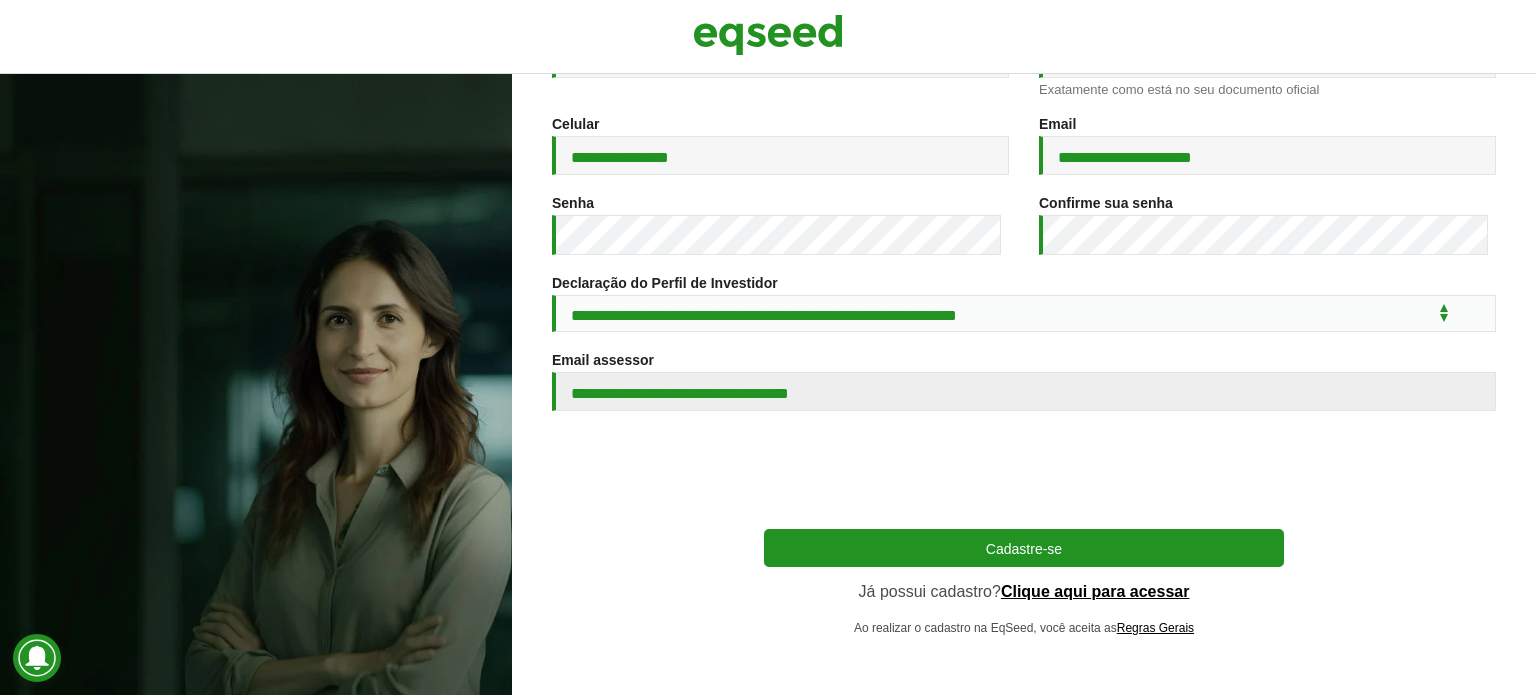 scroll, scrollTop: 368, scrollLeft: 0, axis: vertical 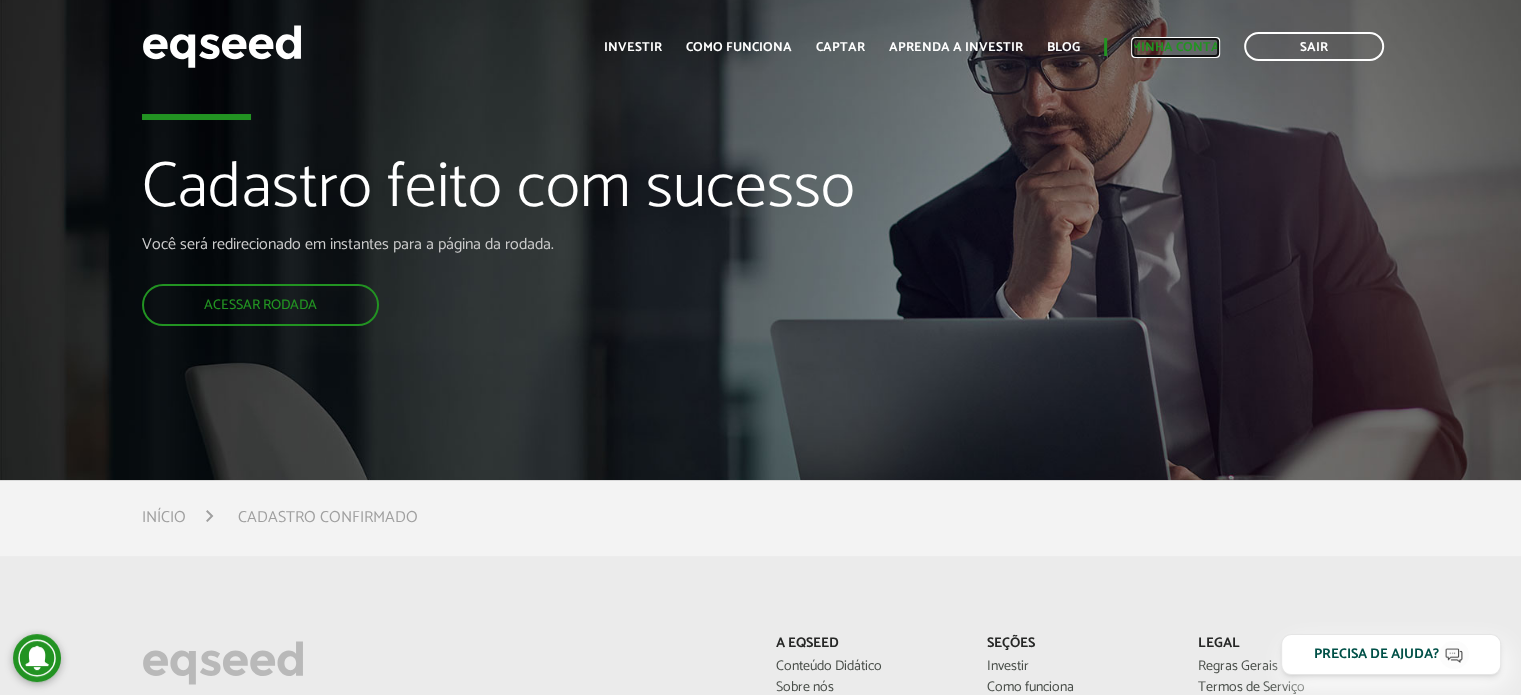 click on "Minha conta" at bounding box center [1175, 47] 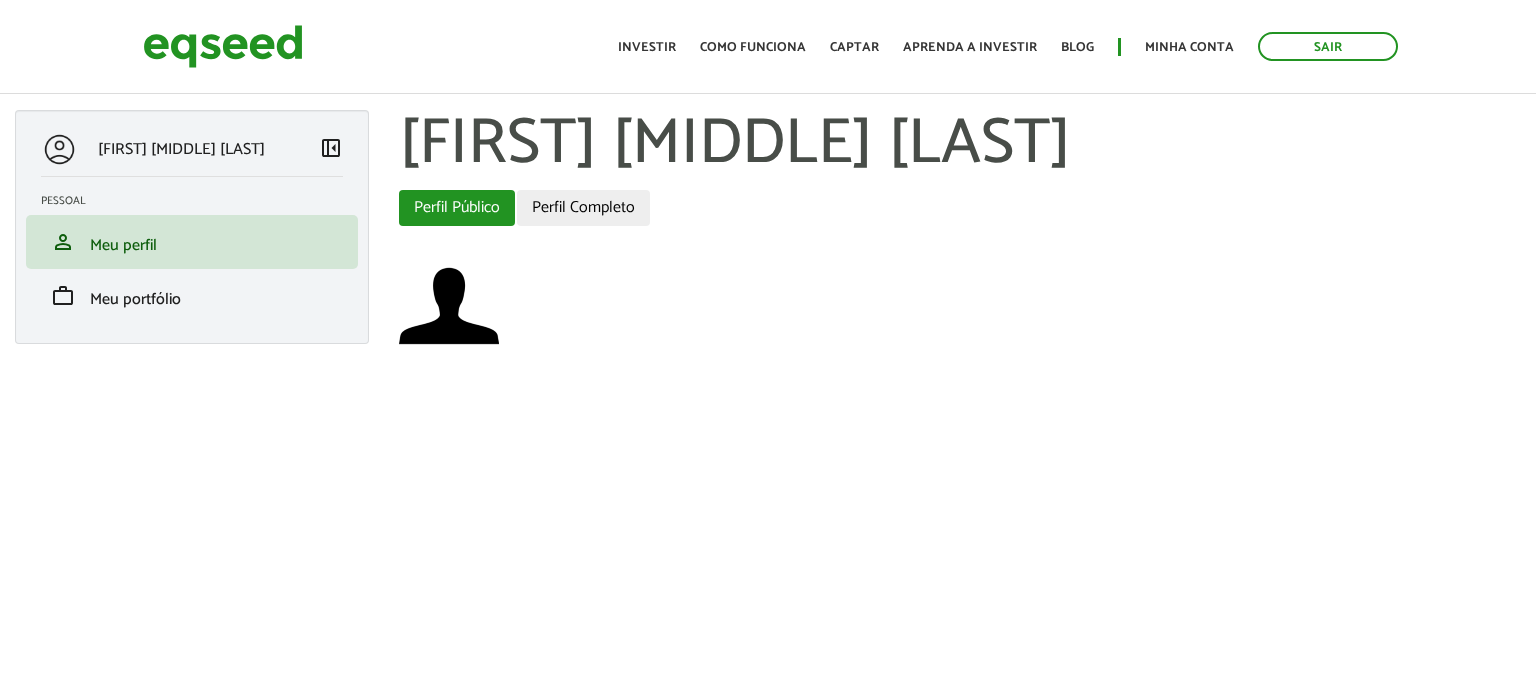 scroll, scrollTop: 0, scrollLeft: 0, axis: both 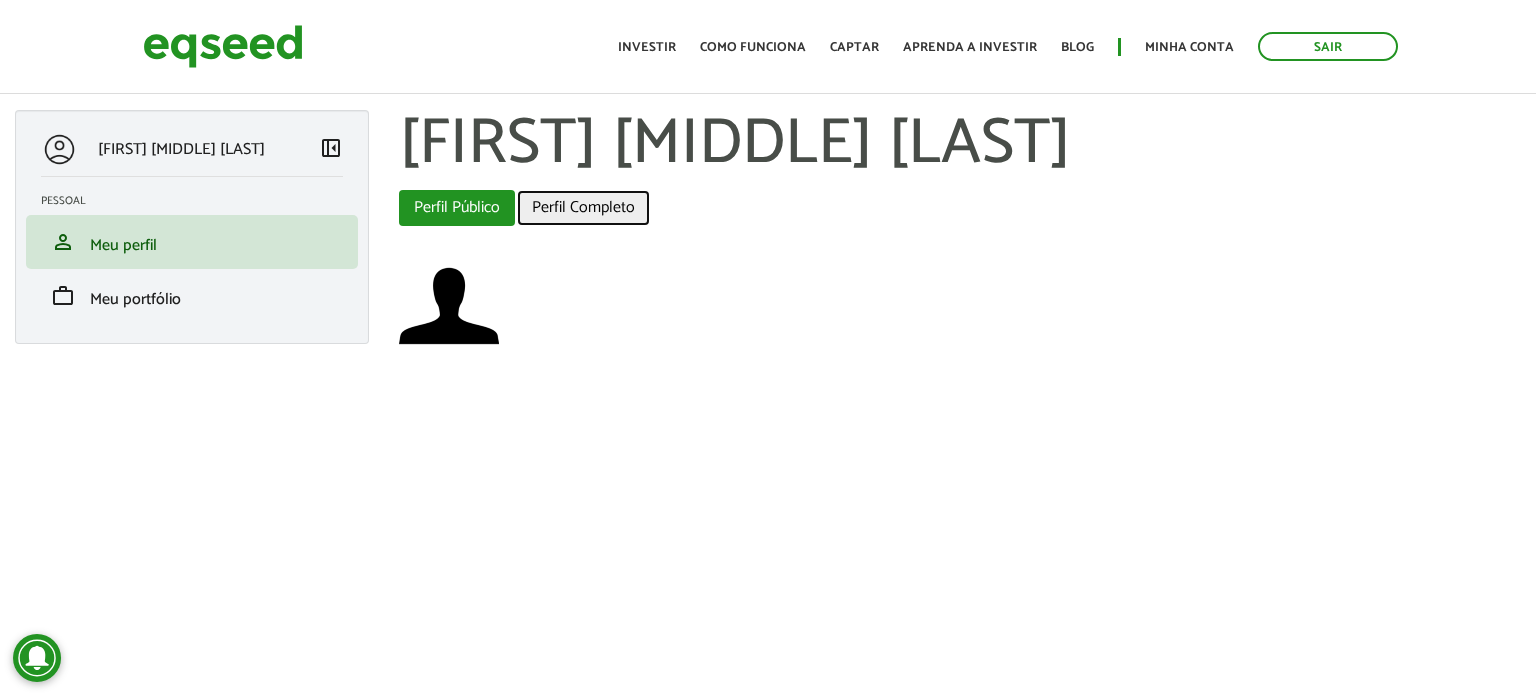 click on "Perfil Completo" at bounding box center [583, 208] 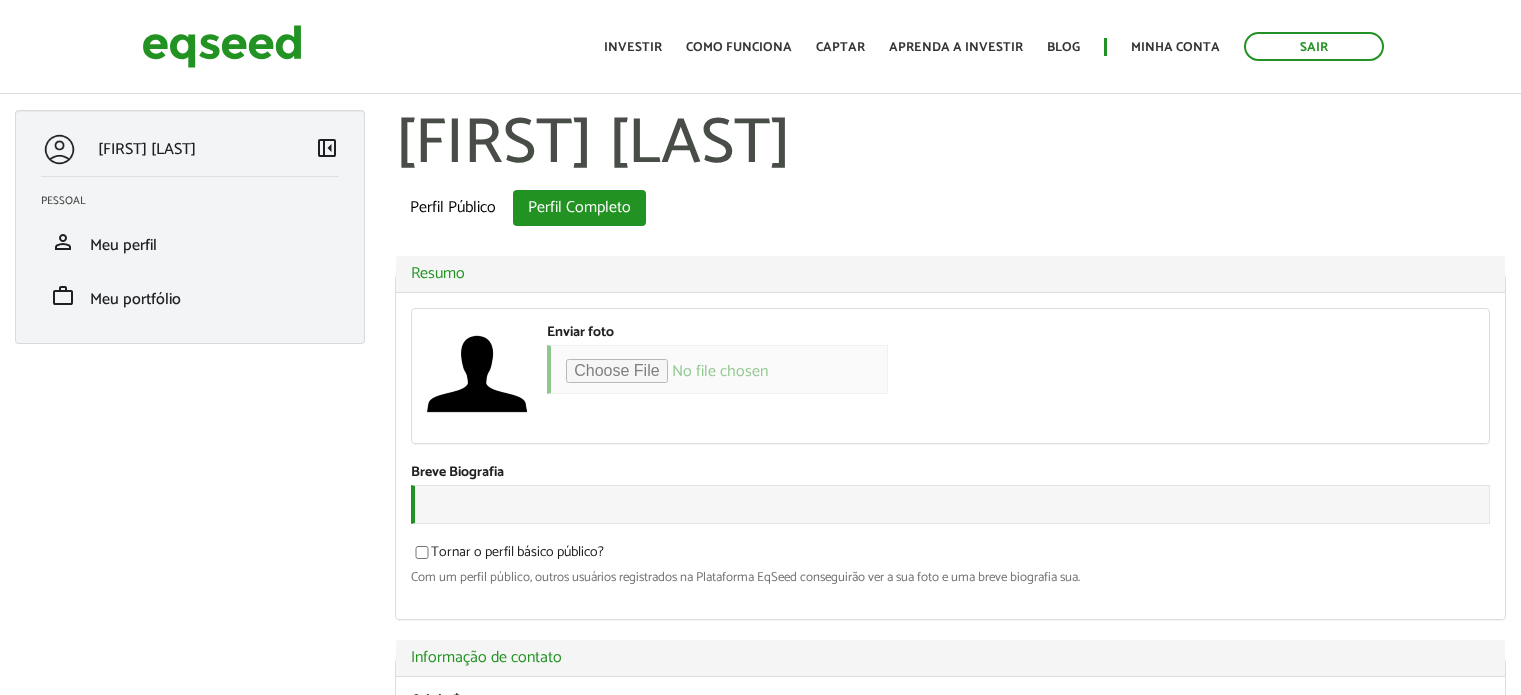 scroll, scrollTop: 0, scrollLeft: 0, axis: both 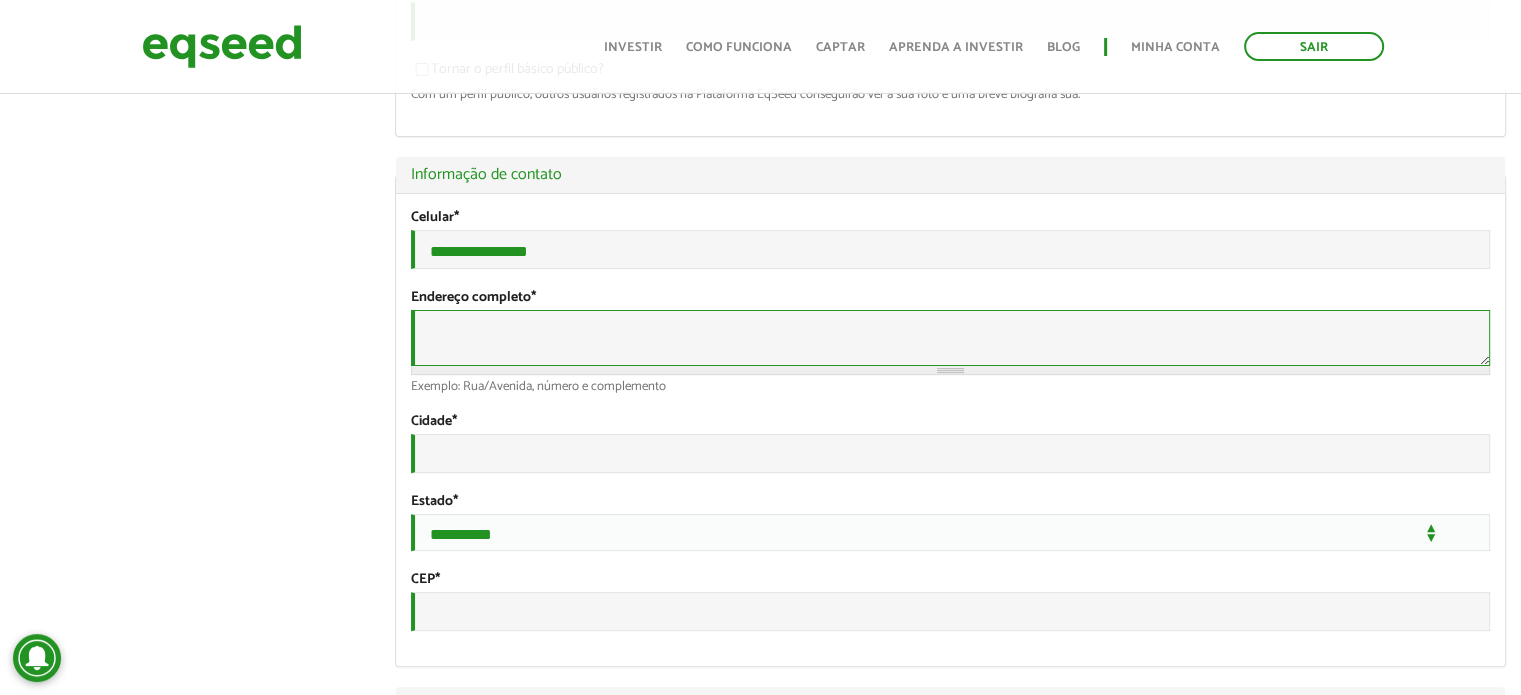 click on "Endereço completo  *" at bounding box center (950, 338) 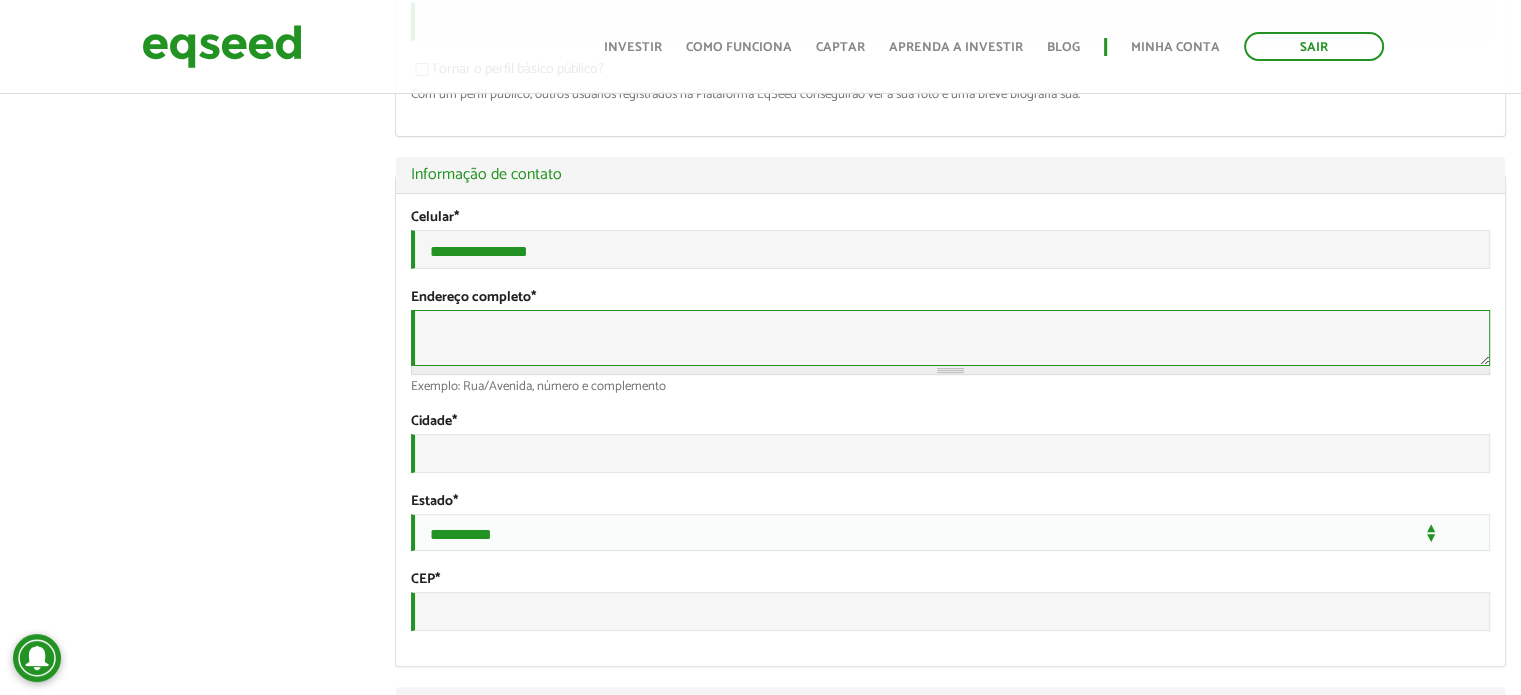 click on "Endereço completo  *" at bounding box center [950, 338] 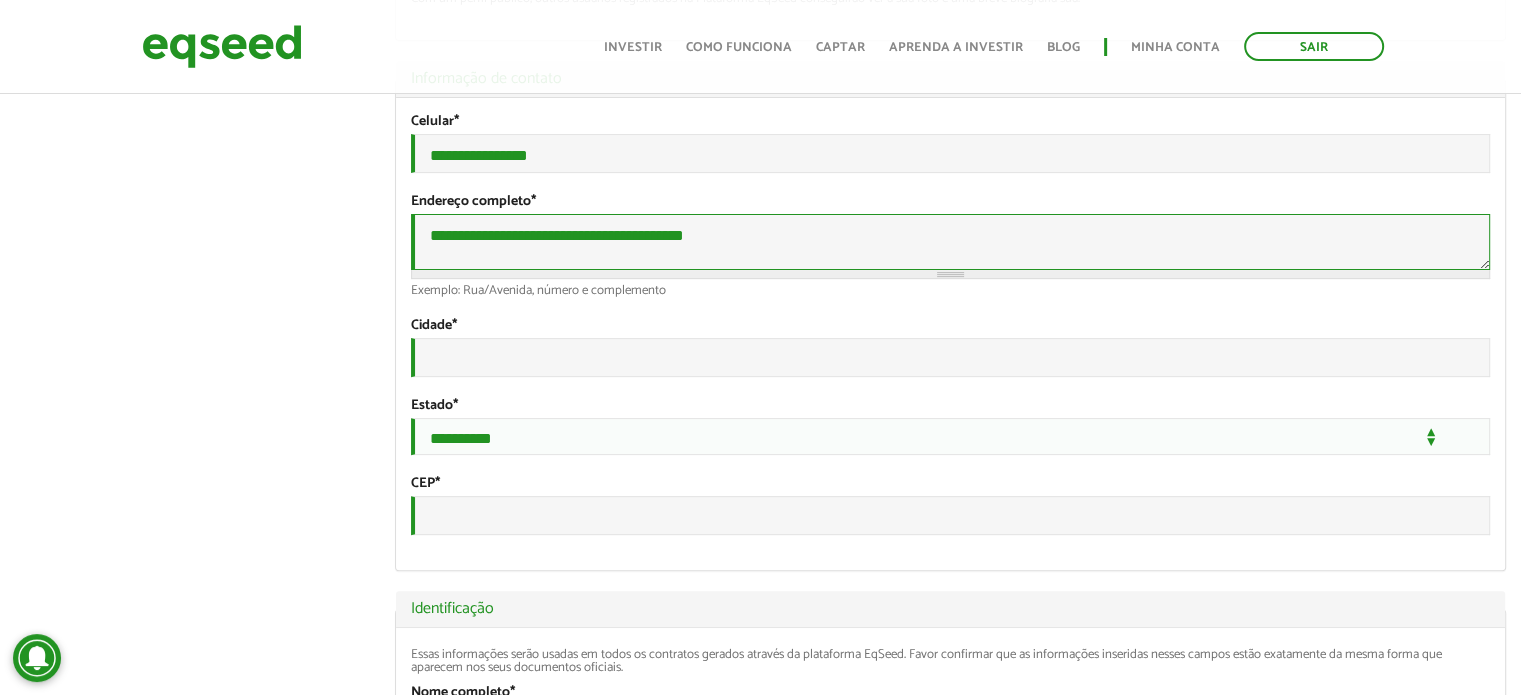 scroll, scrollTop: 608, scrollLeft: 0, axis: vertical 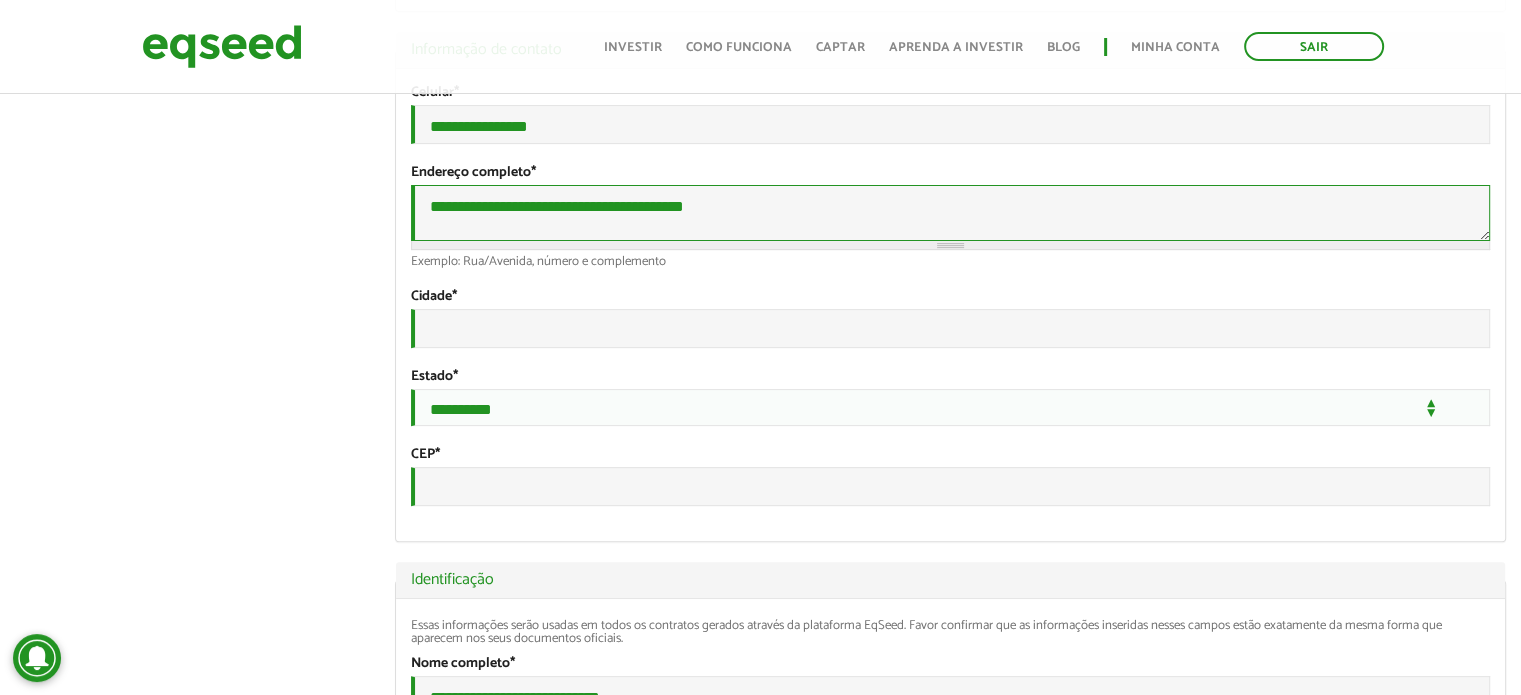 type on "**********" 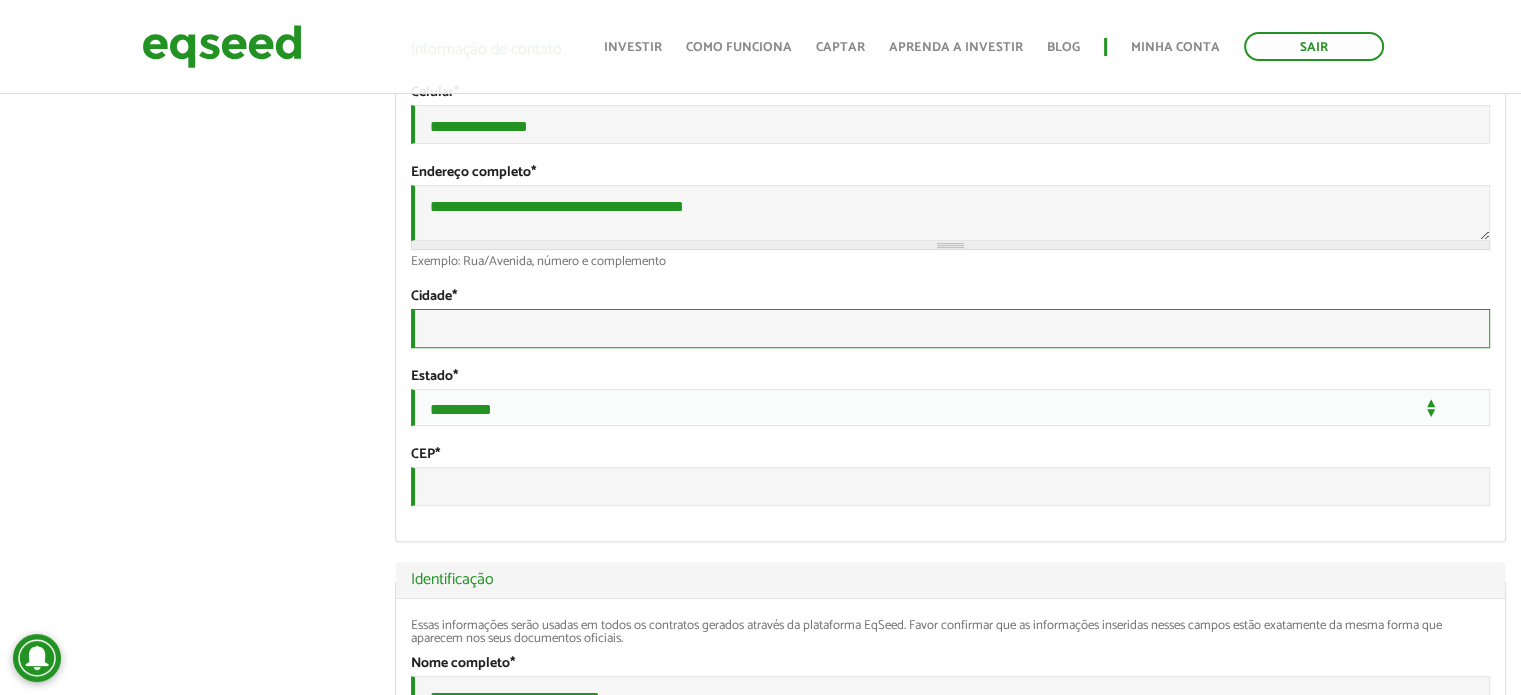 click on "Cidade  *" at bounding box center (950, 328) 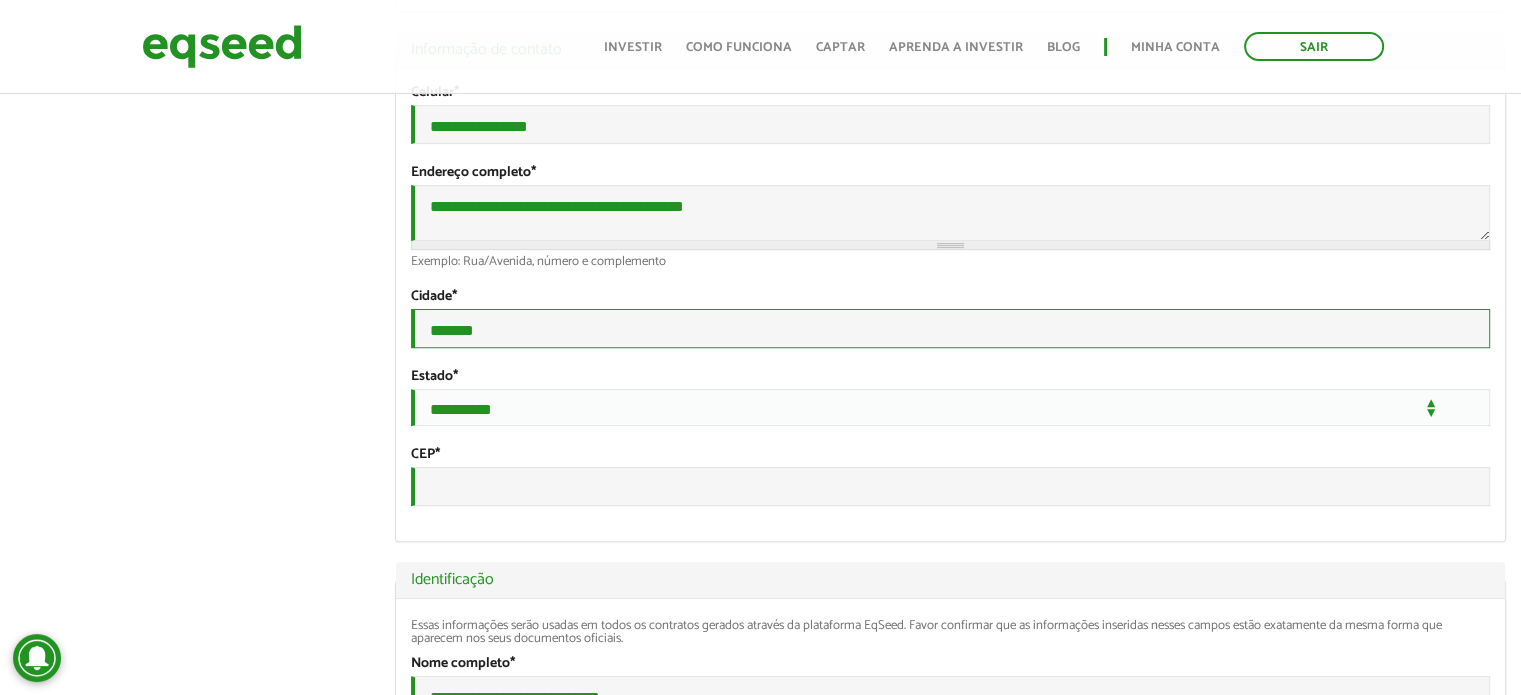 type on "*******" 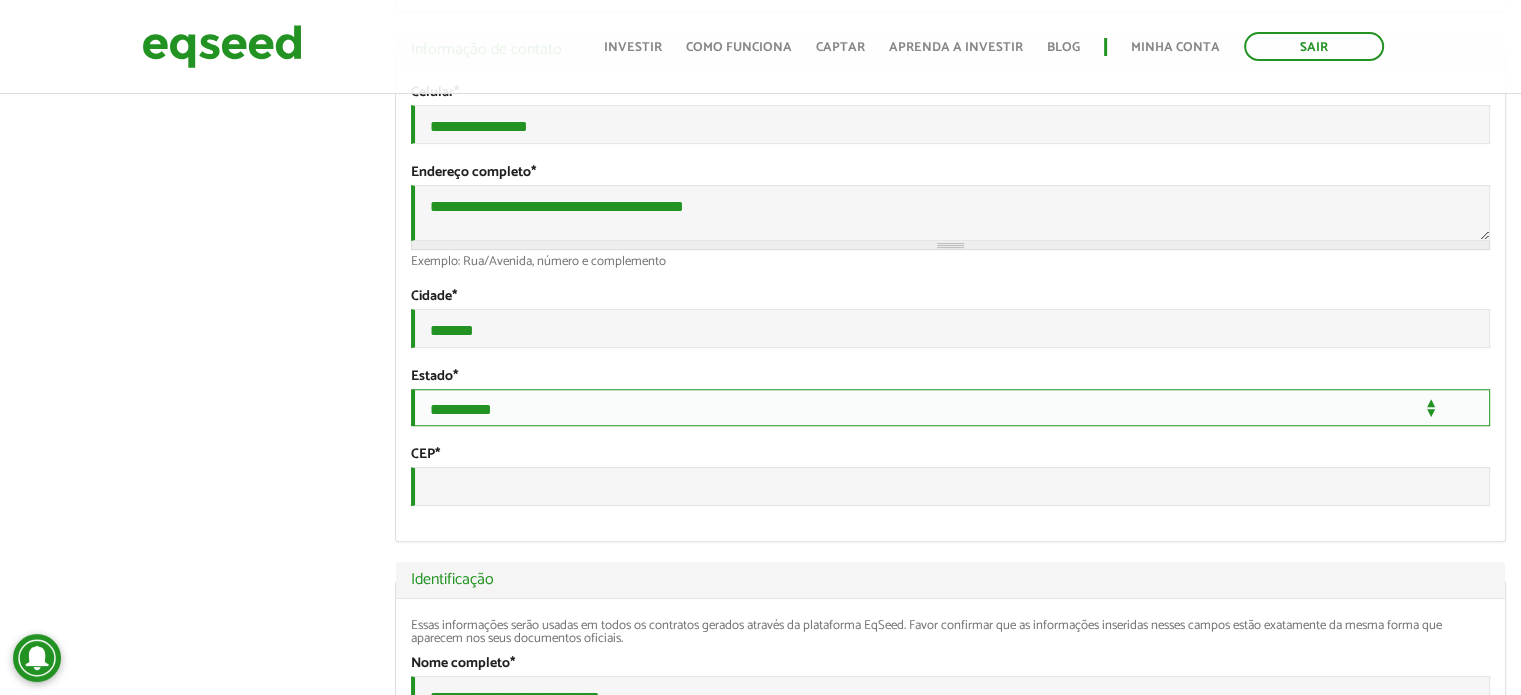 select on "**" 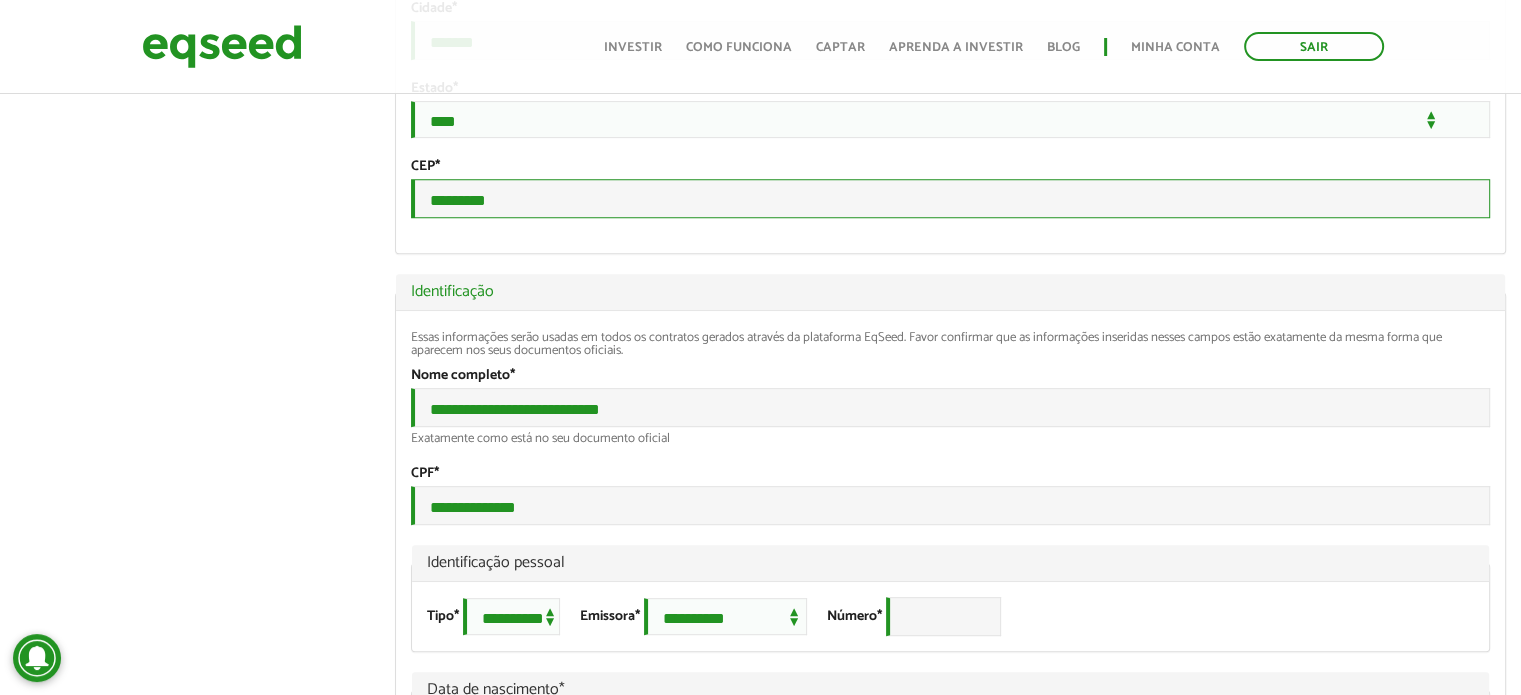 scroll, scrollTop: 898, scrollLeft: 0, axis: vertical 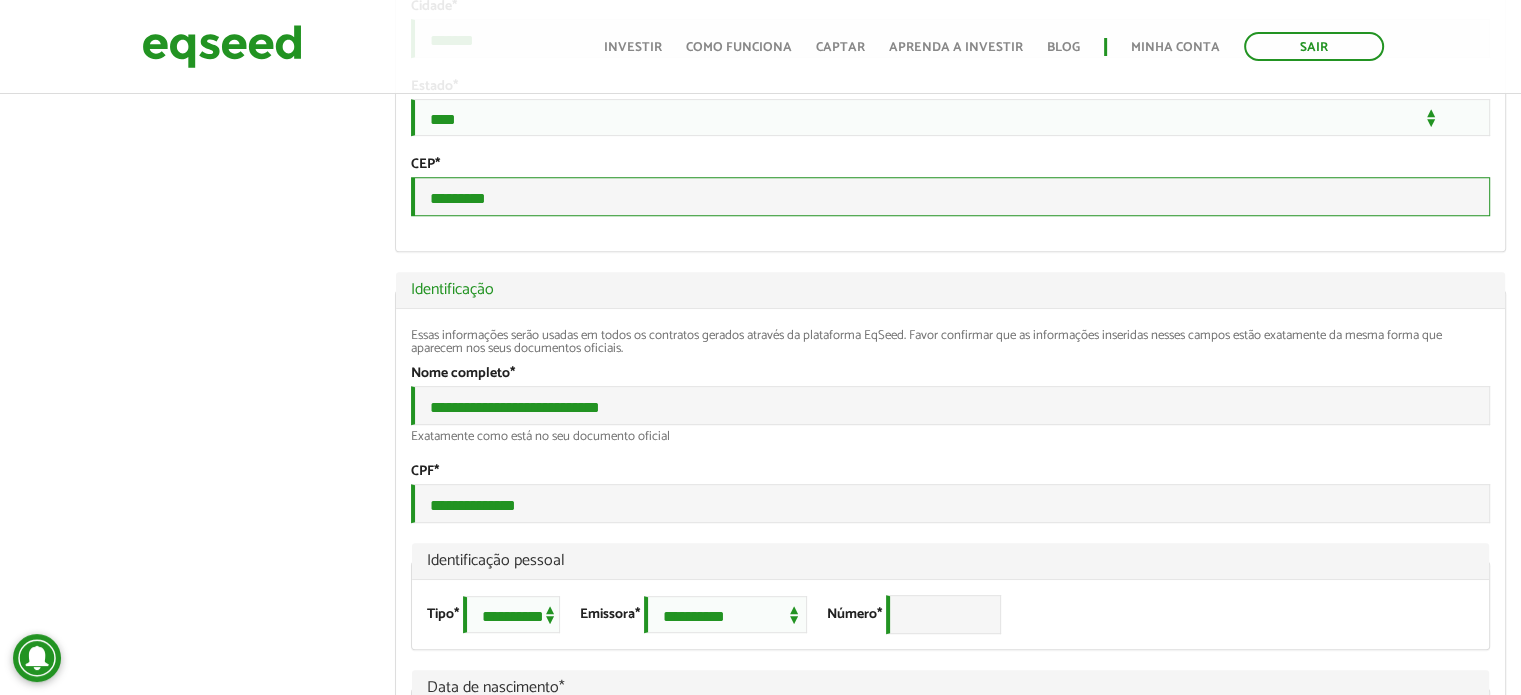type on "*********" 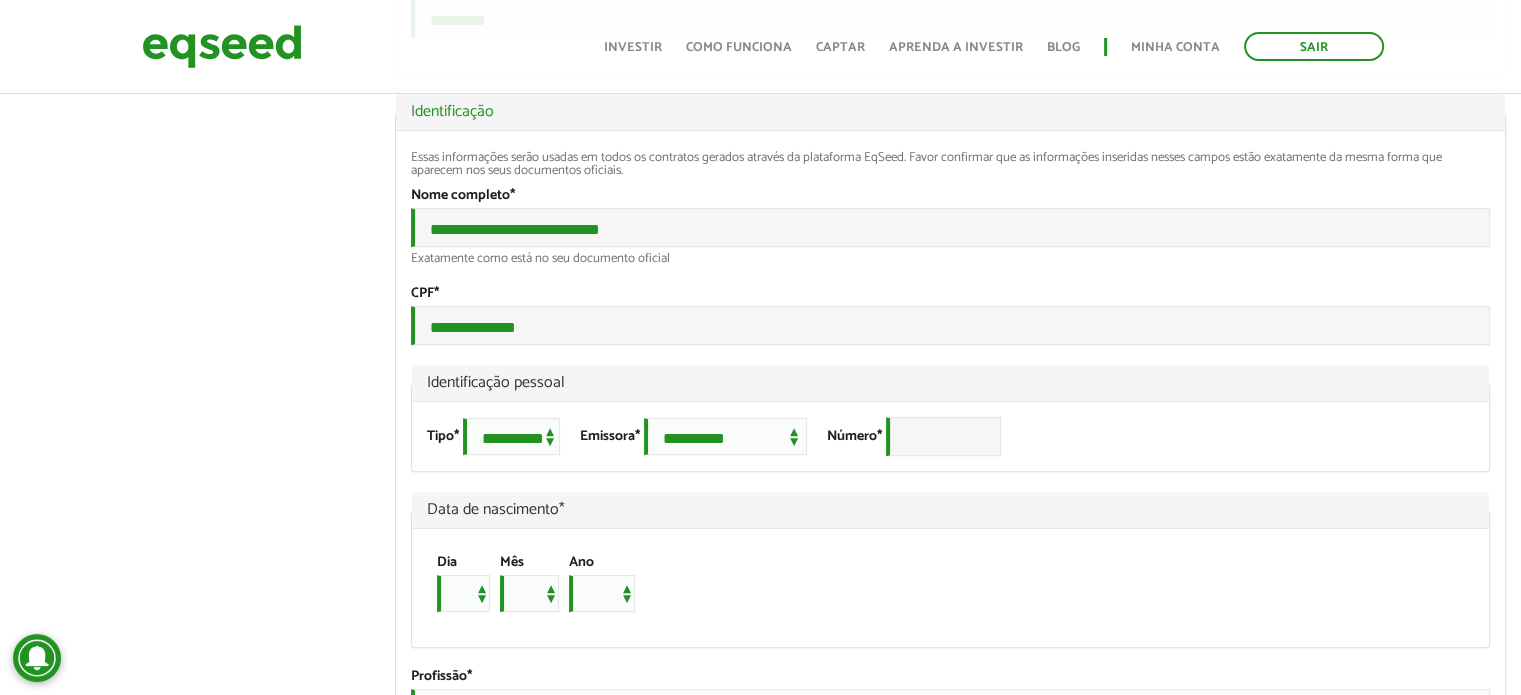 scroll, scrollTop: 1081, scrollLeft: 0, axis: vertical 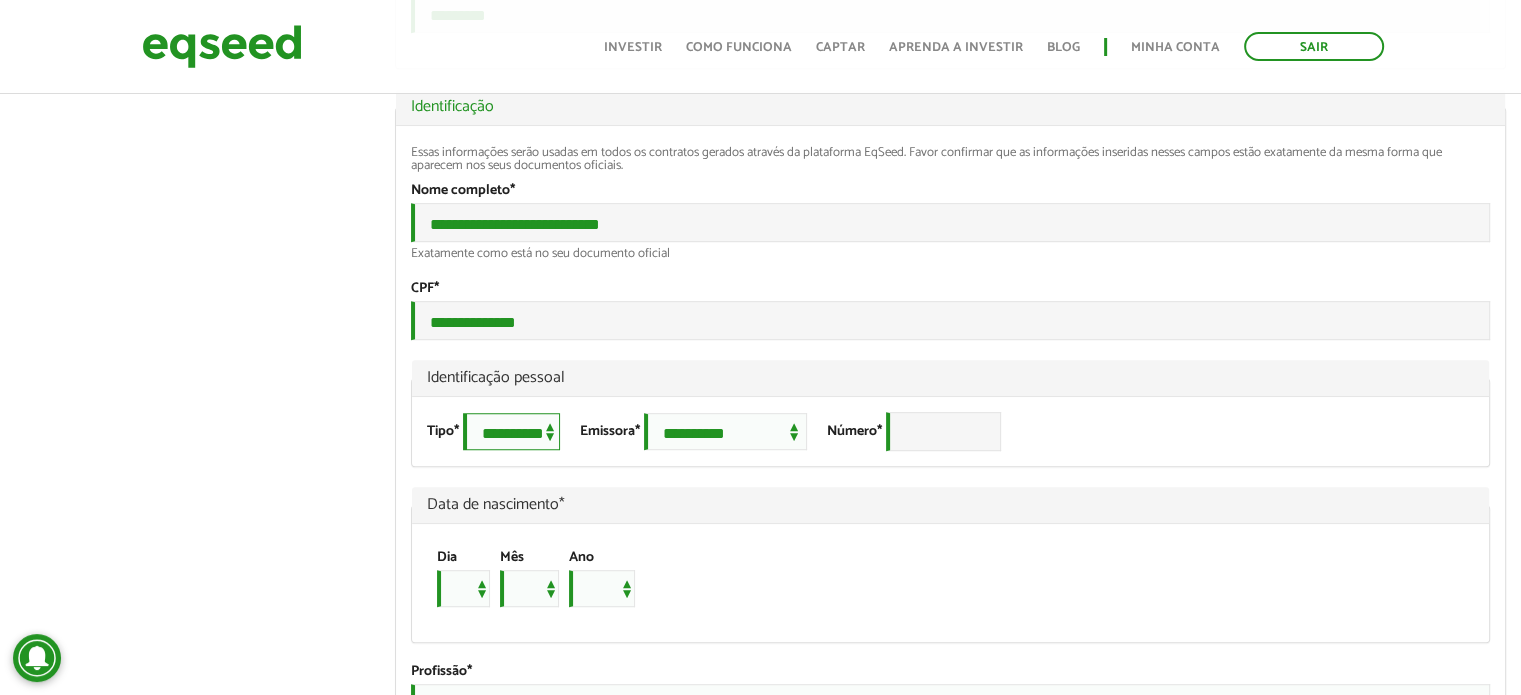 click on "**********" at bounding box center [511, 431] 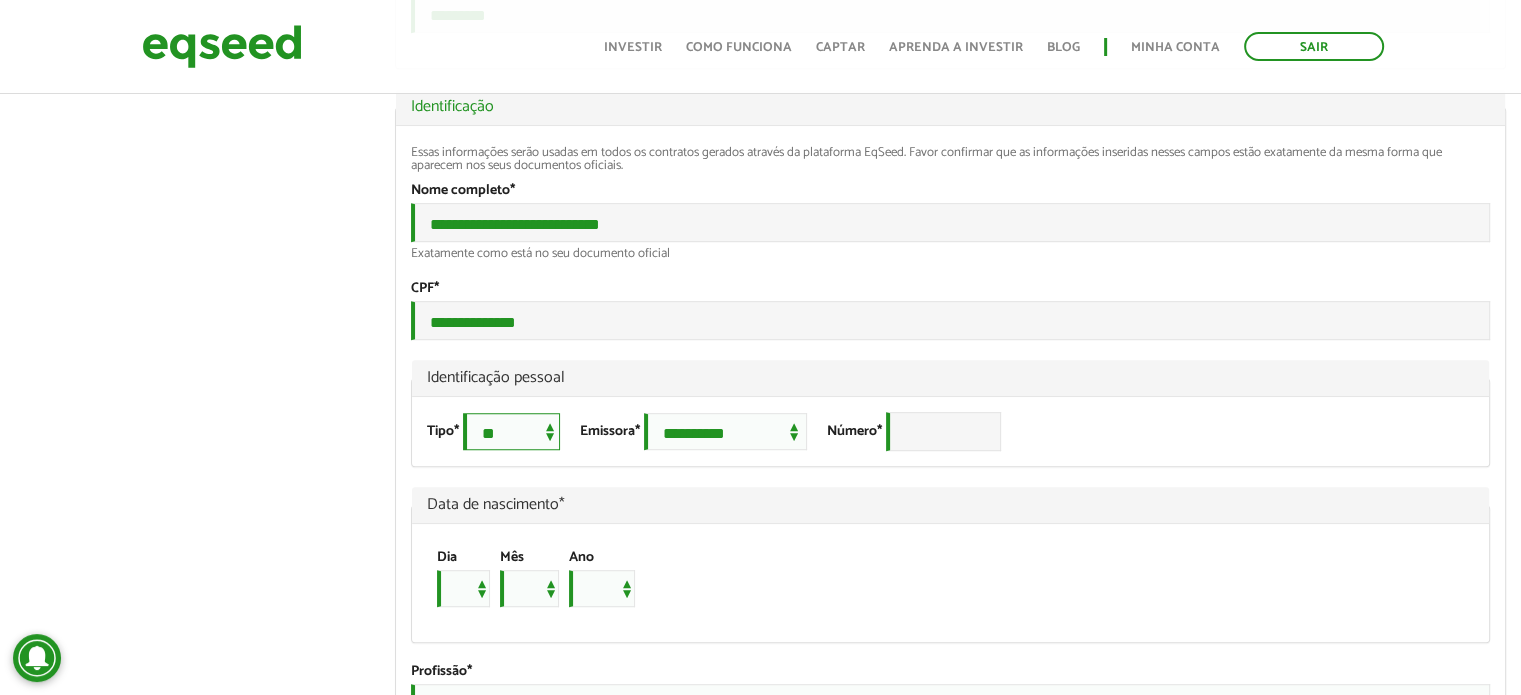 click on "**********" at bounding box center [511, 431] 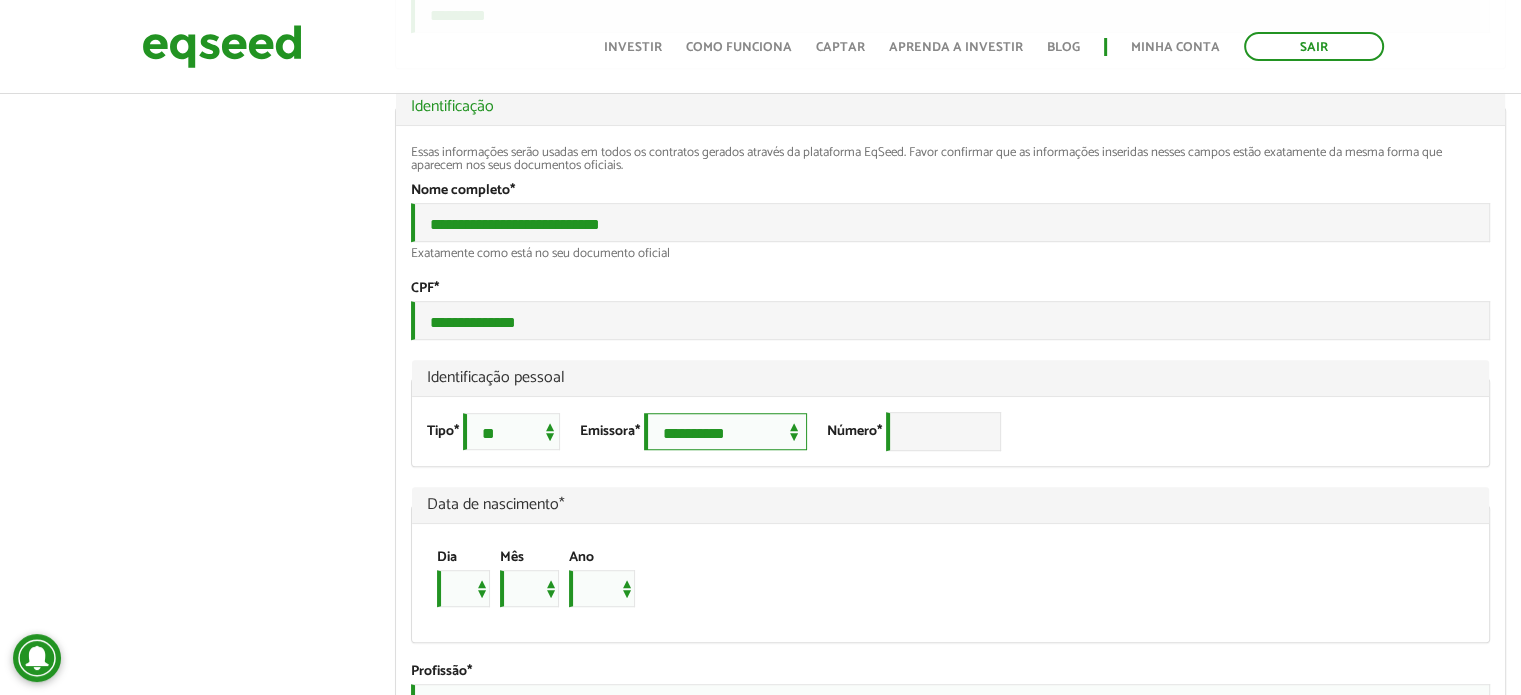 click on "**********" at bounding box center (725, 431) 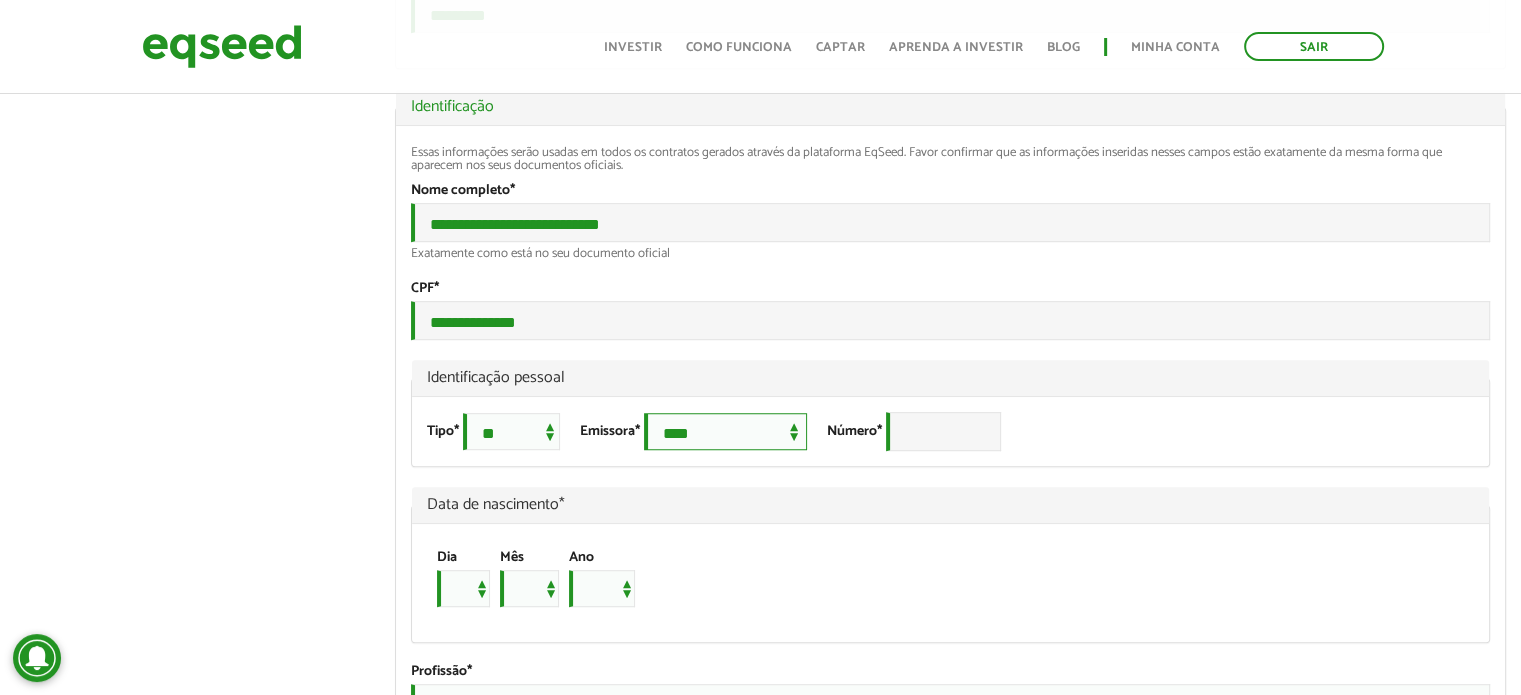 click on "**********" at bounding box center (725, 431) 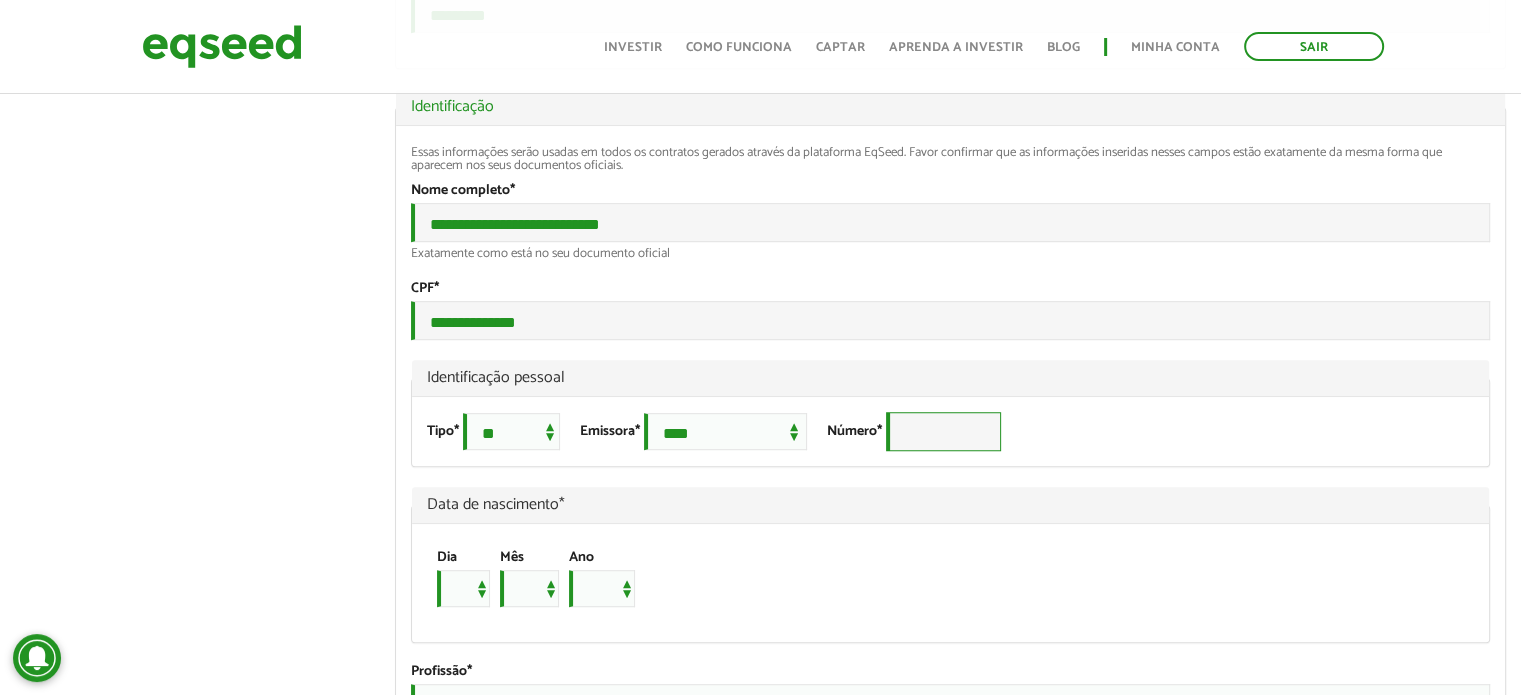 click on "Número  *" at bounding box center (943, 431) 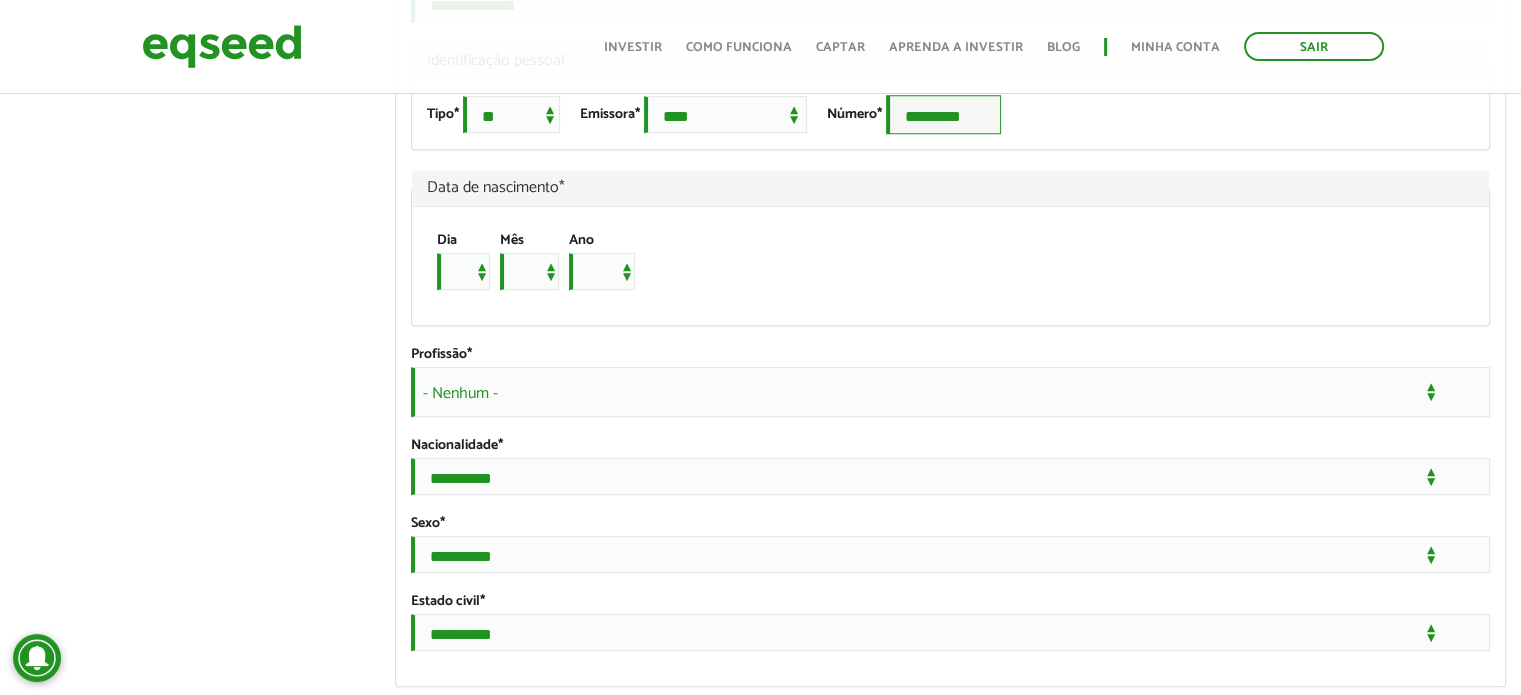 scroll, scrollTop: 1420, scrollLeft: 0, axis: vertical 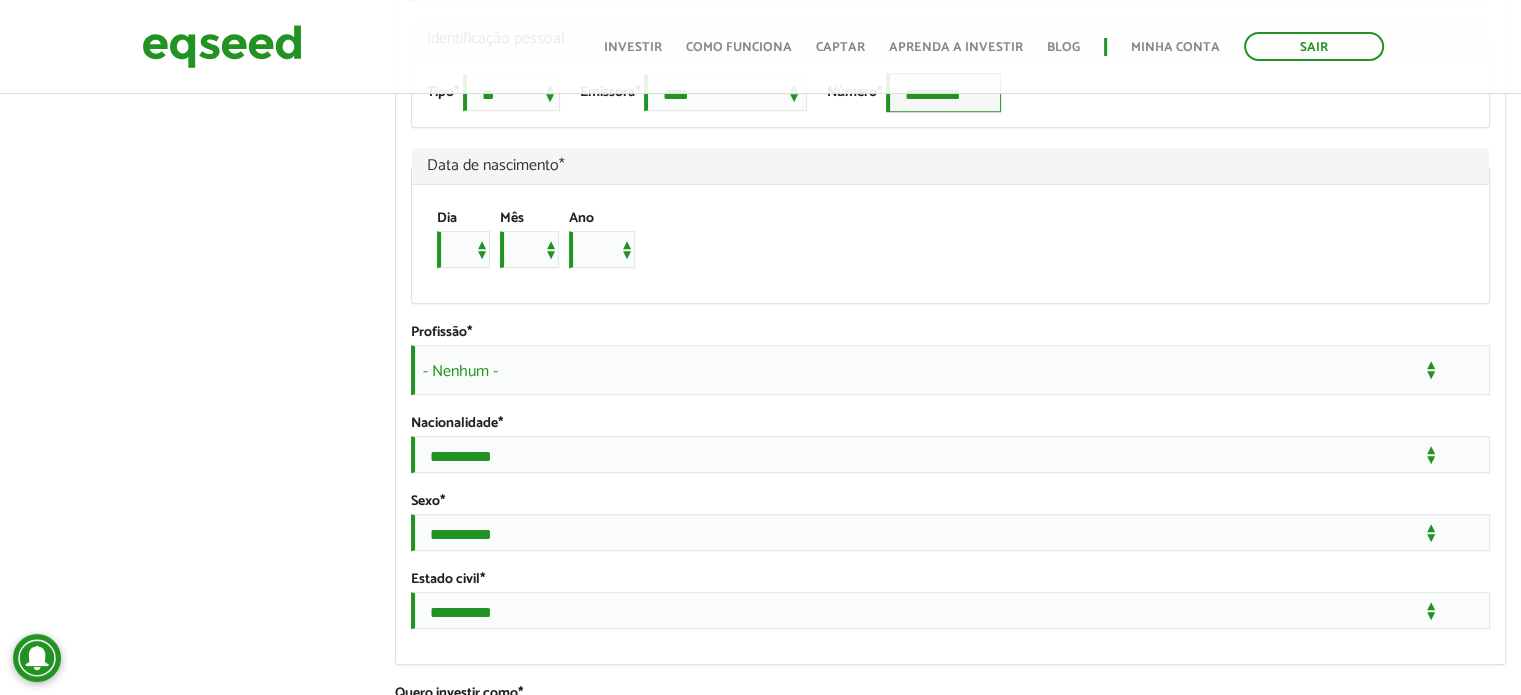 type on "*********" 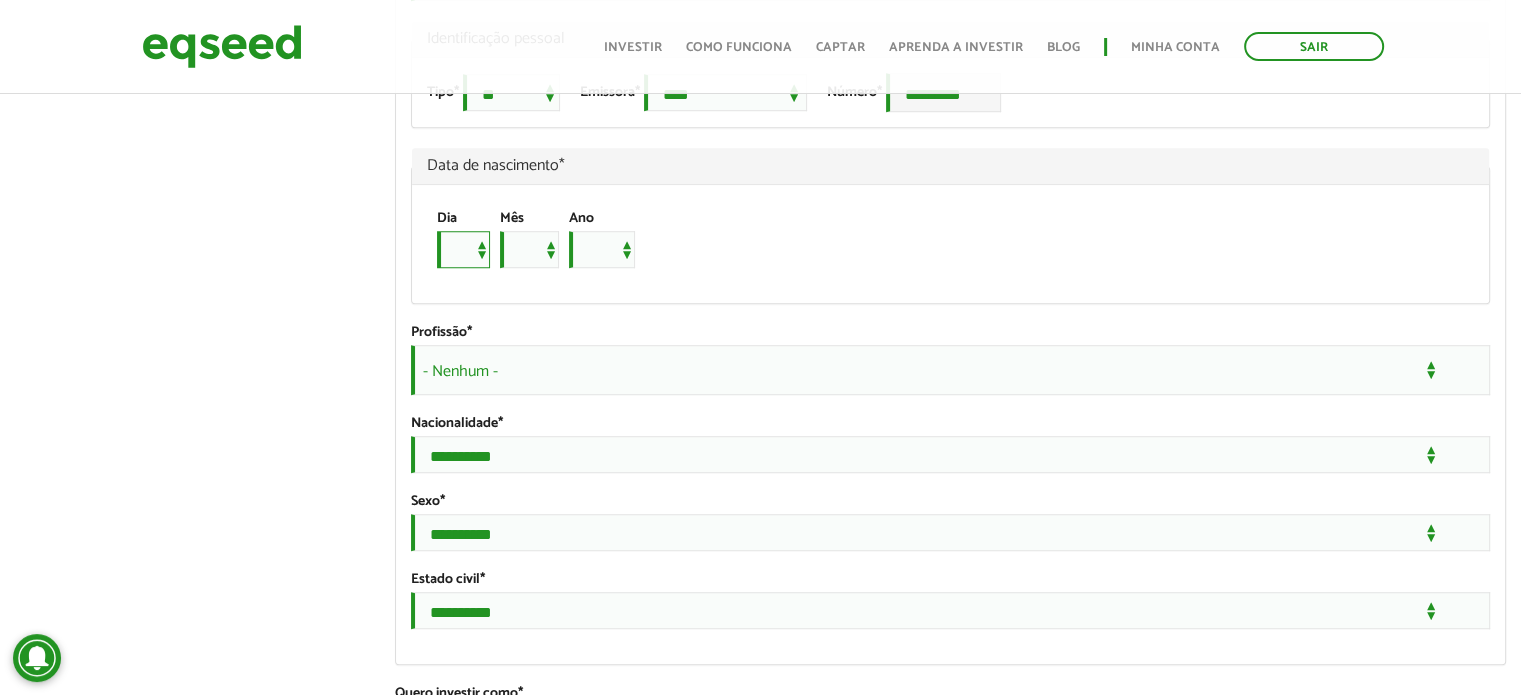 drag, startPoint x: 456, startPoint y: 339, endPoint x: 522, endPoint y: 312, distance: 71.30919 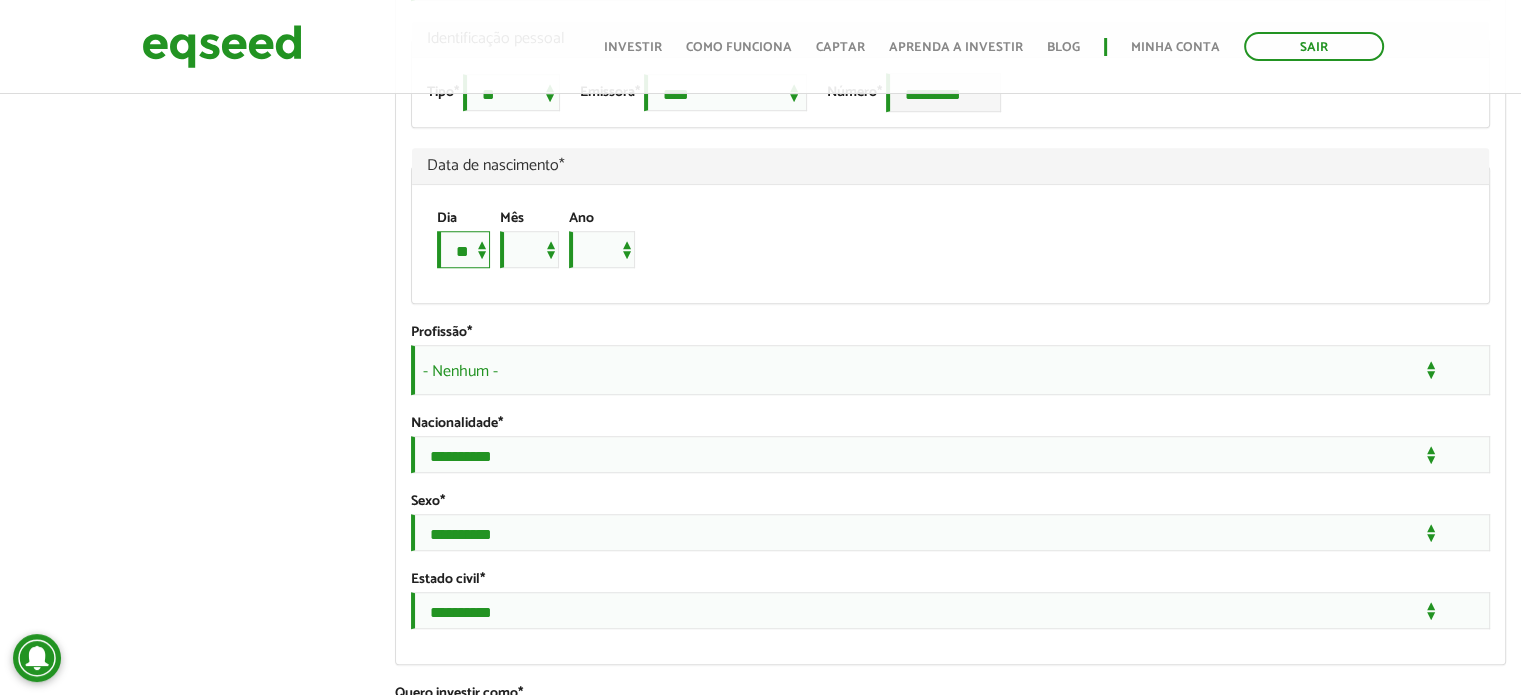 click on "* * * * * * * * * ** ** ** ** ** ** ** ** ** ** ** ** ** ** ** ** ** ** ** ** ** **" at bounding box center (463, 249) 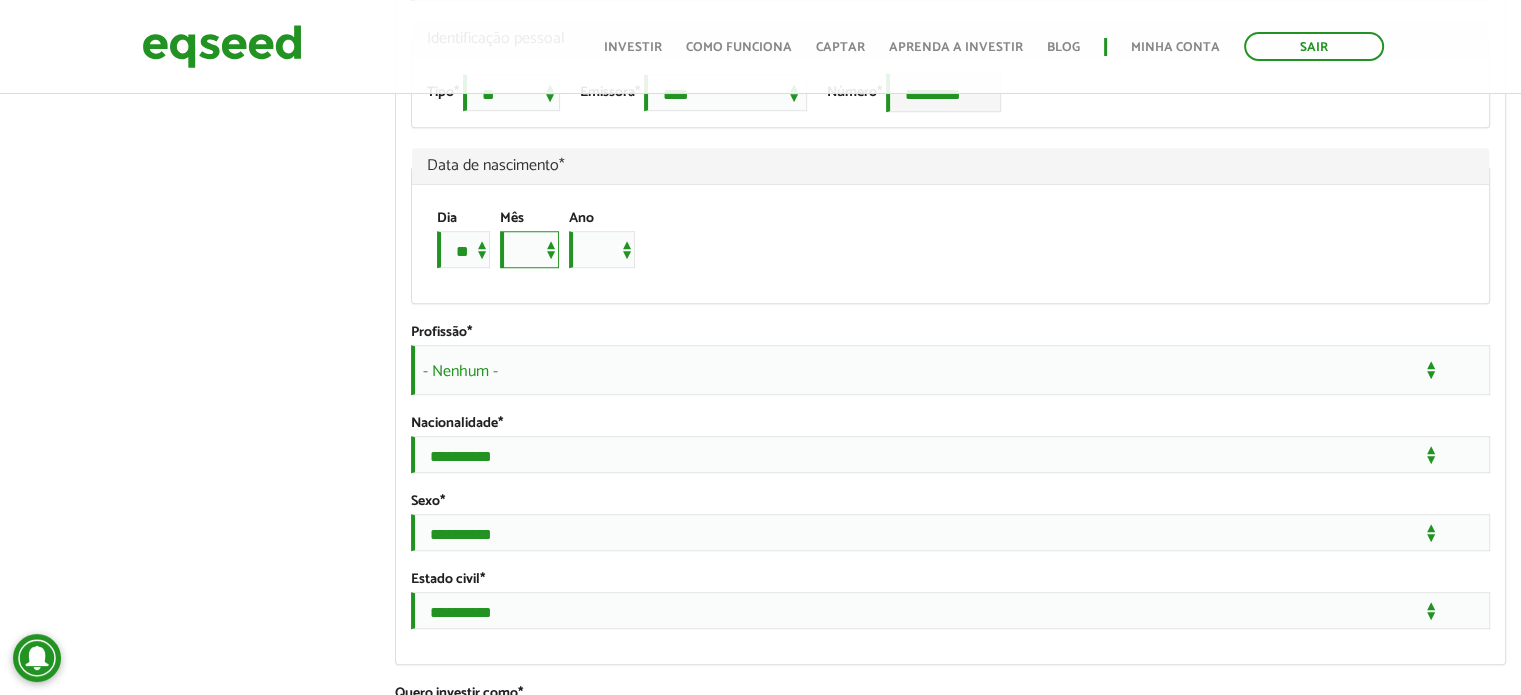click on "*** *** *** *** *** *** *** *** *** *** *** ***" at bounding box center [529, 249] 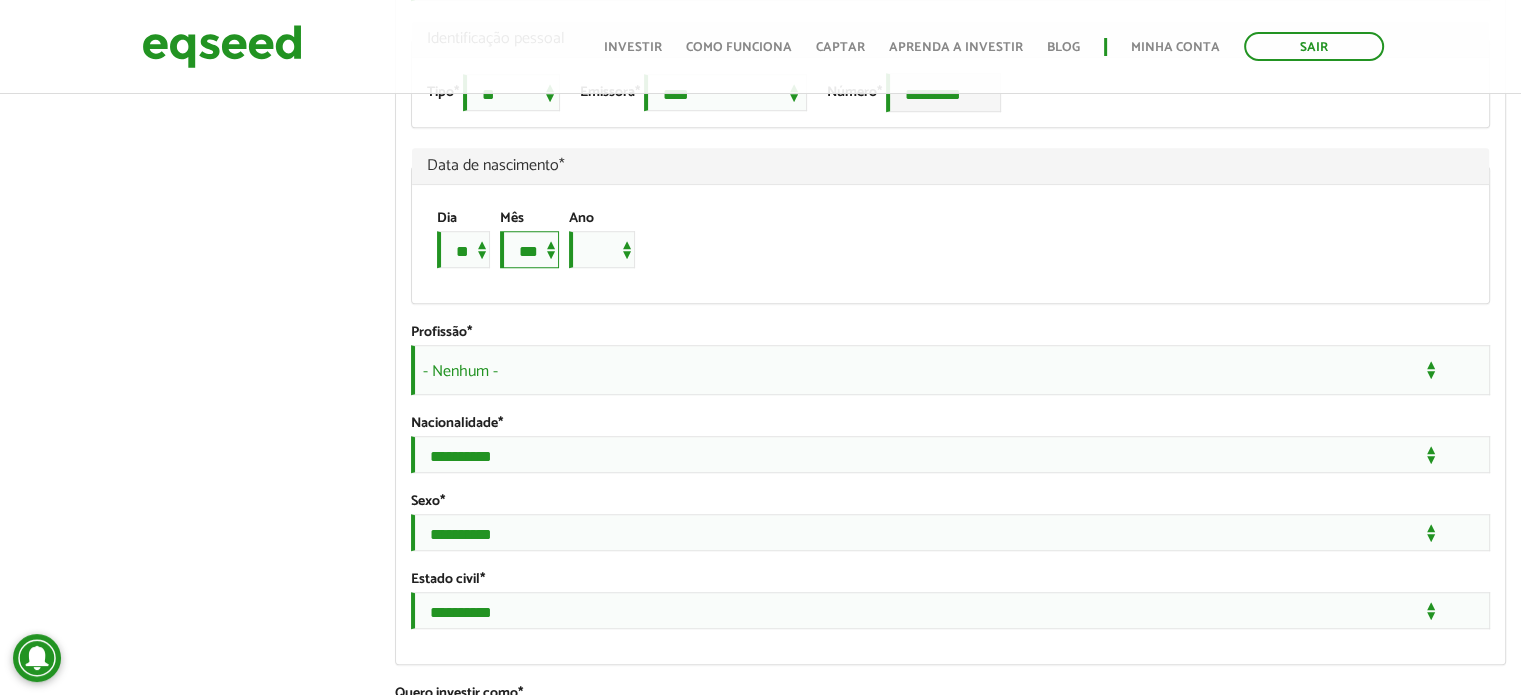 click on "*** *** *** *** *** *** *** *** *** *** *** ***" at bounding box center [529, 249] 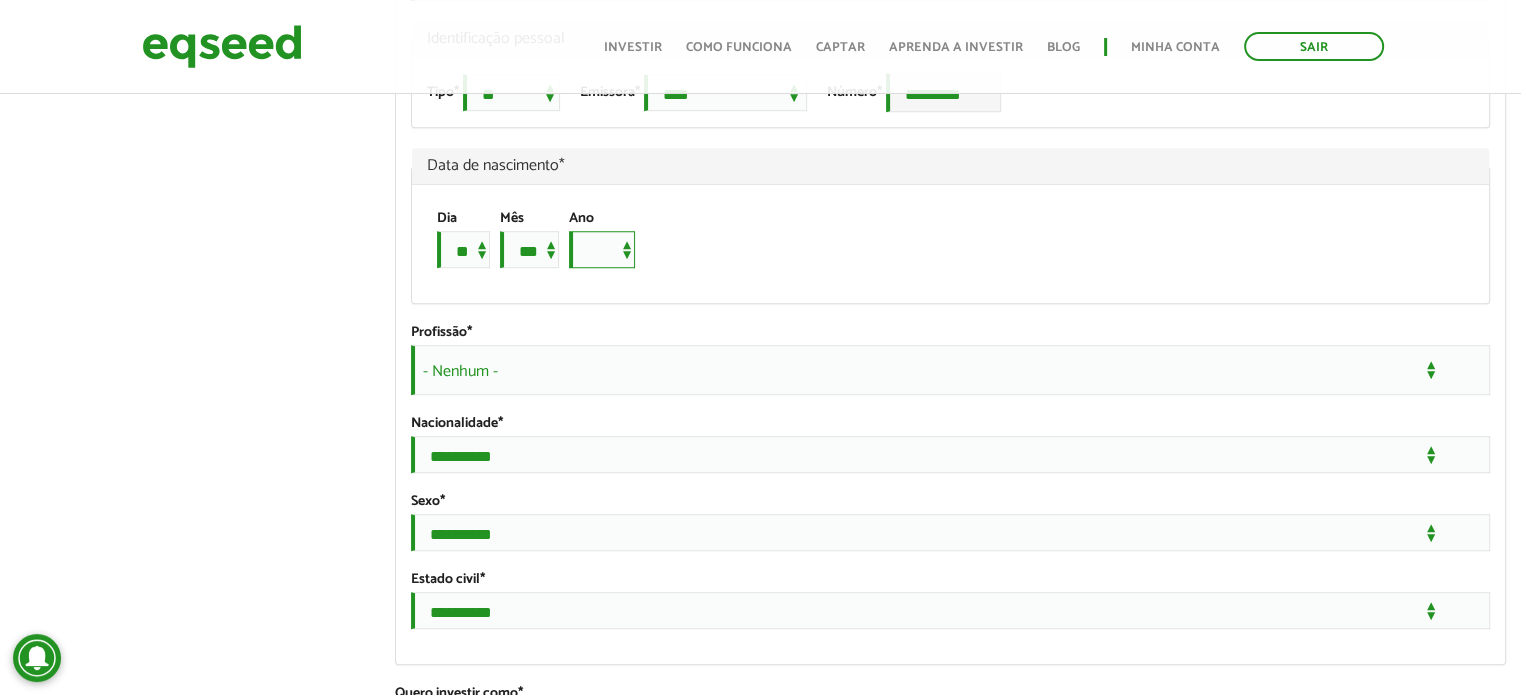 click on "**** **** **** **** **** **** **** **** **** **** **** **** **** **** **** **** **** **** **** **** **** **** **** **** **** **** **** **** **** **** **** **** **** **** **** **** **** **** **** **** **** **** **** **** **** **** **** **** **** **** **** **** **** **** **** **** **** **** **** **** **** **** **** **** **** **** **** **** **** **** **** **** **** **** **** **** **** **** **** **** **** **** **** **** **** **** **** **** **** **** **** **** **** **** **** **** **** **** **** **** **** **** **** **** **** **** **** **** **** **** **** **** **** **** **** **** **** **** **** **** **** **** **** **** **** ****" at bounding box center (602, 249) 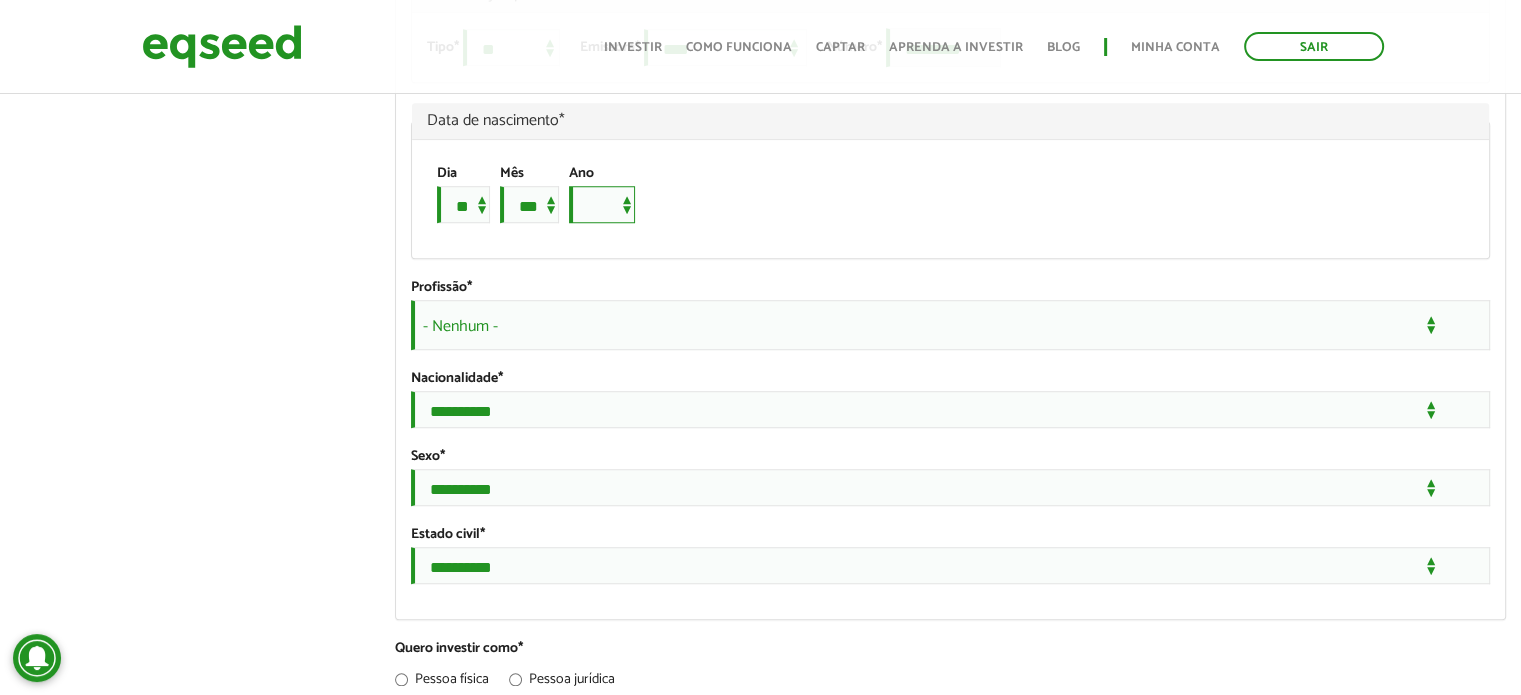 scroll, scrollTop: 1432, scrollLeft: 0, axis: vertical 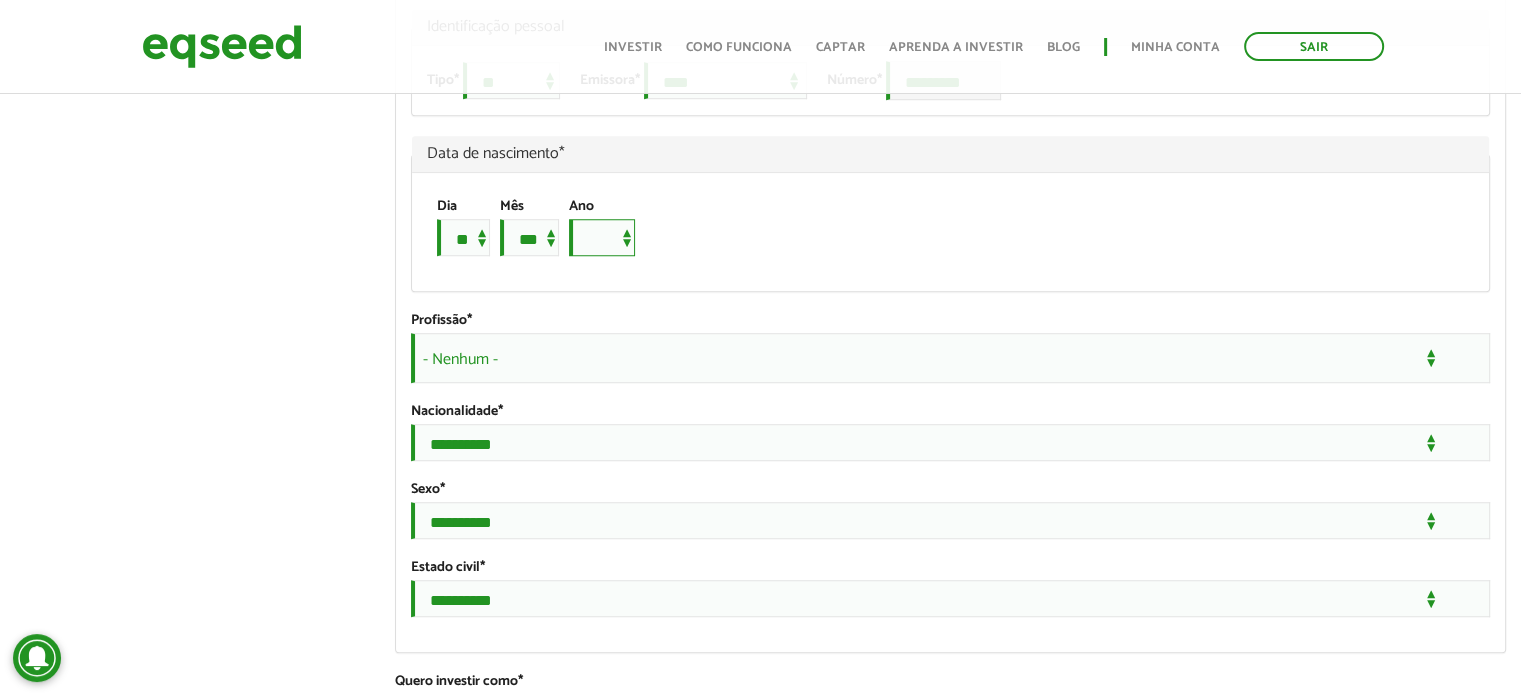 click on "**** **** **** **** **** **** **** **** **** **** **** **** **** **** **** **** **** **** **** **** **** **** **** **** **** **** **** **** **** **** **** **** **** **** **** **** **** **** **** **** **** **** **** **** **** **** **** **** **** **** **** **** **** **** **** **** **** **** **** **** **** **** **** **** **** **** **** **** **** **** **** **** **** **** **** **** **** **** **** **** **** **** **** **** **** **** **** **** **** **** **** **** **** **** **** **** **** **** **** **** **** **** **** **** **** **** **** **** **** **** **** **** **** **** **** **** **** **** **** **** **** **** **** **** **** ****" at bounding box center (602, 237) 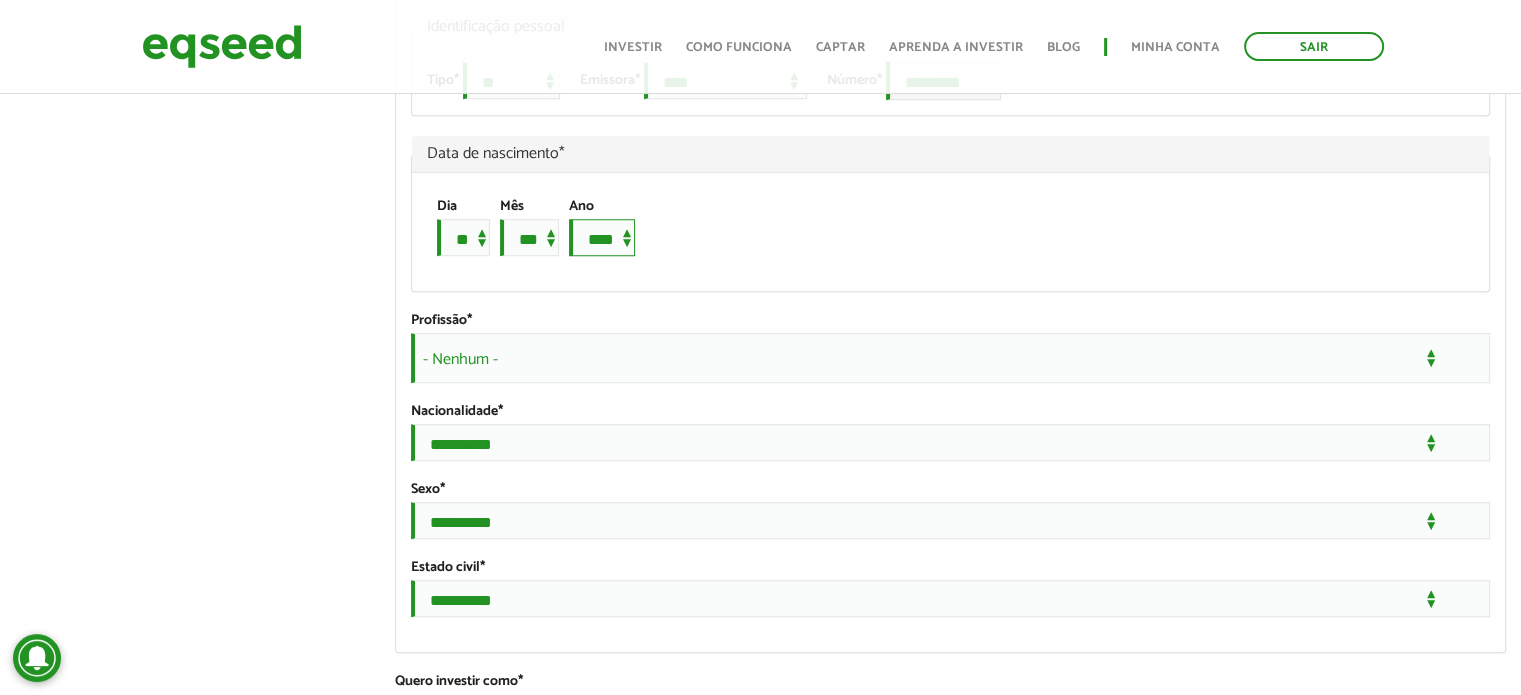 click on "**** **** **** **** **** **** **** **** **** **** **** **** **** **** **** **** **** **** **** **** **** **** **** **** **** **** **** **** **** **** **** **** **** **** **** **** **** **** **** **** **** **** **** **** **** **** **** **** **** **** **** **** **** **** **** **** **** **** **** **** **** **** **** **** **** **** **** **** **** **** **** **** **** **** **** **** **** **** **** **** **** **** **** **** **** **** **** **** **** **** **** **** **** **** **** **** **** **** **** **** **** **** **** **** **** **** **** **** **** **** **** **** **** **** **** **** **** **** **** **** **** **** **** **** **** ****" at bounding box center (602, 237) 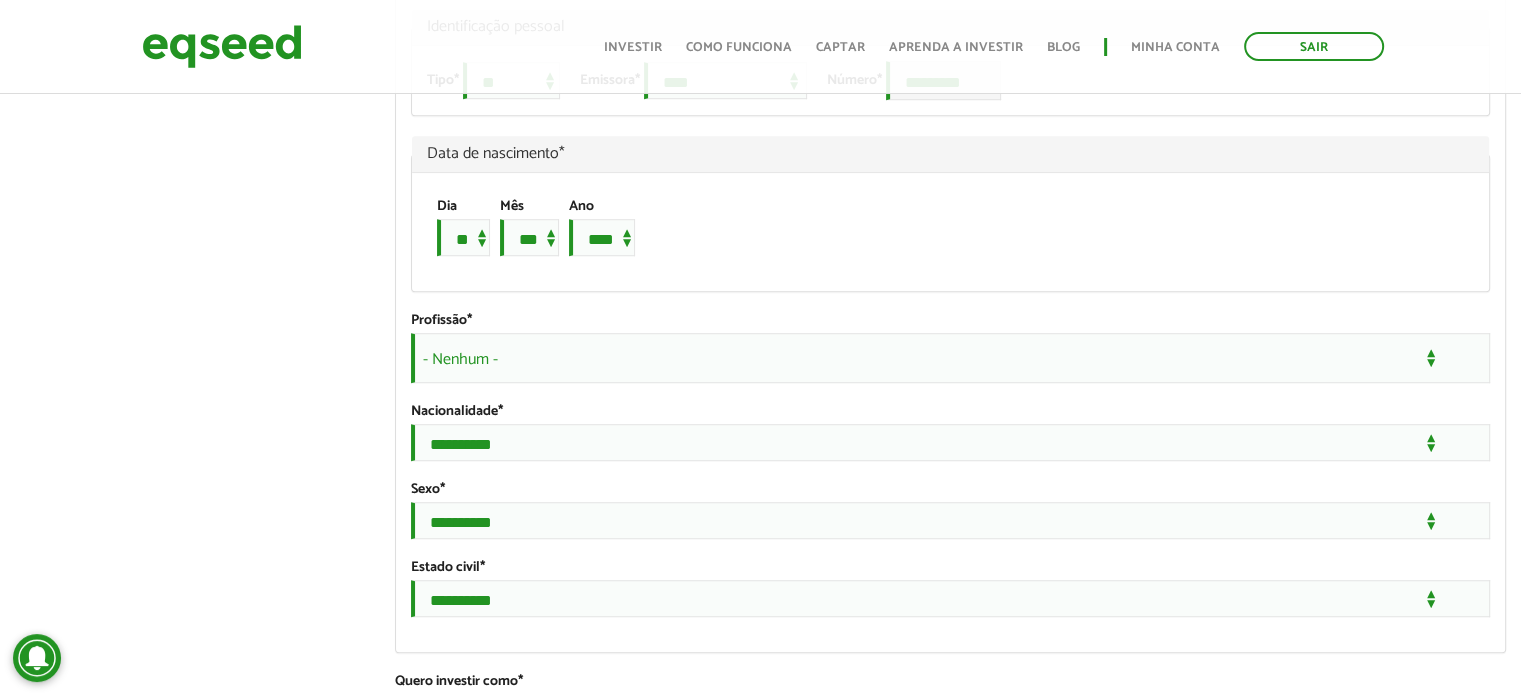 click on "Dia
* * * * * * * * * ** ** ** ** ** ** ** ** ** ** ** ** ** ** ** ** ** ** ** ** ** **   Mês
*** *** *** *** *** *** *** *** *** *** *** ***   Ano
**** **** **** **** **** **** **** **** **** **** **** **** **** **** **** **** **** **** **** **** **** **** **** **** **** **** **** **** **** **** **** **** **** **** **** **** **** **** **** **** **** **** **** **** **** **** **** **** **** **** **** **** **** **** **** **** **** **** **** **** **** **** **** **** **** **** **** **** **** **** **** **** **** **** **** **** **** **** **** **** **** **** **** **** **** **** **** **** **** **** **** **** **** **** **** **** **** **** **** **** **** **** **** **** **** **** **** **** **** **** **** **** **** **** **** **** **** **** **** **** **** **** **** **** **** ****" at bounding box center [940, 232] 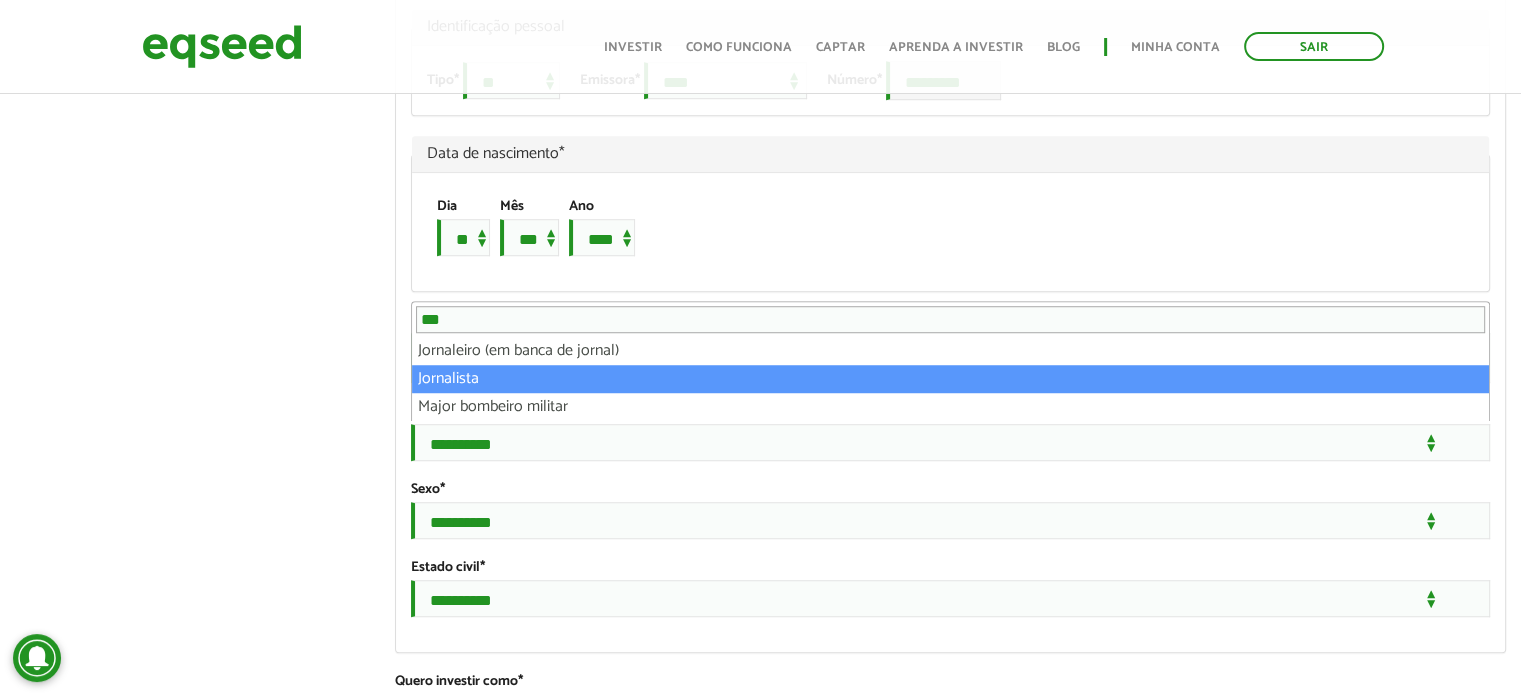 type on "***" 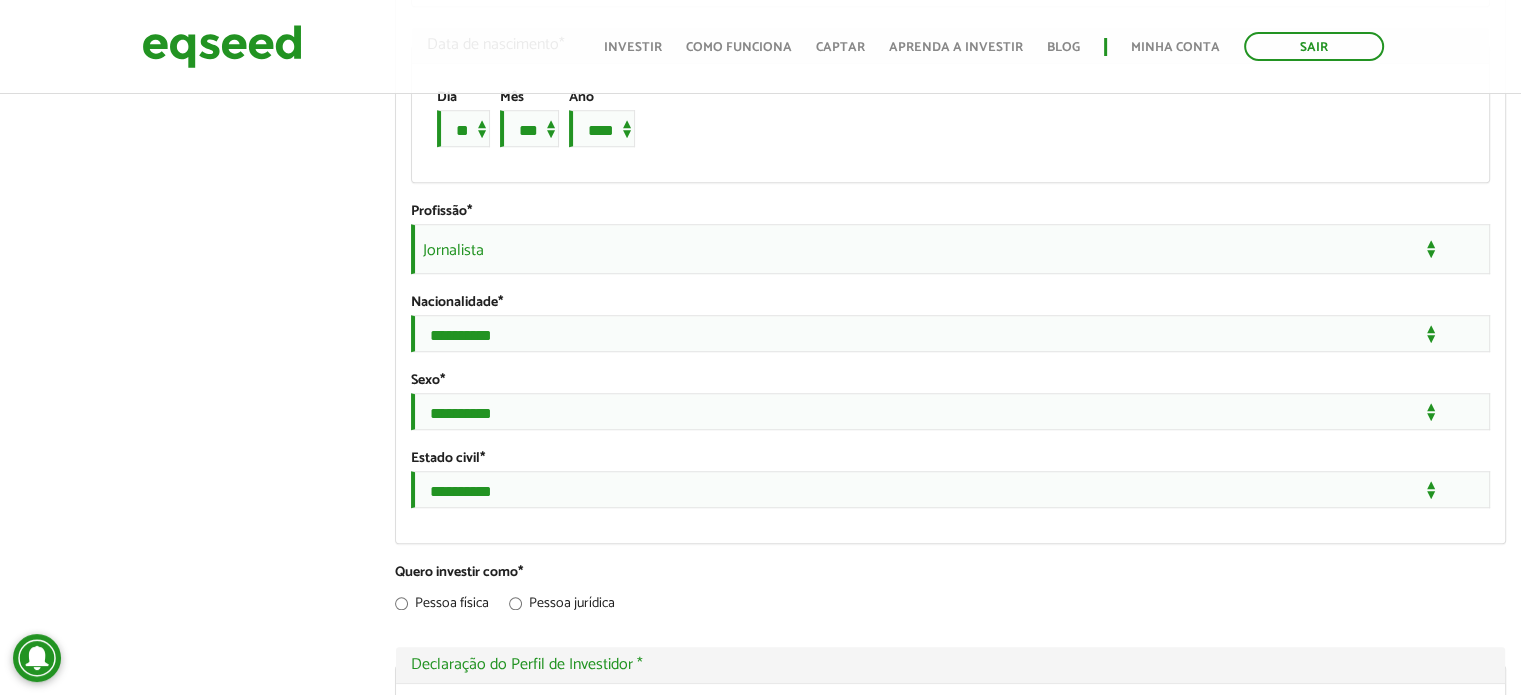 scroll, scrollTop: 1556, scrollLeft: 0, axis: vertical 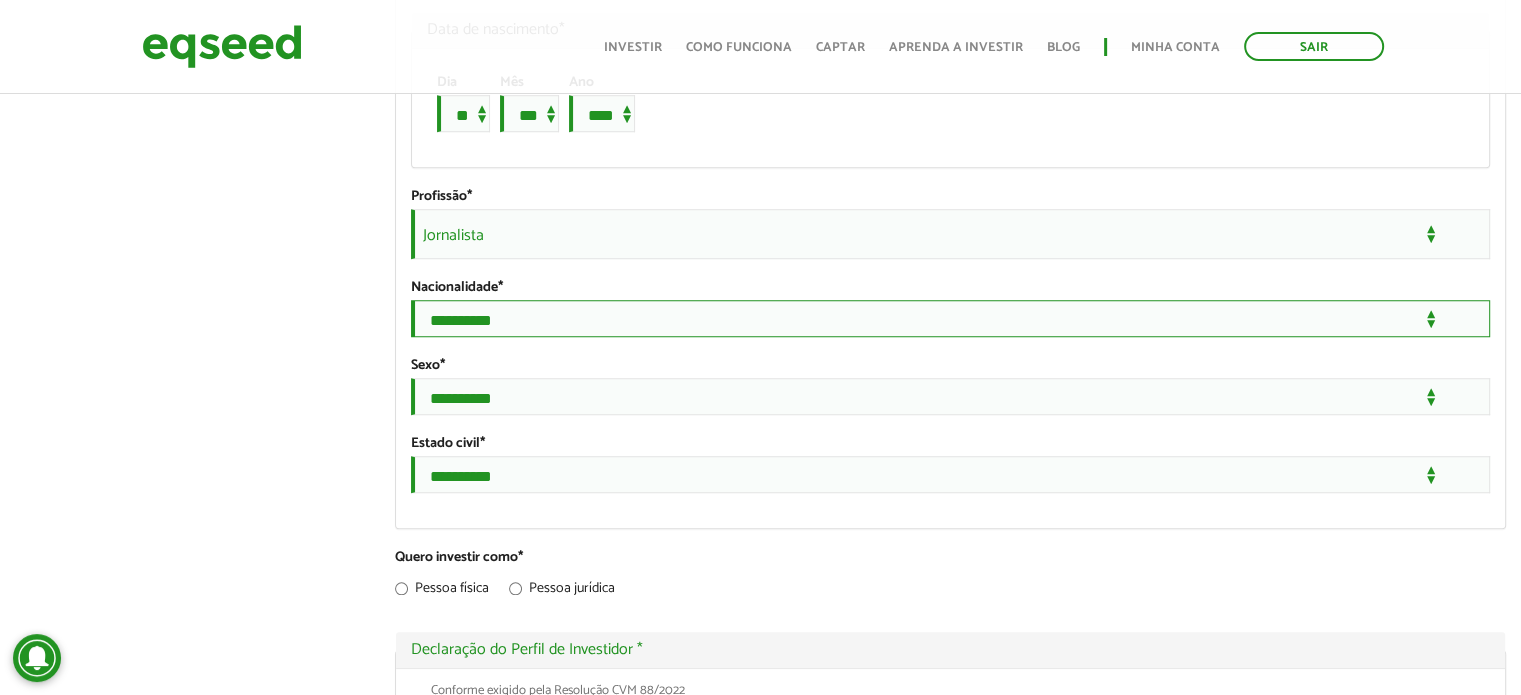click on "**********" at bounding box center [950, 318] 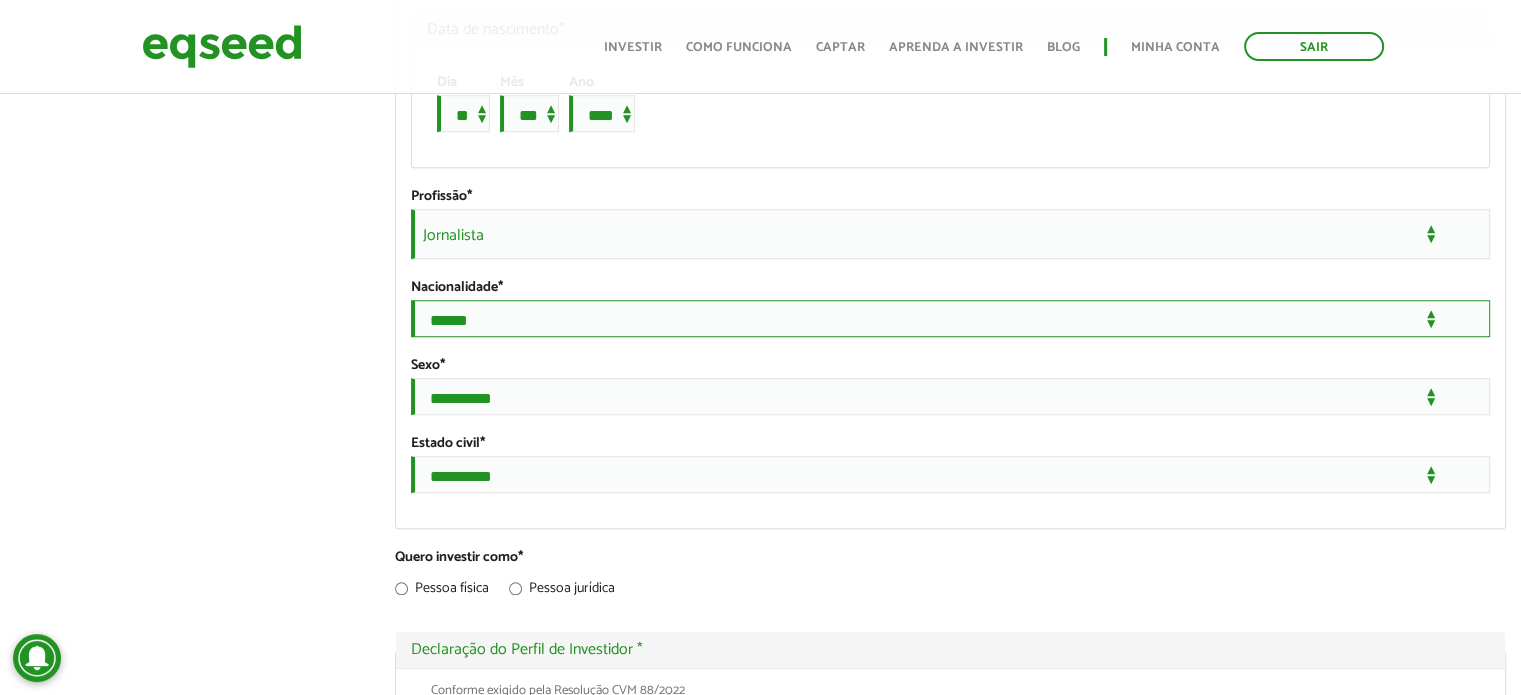 click on "**********" at bounding box center (950, 318) 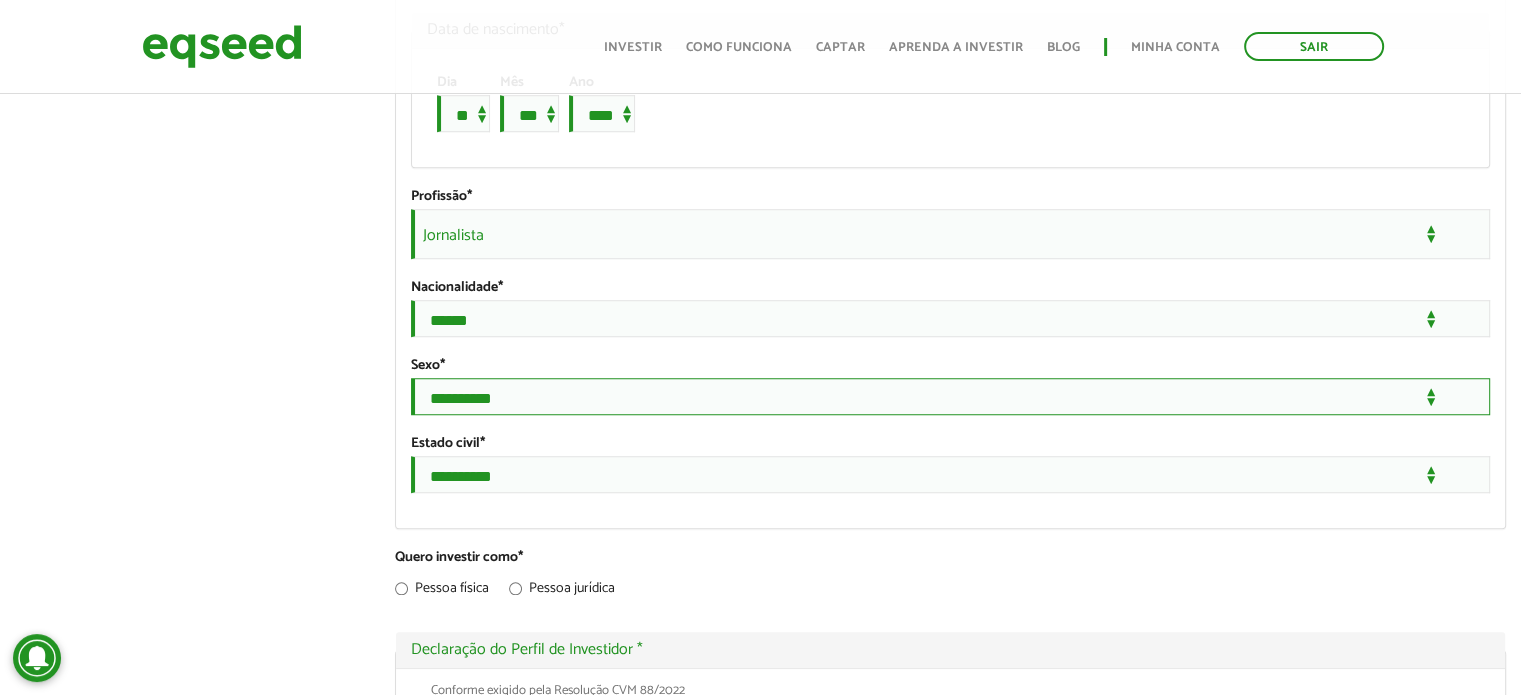 click on "**********" at bounding box center (950, 396) 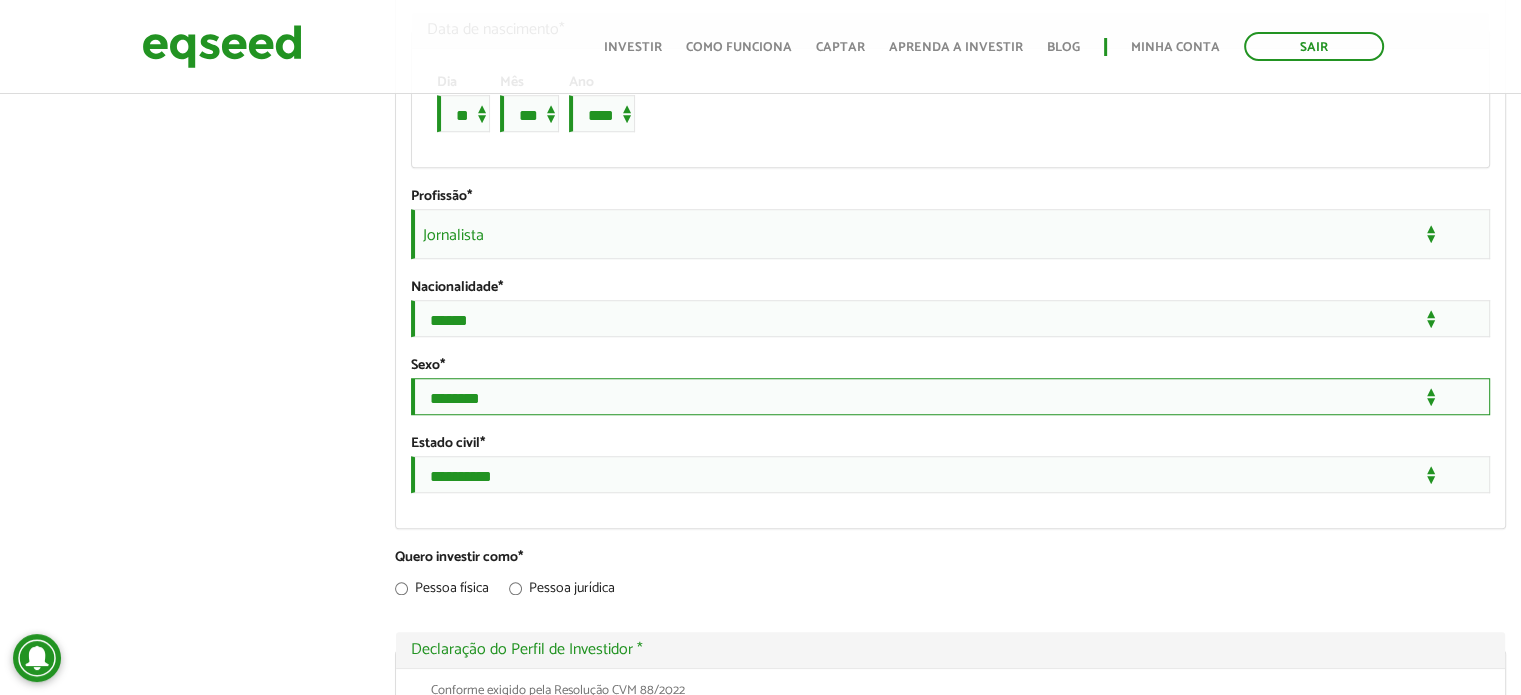 click on "**********" at bounding box center (950, 396) 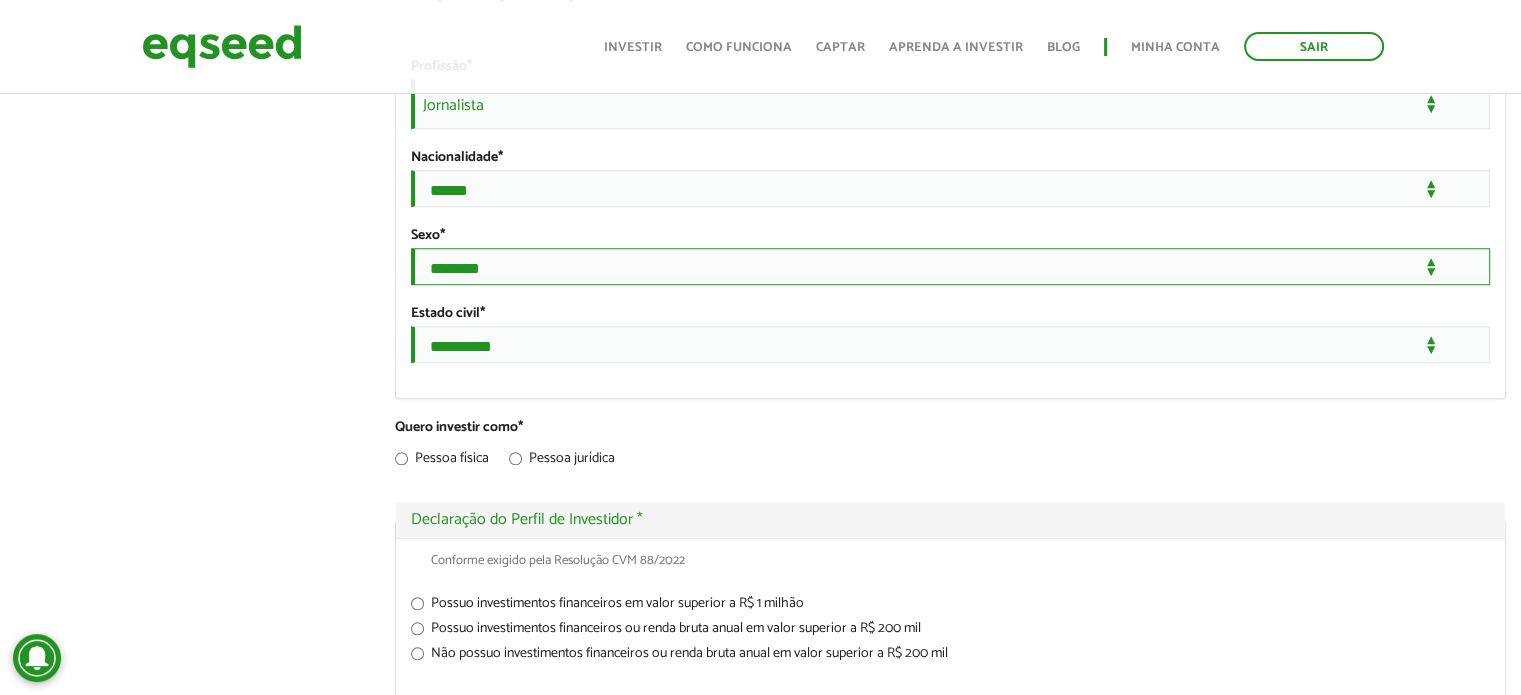 scroll, scrollTop: 1744, scrollLeft: 0, axis: vertical 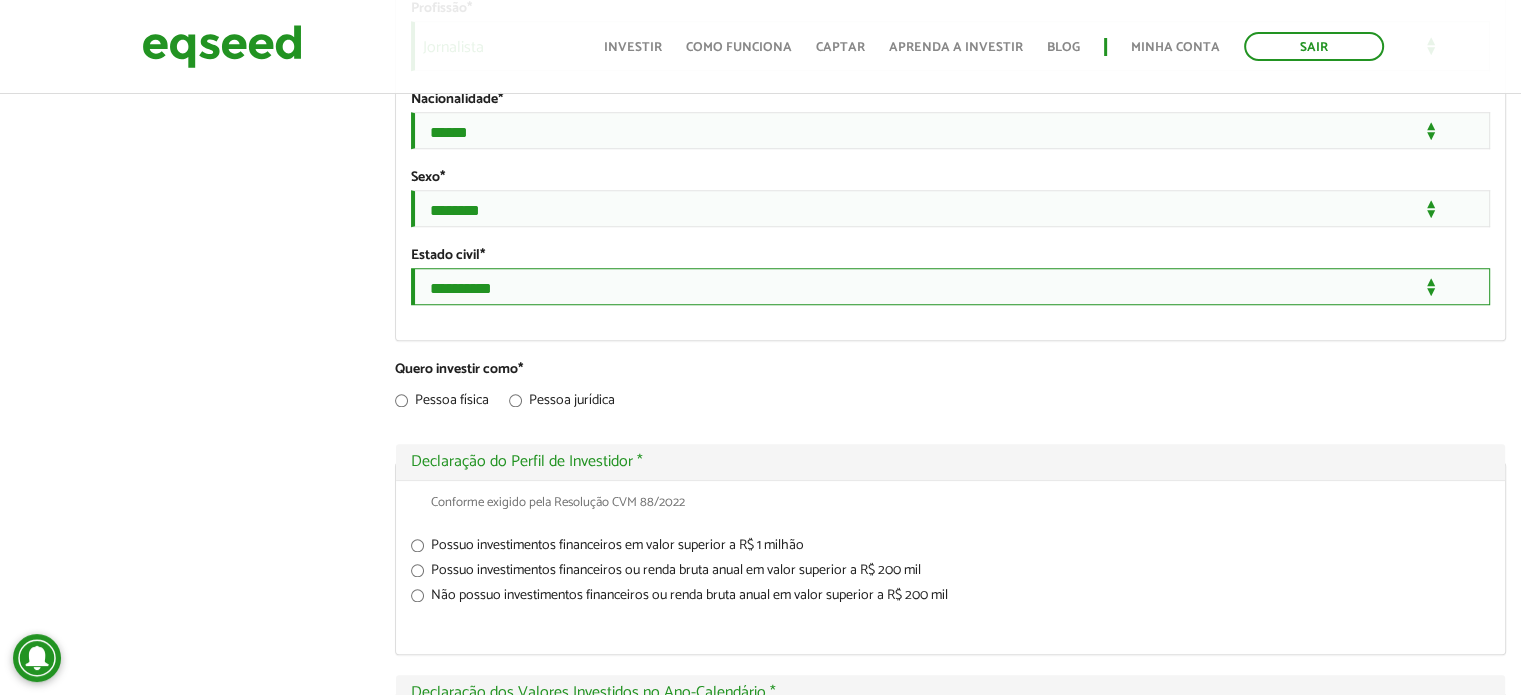 click on "**********" at bounding box center (950, 286) 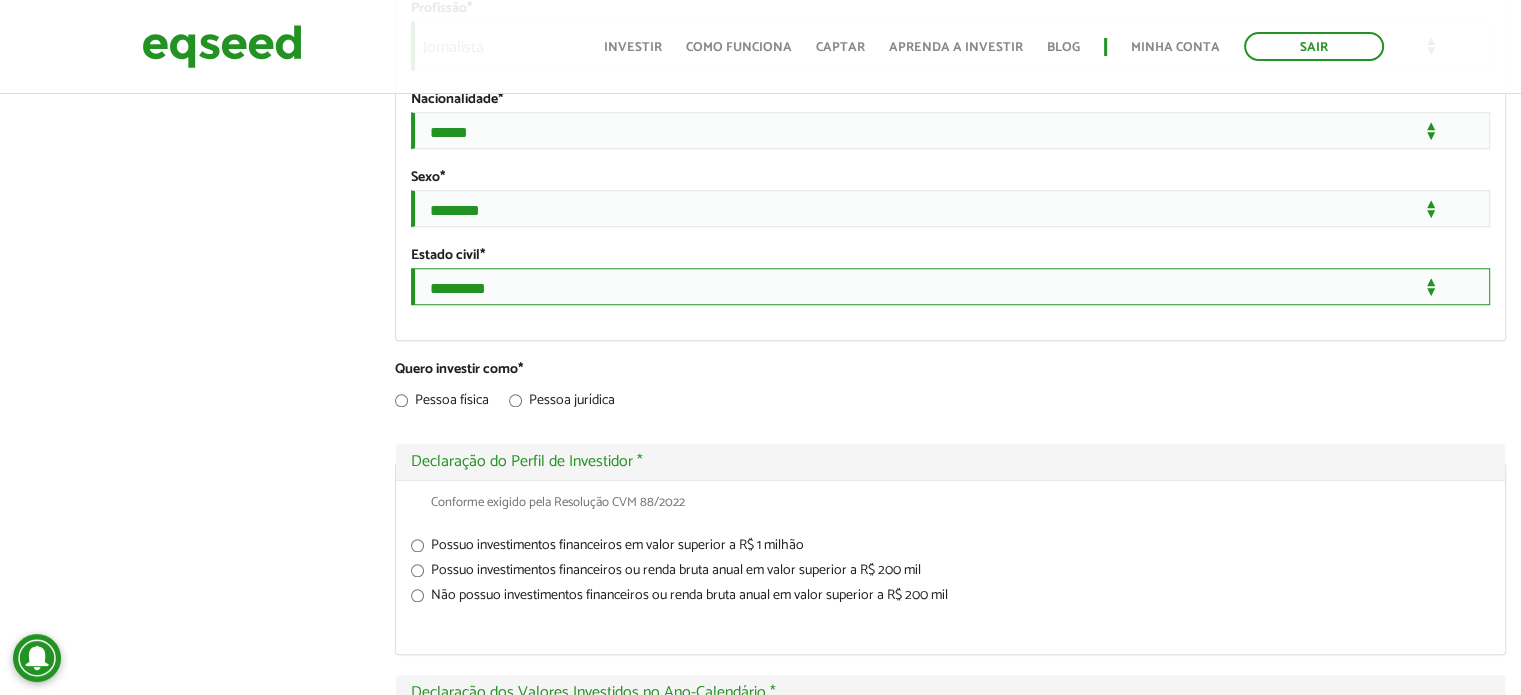 click on "**********" at bounding box center (950, 286) 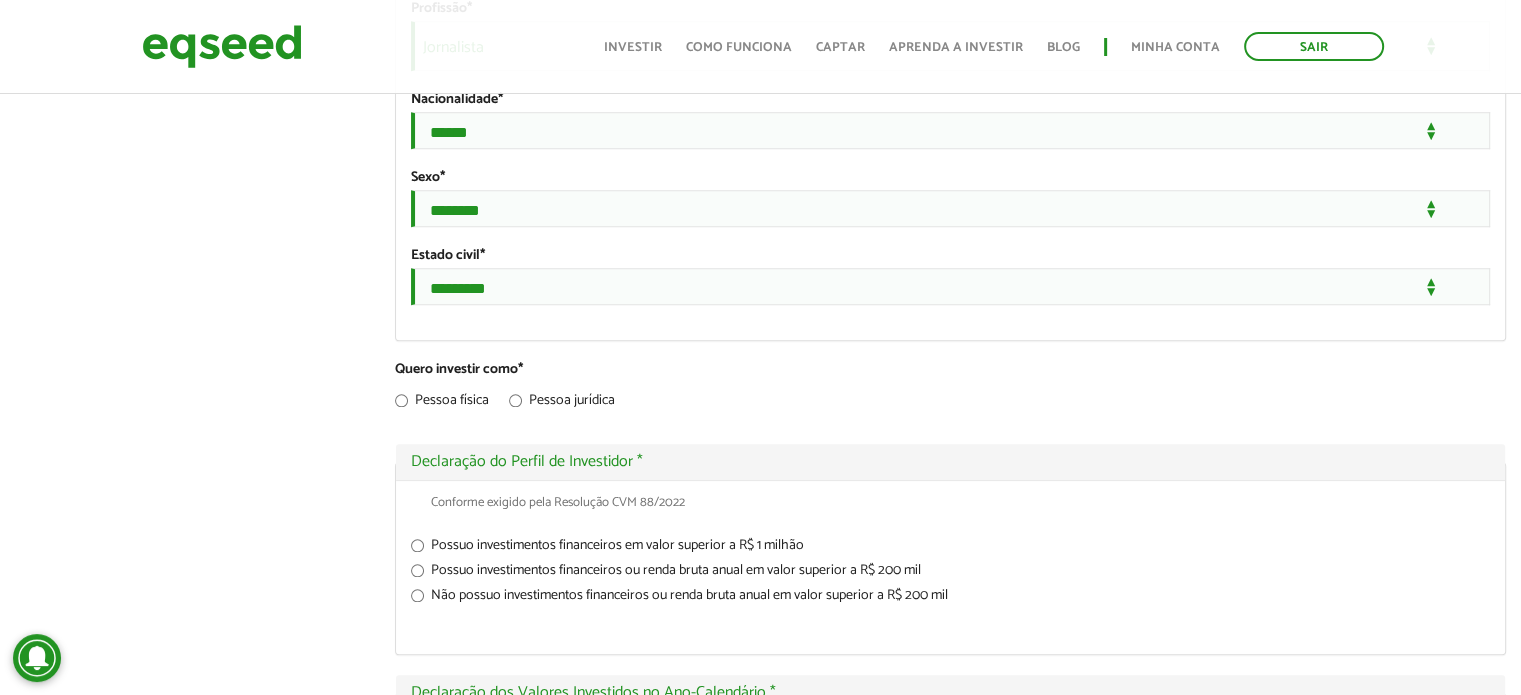 click on "CAROLINE MONTEZANO RODRIGUES
left_panel_close
Pessoal
person Meu perfil
finance_mode Minha simulação
work Meu portfólio
CAROLINE MONTEZANO RODRIGUES
Abas primárias Perfil Público
Perfil Completo (aba ativa)
Ocultar Resumo
Foto
Enviar foto
Seu rosto virtual ou imagem. Imagens maiores que 1024x1024 pixels serão reduzidas.
Breve Biografia
Tornar o perfil básico público?
Ocultar Informação de contato
Celular  *
*" at bounding box center [760, 270] 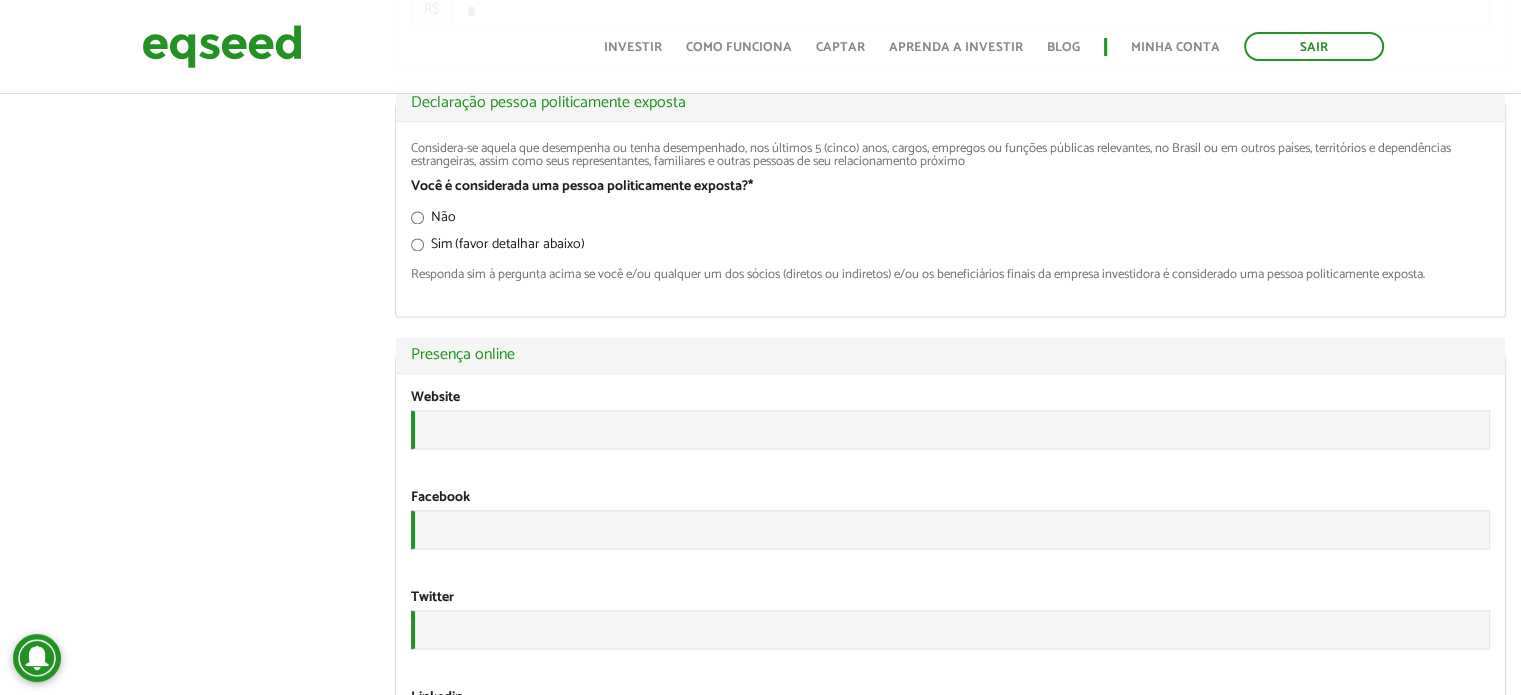 scroll, scrollTop: 2736, scrollLeft: 0, axis: vertical 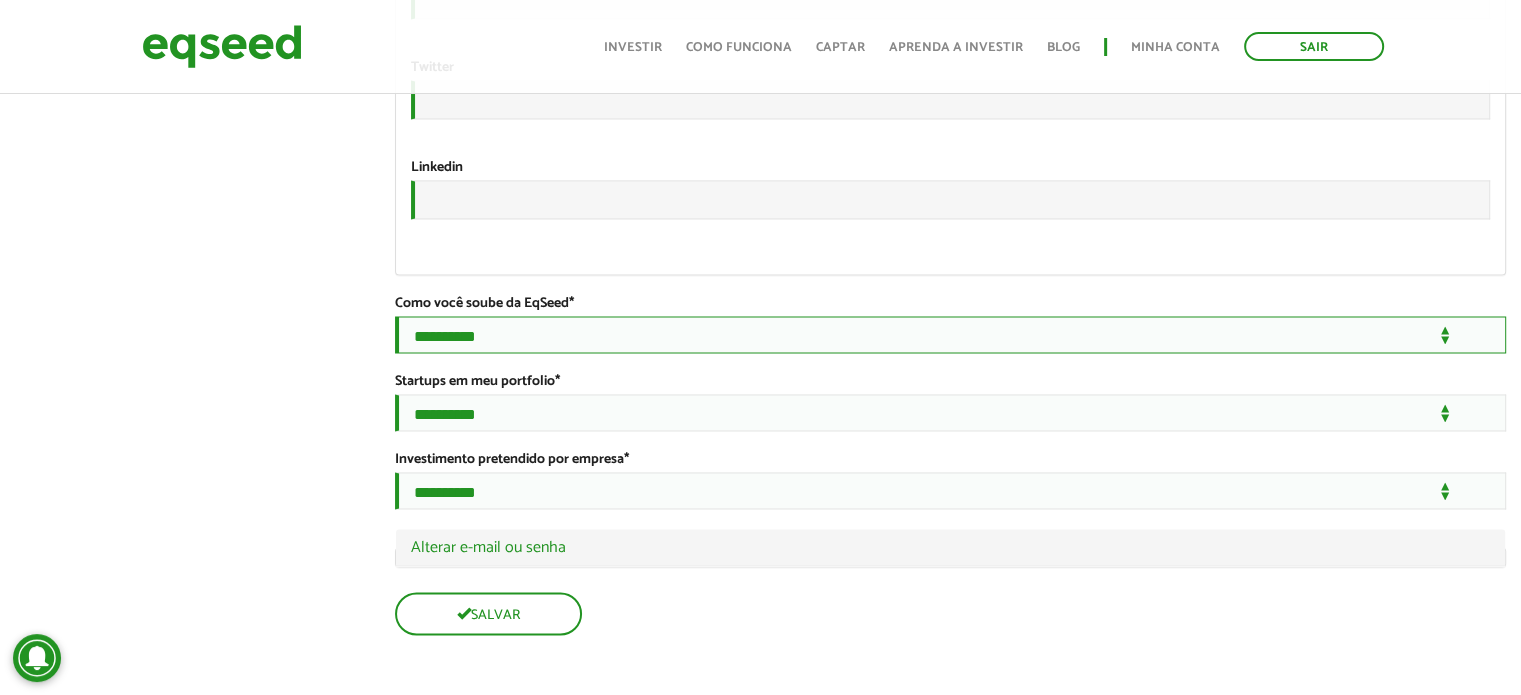 click on "**********" at bounding box center (950, 334) 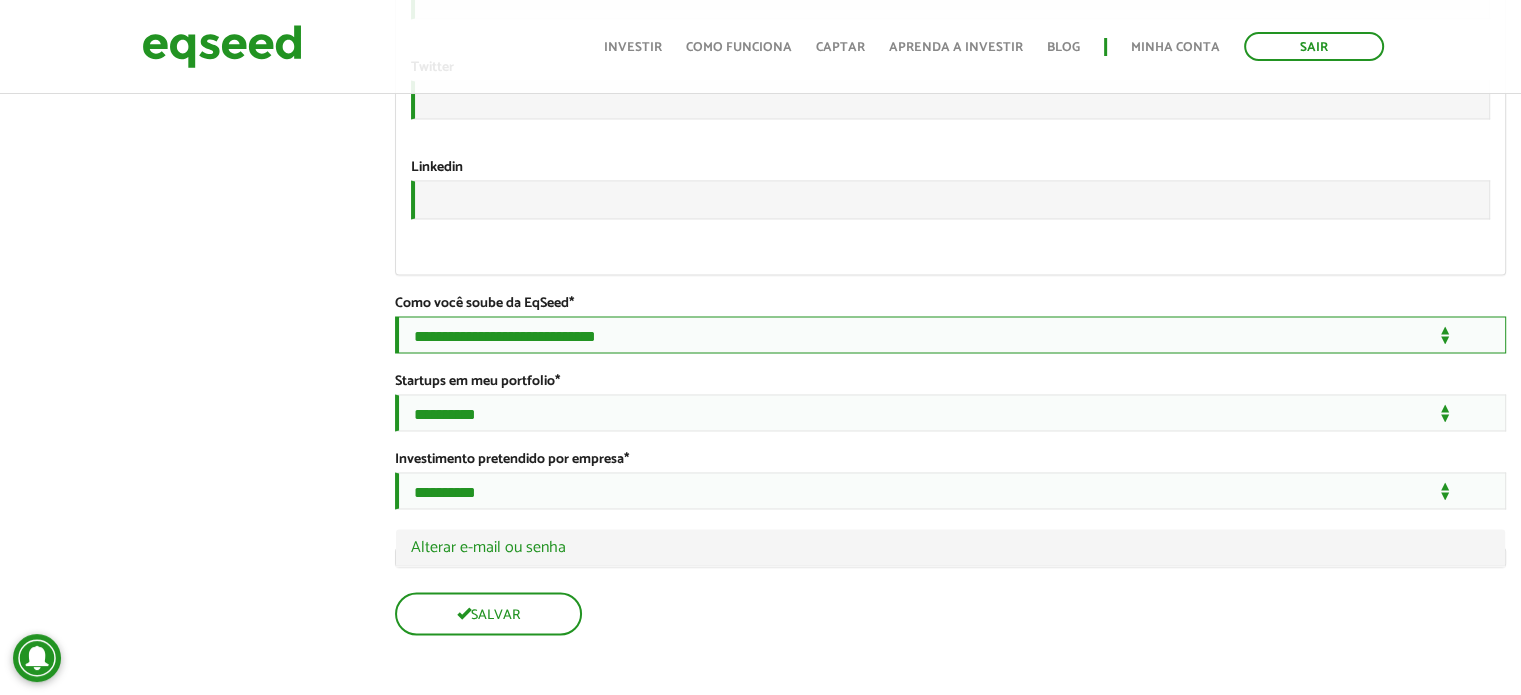 click on "**********" at bounding box center [950, 334] 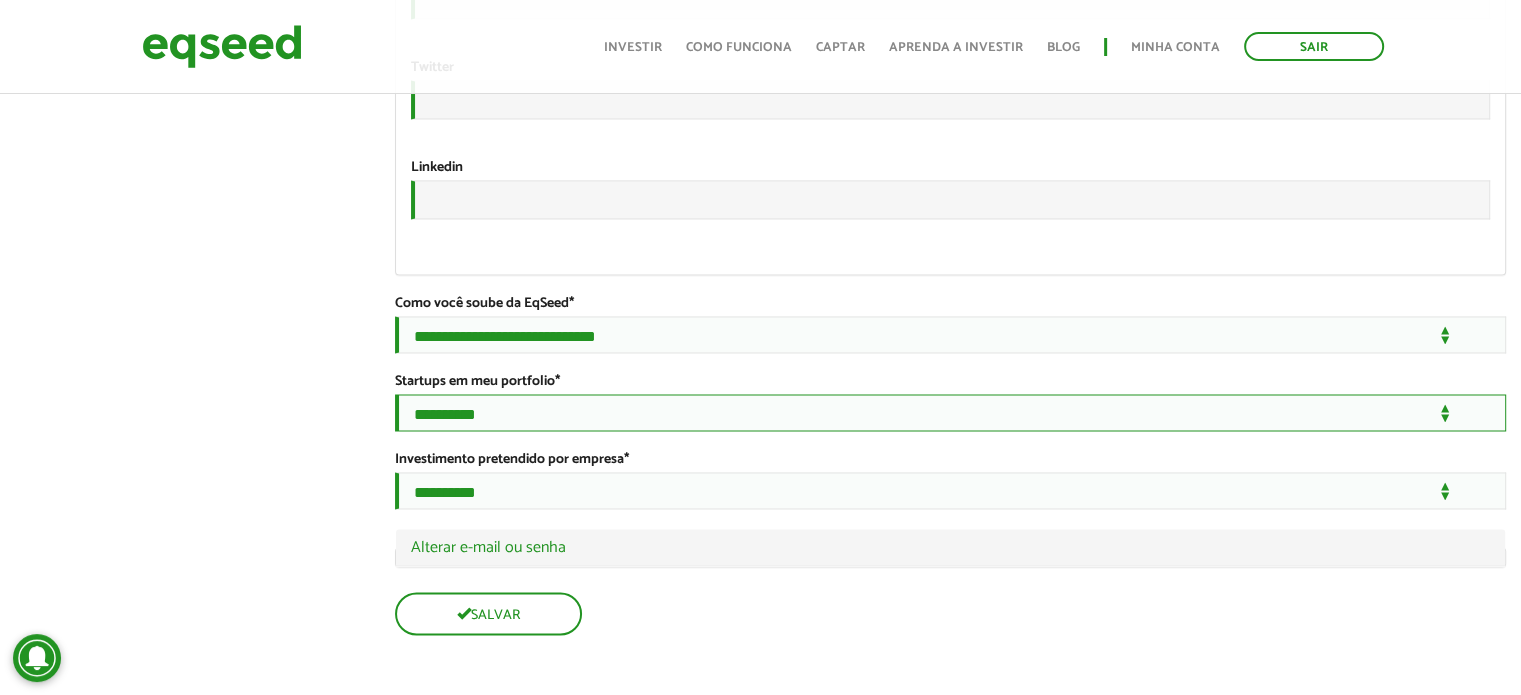 click on "**********" at bounding box center [950, 412] 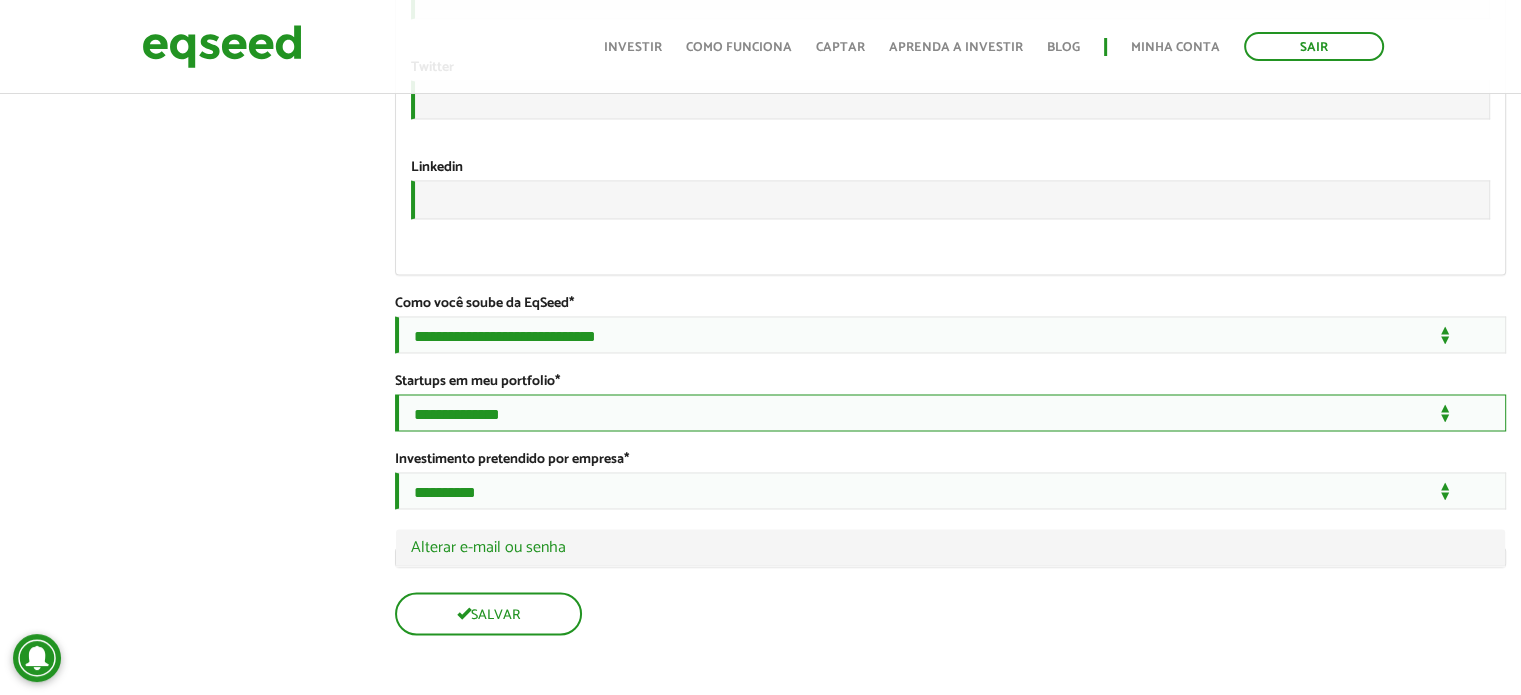click on "**********" at bounding box center [950, 412] 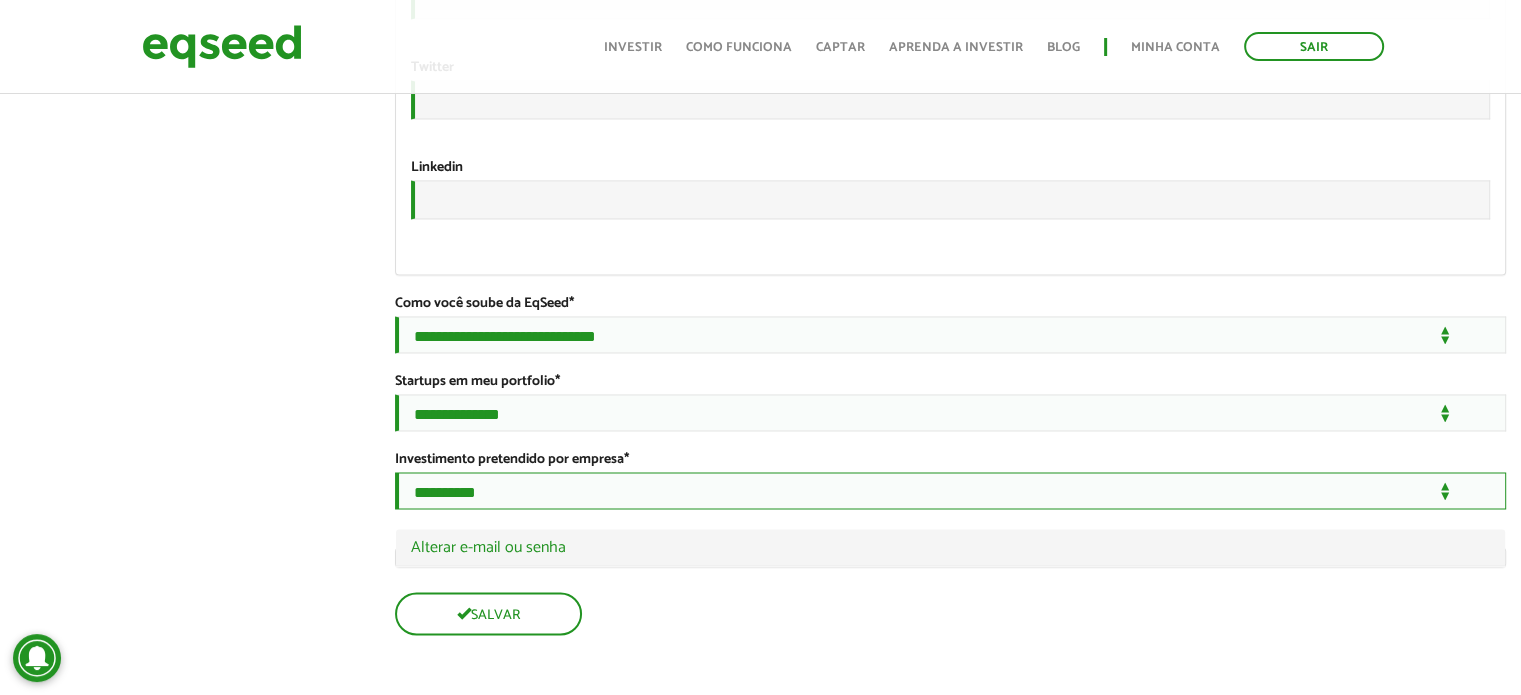 click on "**********" at bounding box center (950, 490) 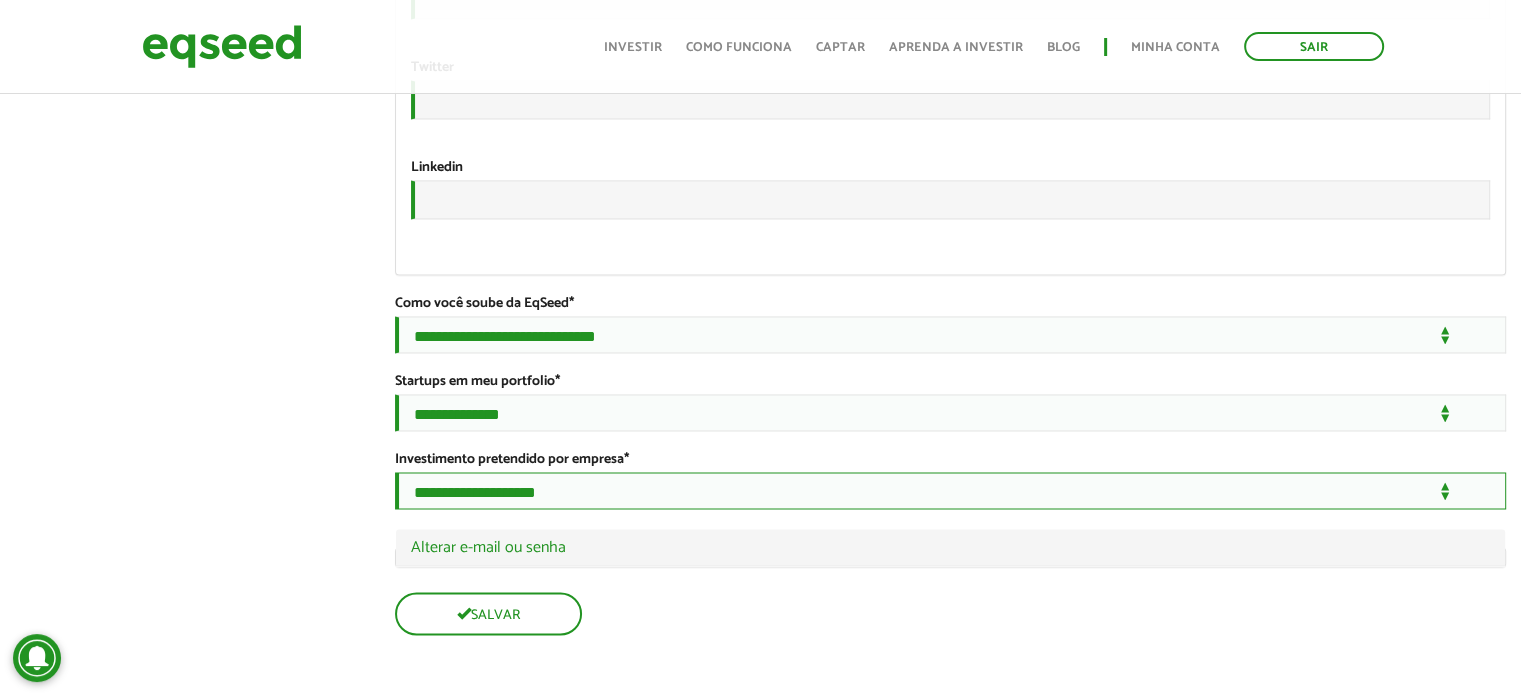 click on "**********" at bounding box center (950, 490) 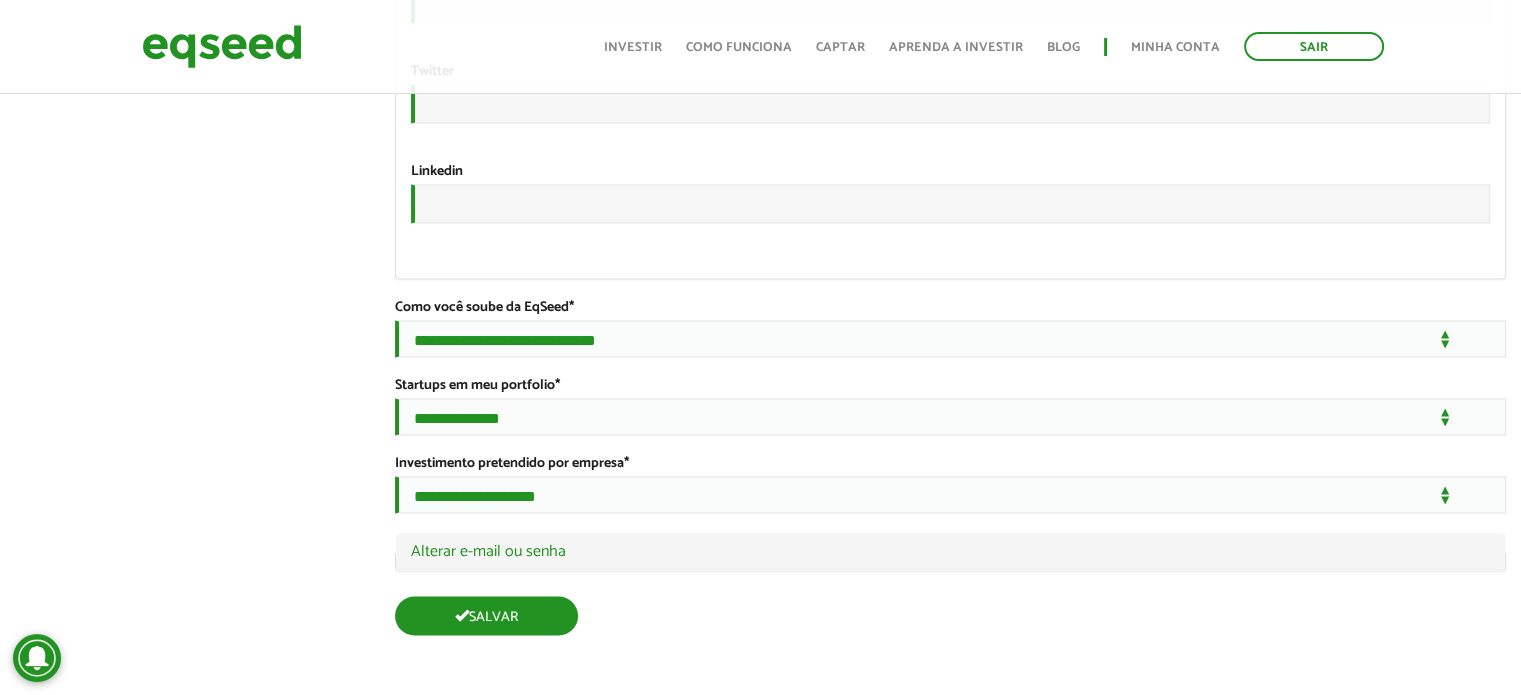 click on "Salvar" at bounding box center (486, 615) 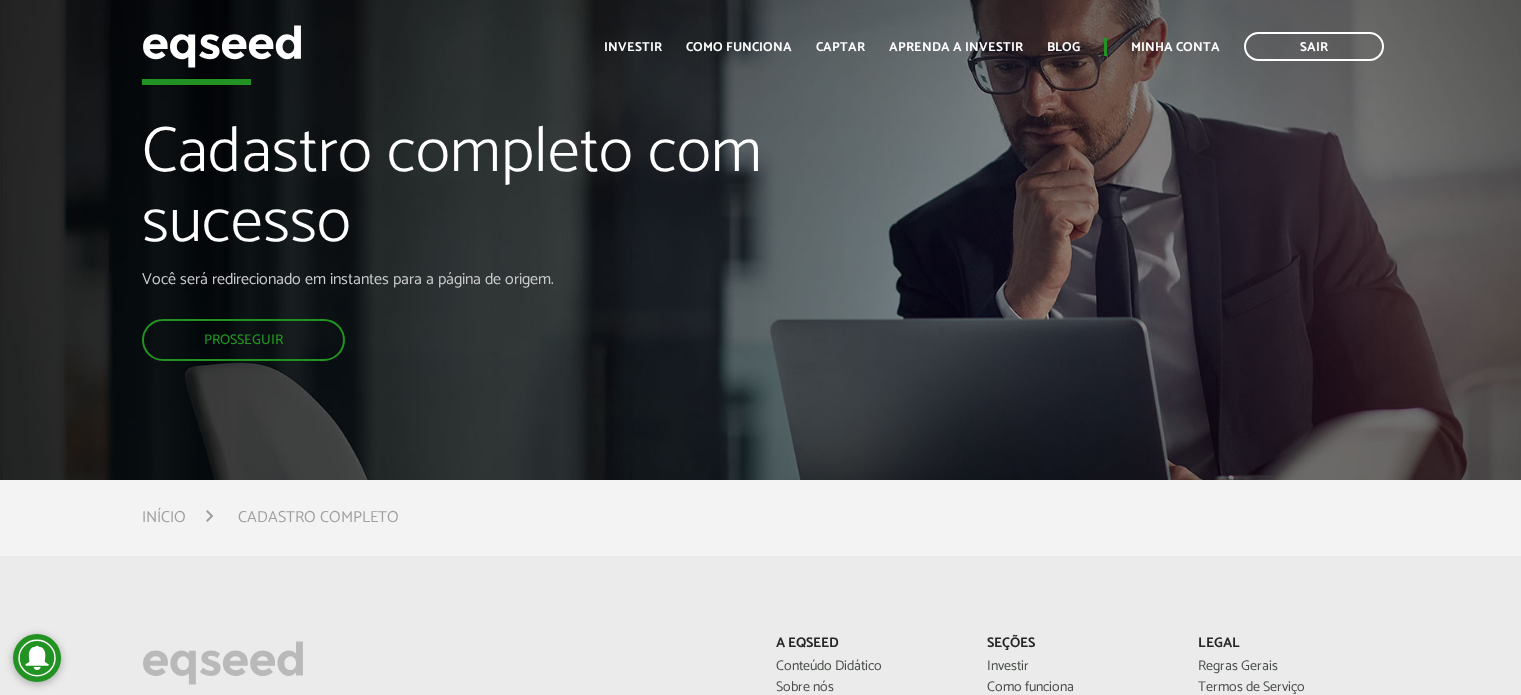 scroll, scrollTop: 0, scrollLeft: 0, axis: both 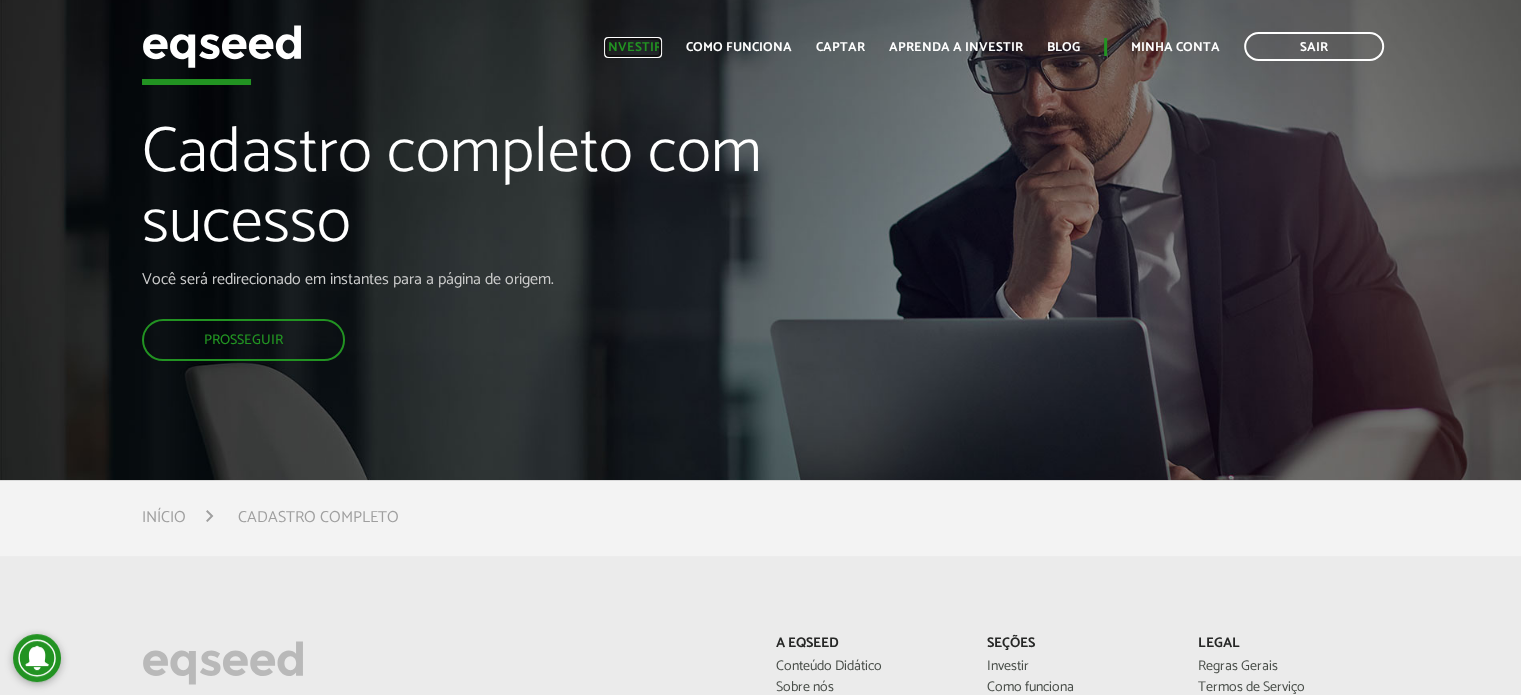 click on "Investir" at bounding box center [633, 47] 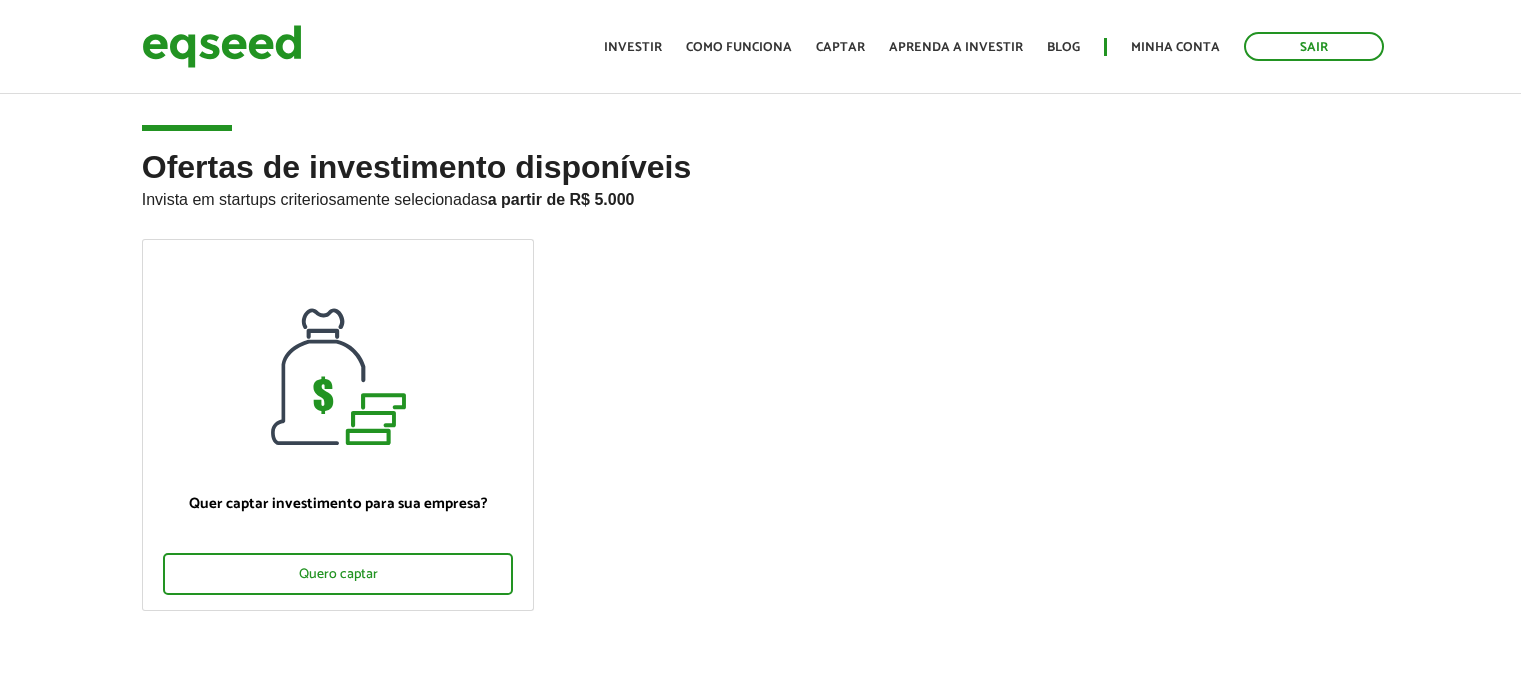 scroll, scrollTop: 0, scrollLeft: 0, axis: both 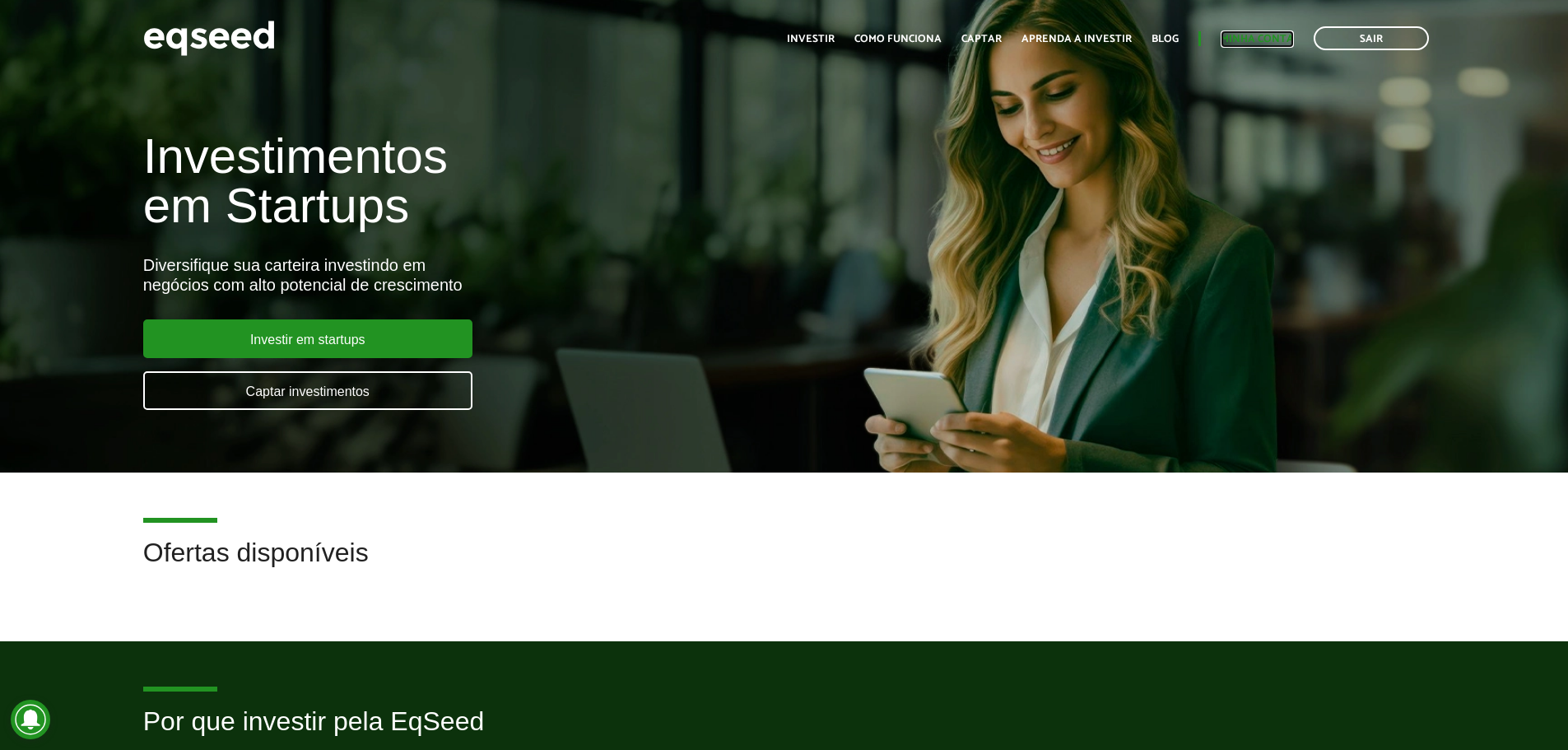 click on "Minha conta" at bounding box center [1257, 39] 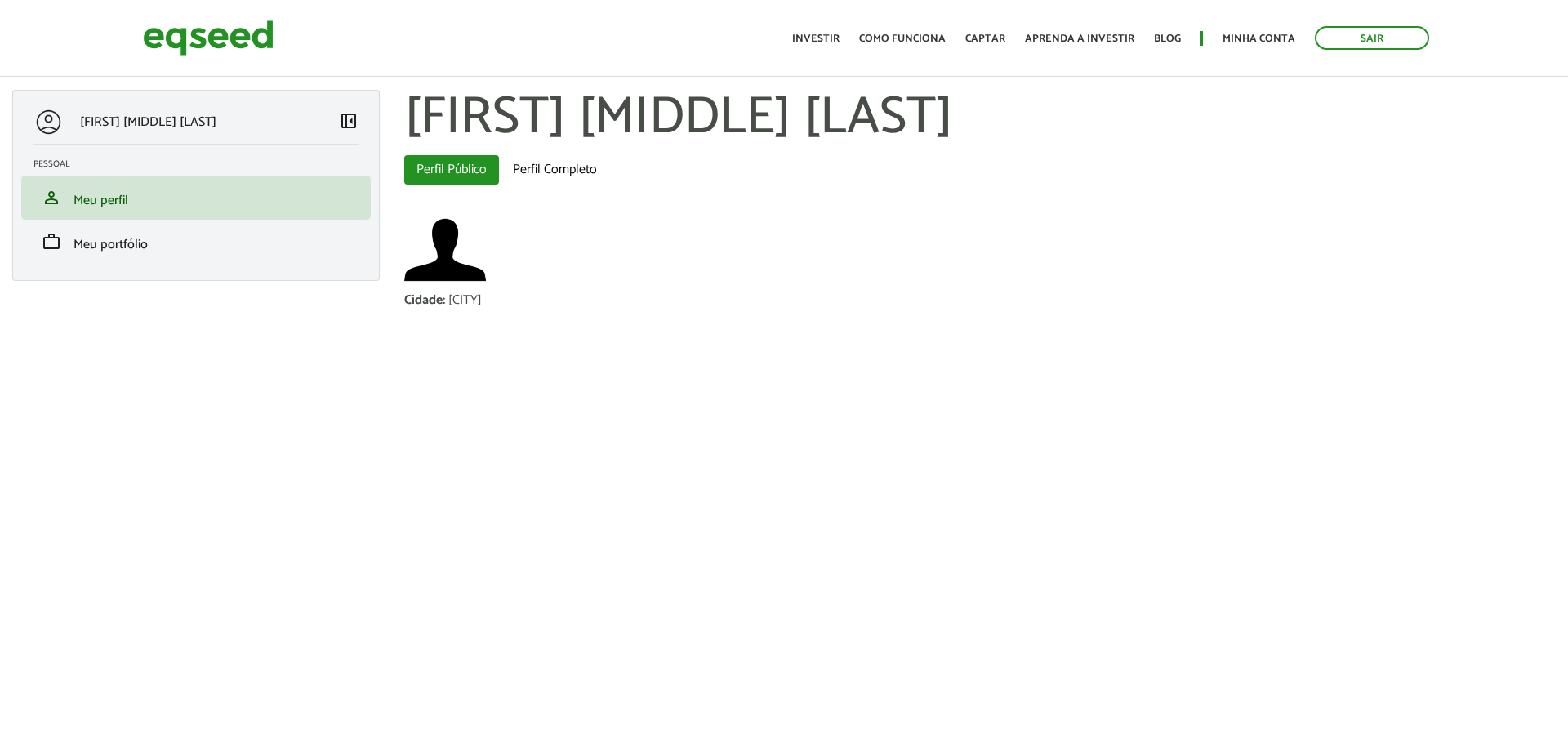 scroll, scrollTop: 0, scrollLeft: 0, axis: both 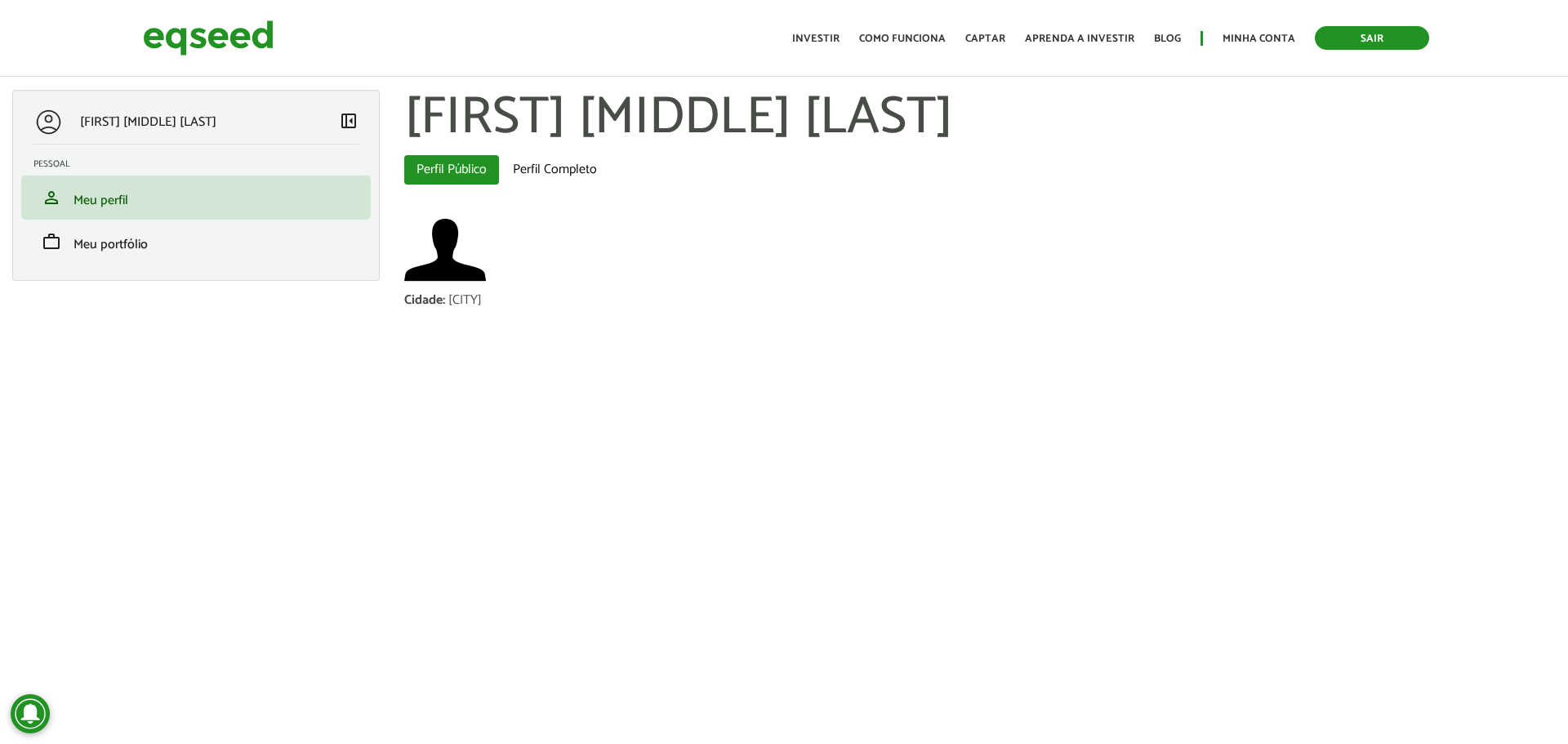click on "Sair" at bounding box center (1372, 38) 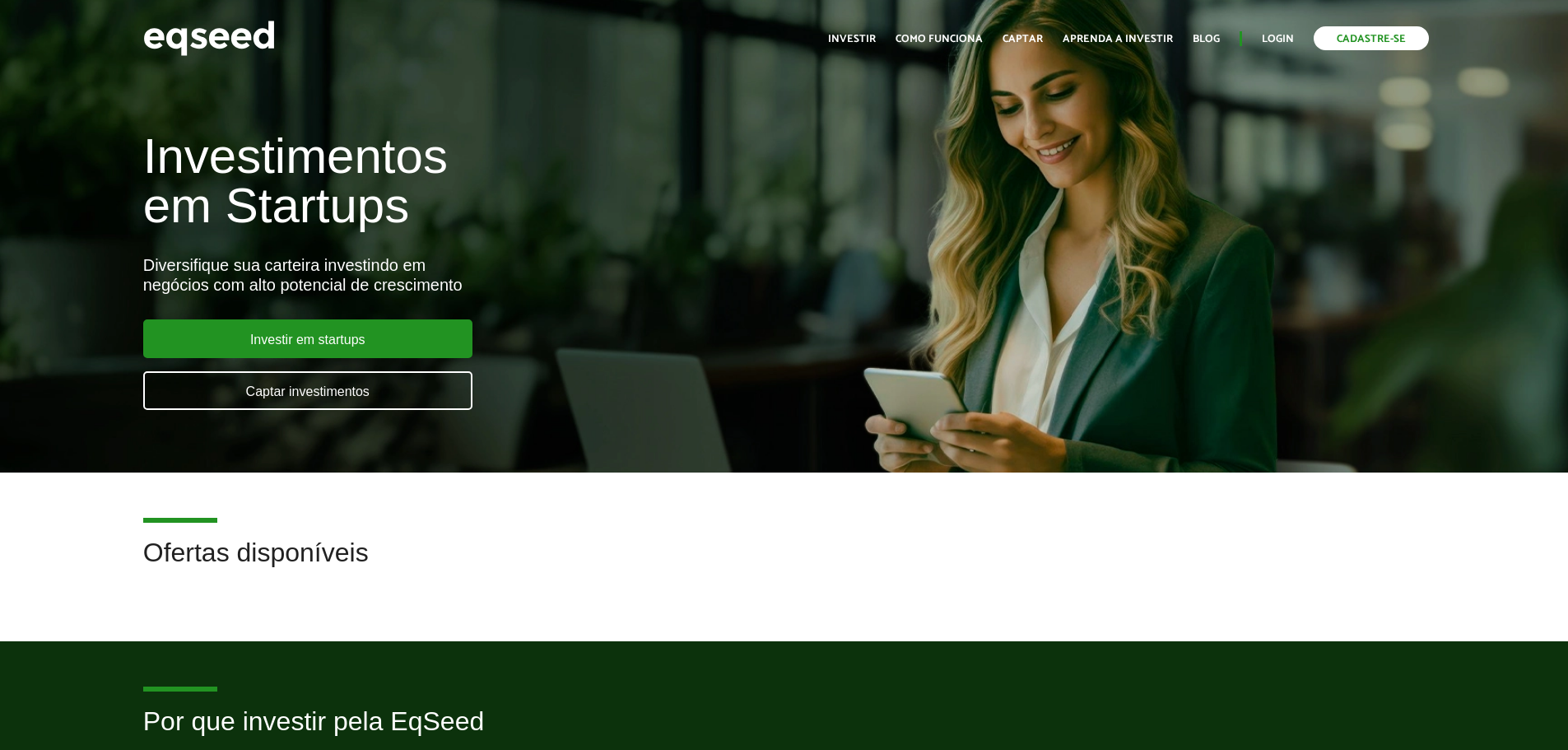 scroll, scrollTop: 0, scrollLeft: 0, axis: both 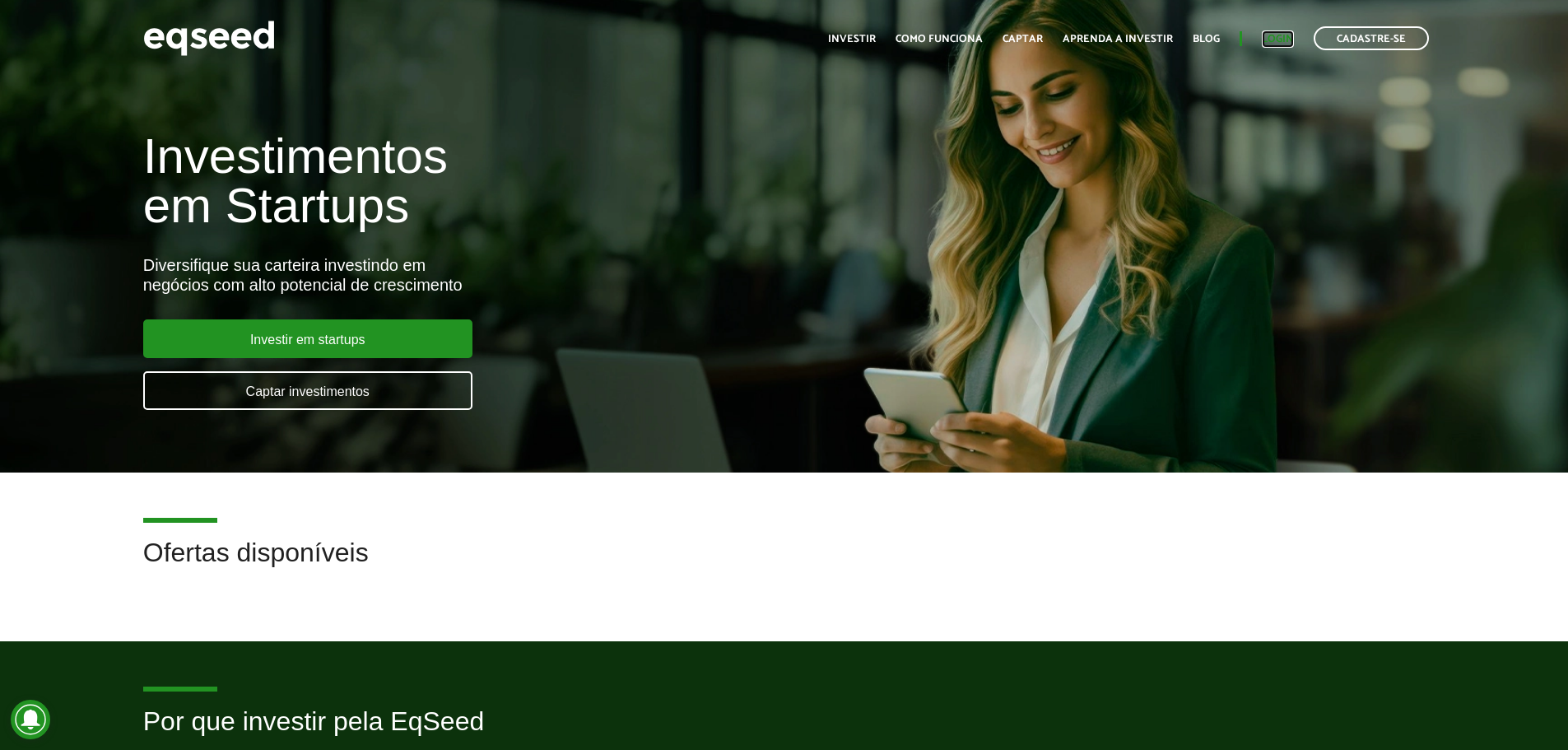 click on "Login" at bounding box center [1277, 39] 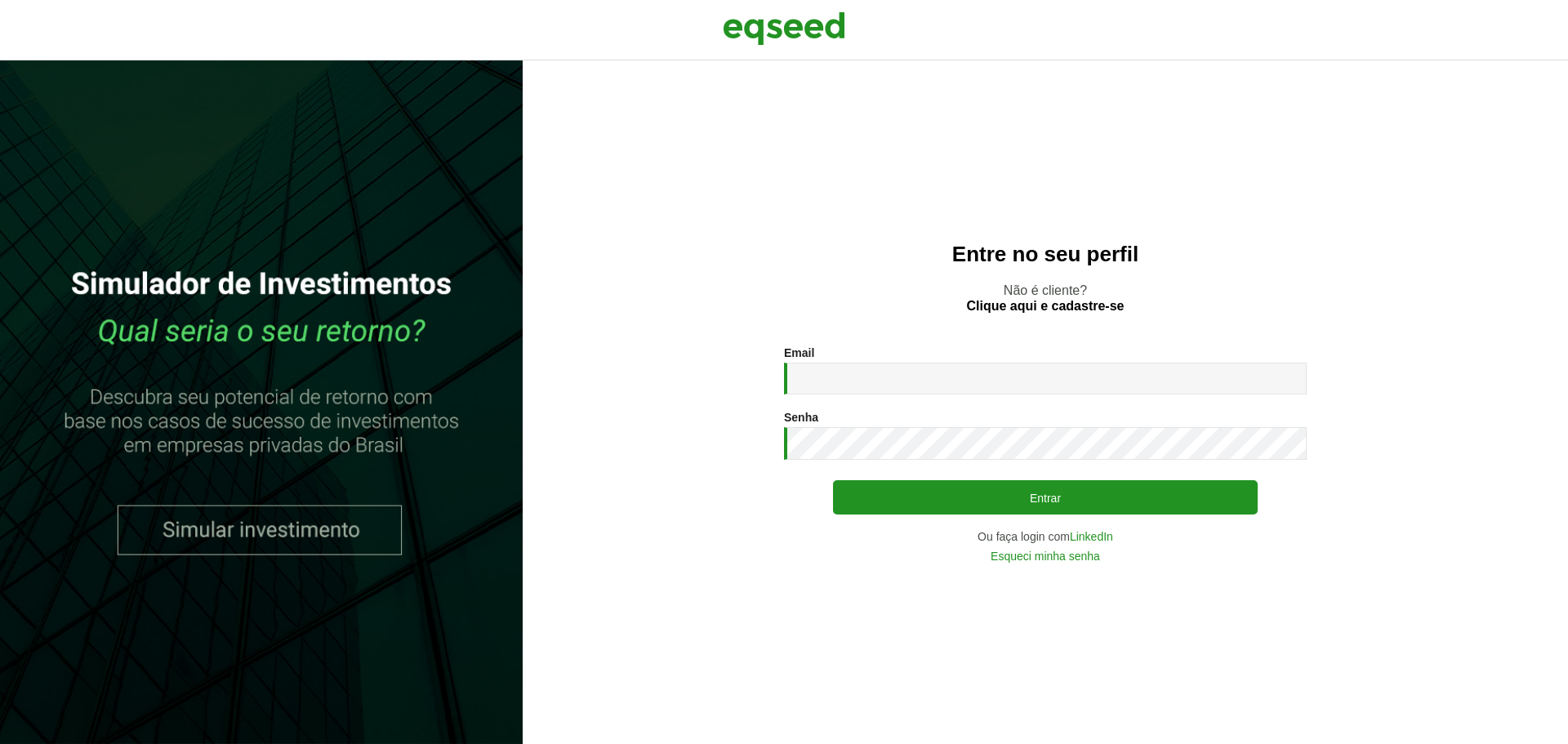 scroll, scrollTop: 0, scrollLeft: 0, axis: both 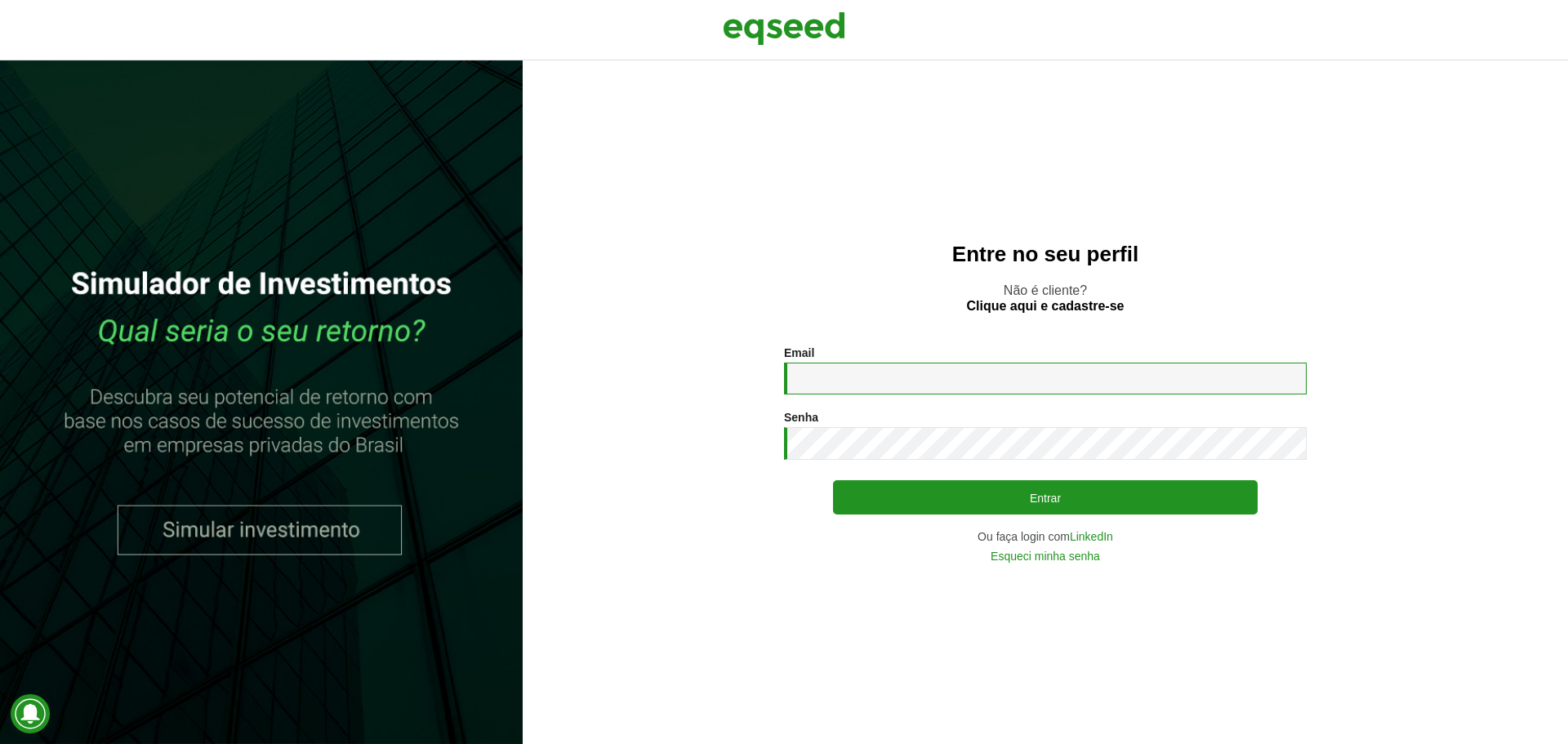 click on "Email  *" at bounding box center (1045, 378) 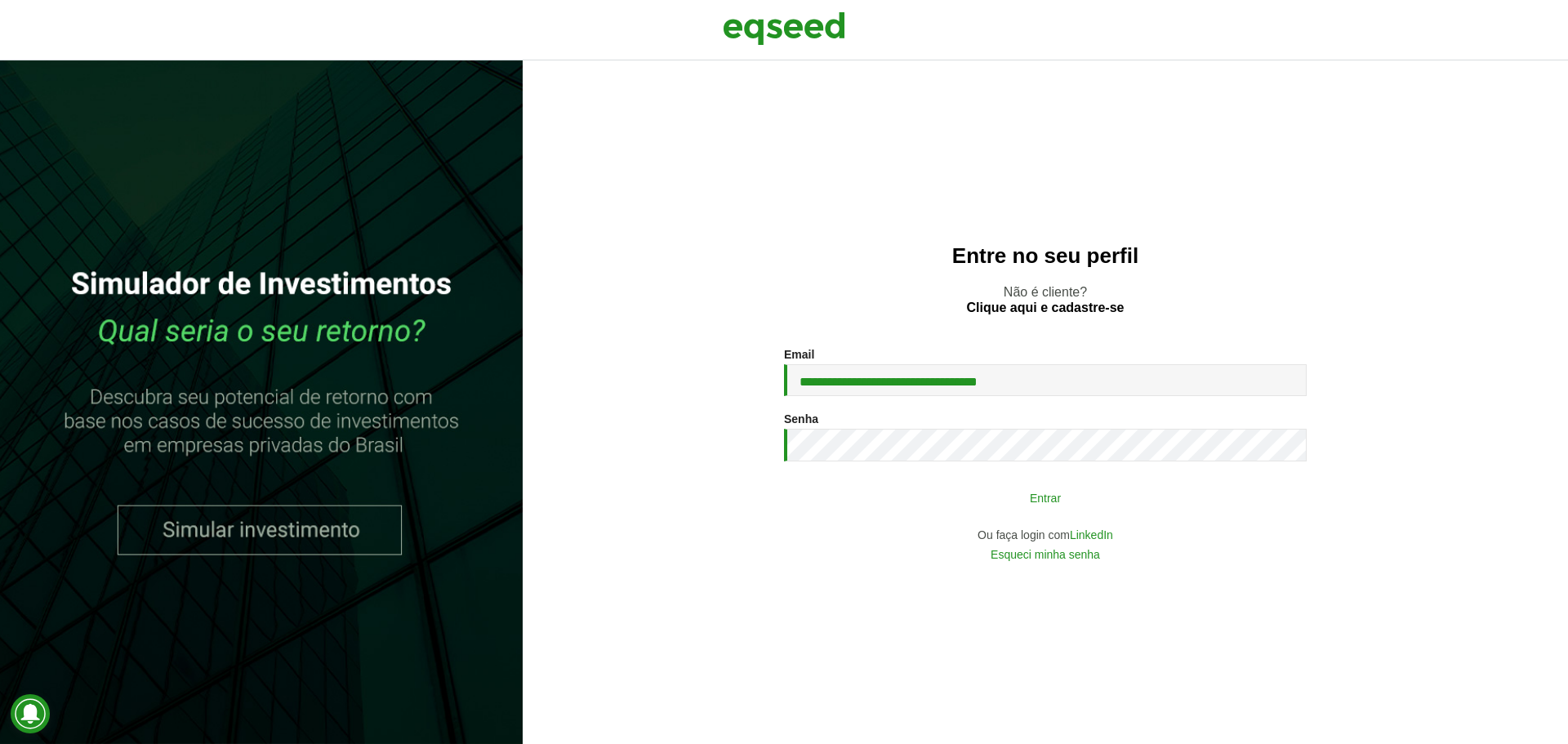 click on "Entrar" at bounding box center [1045, 497] 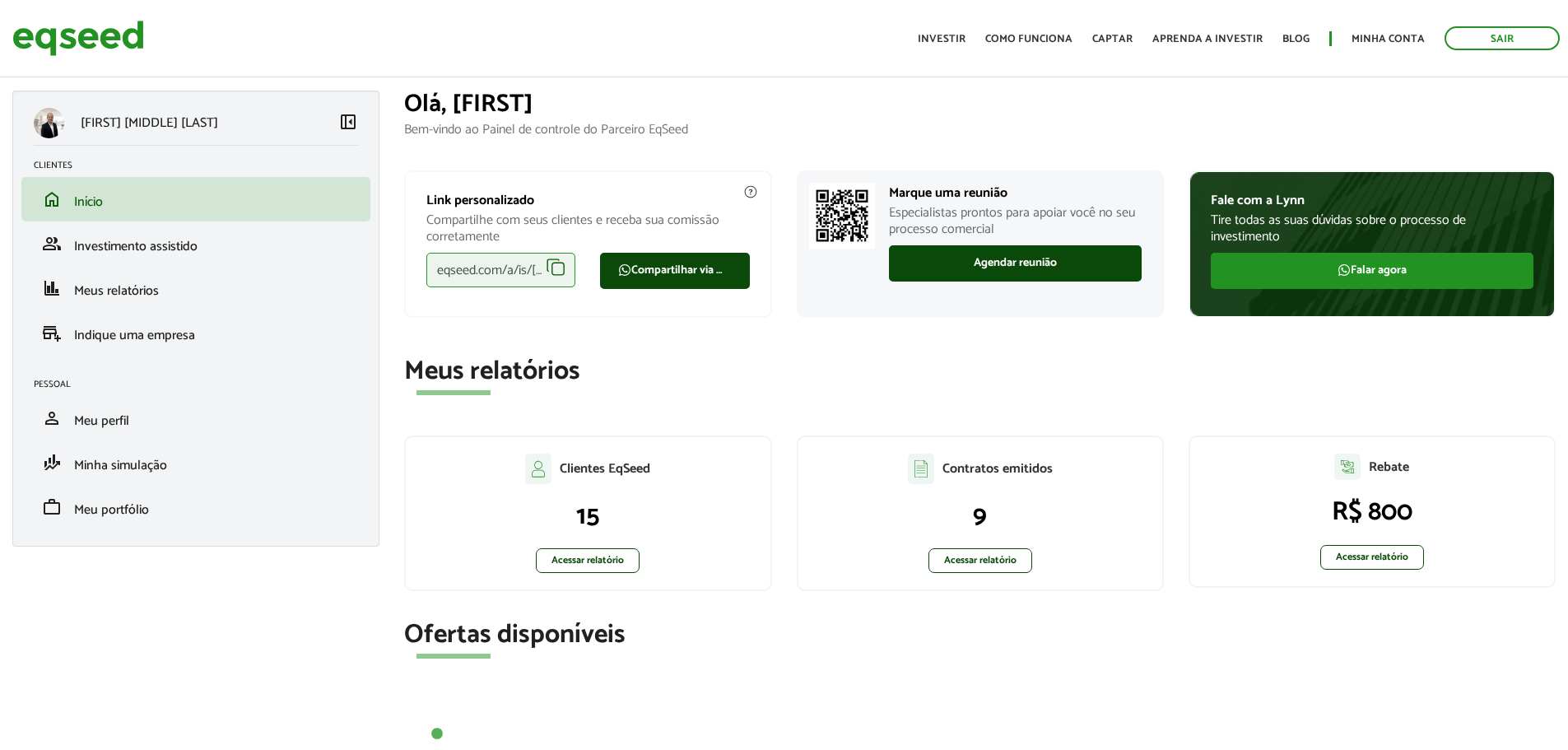 scroll, scrollTop: 0, scrollLeft: 0, axis: both 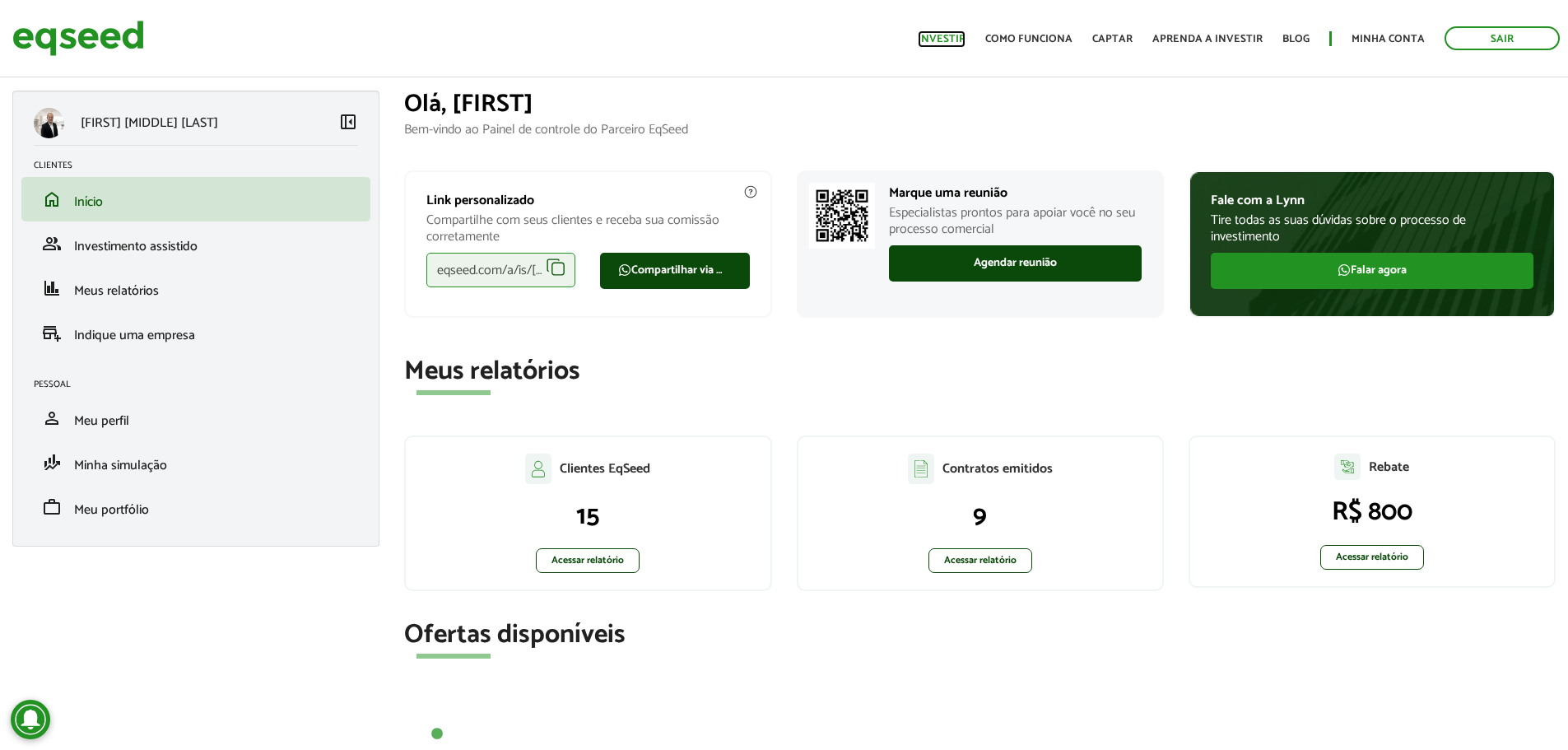 click on "Investir" at bounding box center (942, 39) 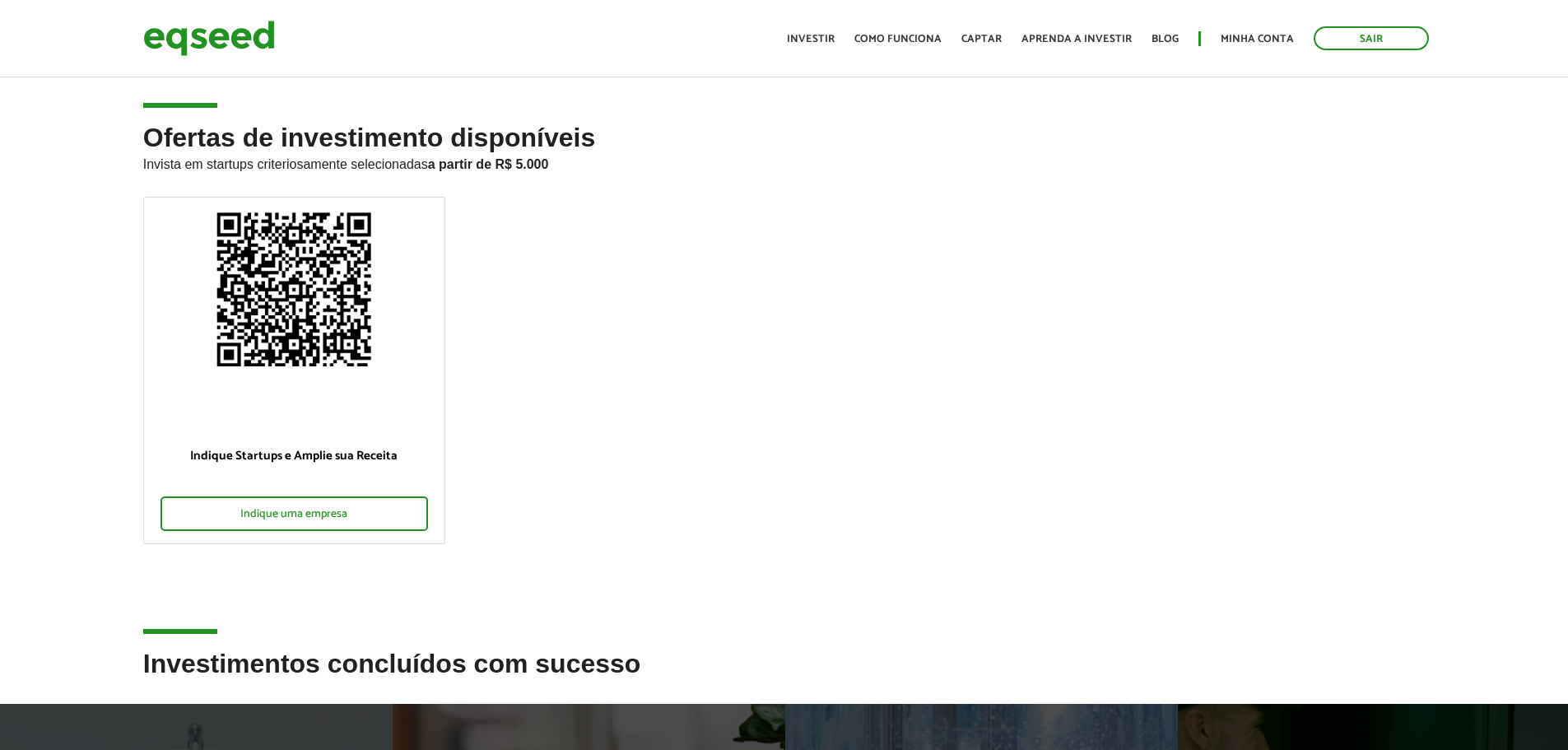 scroll, scrollTop: 0, scrollLeft: 0, axis: both 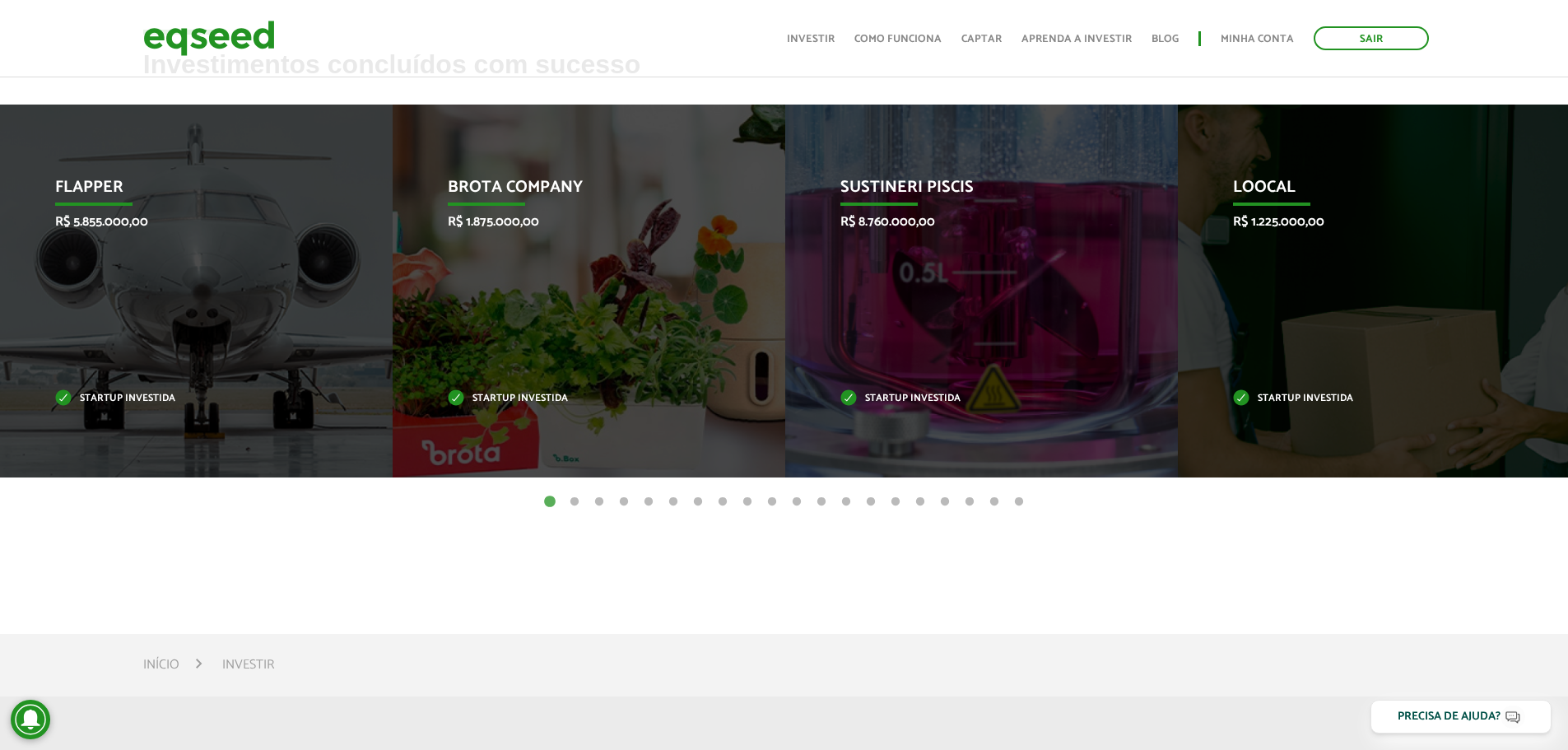 click on "2" at bounding box center [575, 502] 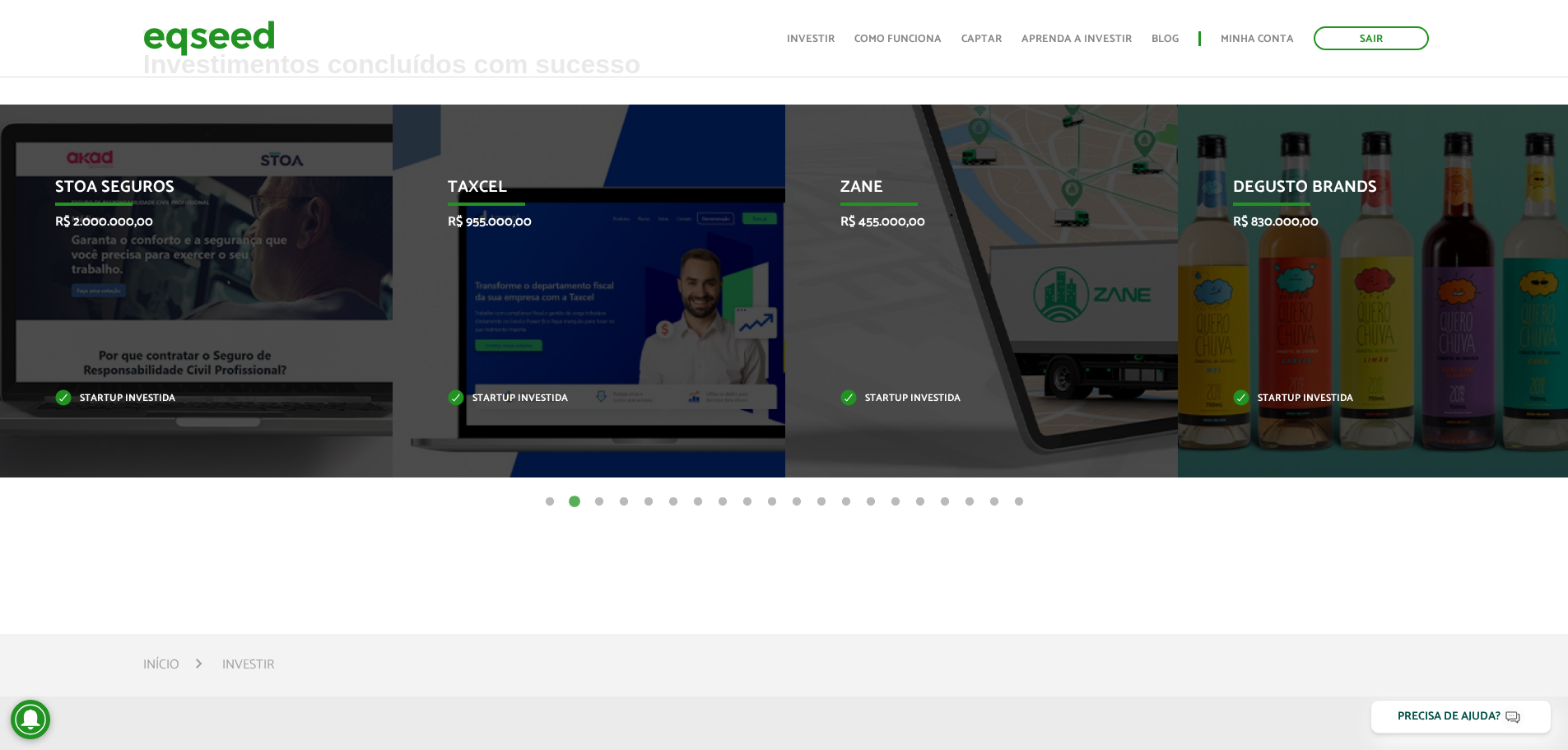click on "3" at bounding box center (599, 502) 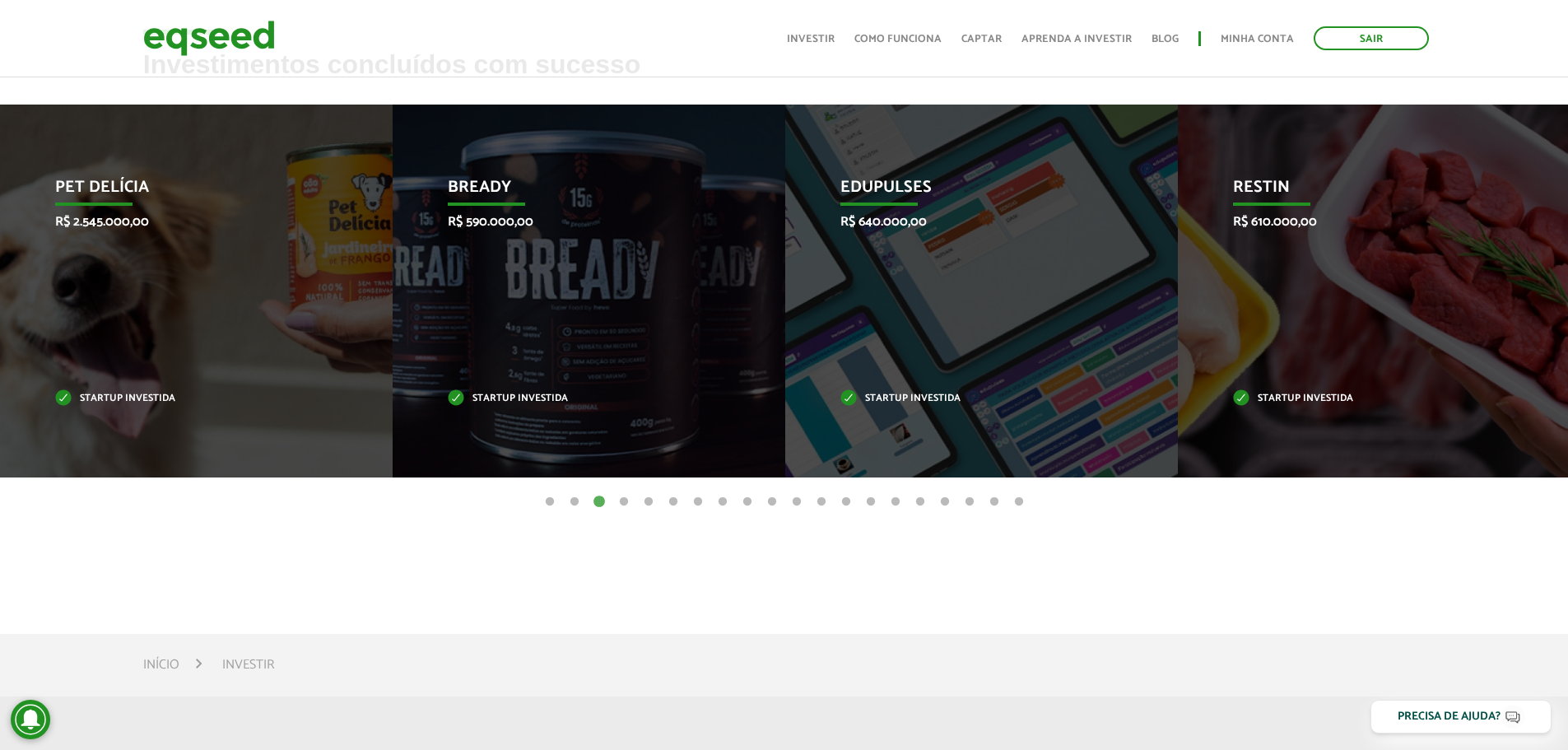 click on "2" at bounding box center (575, 502) 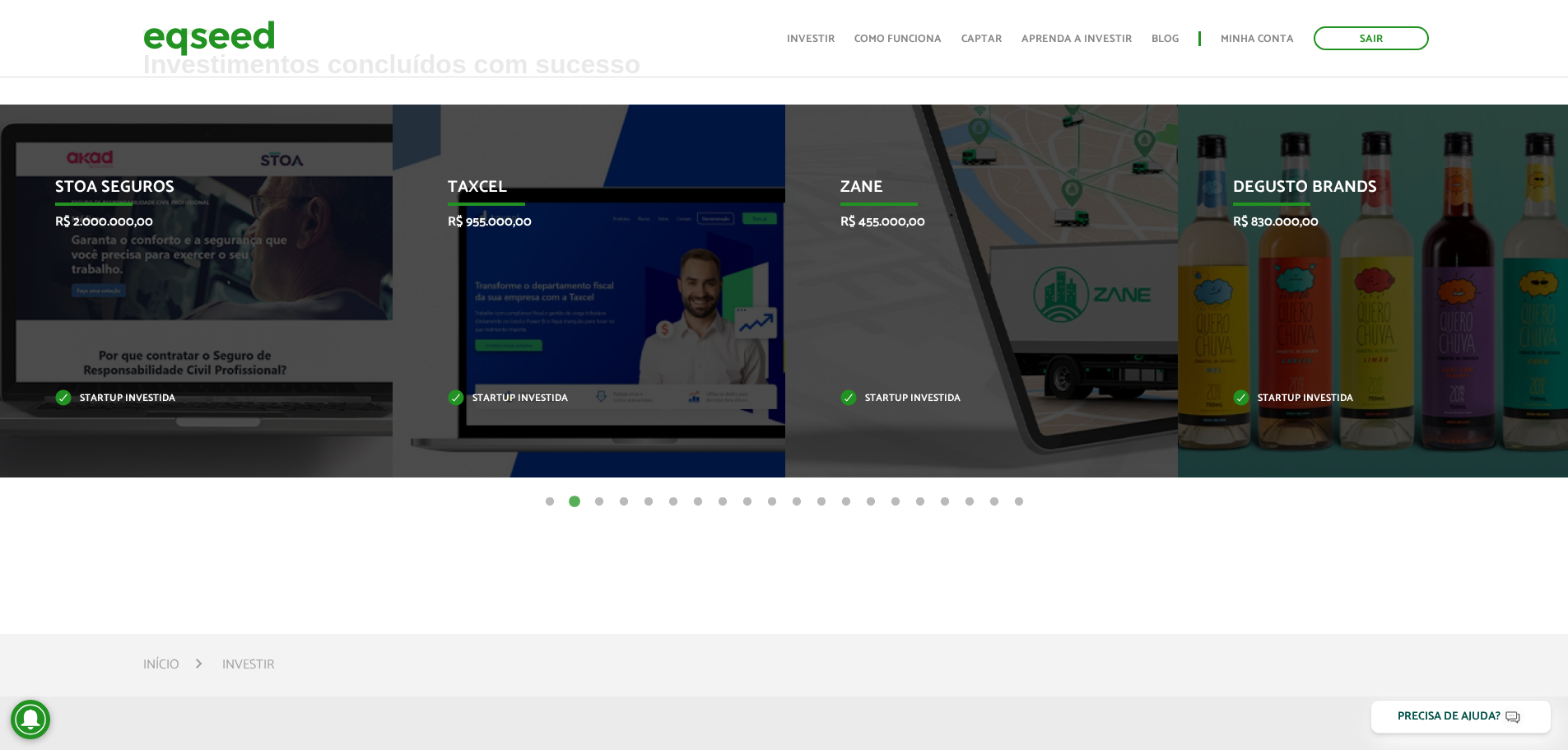 click on "3" at bounding box center [599, 502] 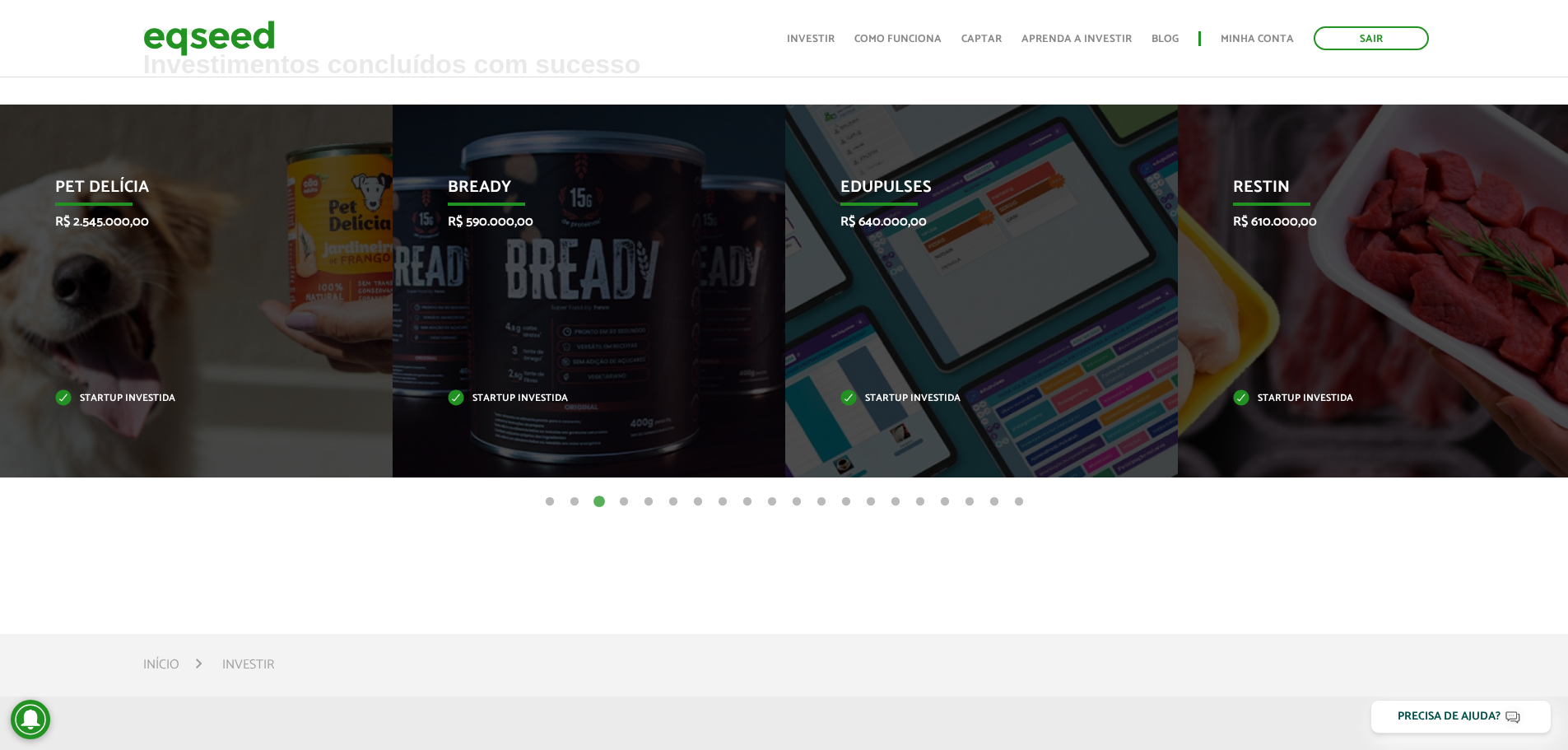 click on "4" at bounding box center (624, 502) 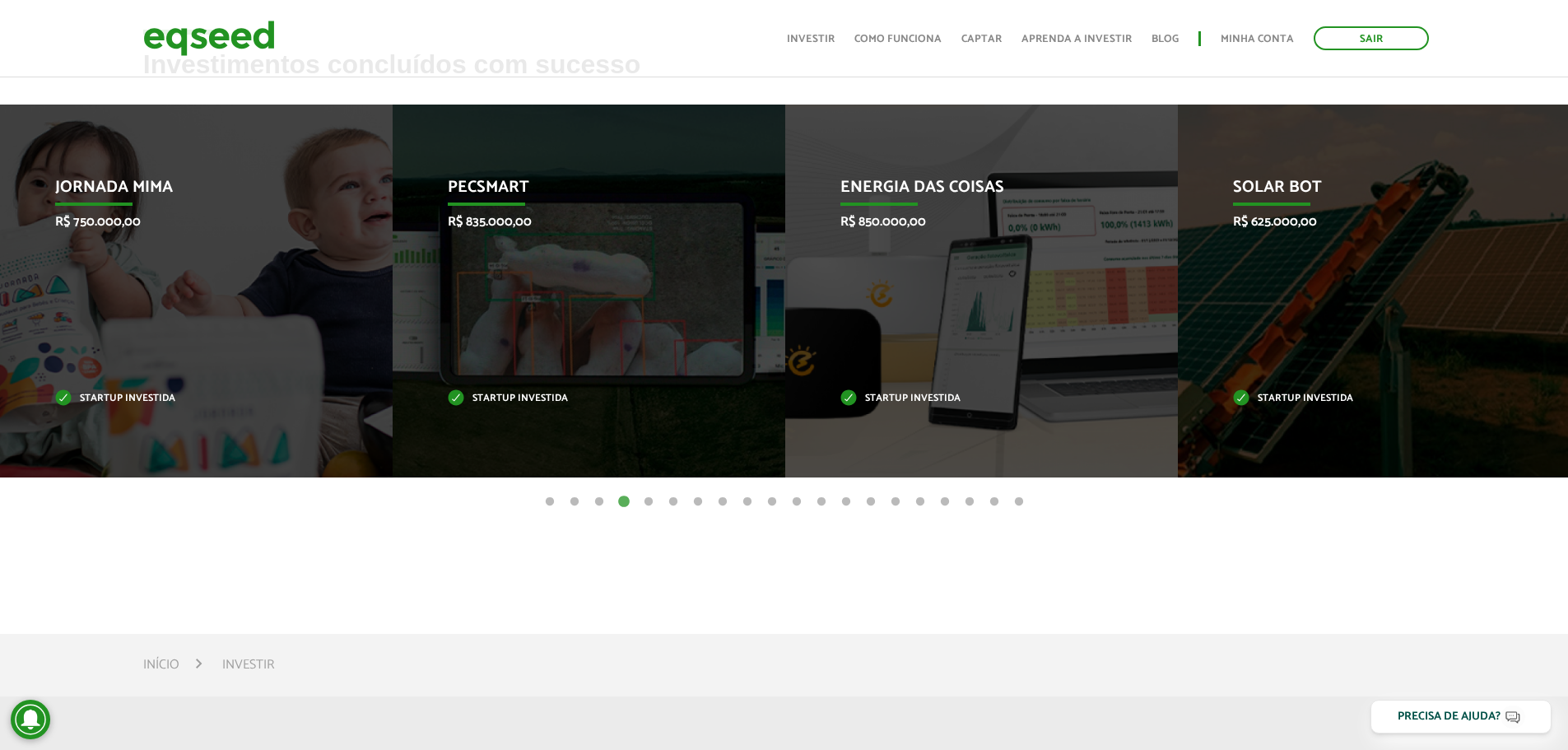 click on "1 2 3 4 5 6 7 8 9 10 11 12 13 14 15 16 17 18 19 20" at bounding box center [784, 501] 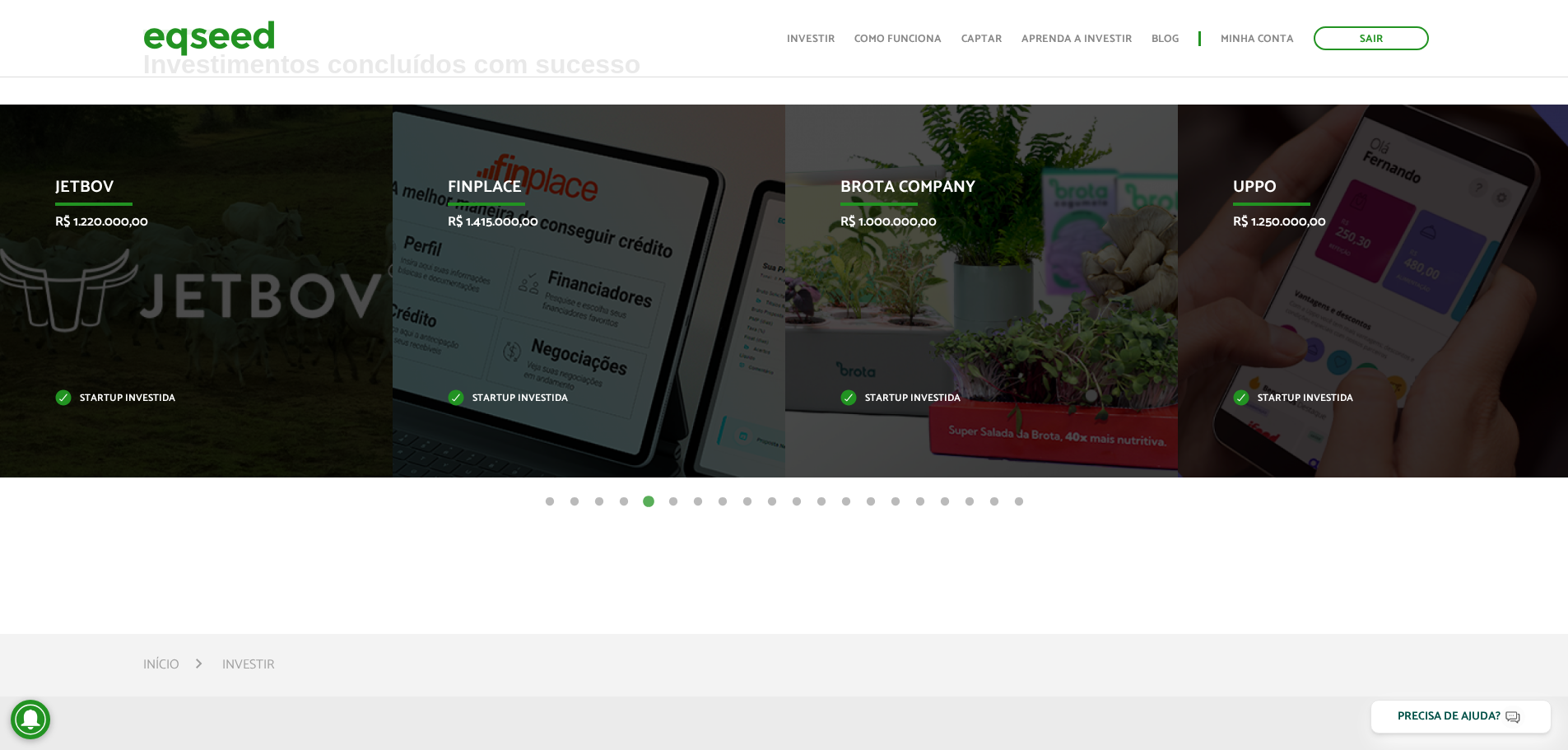 click on "6" at bounding box center (673, 502) 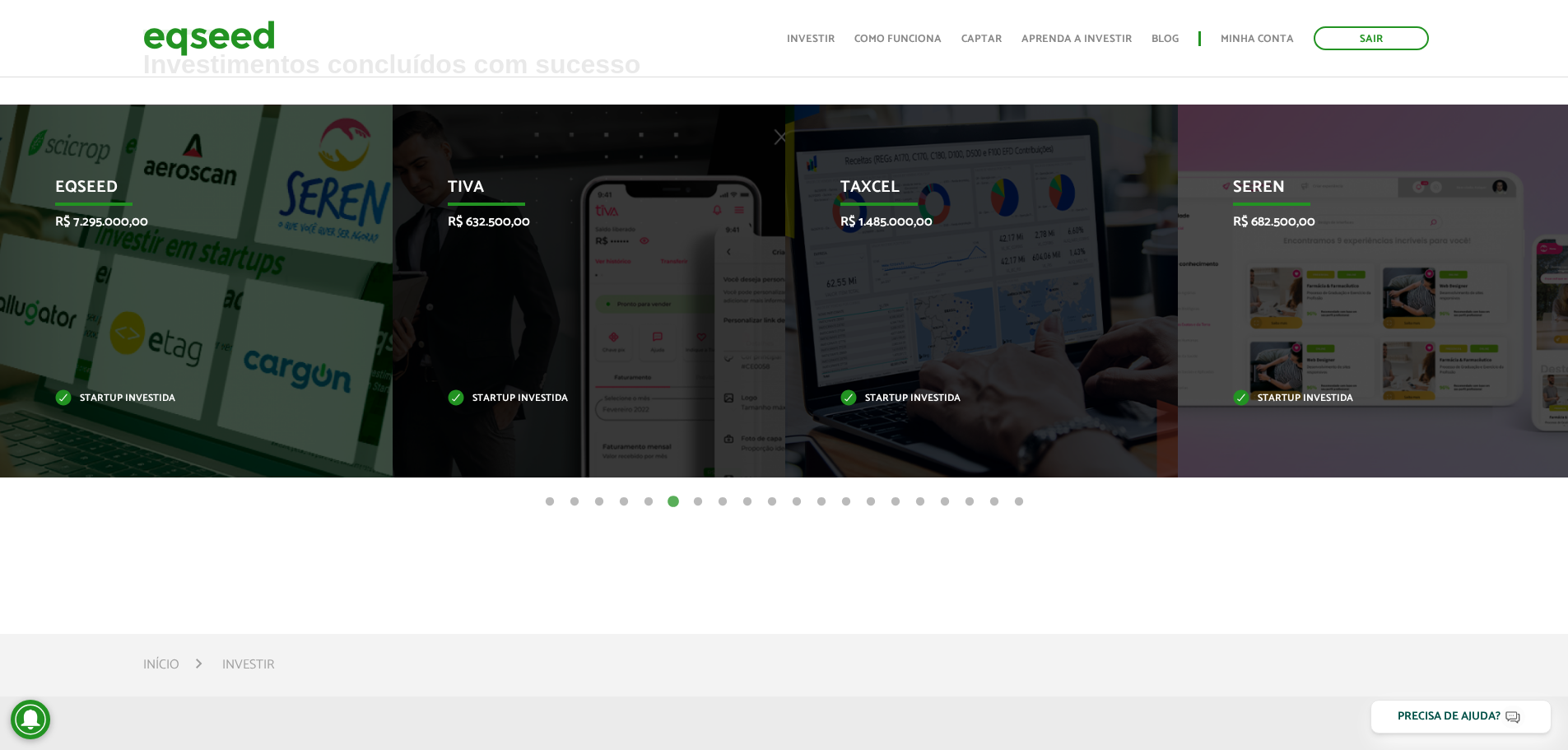 click on "7" at bounding box center (698, 502) 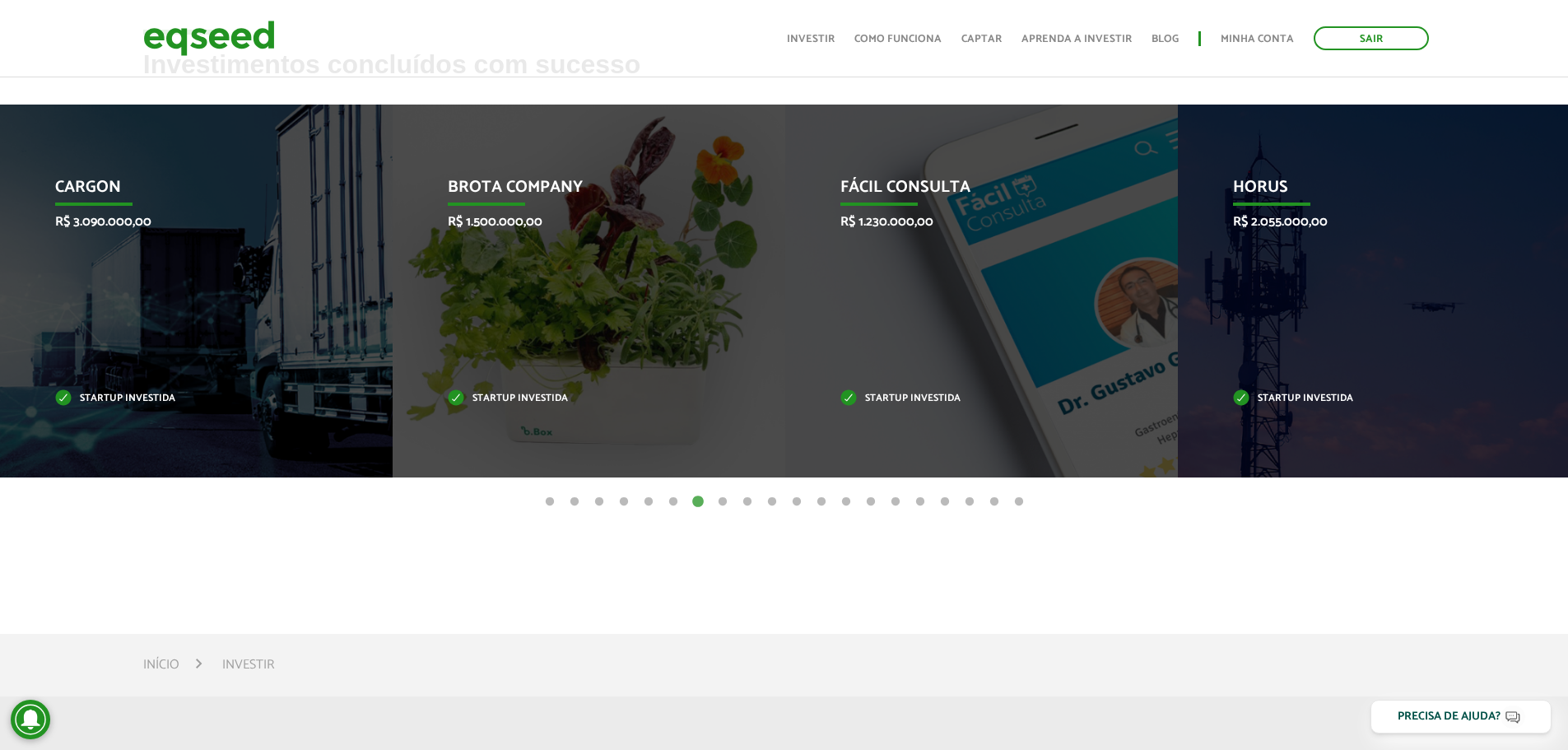 click on "1 2 3 4 5 6 7 8 9 10 11 12 13 14 15 16 17 18 19 20" at bounding box center [784, 501] 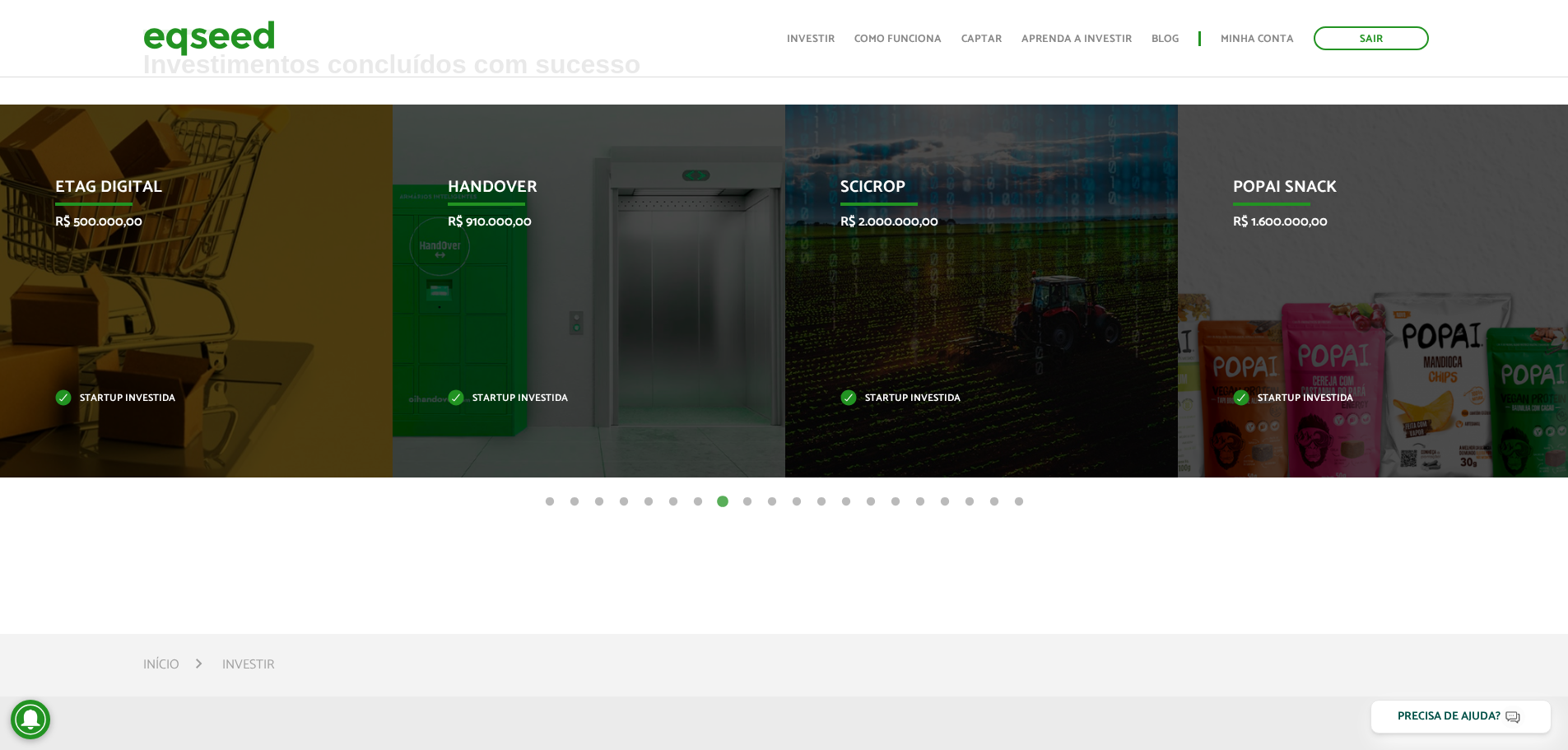 click on "9" at bounding box center [747, 502] 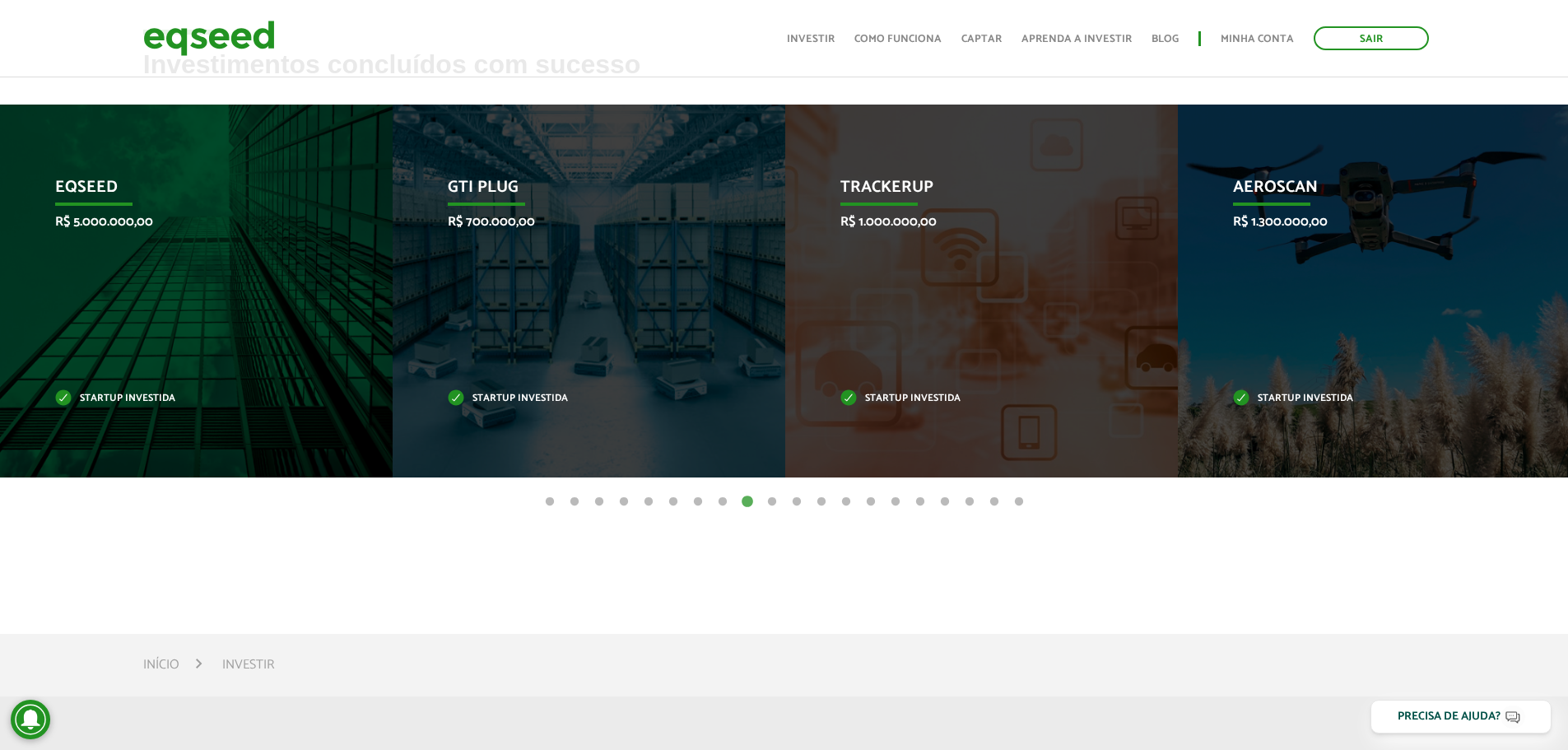 click on "8" at bounding box center (723, 502) 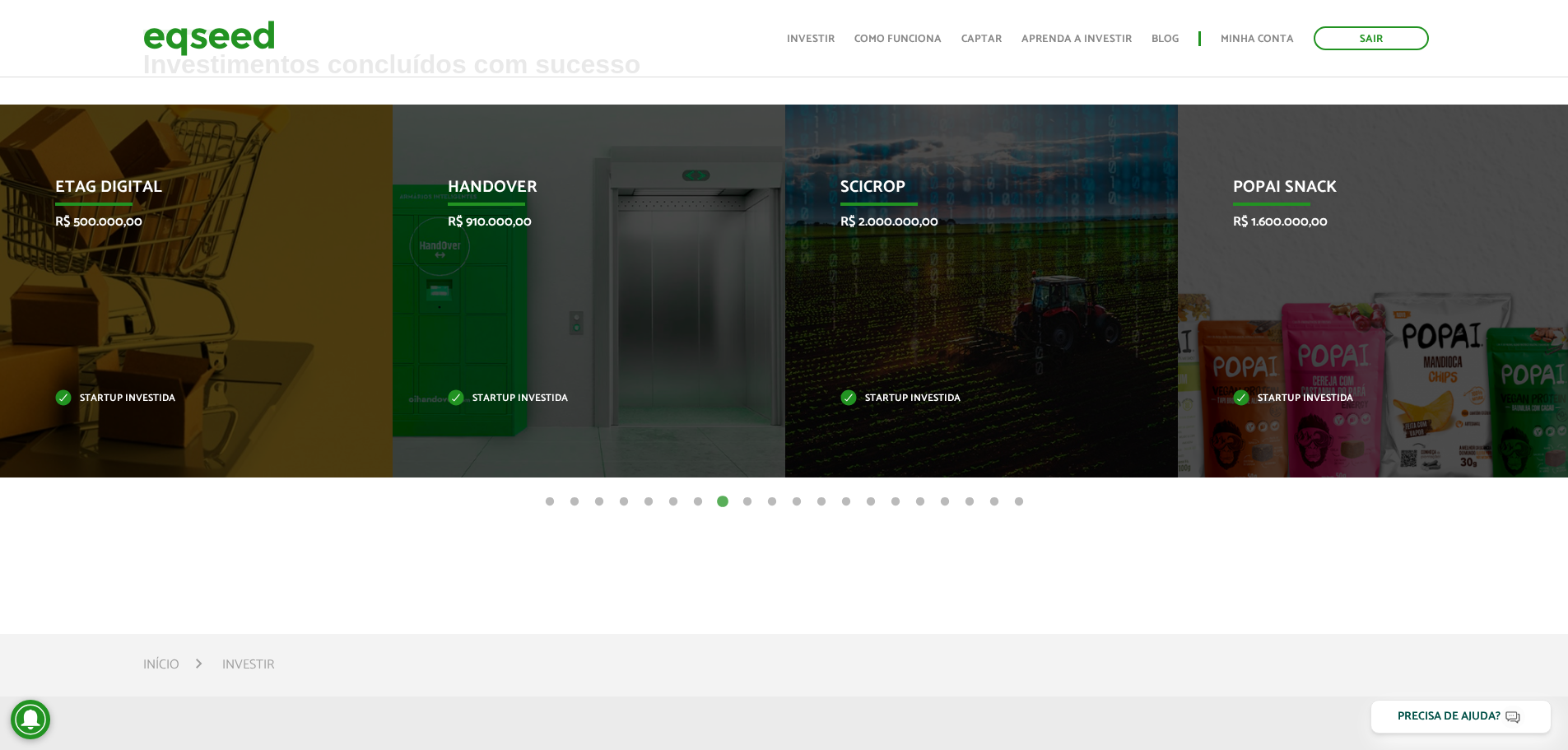 click on "9" at bounding box center (747, 502) 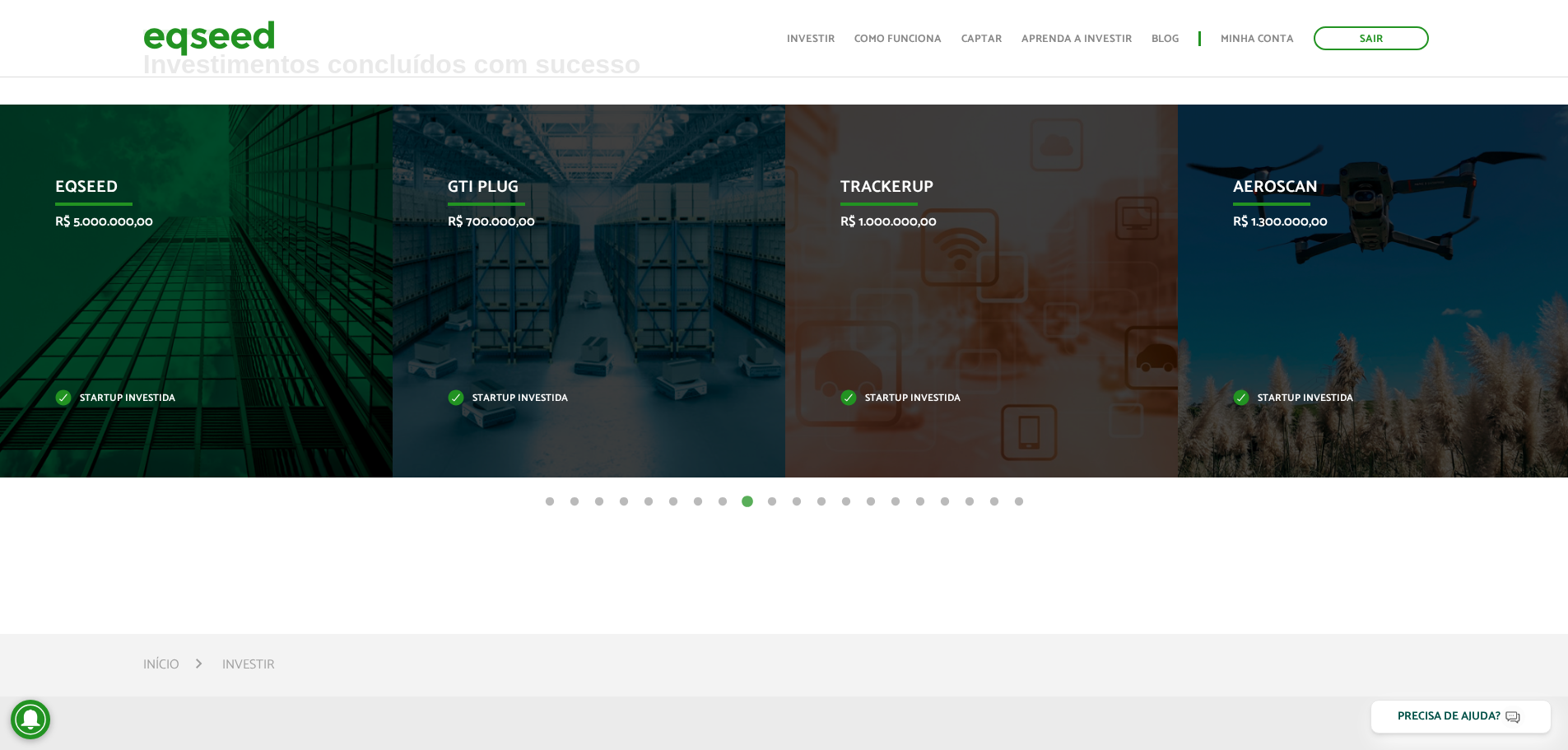 click on "10" at bounding box center [772, 502] 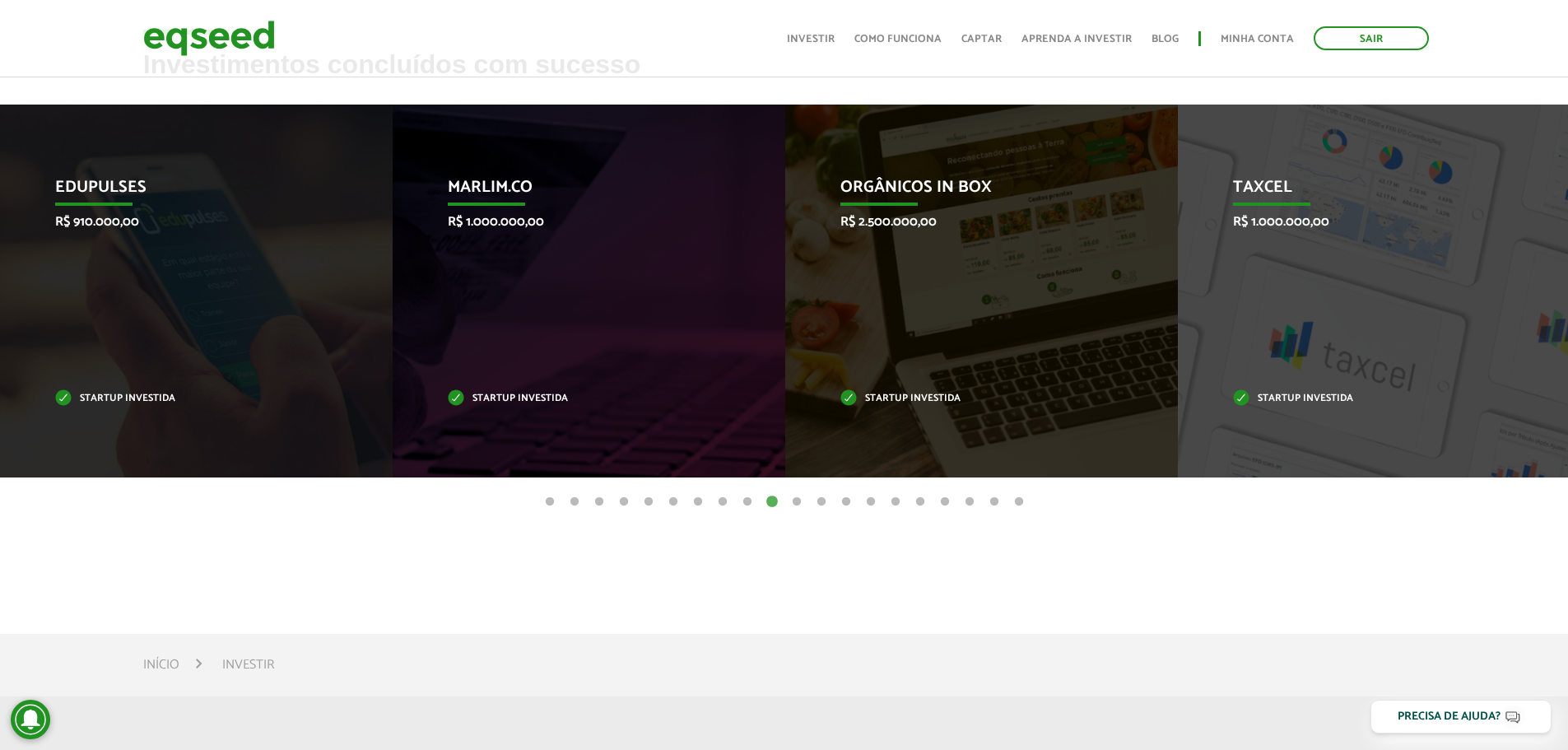 click on "11" at bounding box center (797, 502) 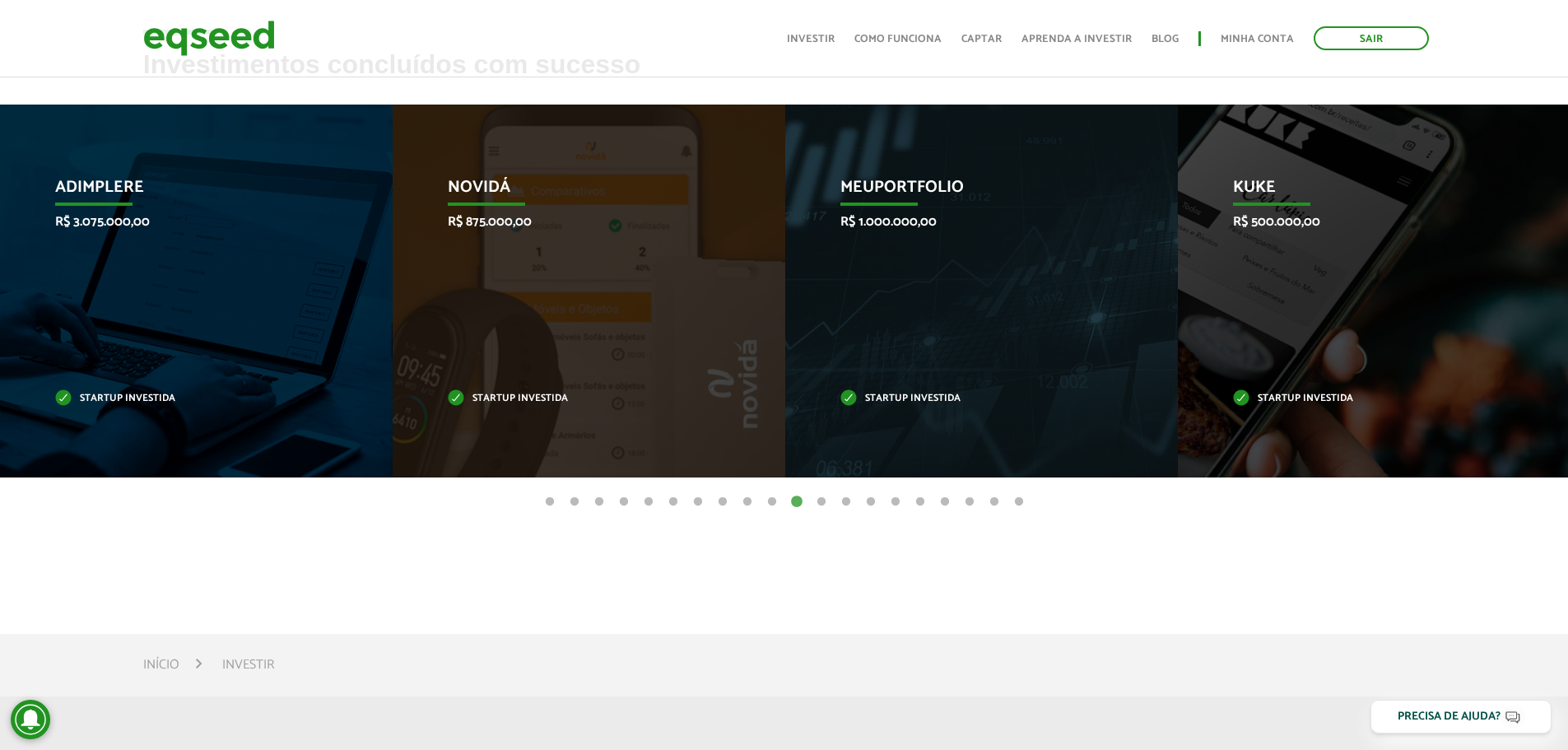 click on "1" at bounding box center (550, 502) 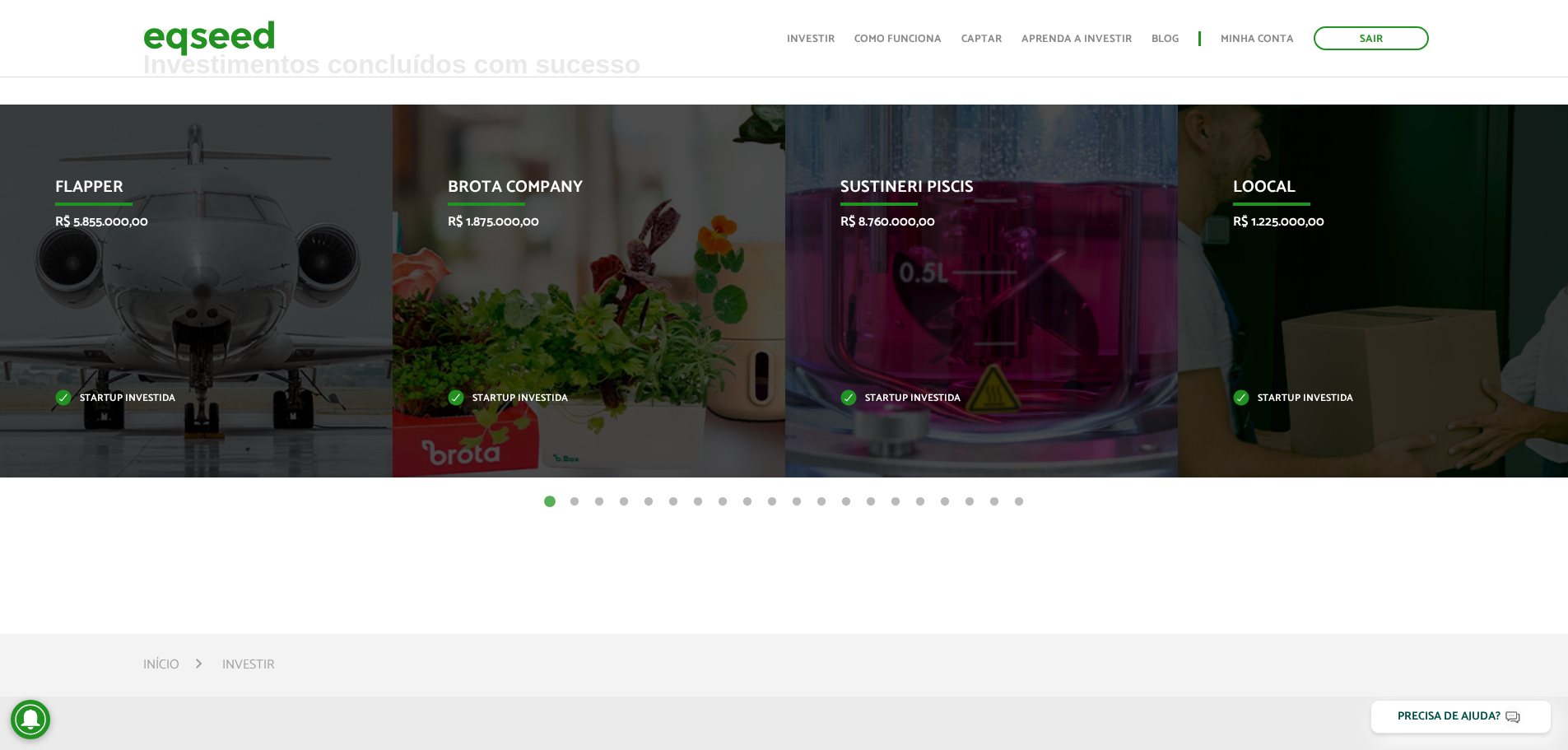click on "2" at bounding box center (575, 502) 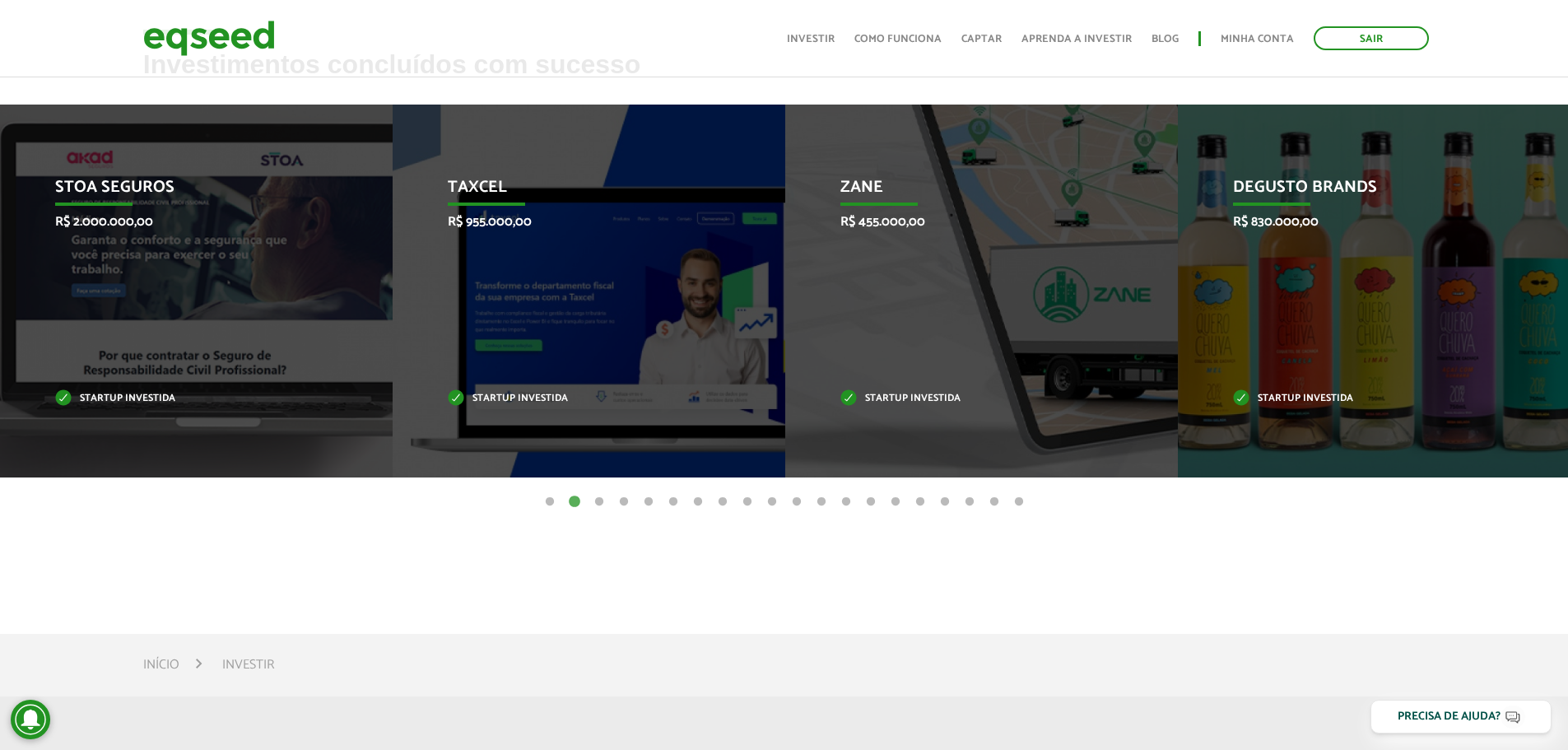 click on "3" at bounding box center [599, 502] 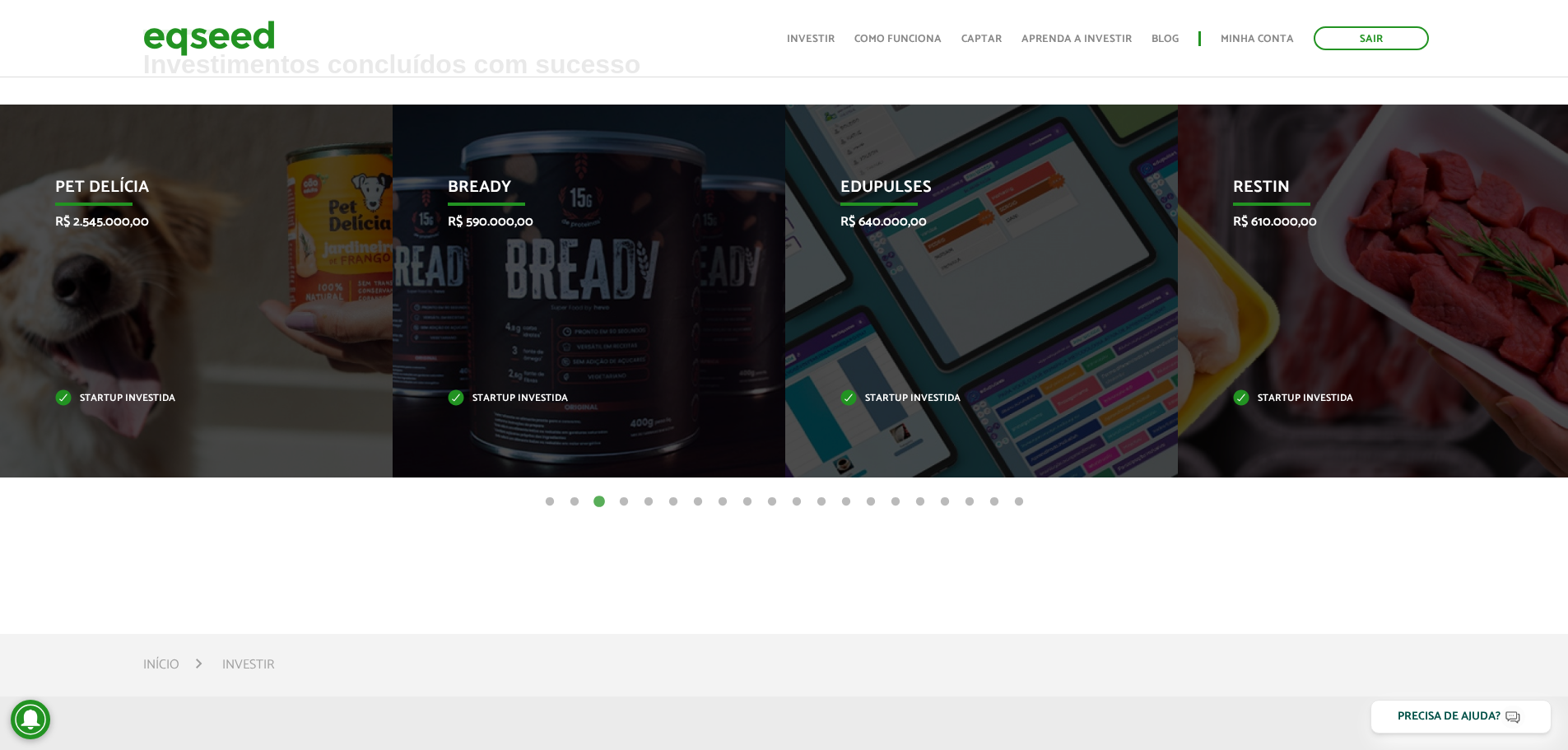 click on "1" at bounding box center (550, 502) 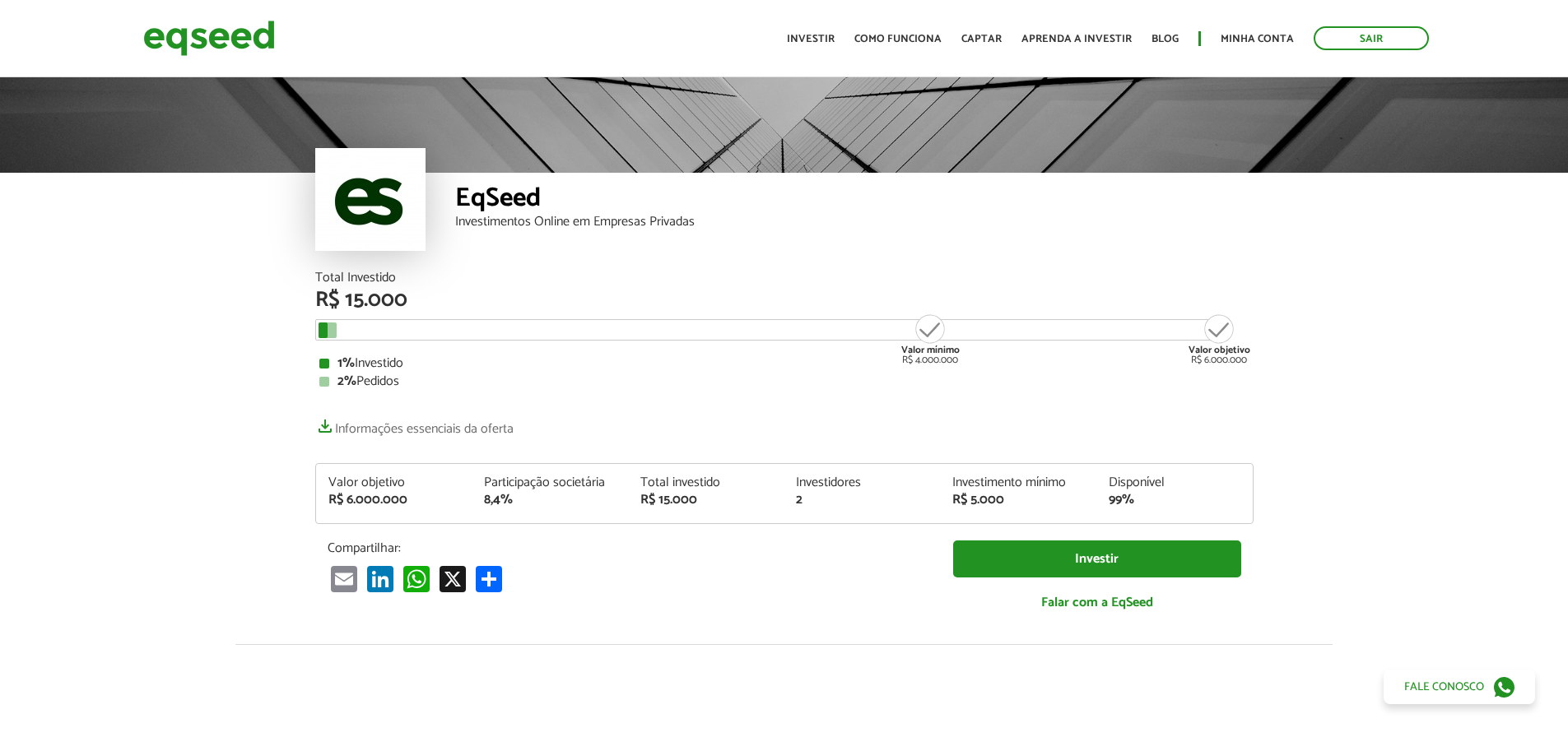 scroll, scrollTop: 0, scrollLeft: 0, axis: both 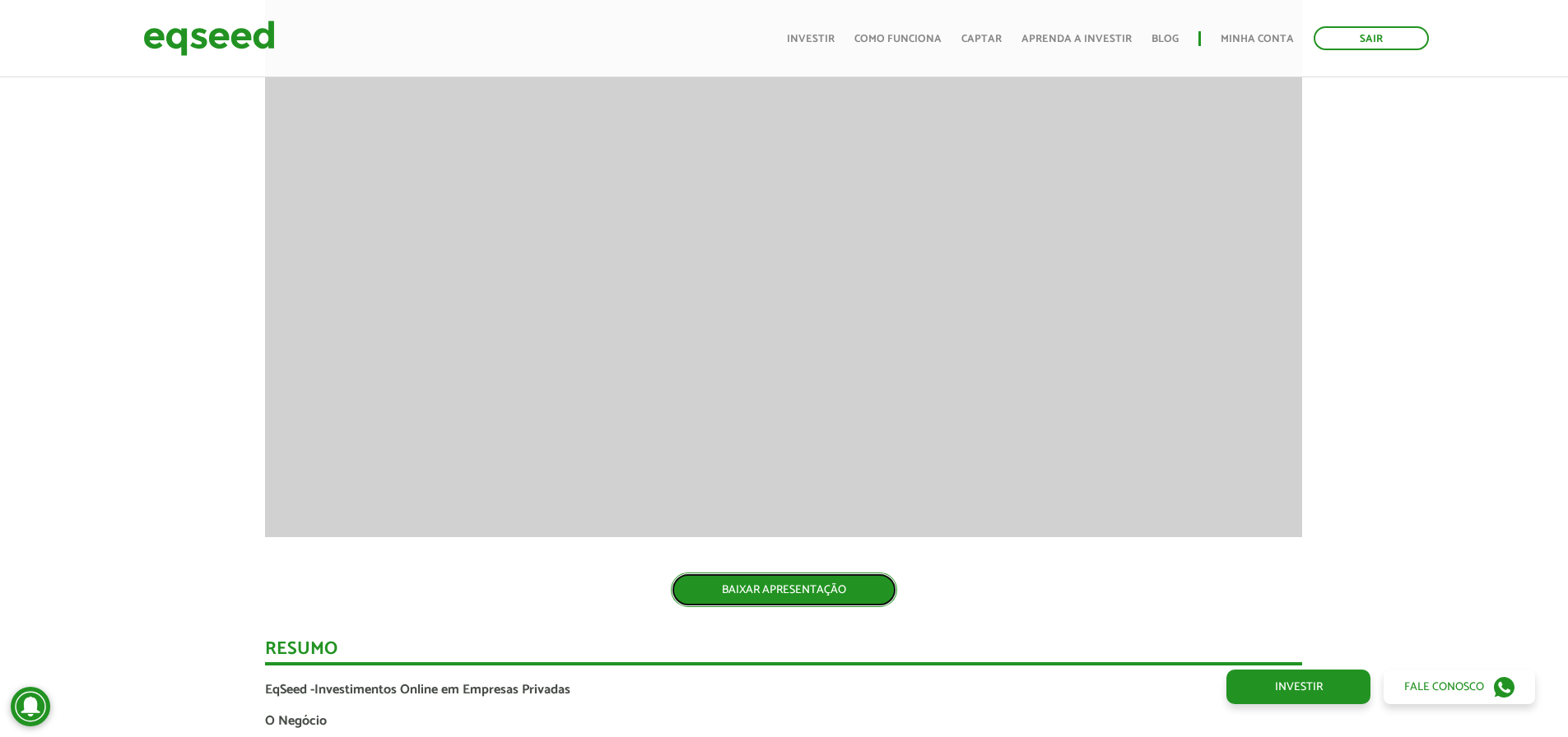 click on "BAIXAR APRESENTAÇÃO" at bounding box center [784, 590] 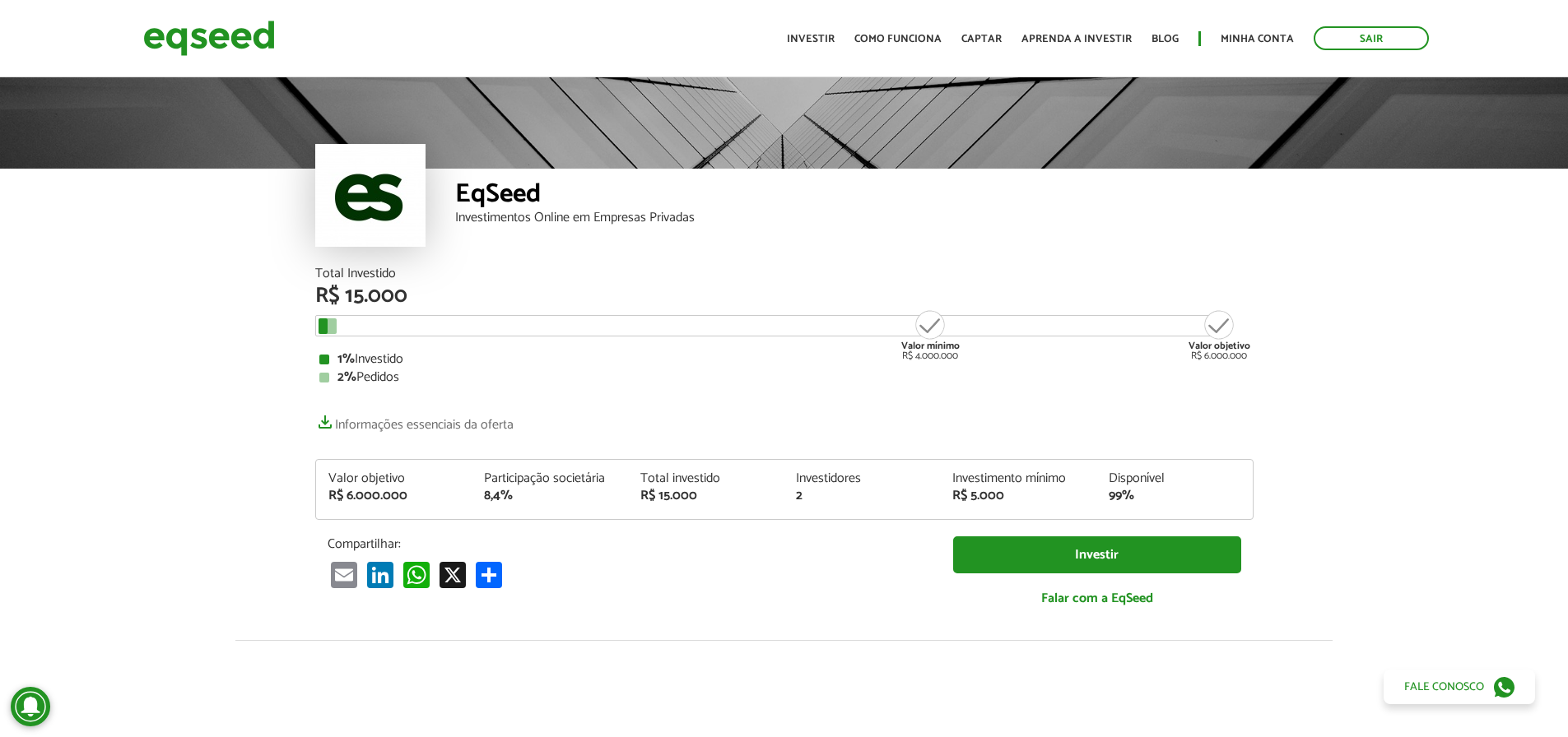 scroll, scrollTop: 0, scrollLeft: 0, axis: both 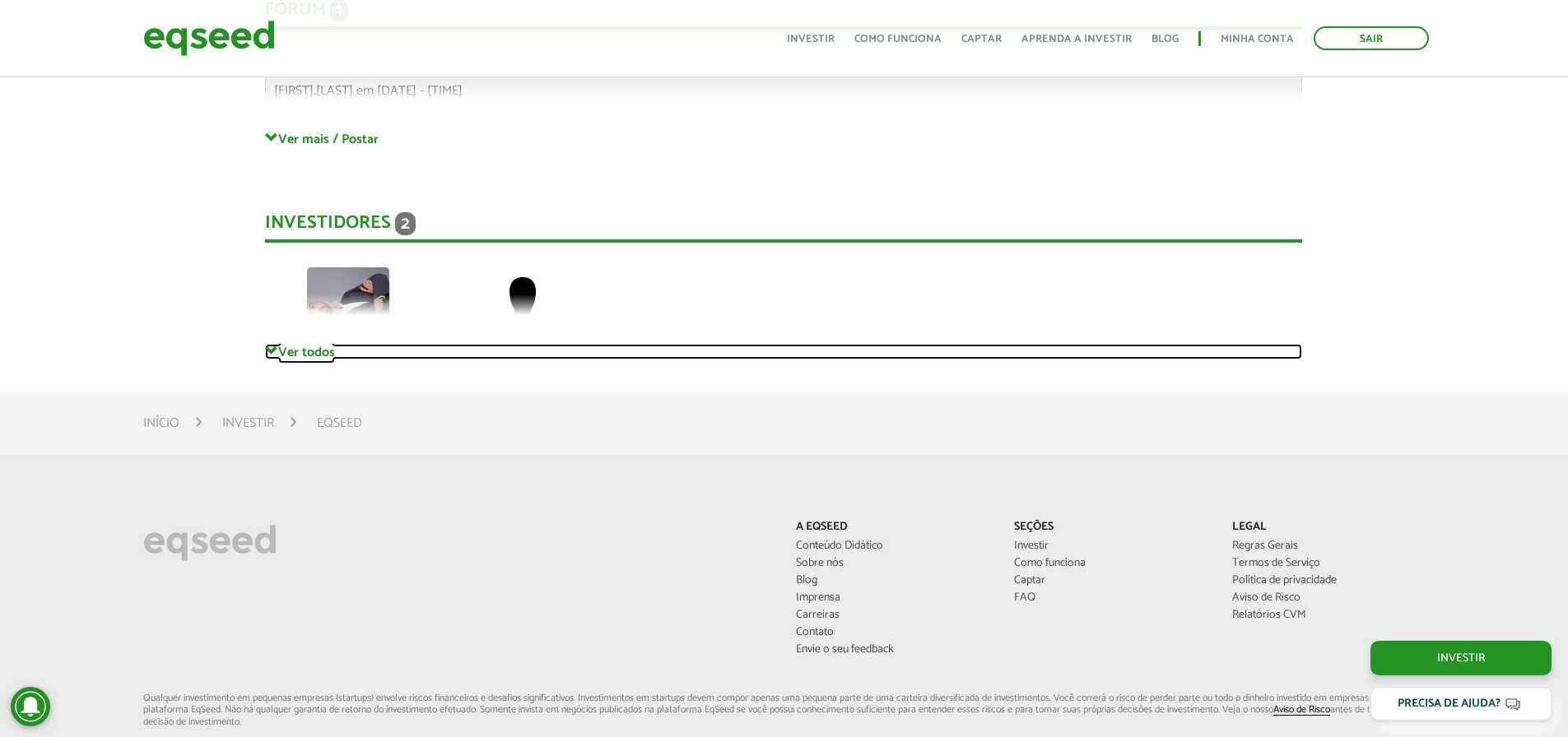 click on "Ver todos" at bounding box center (784, 351) 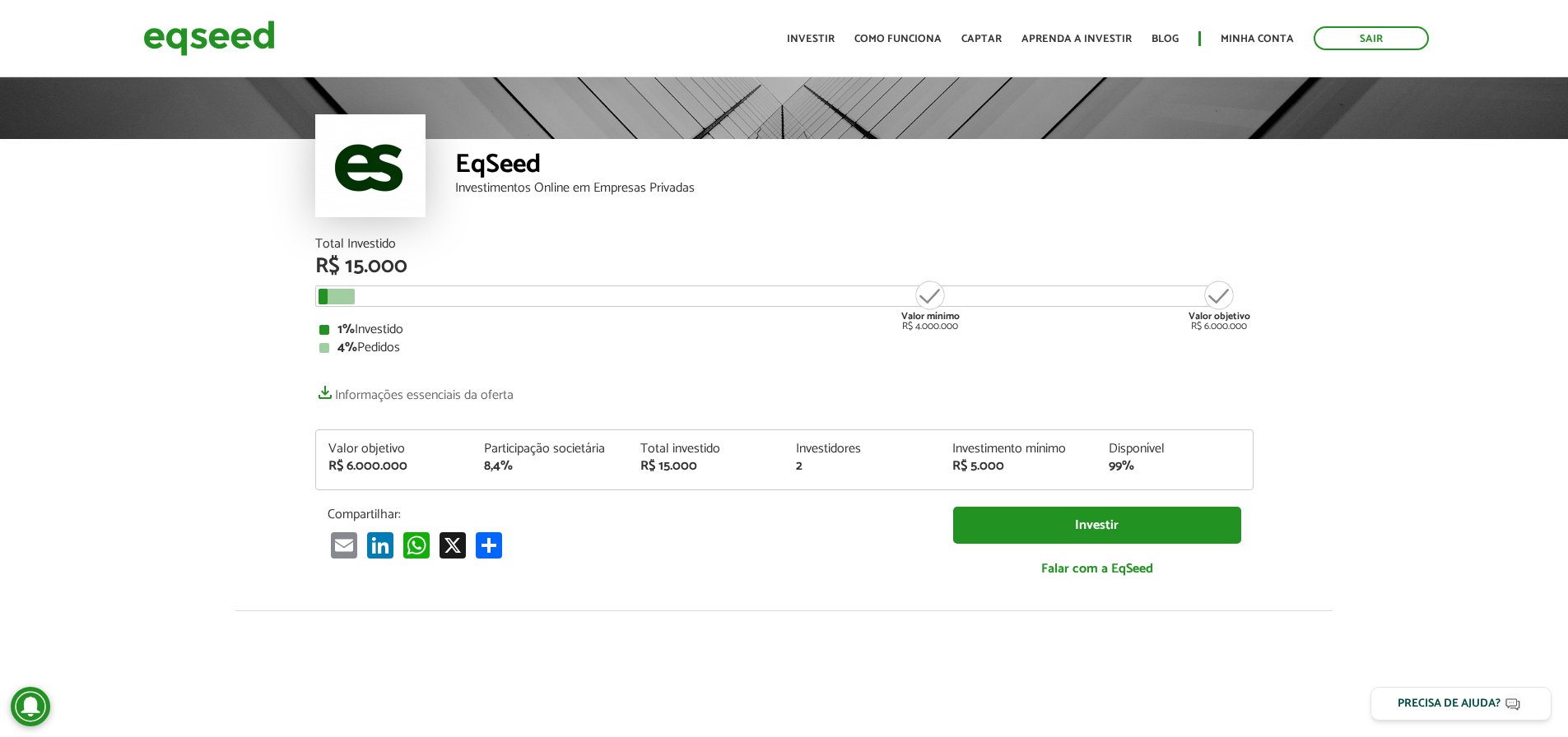 scroll, scrollTop: 0, scrollLeft: 0, axis: both 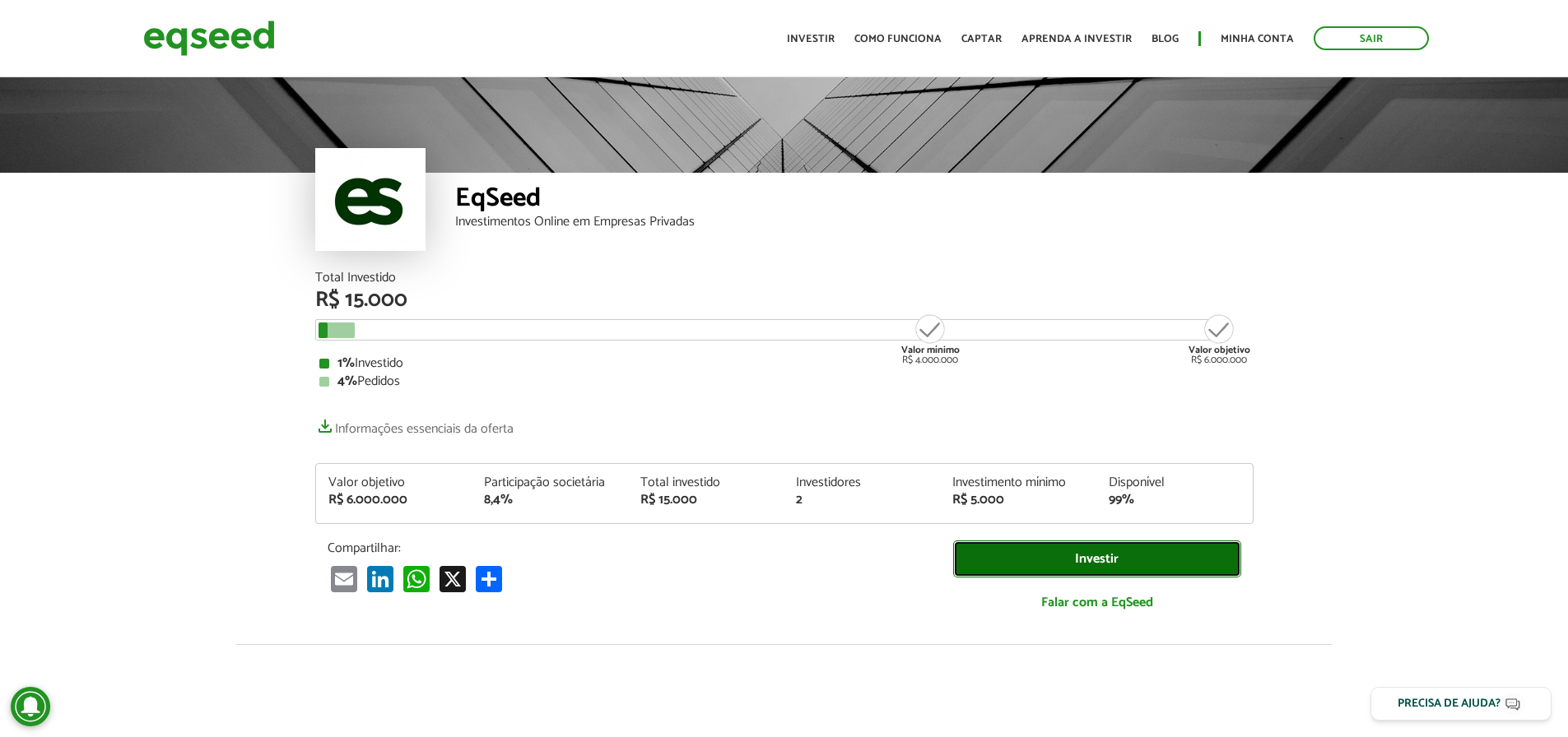 click on "Investir" at bounding box center [1097, 559] 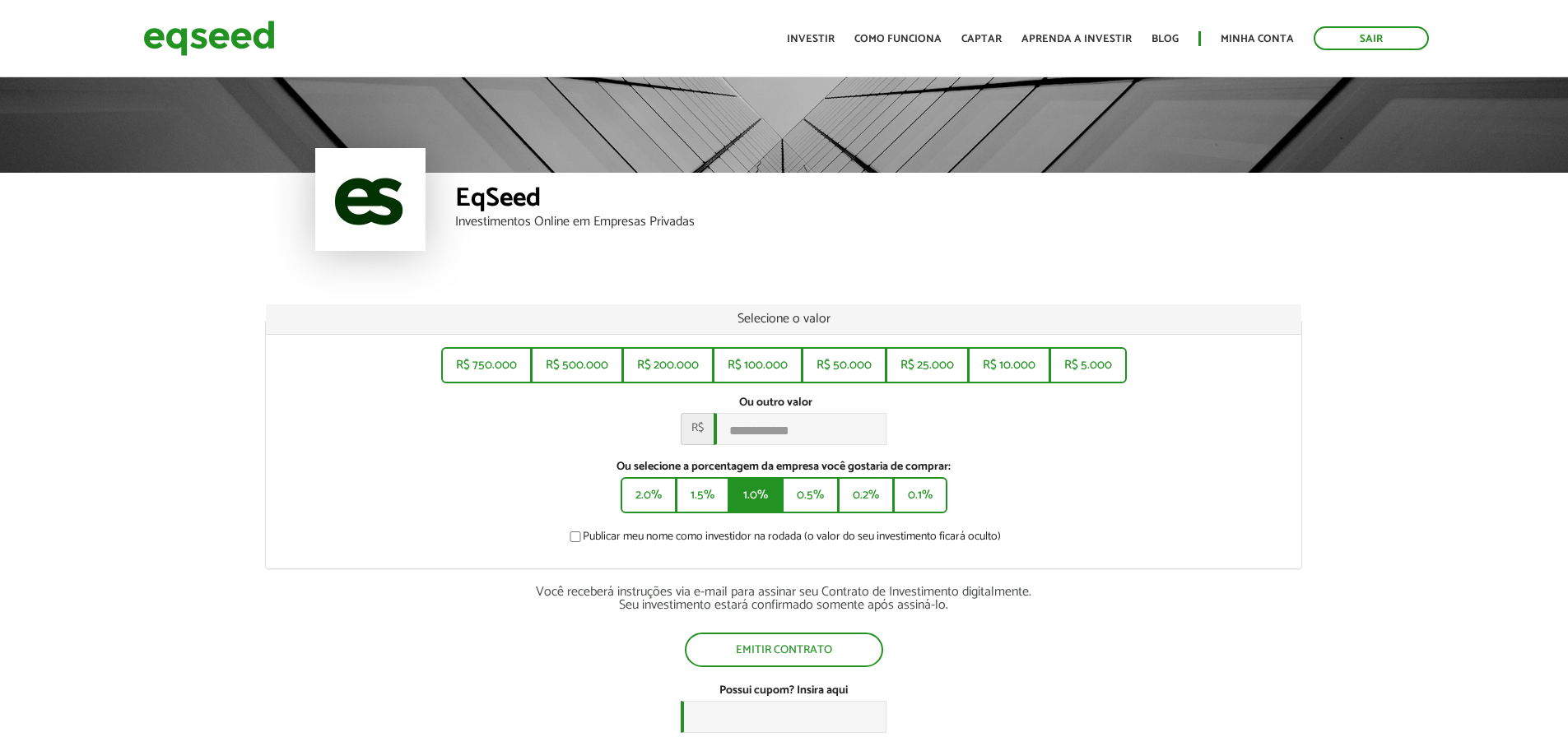 scroll, scrollTop: 0, scrollLeft: 0, axis: both 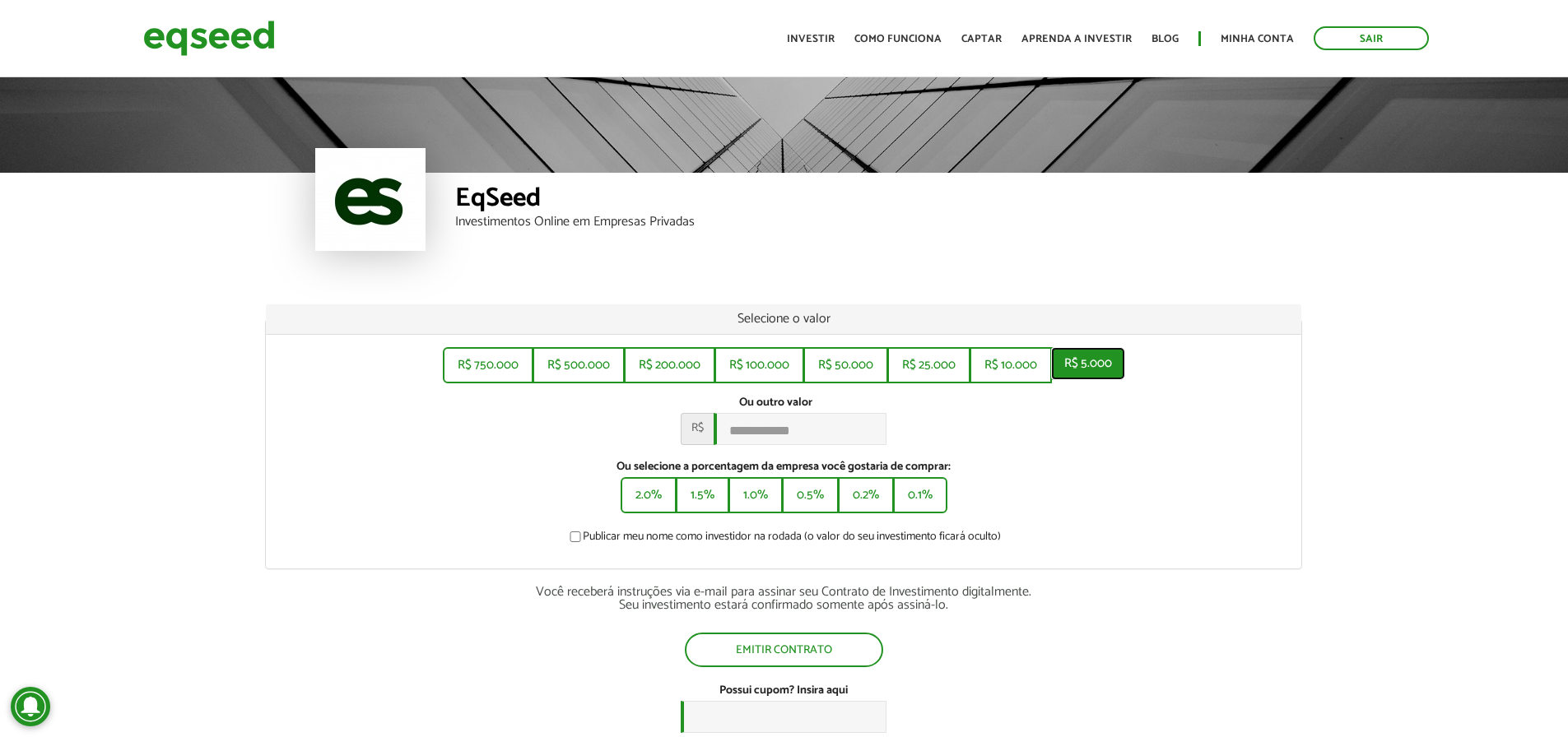 click on "R$ 5.000" at bounding box center [1088, 364] 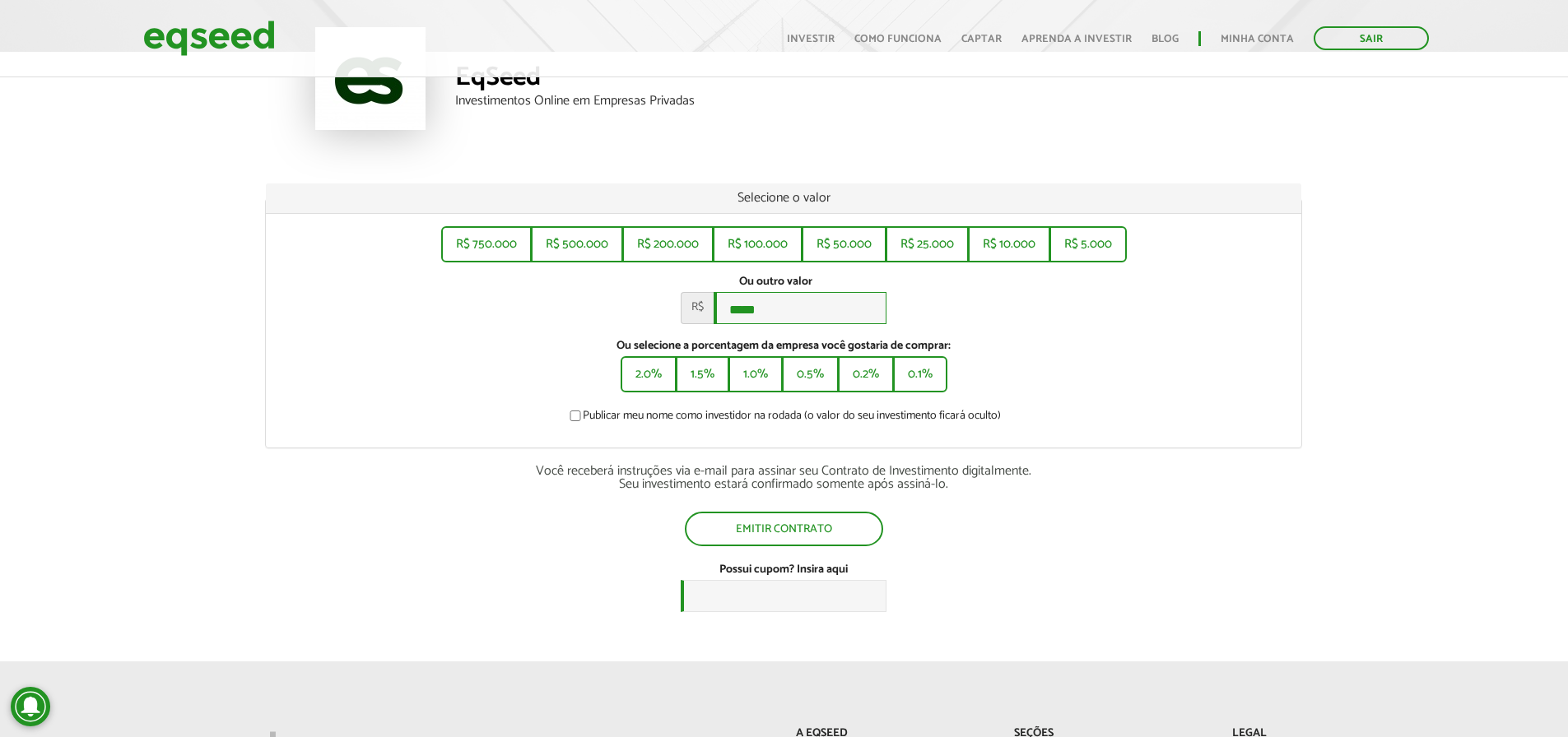 scroll, scrollTop: 126, scrollLeft: 0, axis: vertical 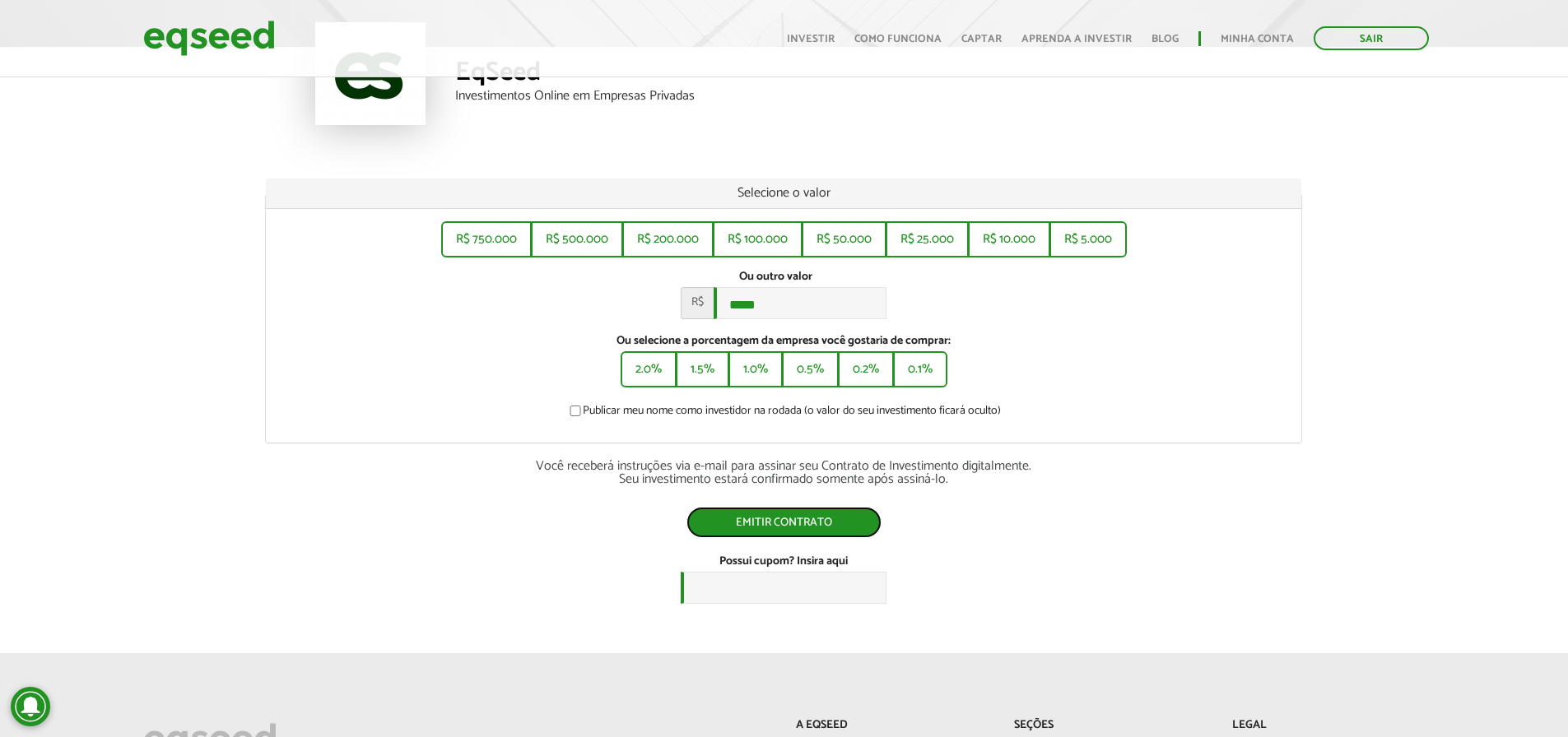click on "Emitir contrato" at bounding box center [784, 522] 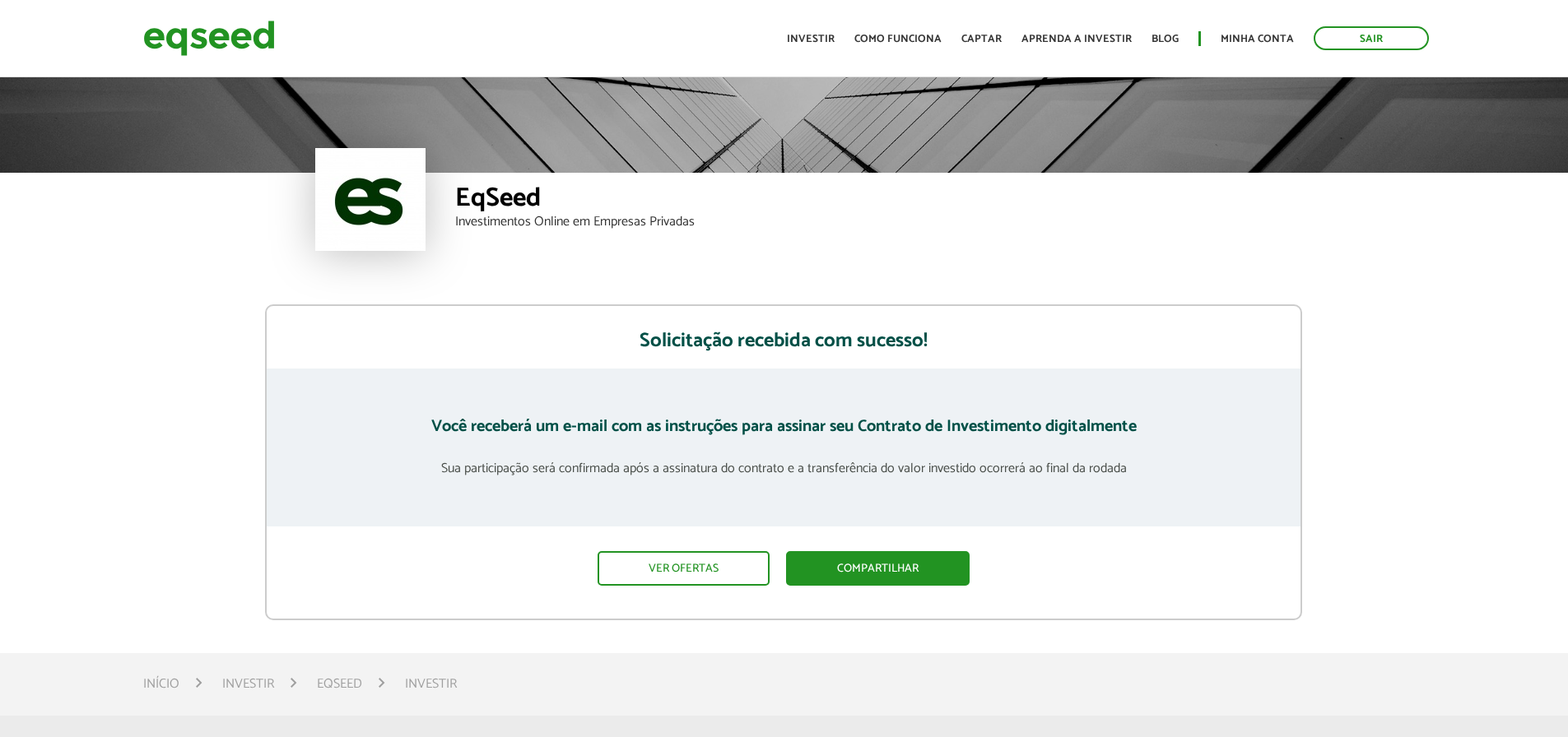 scroll, scrollTop: 0, scrollLeft: 0, axis: both 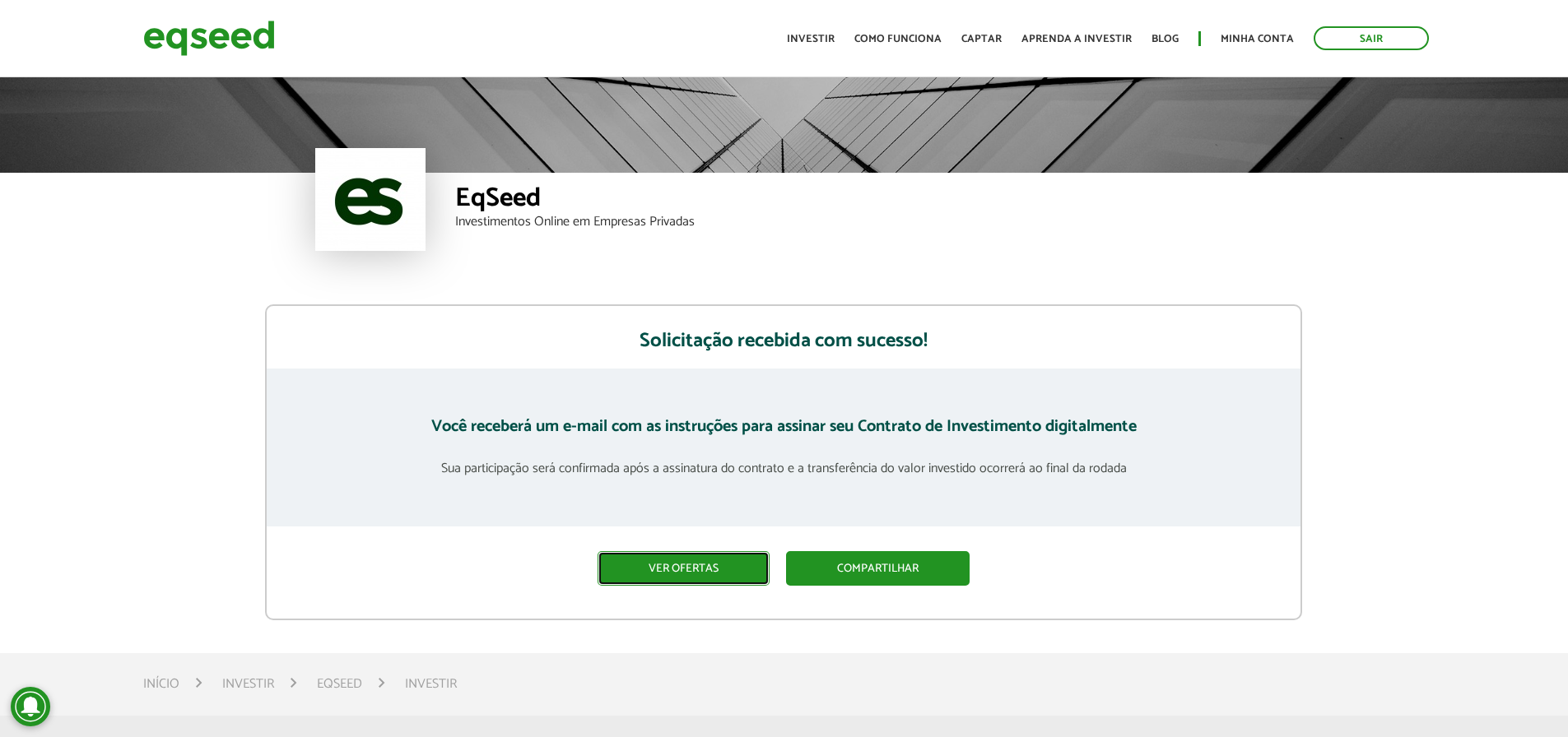 drag, startPoint x: 720, startPoint y: 574, endPoint x: 722, endPoint y: 559, distance: 15.132746 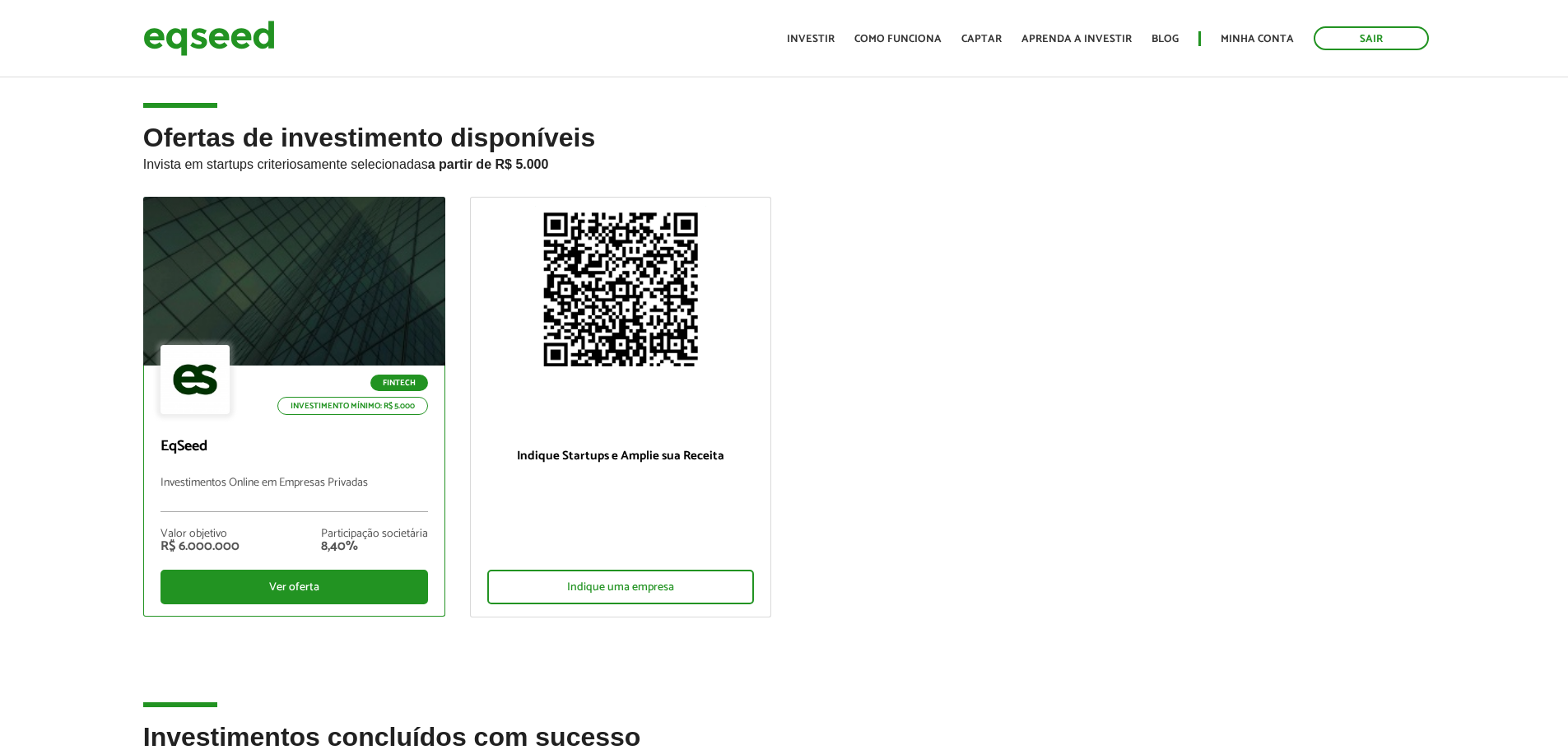 scroll, scrollTop: 0, scrollLeft: 0, axis: both 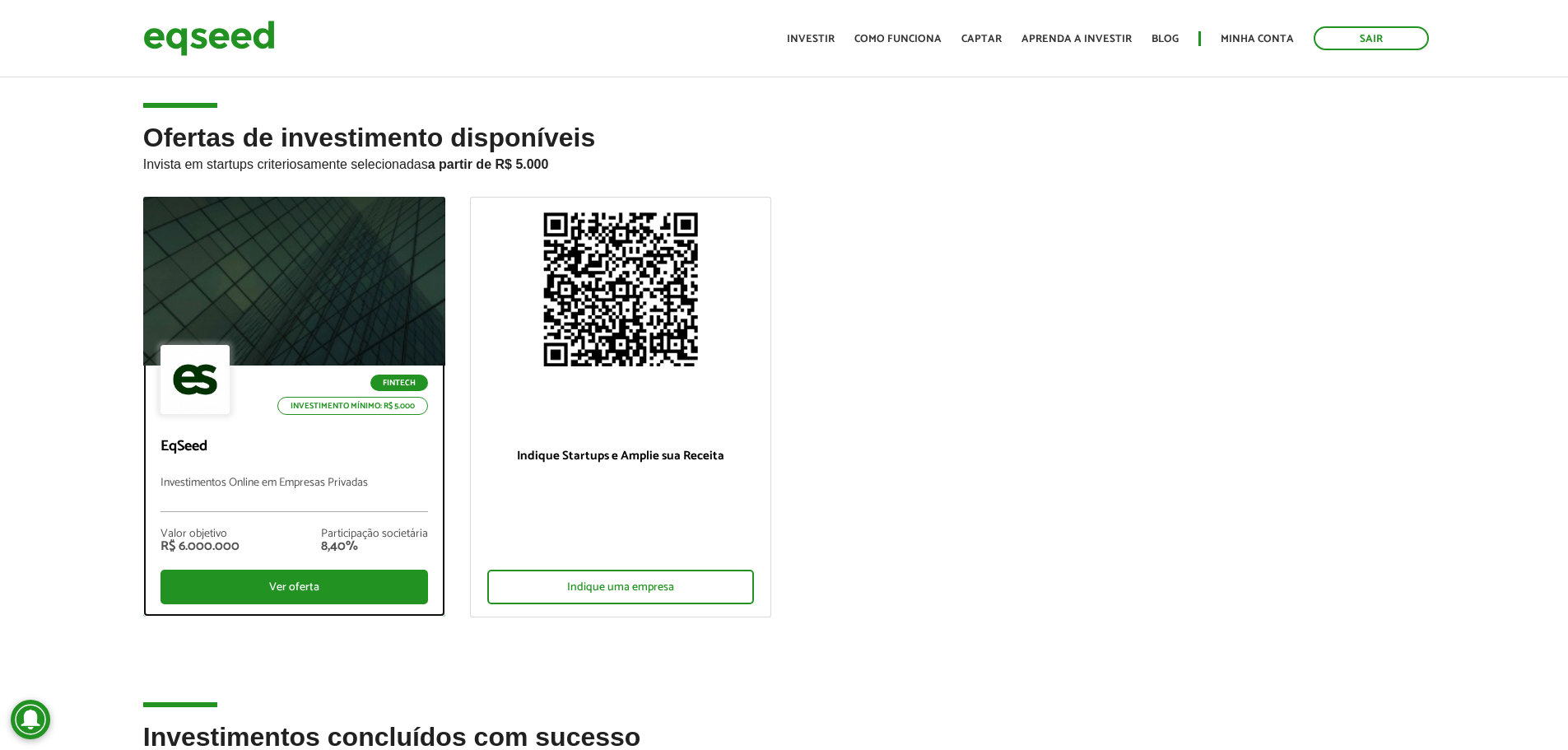 click at bounding box center [294, 282] 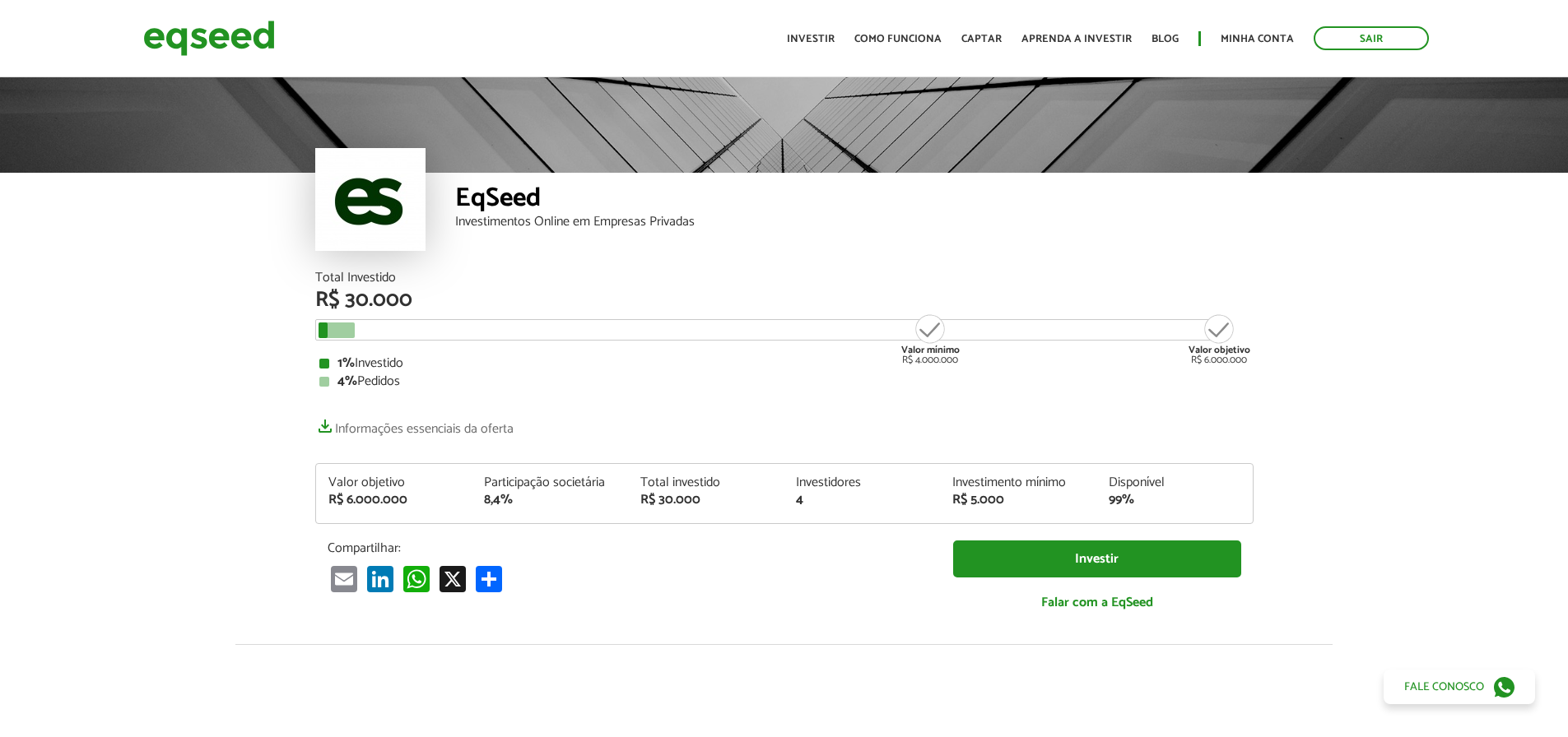 scroll, scrollTop: 0, scrollLeft: 0, axis: both 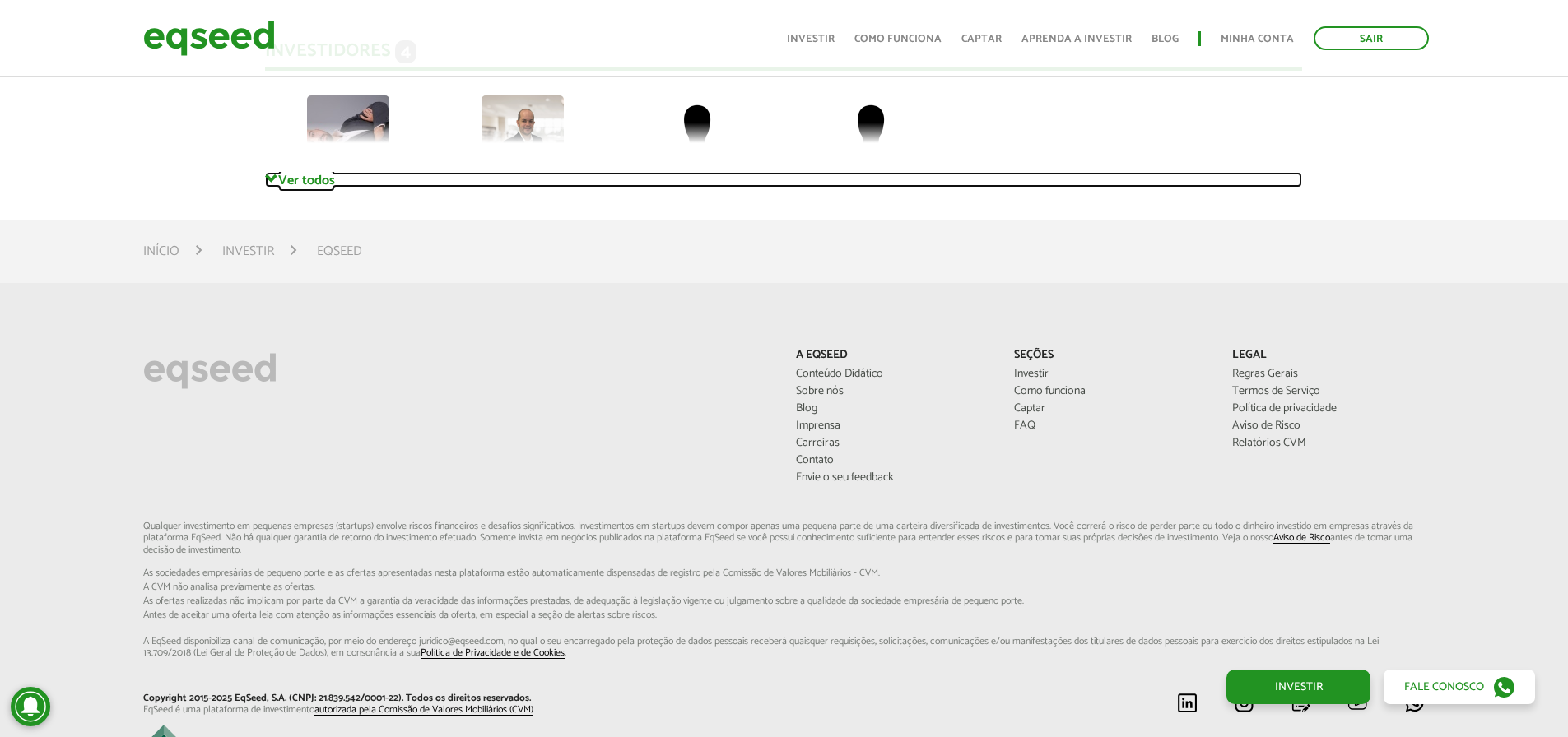 click on "Ver todos" at bounding box center [784, 179] 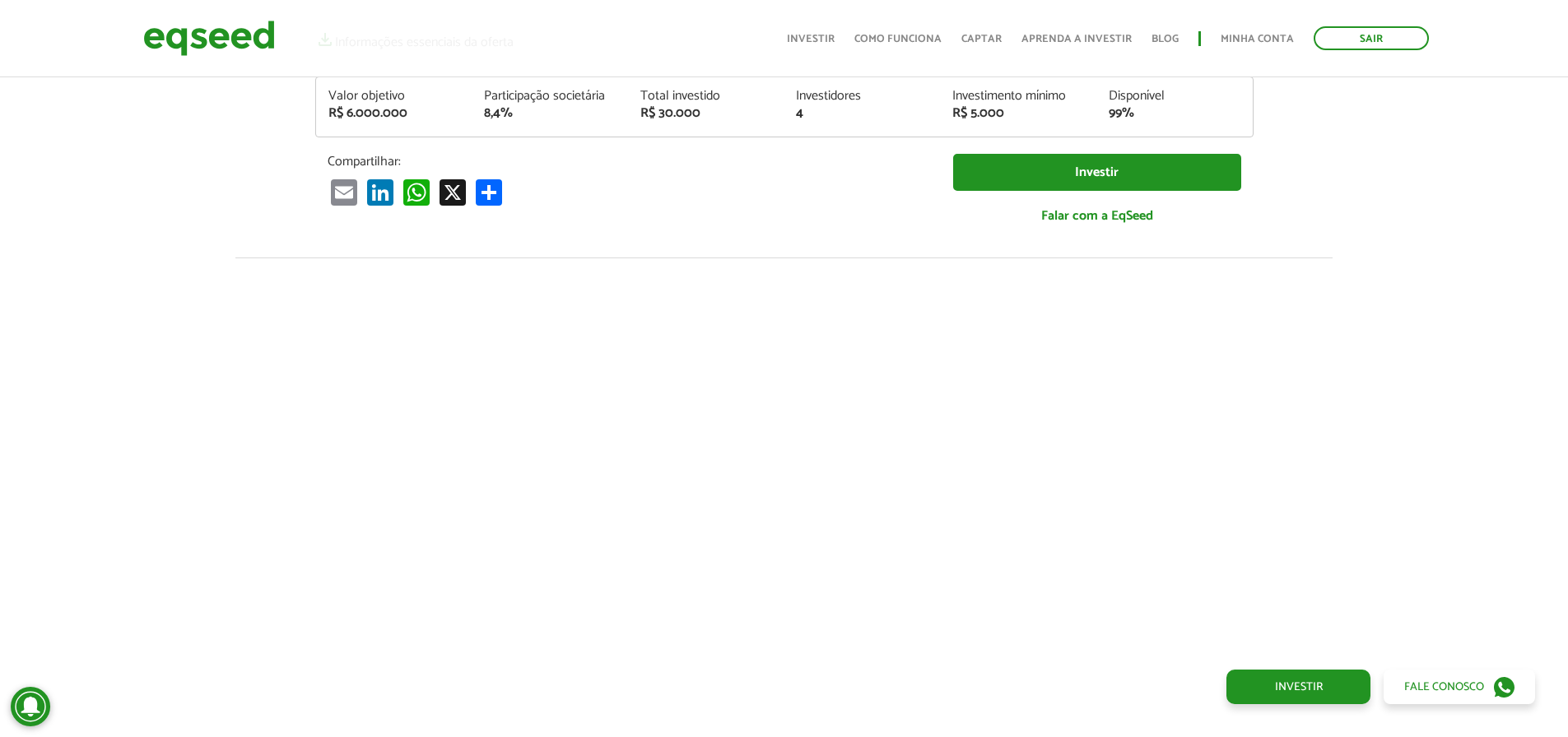 scroll, scrollTop: 0, scrollLeft: 0, axis: both 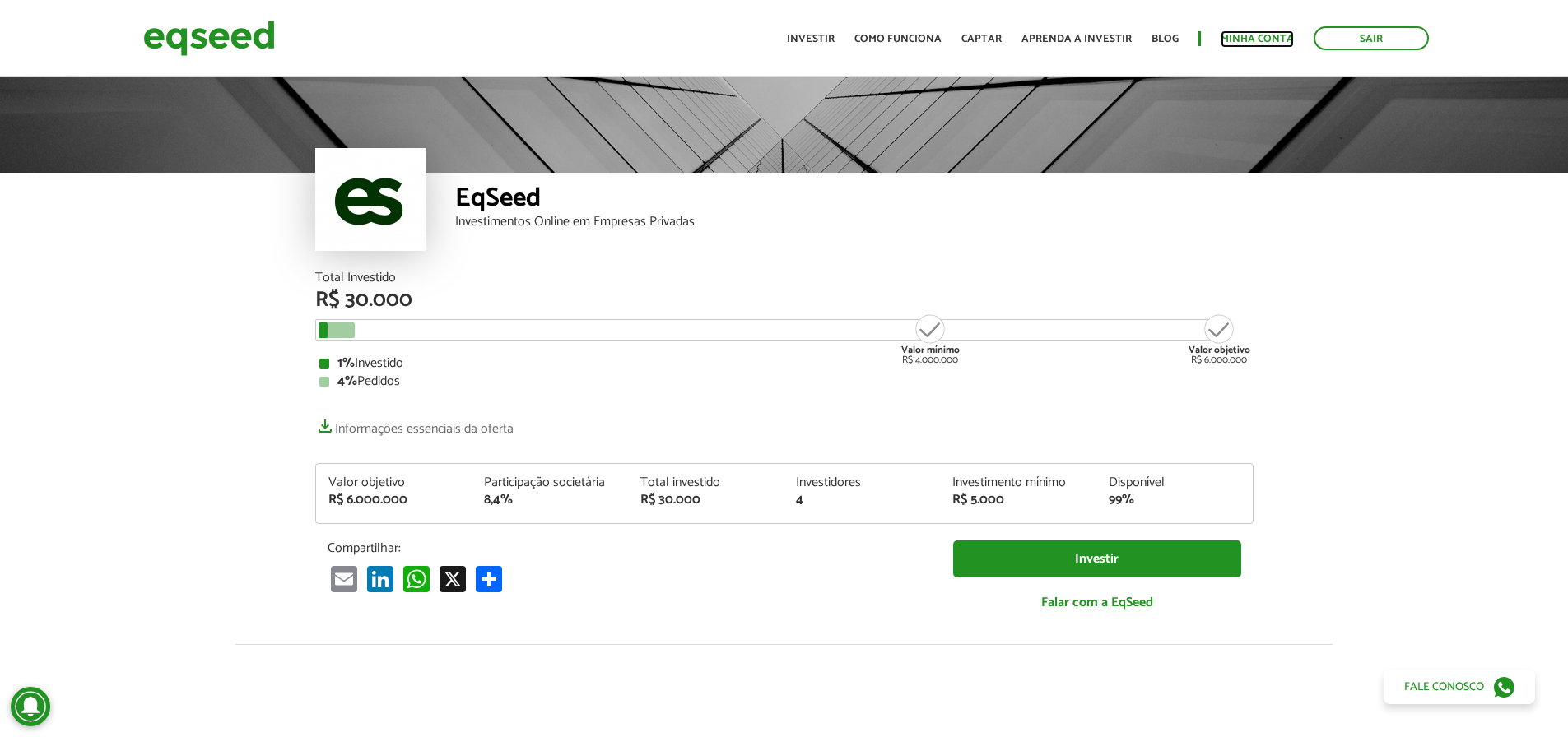 click on "Minha conta" at bounding box center [1257, 39] 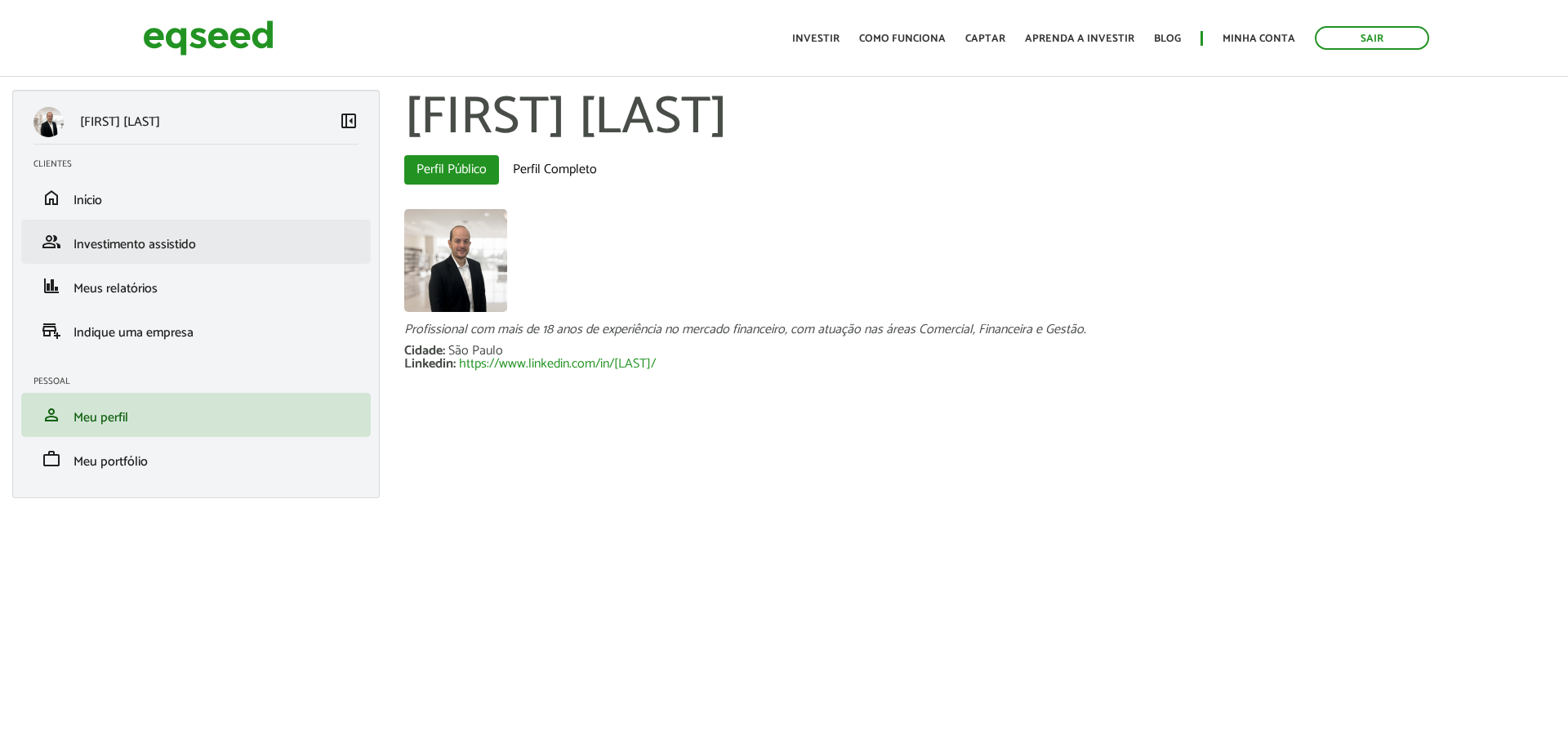 scroll, scrollTop: 0, scrollLeft: 0, axis: both 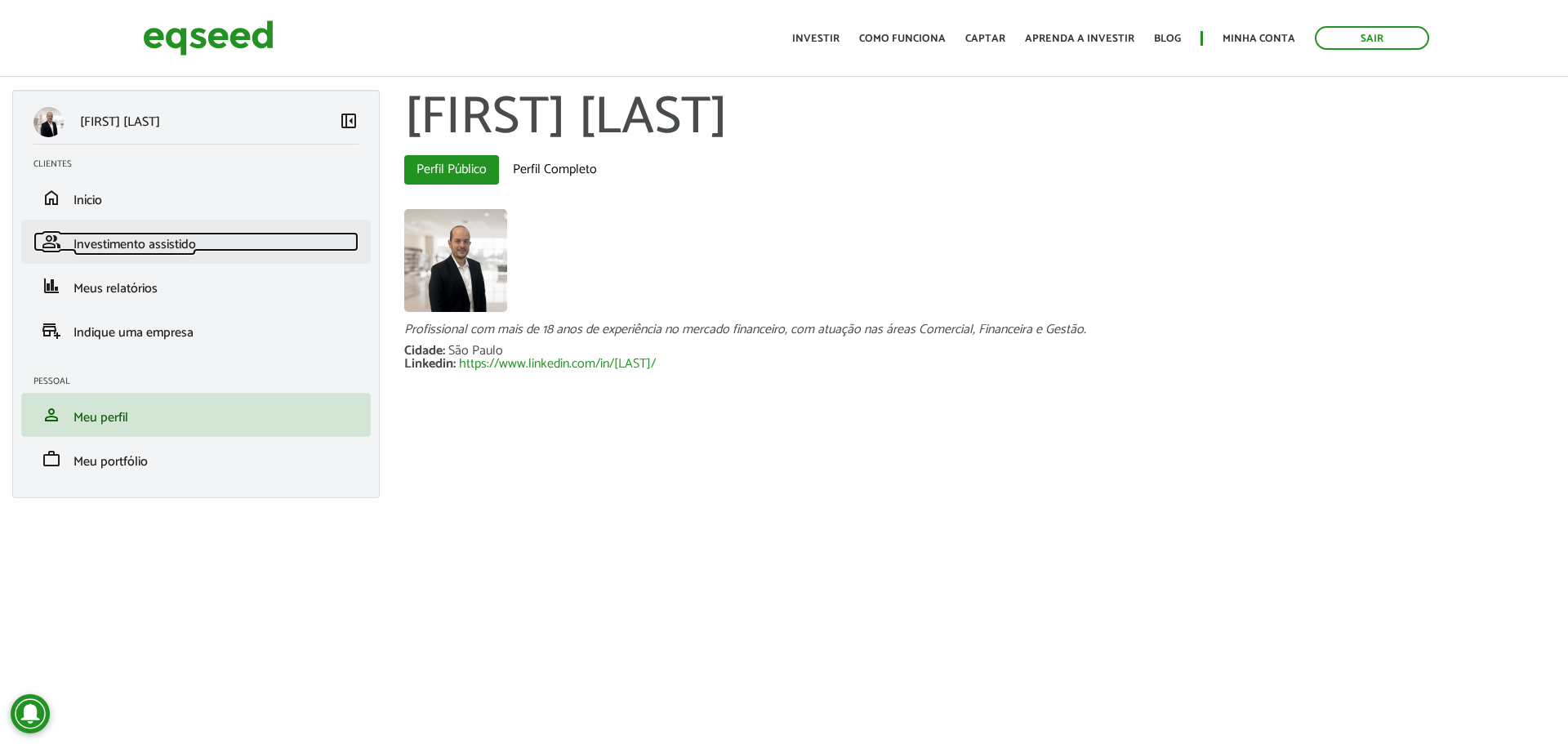 click on "Investimento assistido" at bounding box center (135, 244) 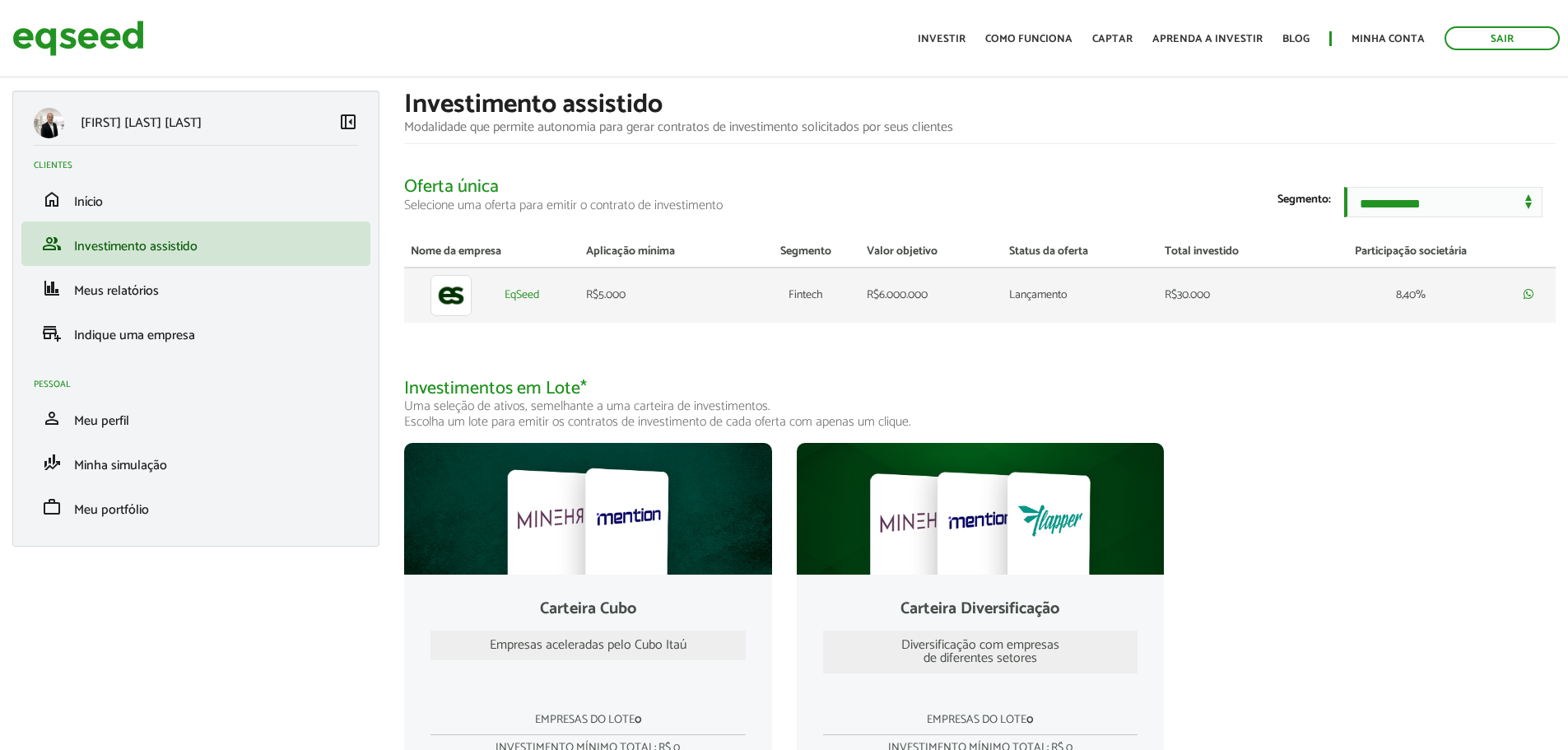 scroll, scrollTop: 0, scrollLeft: 0, axis: both 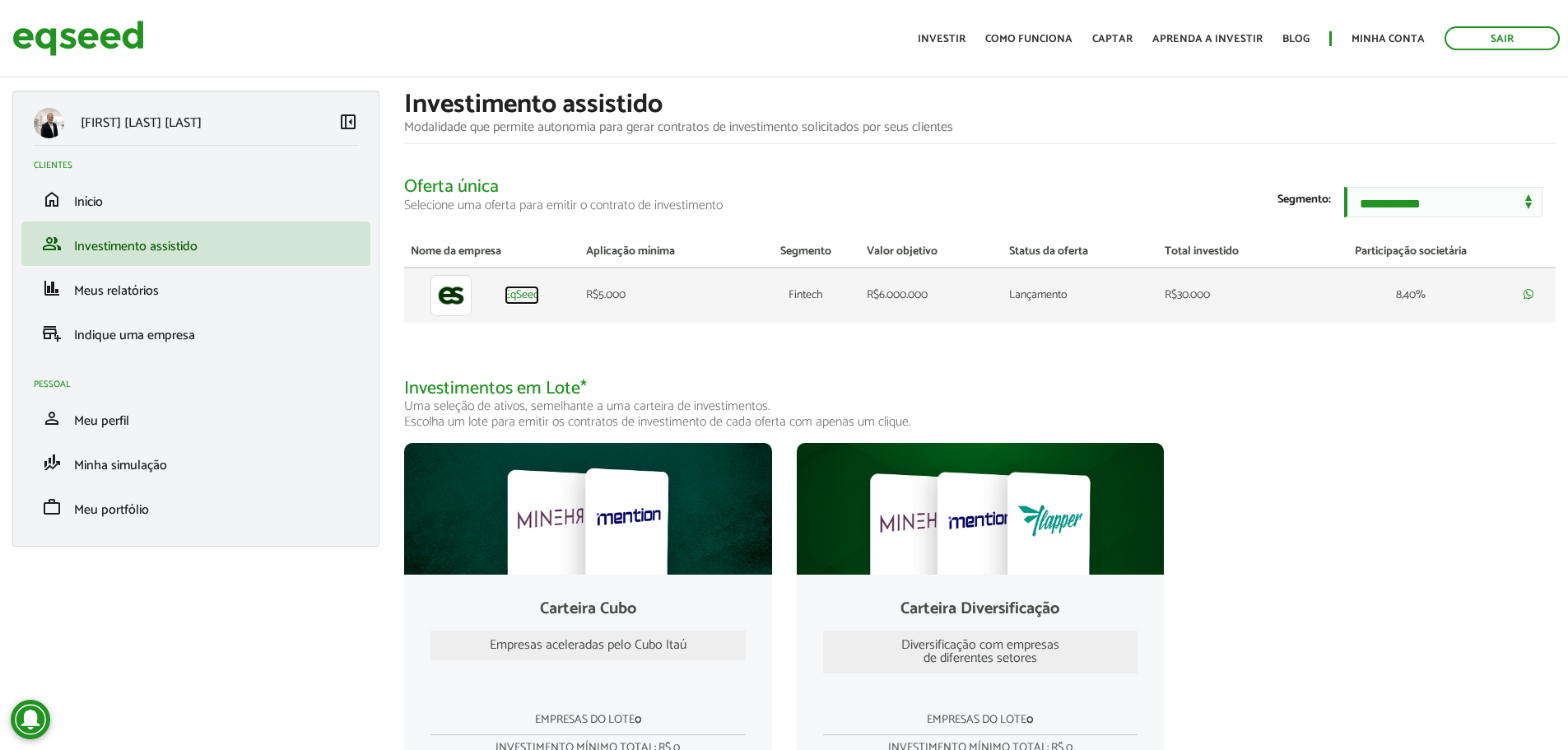 click on "EqSeed" at bounding box center (522, 296) 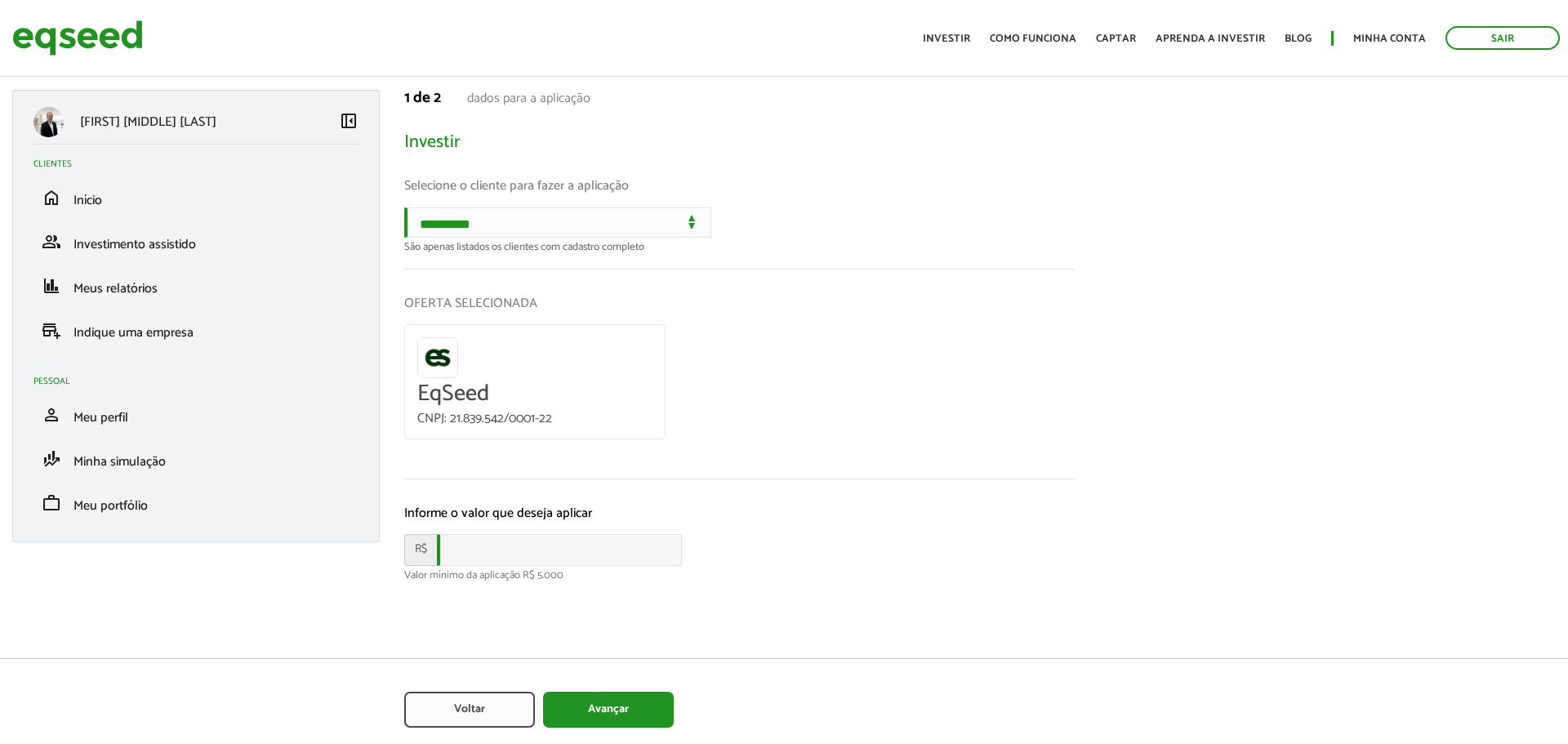 scroll, scrollTop: 0, scrollLeft: 0, axis: both 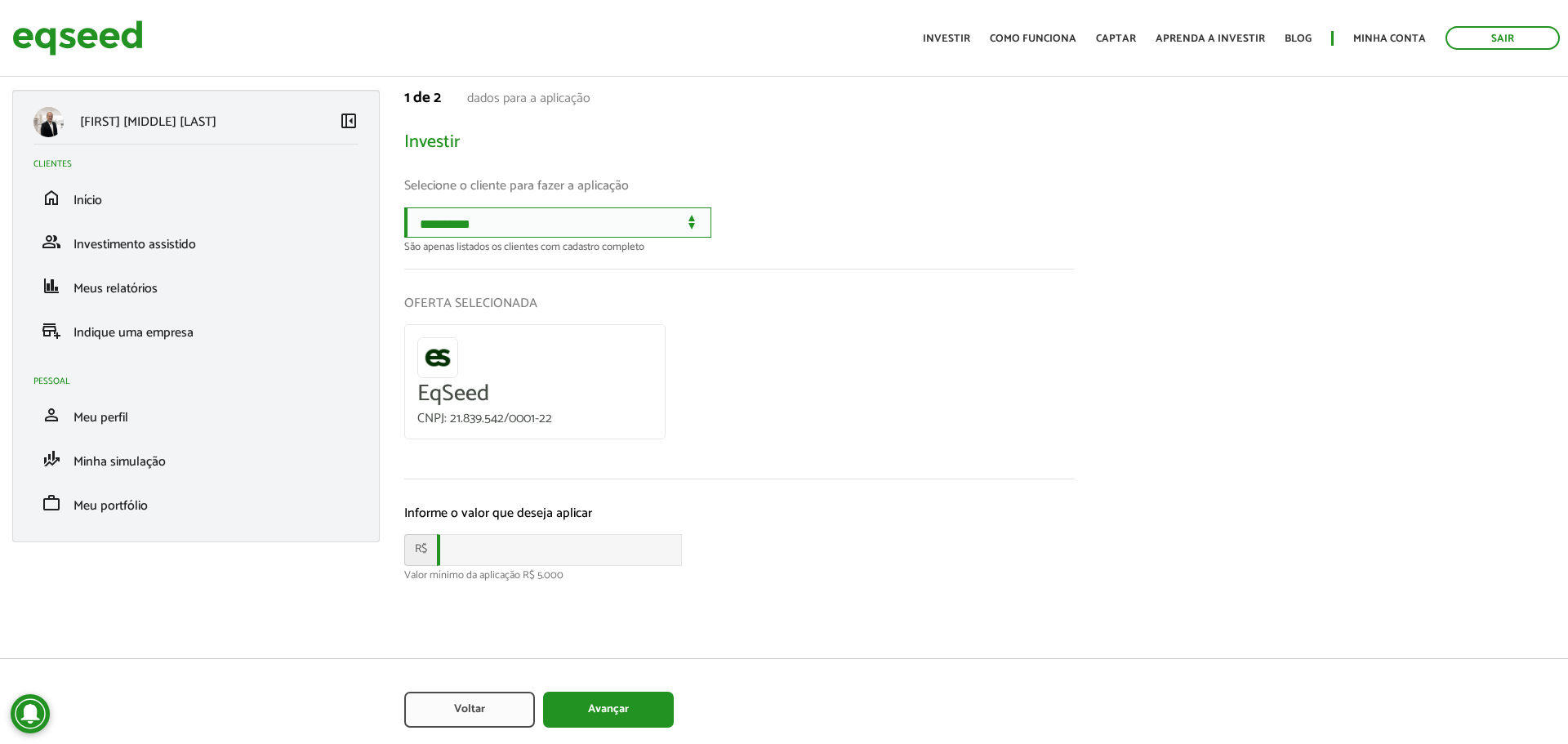click on "**********" at bounding box center (558, 222) 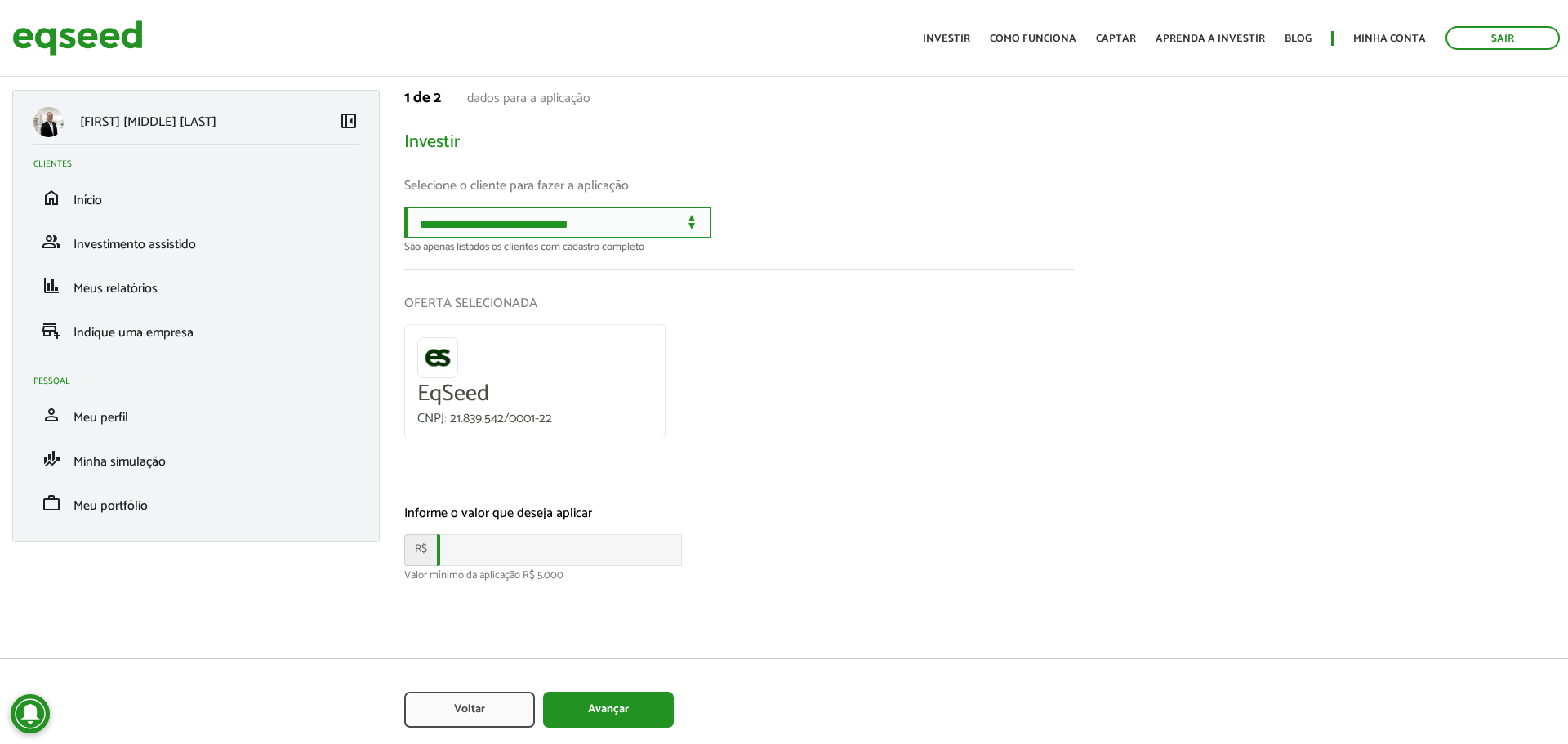 click on "**********" at bounding box center (558, 222) 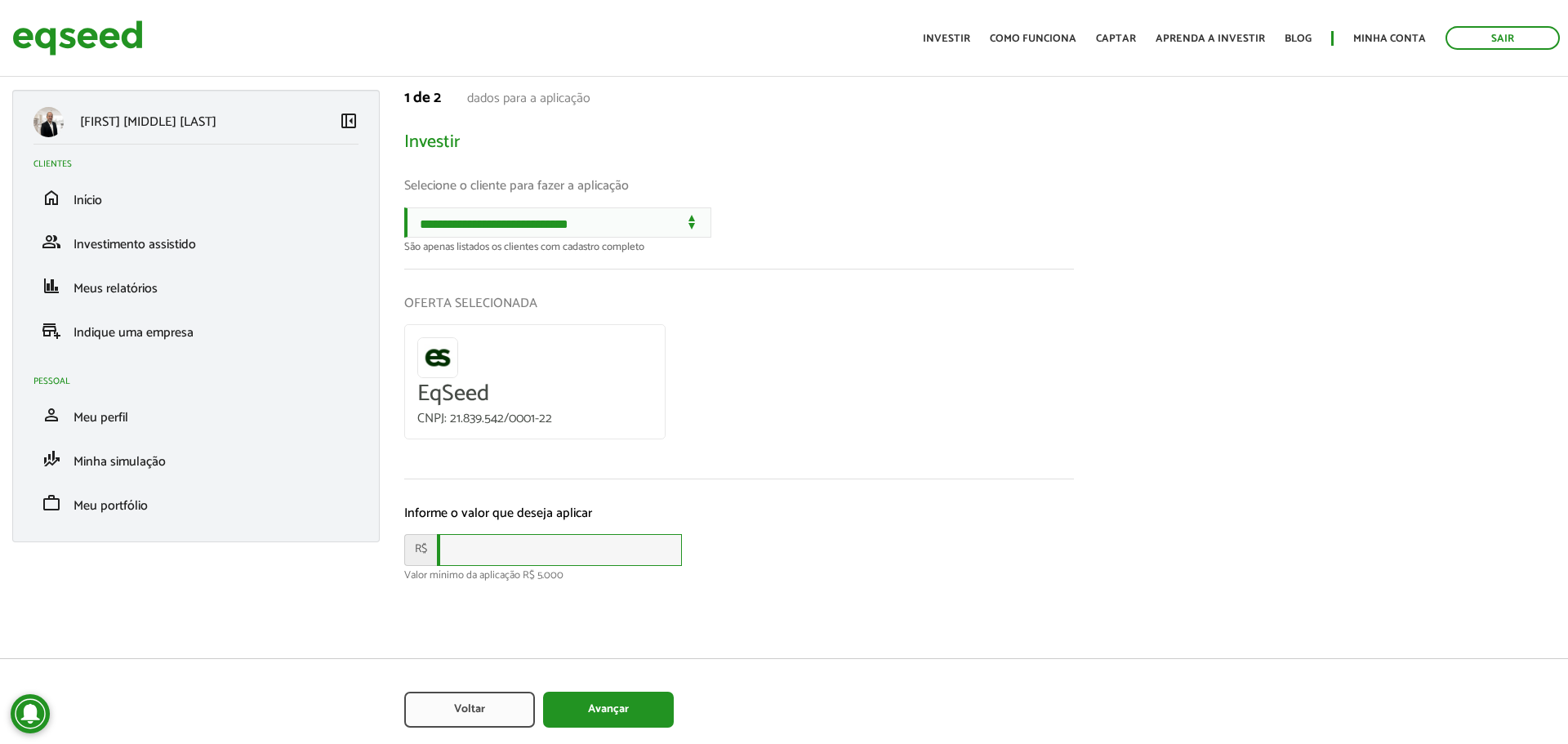 click at bounding box center (559, 550) 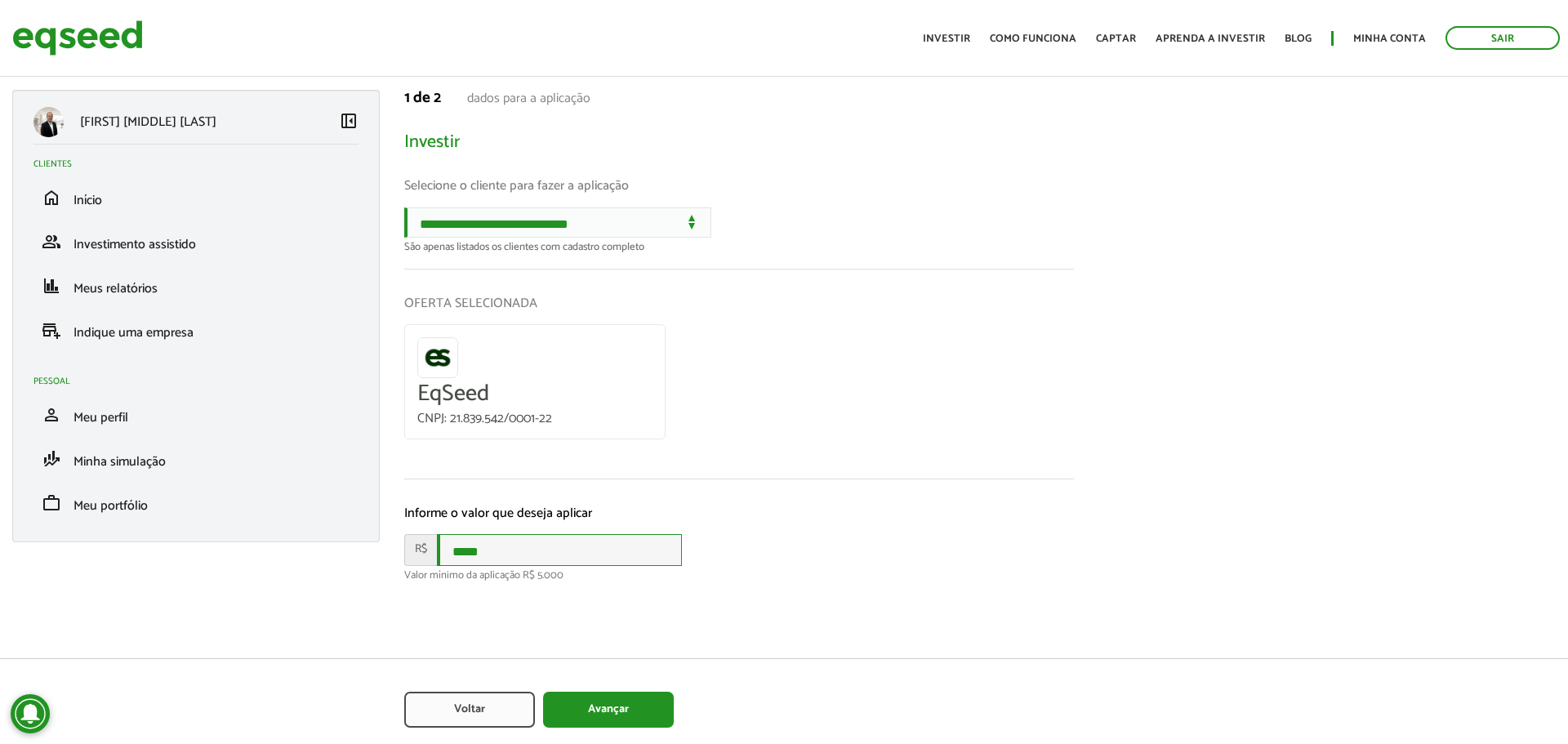 type on "*****" 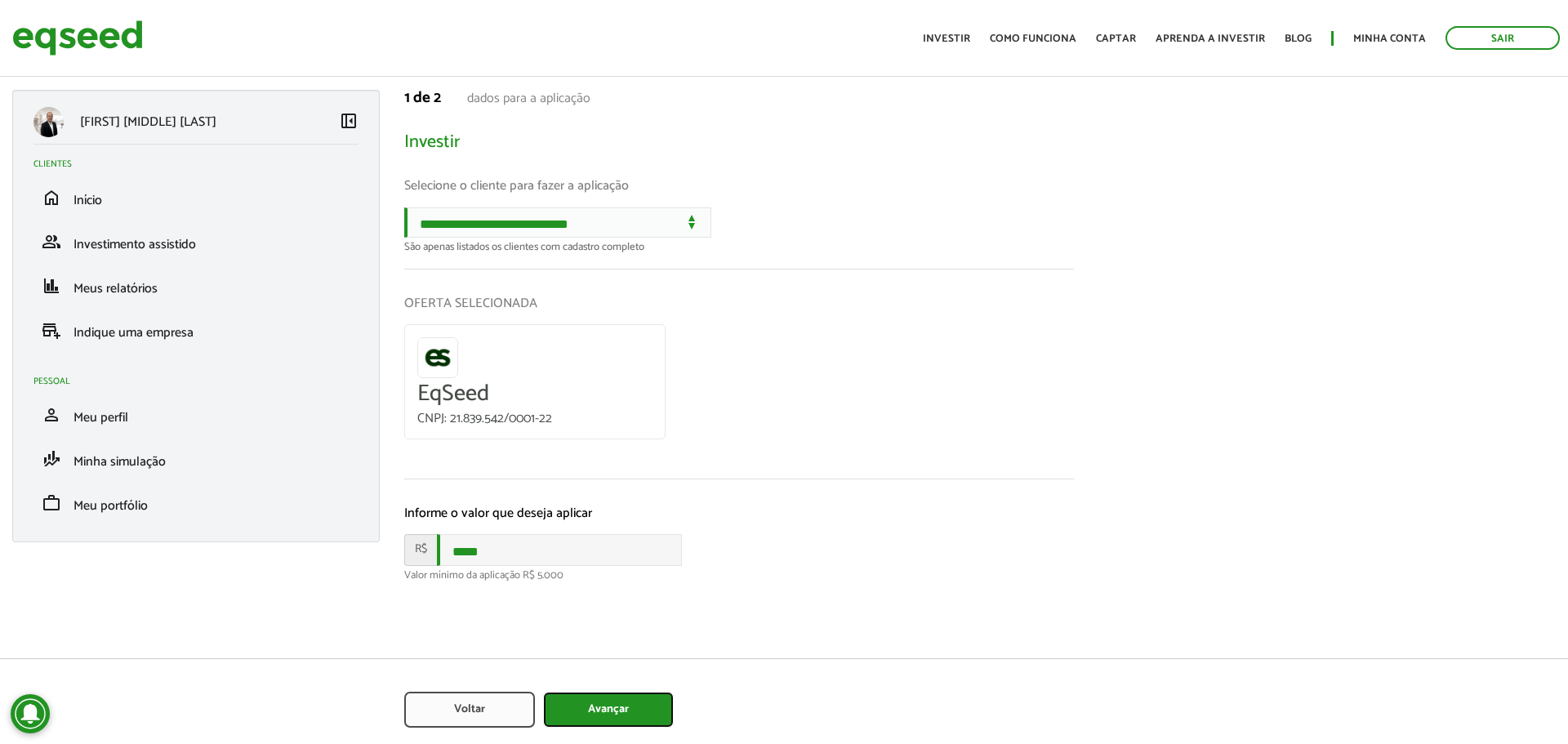 type on "Avançar" 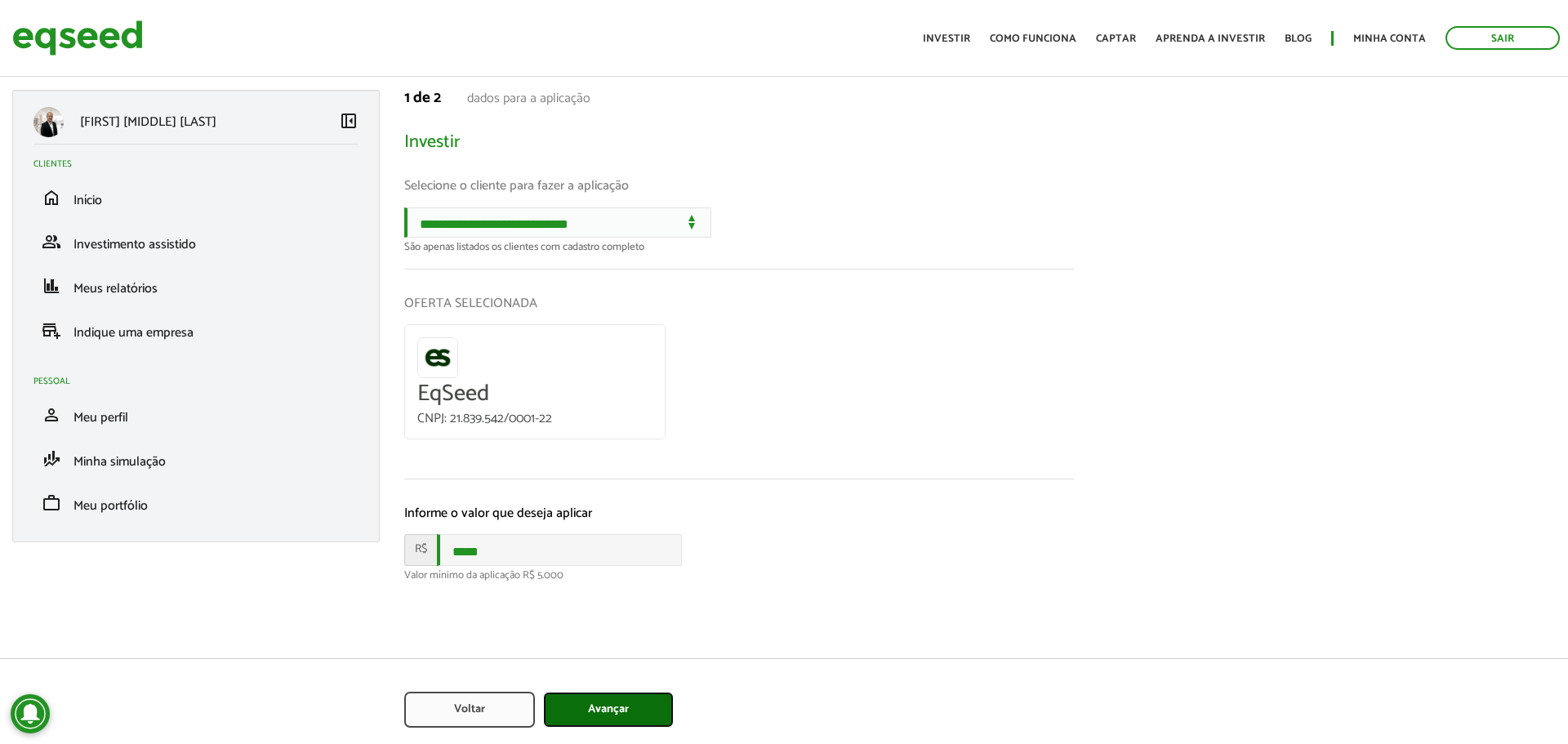 click on "Avançar" at bounding box center [608, 710] 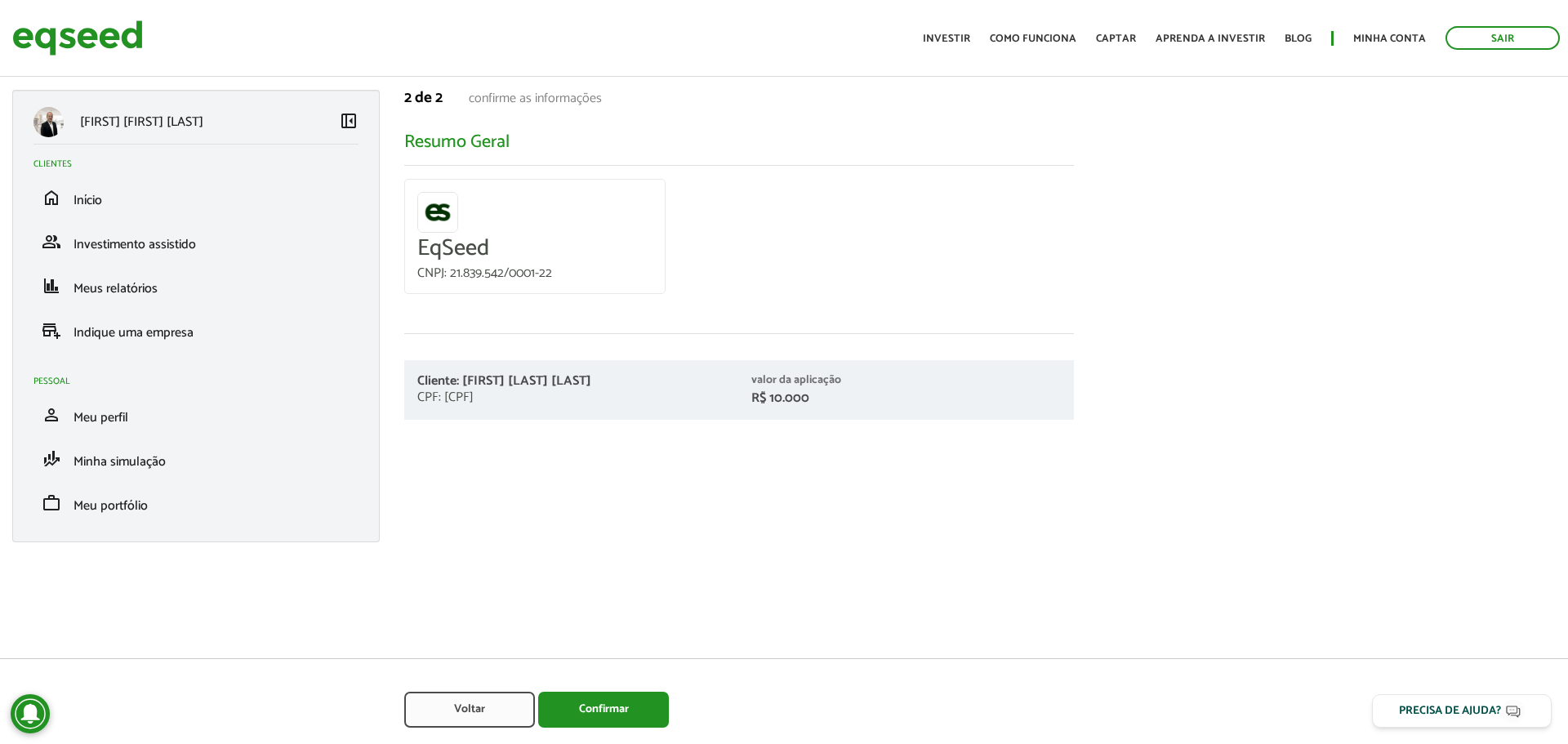 scroll, scrollTop: 0, scrollLeft: 0, axis: both 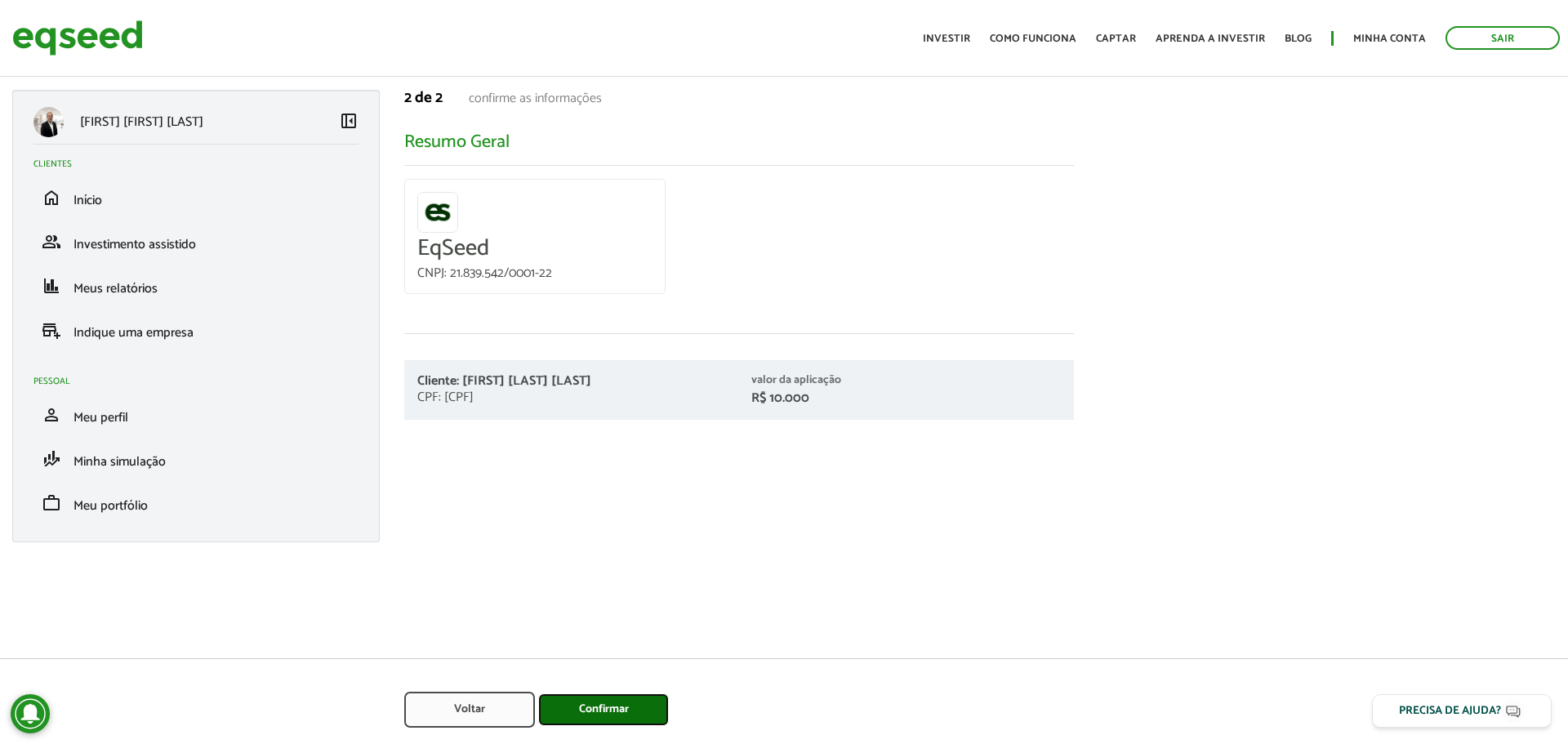 click on "Confirmar" at bounding box center (604, 710) 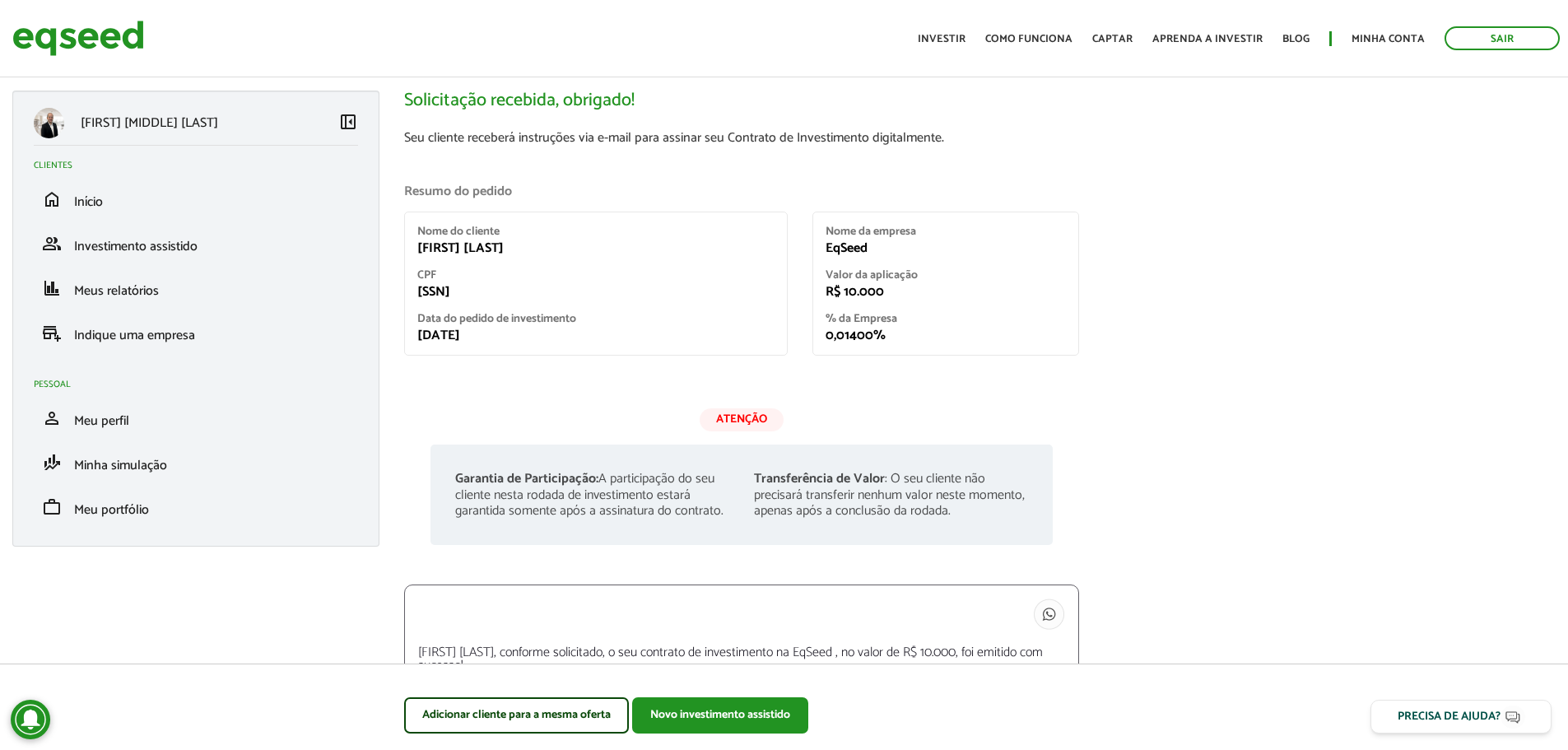 scroll, scrollTop: 0, scrollLeft: 0, axis: both 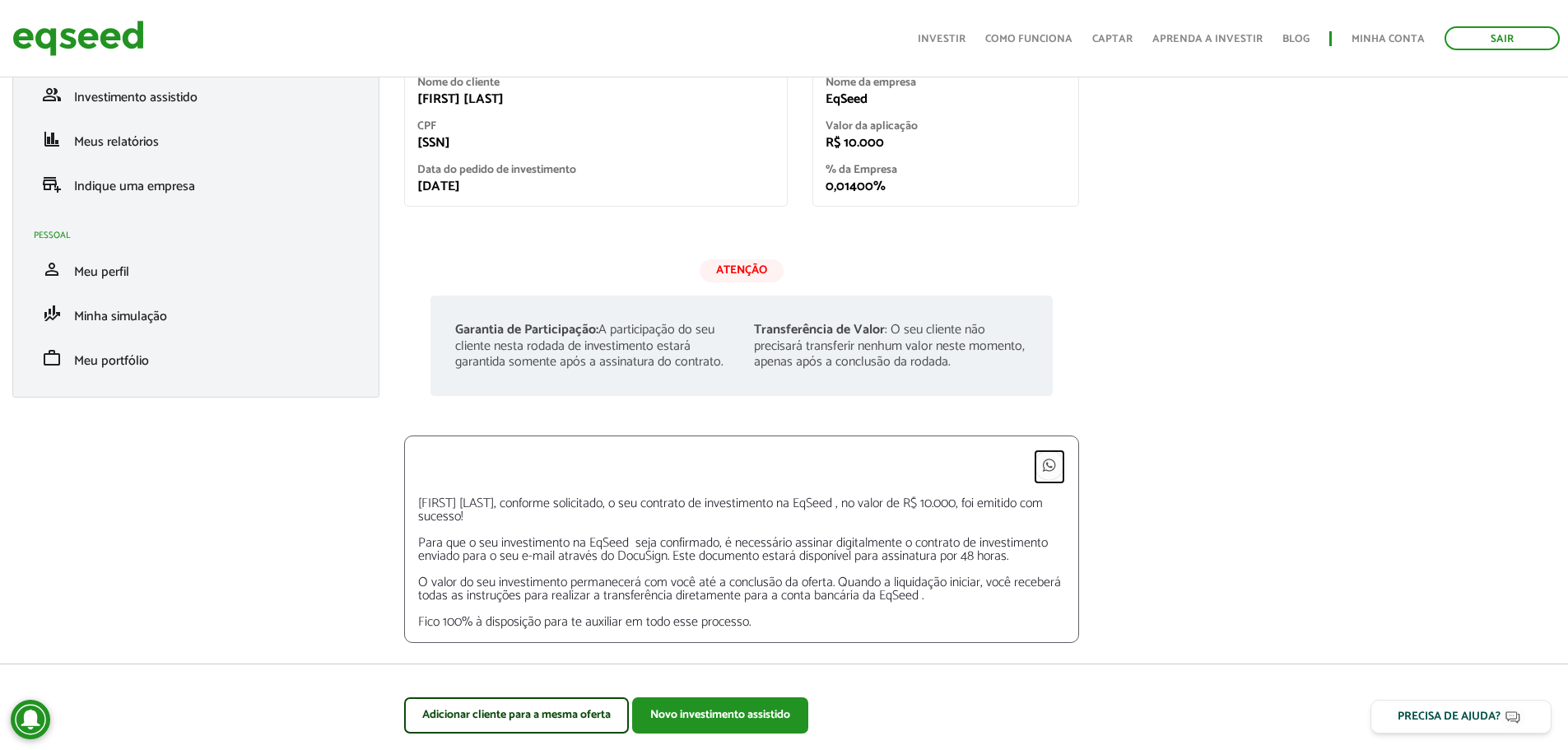 click at bounding box center (1049, 465) 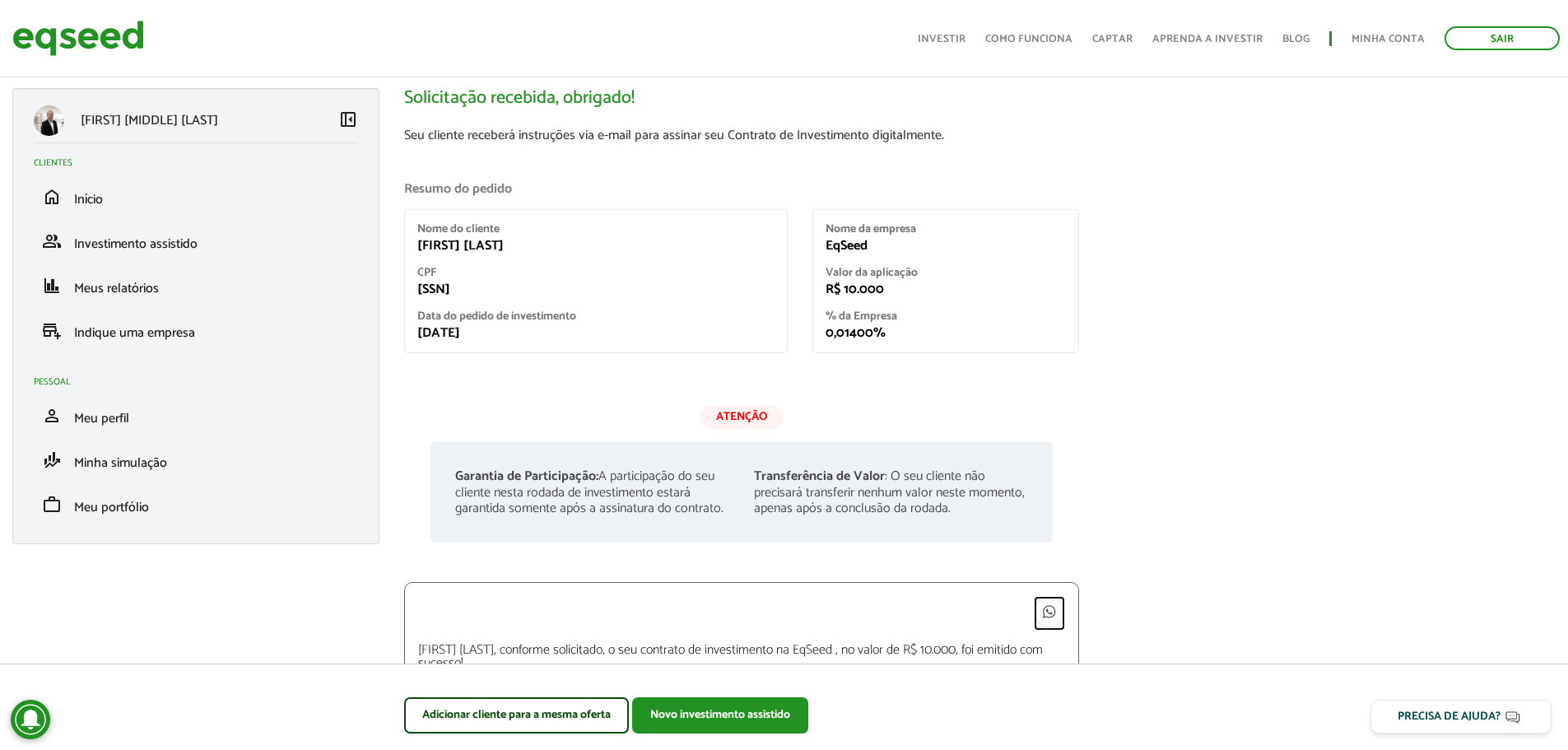scroll, scrollTop: 0, scrollLeft: 0, axis: both 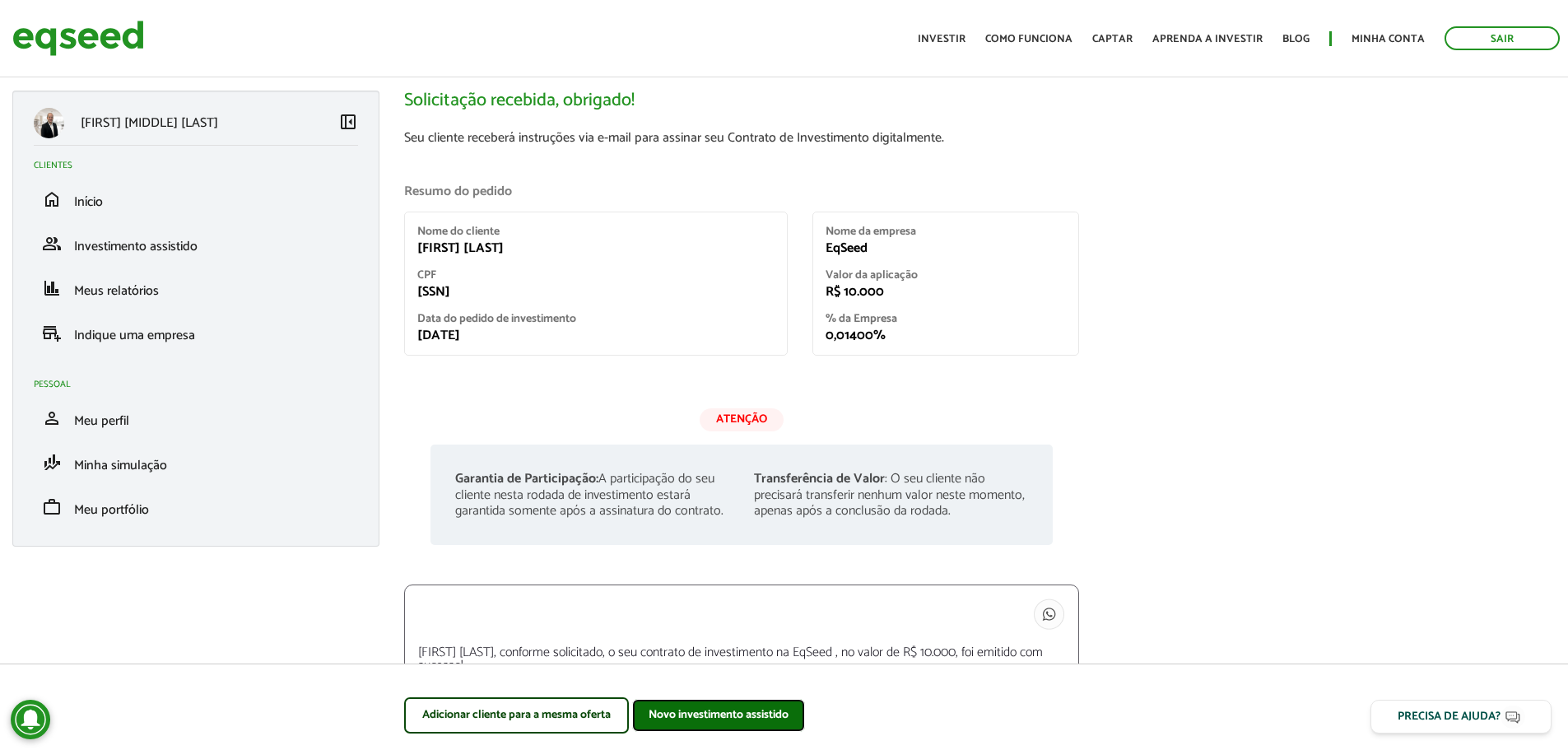 click on "Novo investimento assistido" at bounding box center (719, 715) 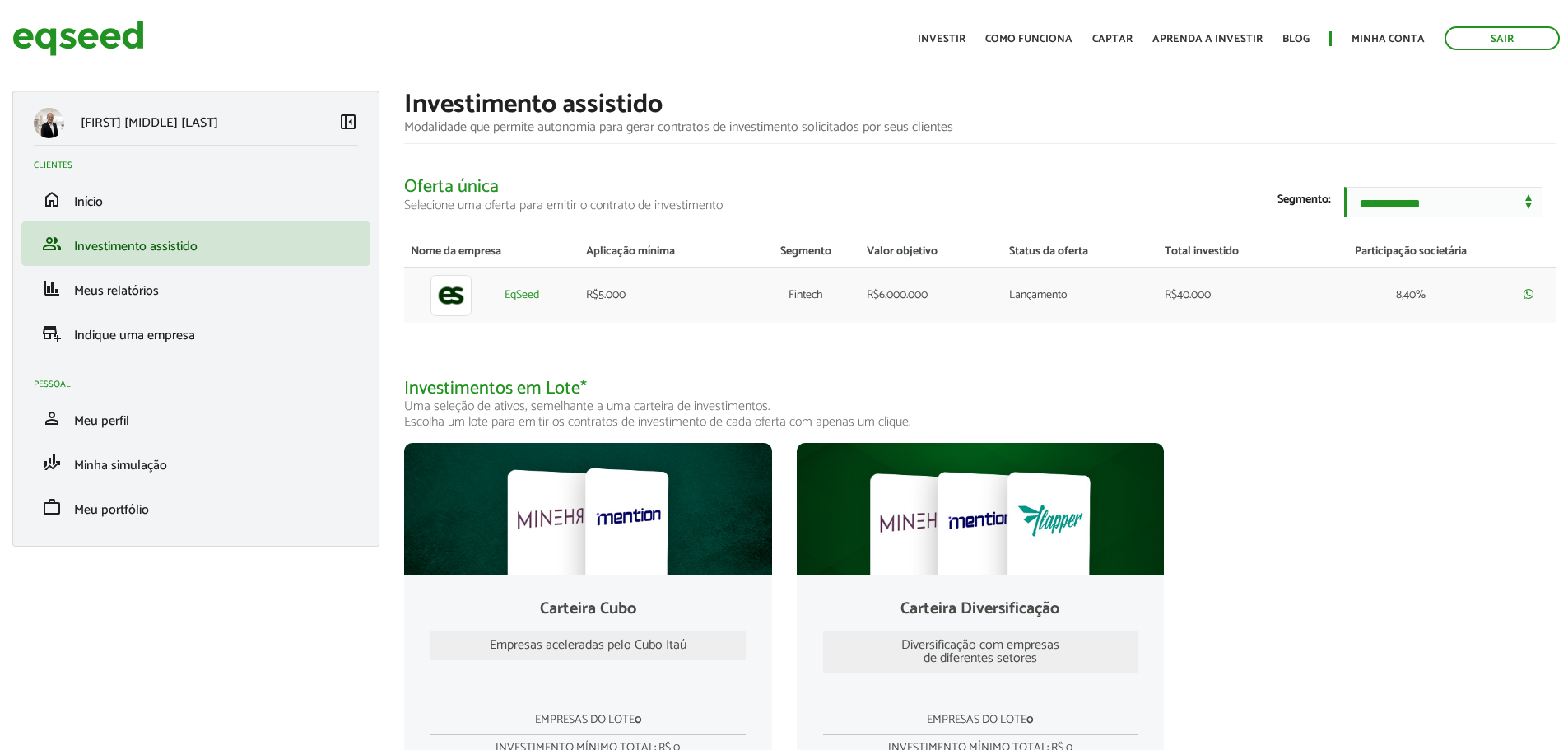 scroll, scrollTop: 0, scrollLeft: 0, axis: both 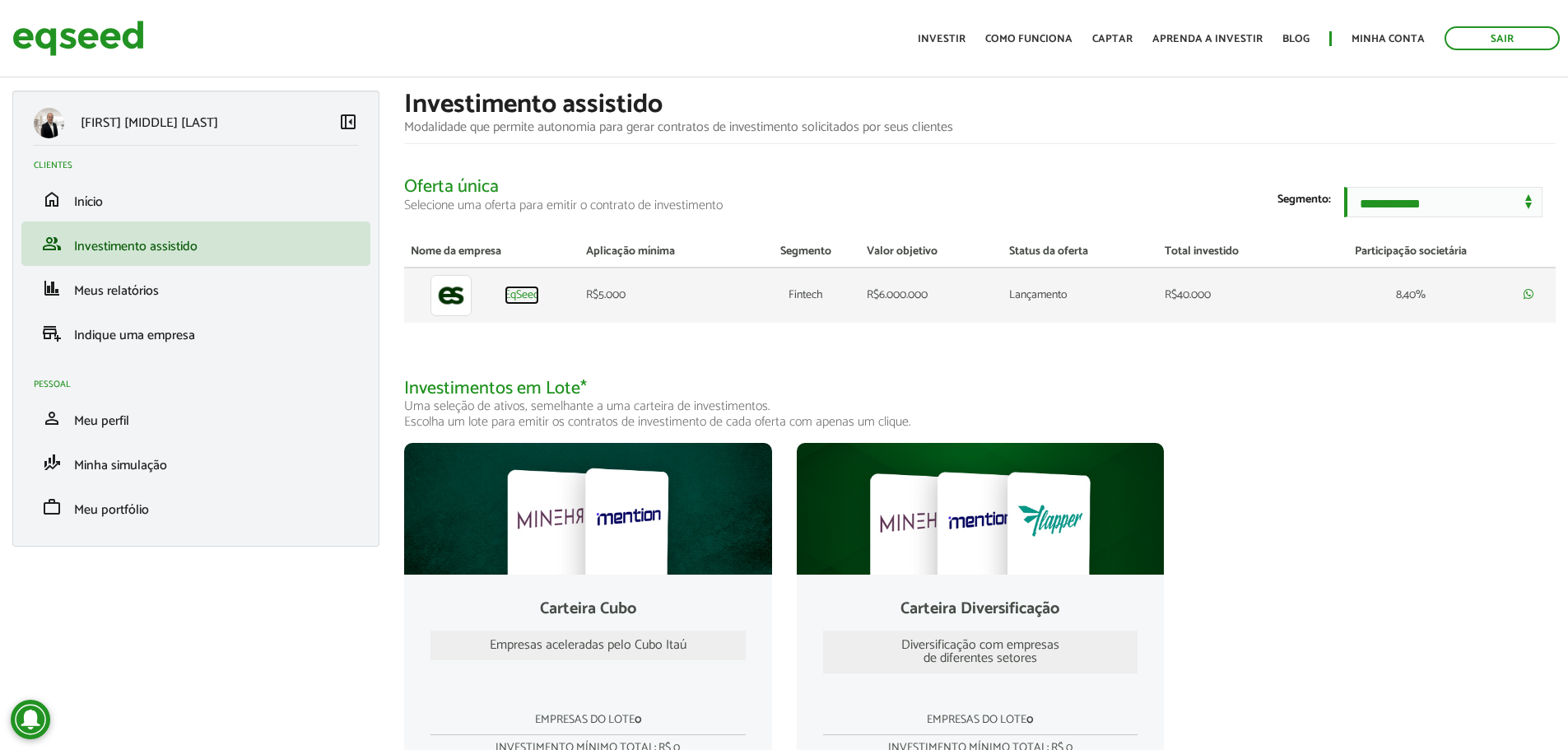 click on "EqSeed" at bounding box center [522, 296] 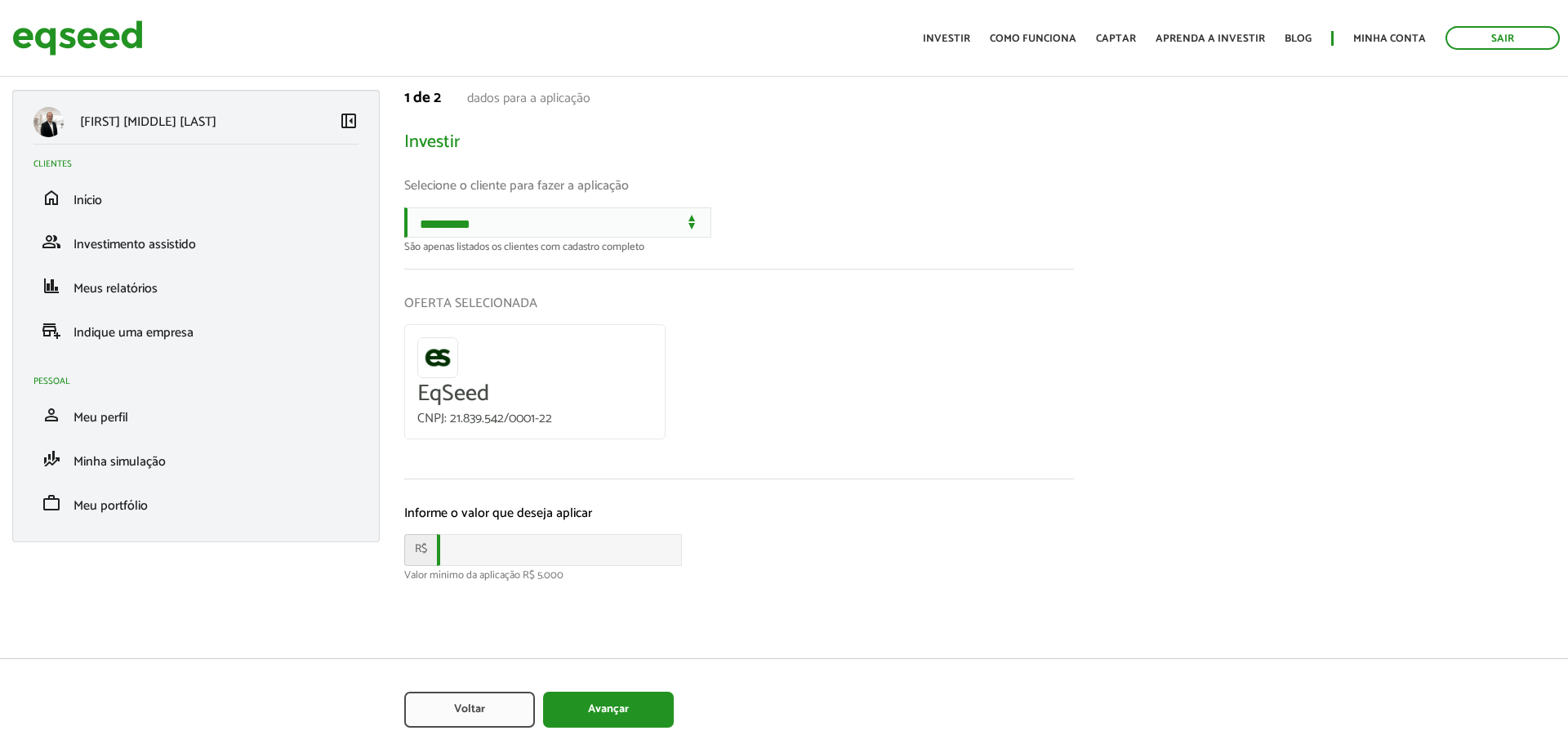 scroll, scrollTop: 0, scrollLeft: 0, axis: both 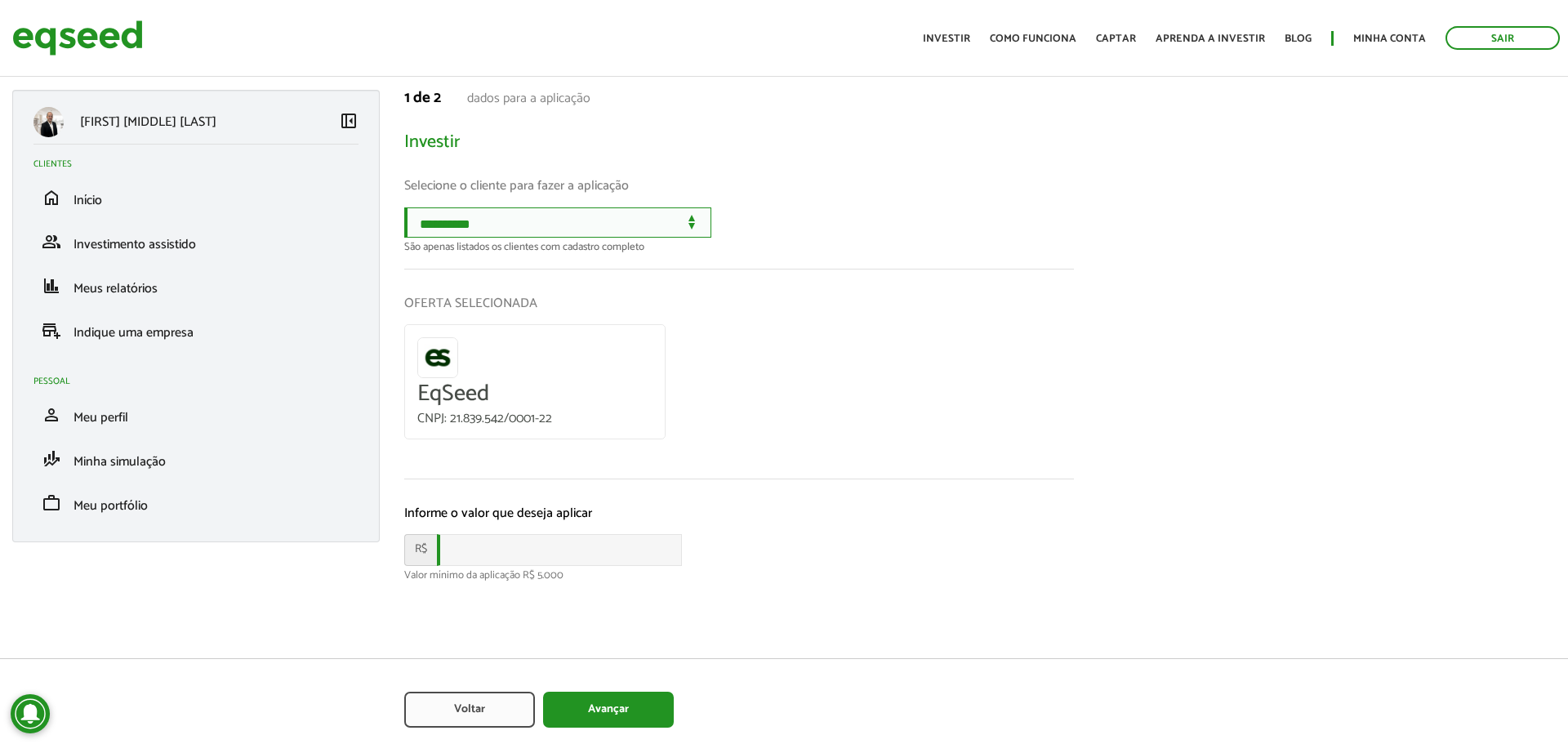 click on "**********" at bounding box center (558, 222) 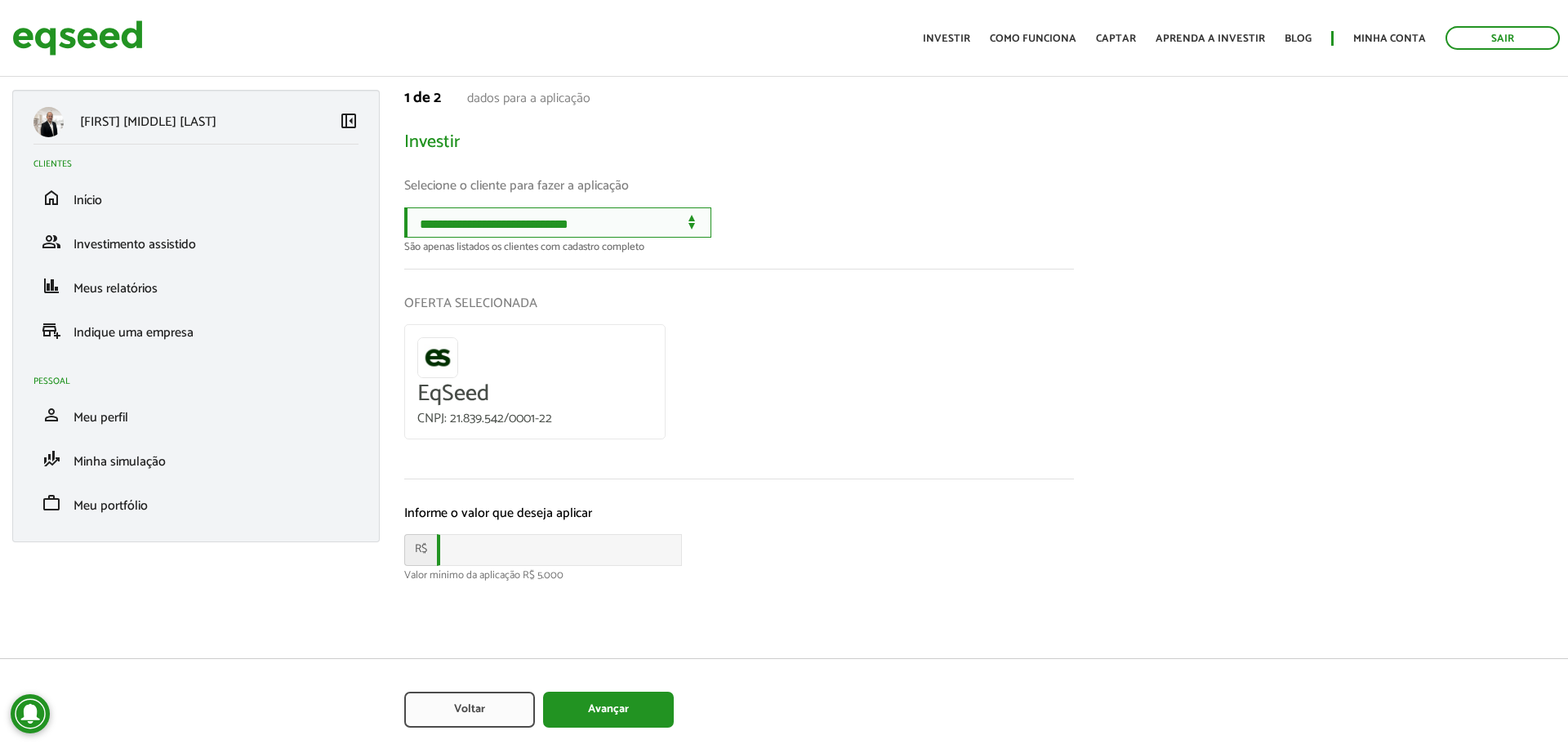 click on "**********" at bounding box center [558, 222] 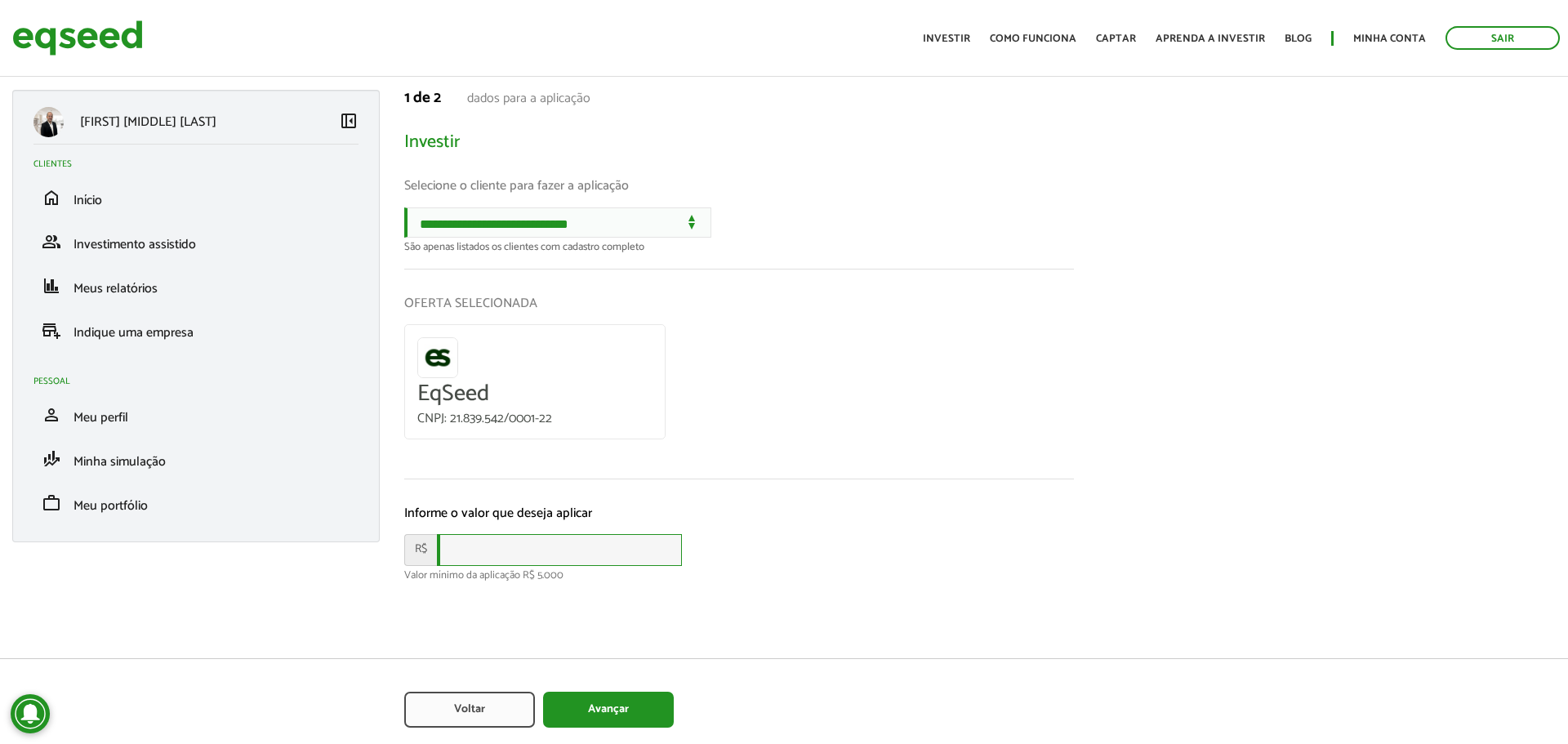 click at bounding box center [559, 550] 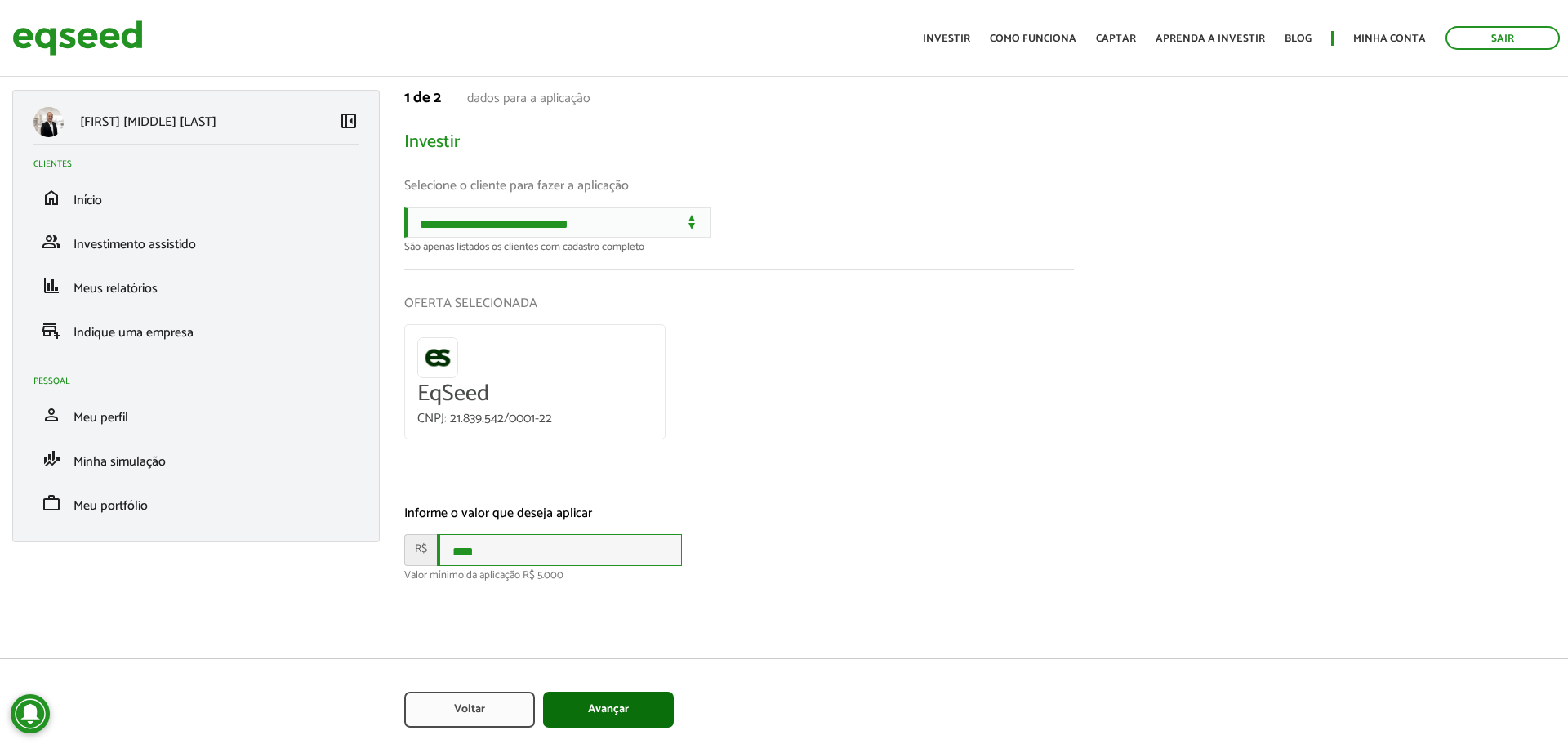 type on "****" 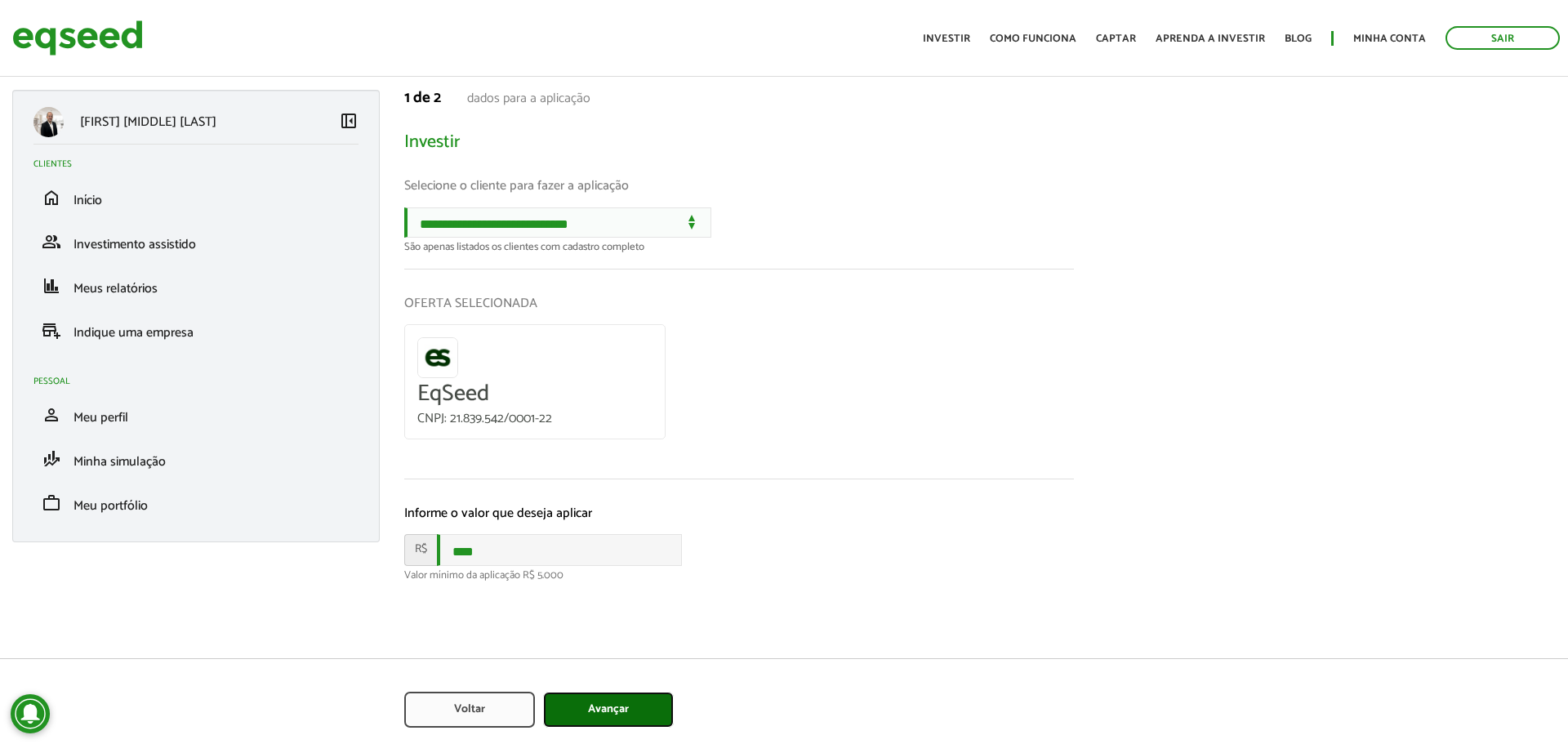 click on "Avançar" at bounding box center [608, 710] 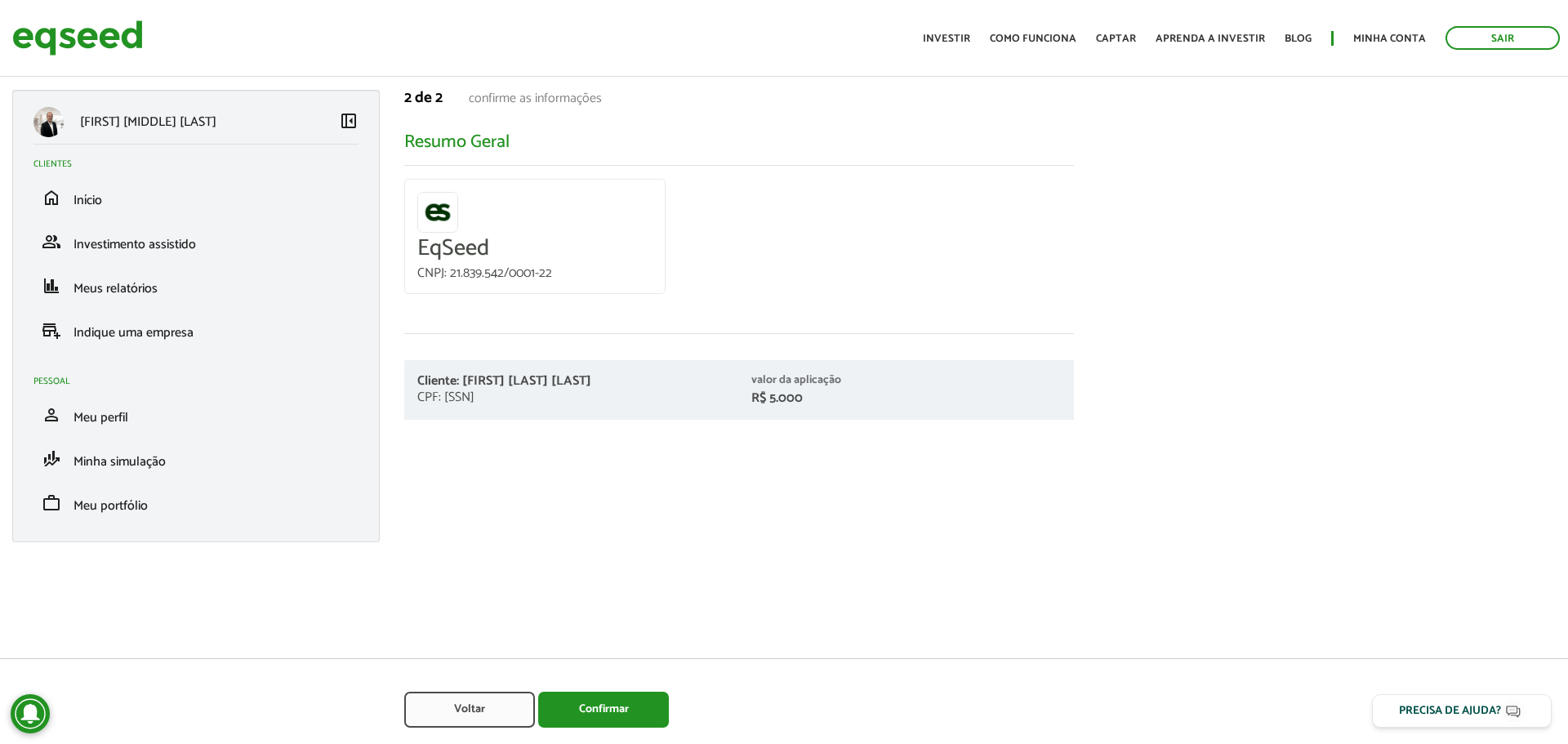 scroll, scrollTop: 0, scrollLeft: 0, axis: both 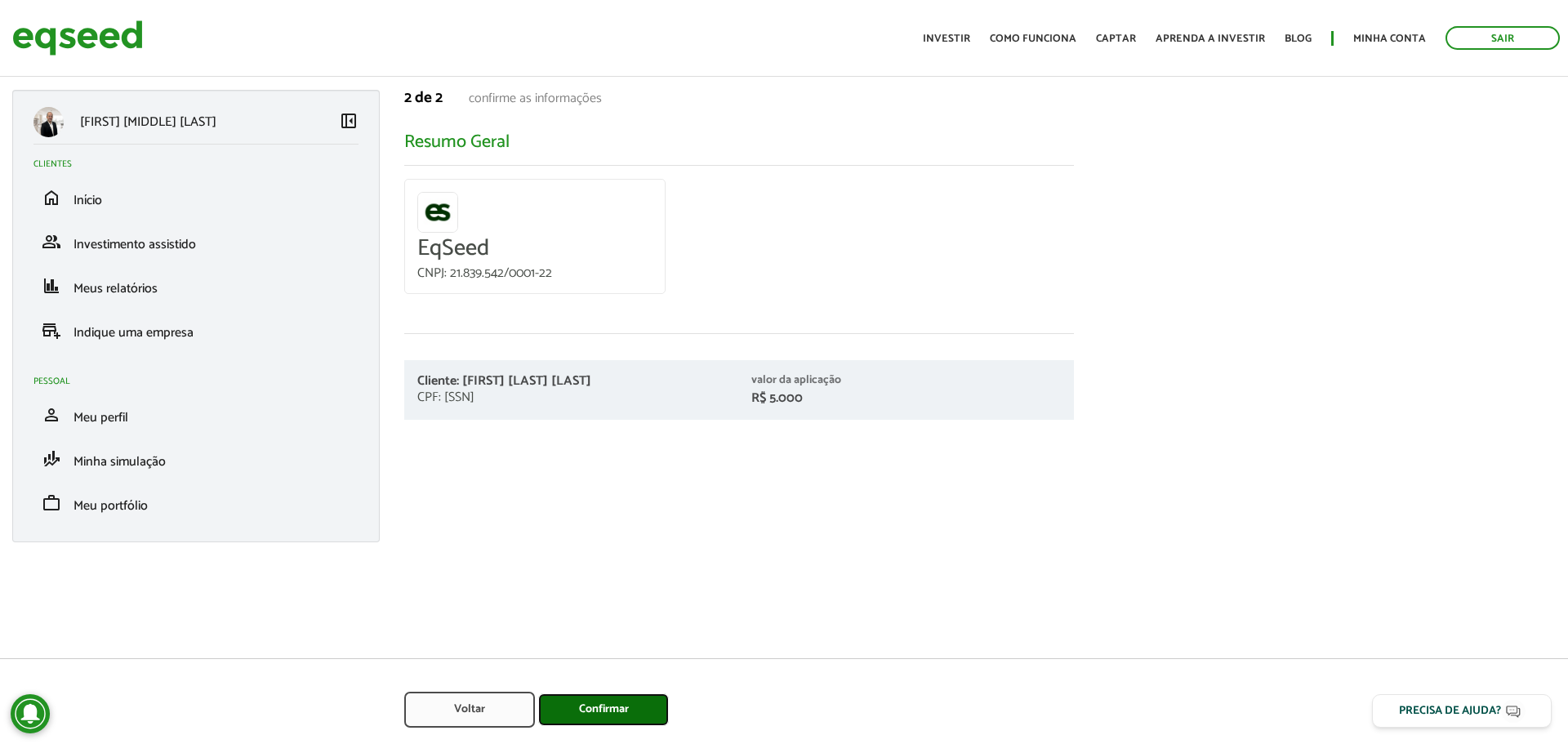 click on "Confirmar" at bounding box center [604, 710] 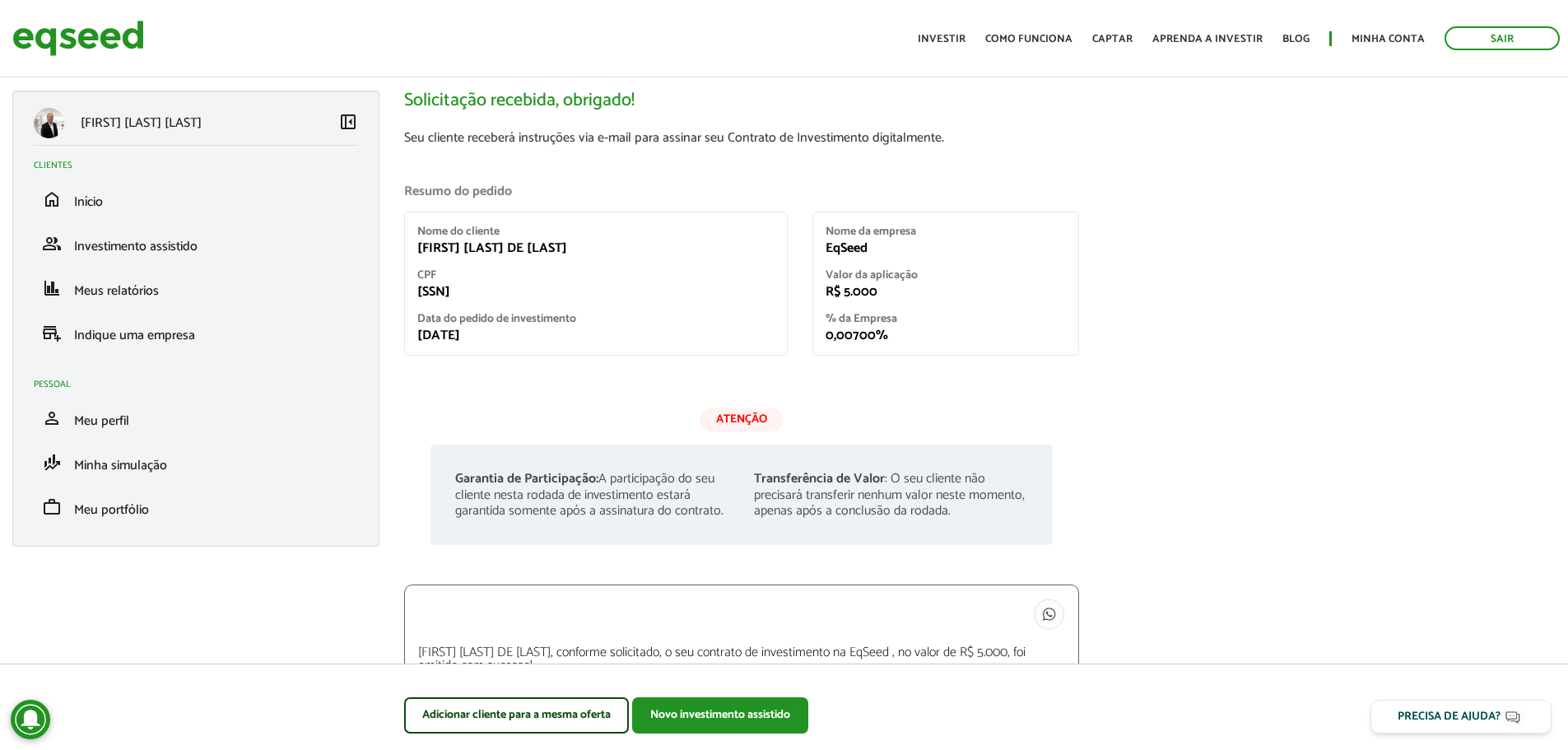 scroll, scrollTop: 0, scrollLeft: 0, axis: both 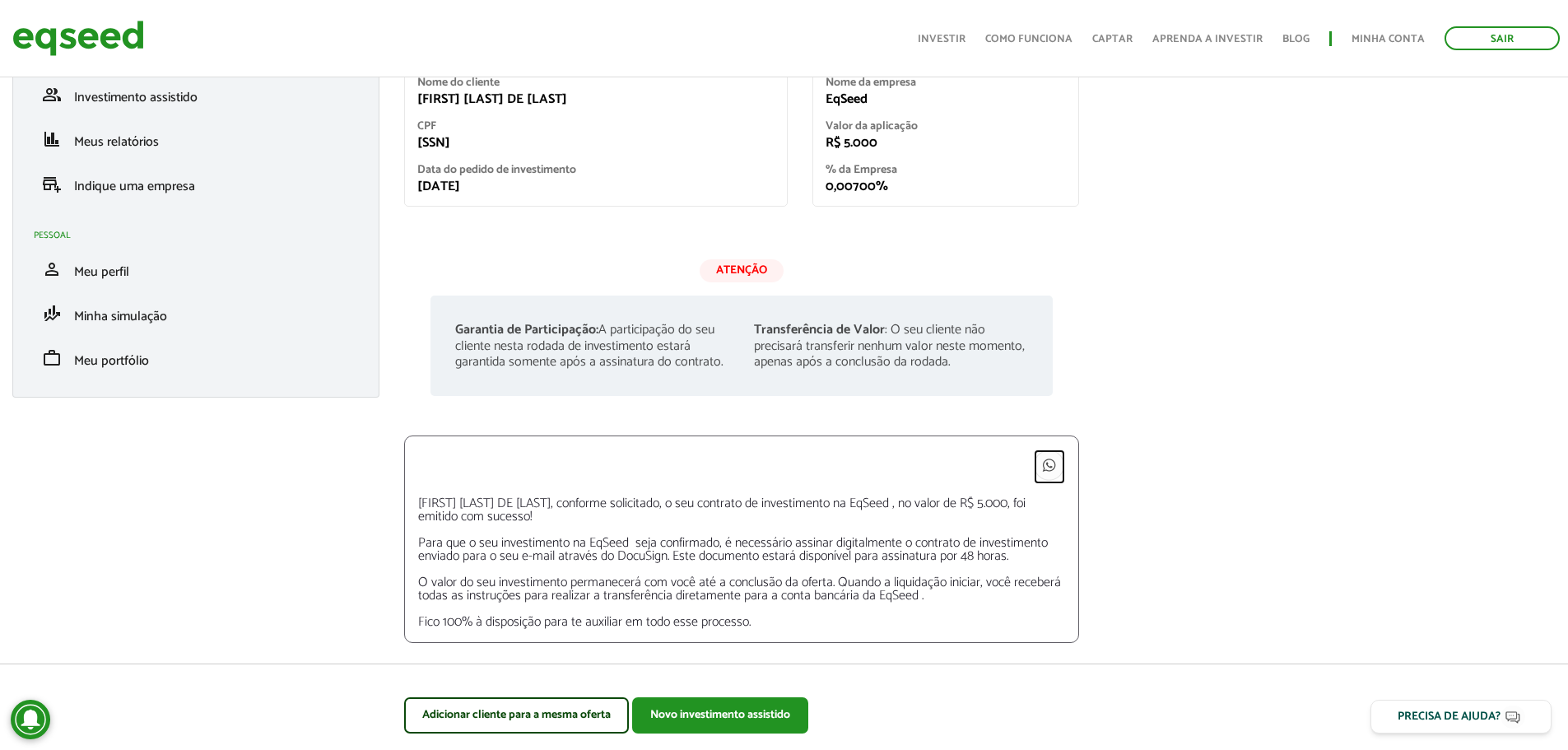 click at bounding box center (1049, 465) 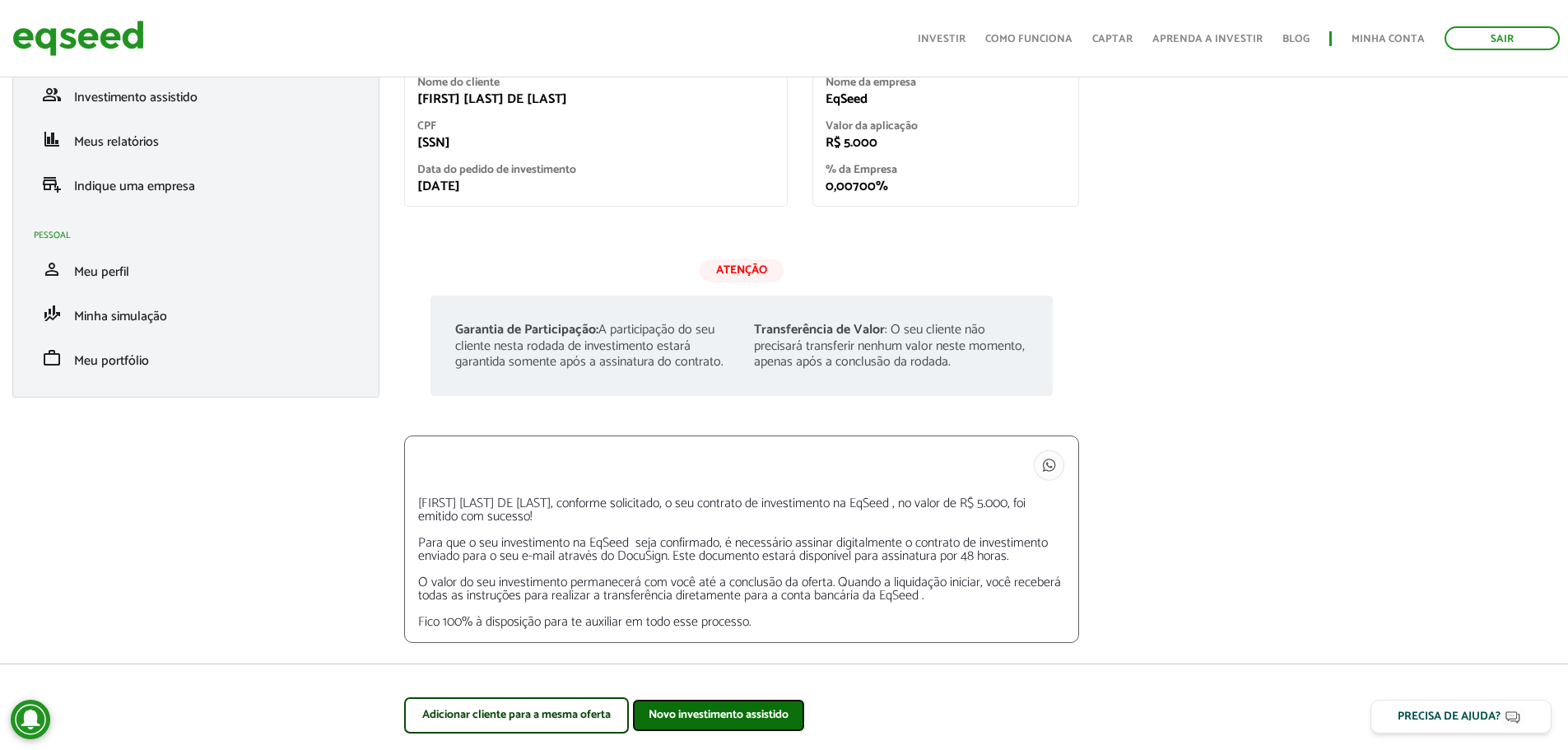 click on "Novo investimento assistido" at bounding box center [719, 715] 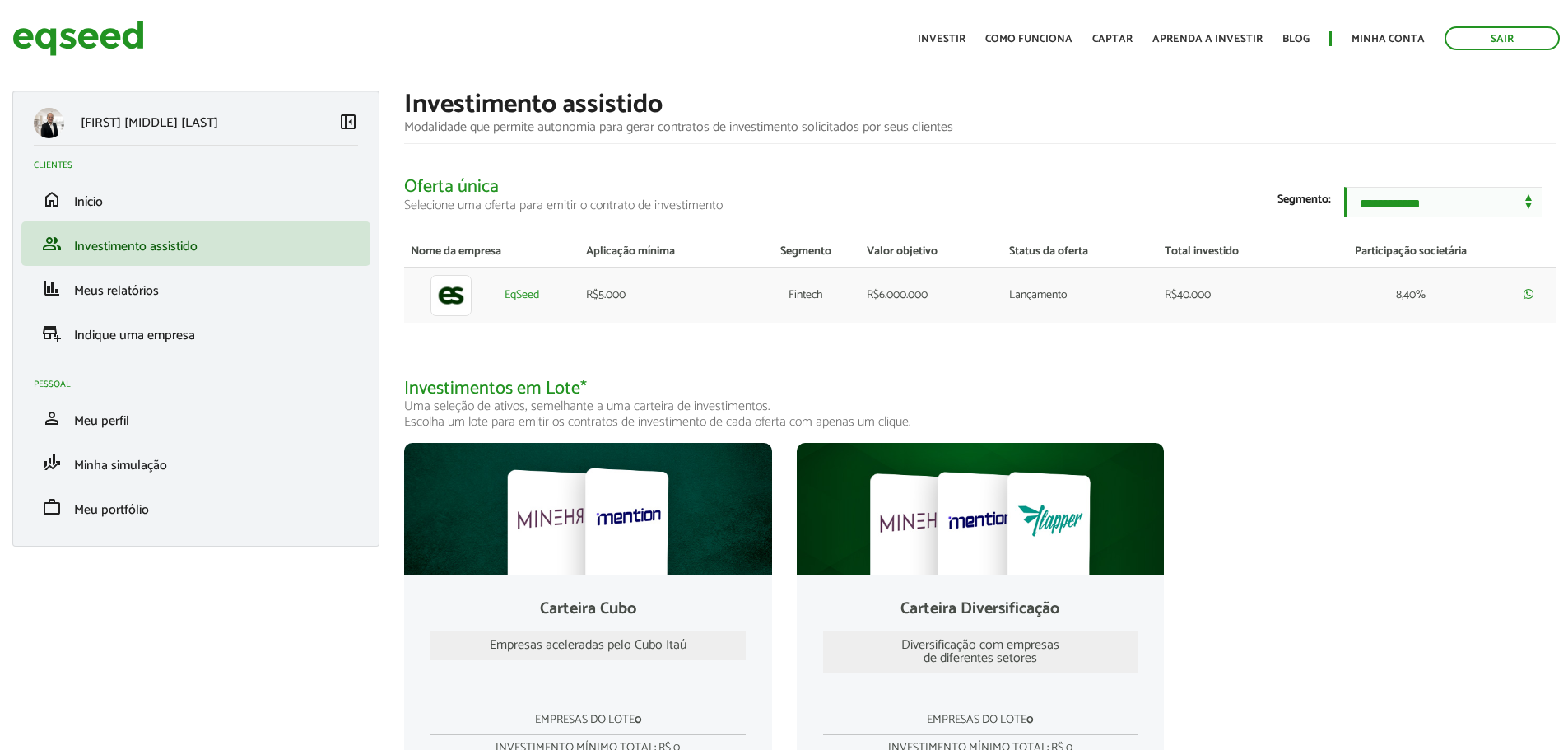 scroll, scrollTop: 0, scrollLeft: 0, axis: both 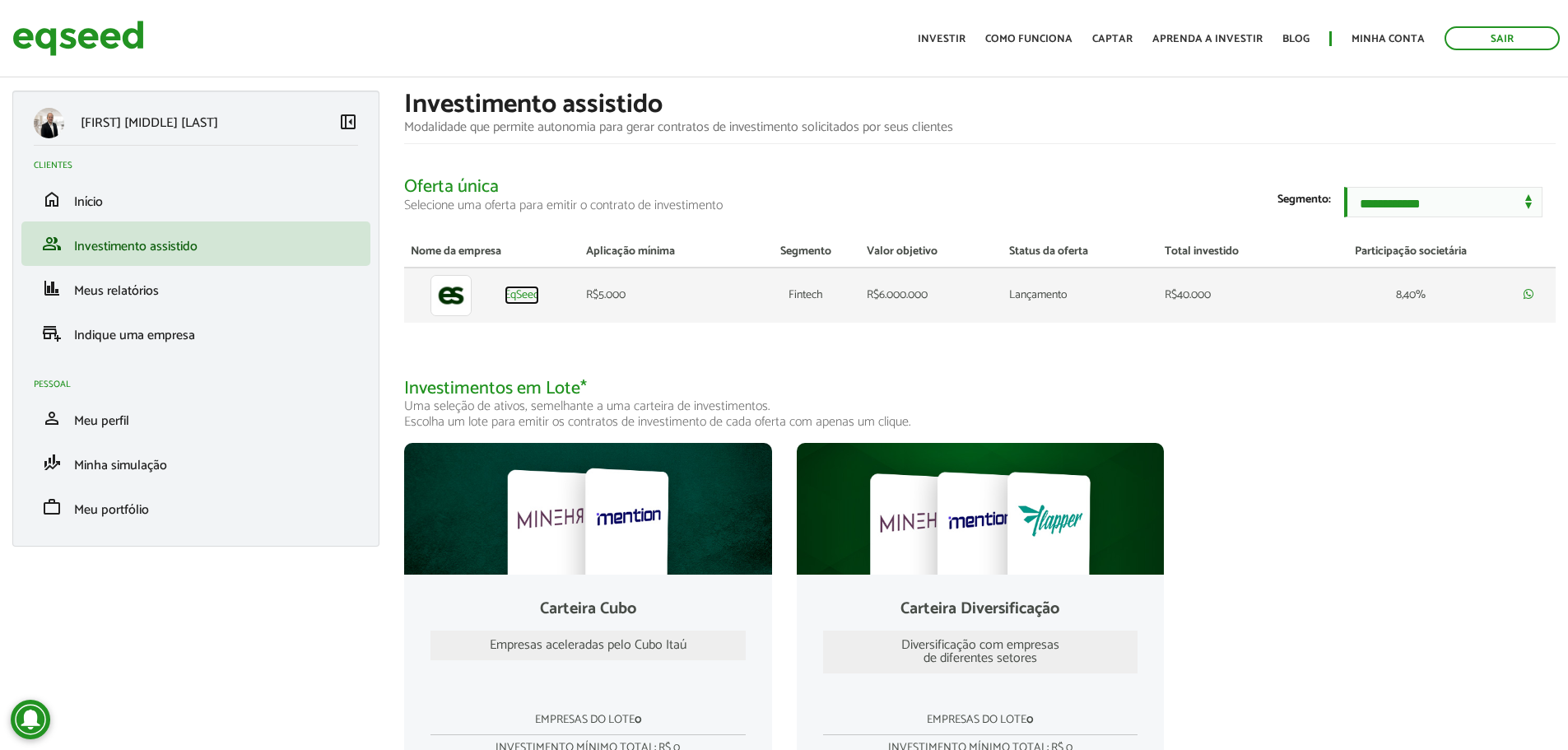 click on "EqSeed" at bounding box center (522, 296) 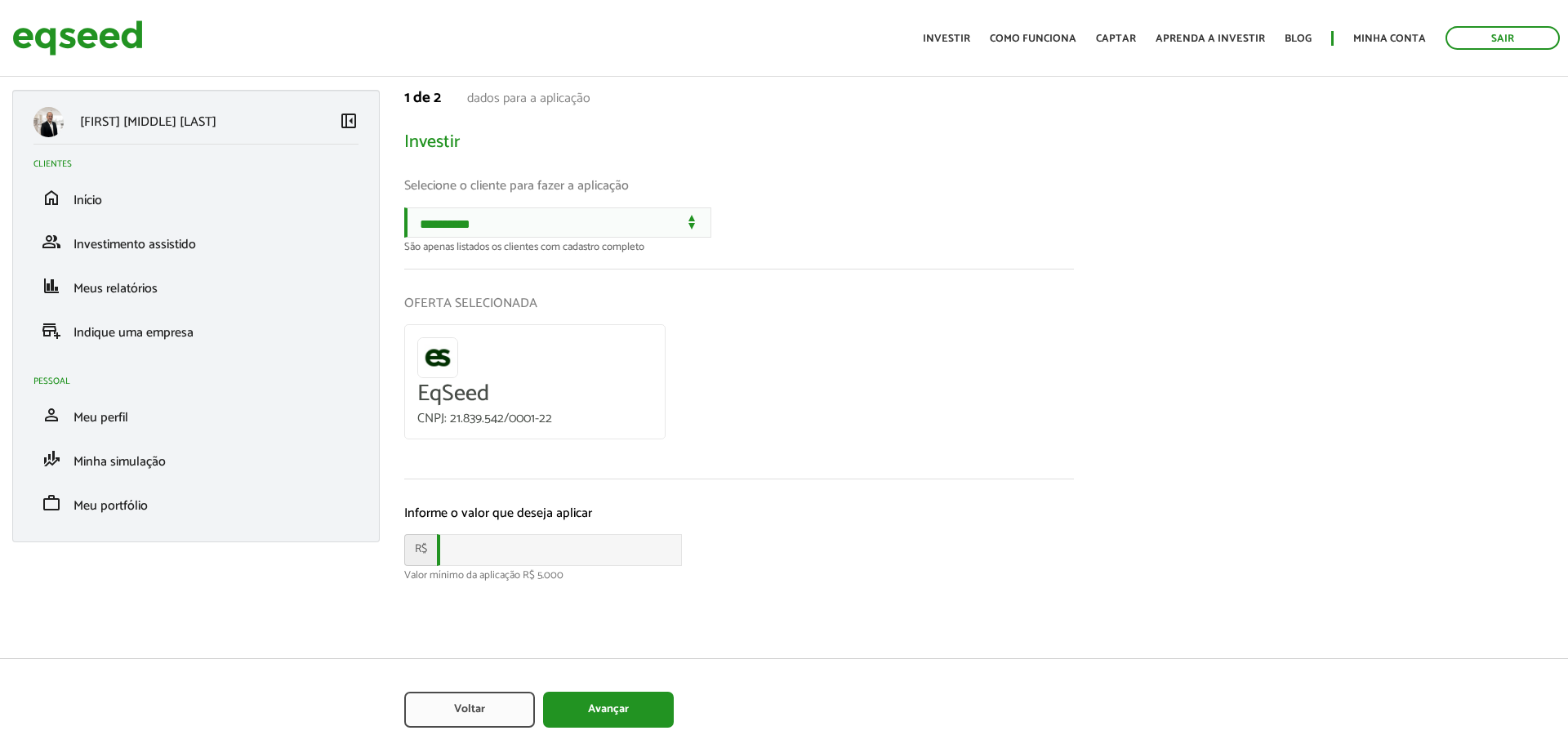 scroll, scrollTop: 0, scrollLeft: 0, axis: both 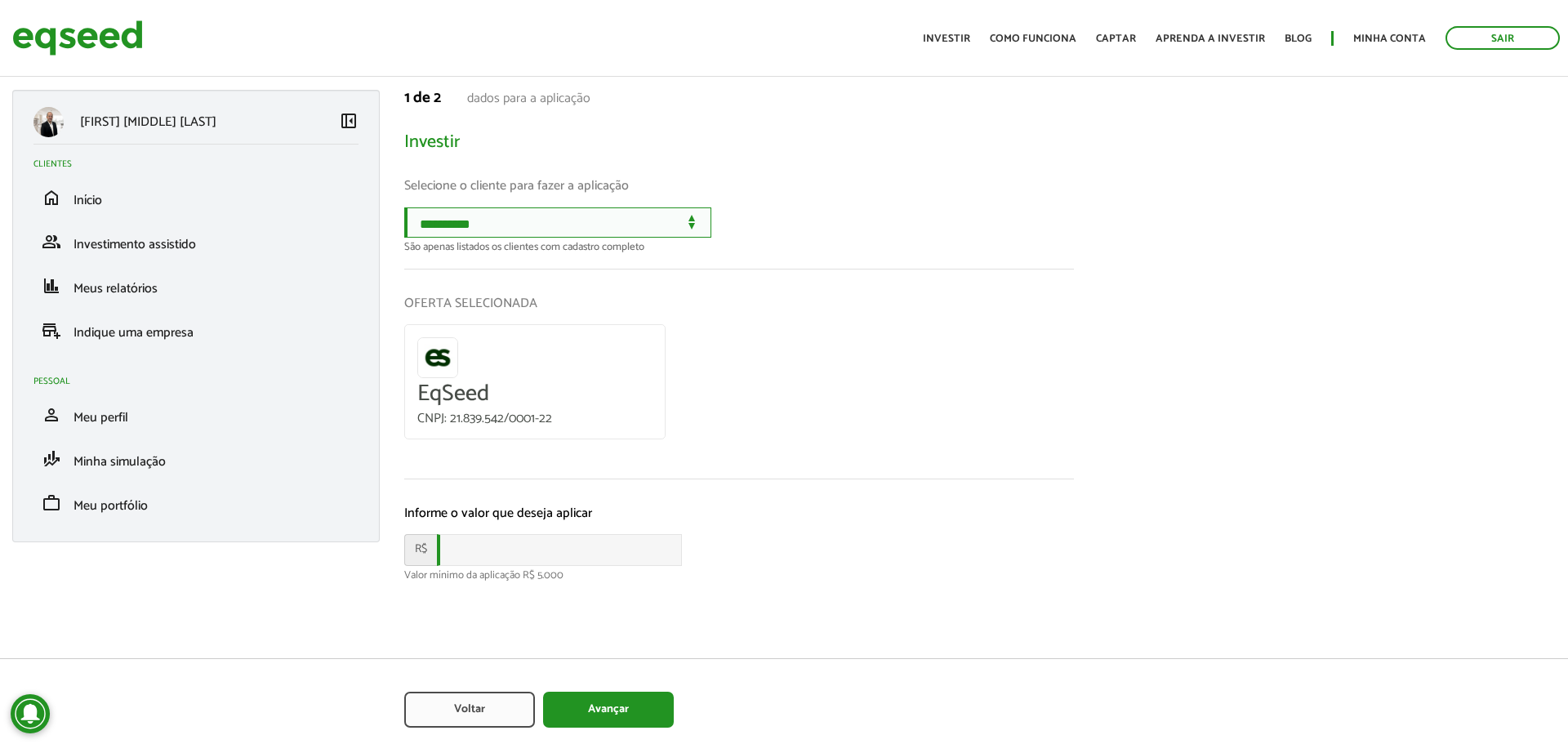 click on "**********" at bounding box center [558, 222] 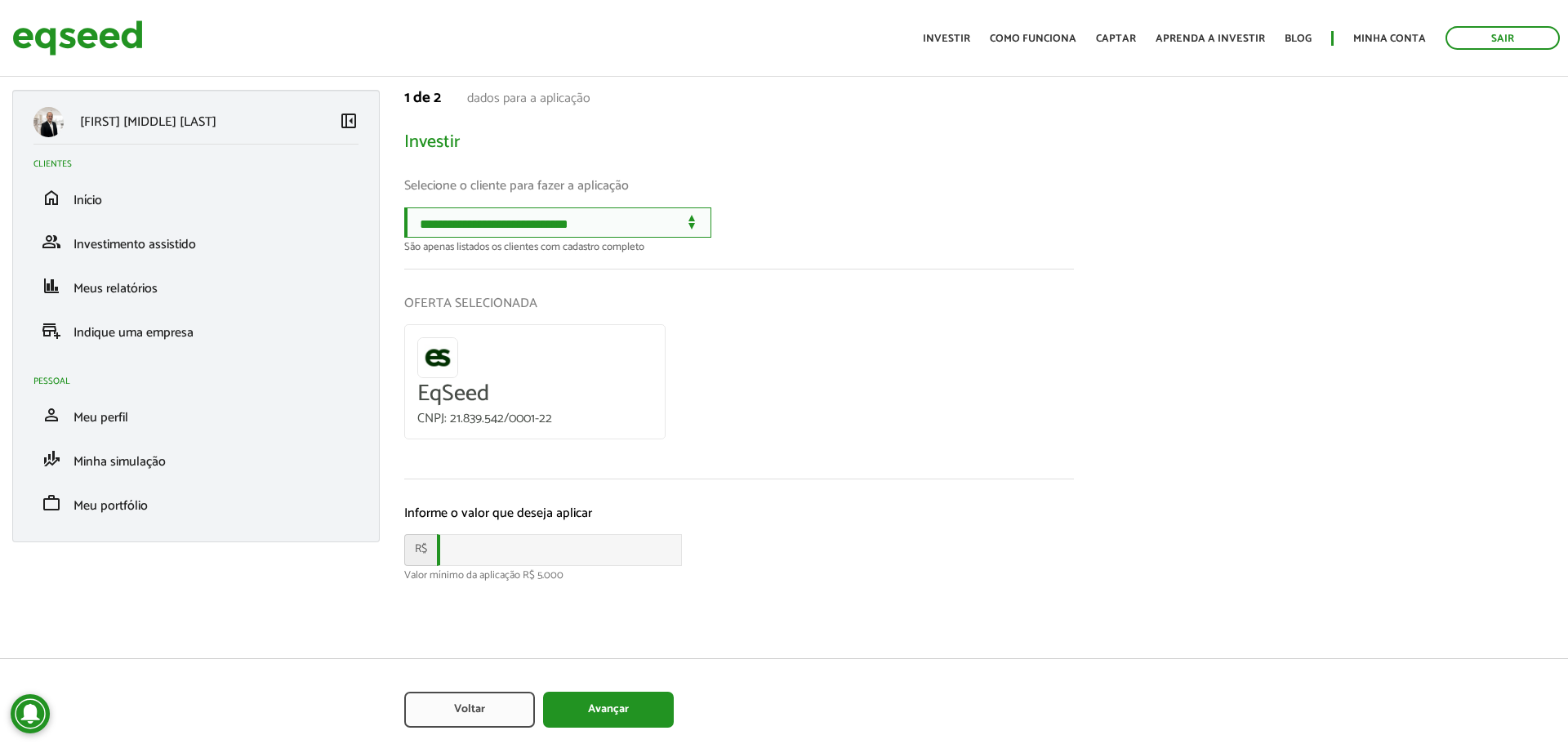 click on "**********" at bounding box center [558, 222] 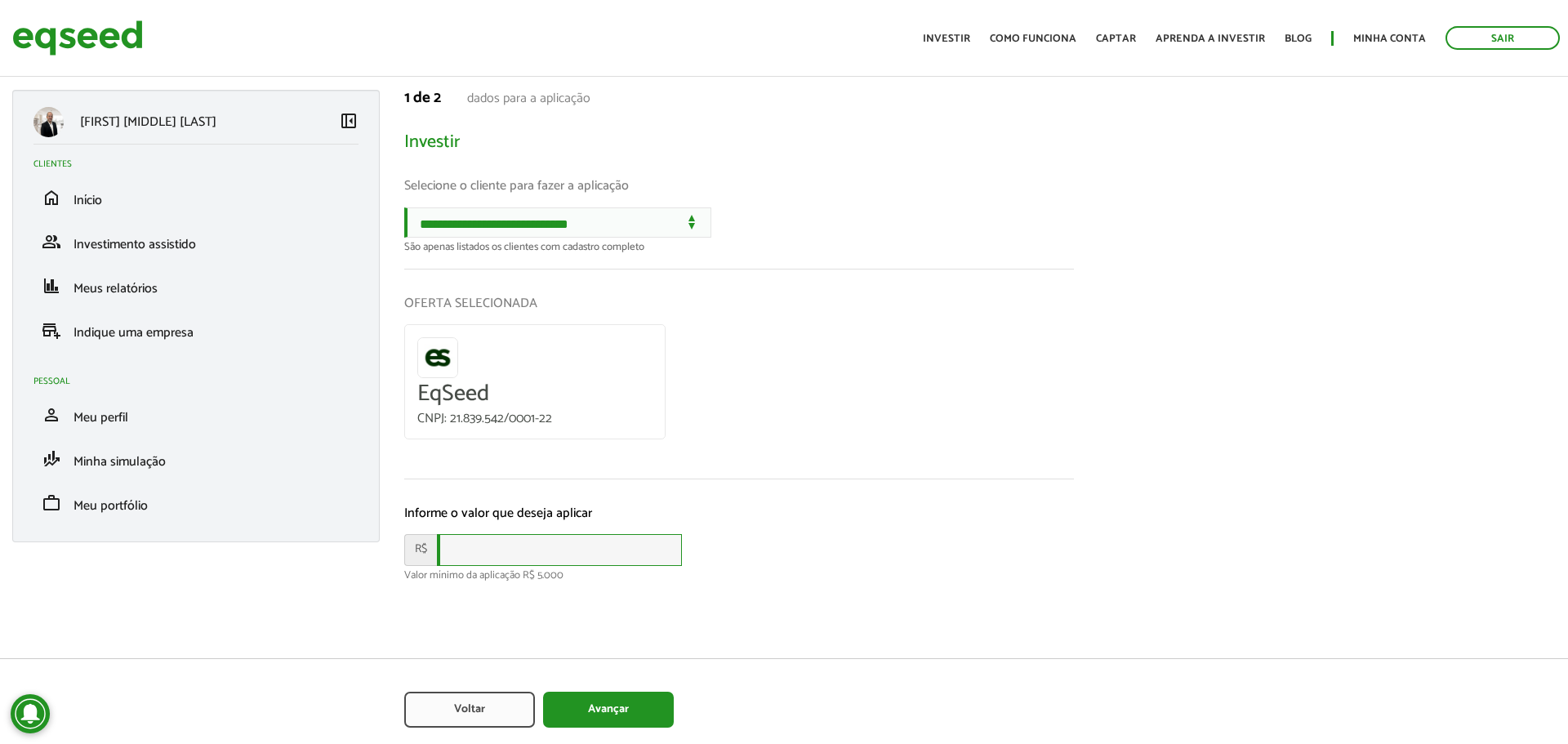 click at bounding box center (559, 550) 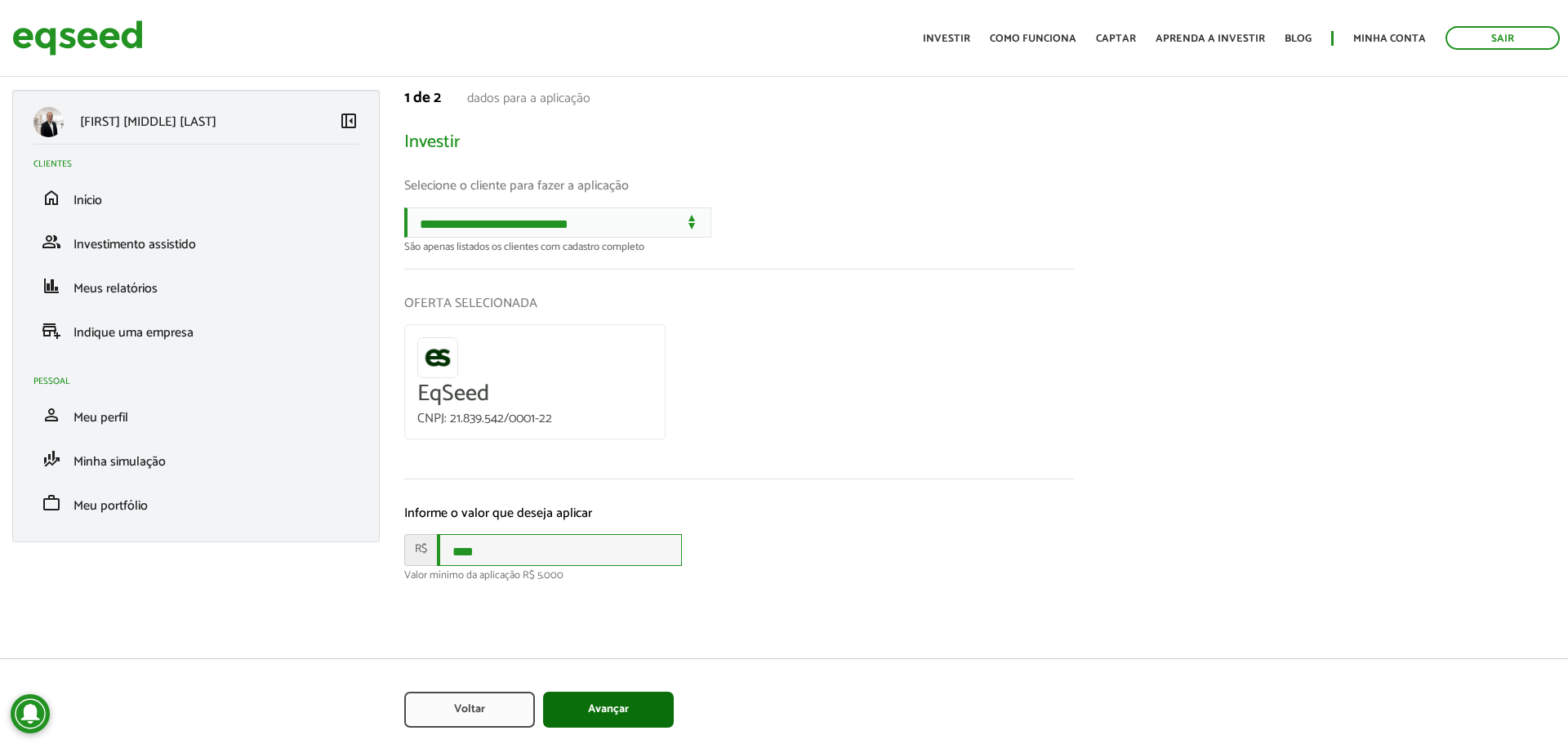 type on "****" 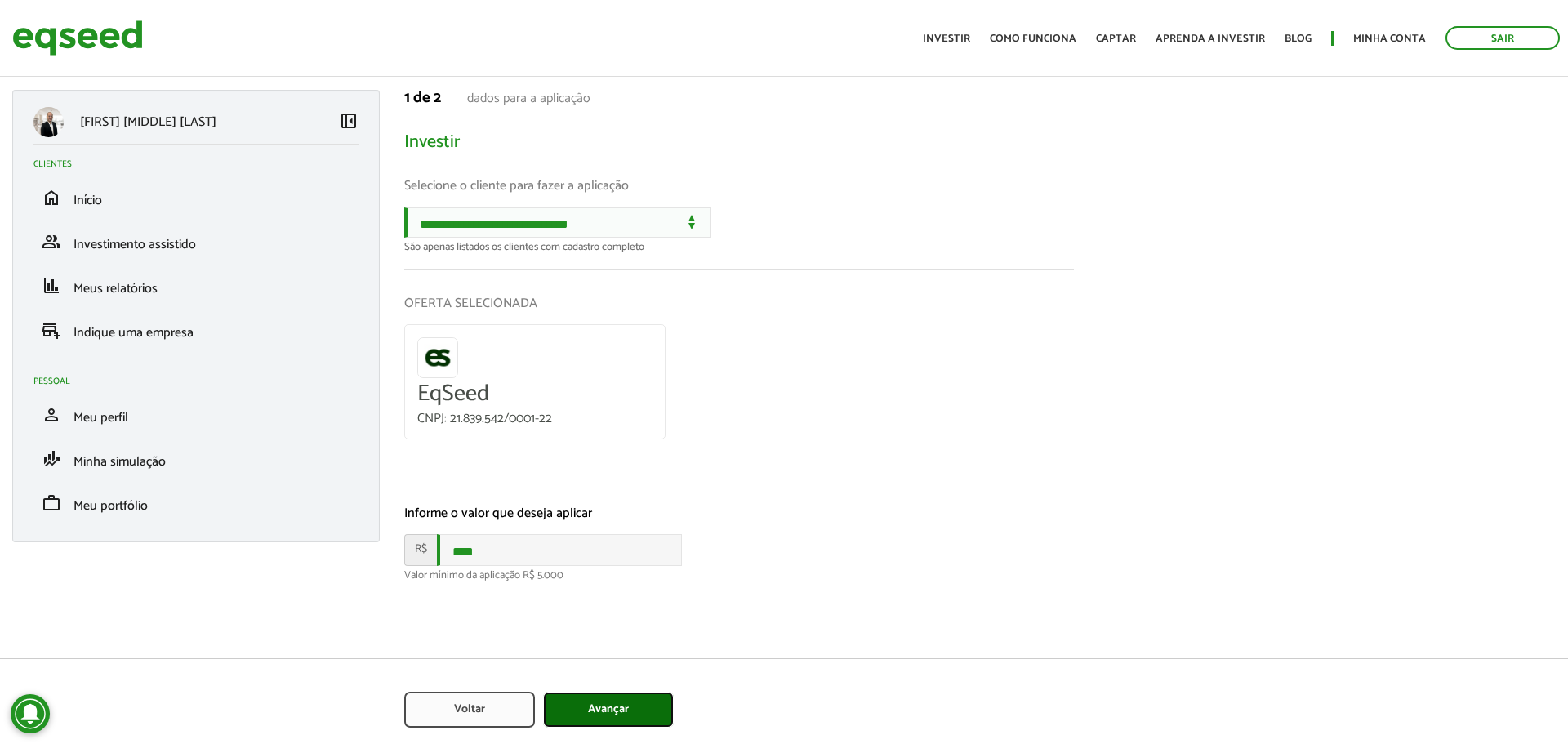 click on "Avançar" at bounding box center [608, 710] 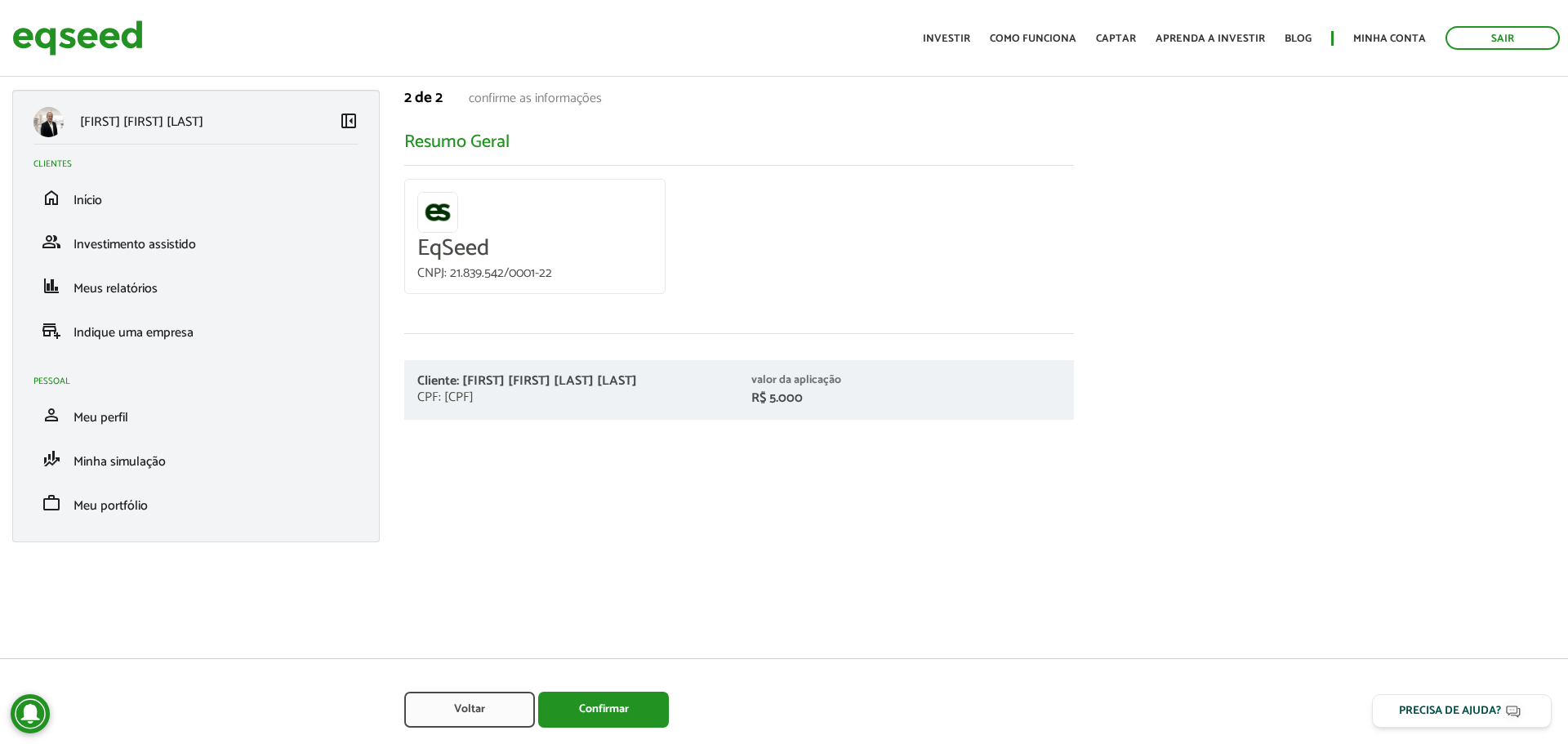 scroll, scrollTop: 0, scrollLeft: 0, axis: both 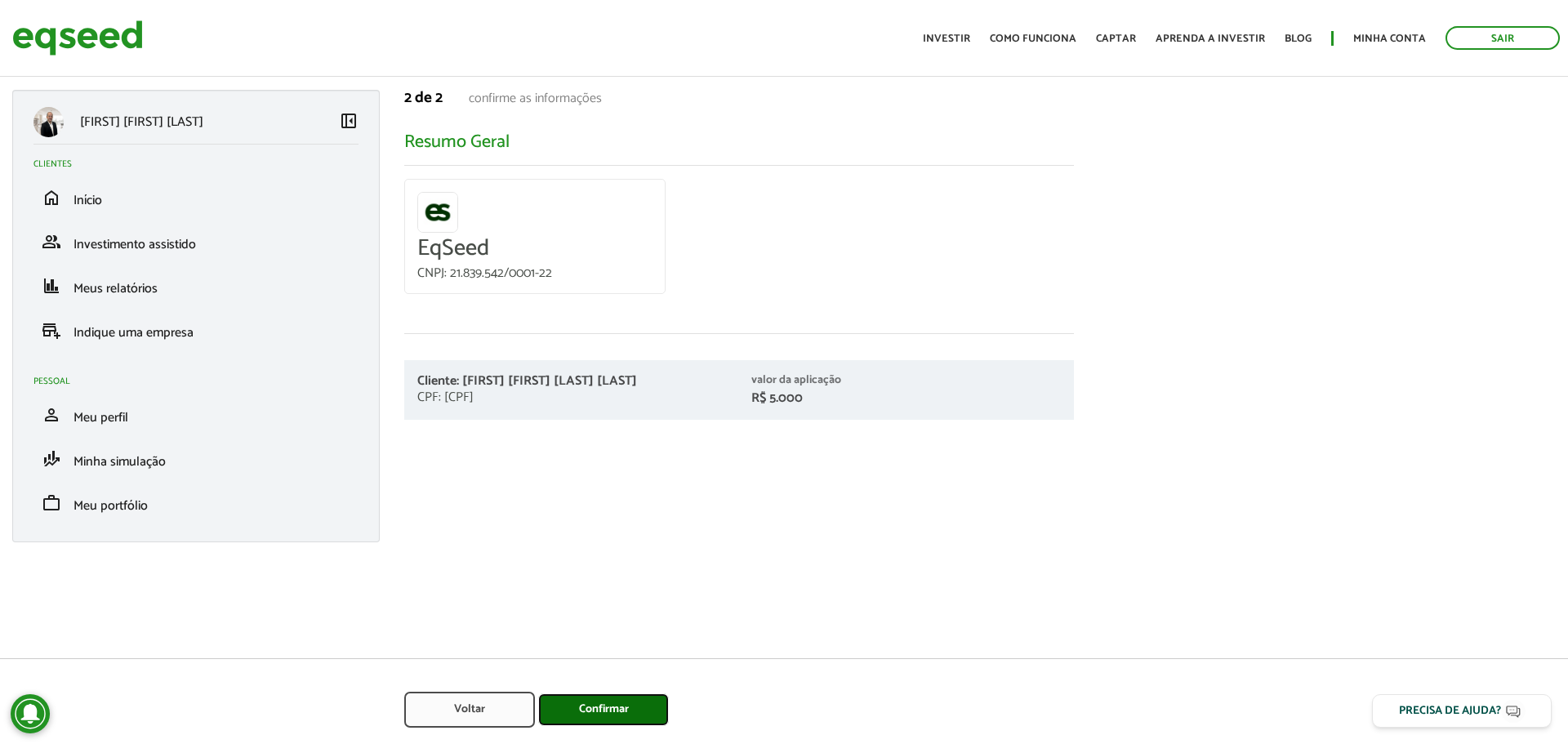 click on "Confirmar" at bounding box center (604, 710) 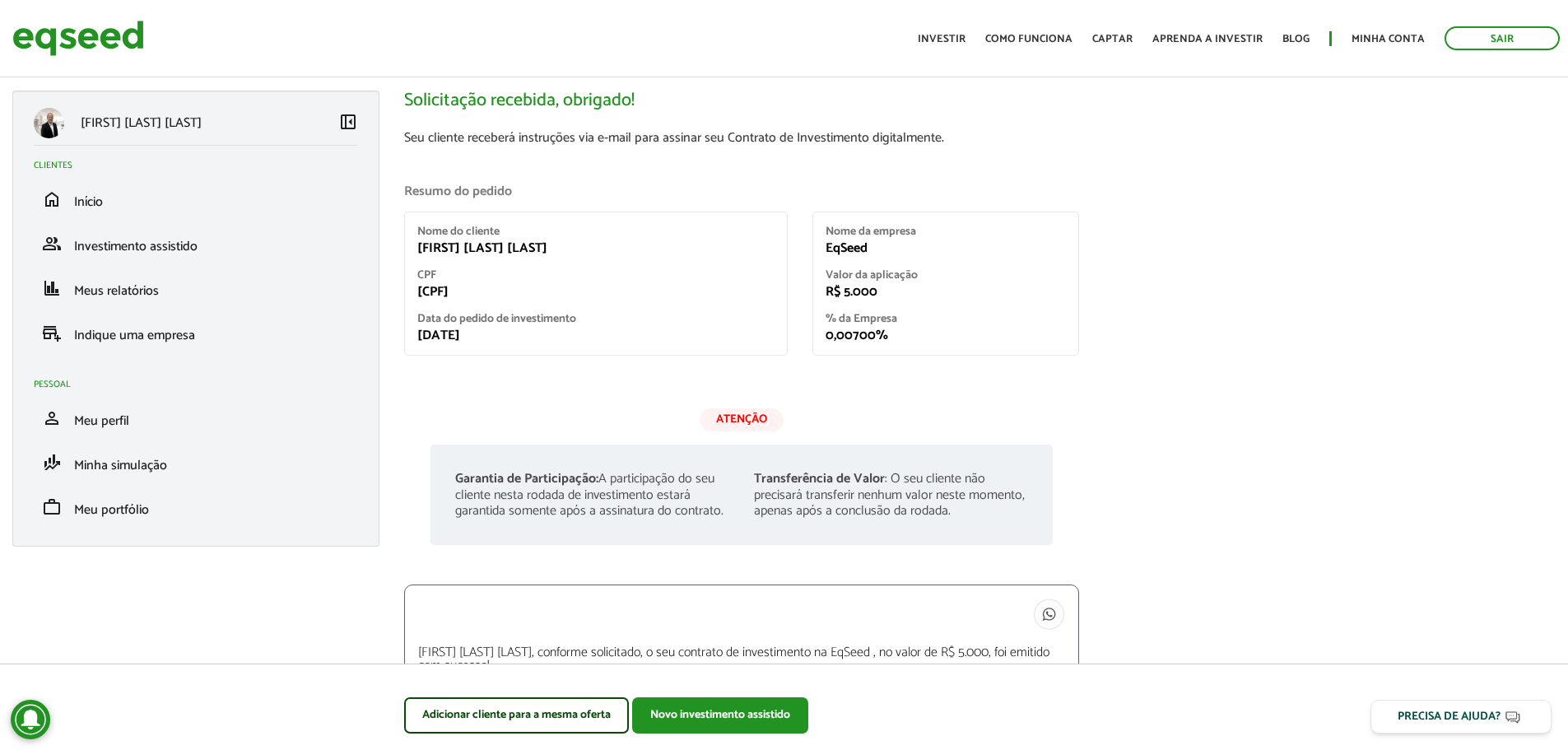 scroll, scrollTop: 0, scrollLeft: 0, axis: both 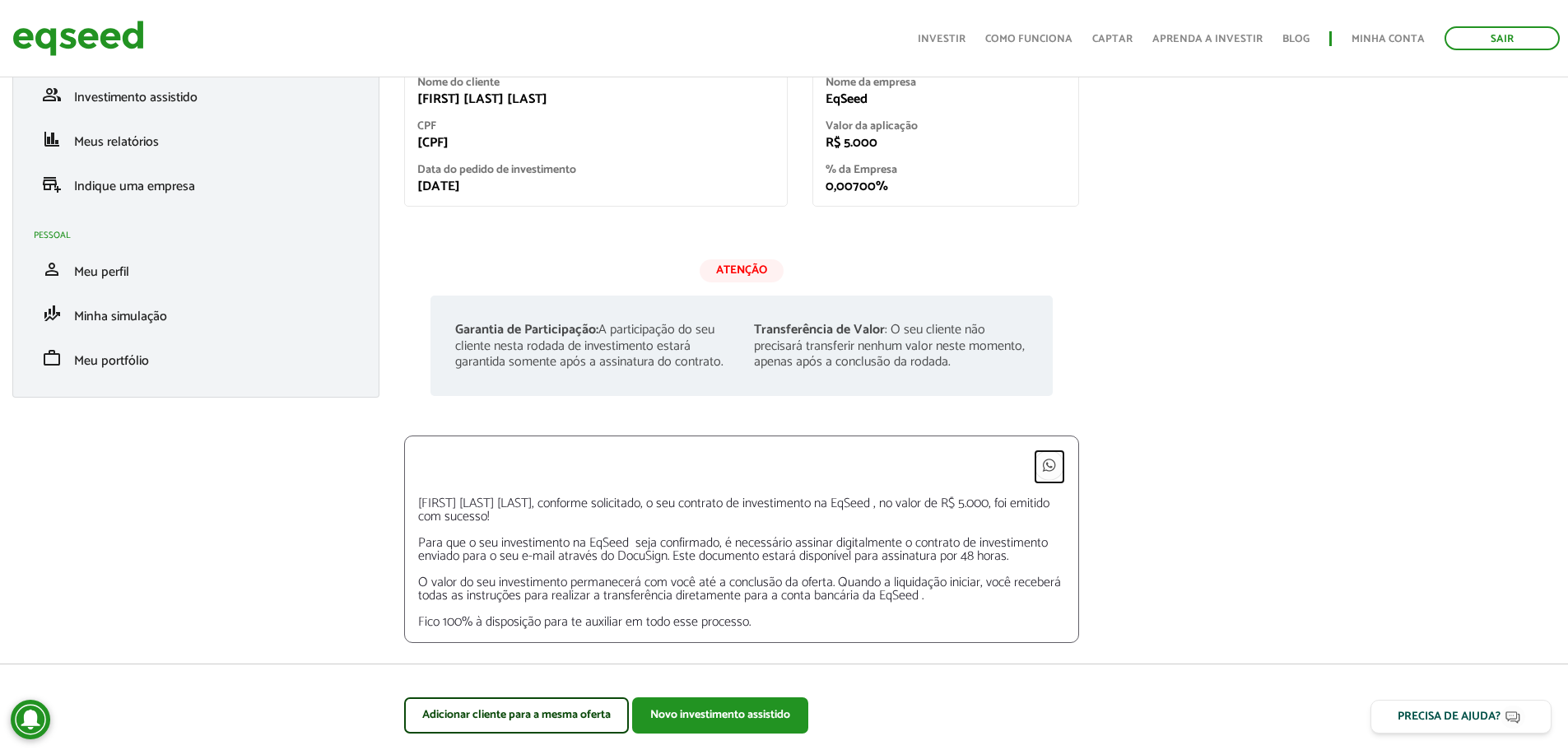 click at bounding box center (1049, 465) 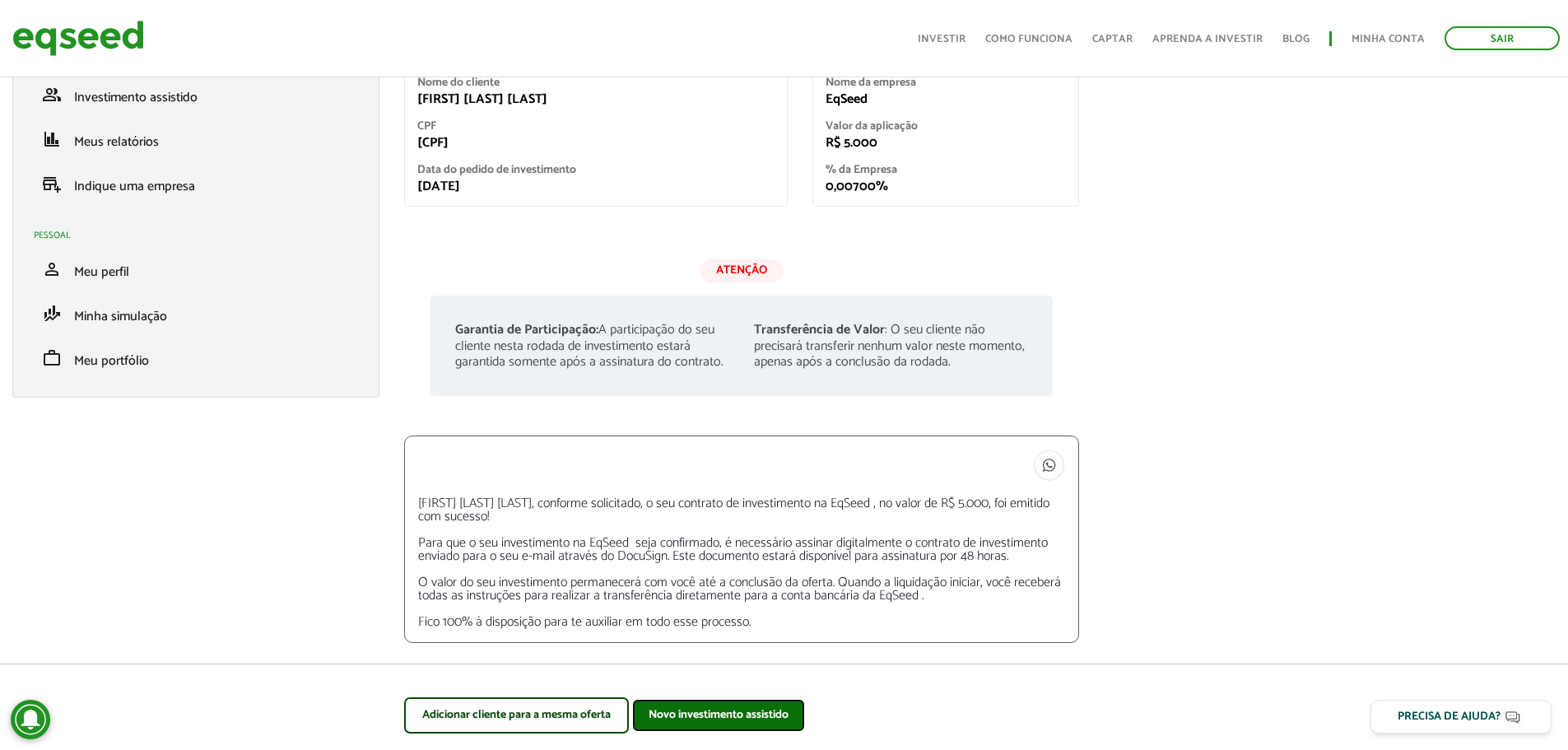 click on "Novo investimento assistido" at bounding box center [719, 715] 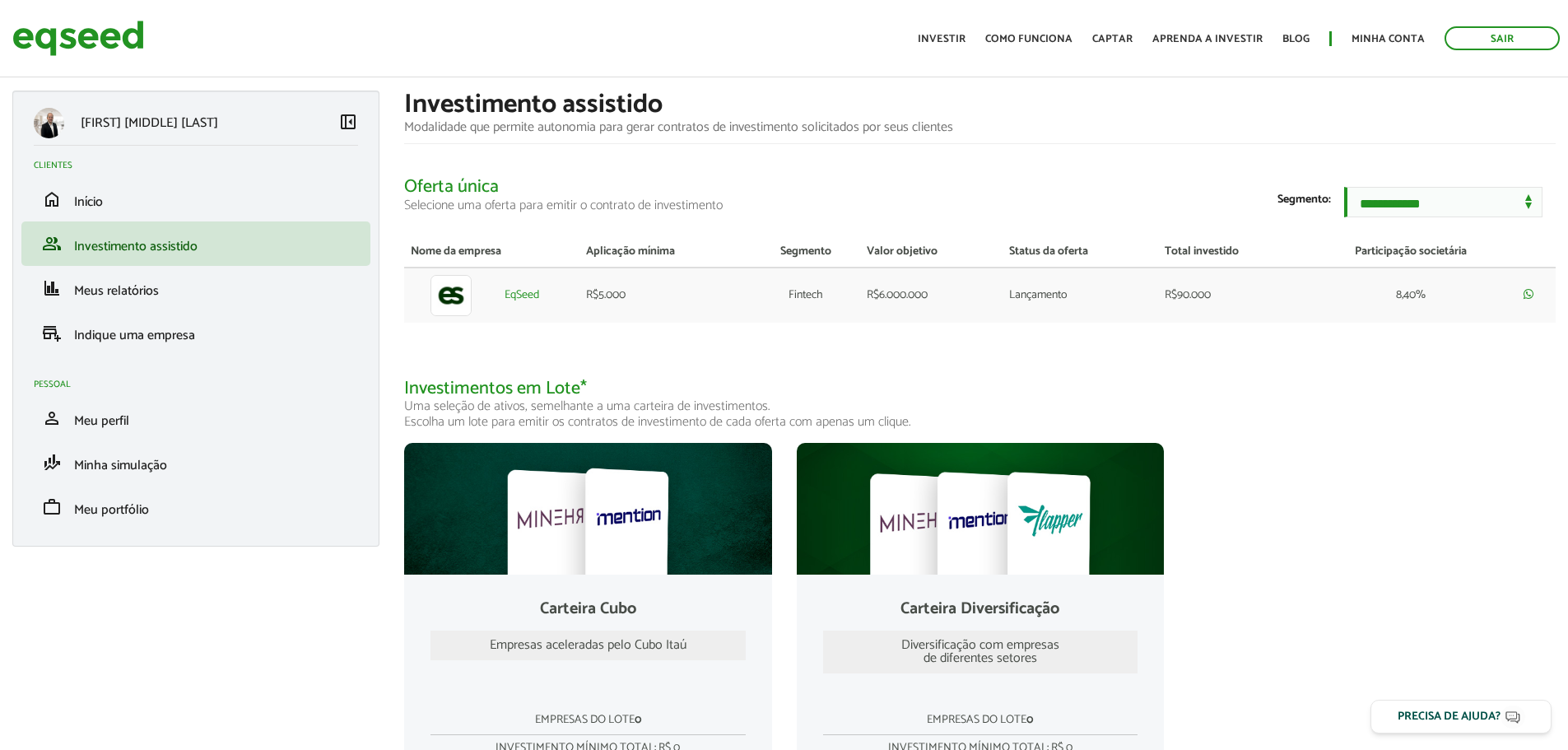 scroll, scrollTop: 0, scrollLeft: 0, axis: both 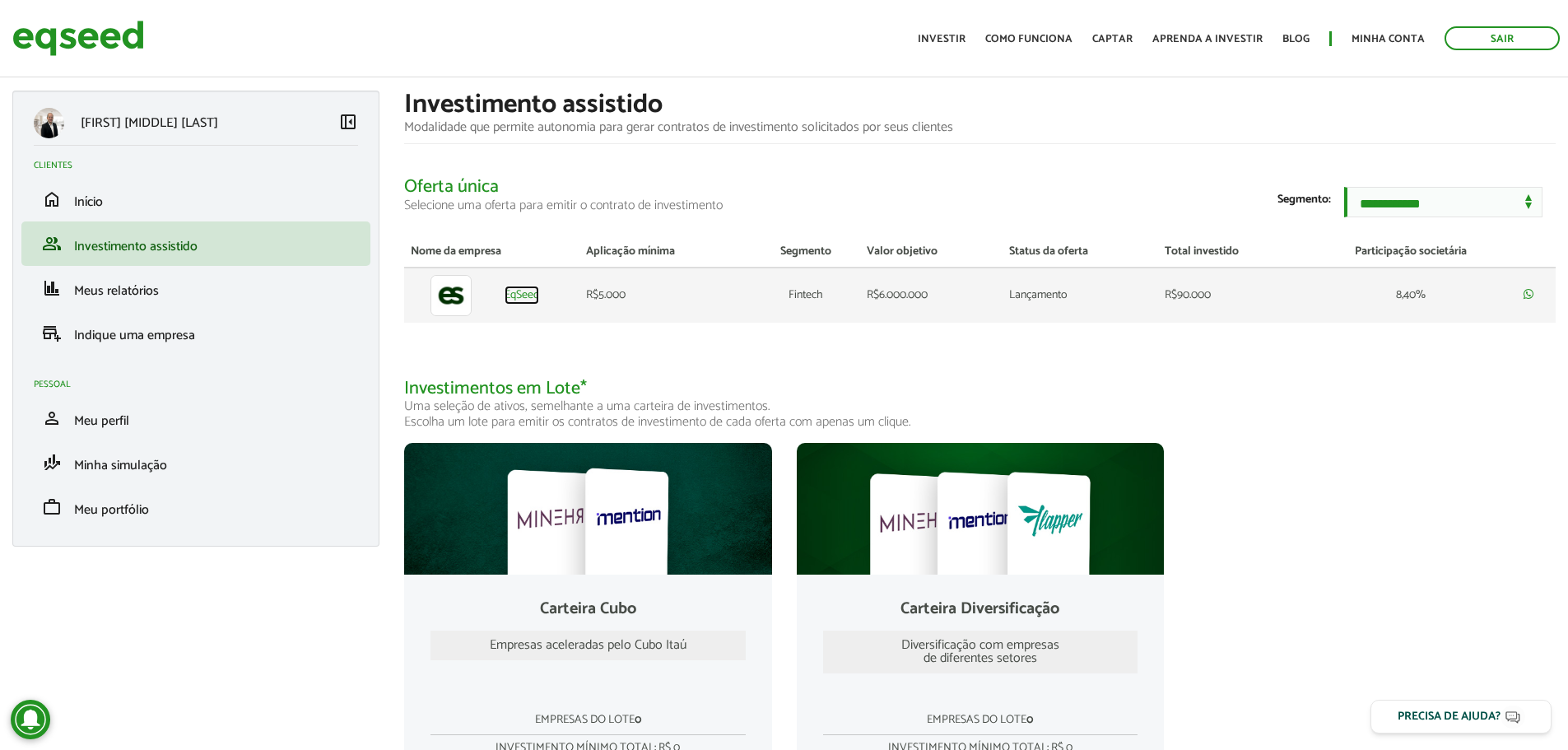 click on "EqSeed" at bounding box center [522, 296] 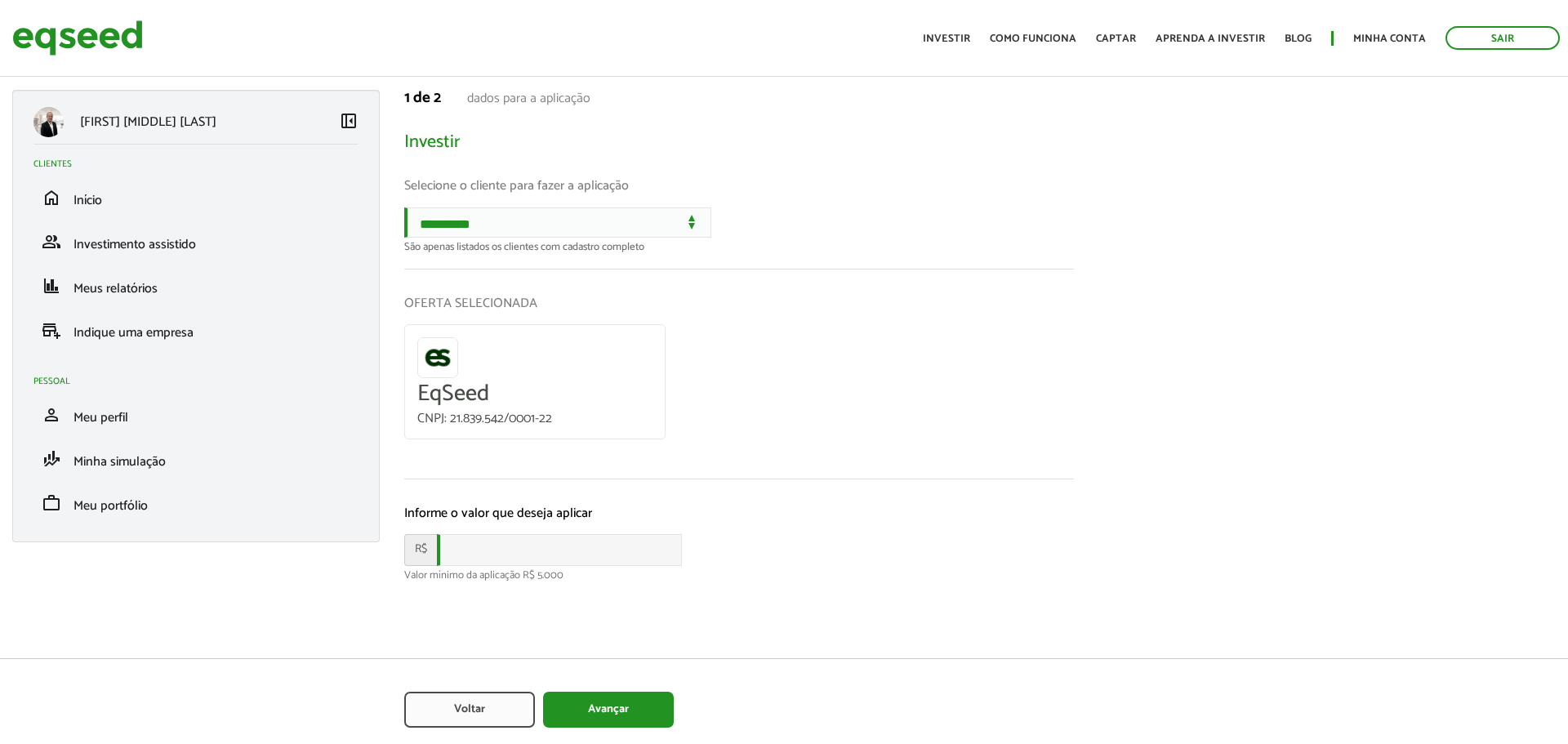 scroll, scrollTop: 0, scrollLeft: 0, axis: both 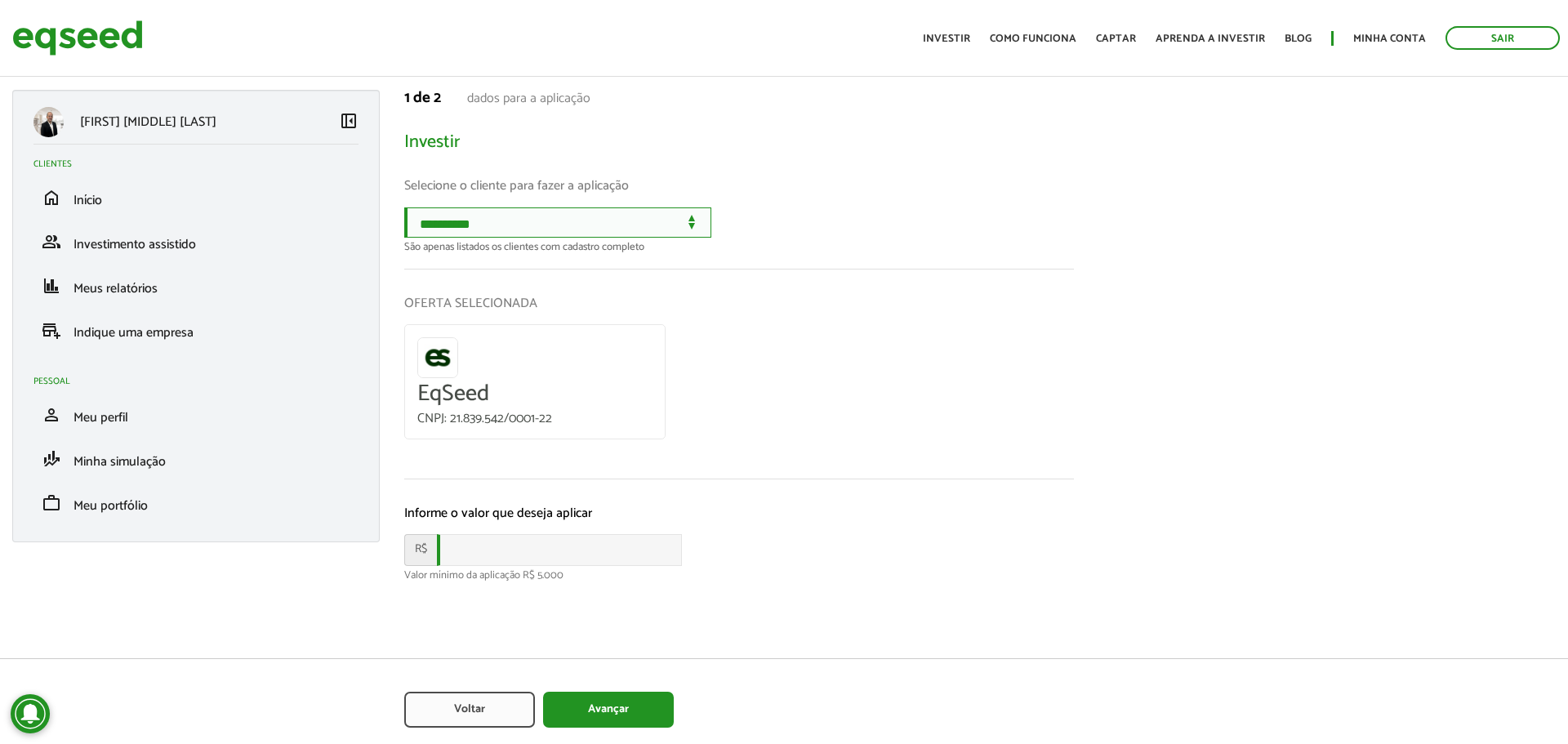 click on "**********" at bounding box center (558, 222) 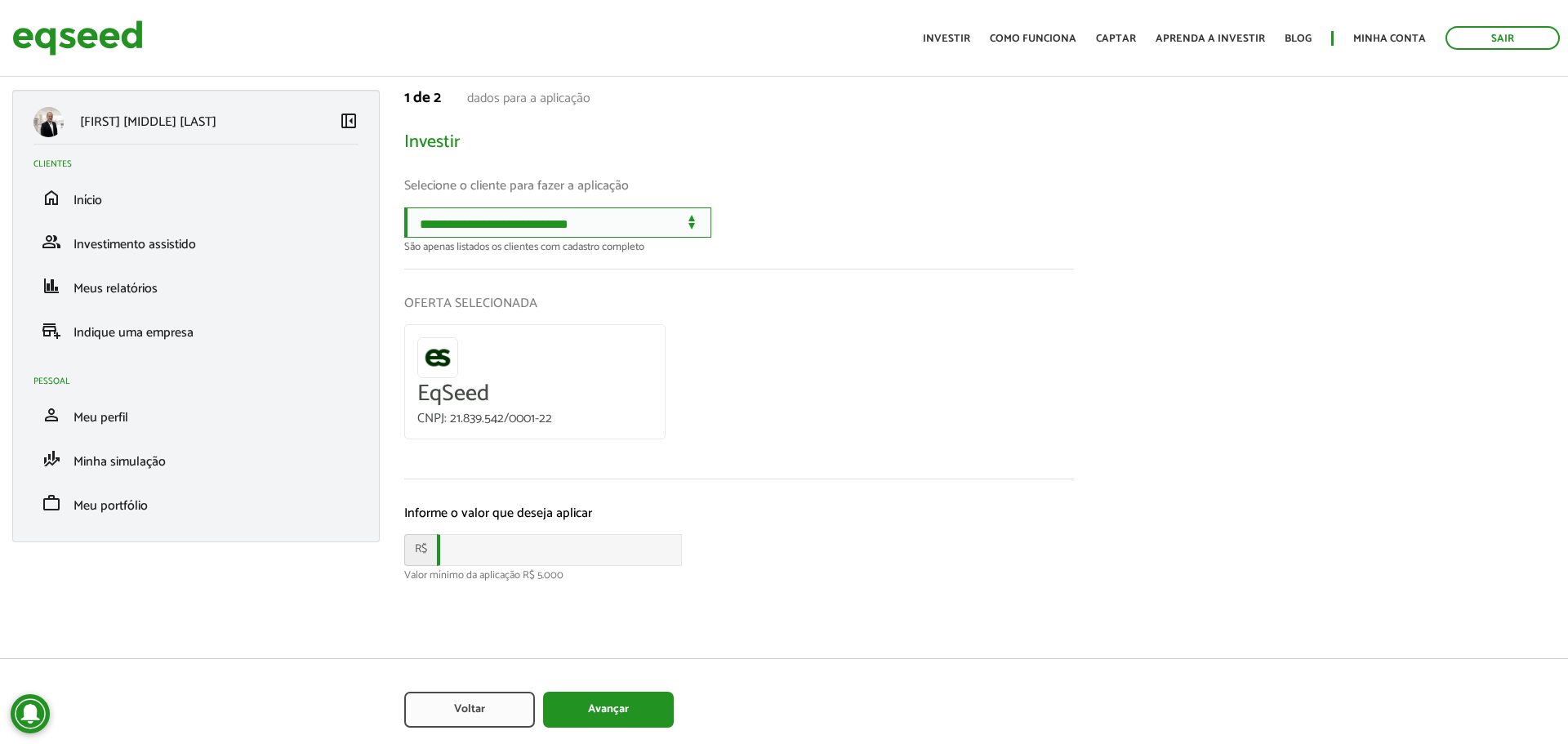 click on "**********" at bounding box center (558, 222) 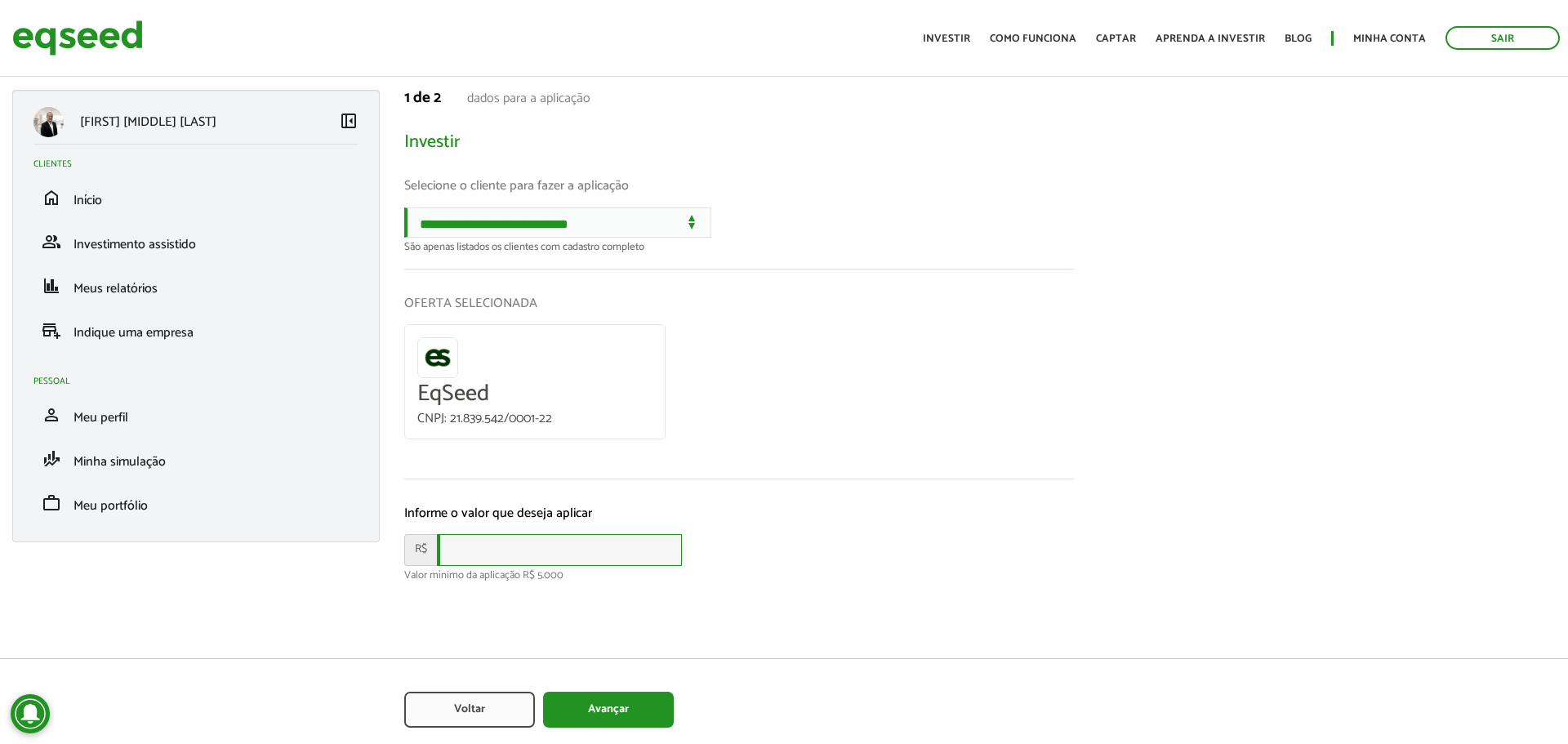 click at bounding box center [559, 550] 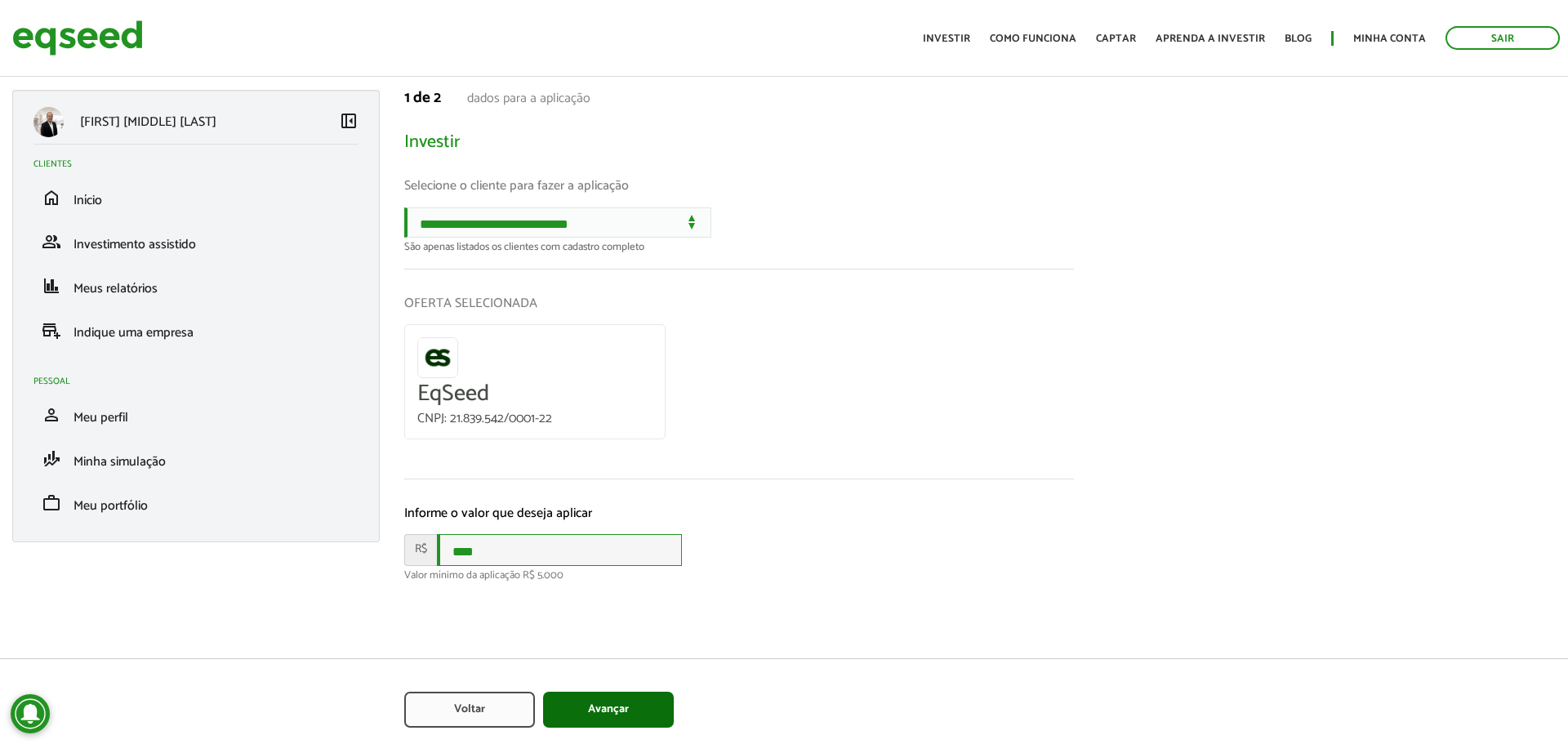 type on "****" 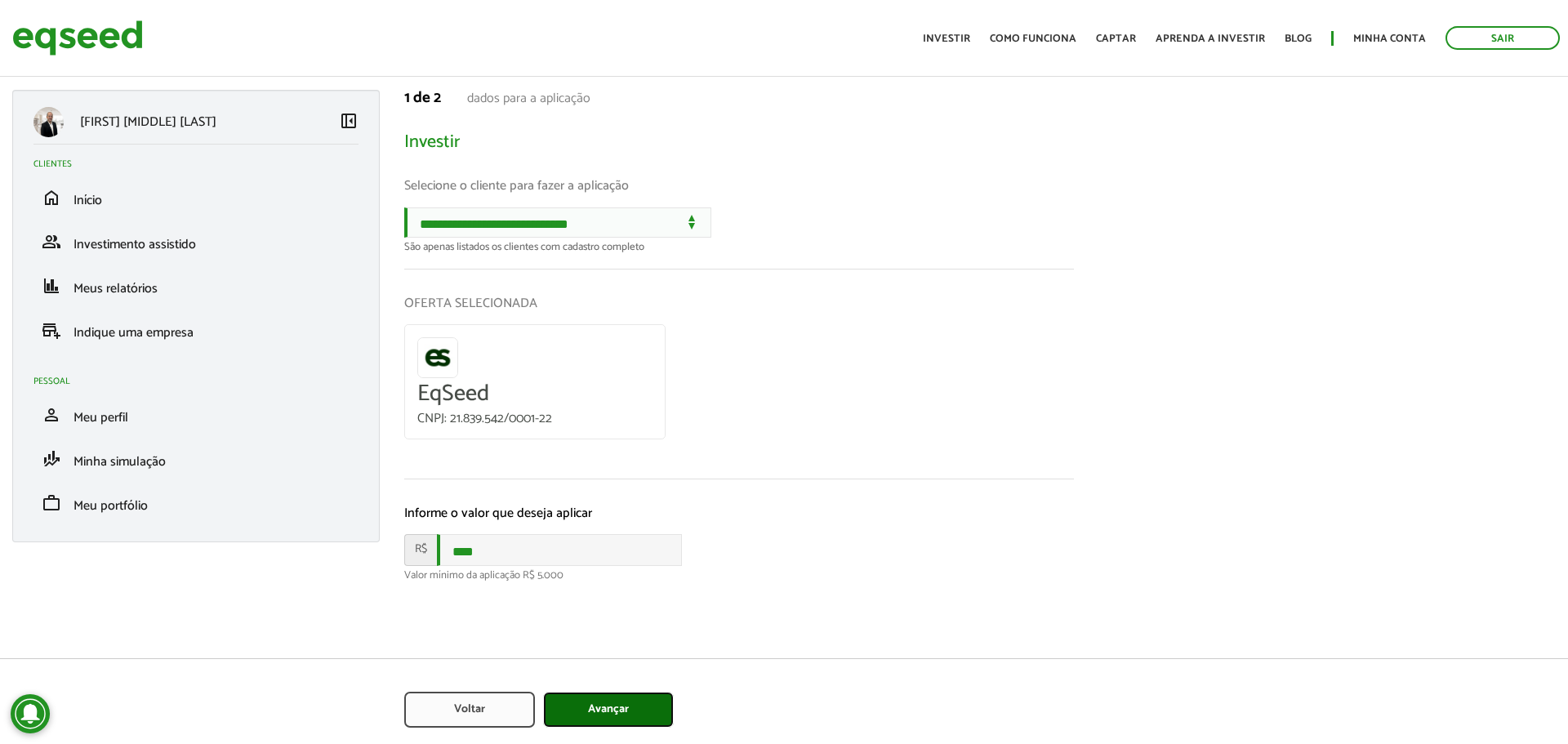click on "Avançar" at bounding box center (608, 710) 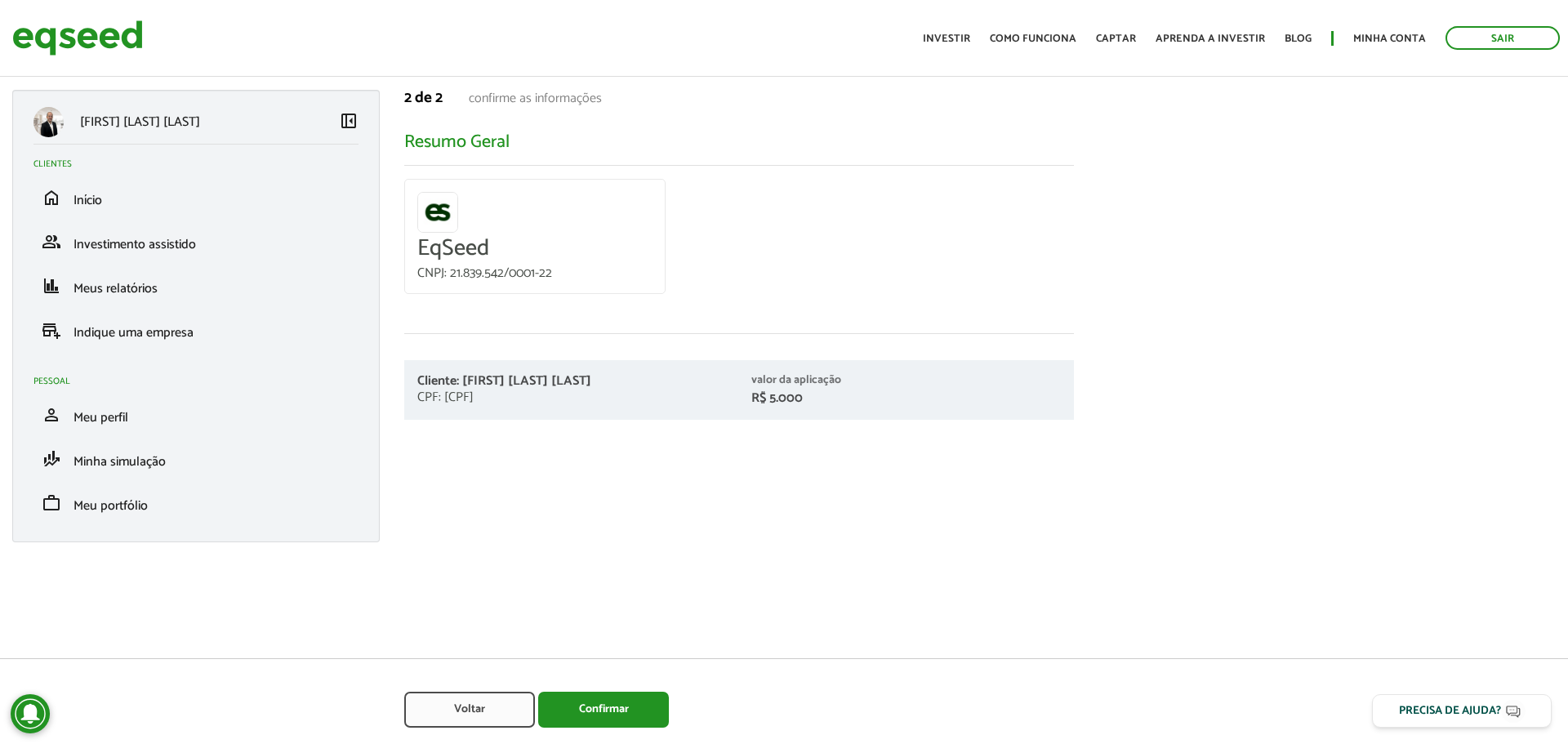 scroll, scrollTop: 0, scrollLeft: 0, axis: both 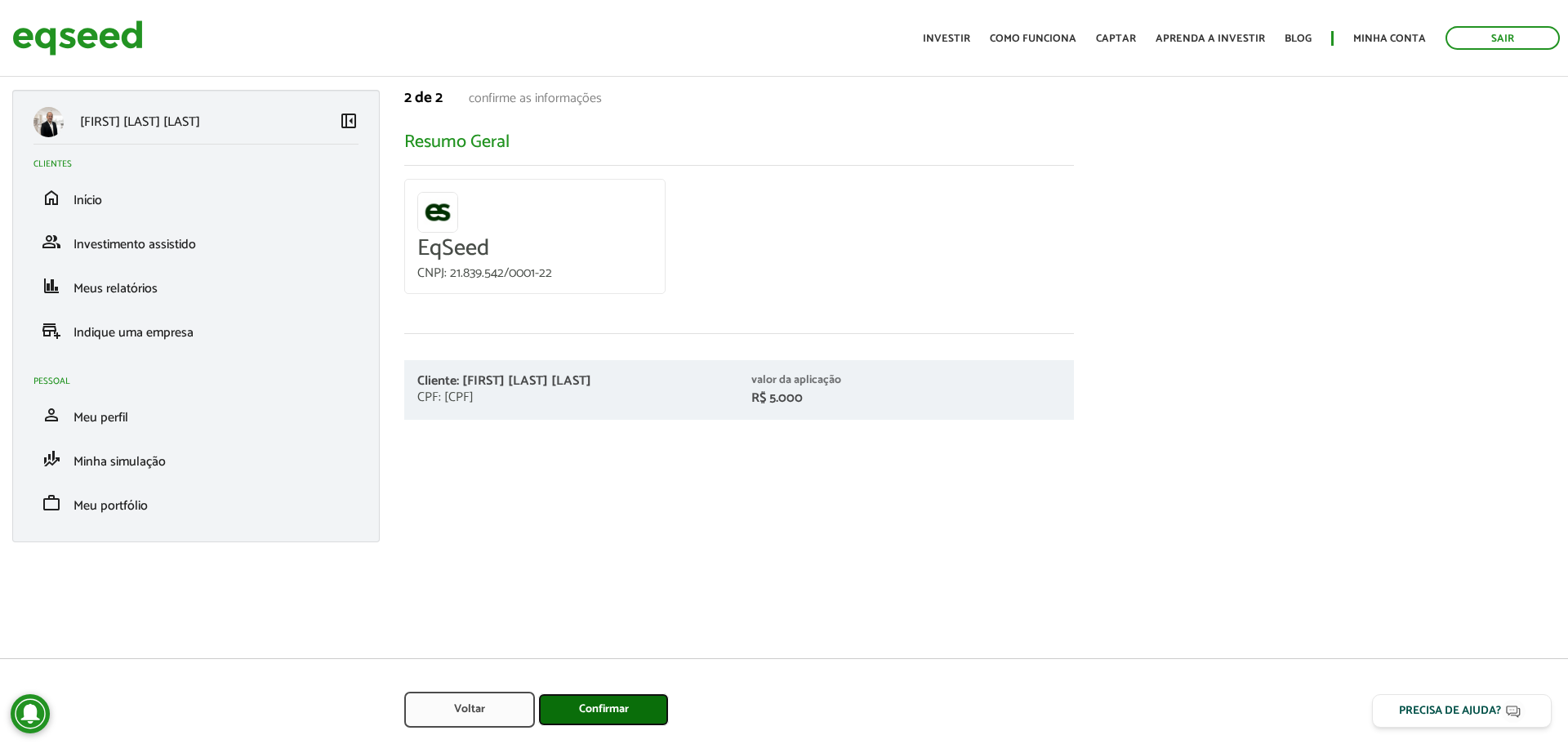 click on "Confirmar" at bounding box center [604, 710] 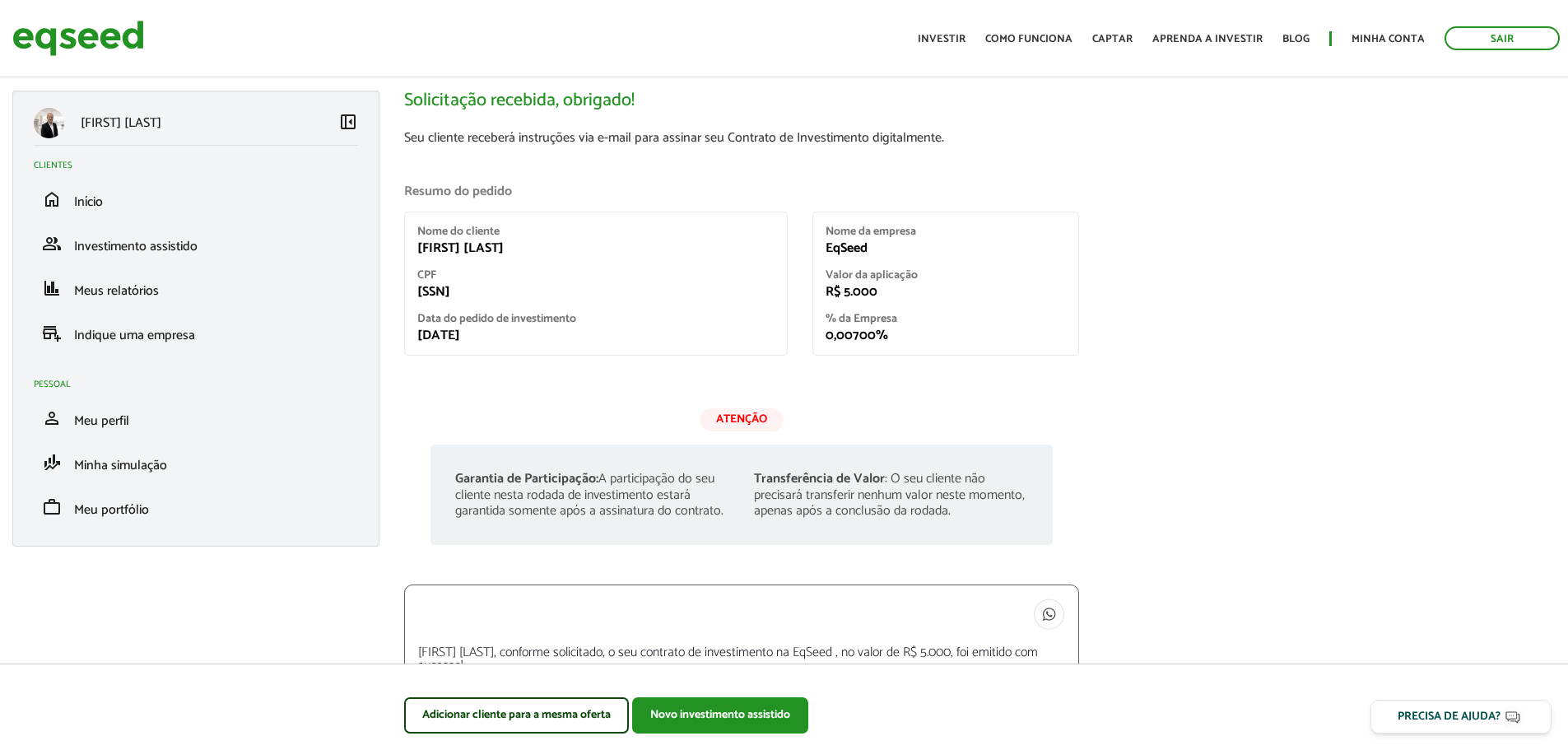 scroll, scrollTop: 0, scrollLeft: 0, axis: both 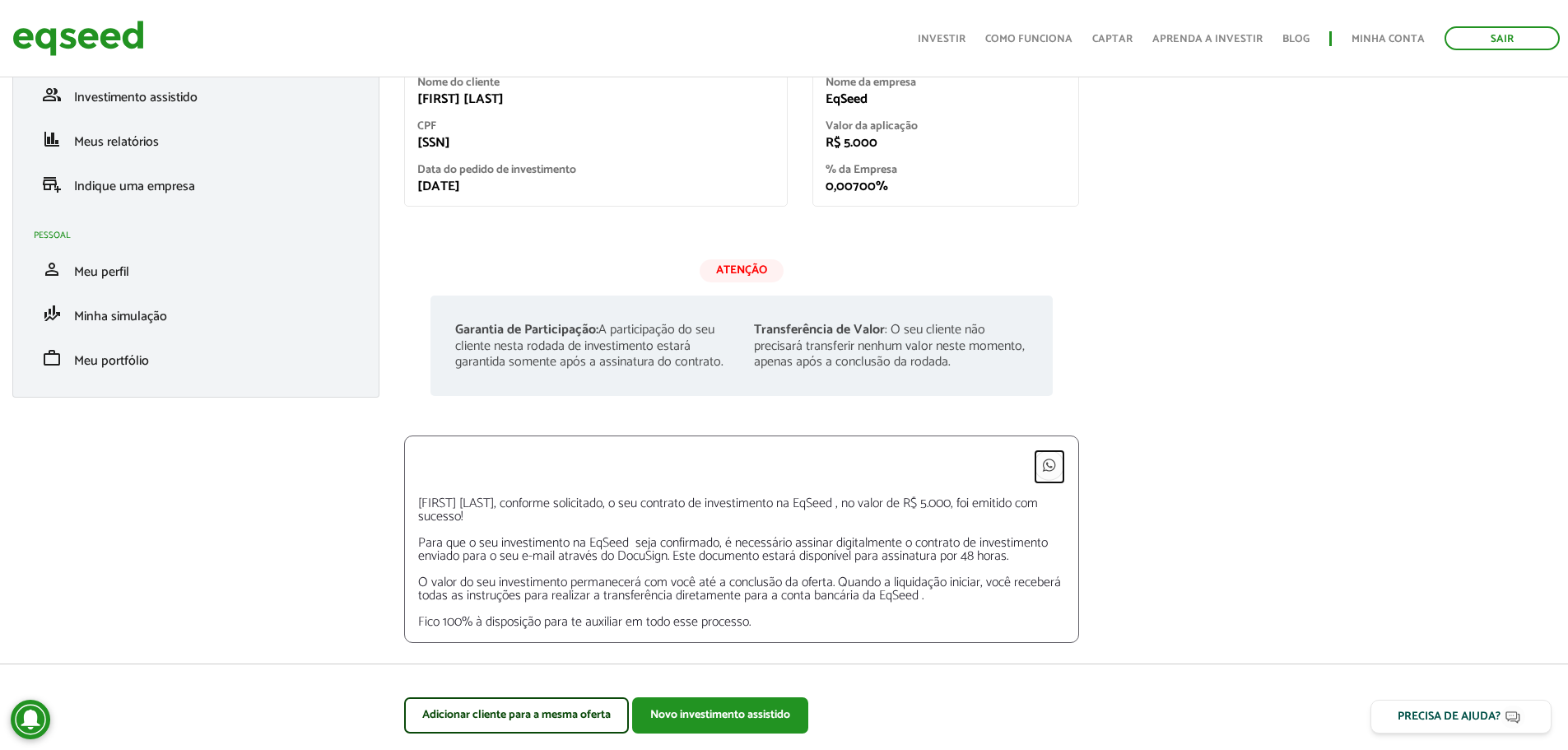 click at bounding box center [1049, 465] 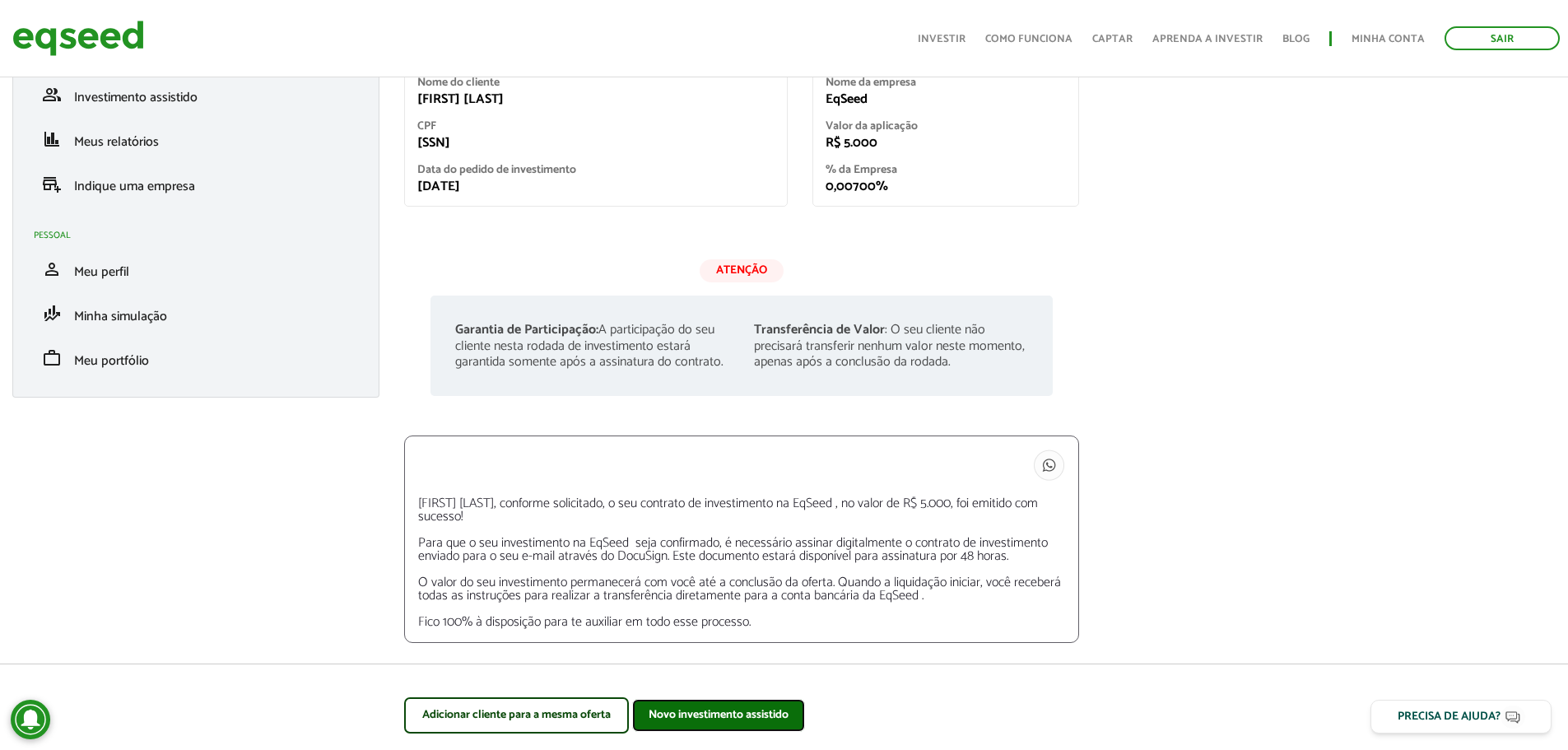 click on "Novo investimento assistido" at bounding box center (719, 715) 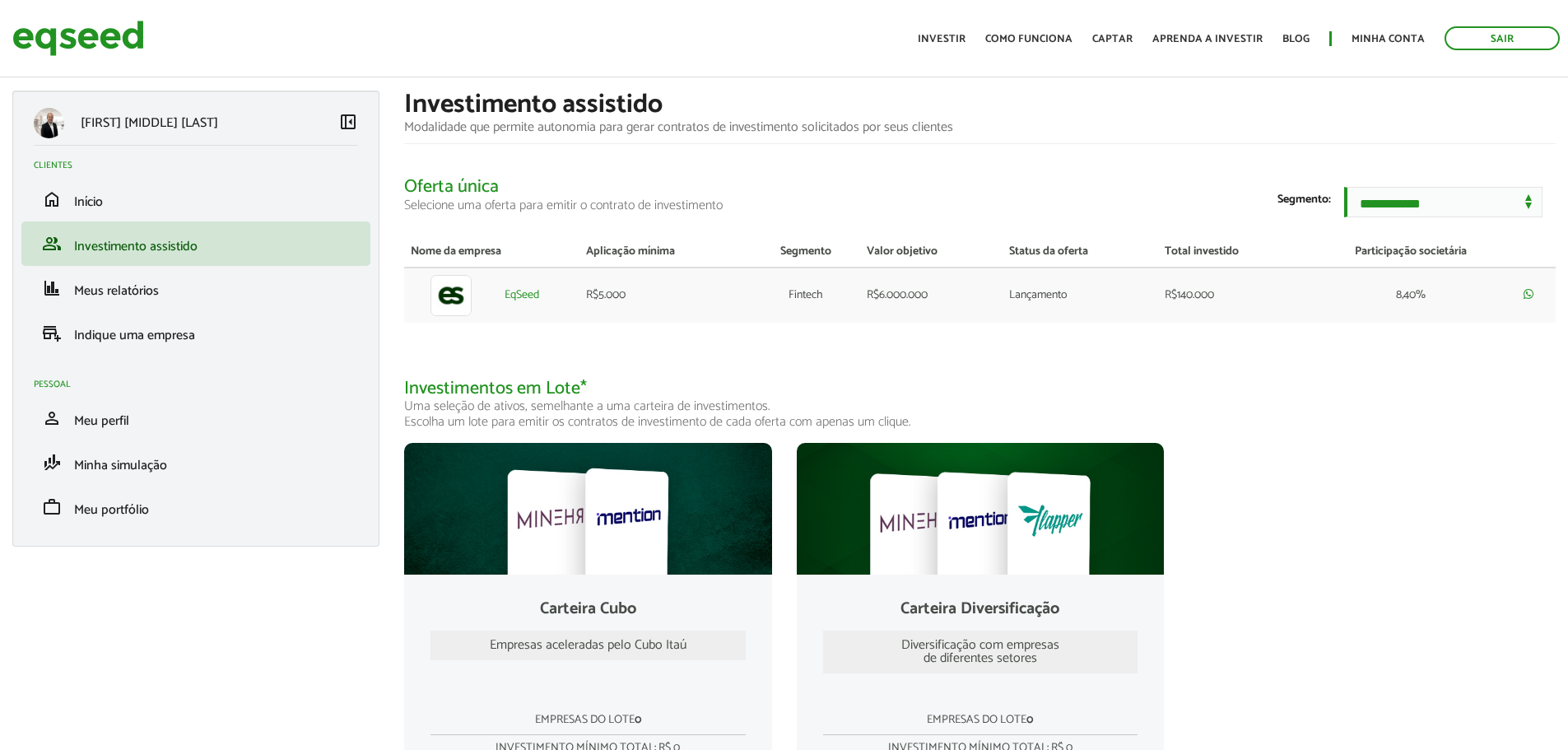 scroll, scrollTop: 0, scrollLeft: 0, axis: both 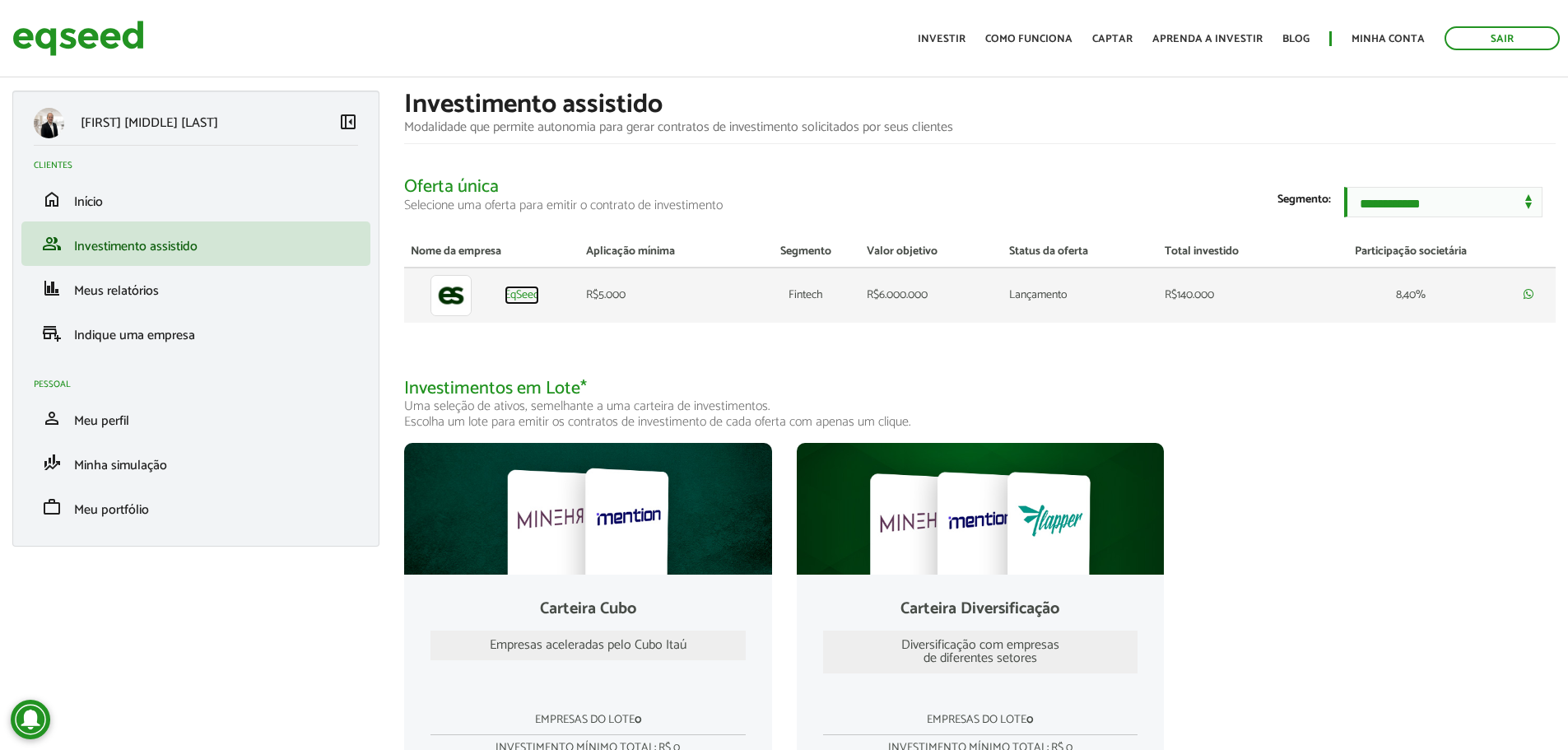 click on "EqSeed" at bounding box center (522, 296) 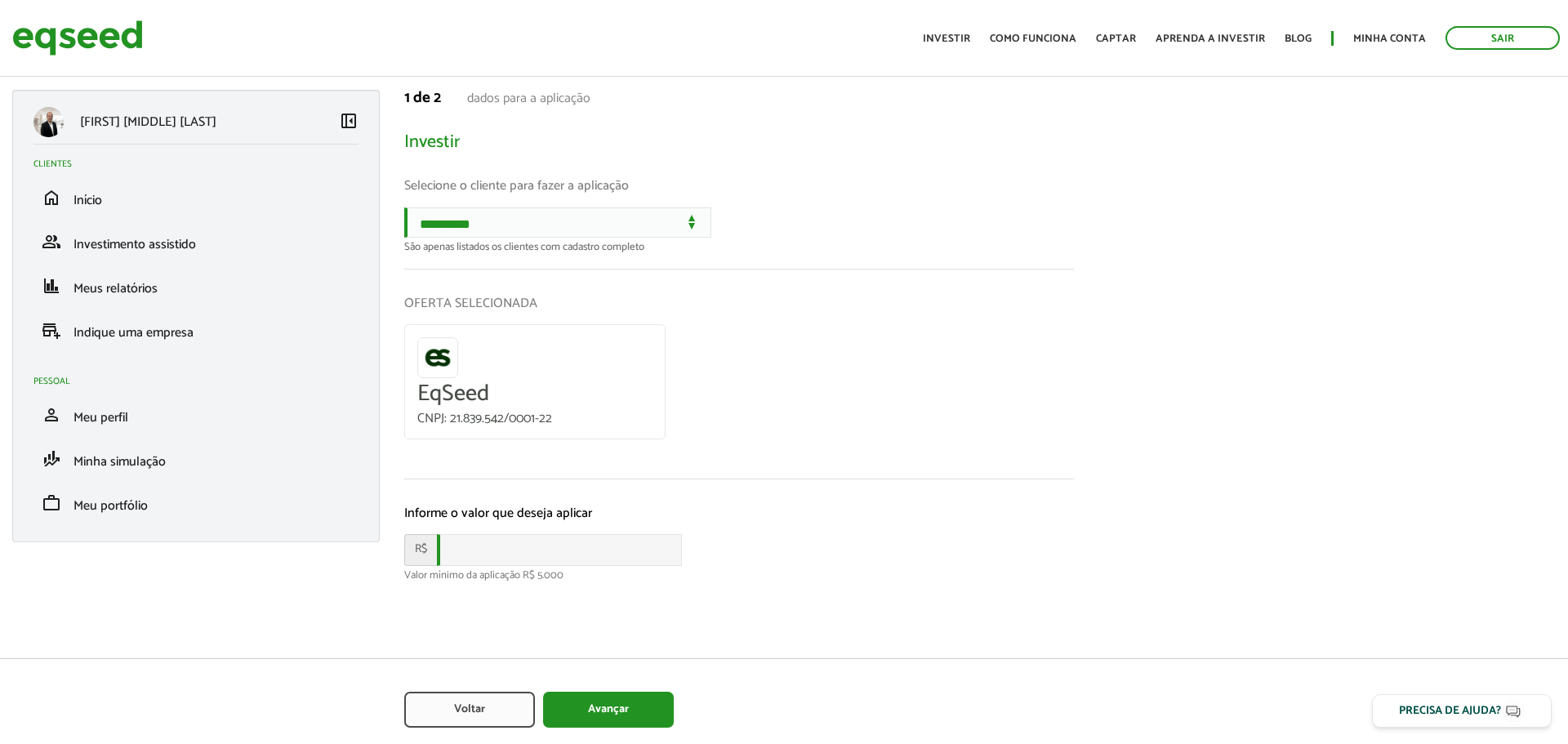 scroll, scrollTop: 0, scrollLeft: 0, axis: both 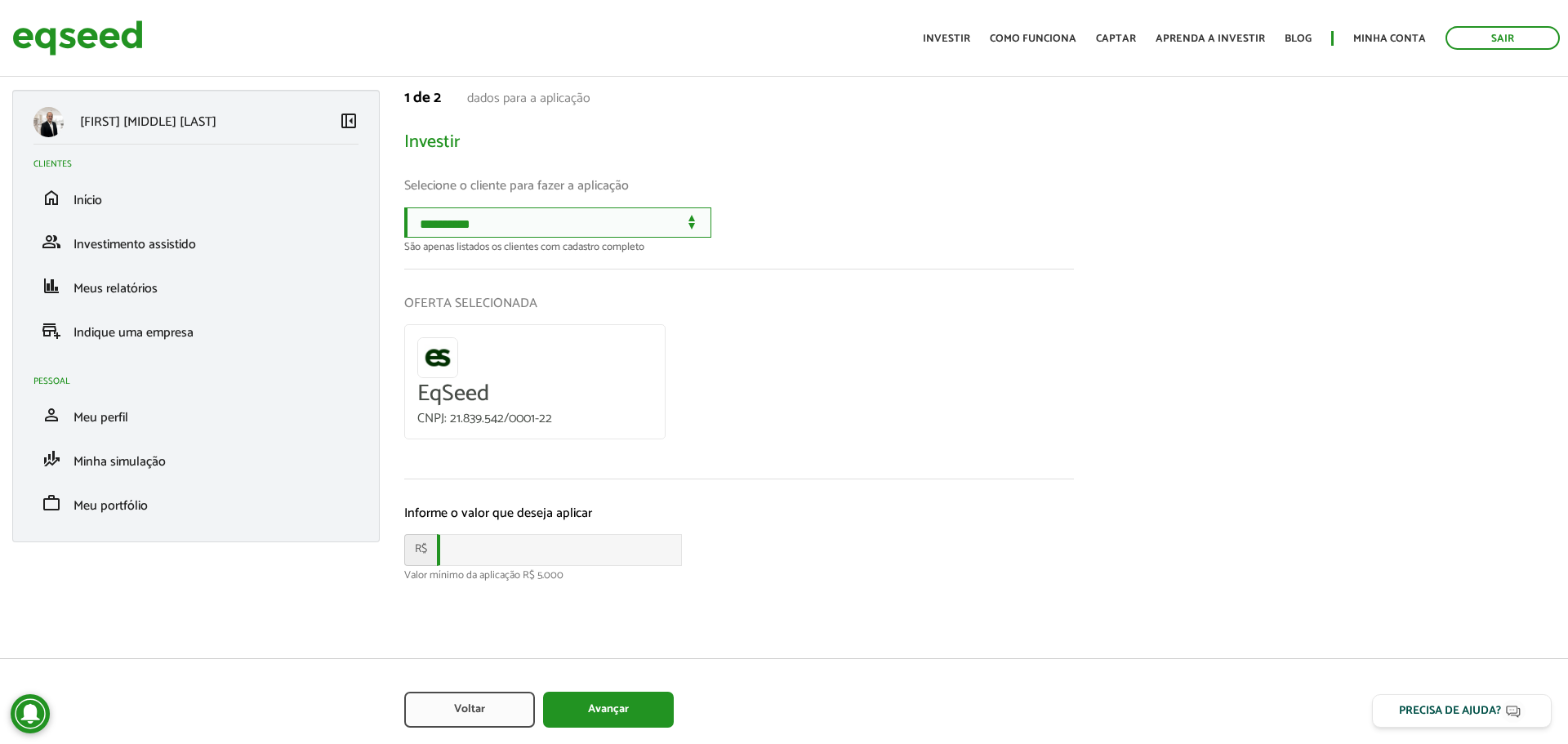click on "**********" at bounding box center [558, 222] 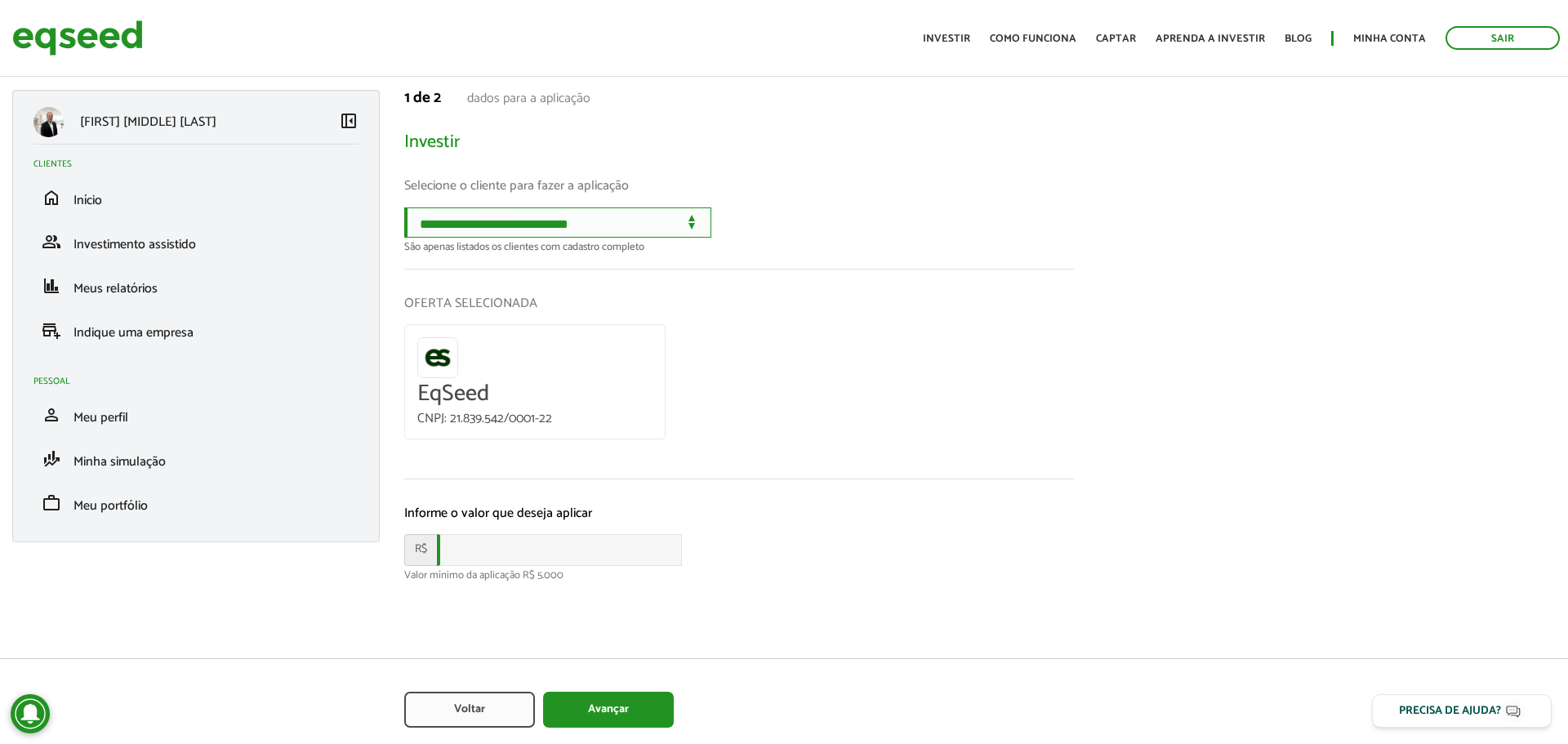 click on "**********" at bounding box center (558, 222) 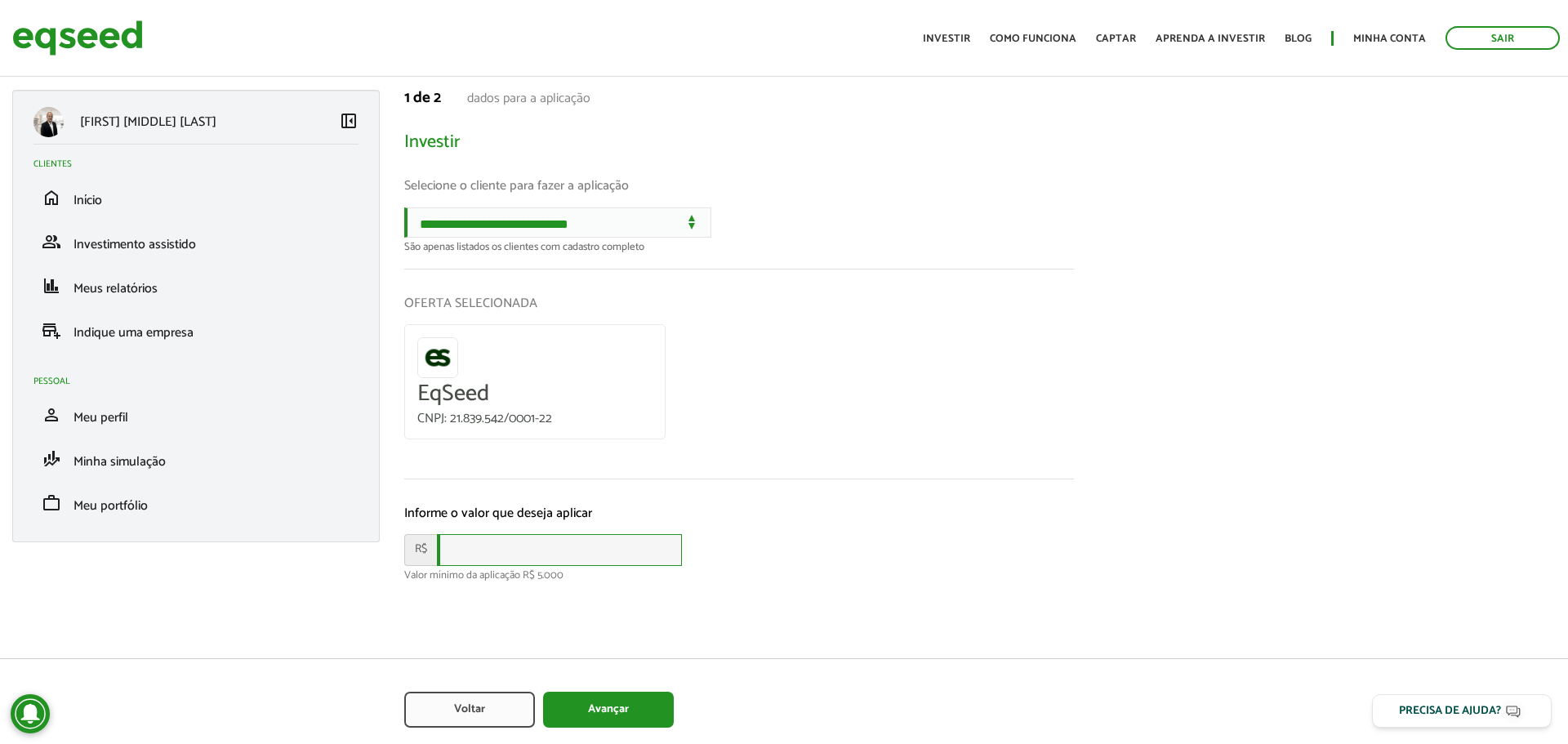 click at bounding box center (559, 550) 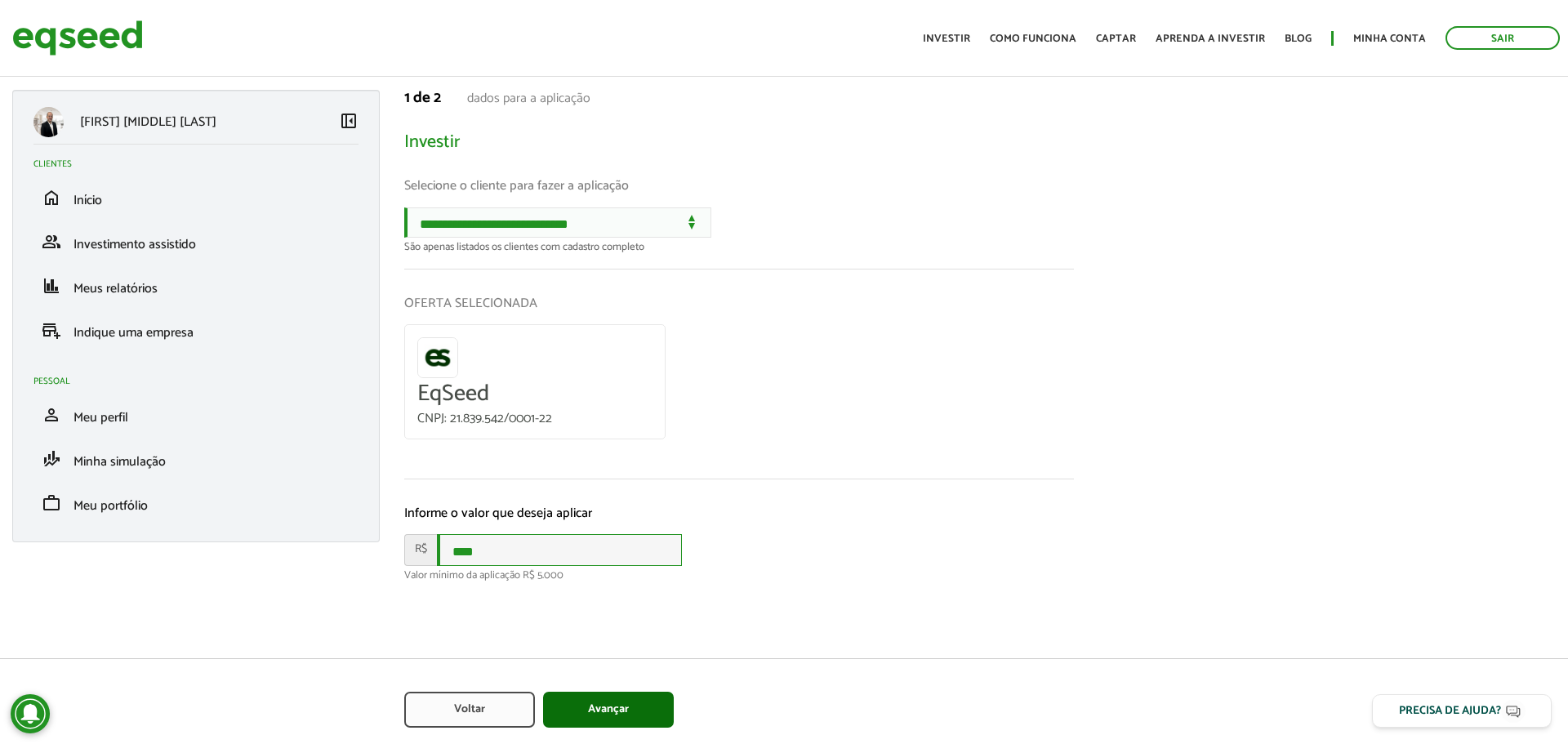 type on "****" 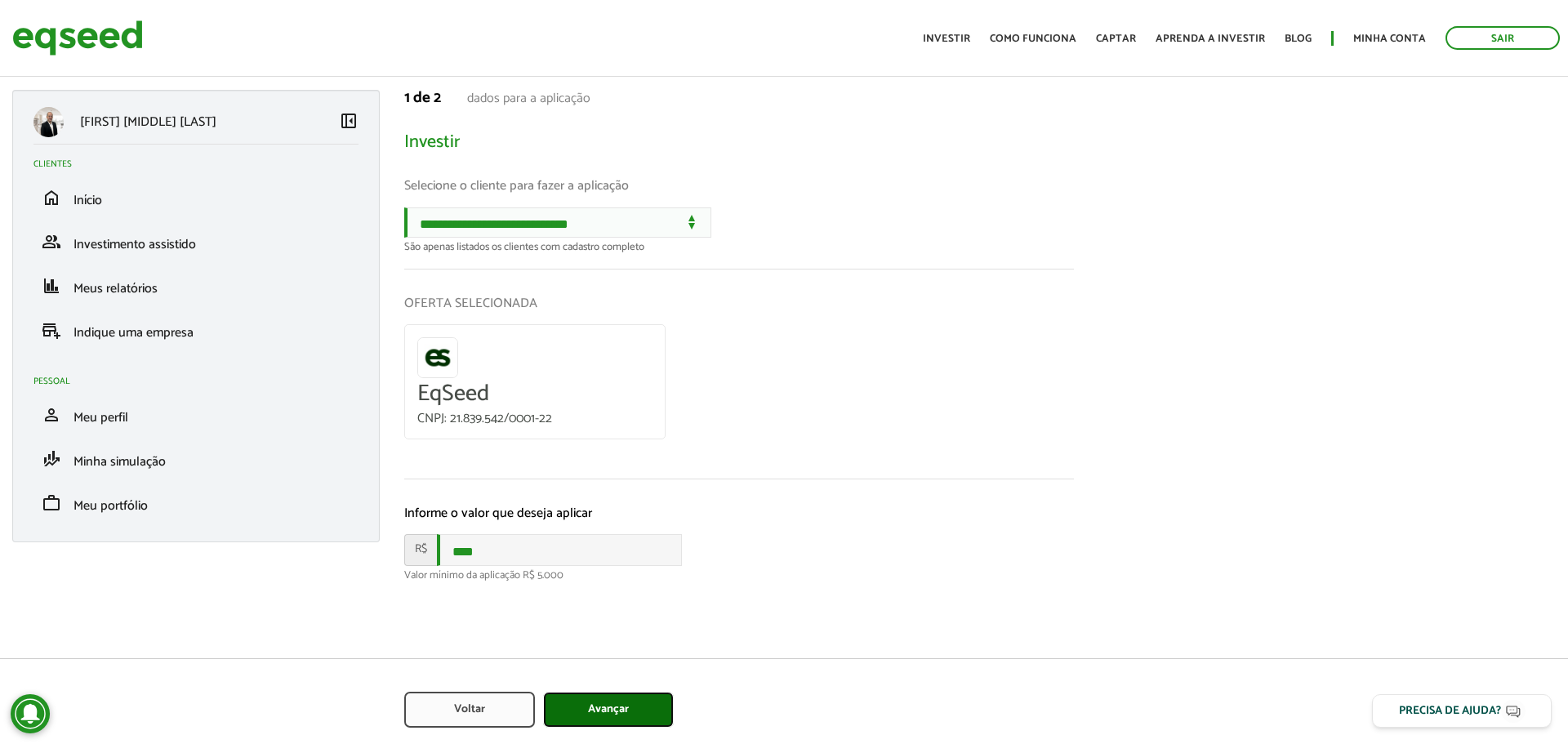 click on "Avançar" at bounding box center (608, 710) 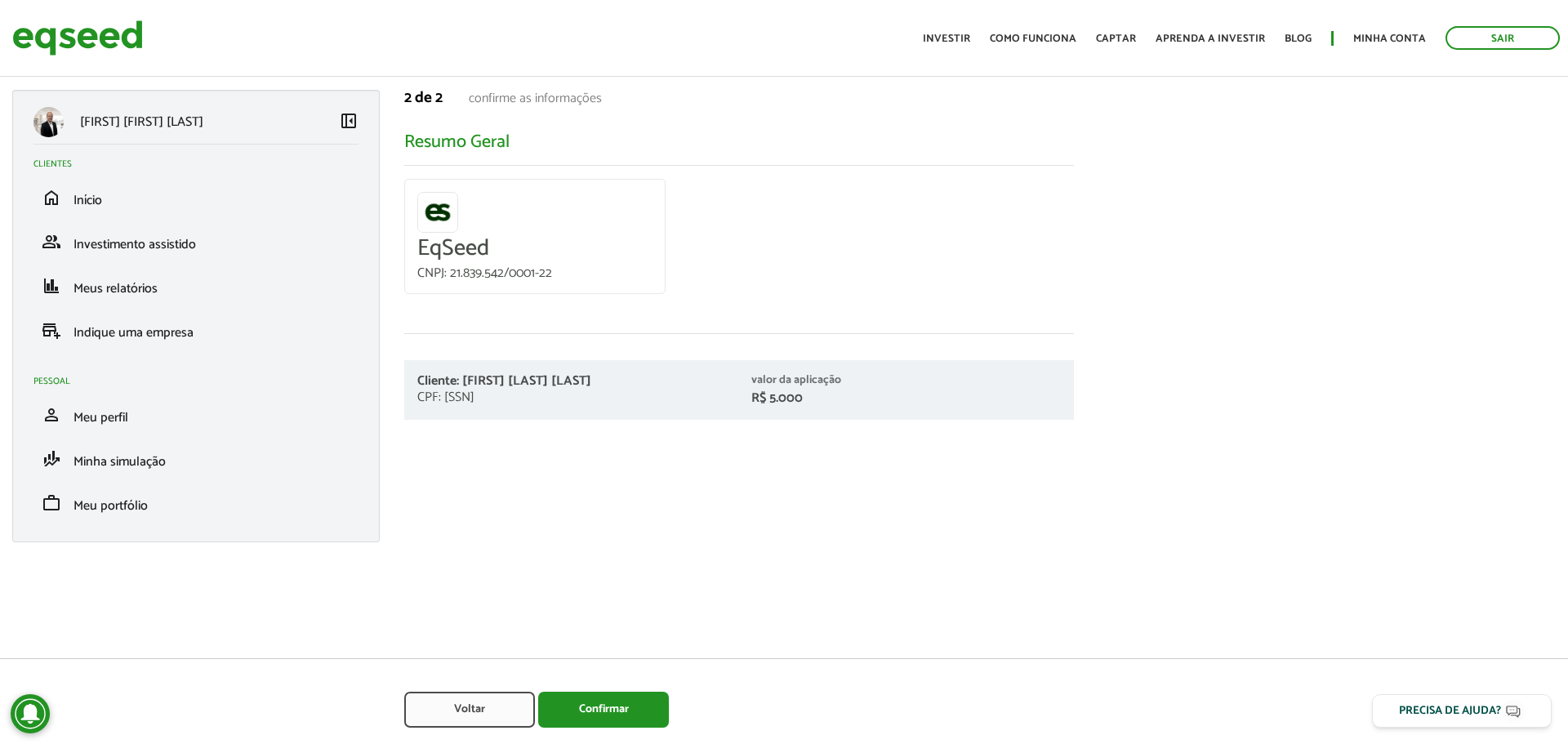 scroll, scrollTop: 0, scrollLeft: 0, axis: both 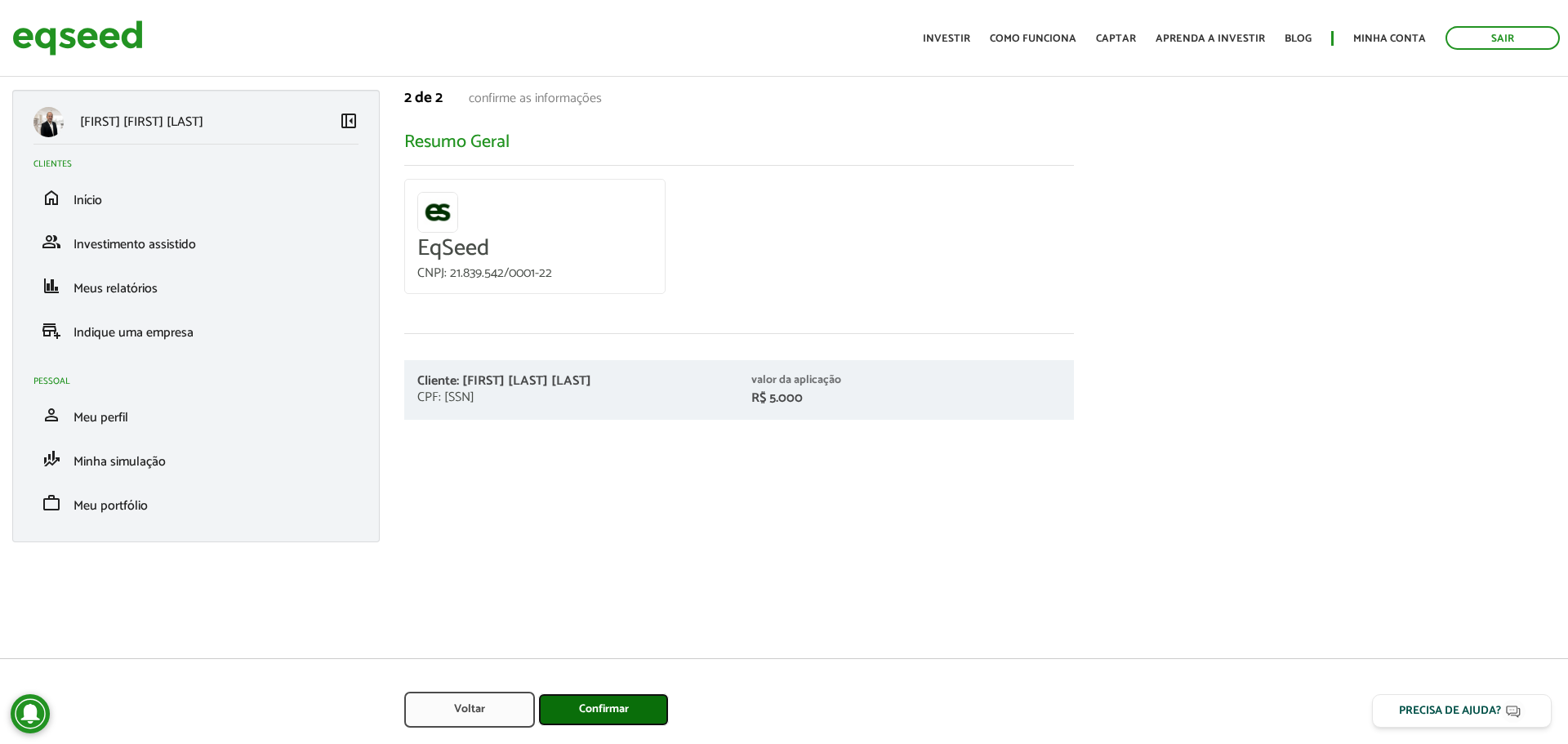click on "Confirmar" at bounding box center (604, 710) 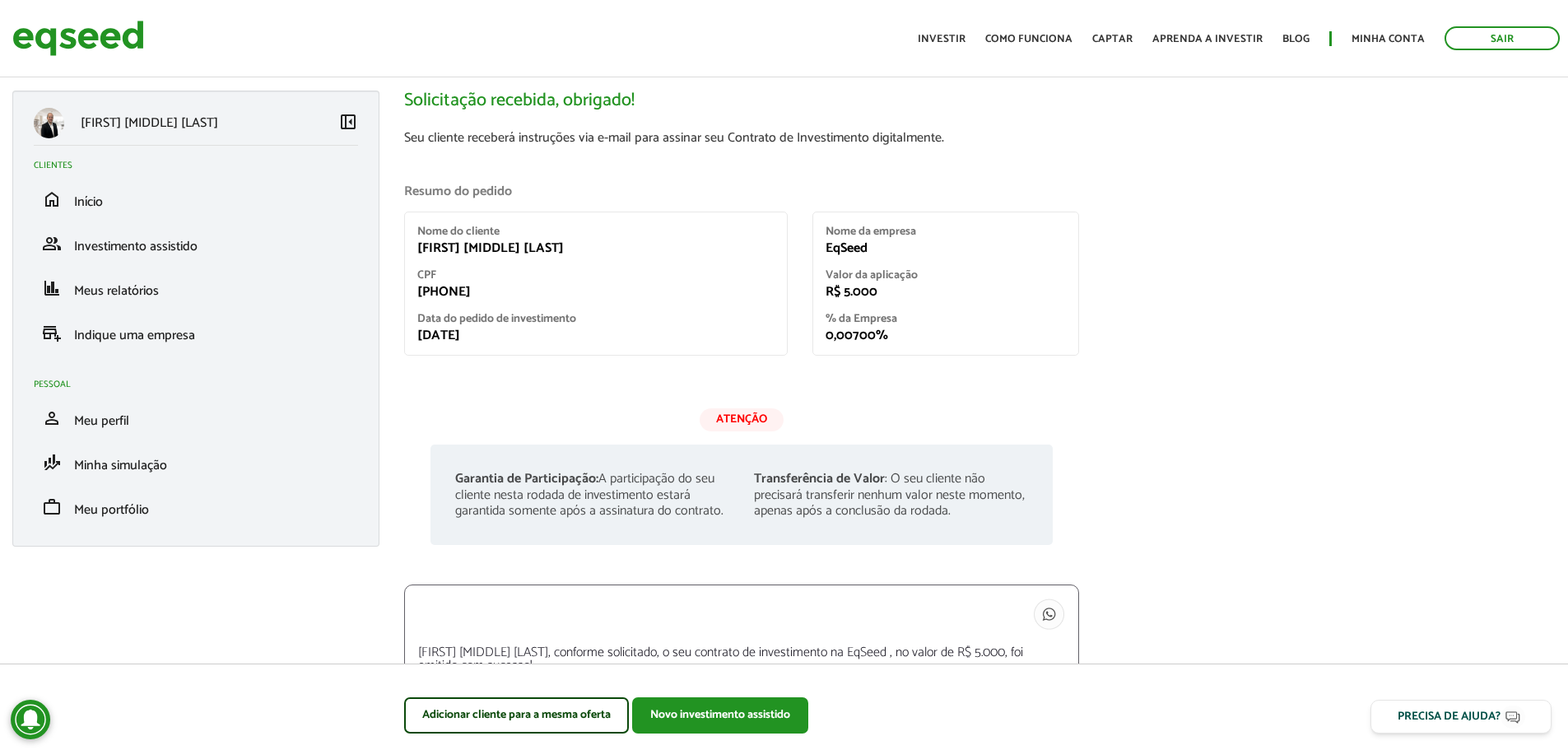 scroll, scrollTop: 0, scrollLeft: 0, axis: both 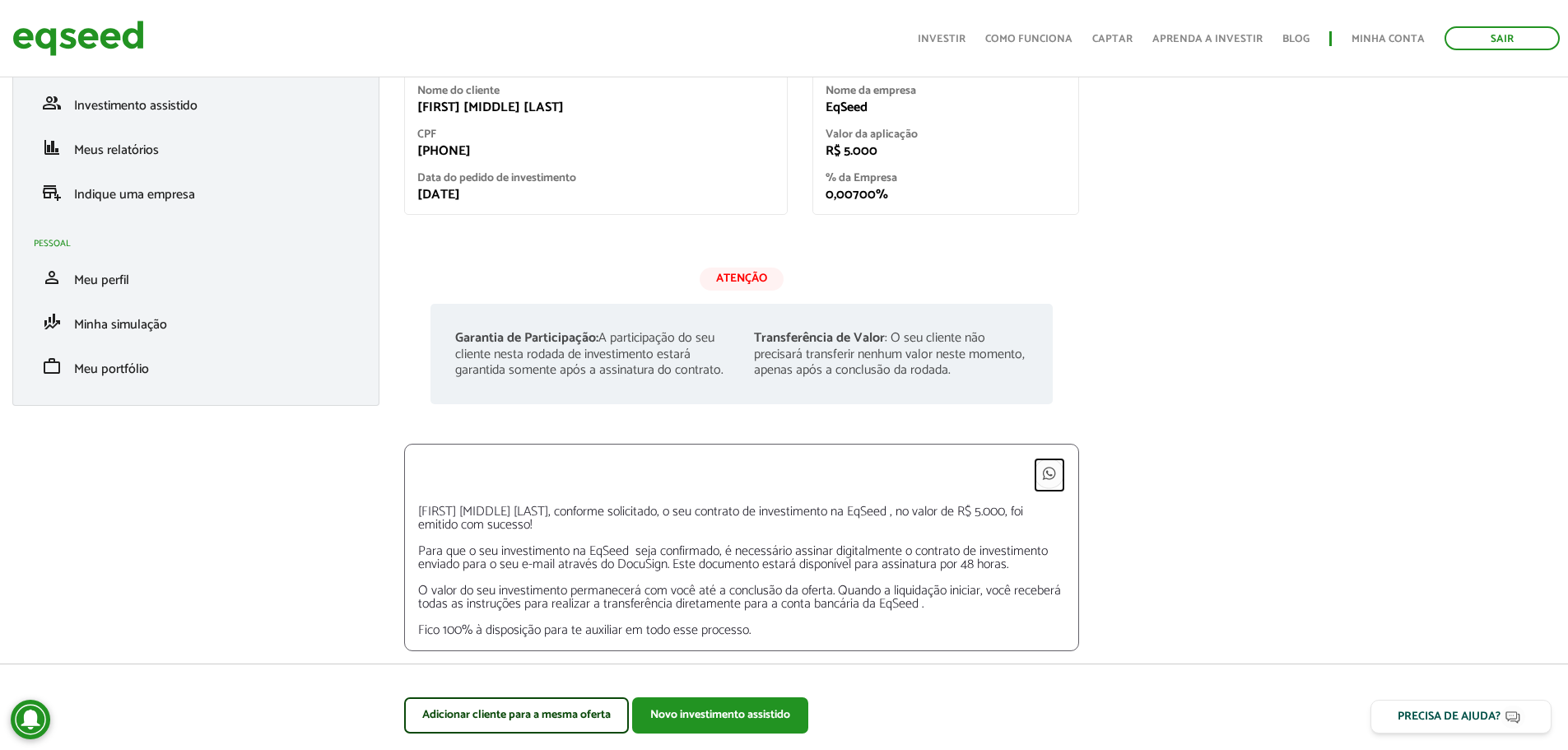 click at bounding box center (1049, 473) 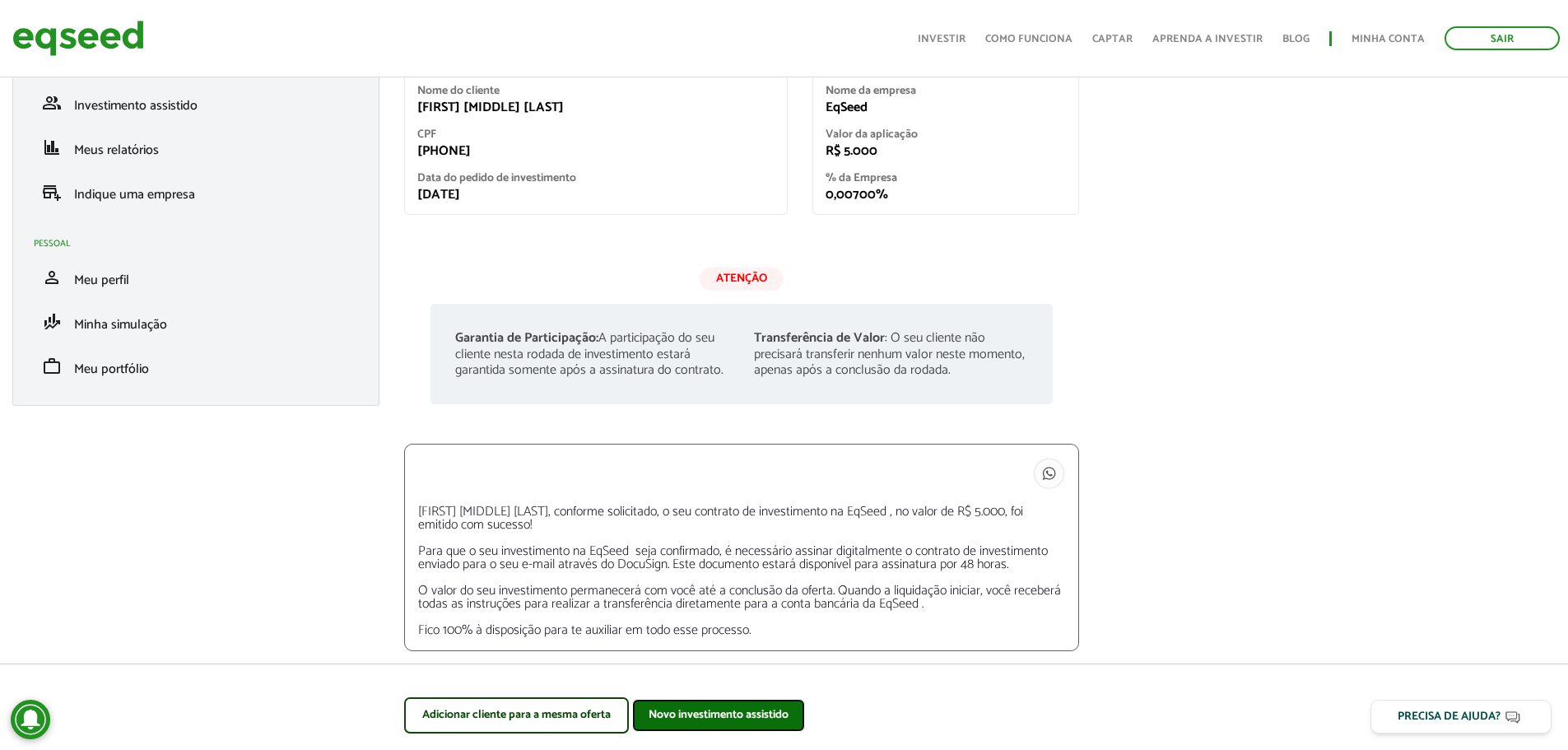 click on "Novo investimento assistido" at bounding box center [719, 715] 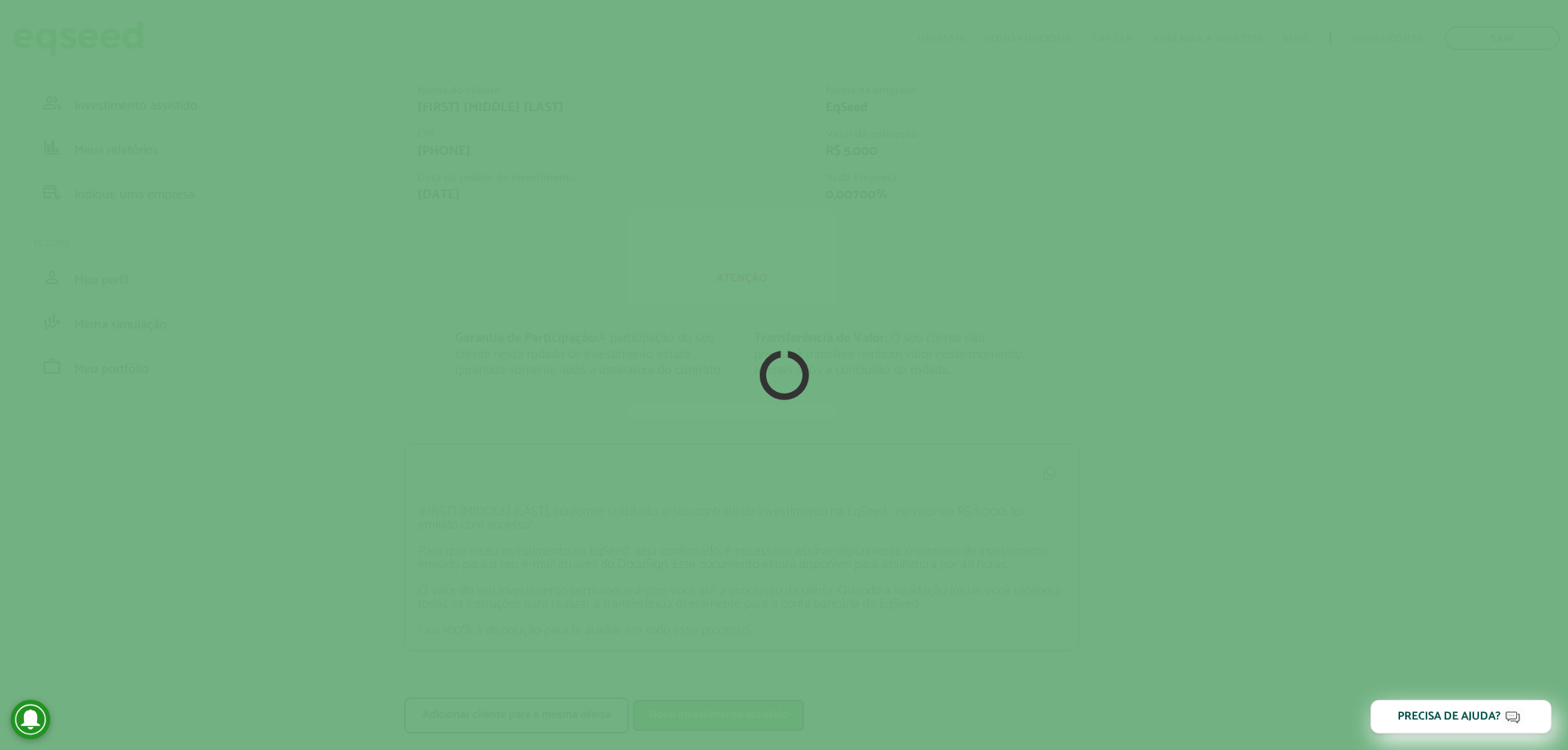 type on "Novo investimento assistido" 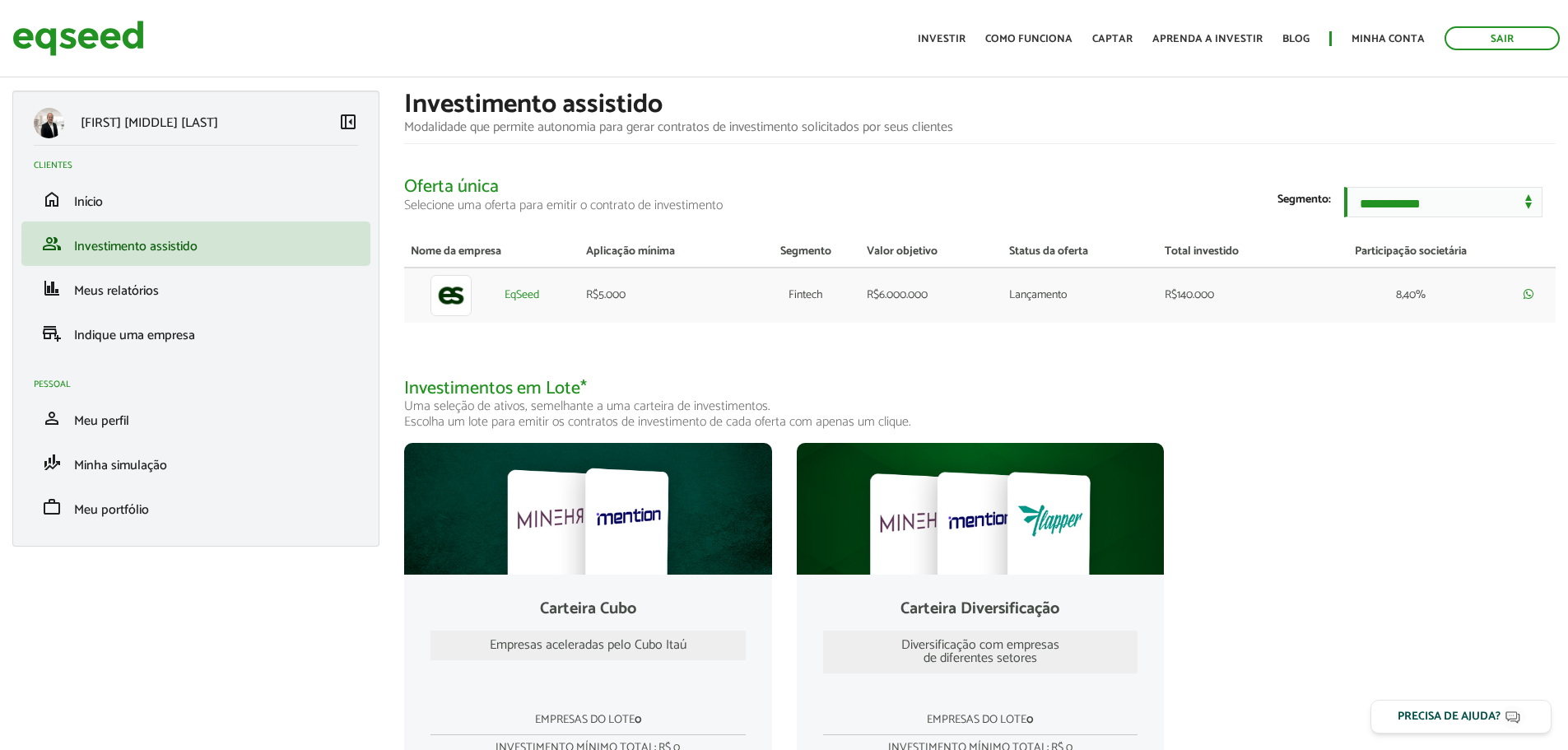 scroll, scrollTop: 0, scrollLeft: 0, axis: both 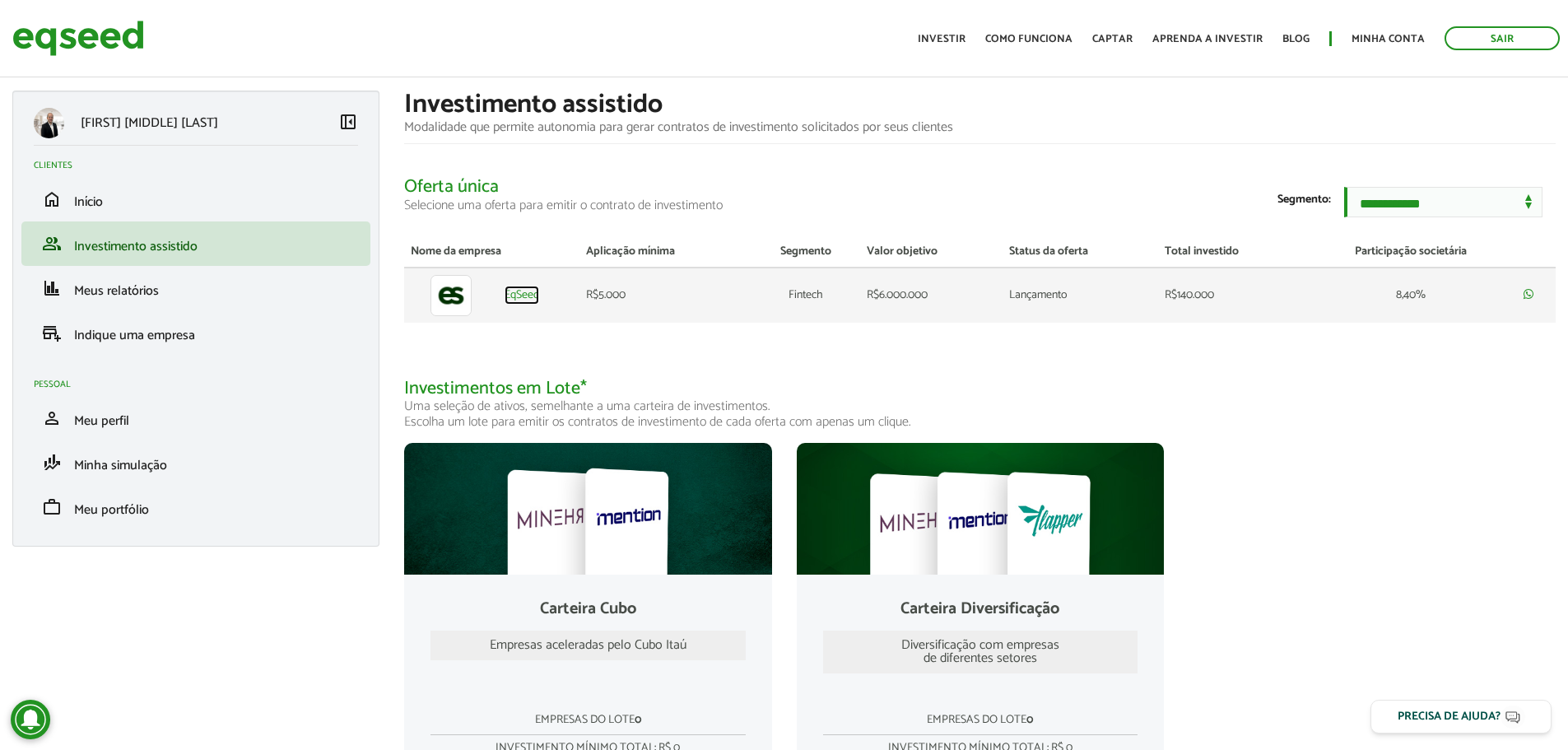 click on "EqSeed" at bounding box center (522, 296) 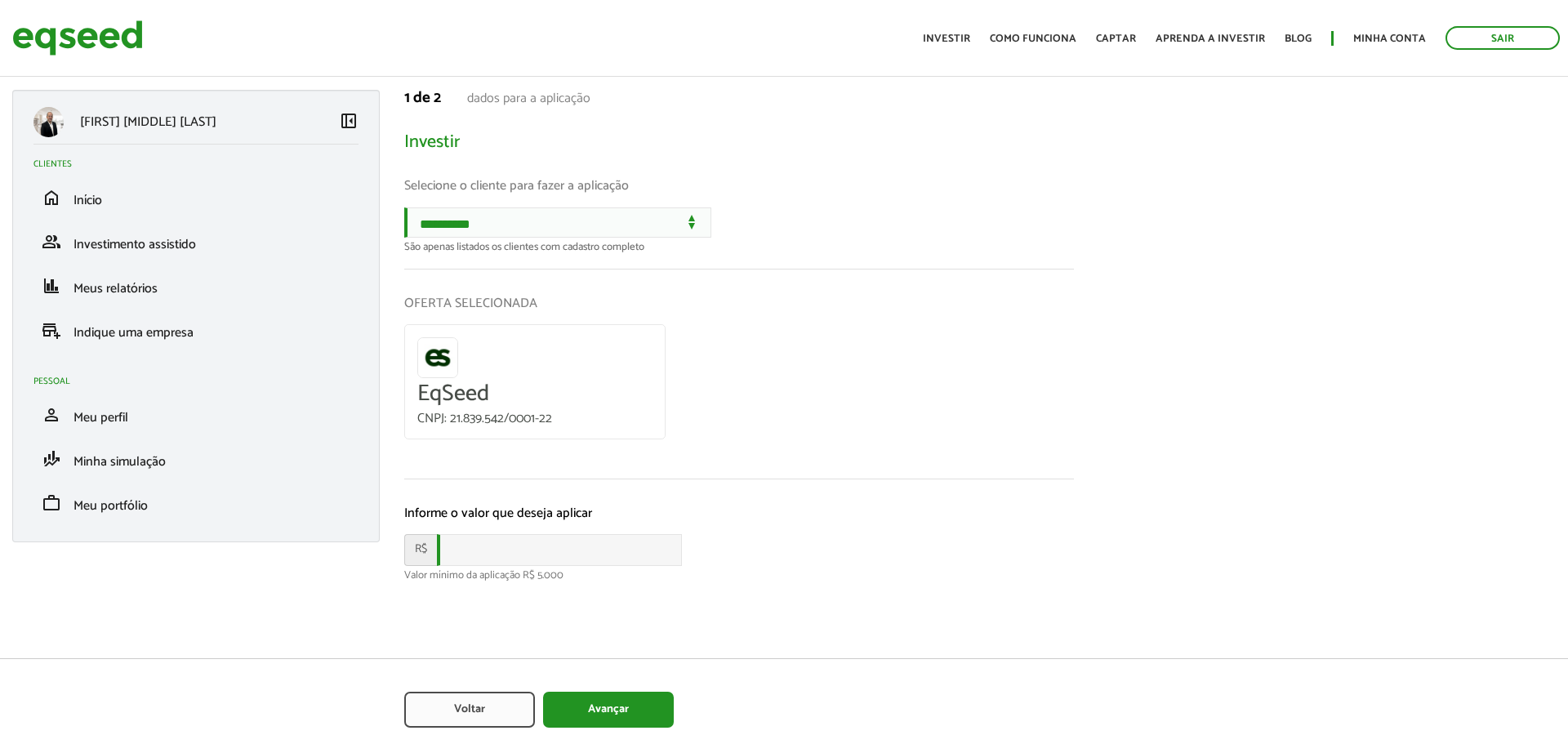 scroll, scrollTop: 0, scrollLeft: 0, axis: both 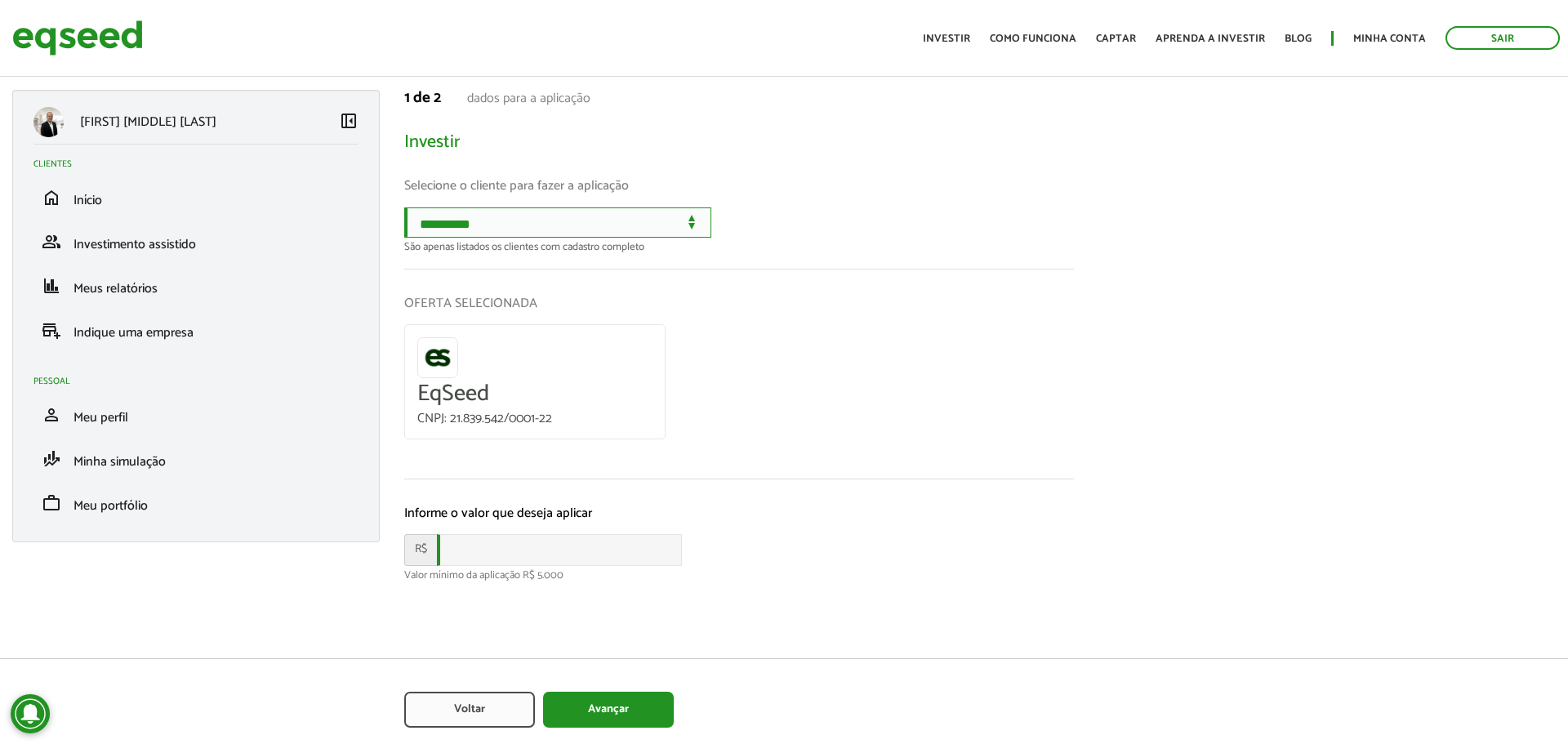 click on "**********" at bounding box center (558, 222) 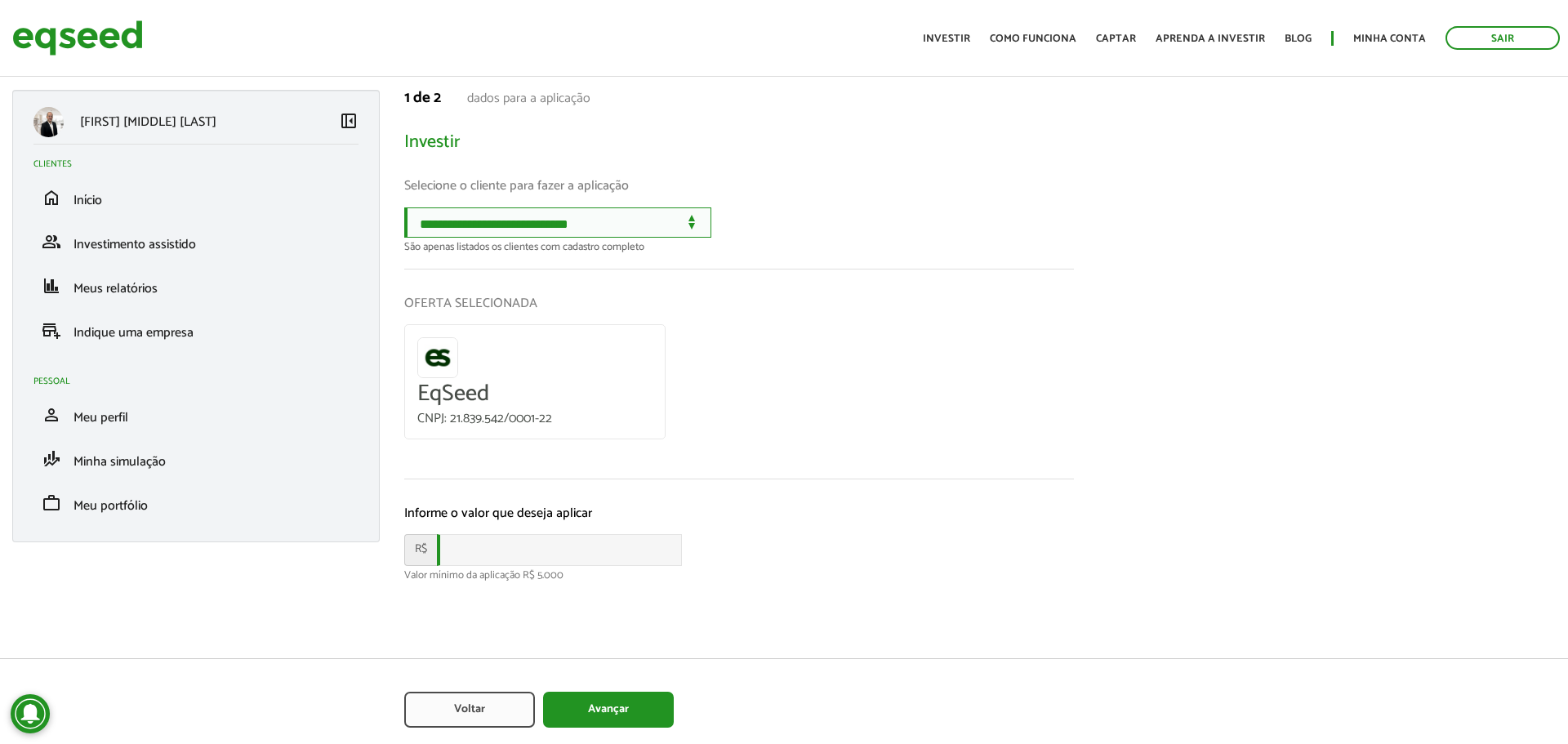 click on "**********" at bounding box center [558, 222] 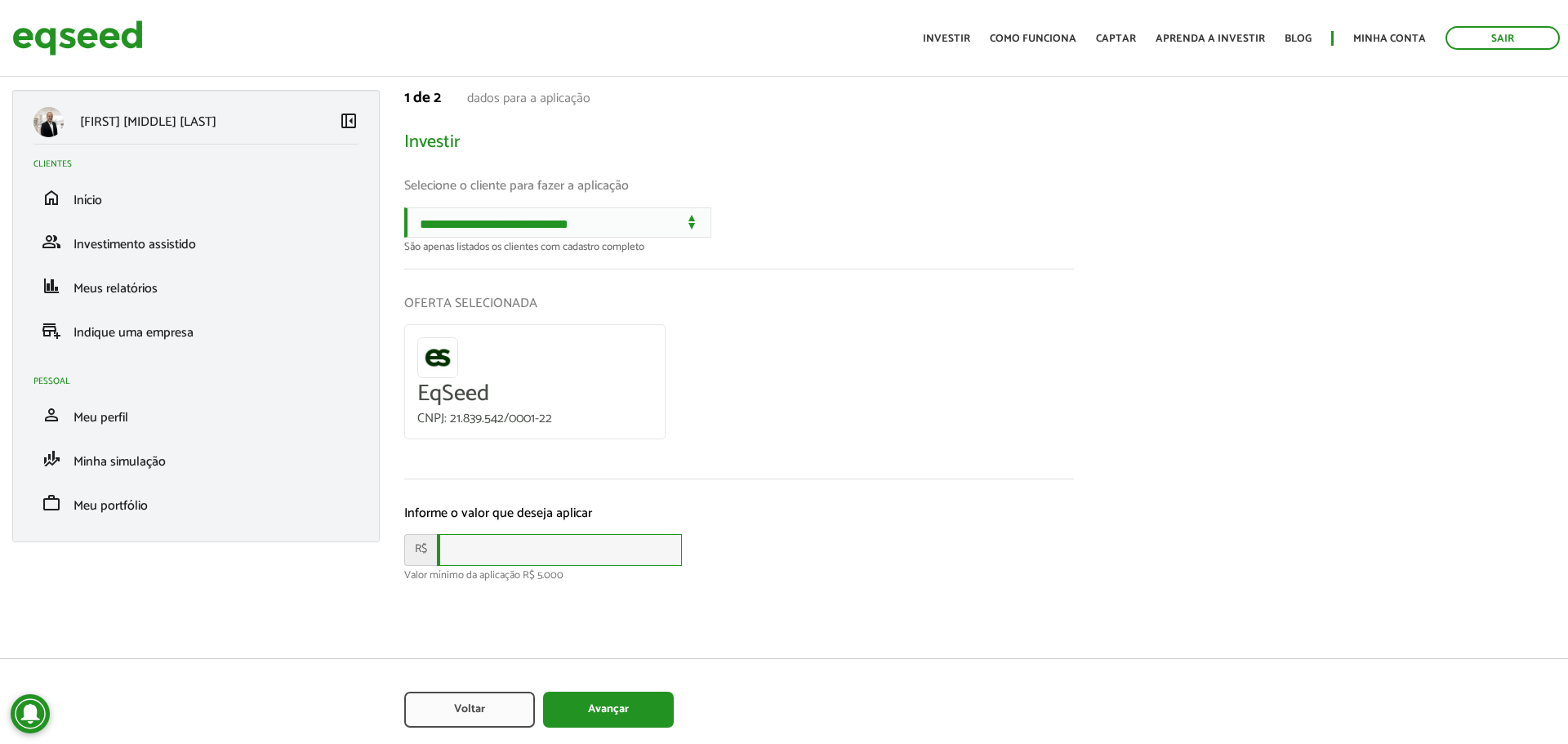 click at bounding box center [559, 550] 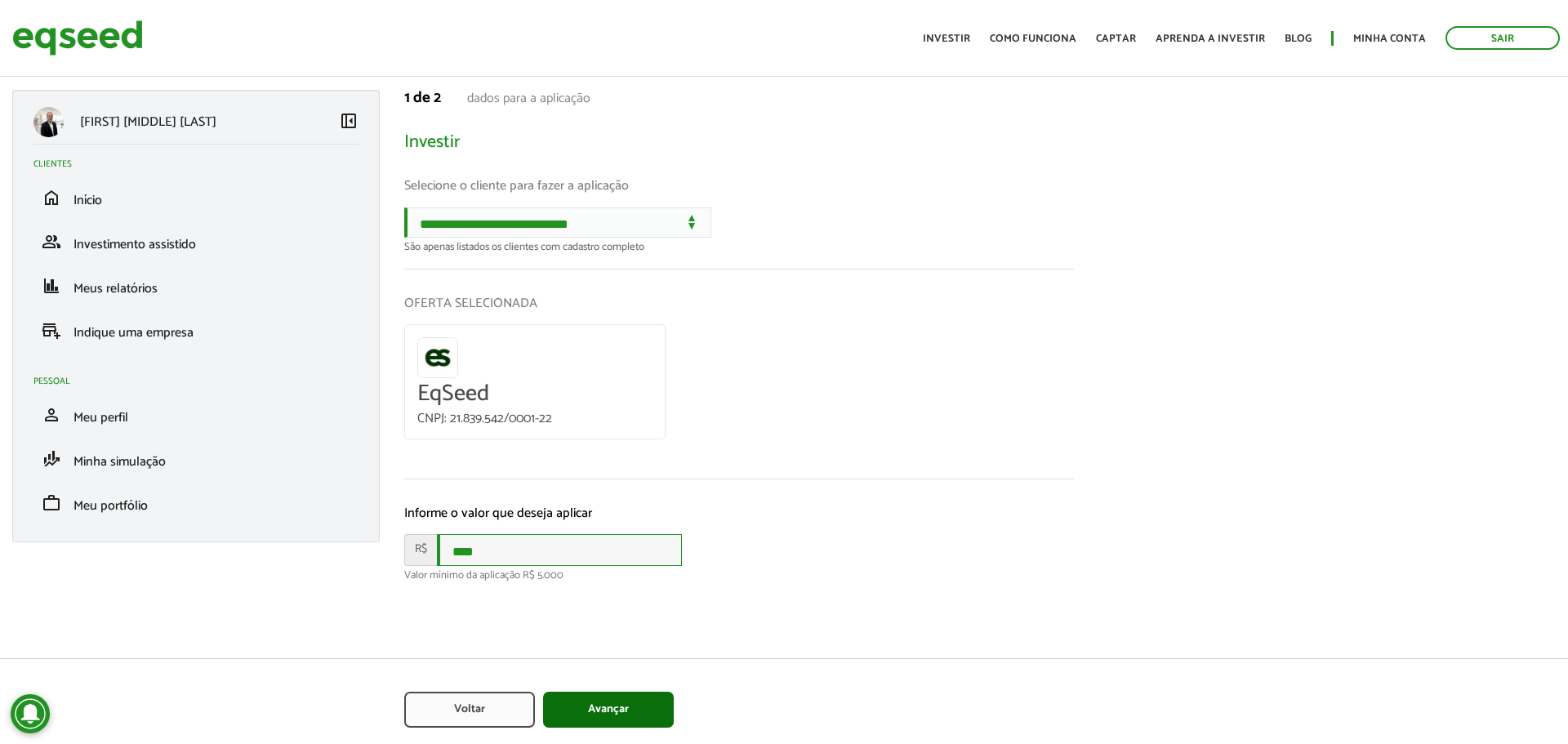 type on "****" 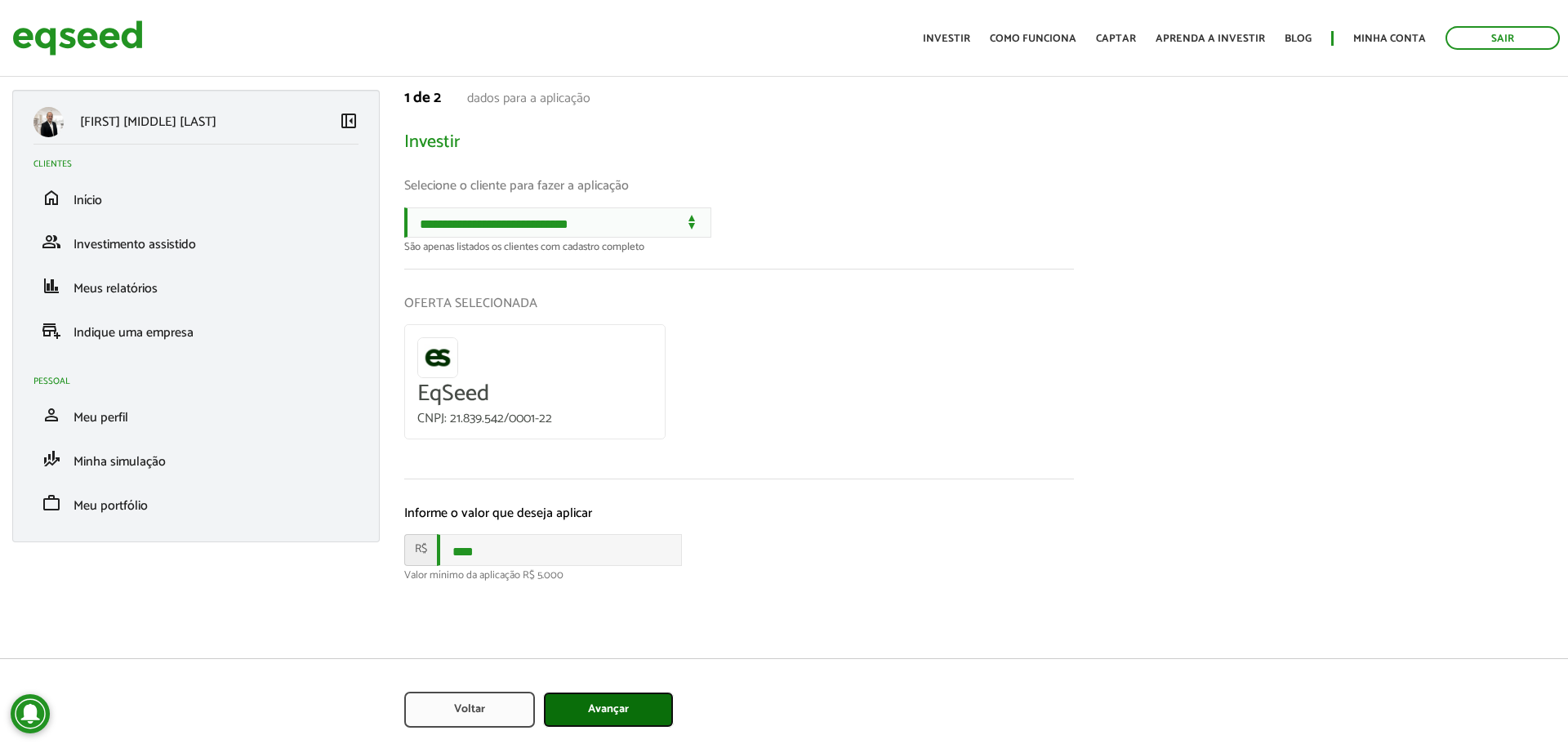 click on "Avançar" at bounding box center [608, 710] 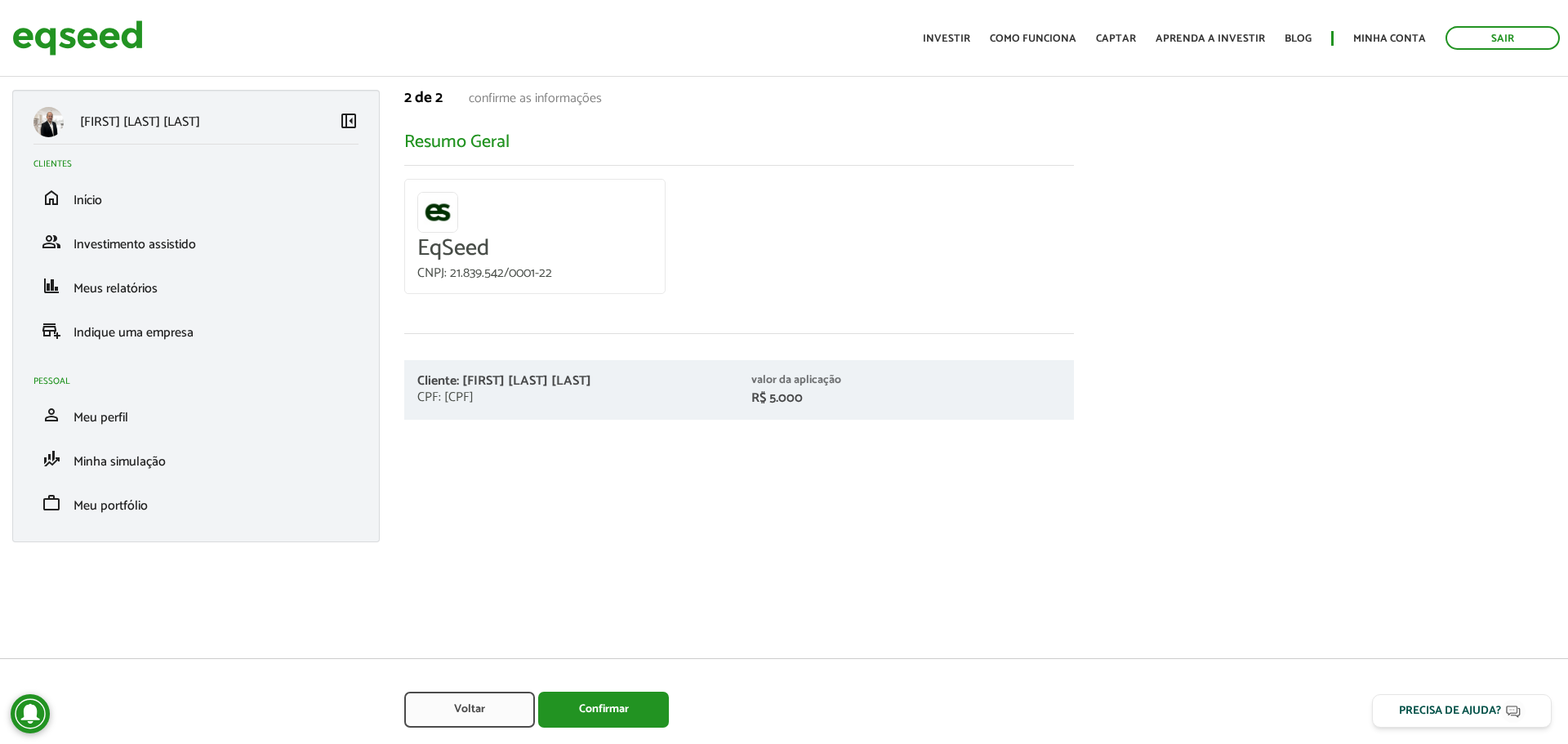 scroll, scrollTop: 0, scrollLeft: 0, axis: both 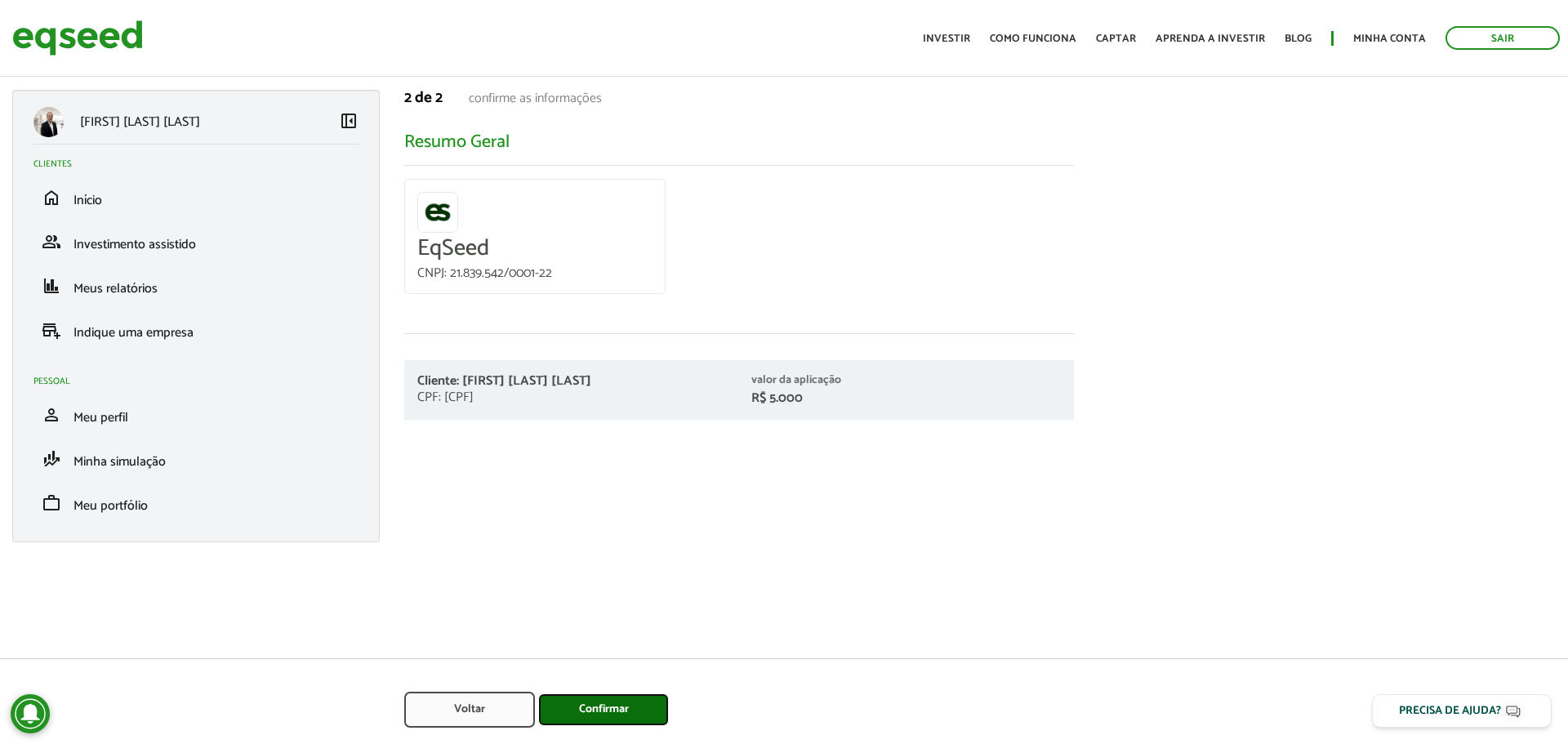 click on "Confirmar" at bounding box center (604, 710) 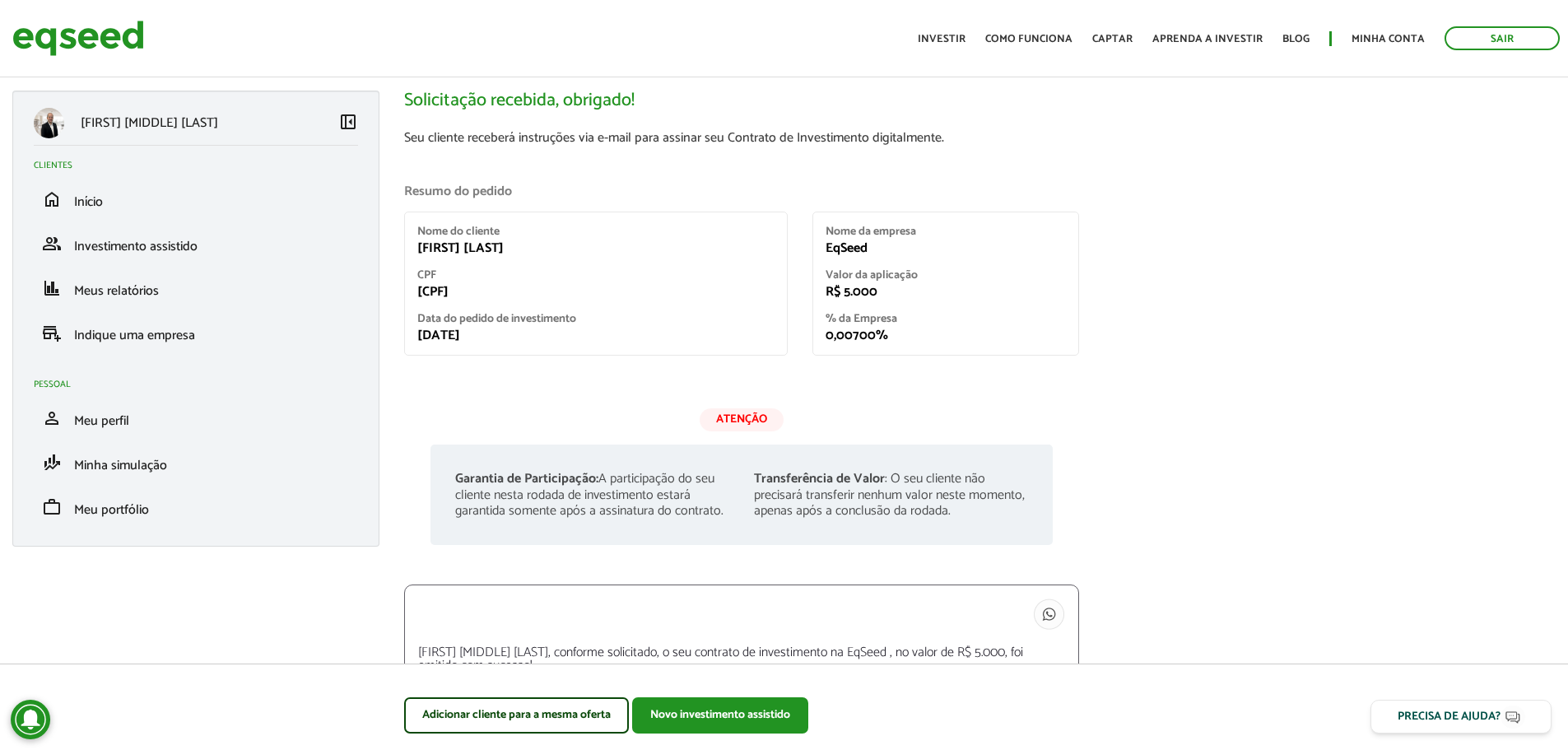 scroll, scrollTop: 0, scrollLeft: 0, axis: both 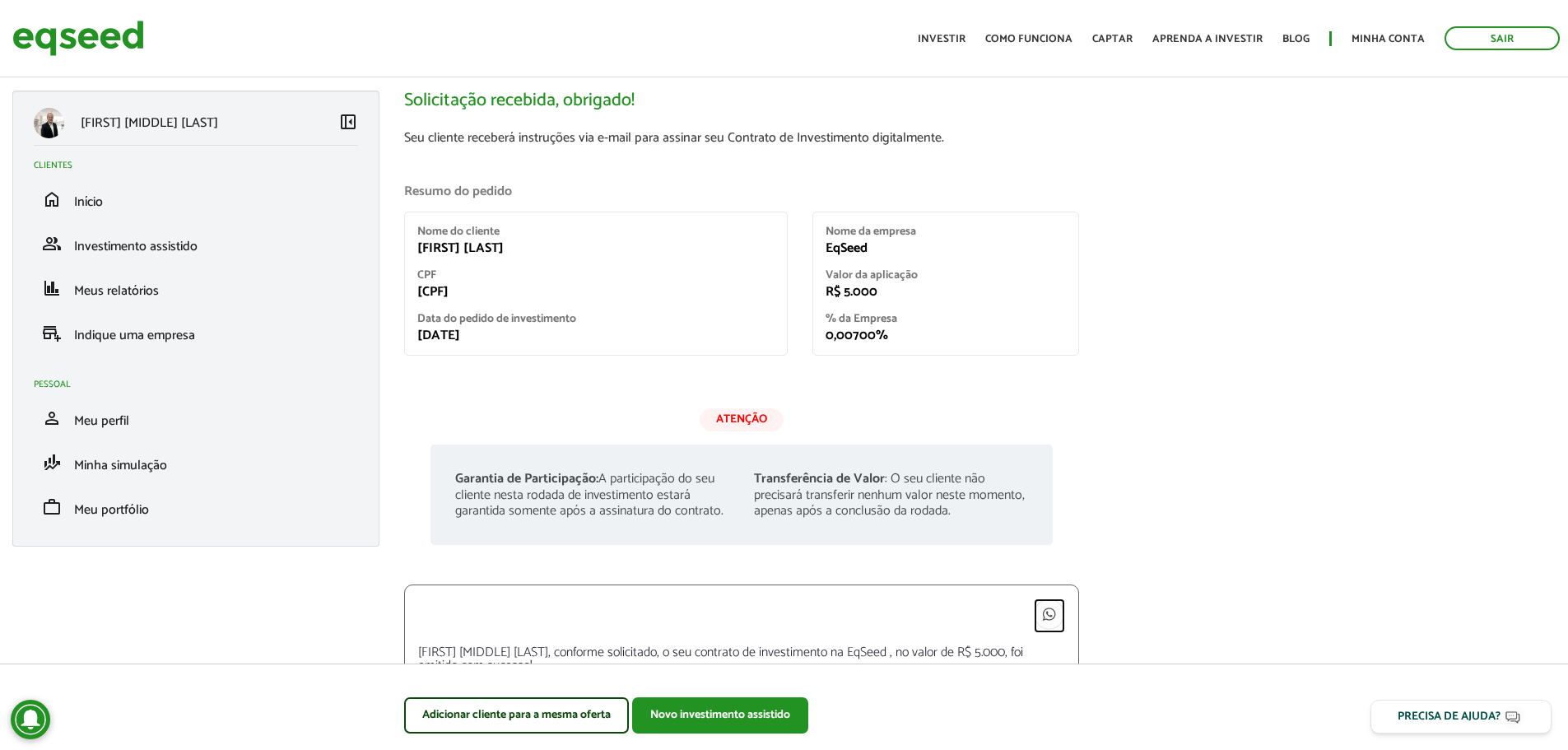 click at bounding box center [1049, 614] 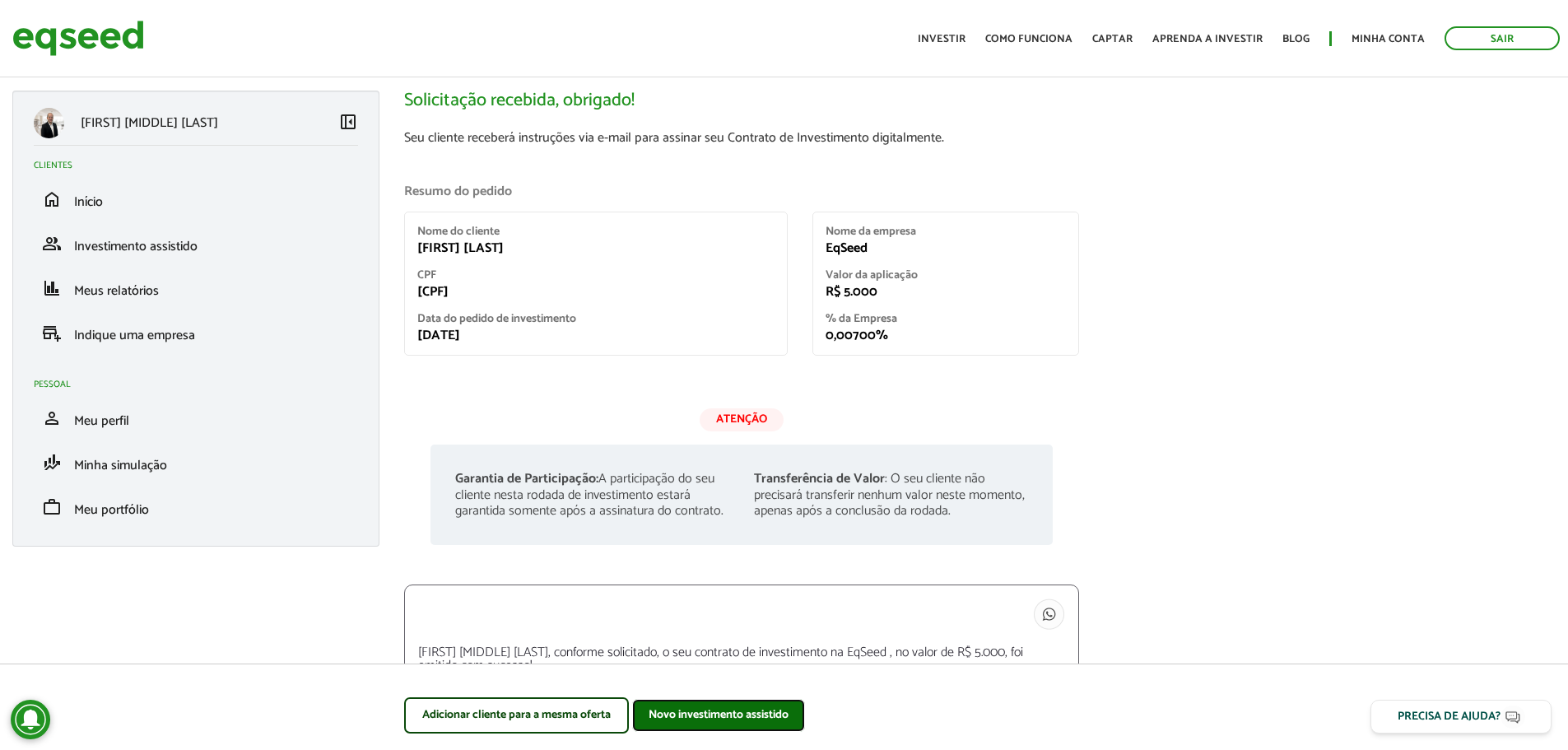 click on "Novo investimento assistido" at bounding box center (719, 715) 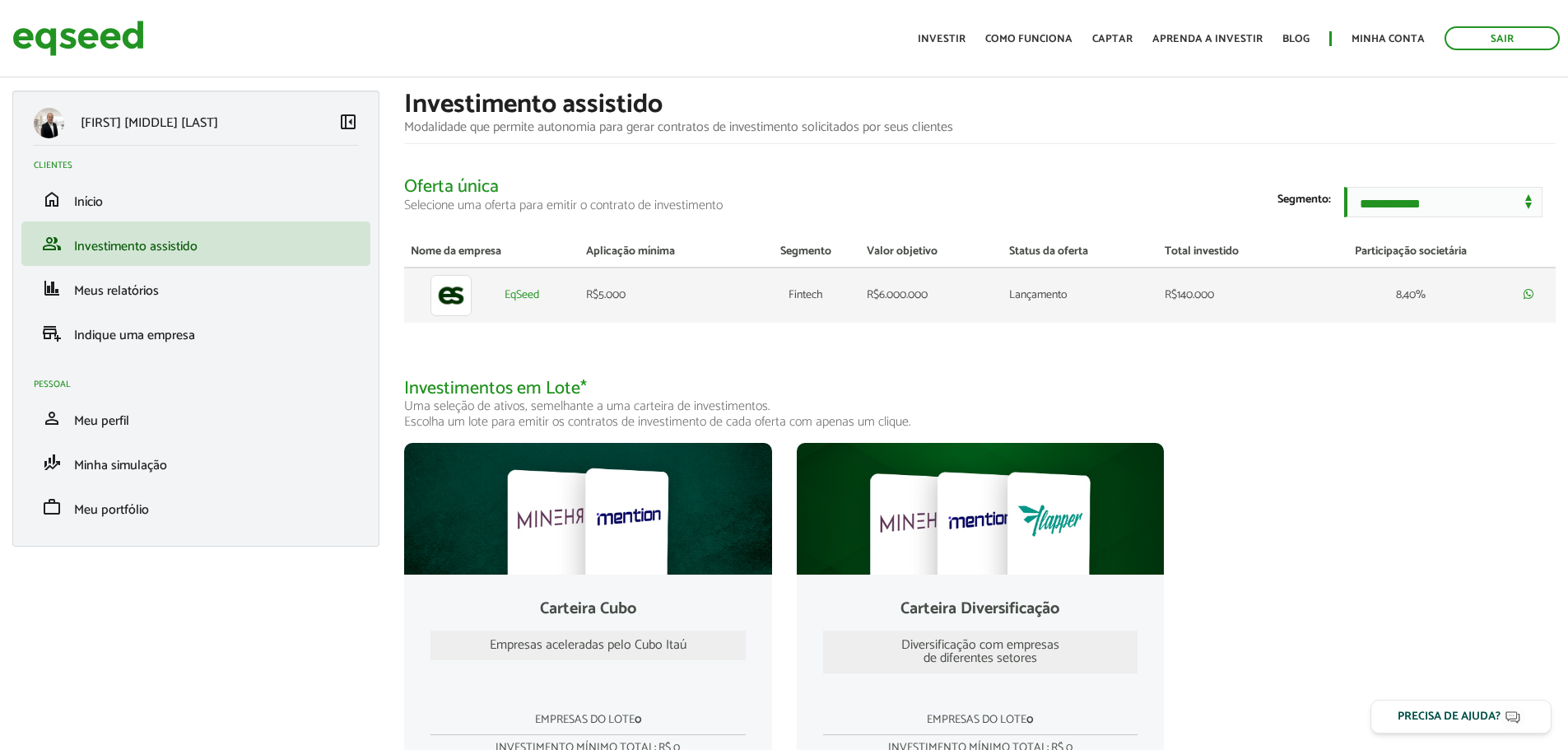 scroll, scrollTop: 0, scrollLeft: 0, axis: both 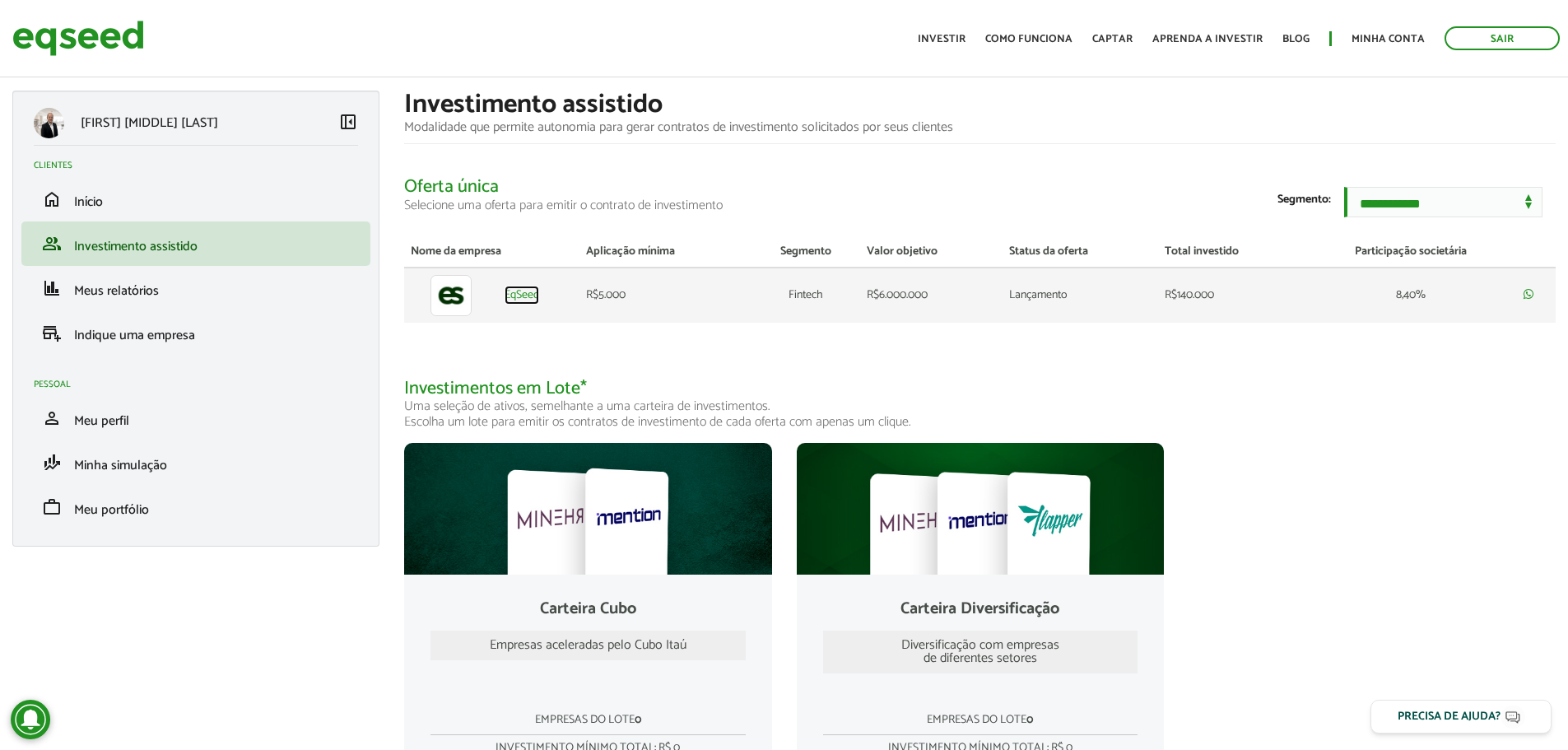click on "EqSeed" at bounding box center [522, 296] 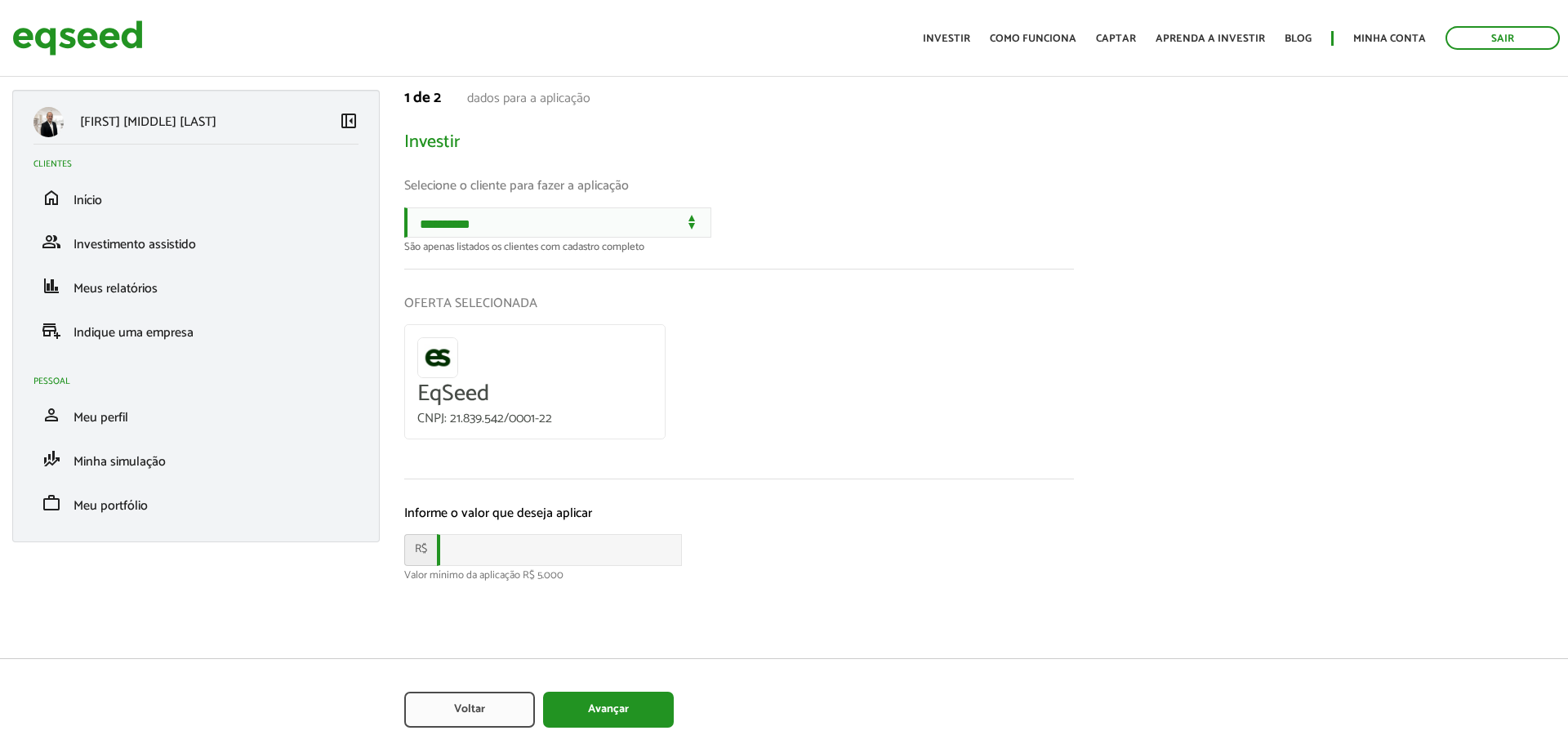 scroll, scrollTop: 0, scrollLeft: 0, axis: both 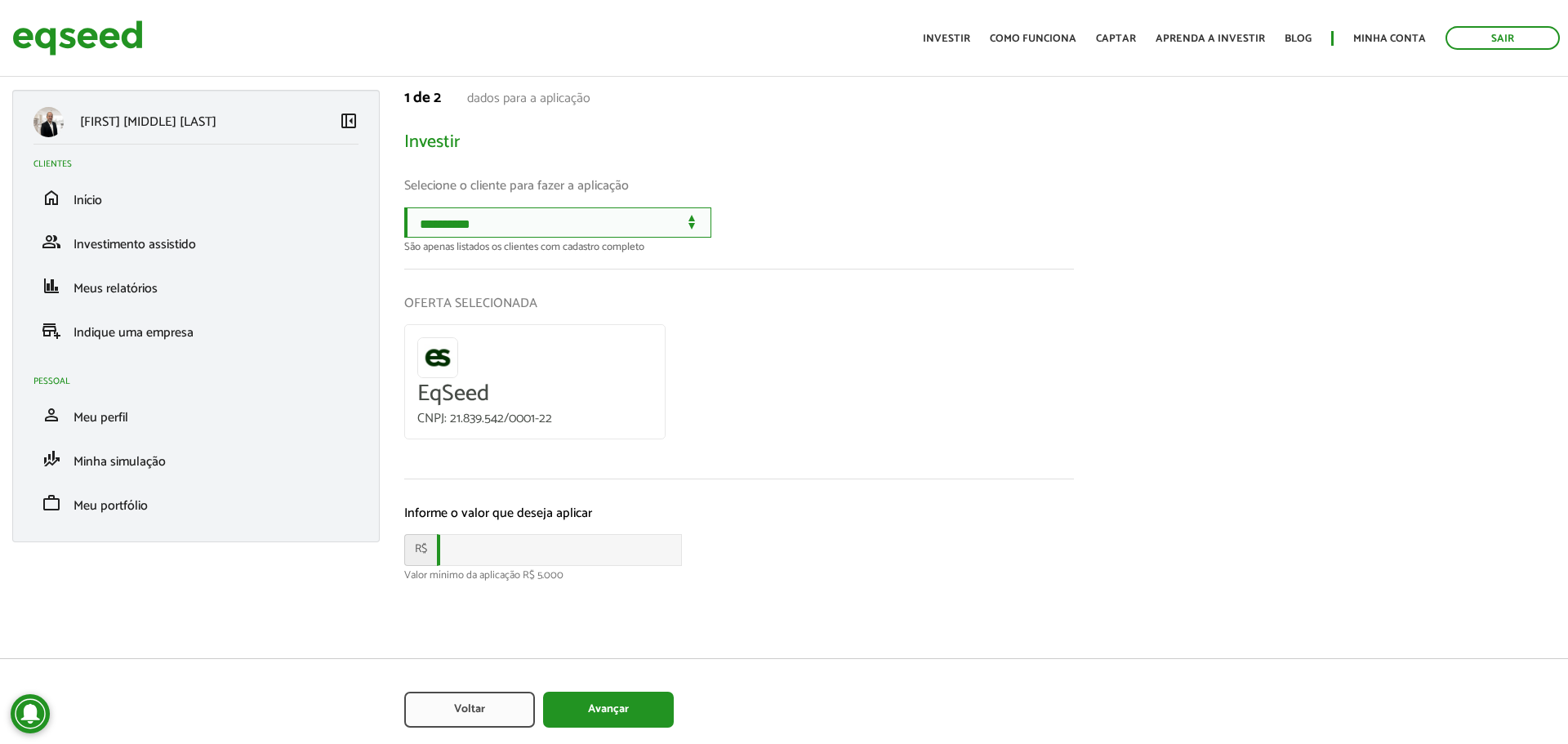 click on "**********" at bounding box center (558, 222) 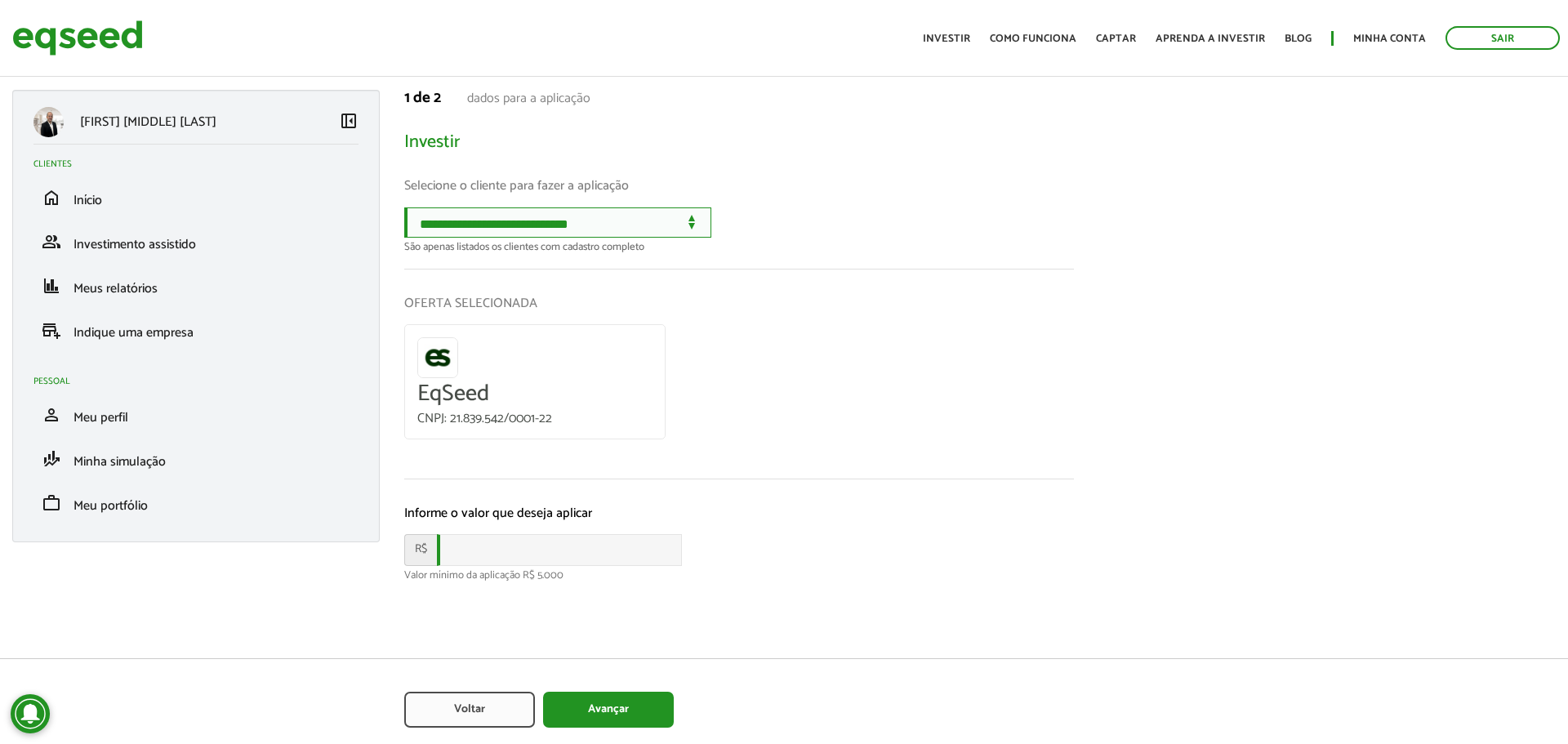 click on "**********" at bounding box center (558, 222) 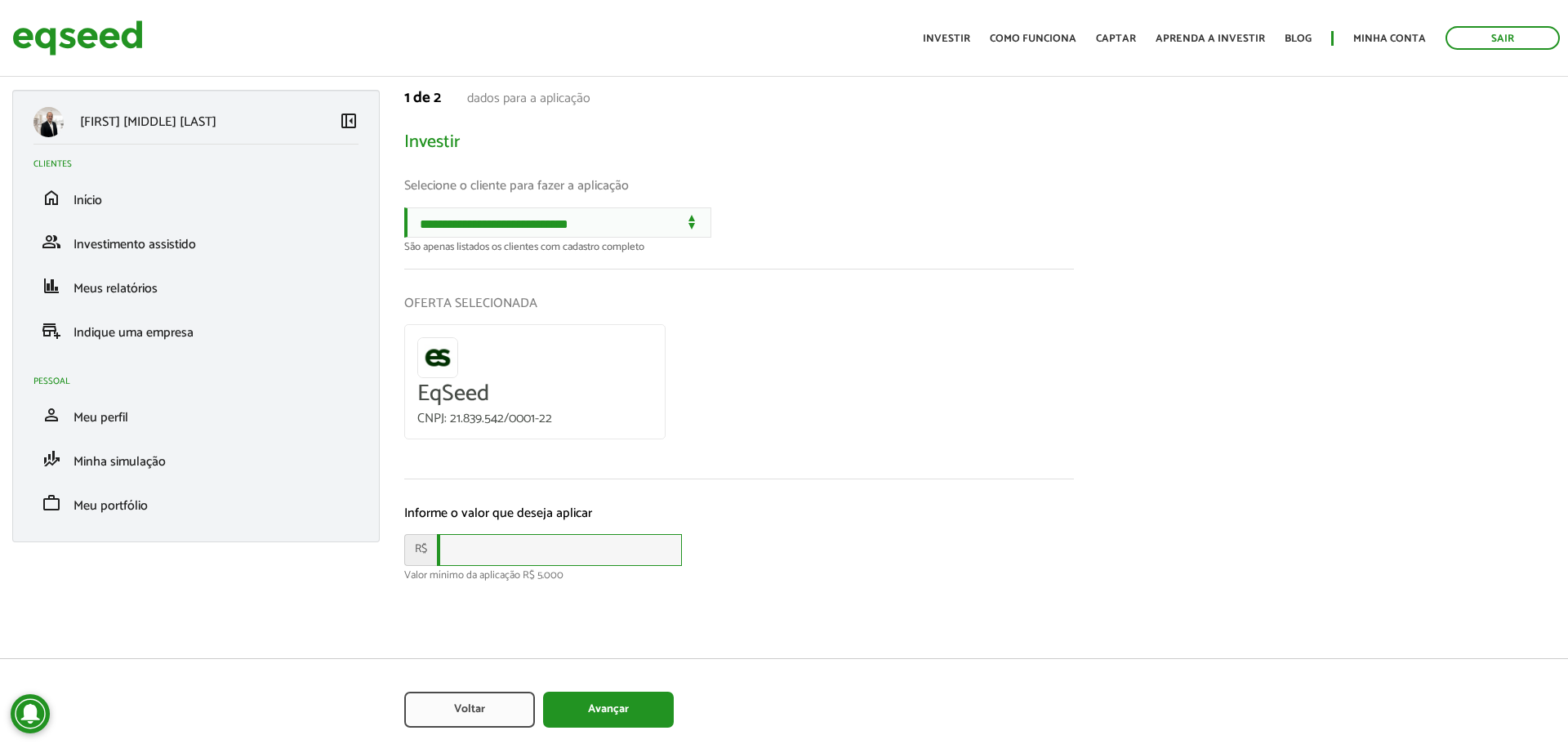 click at bounding box center [559, 550] 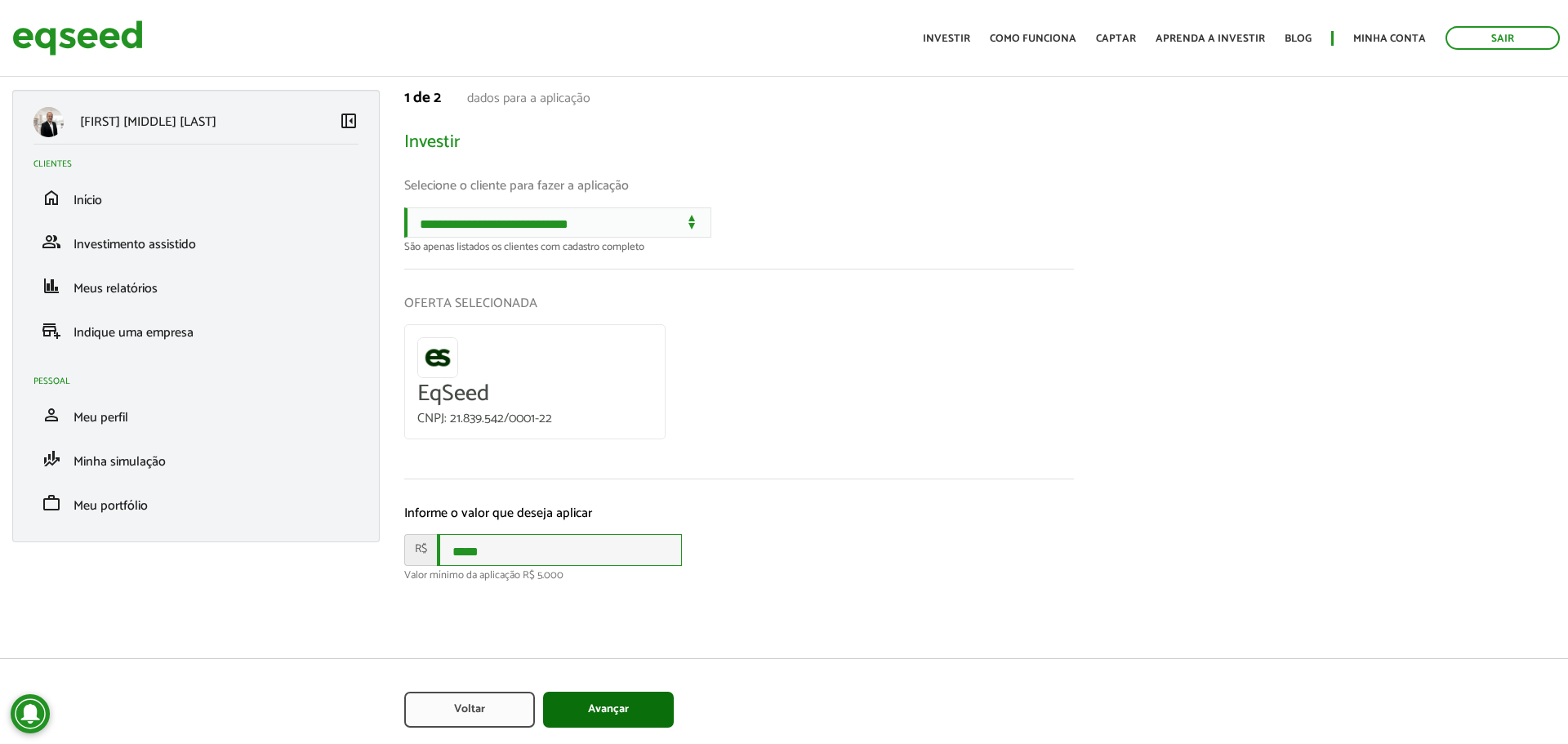 type on "*****" 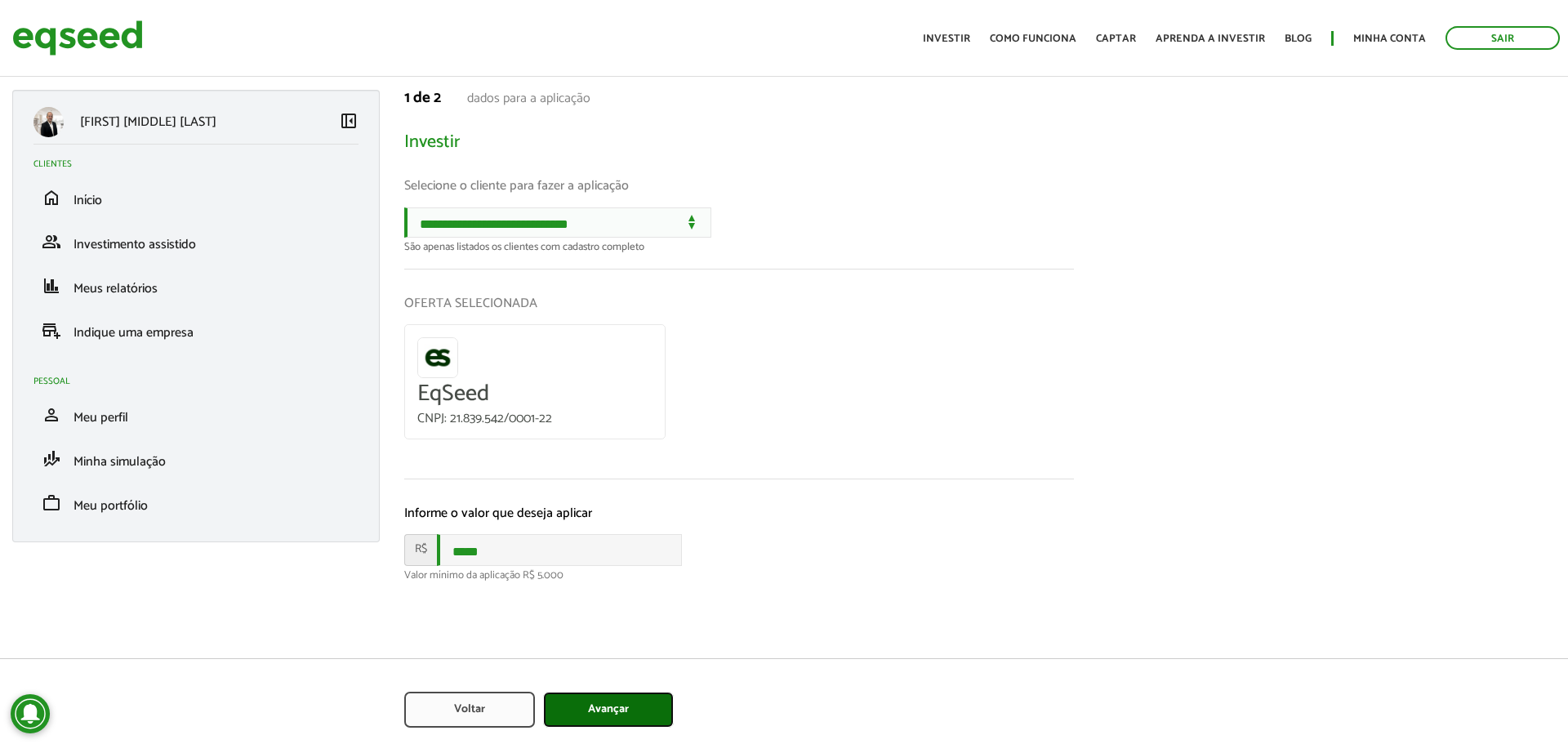 click on "Avançar" at bounding box center (608, 710) 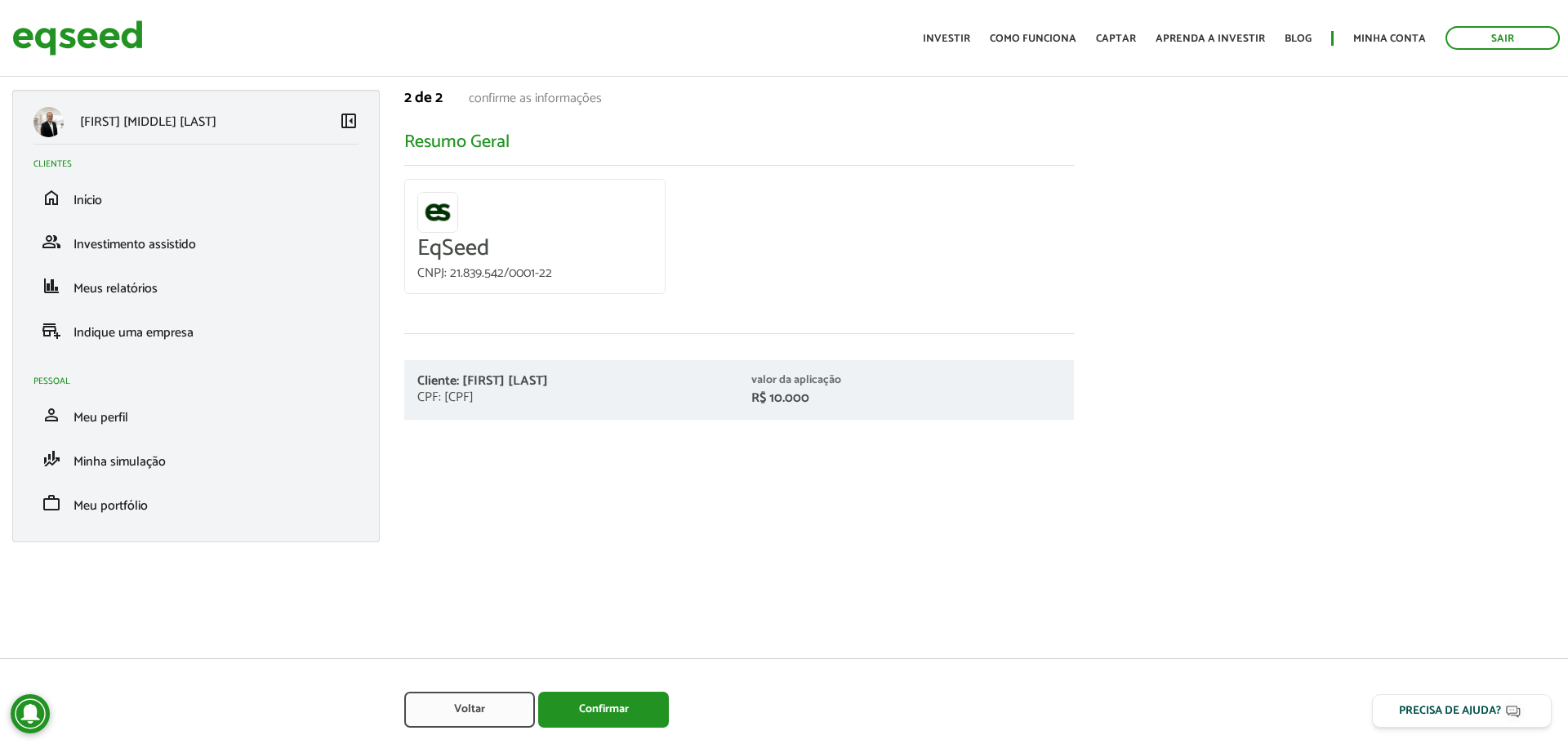 scroll, scrollTop: 0, scrollLeft: 0, axis: both 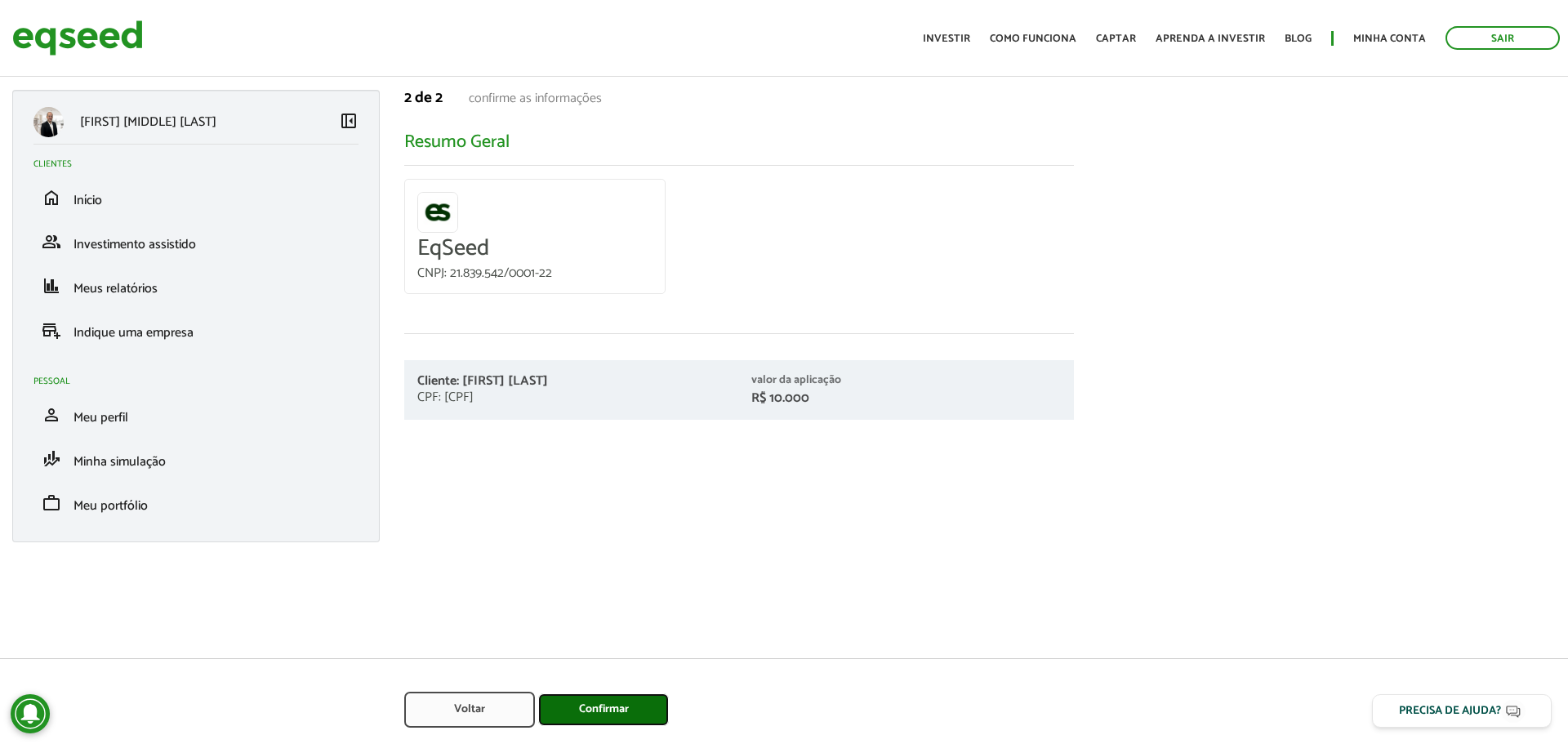 click on "Confirmar" at bounding box center (604, 710) 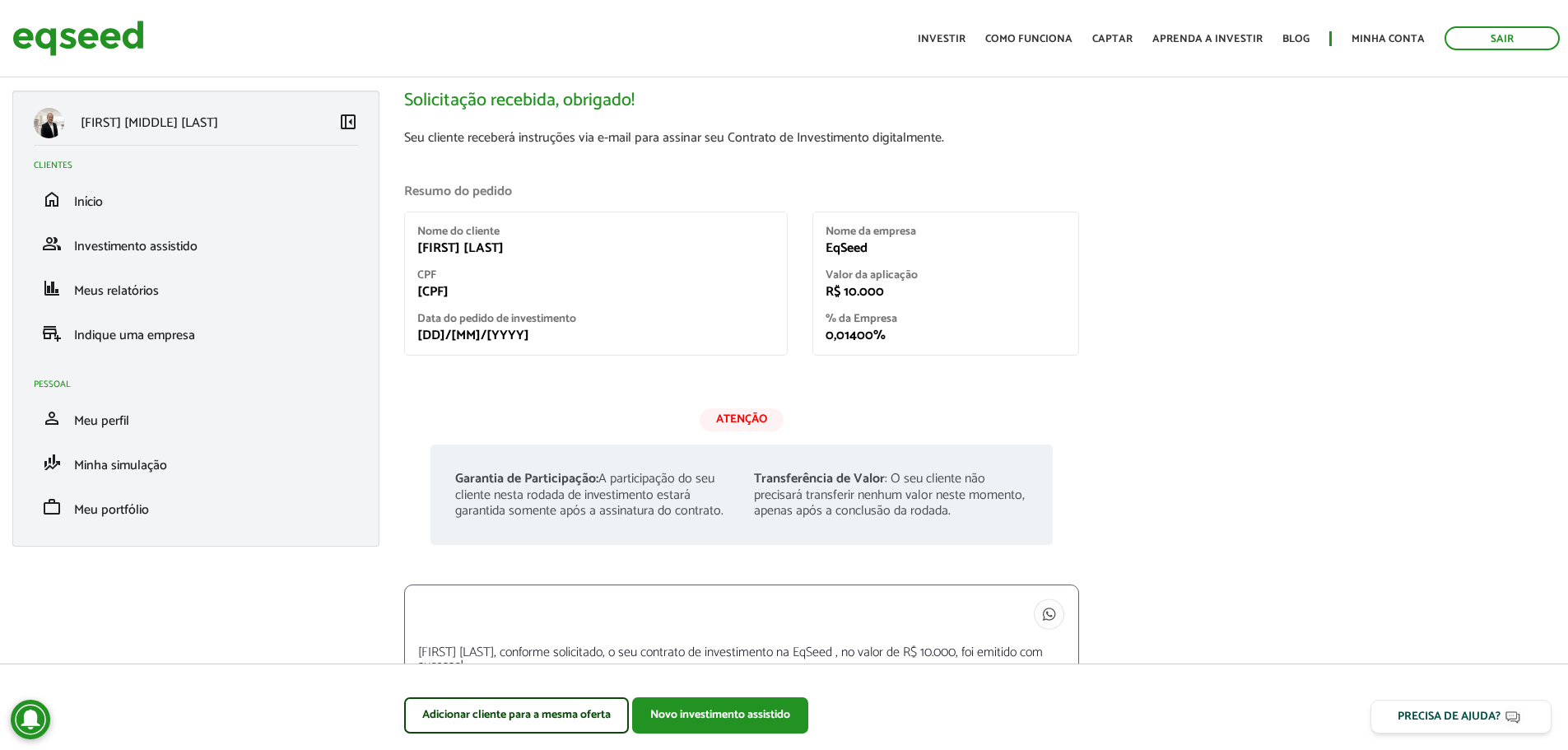 scroll, scrollTop: 0, scrollLeft: 0, axis: both 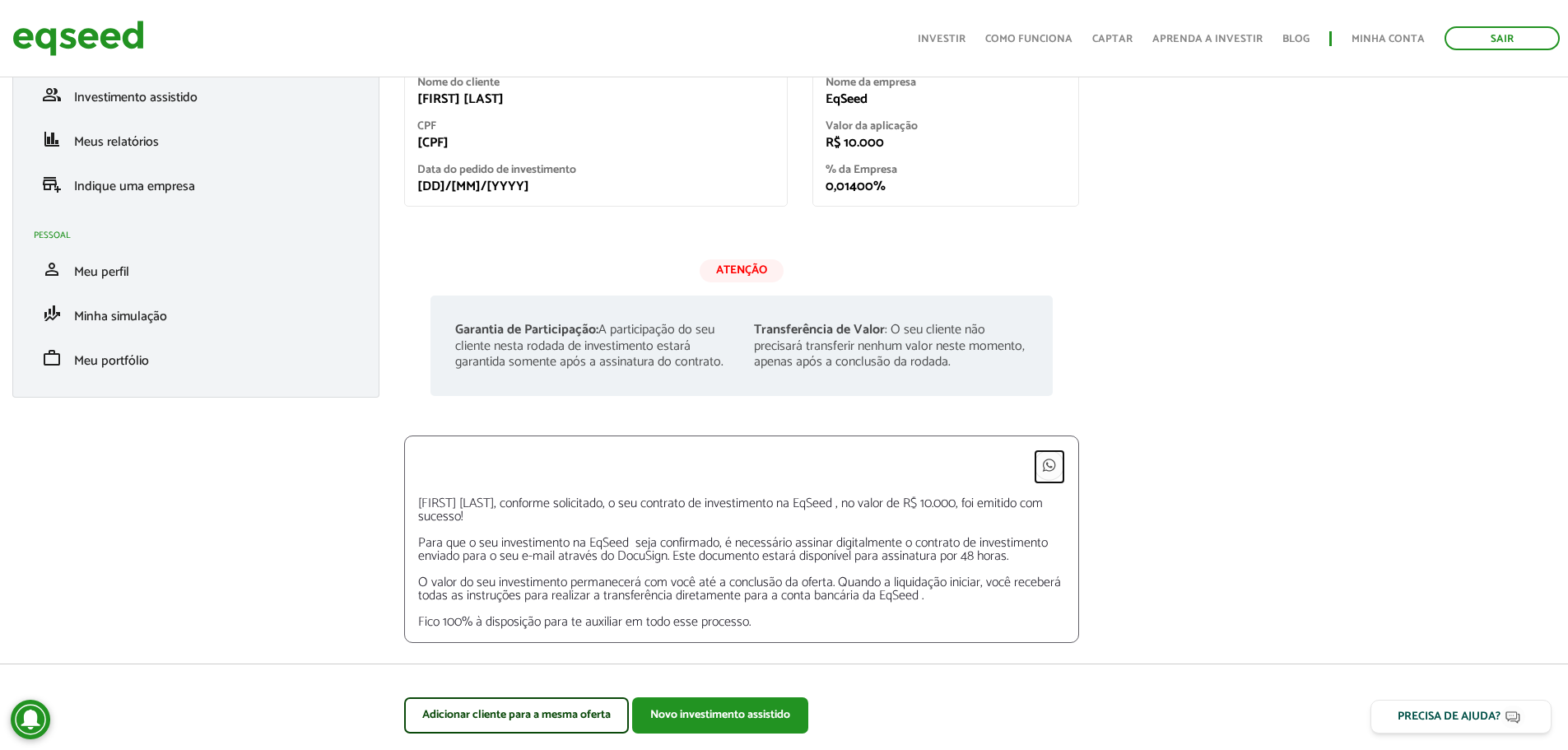 click at bounding box center [1049, 465] 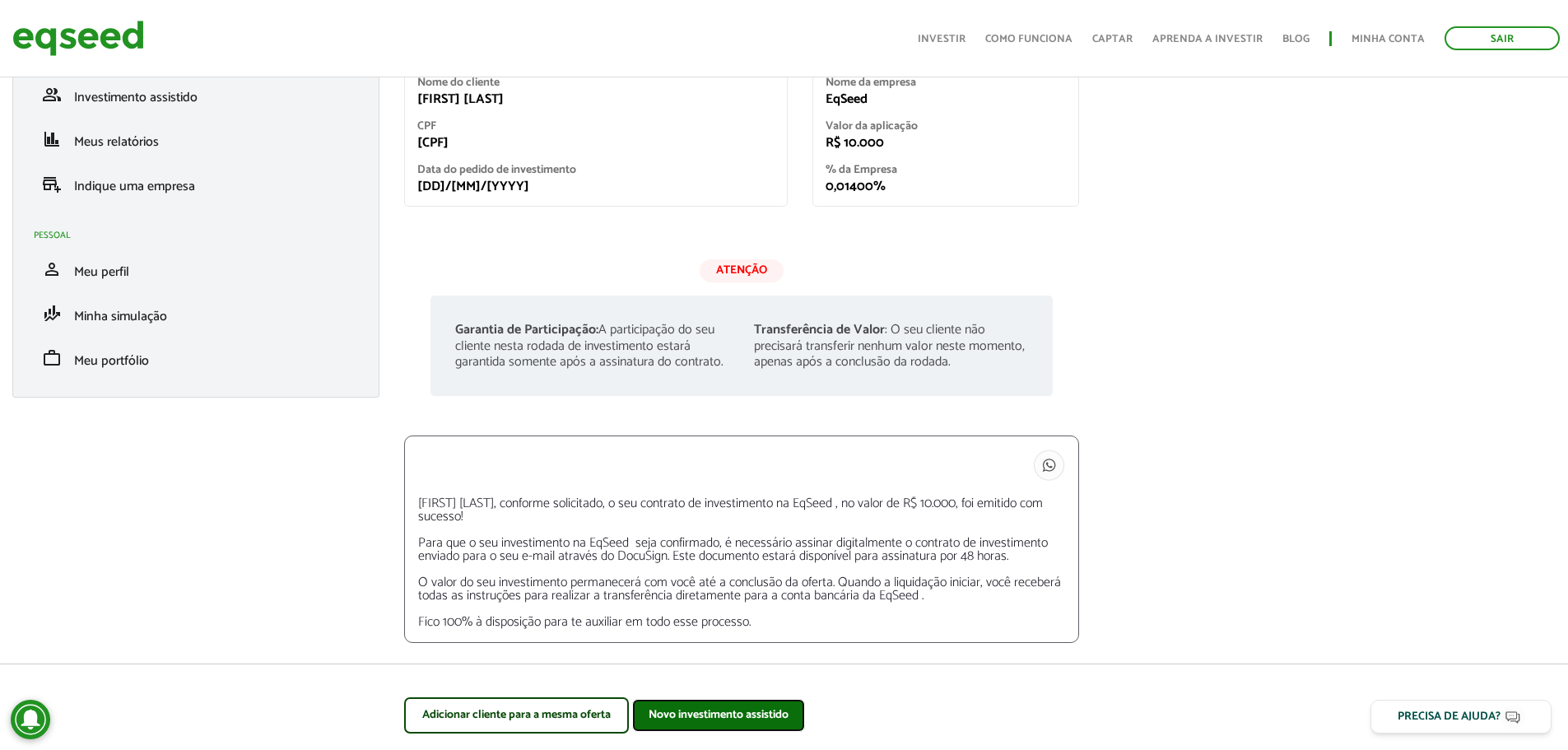 click on "Novo investimento assistido" at bounding box center (719, 715) 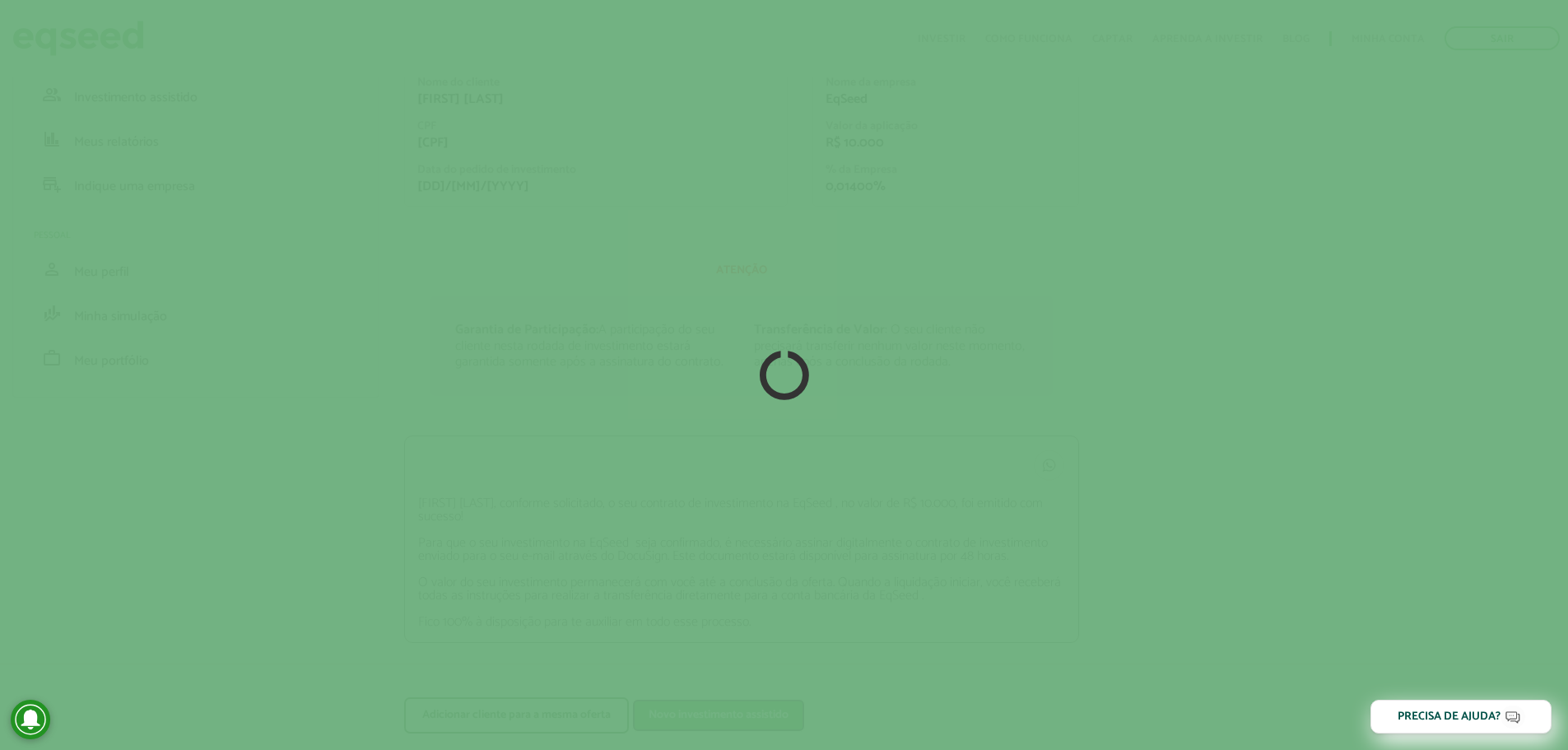 type on "Novo investimento assistido" 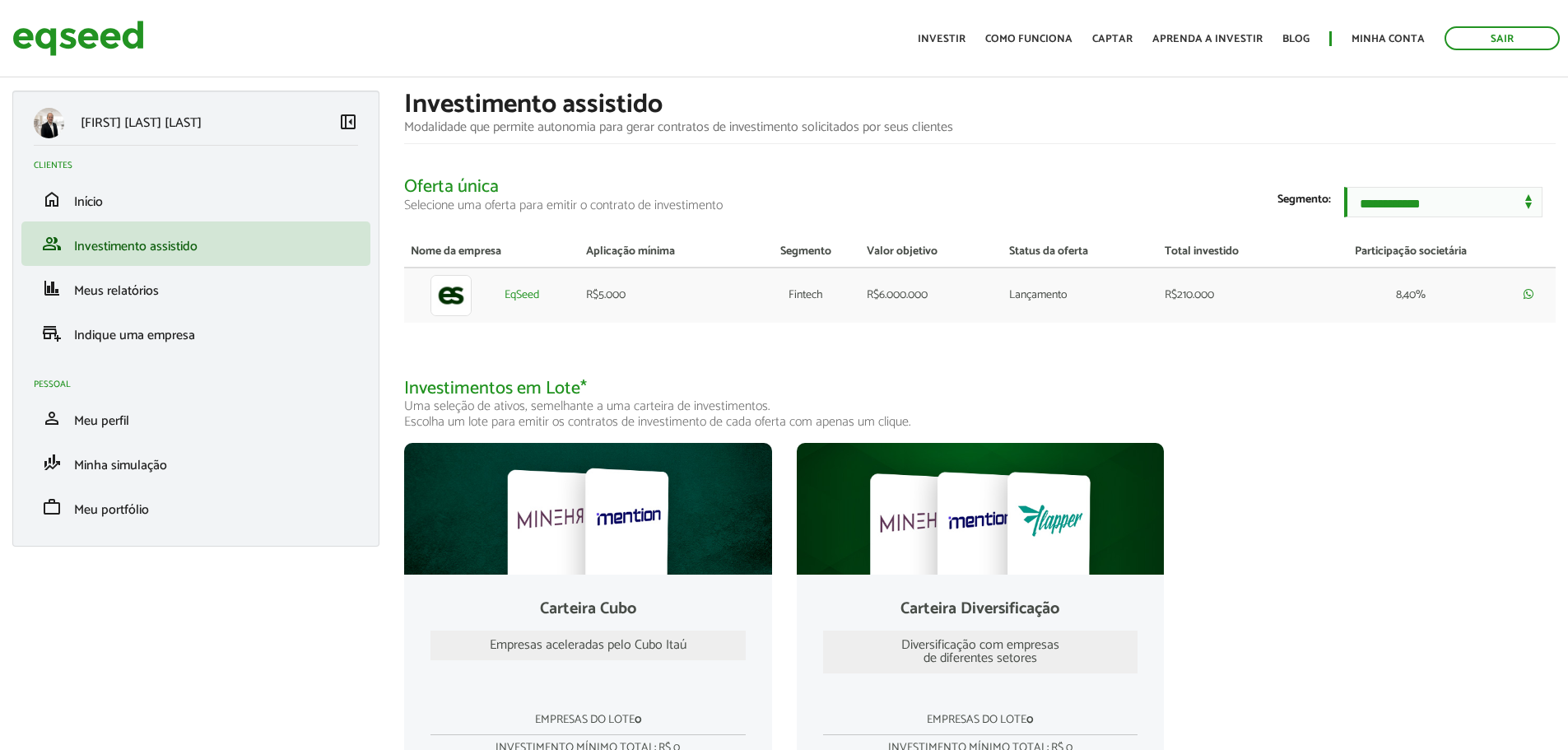 scroll, scrollTop: 0, scrollLeft: 0, axis: both 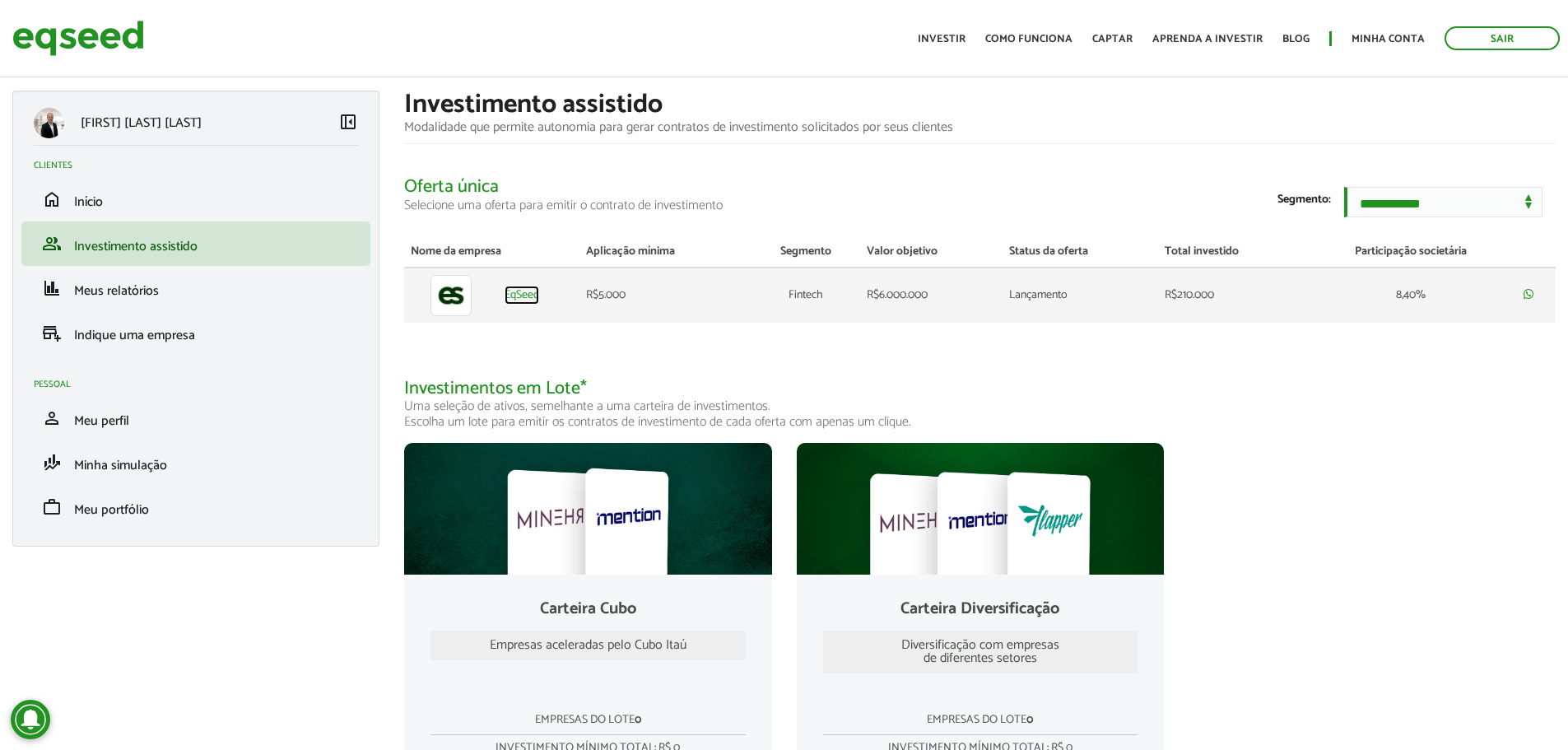 click on "EqSeed" at bounding box center [522, 296] 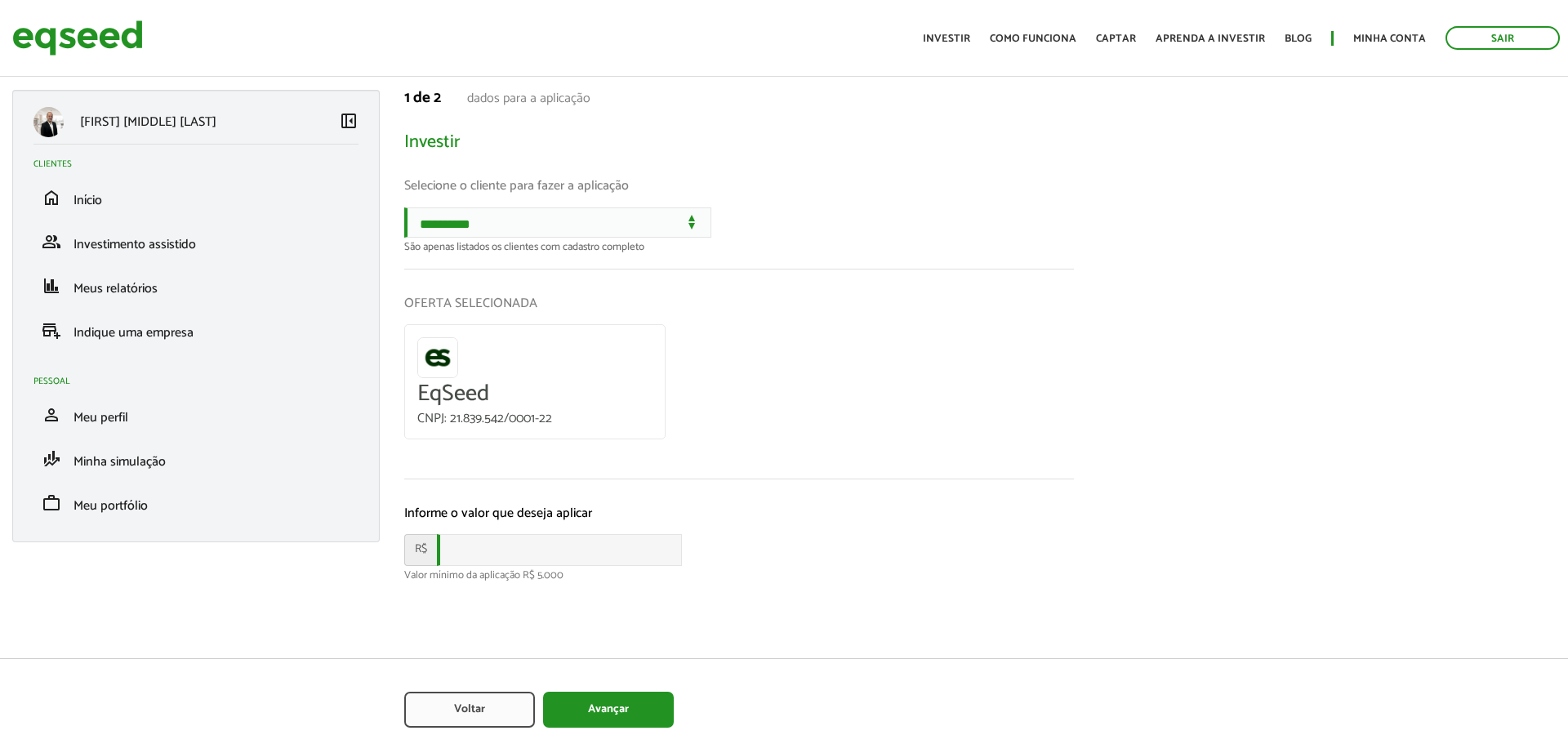 scroll, scrollTop: 0, scrollLeft: 0, axis: both 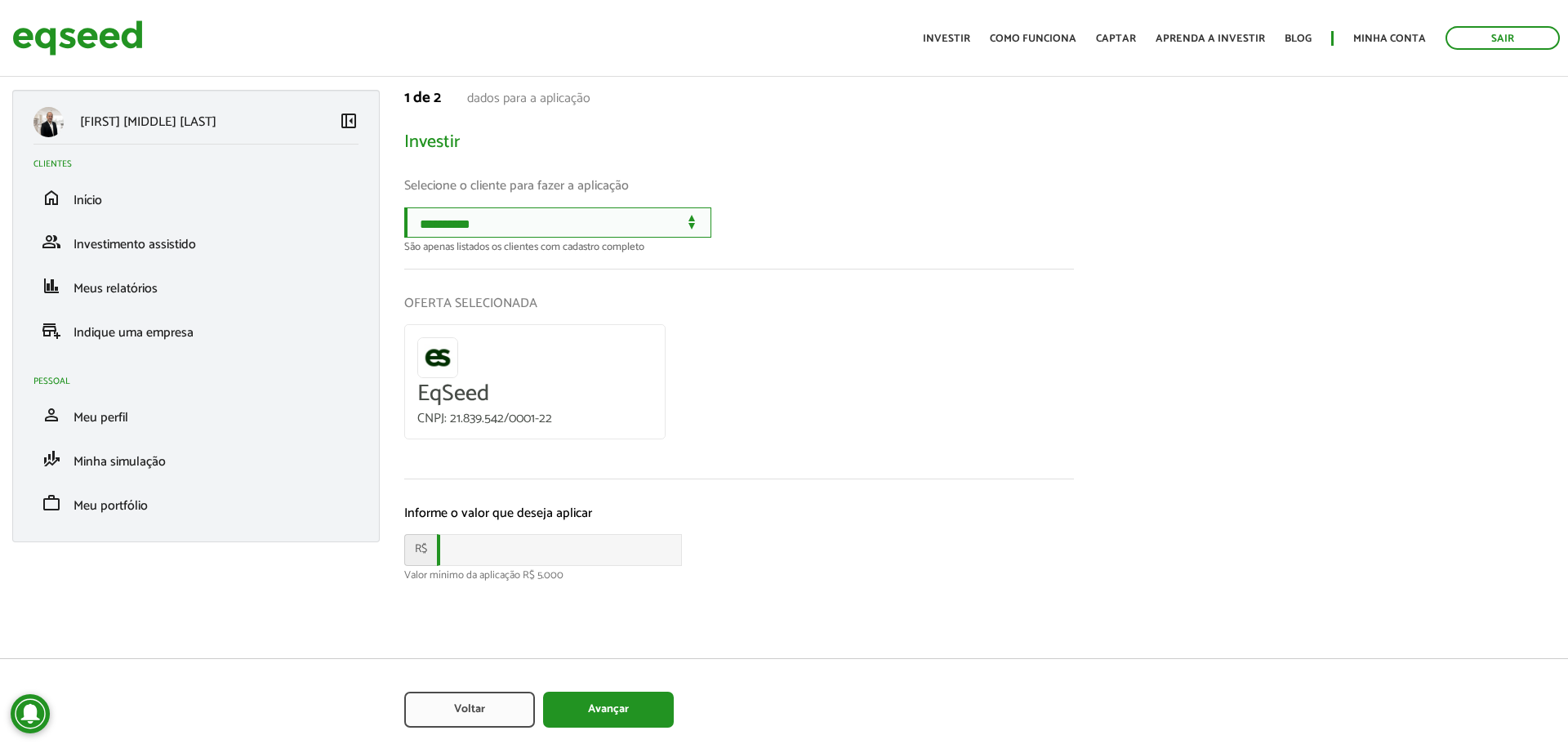 drag, startPoint x: 579, startPoint y: 227, endPoint x: 595, endPoint y: 225, distance: 16.124515 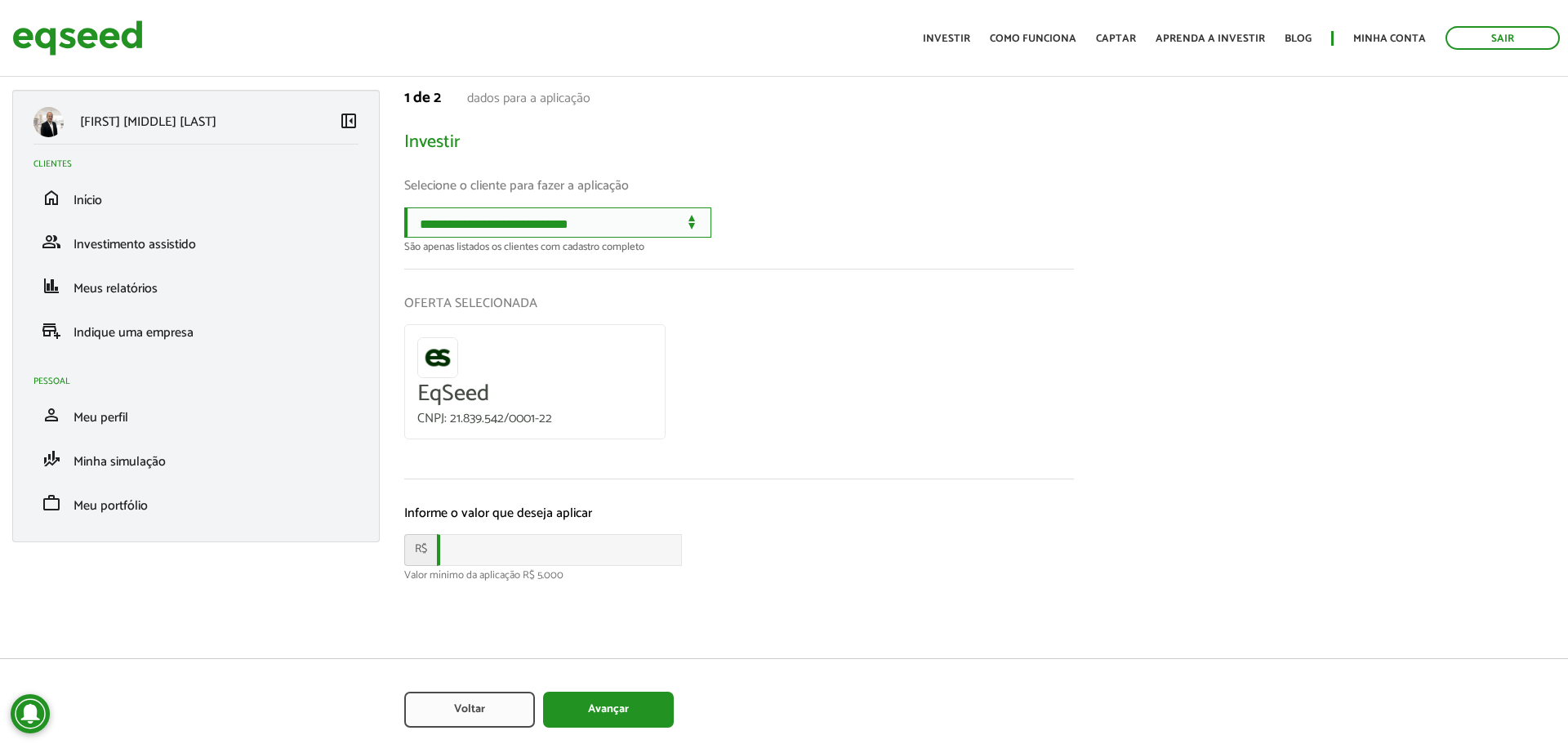 click on "**********" at bounding box center (558, 222) 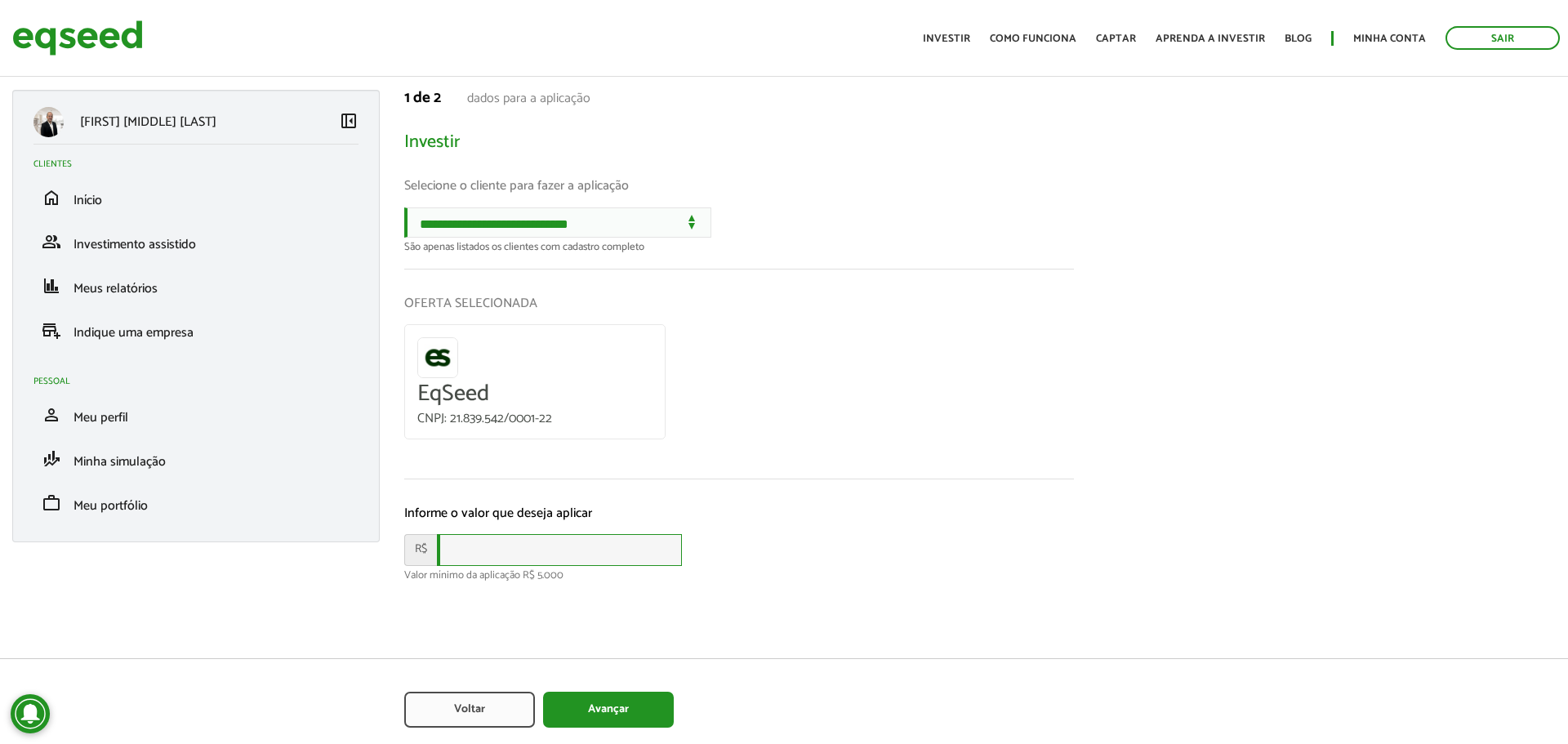 click at bounding box center [559, 550] 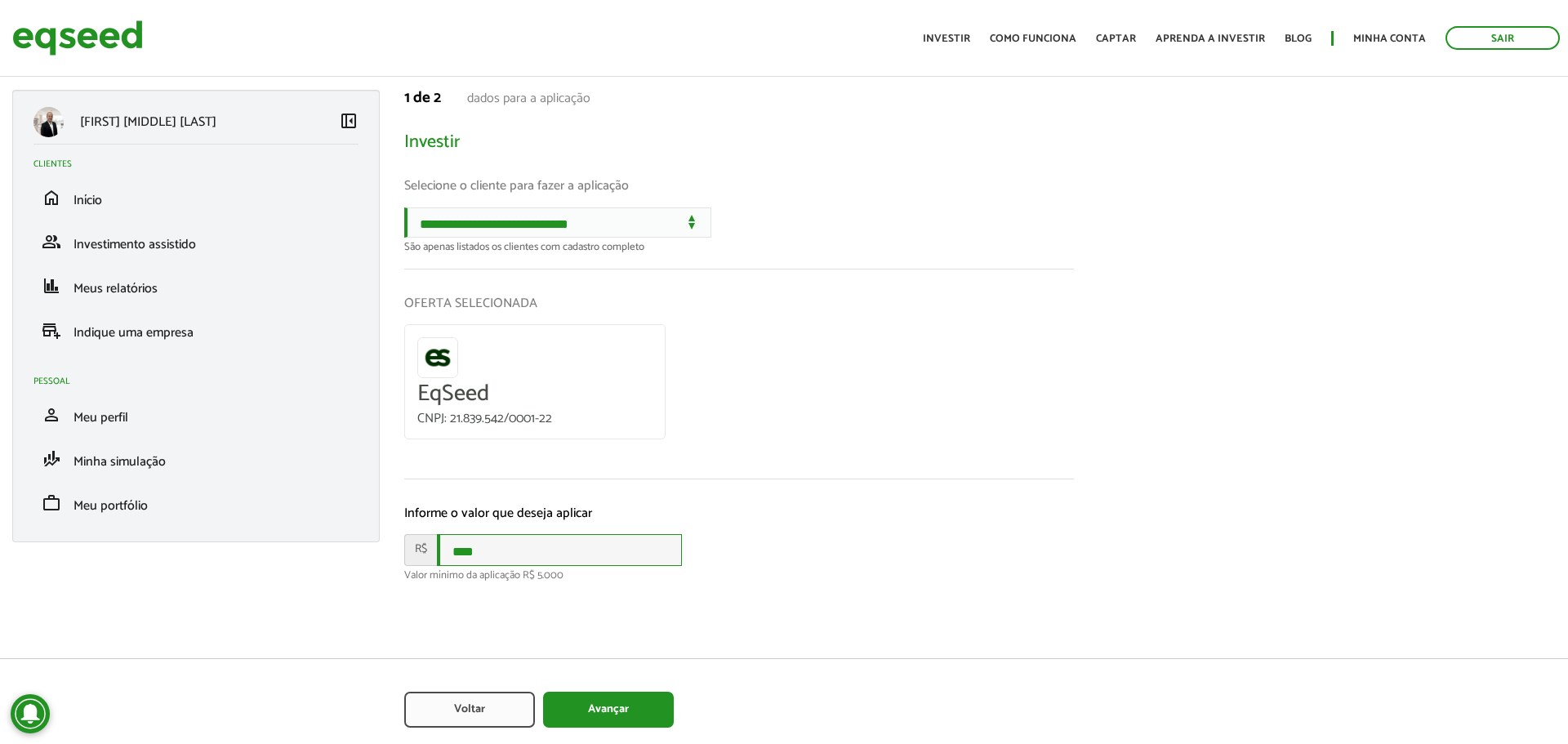 type on "****" 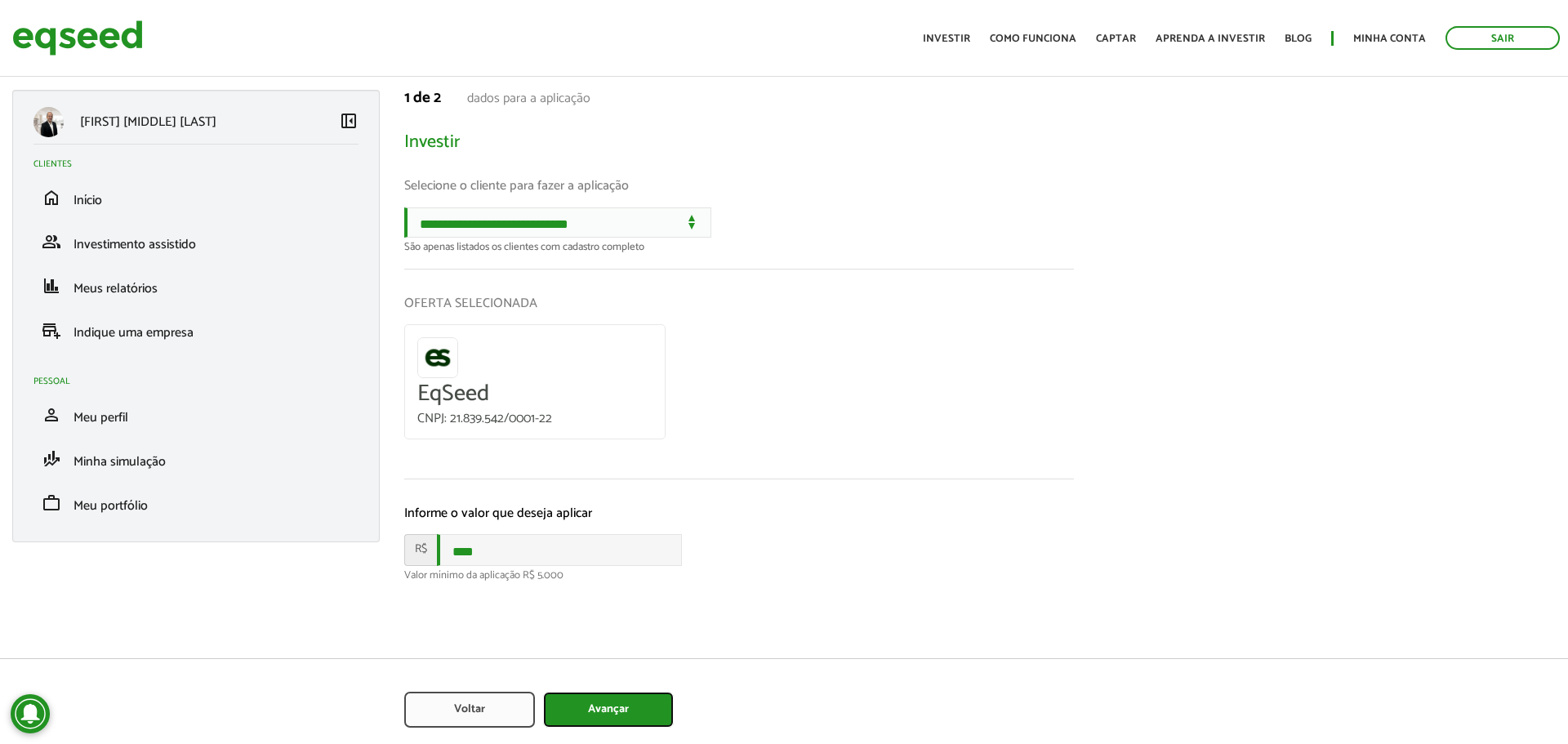 type on "Avançar" 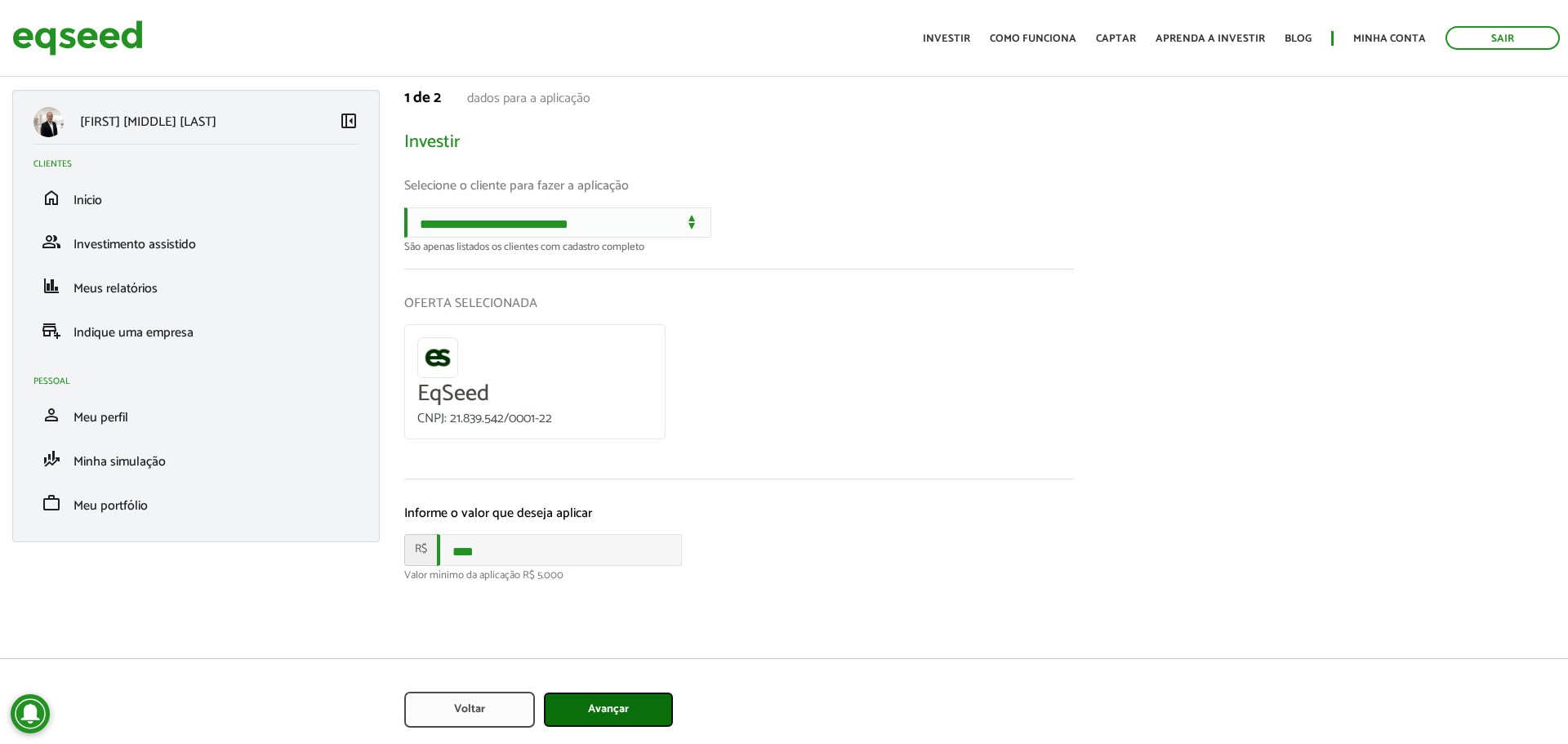 click on "Avançar" at bounding box center [608, 710] 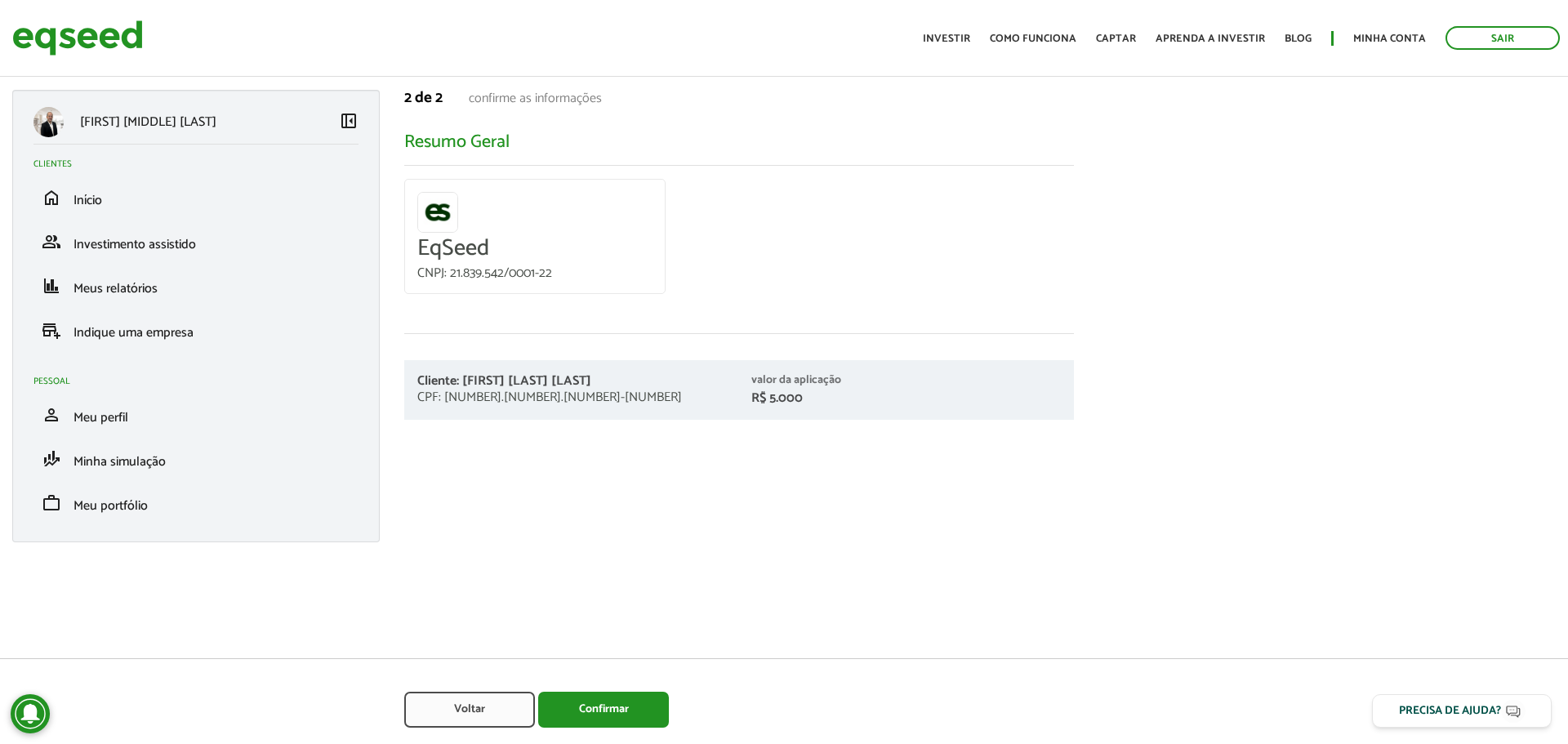 scroll, scrollTop: 0, scrollLeft: 0, axis: both 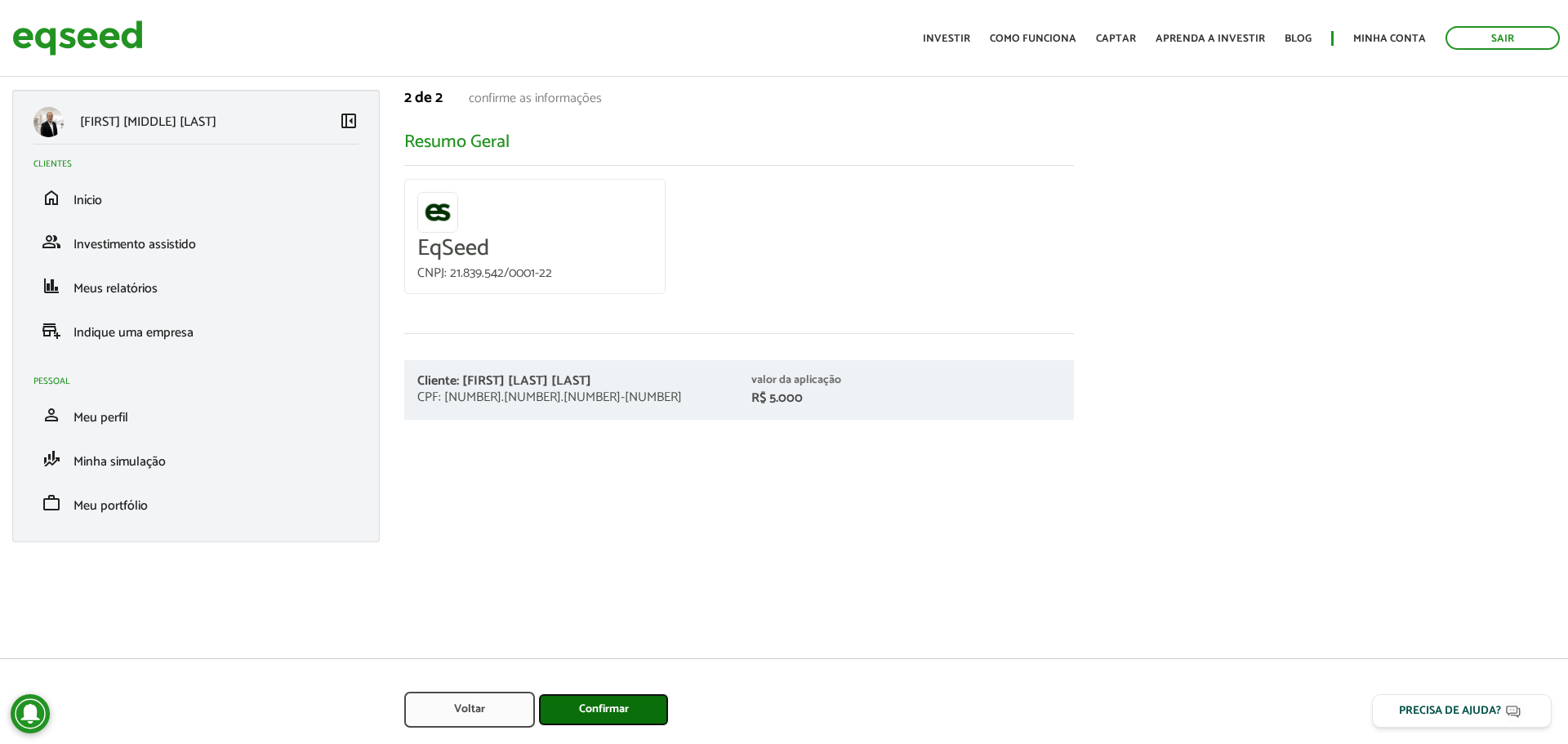 click on "Confirmar" at bounding box center [604, 710] 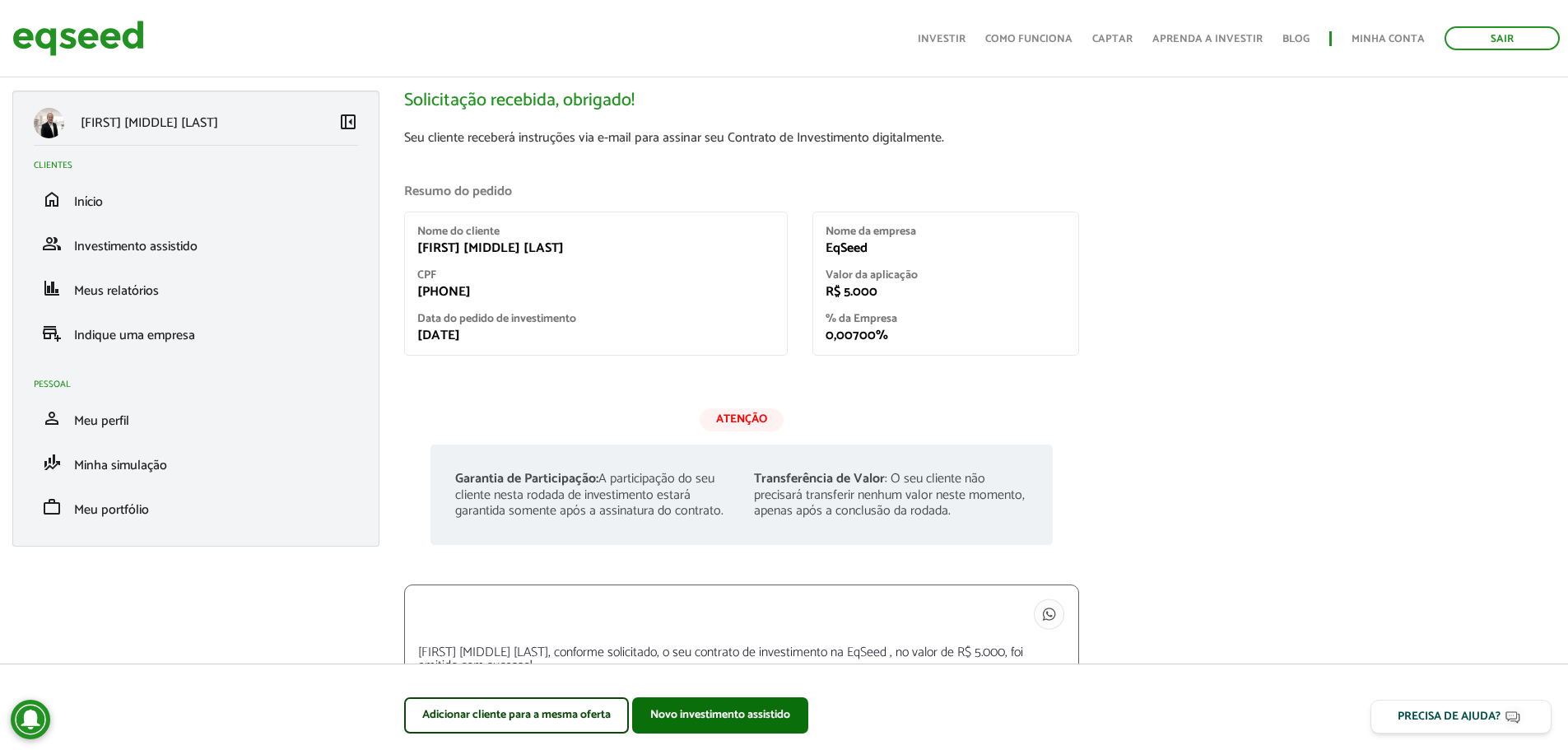 scroll, scrollTop: 149, scrollLeft: 0, axis: vertical 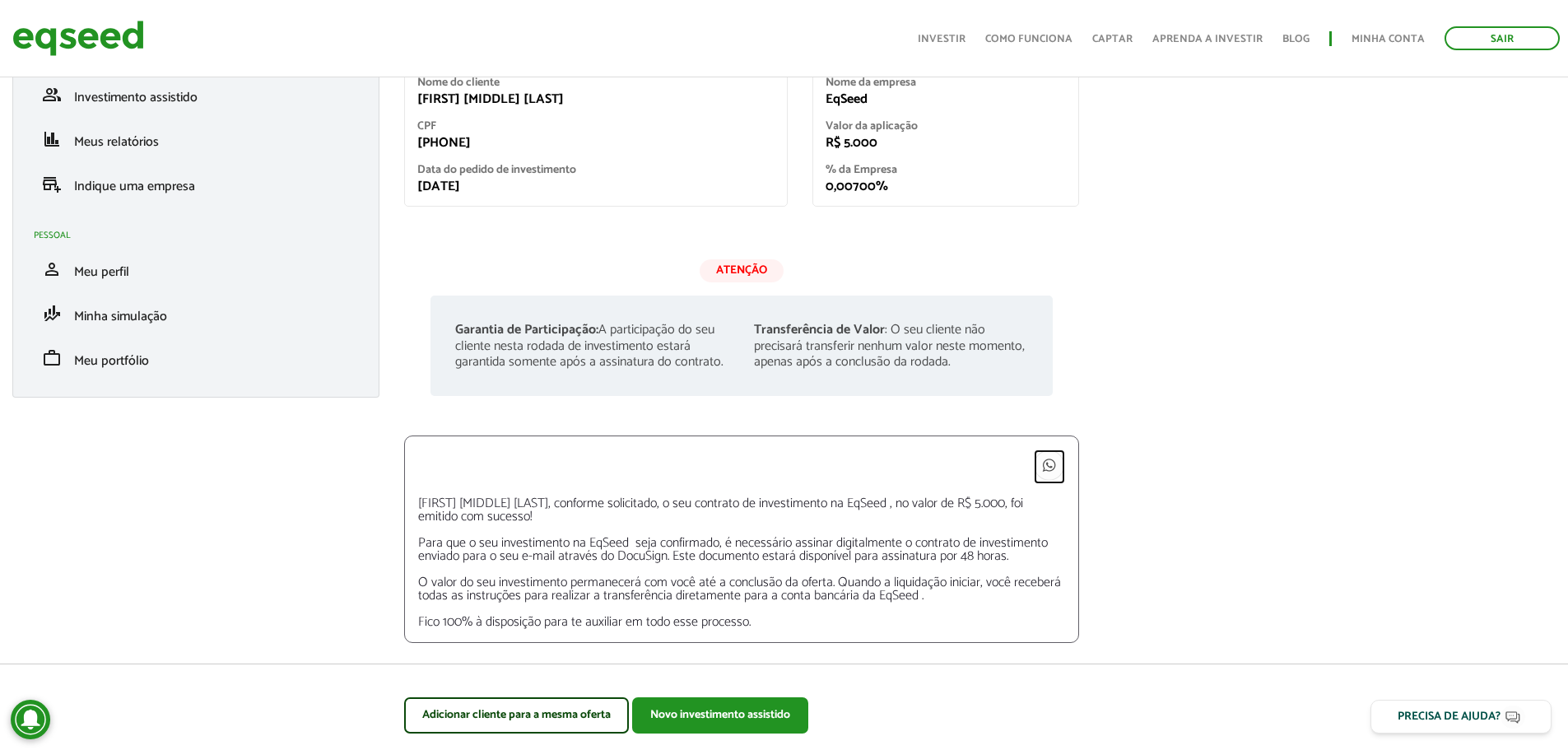 click at bounding box center (1049, 465) 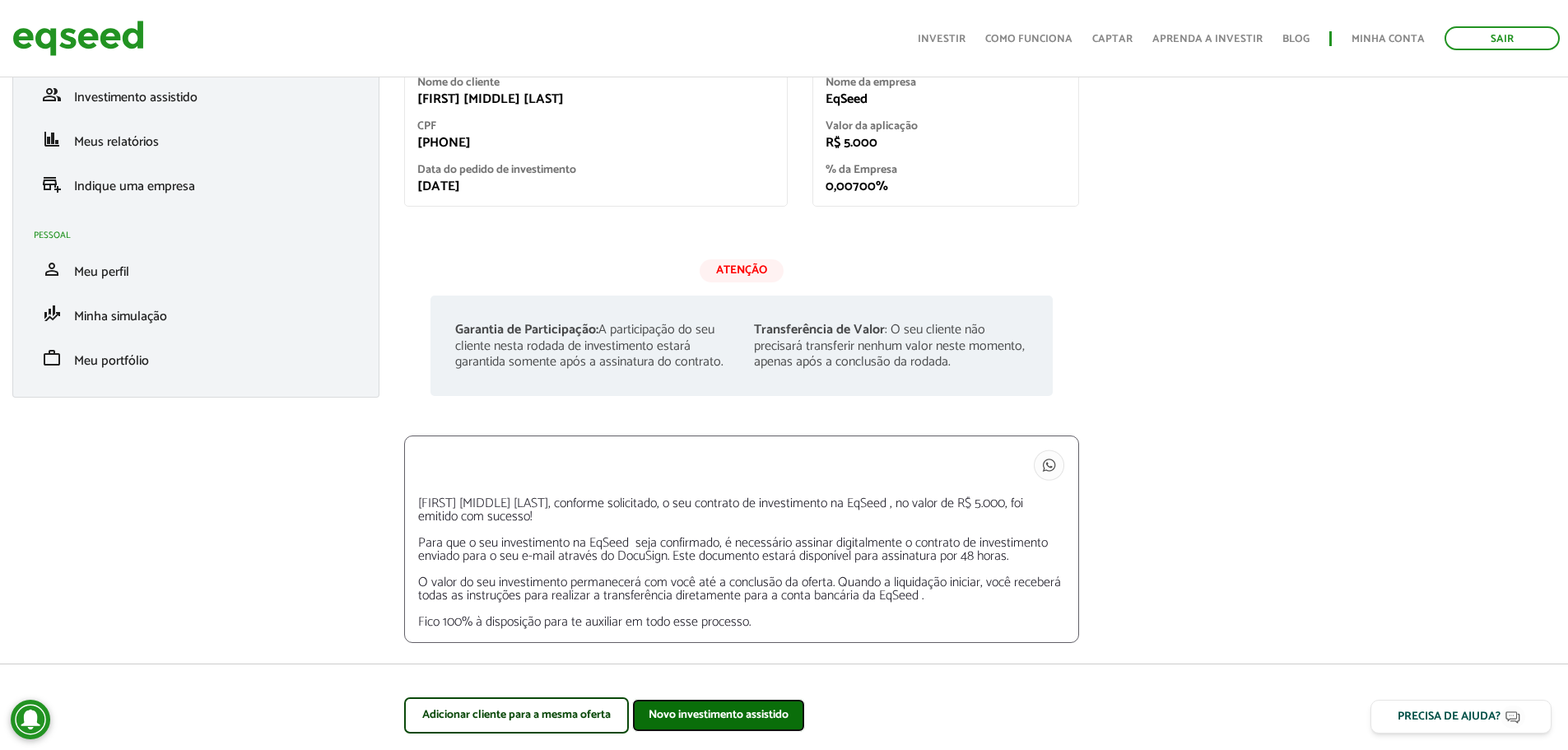click on "Novo investimento assistido" at bounding box center (719, 715) 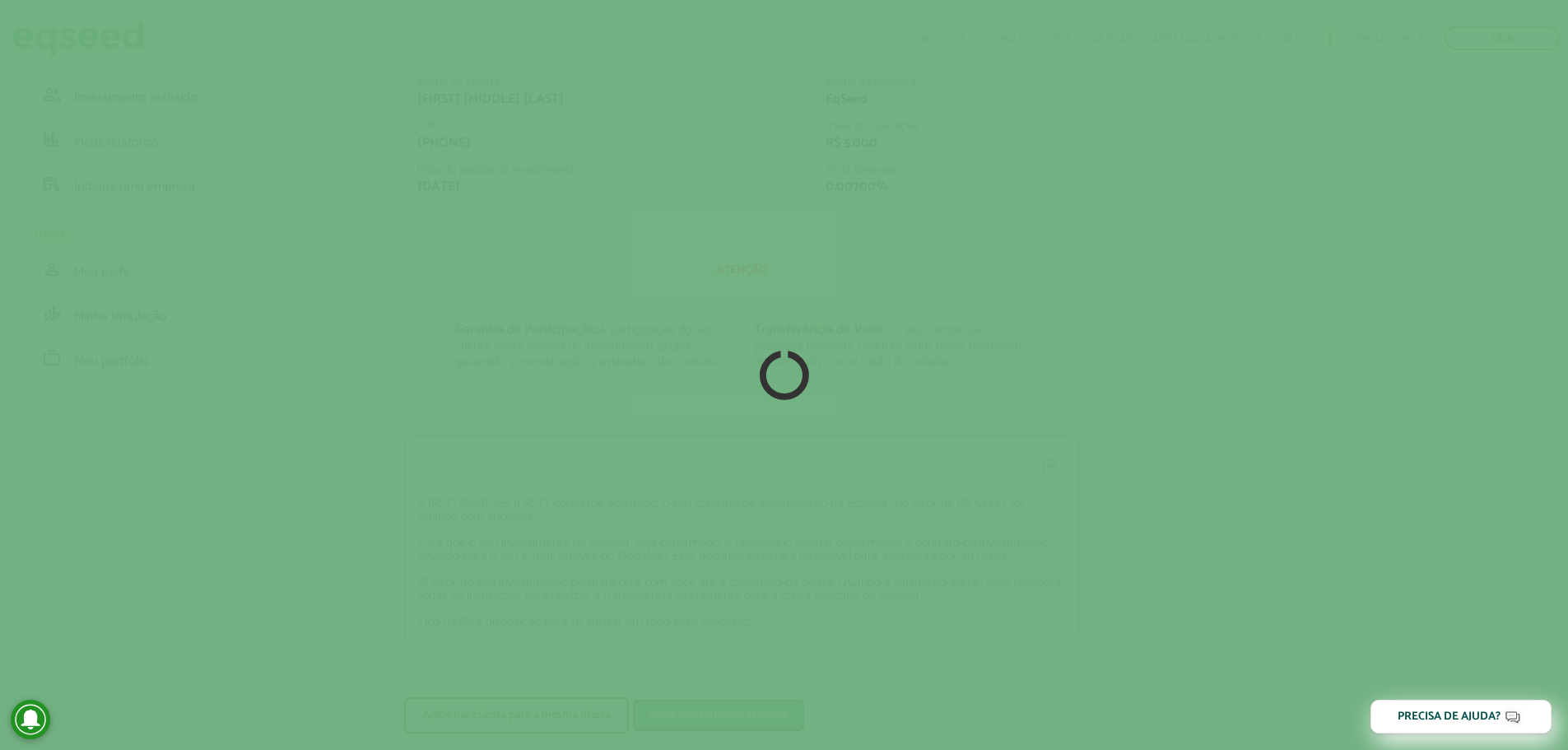 type on "Novo investimento assistido" 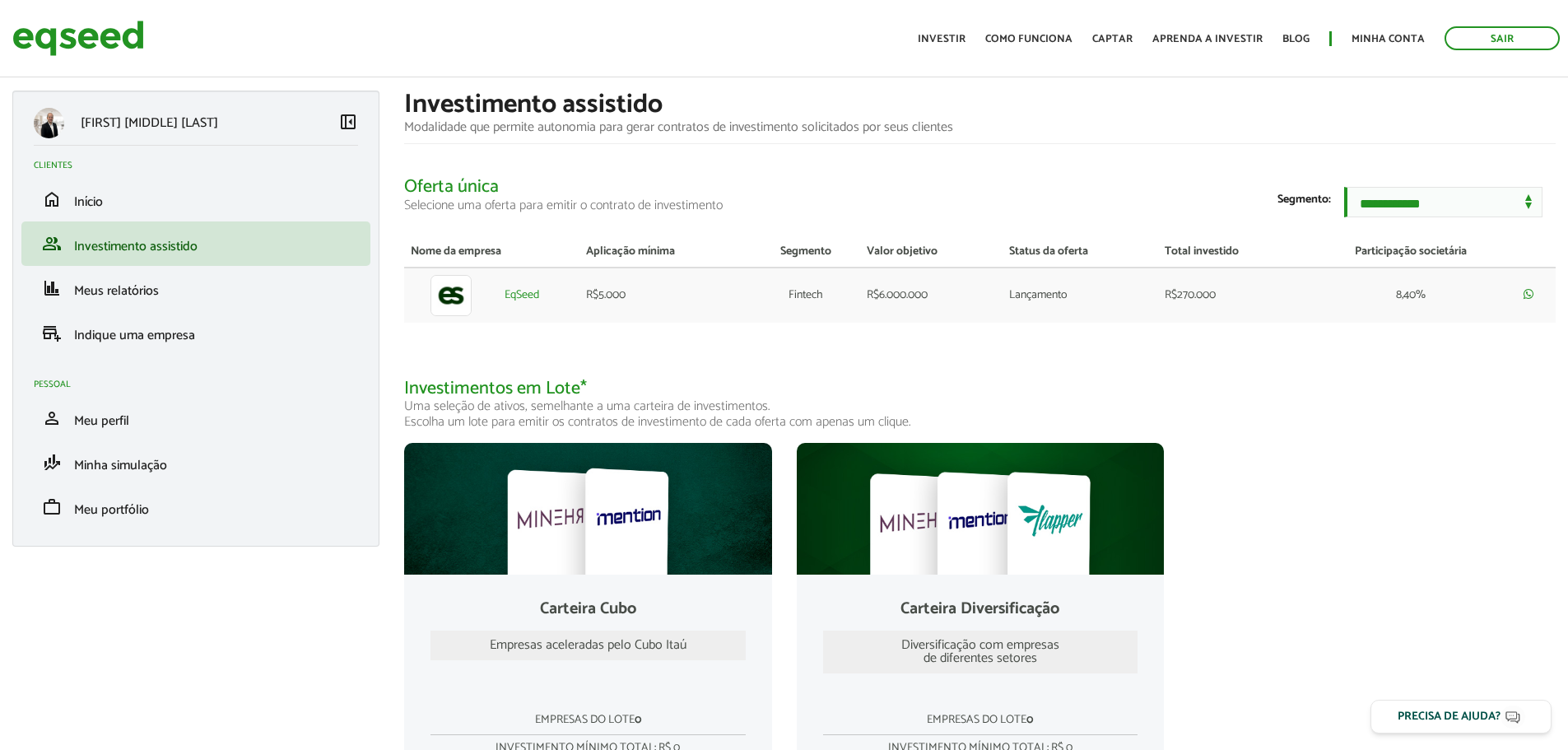 scroll, scrollTop: 0, scrollLeft: 0, axis: both 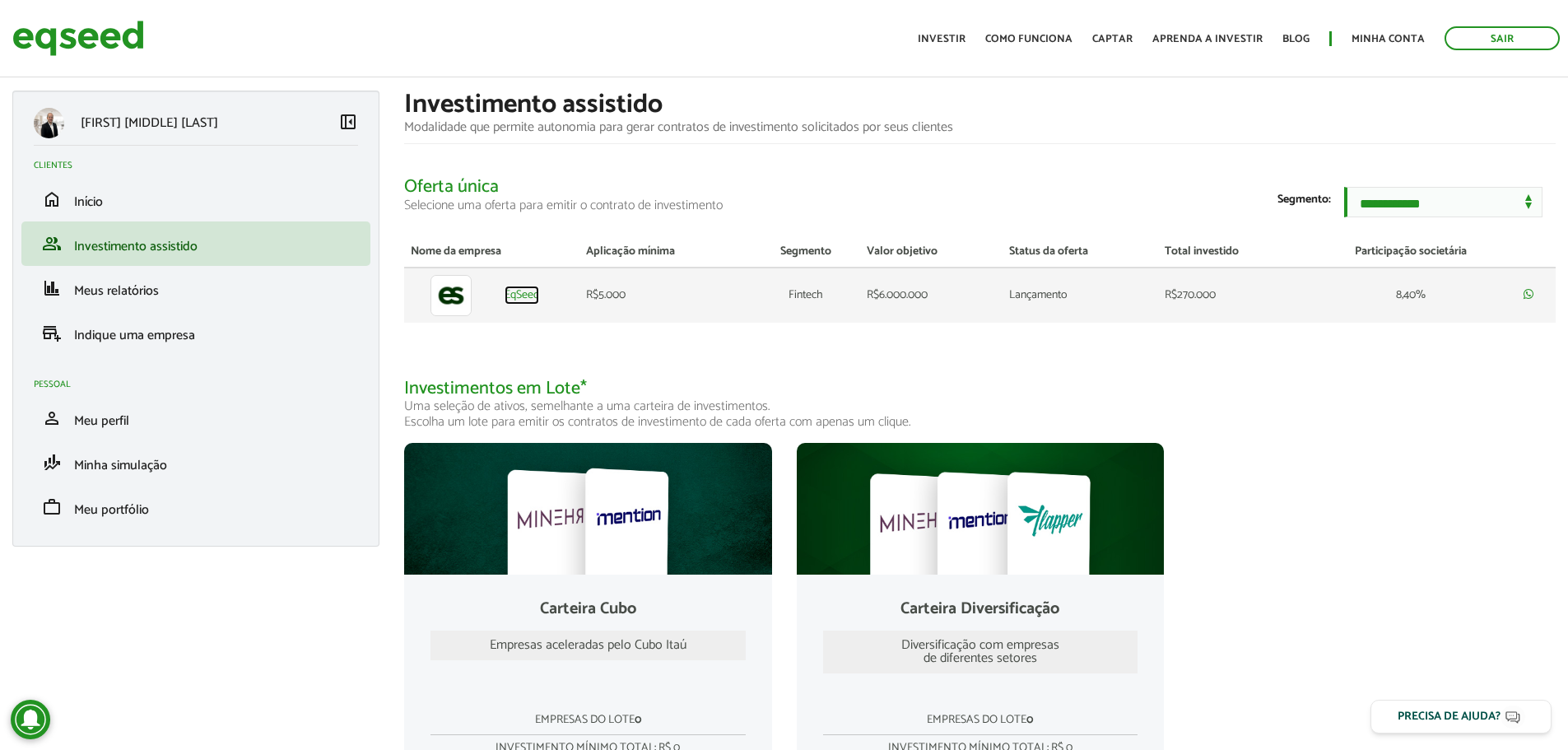 click on "EqSeed" at bounding box center (522, 296) 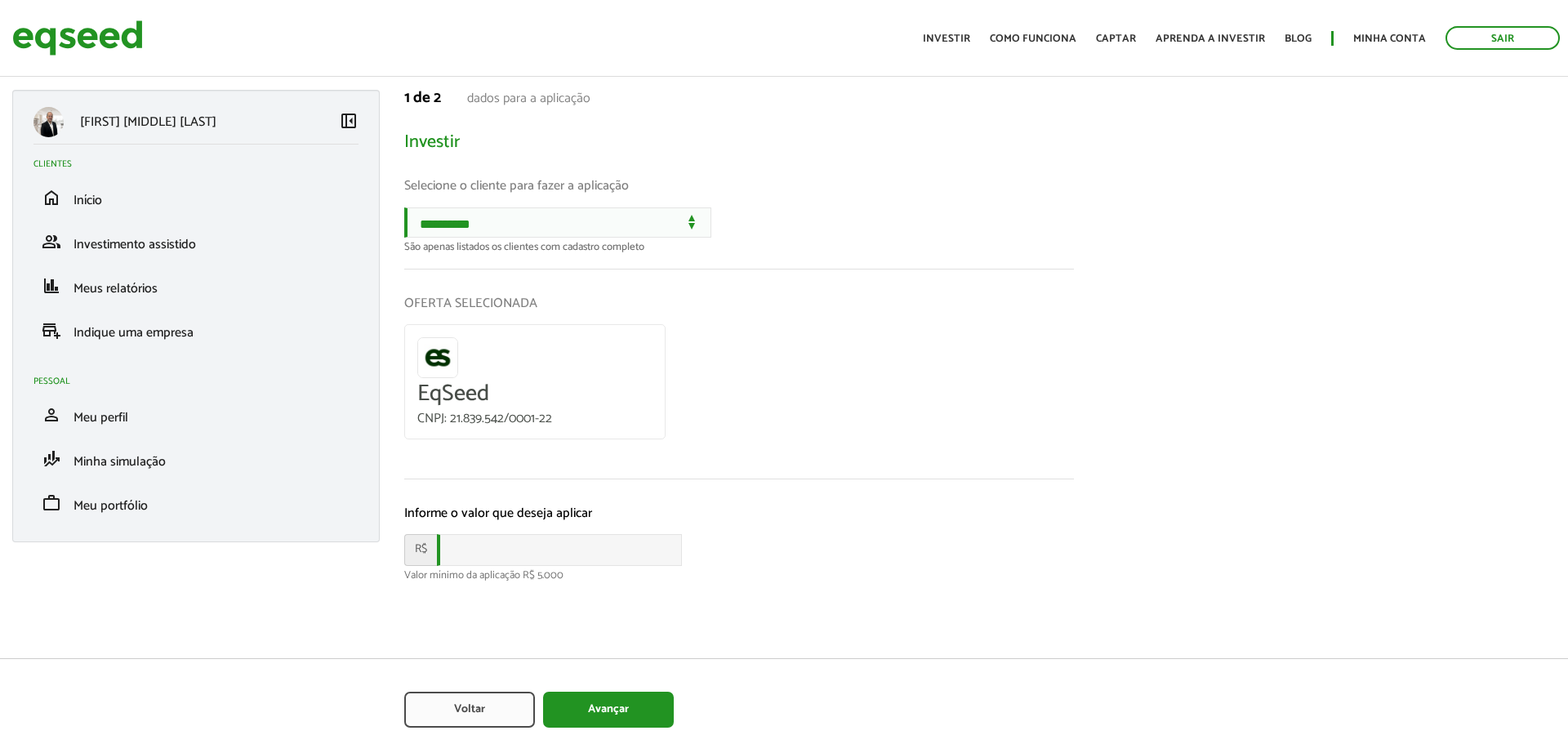 scroll, scrollTop: 0, scrollLeft: 0, axis: both 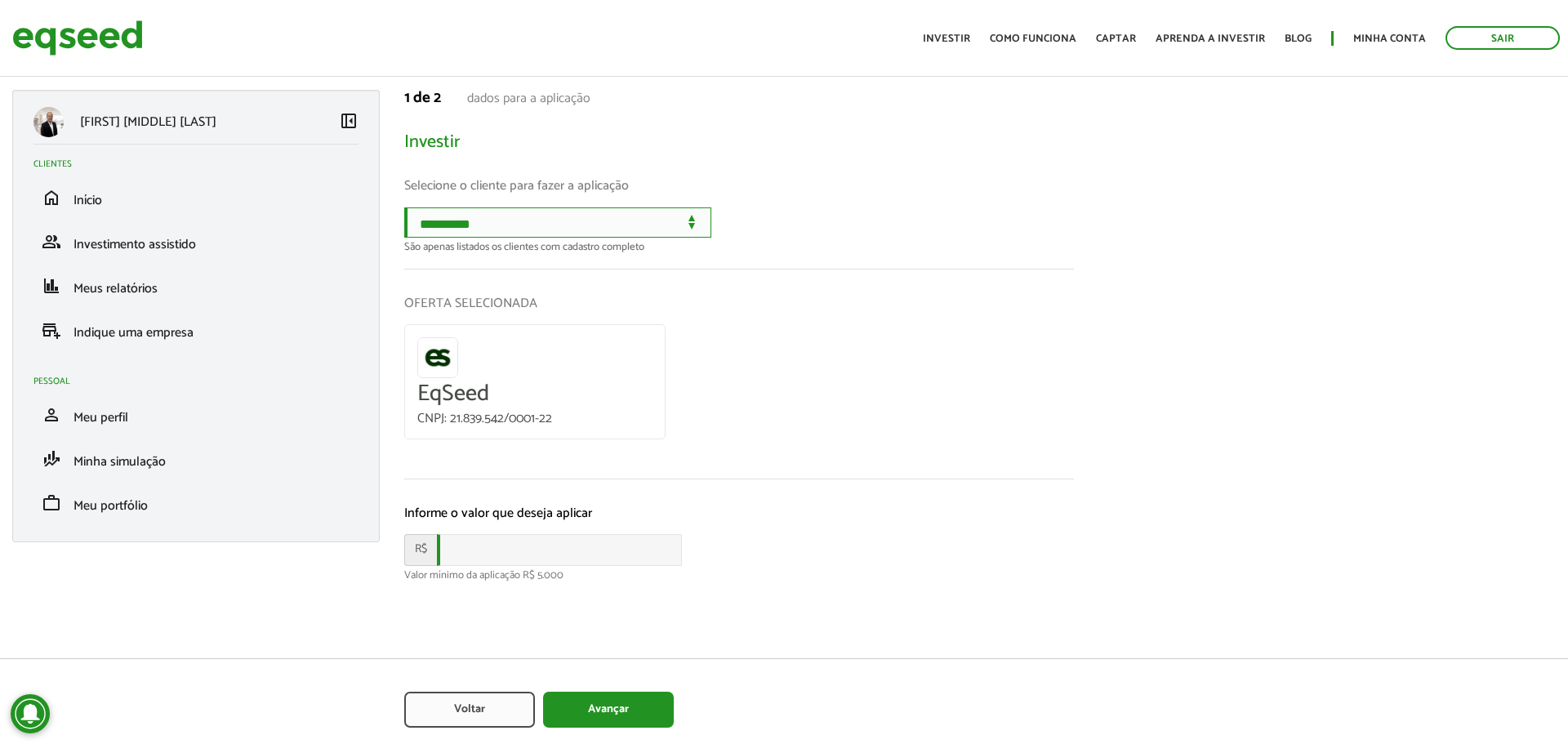 click on "**********" at bounding box center (558, 222) 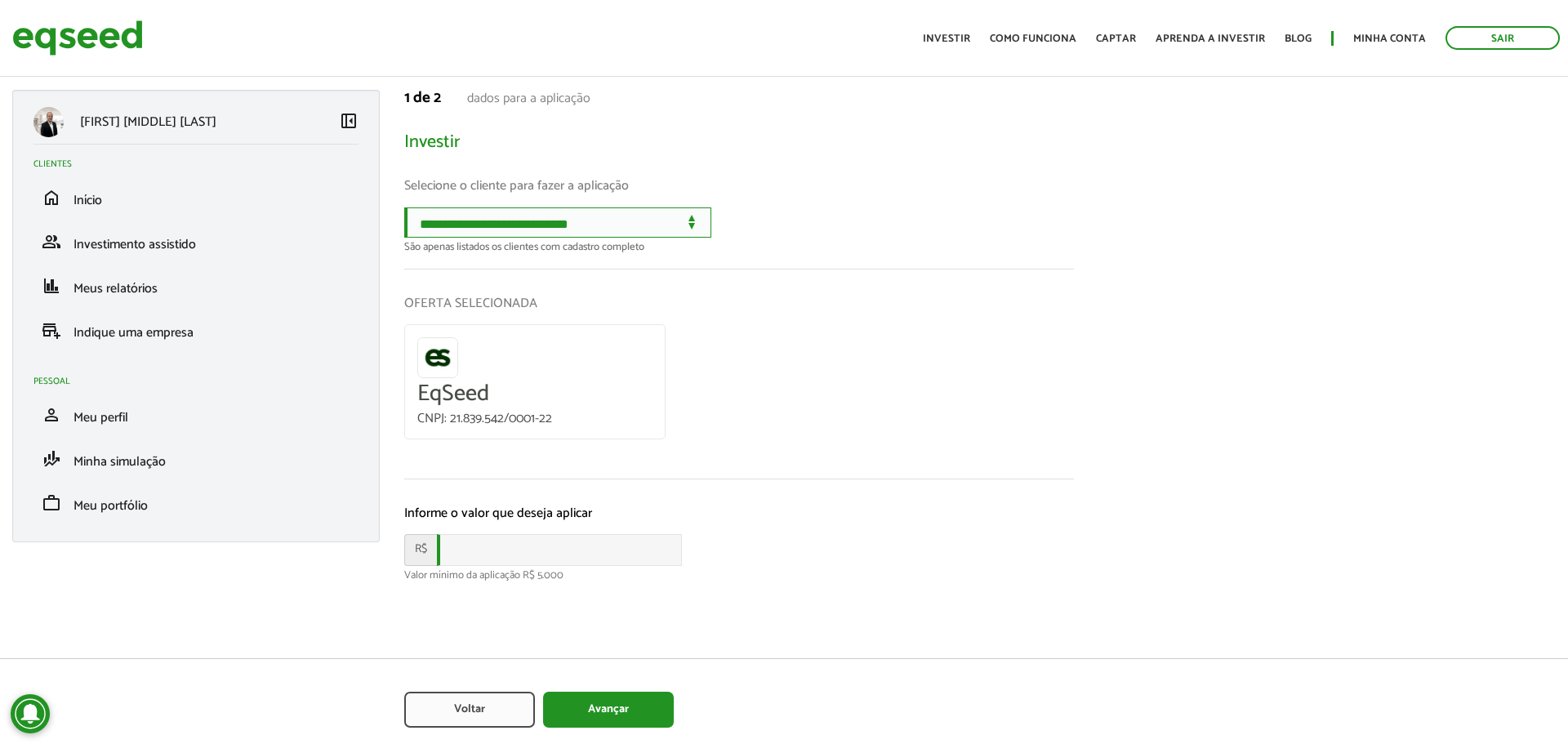 click on "**********" at bounding box center (558, 222) 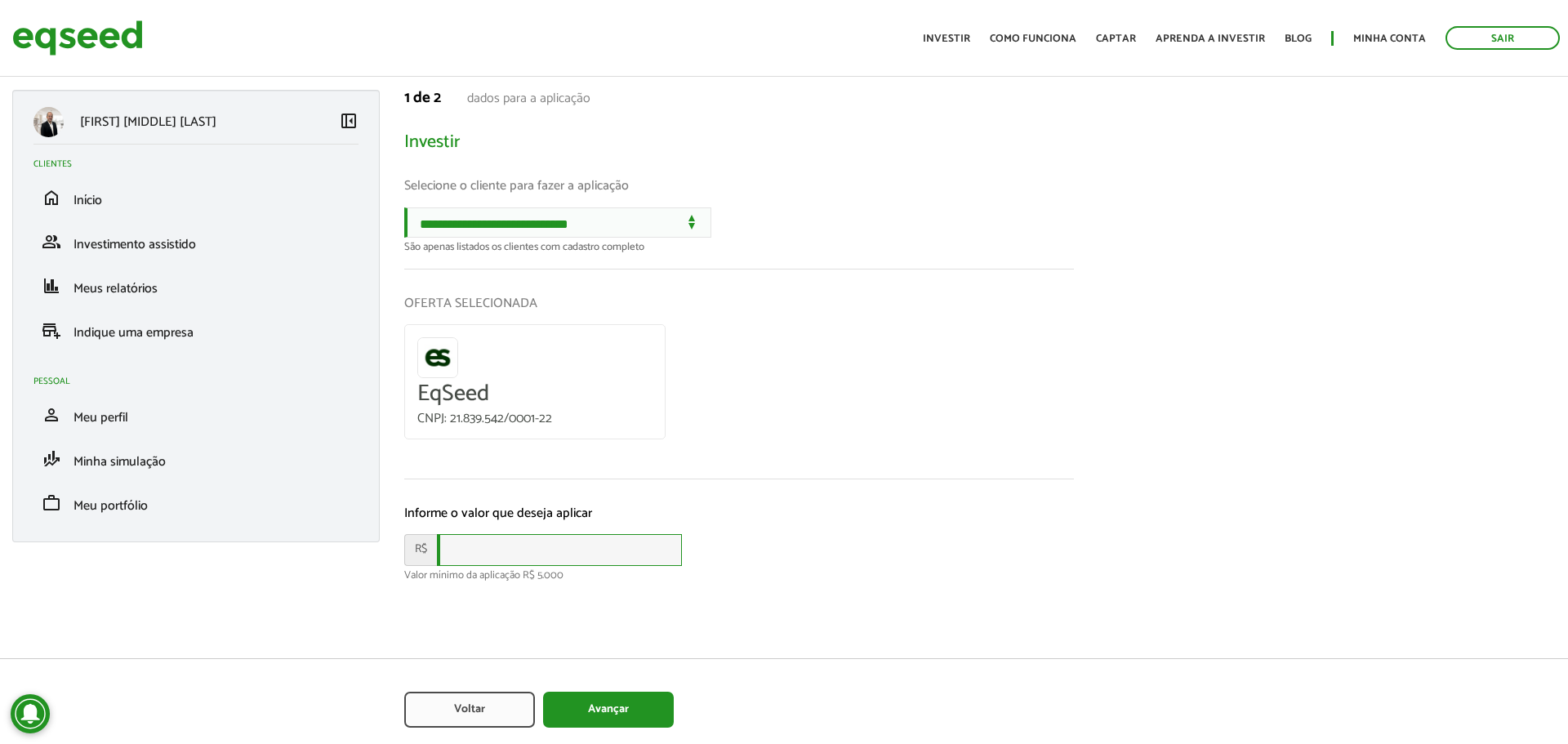 click at bounding box center (559, 550) 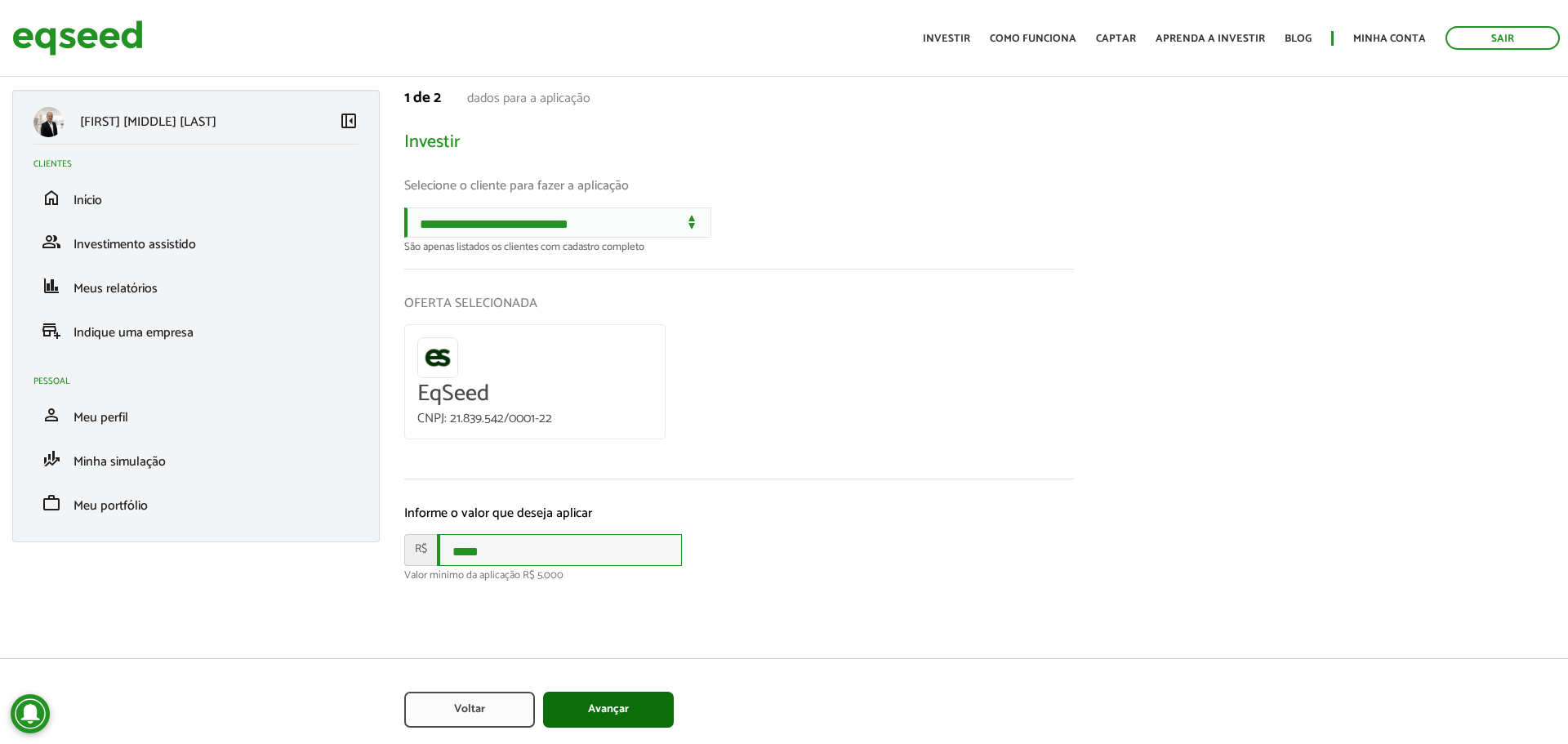 type on "*****" 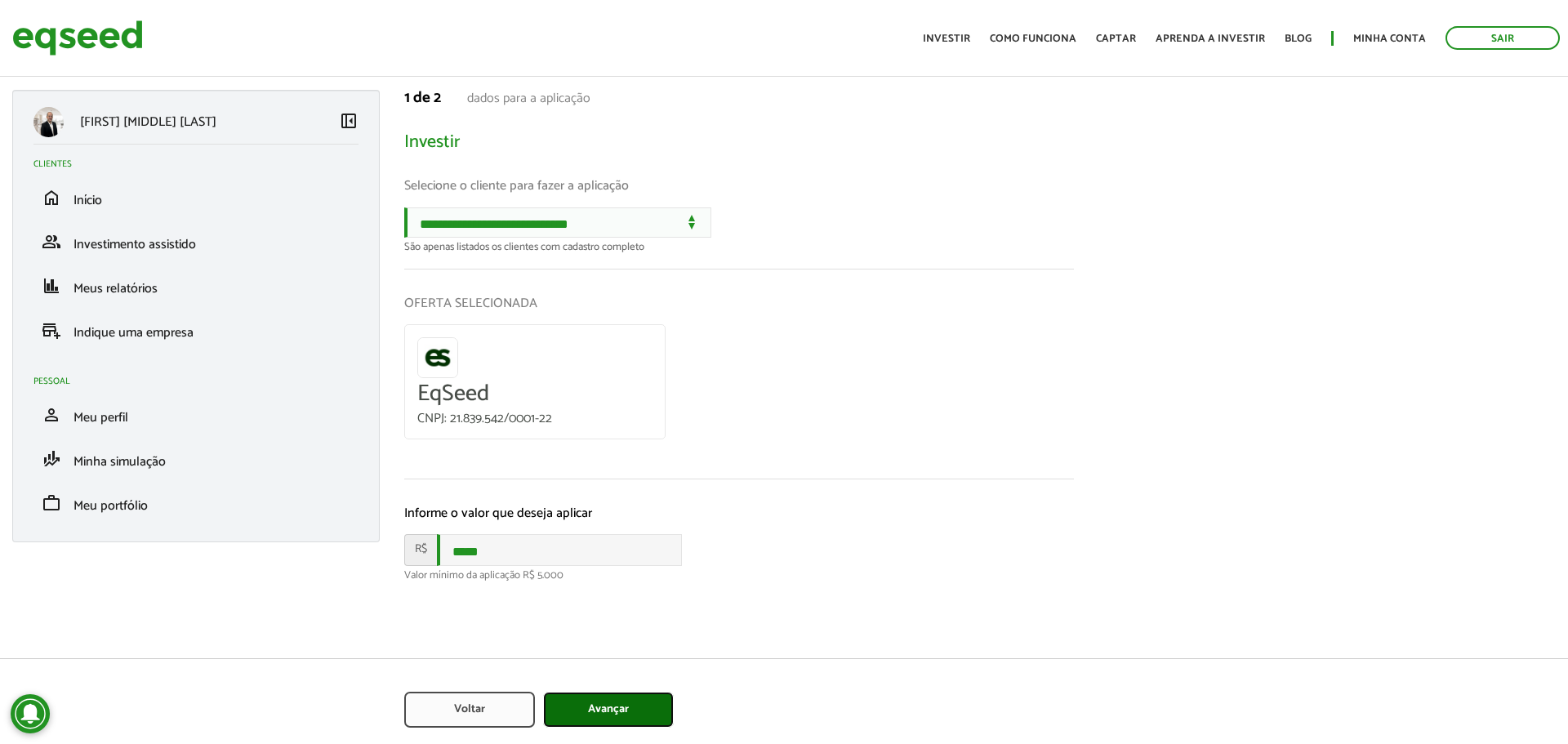 click on "Avançar" at bounding box center [608, 710] 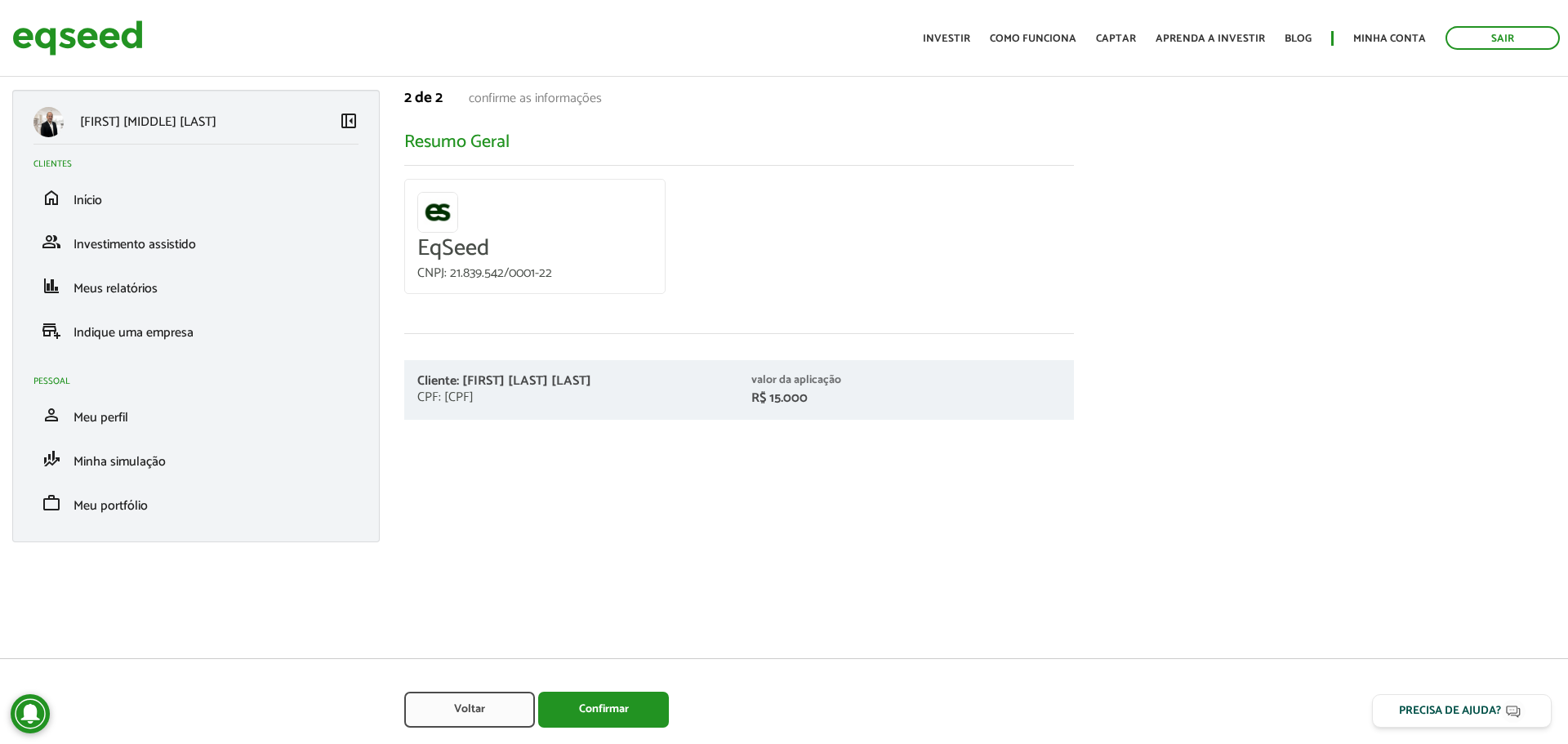 scroll, scrollTop: 0, scrollLeft: 0, axis: both 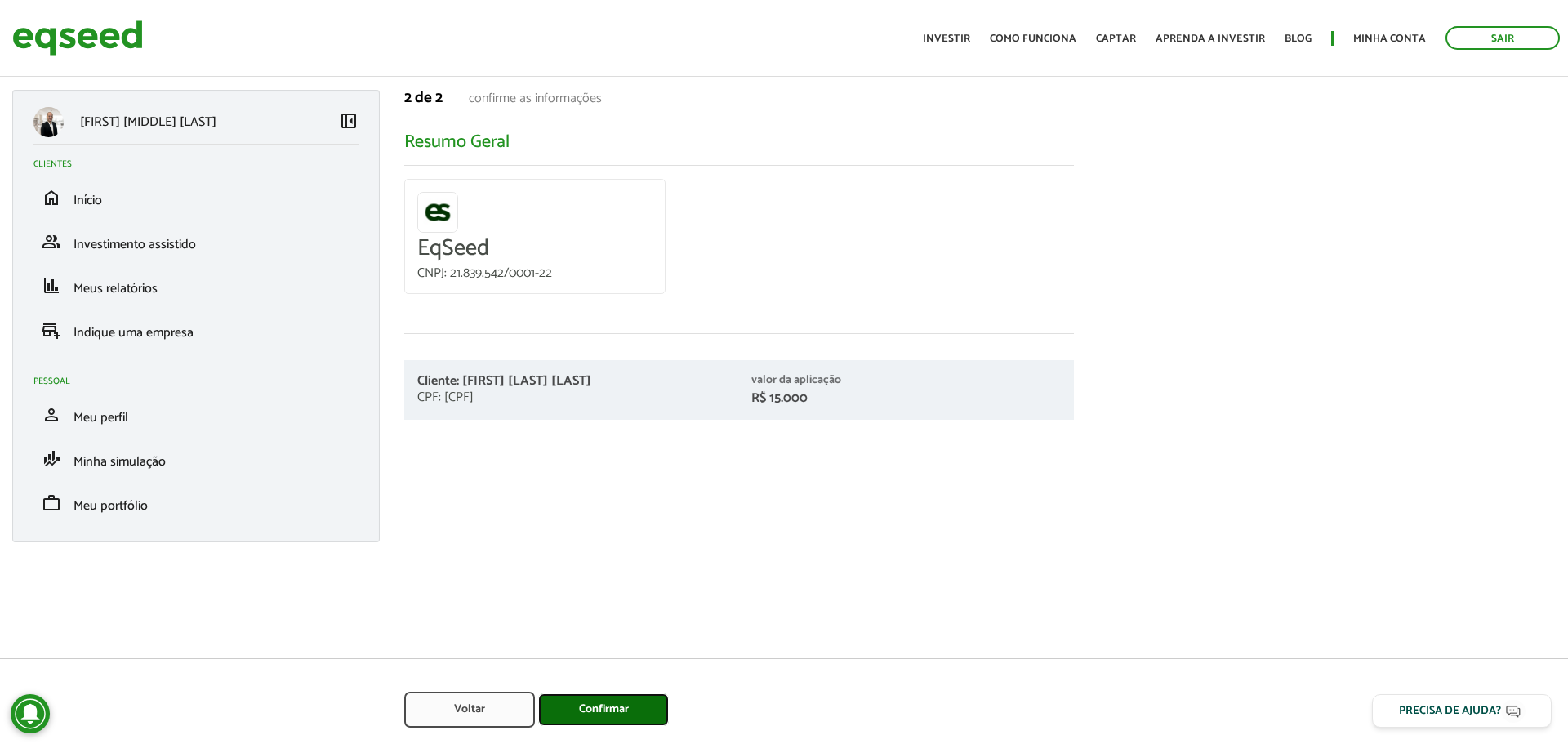 click on "Confirmar" at bounding box center [604, 710] 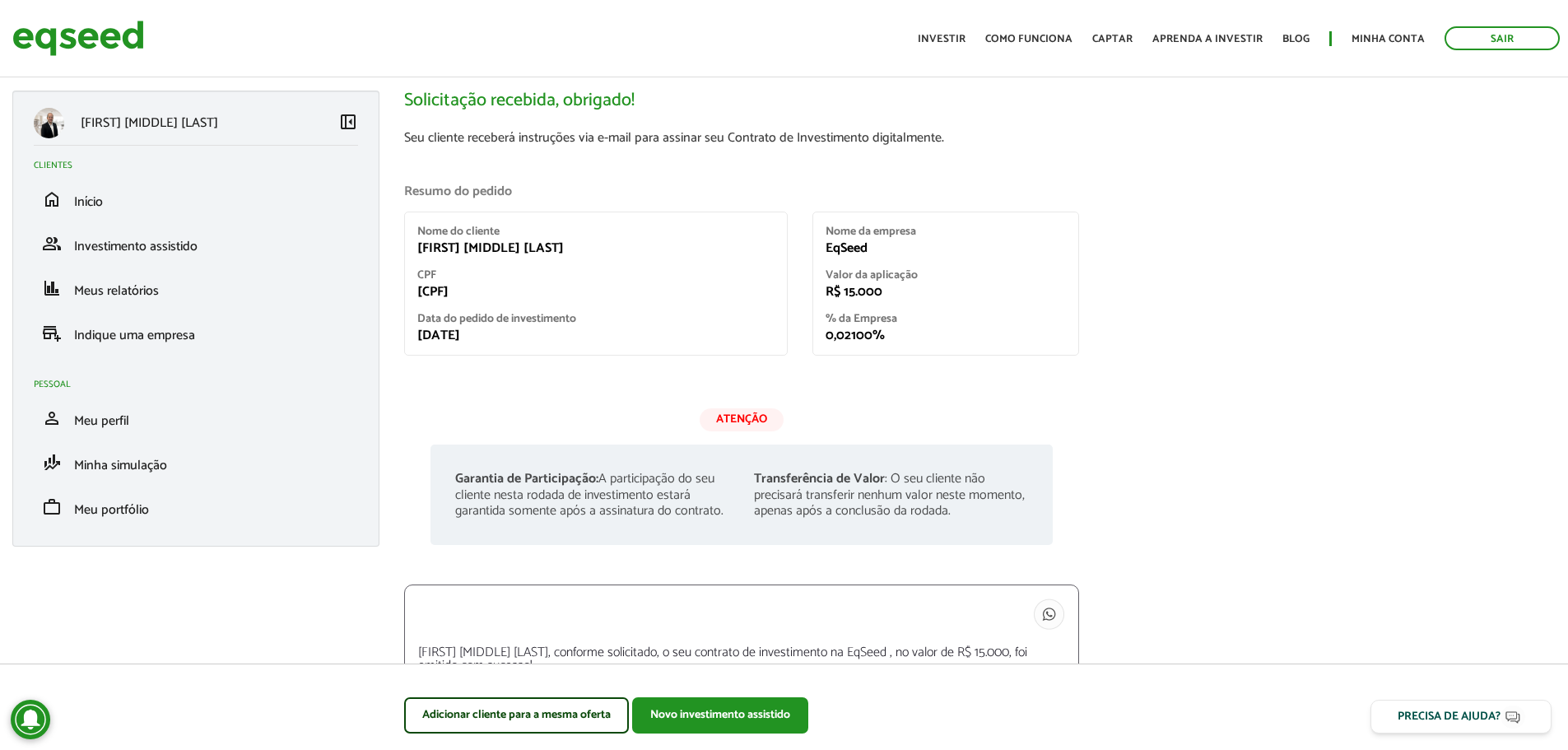 scroll, scrollTop: 0, scrollLeft: 0, axis: both 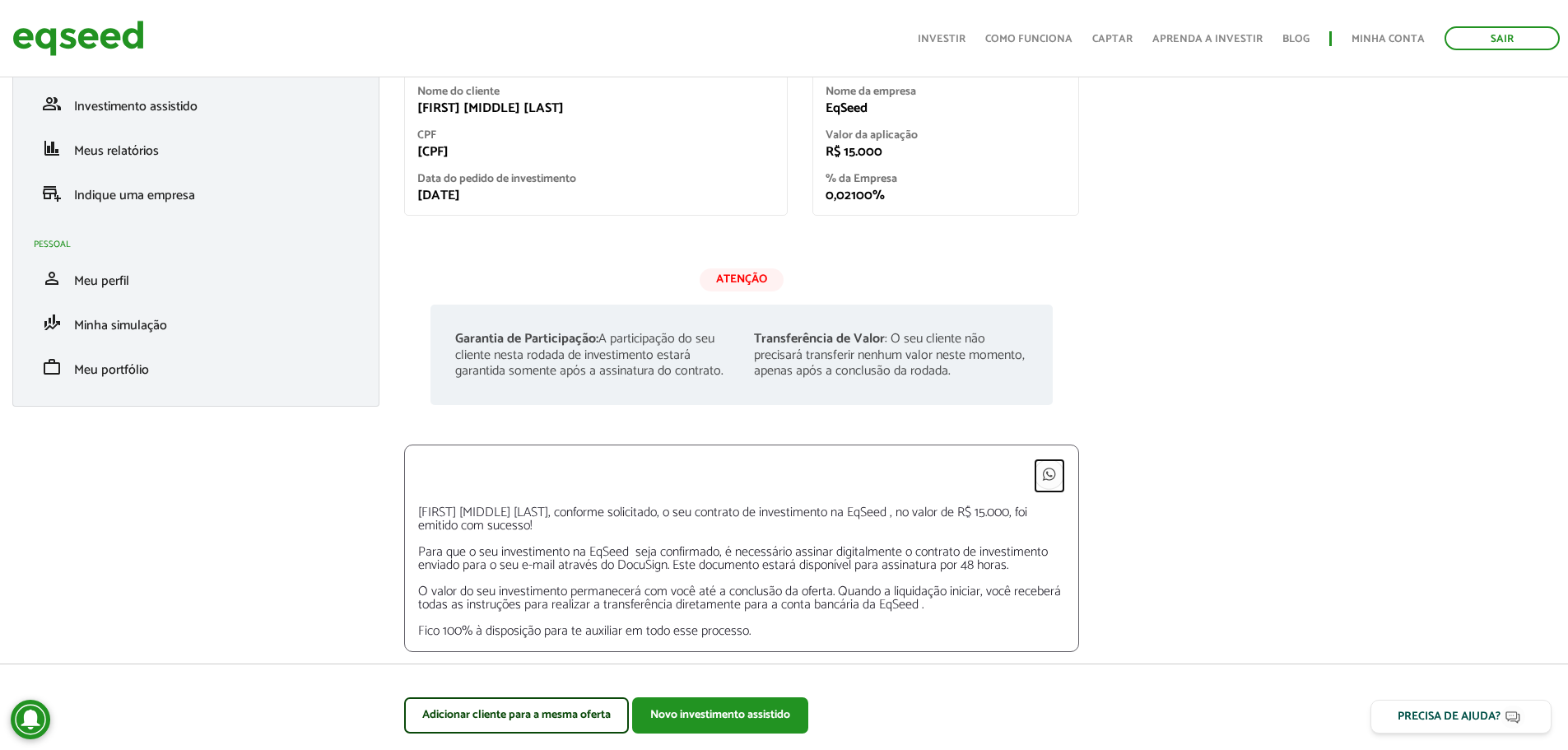 click at bounding box center [1049, 474] 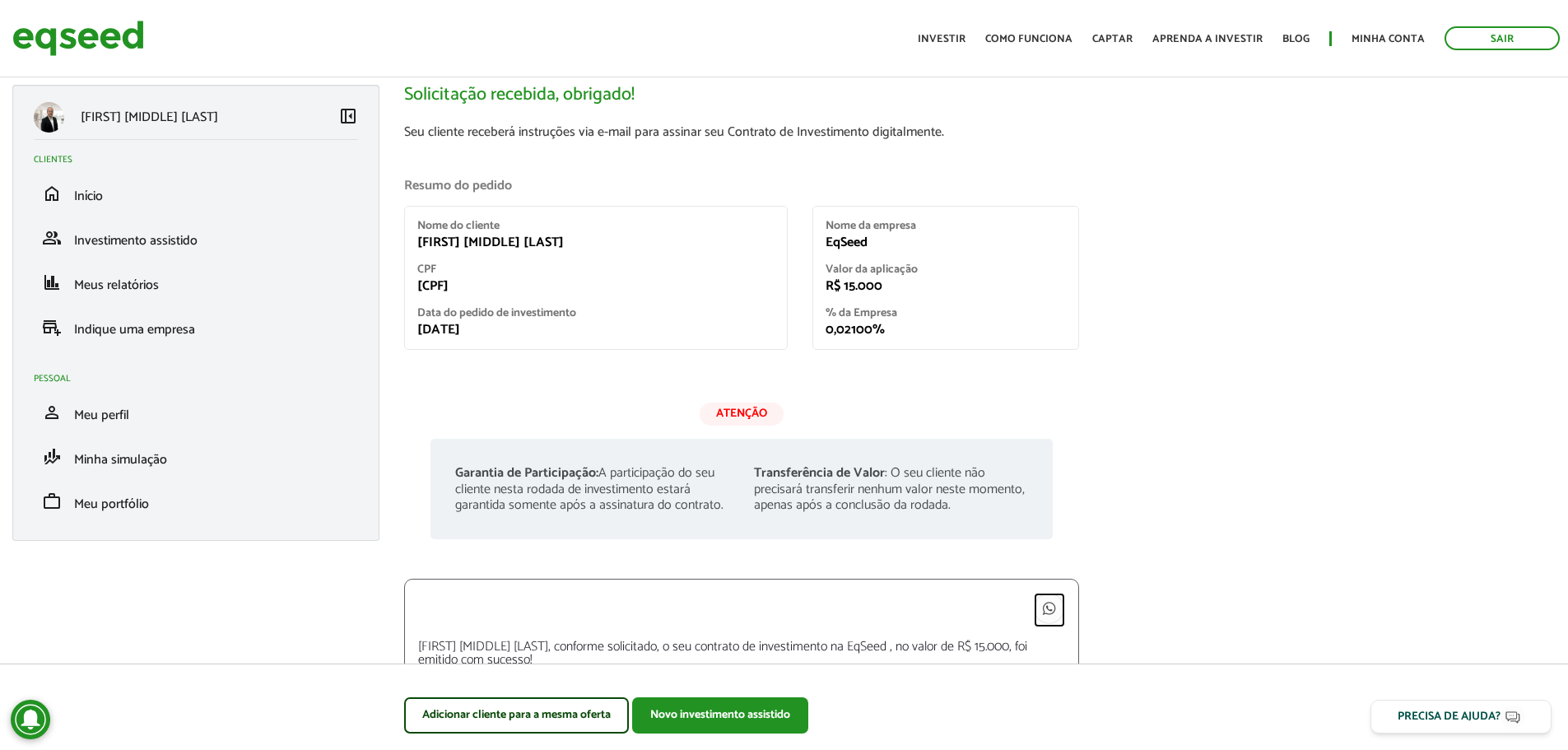 scroll, scrollTop: 0, scrollLeft: 0, axis: both 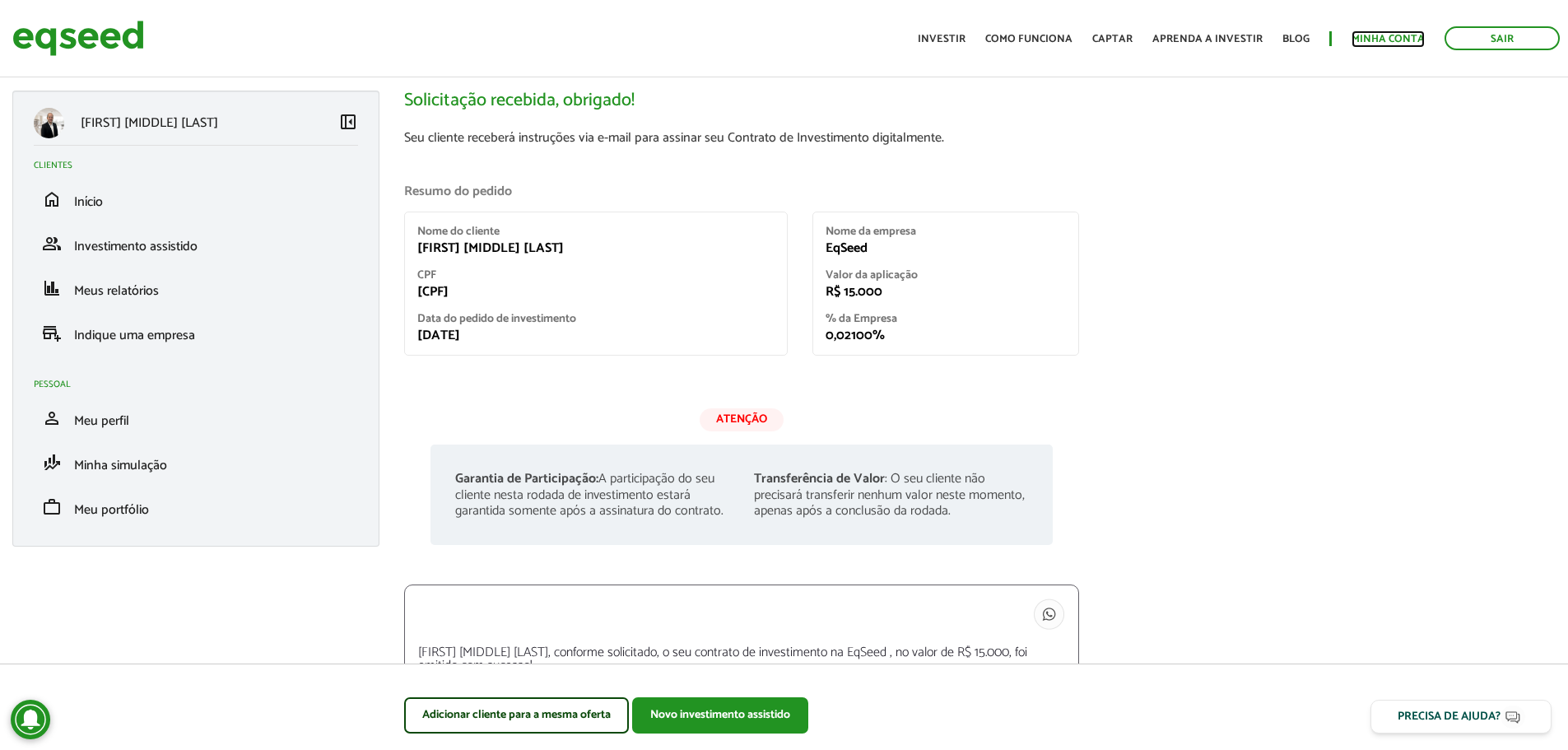 click on "Minha conta" at bounding box center [1388, 39] 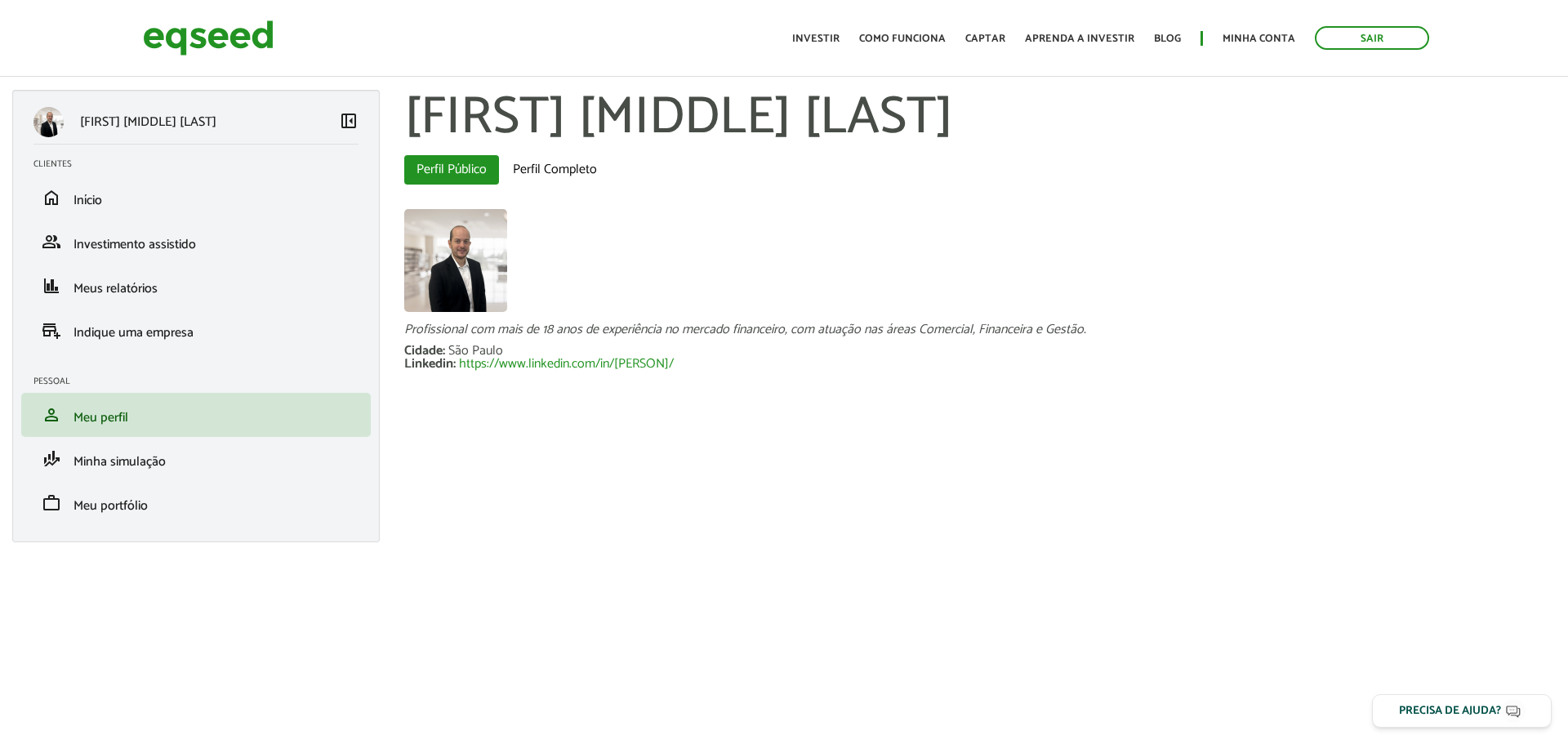 scroll, scrollTop: 0, scrollLeft: 0, axis: both 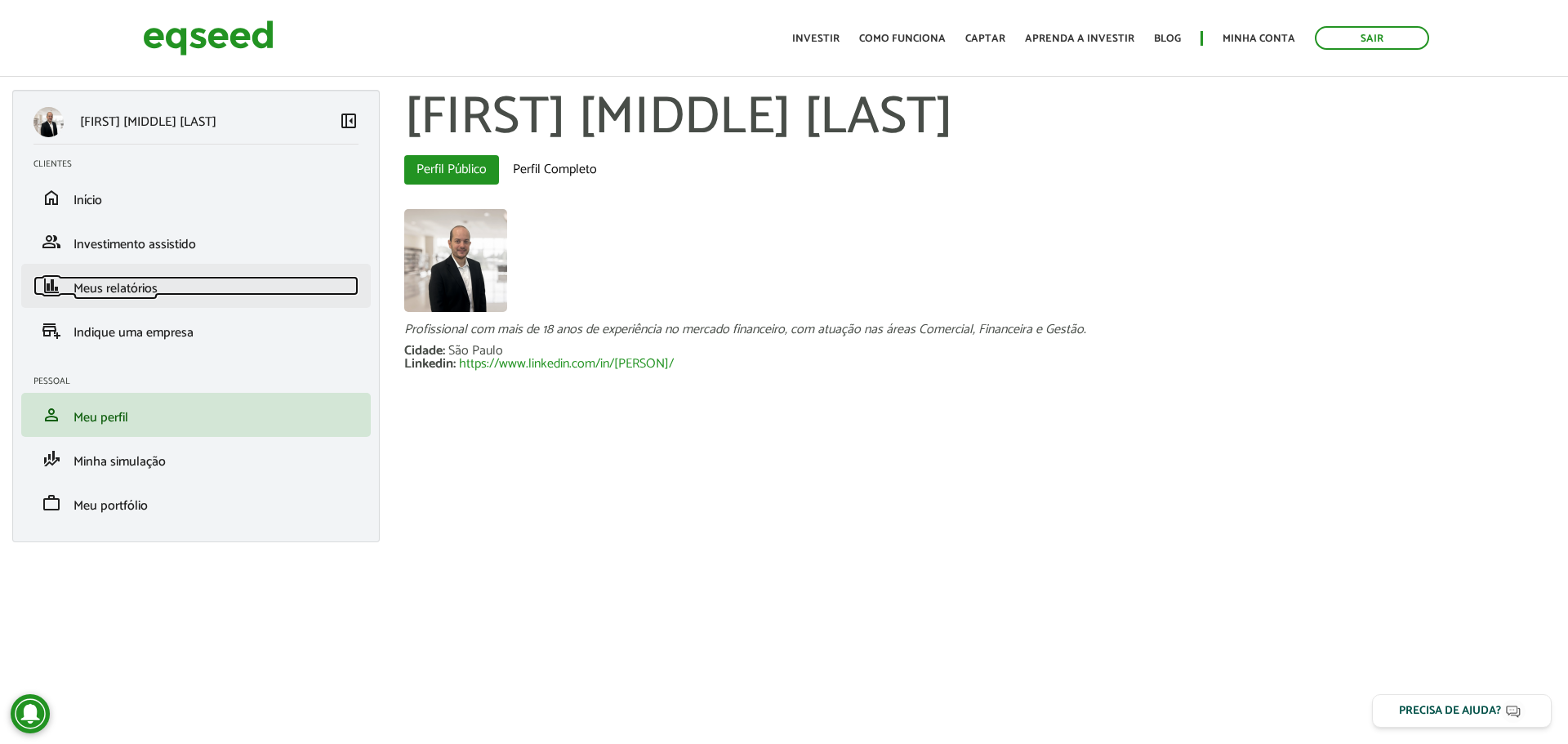 click on "Meus relatórios" at bounding box center (115, 288) 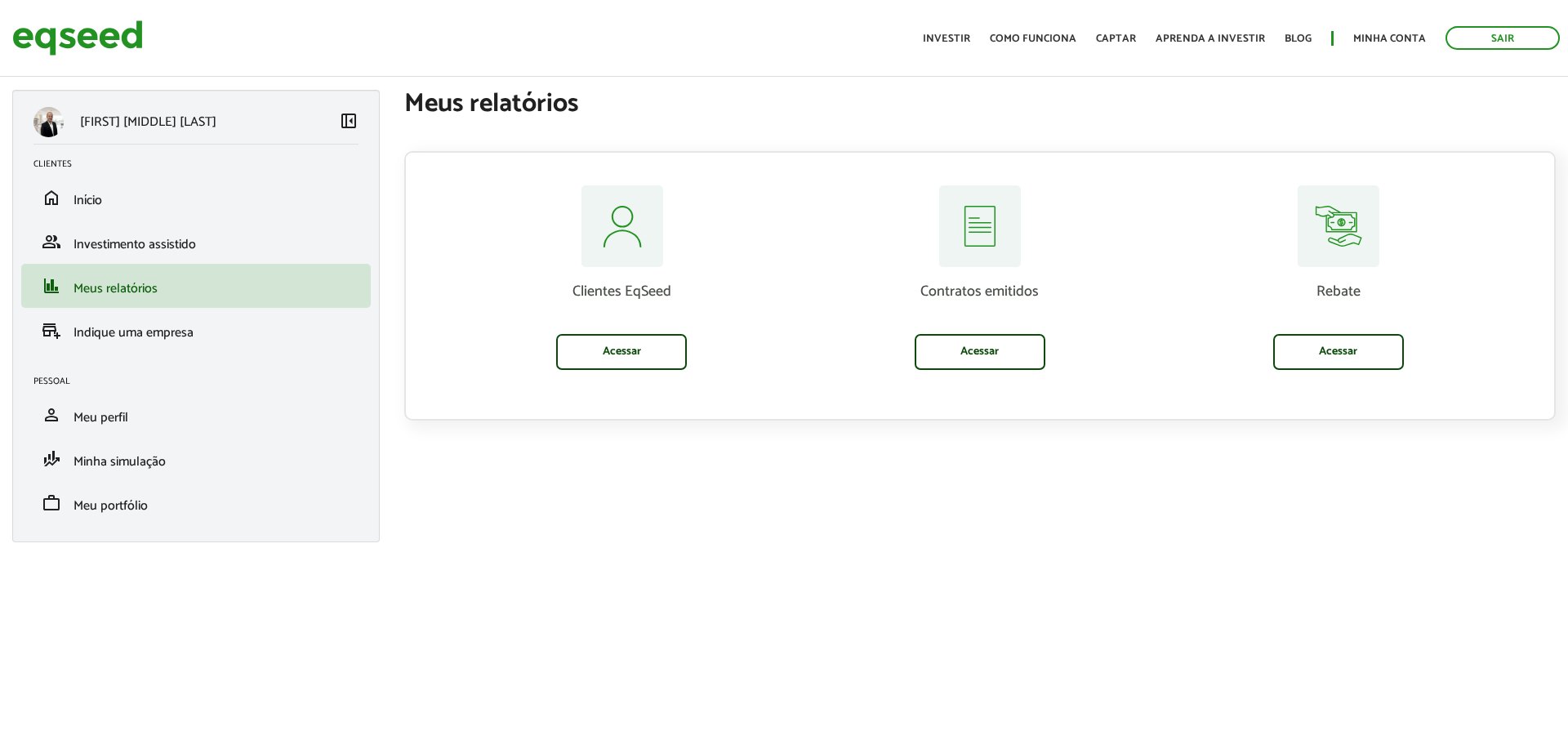 scroll, scrollTop: 0, scrollLeft: 0, axis: both 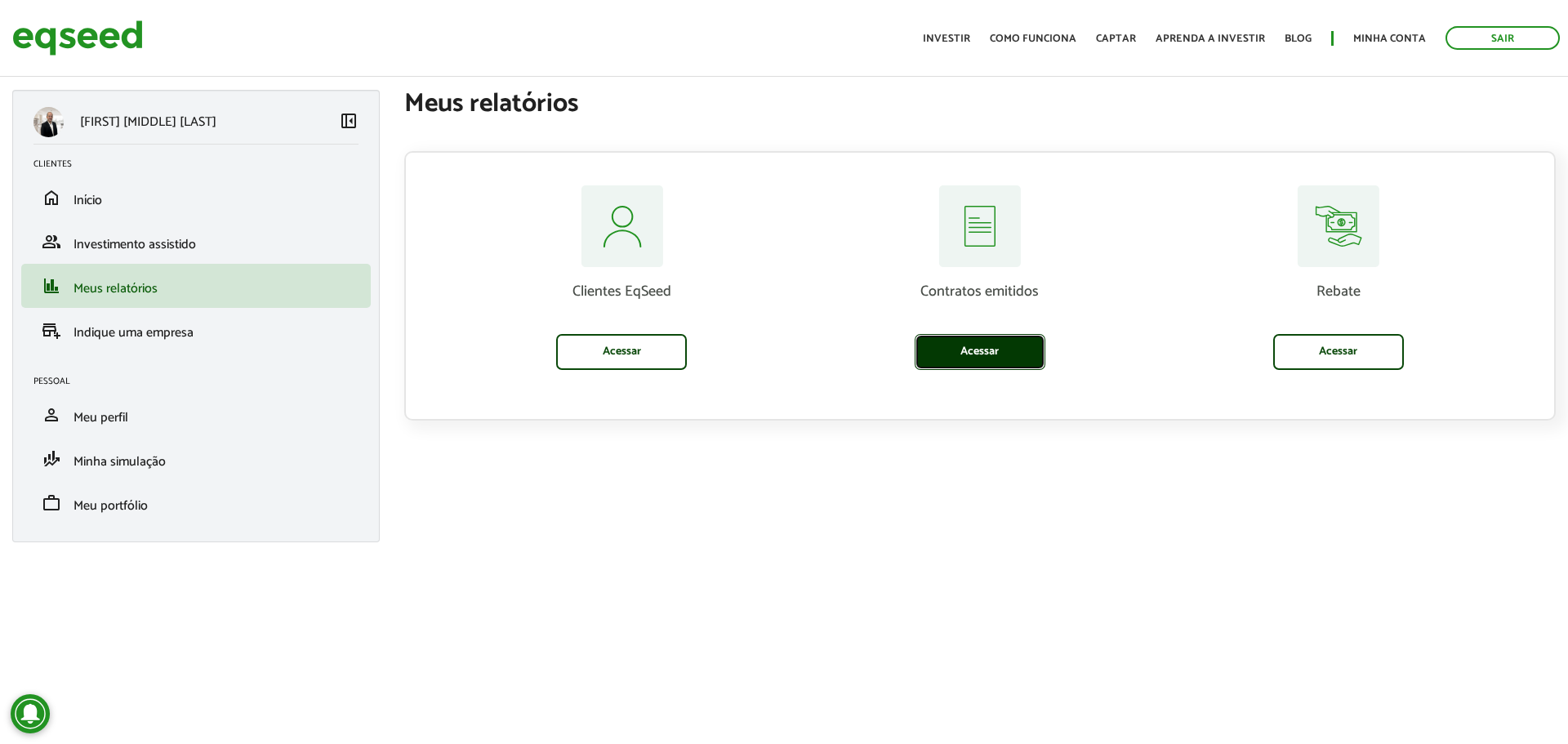 click on "Acessar" at bounding box center [980, 352] 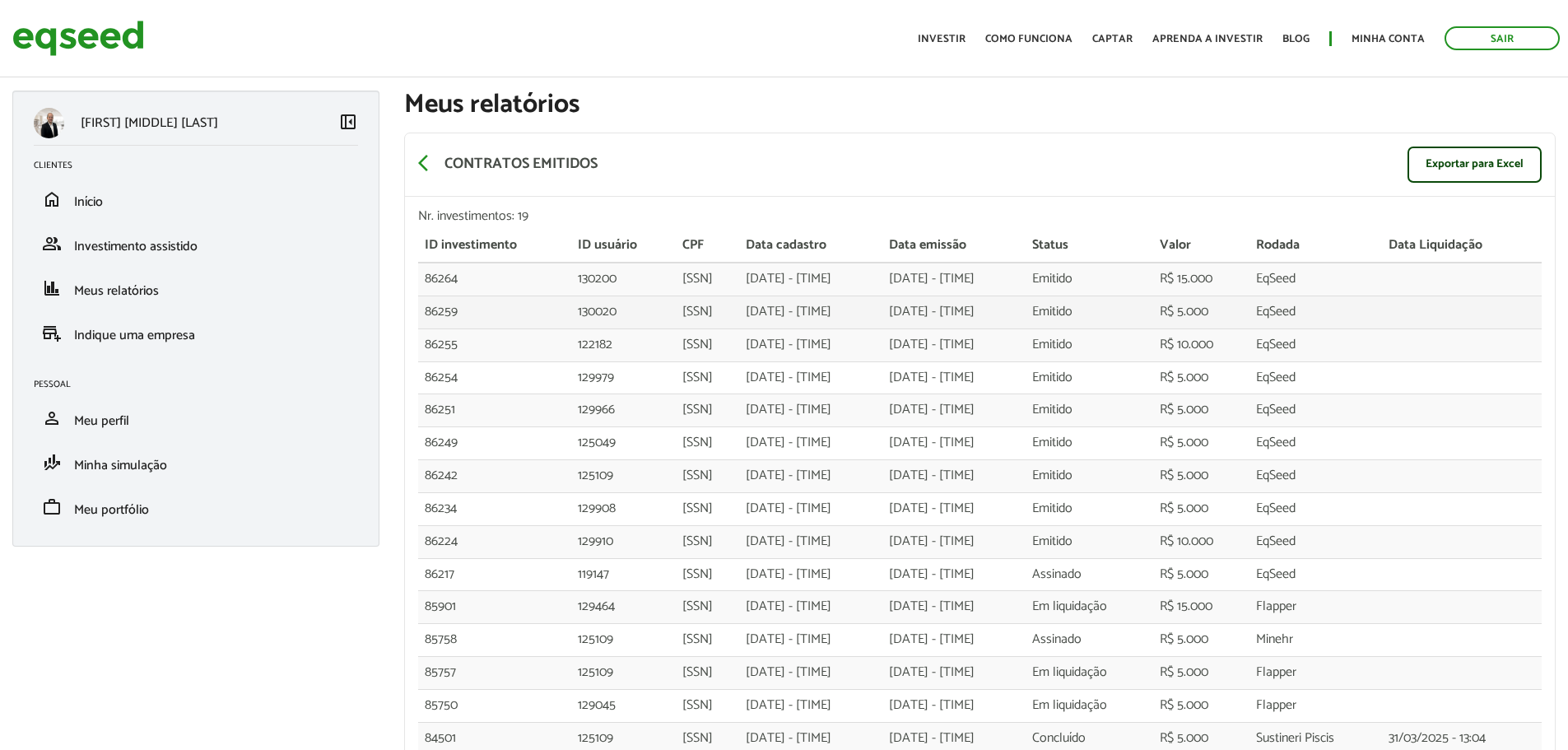 scroll, scrollTop: 0, scrollLeft: 0, axis: both 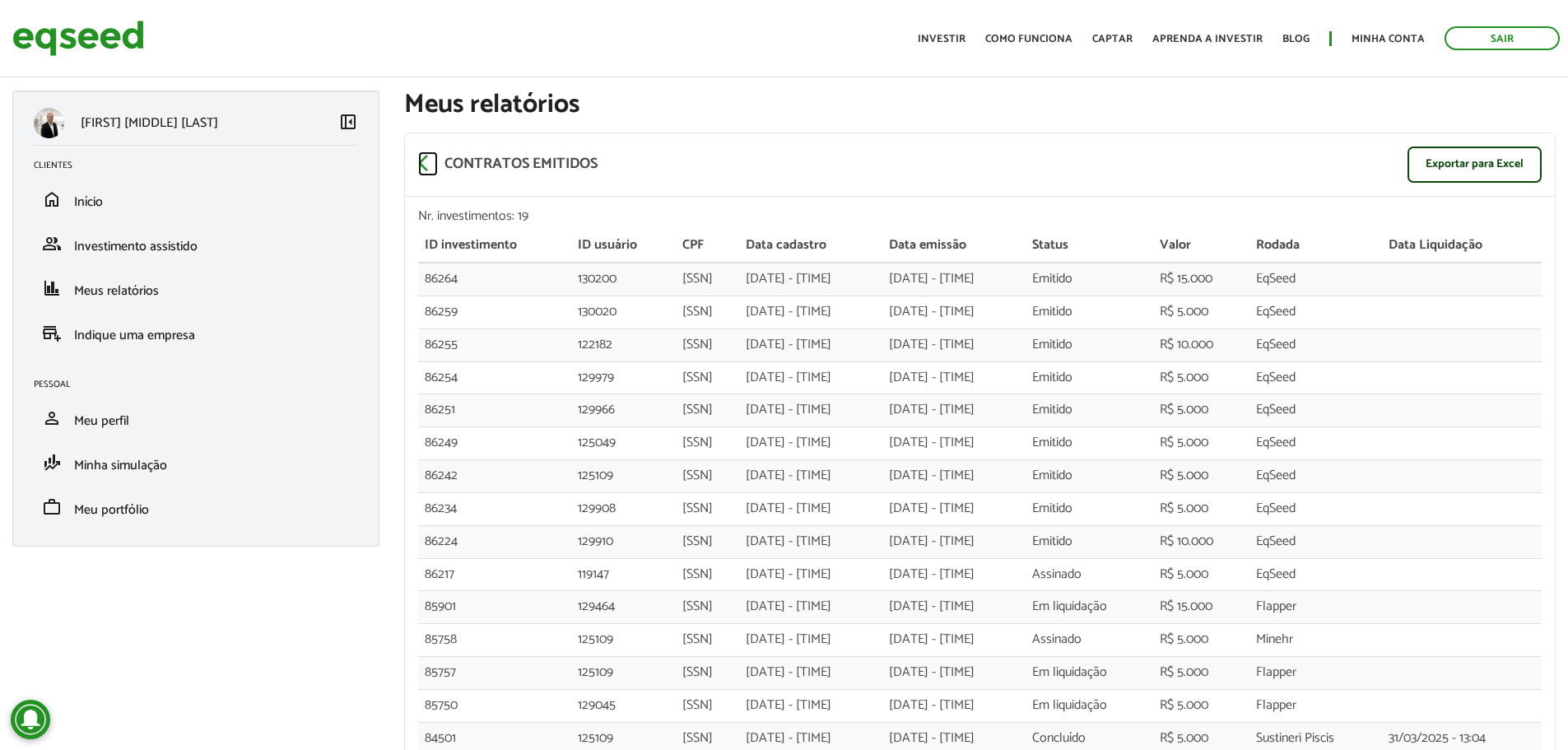 click on "arrow_back_ios" at bounding box center (428, 163) 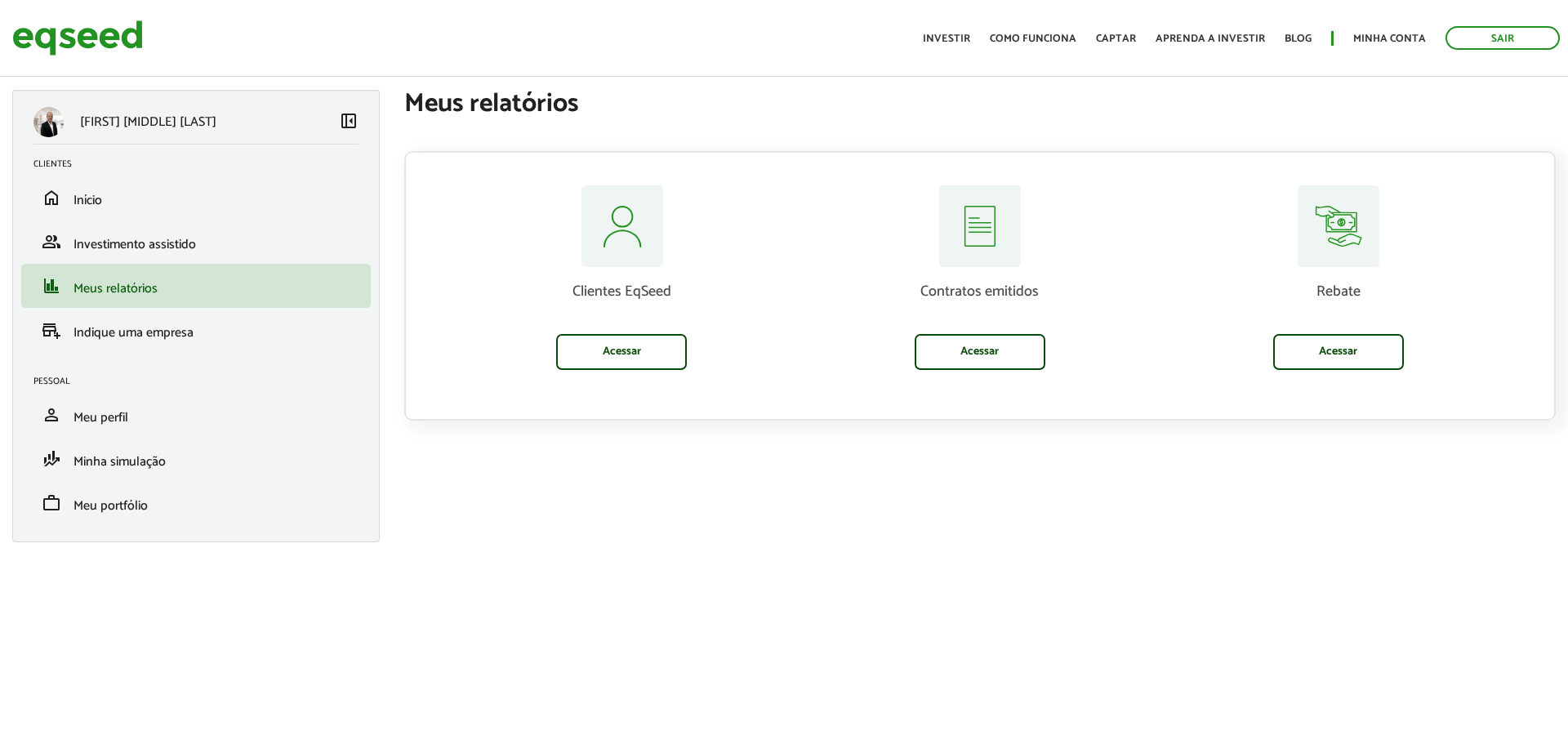 scroll, scrollTop: 0, scrollLeft: 0, axis: both 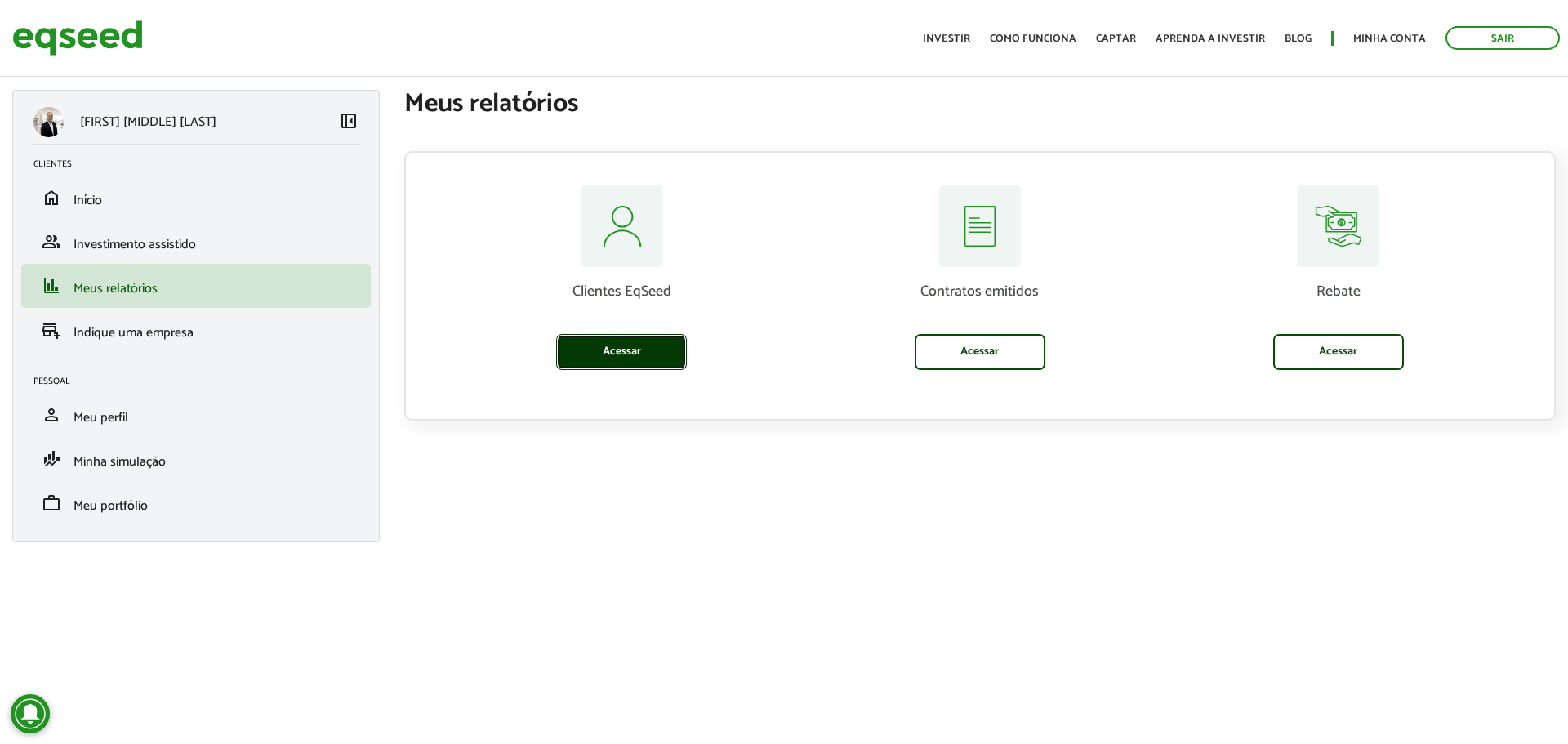 click on "Acessar" at bounding box center (621, 352) 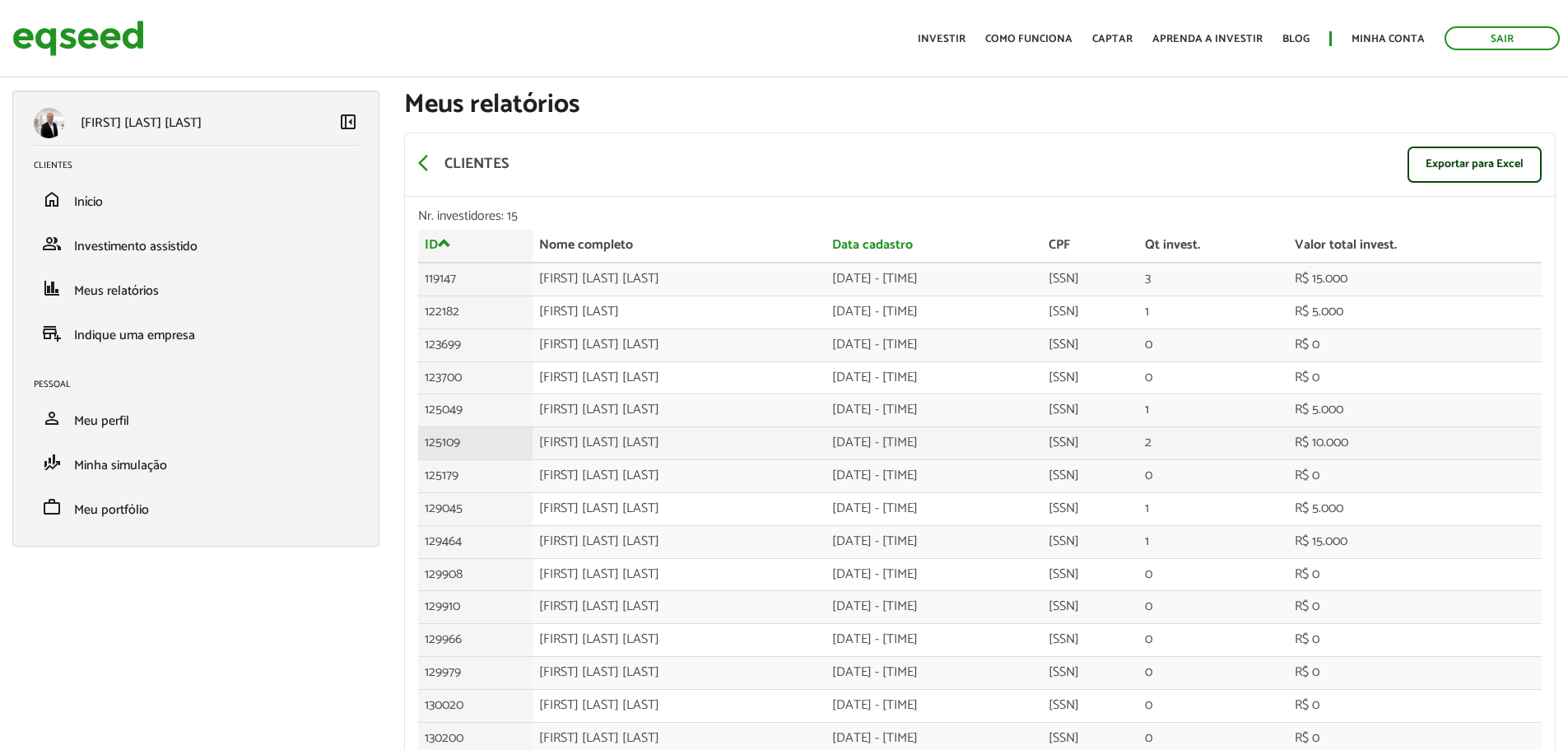 scroll, scrollTop: 0, scrollLeft: 0, axis: both 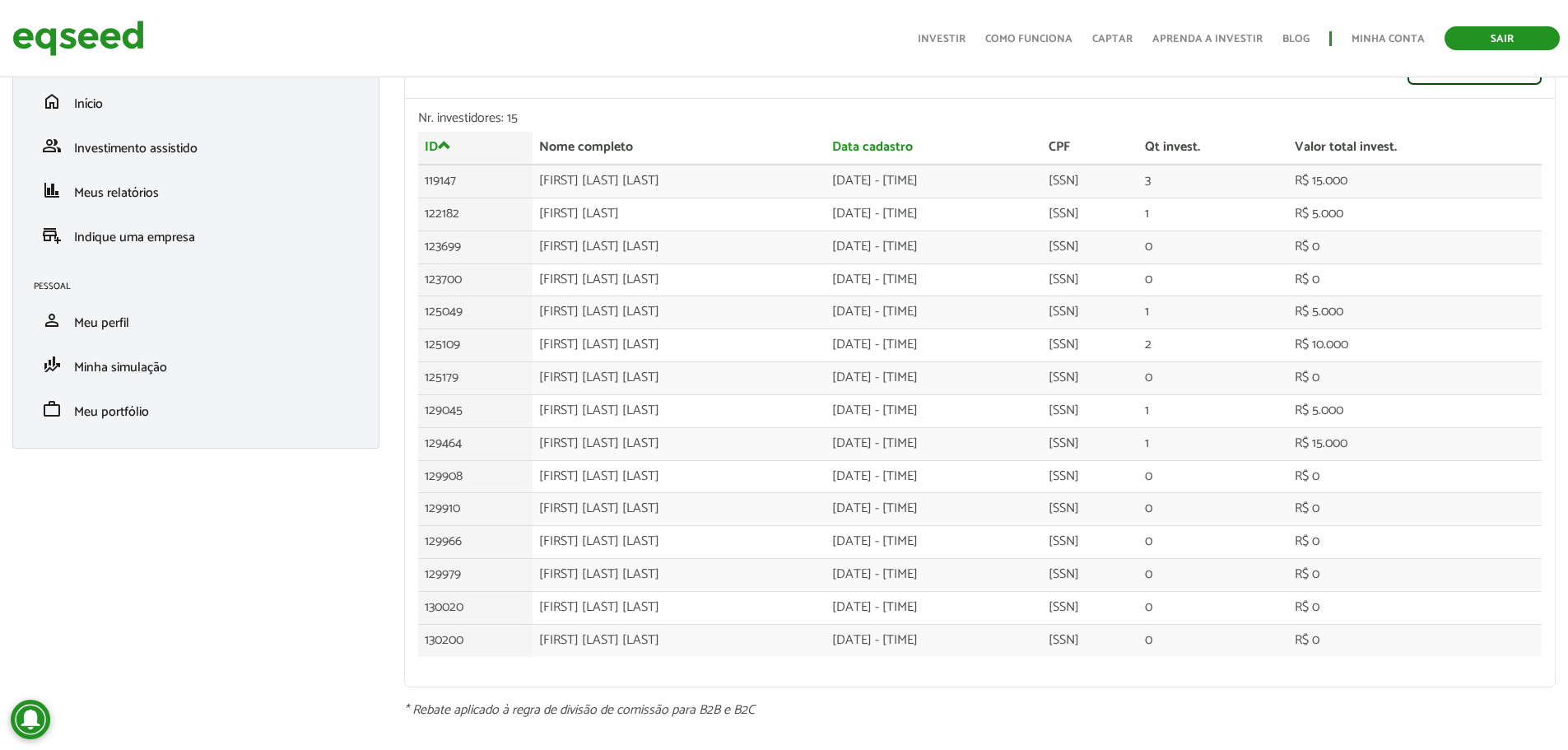 click on "Sair" at bounding box center [1502, 38] 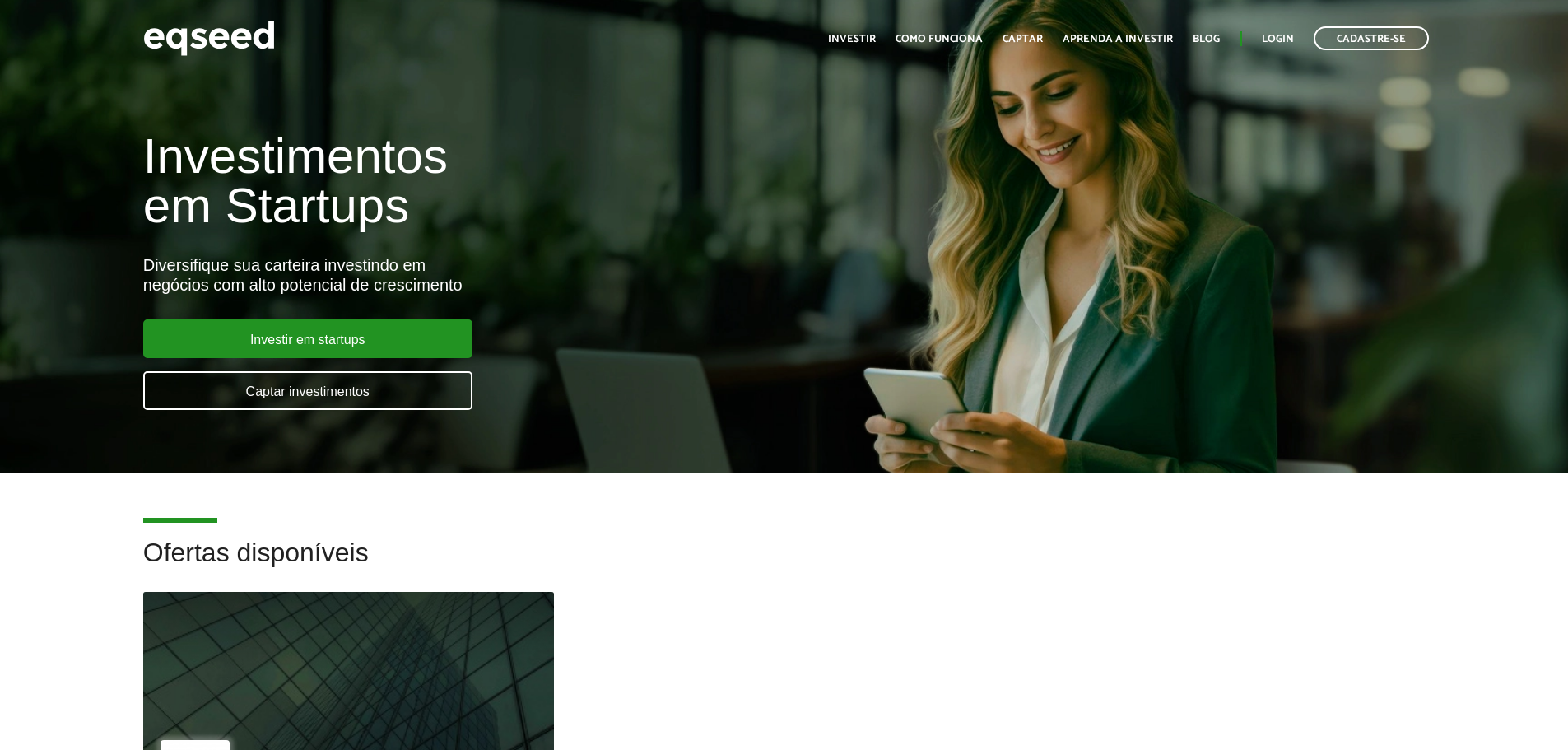 scroll, scrollTop: 0, scrollLeft: 0, axis: both 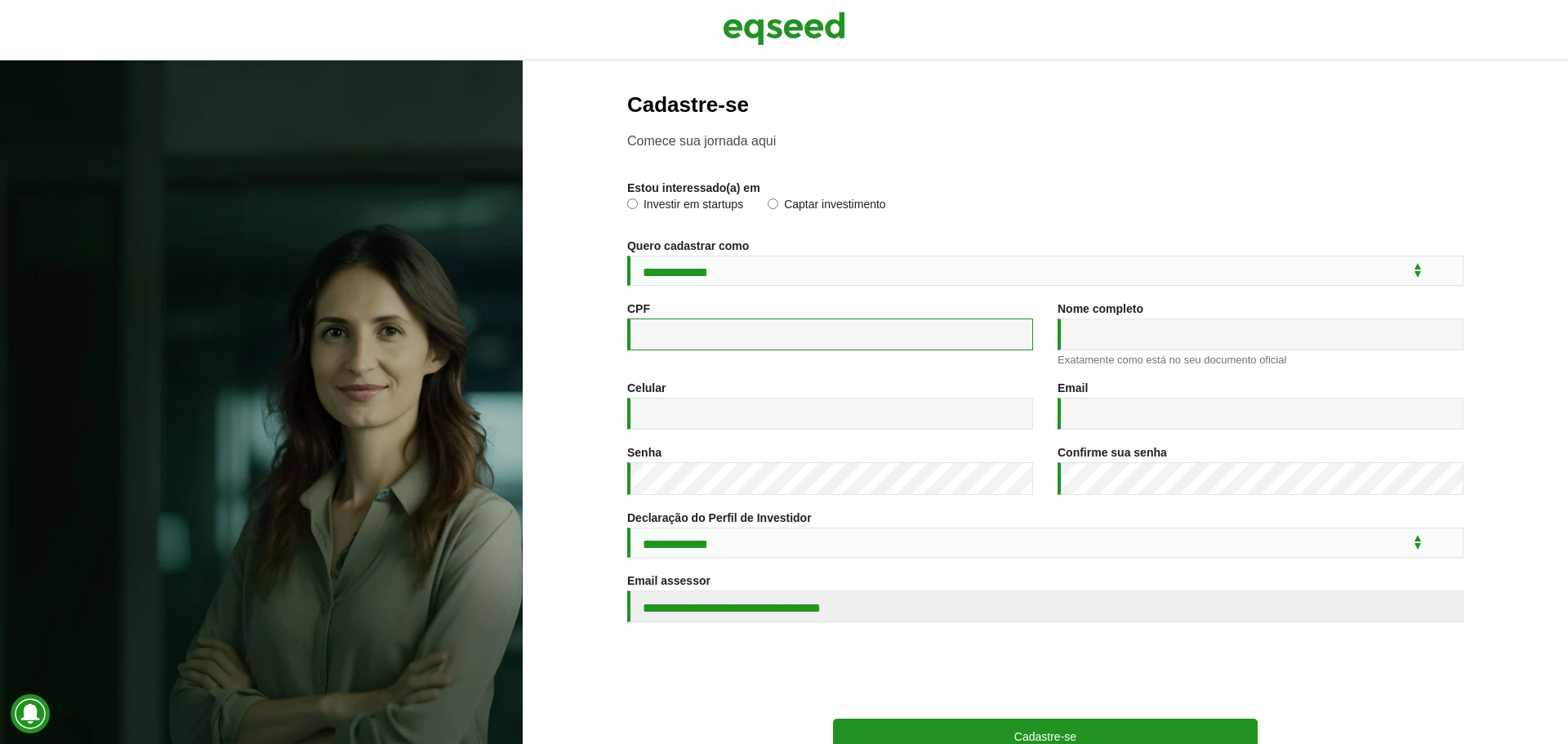 click on "CPF  *" at bounding box center [830, 334] 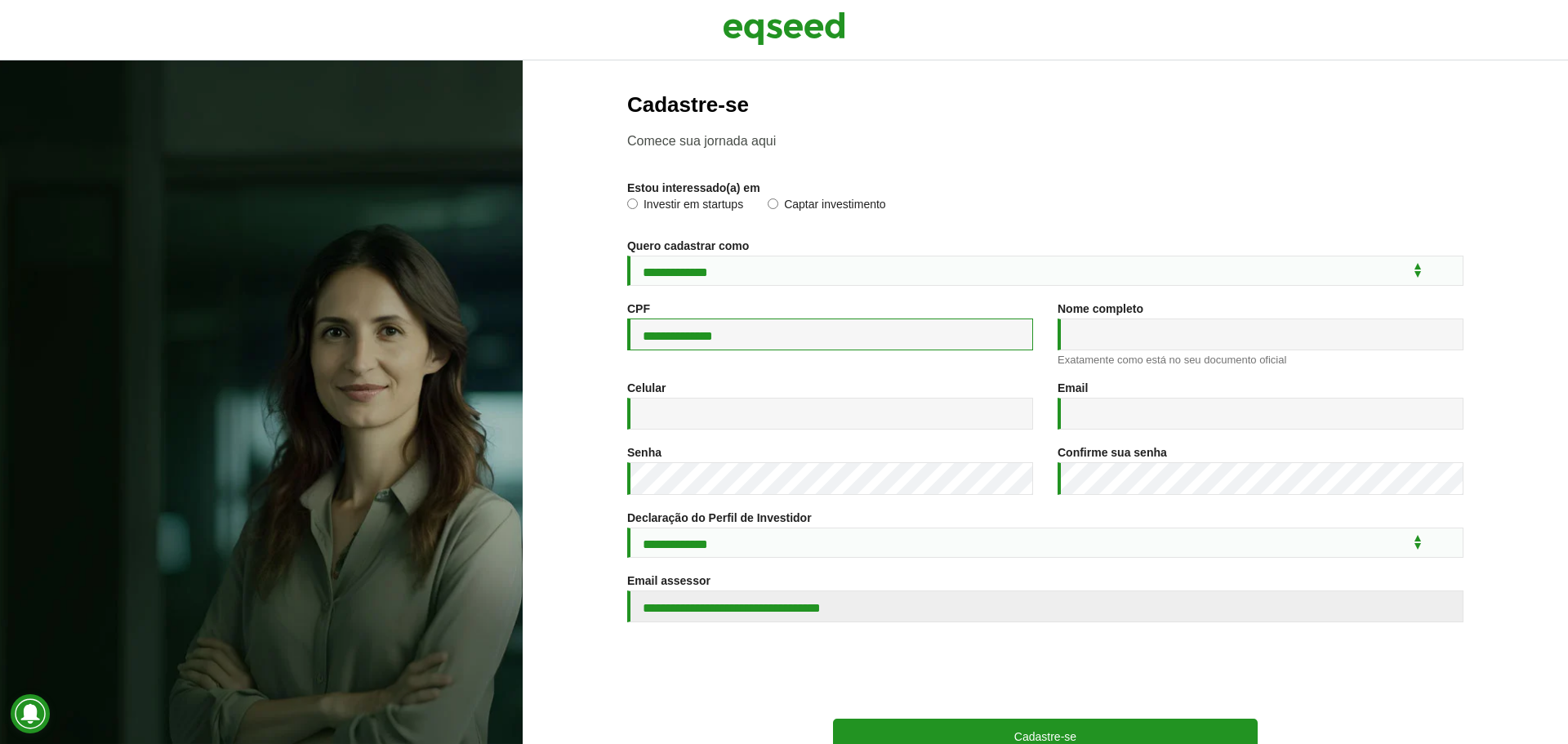 type on "**********" 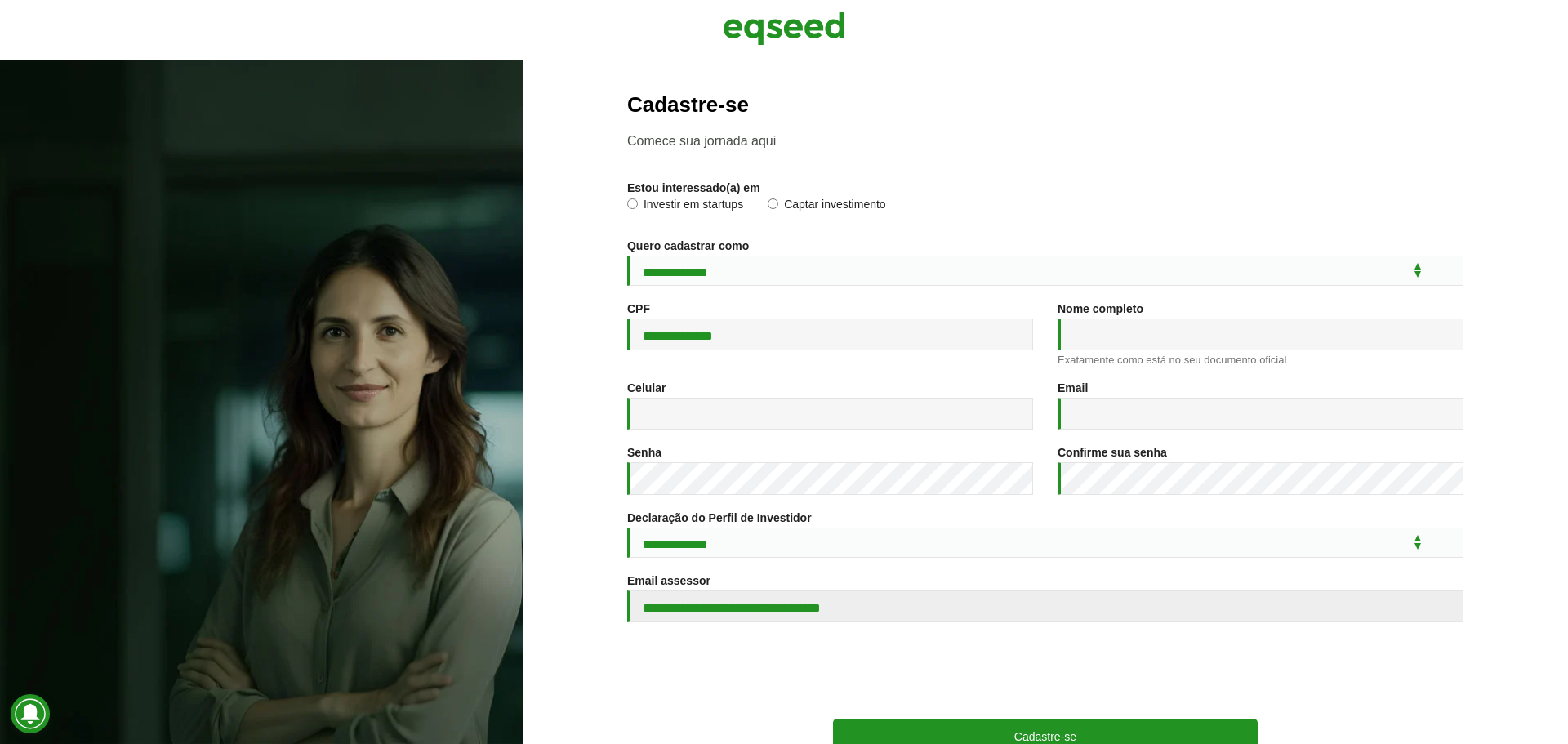 click on "Nome completo  *
Exatamente como está no seu documento oficial" at bounding box center (1260, 333) 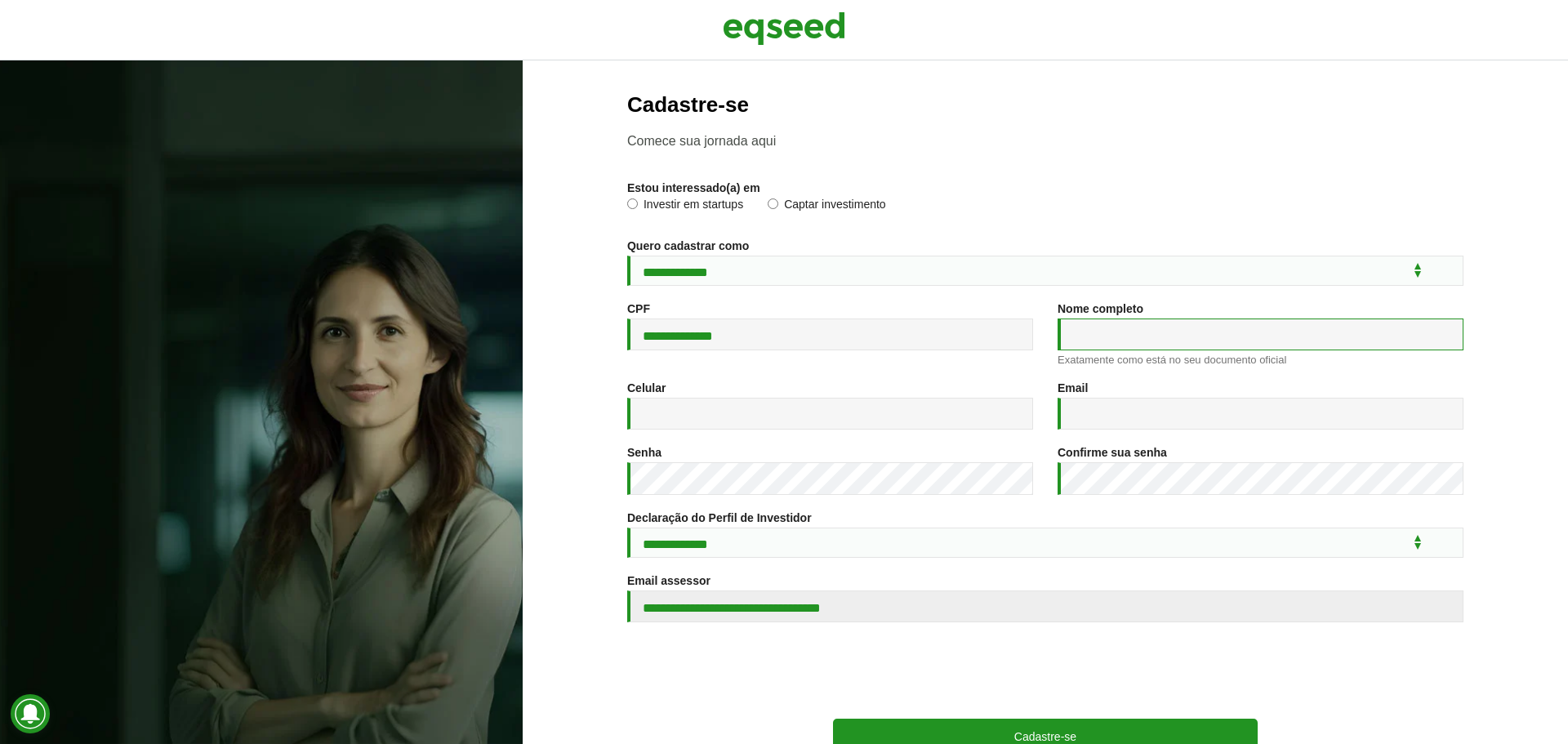 click on "Nome completo  *" at bounding box center (1260, 334) 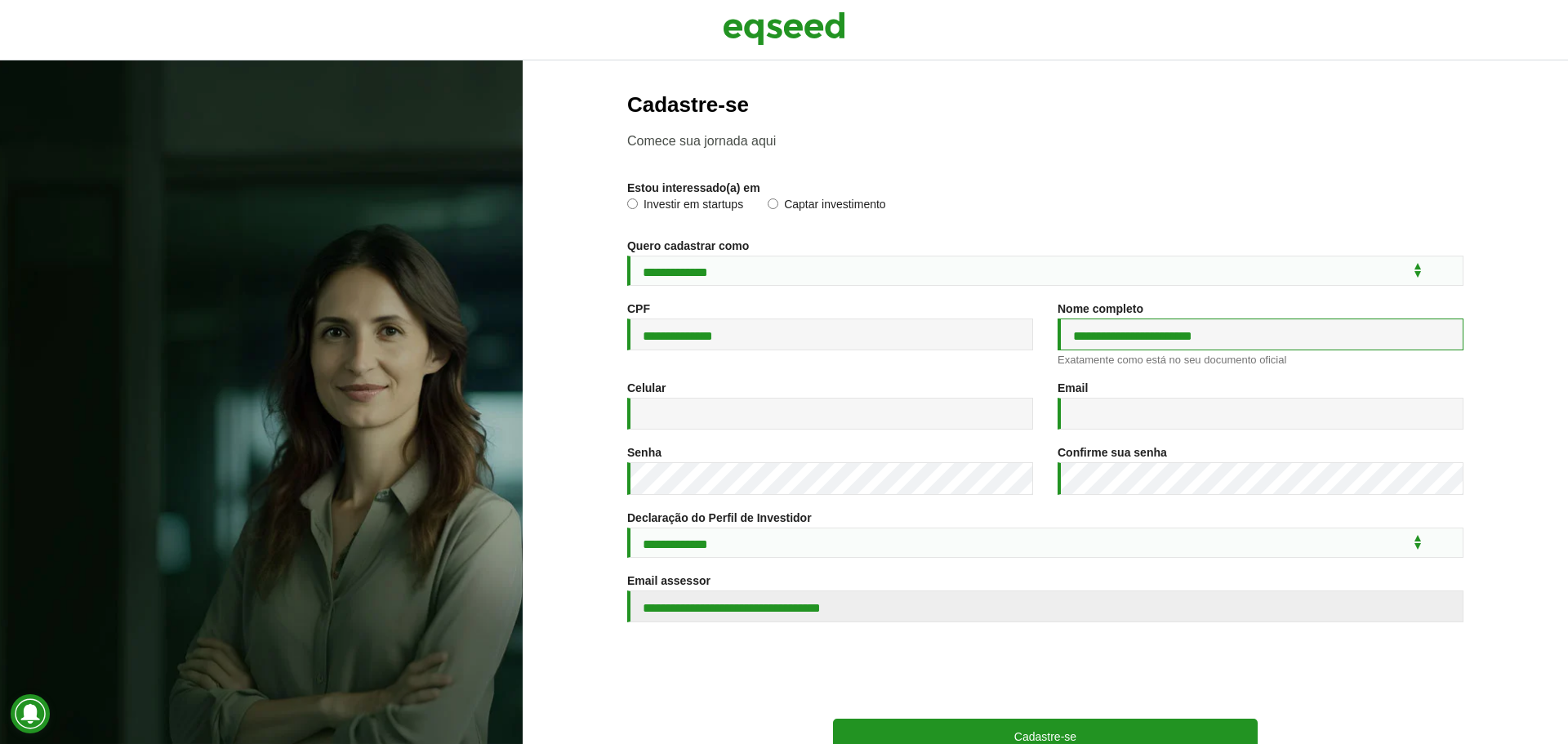 type on "**********" 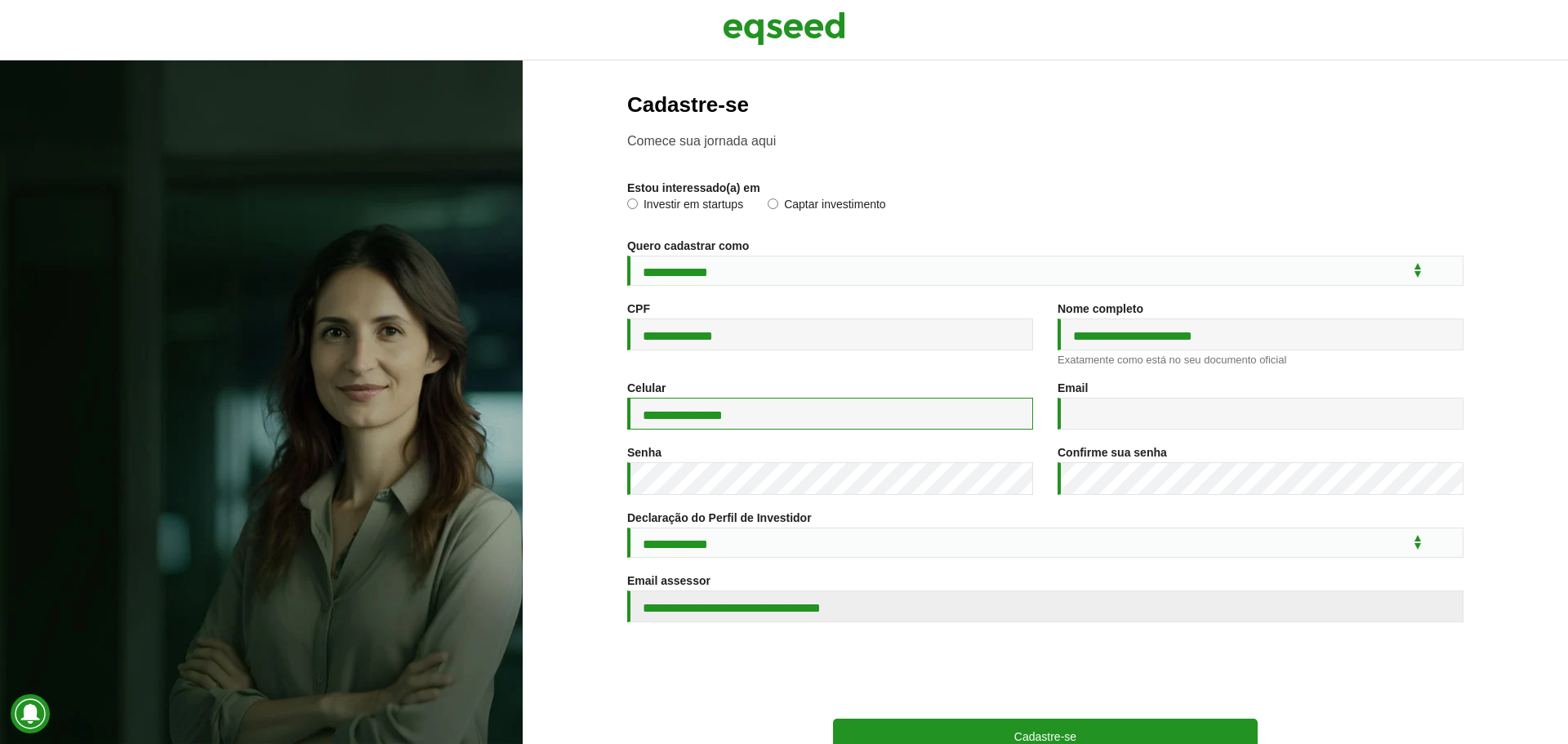 type on "**********" 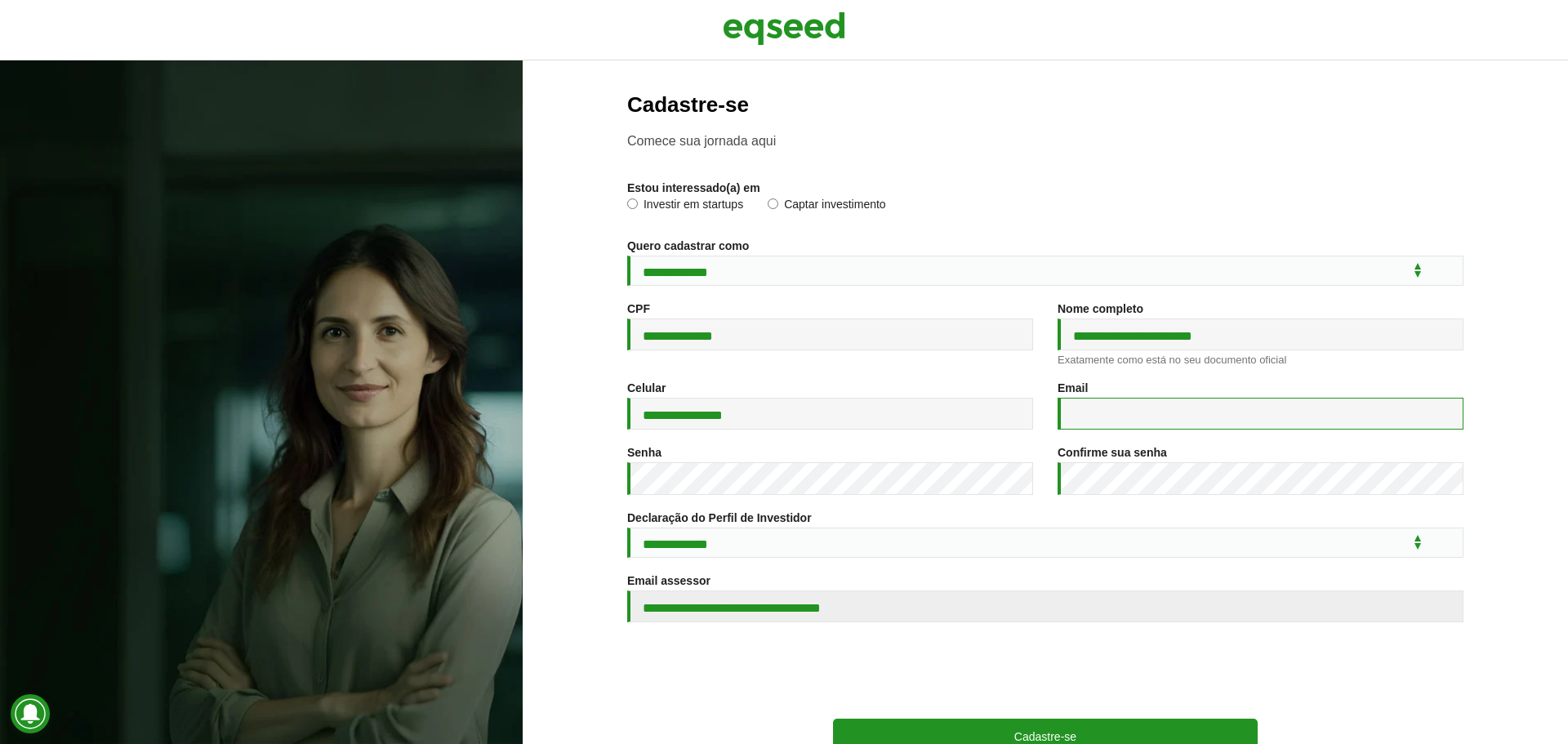 click on "Email  *" at bounding box center (1260, 413) 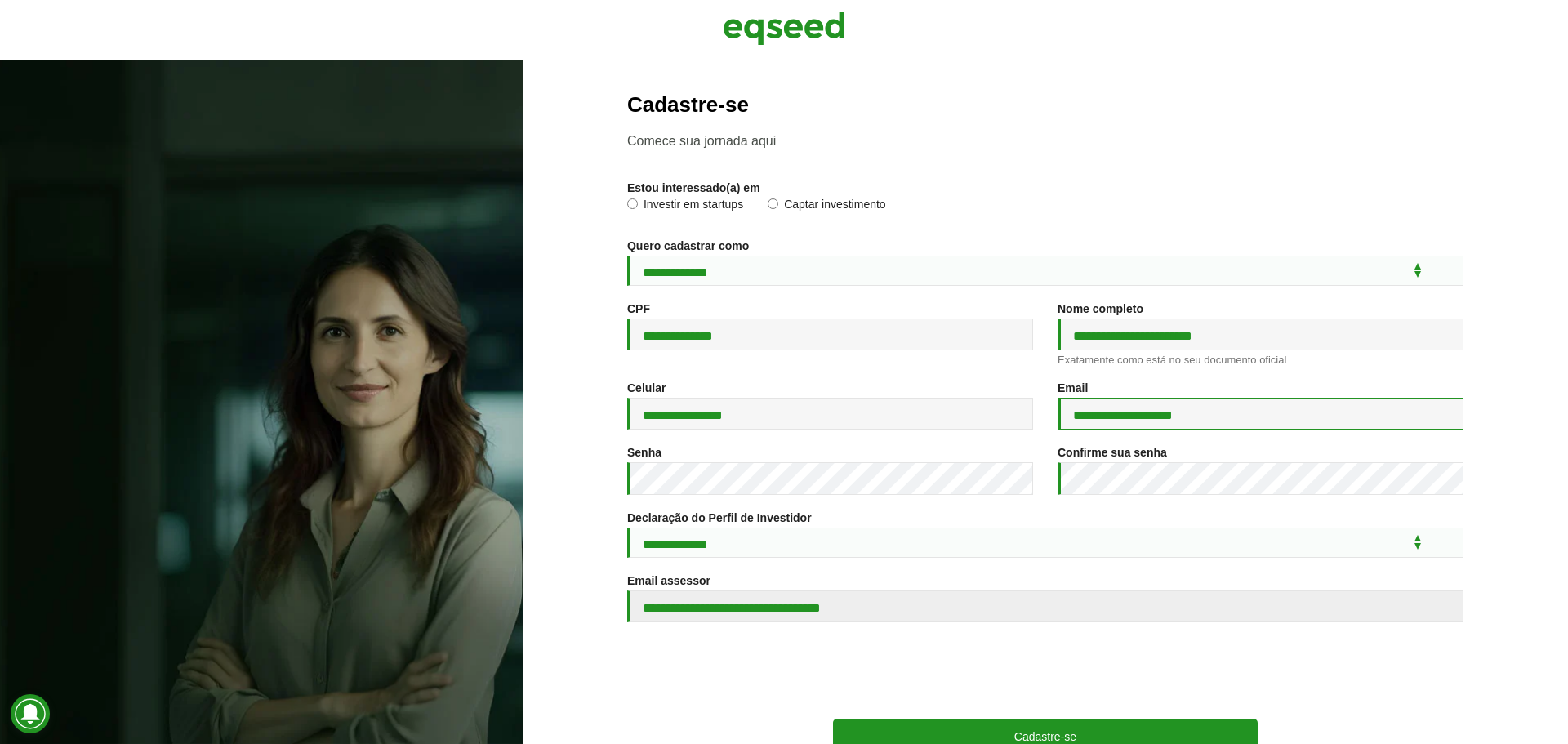 type on "**********" 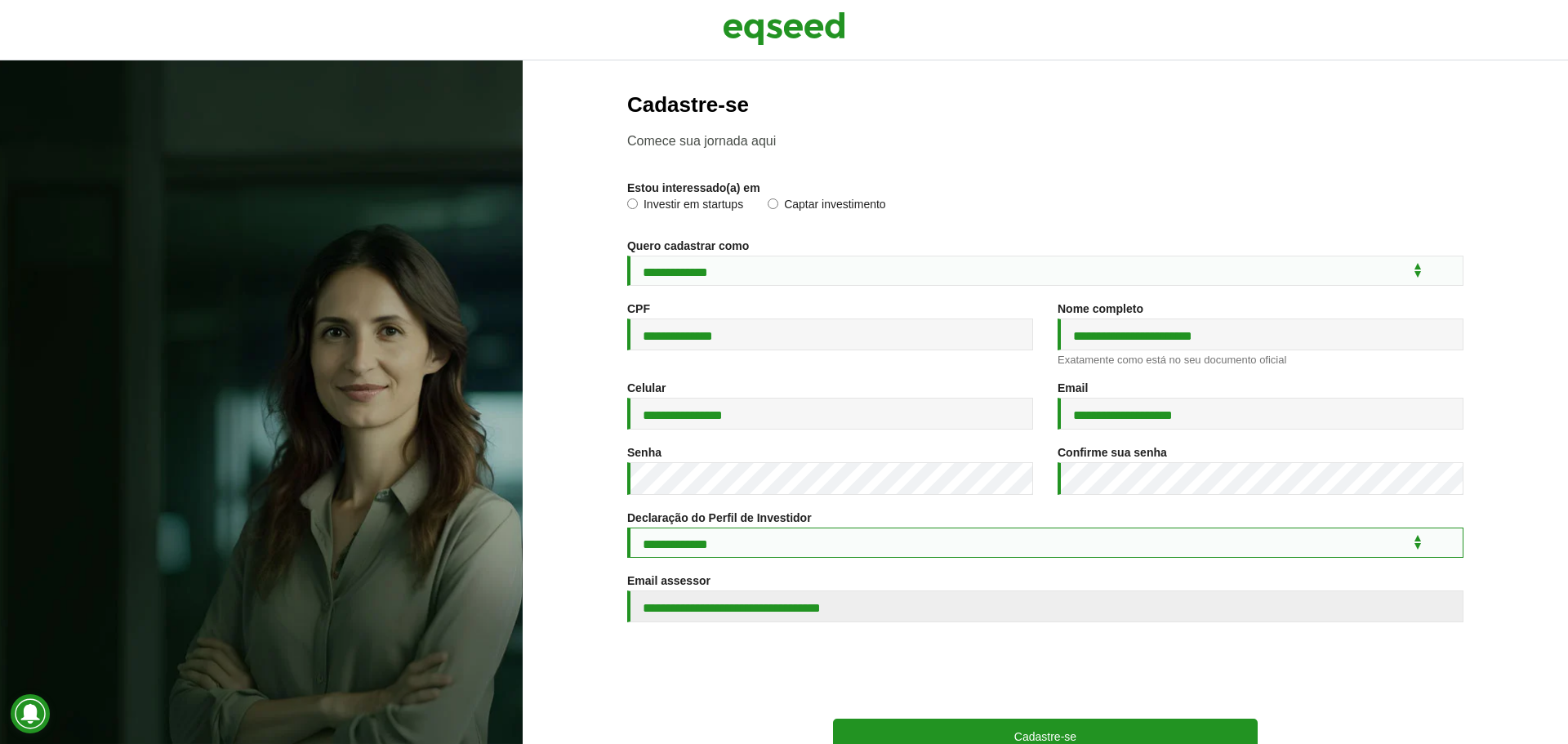 click on "**********" at bounding box center [1045, 542] 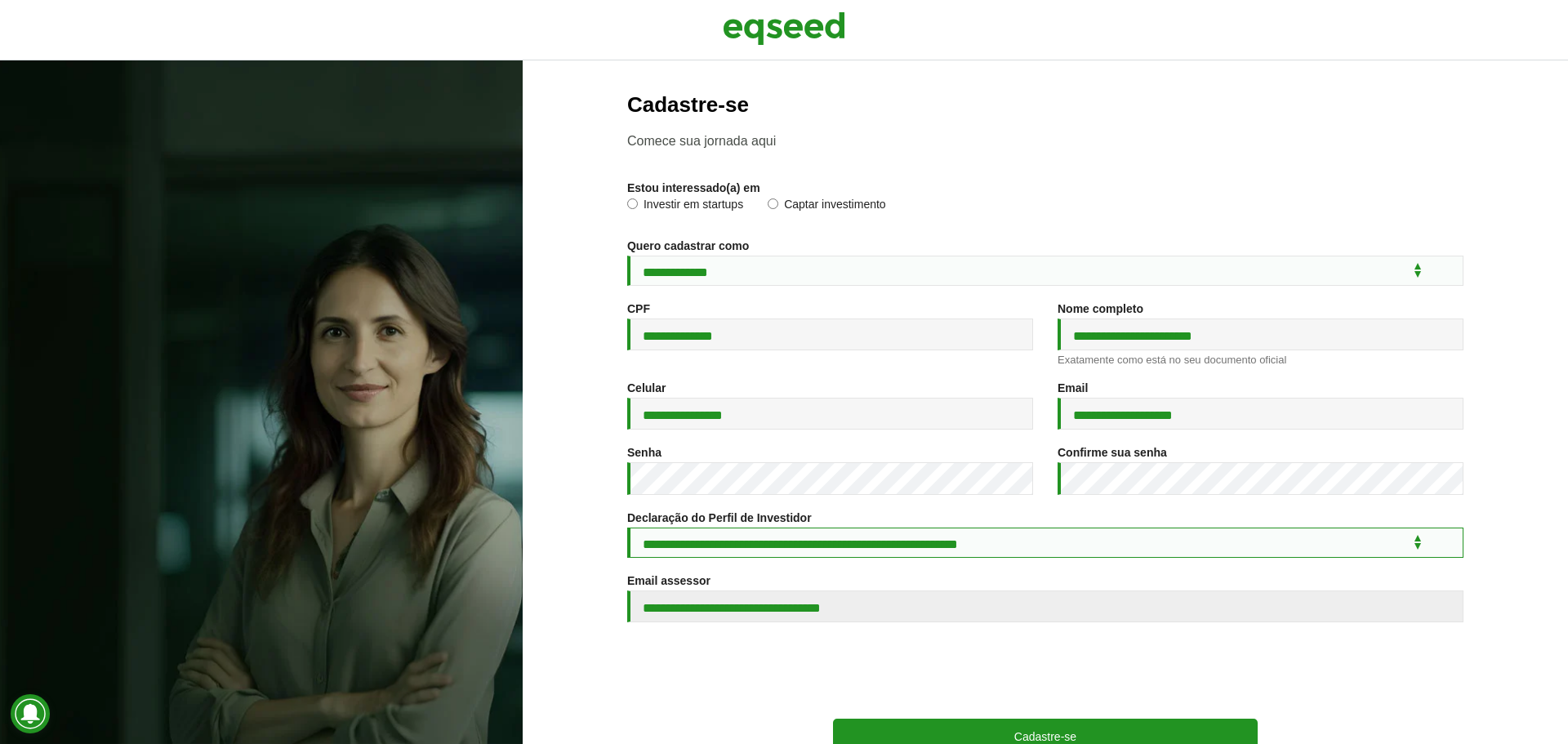 click on "**********" at bounding box center (1045, 542) 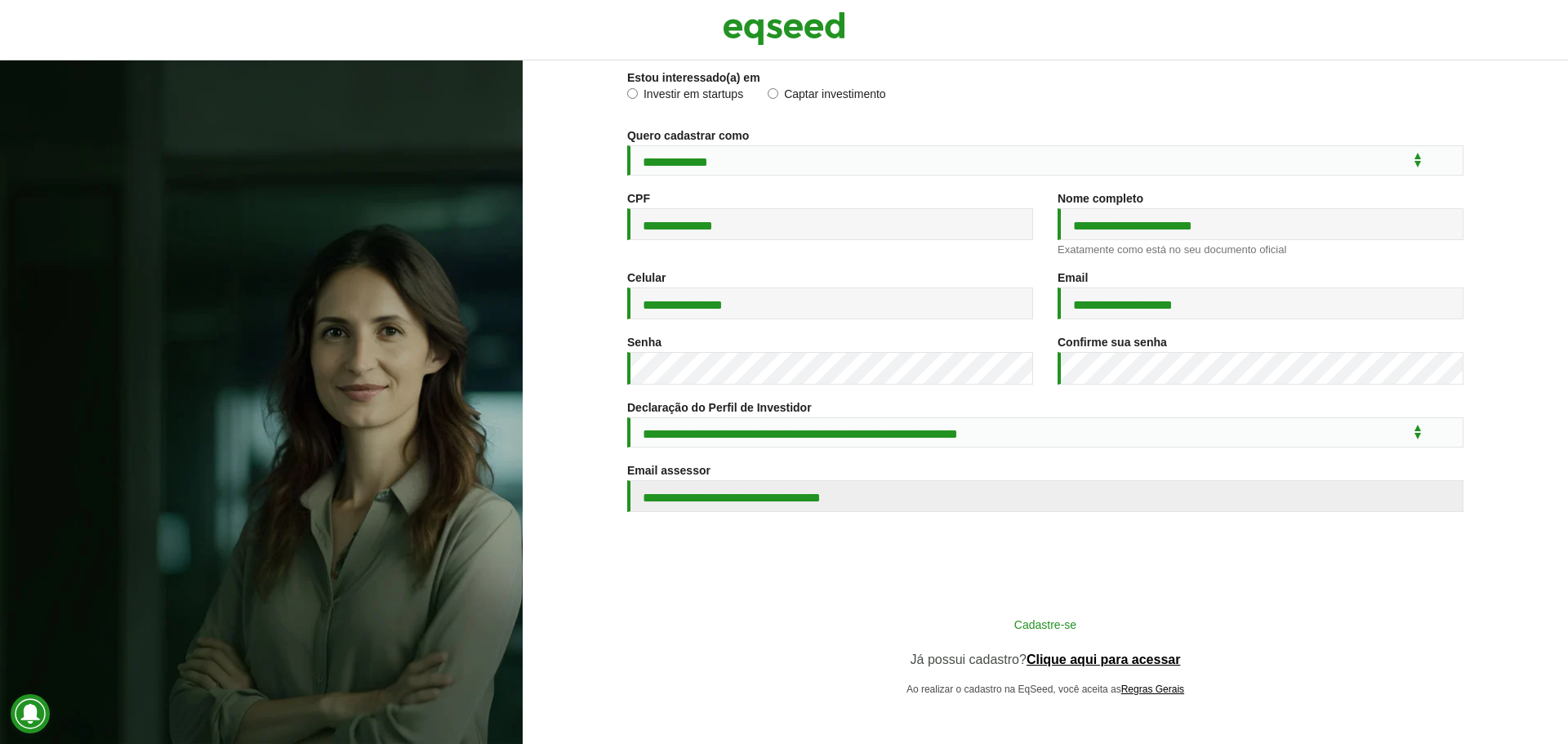 click on "Cadastre-se" at bounding box center [1045, 624] 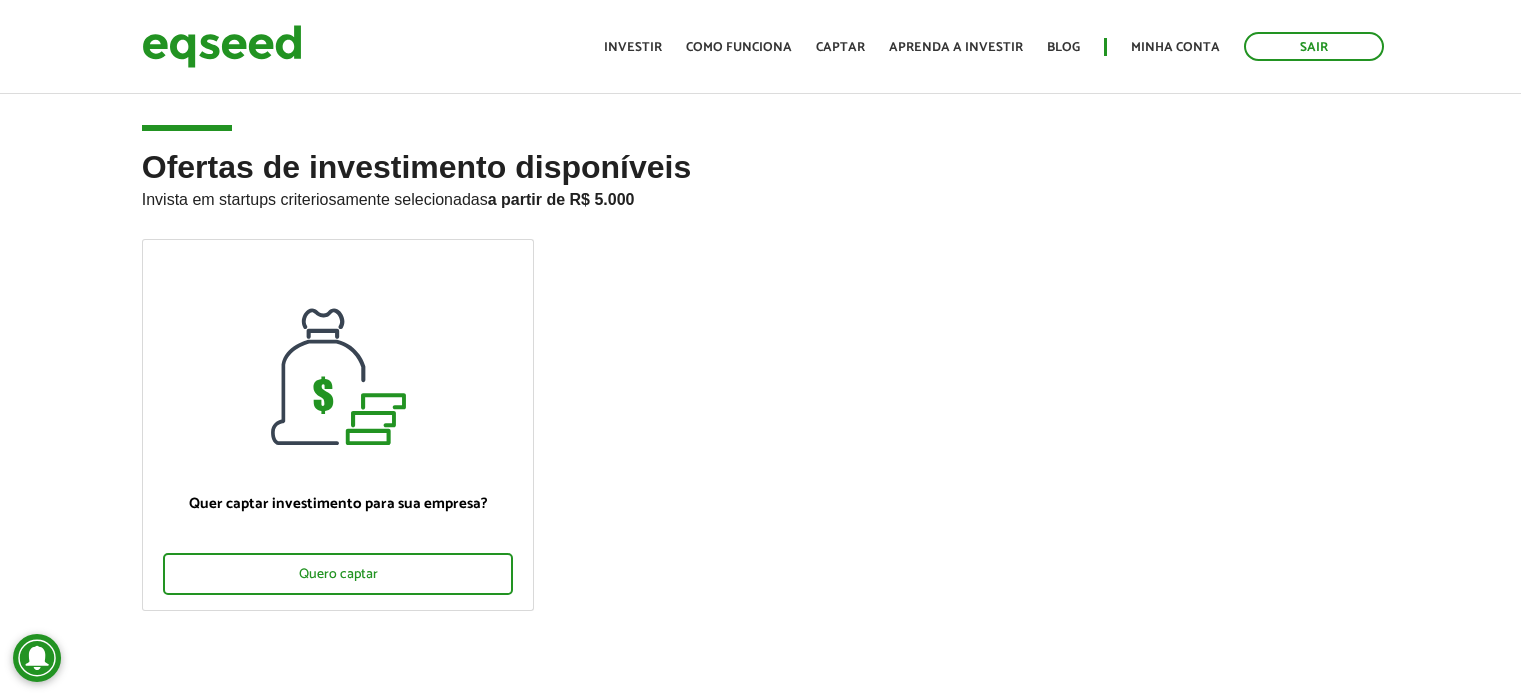 scroll, scrollTop: 0, scrollLeft: 0, axis: both 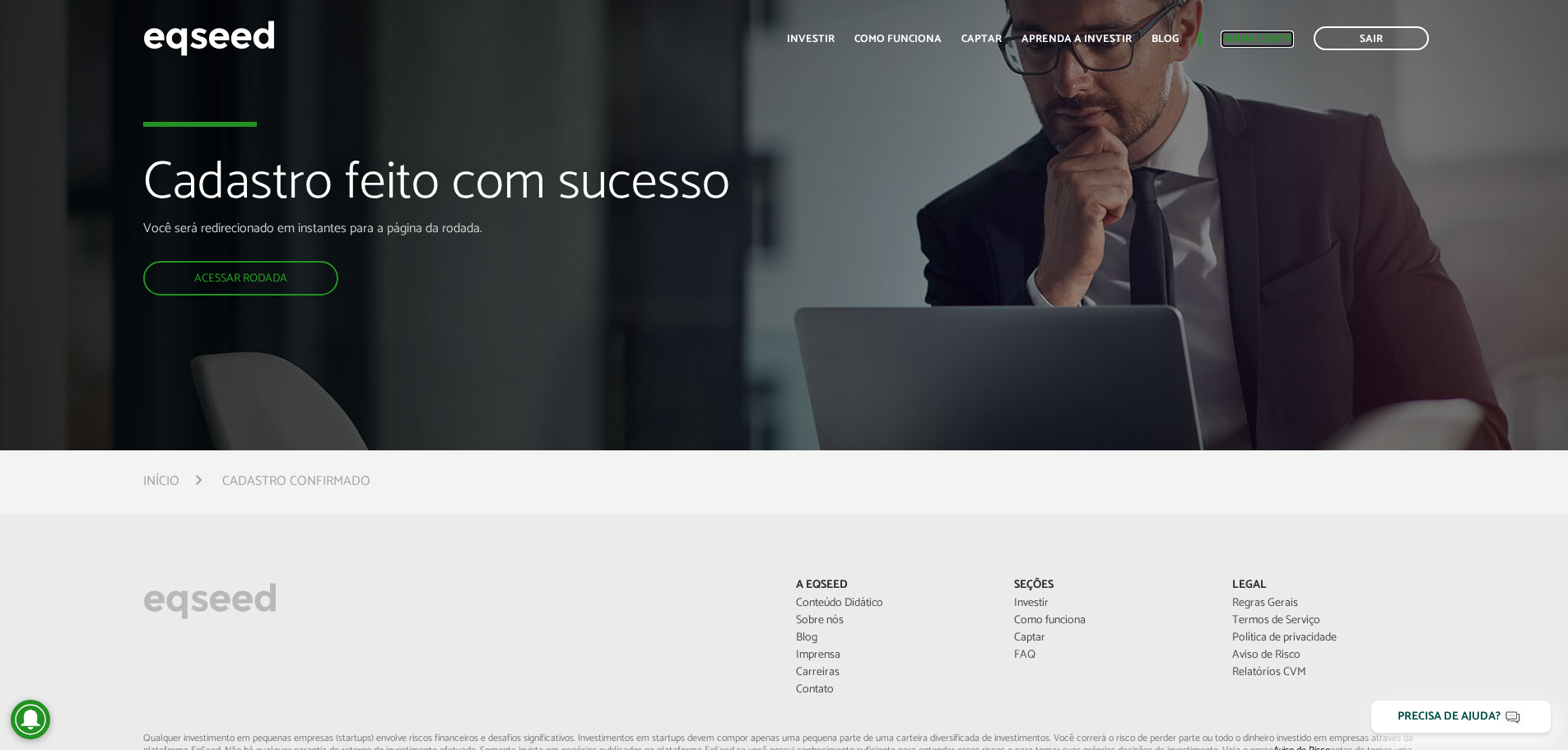 click on "Minha conta" at bounding box center (1257, 39) 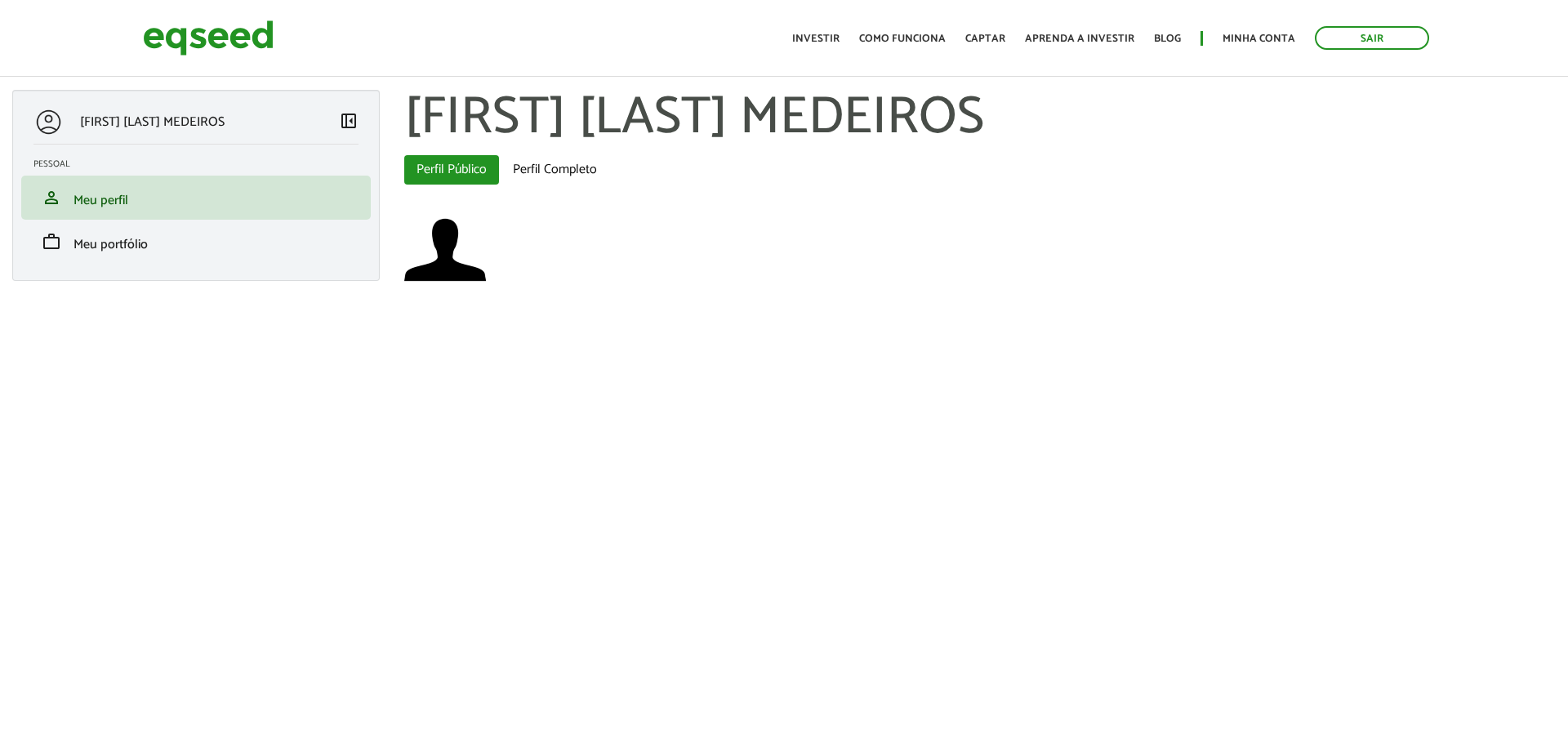 scroll, scrollTop: 0, scrollLeft: 0, axis: both 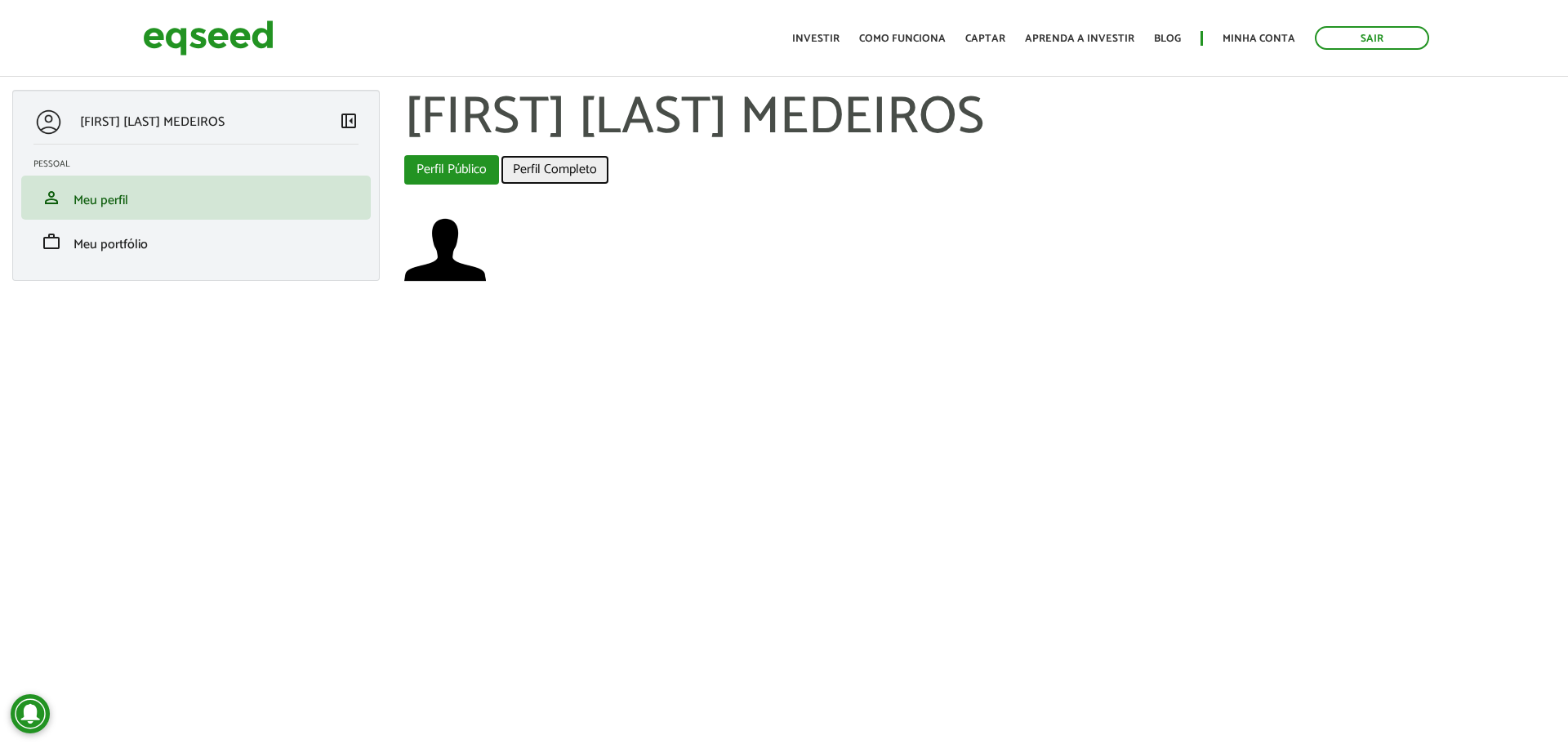 click on "Perfil Completo" at bounding box center [555, 170] 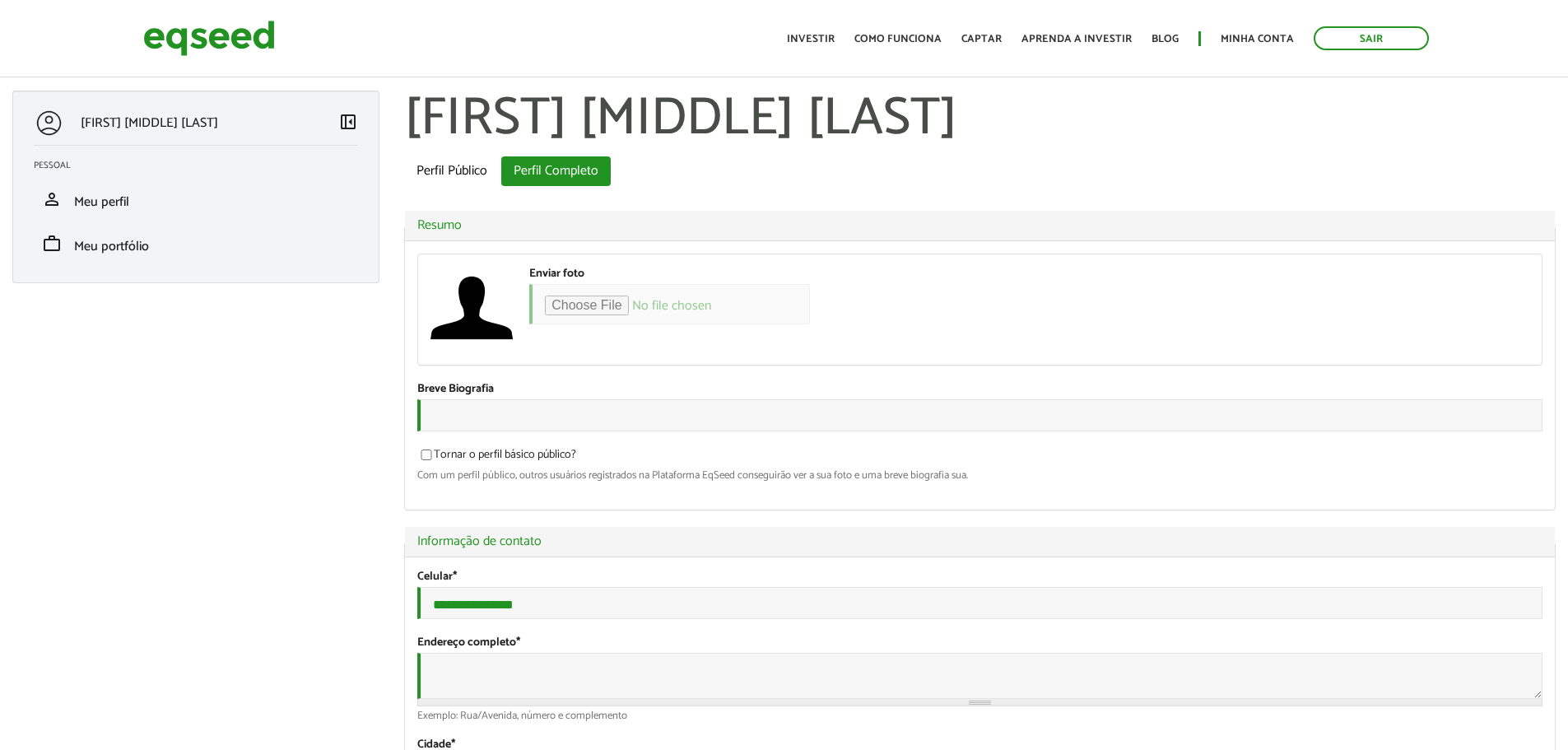scroll, scrollTop: 0, scrollLeft: 0, axis: both 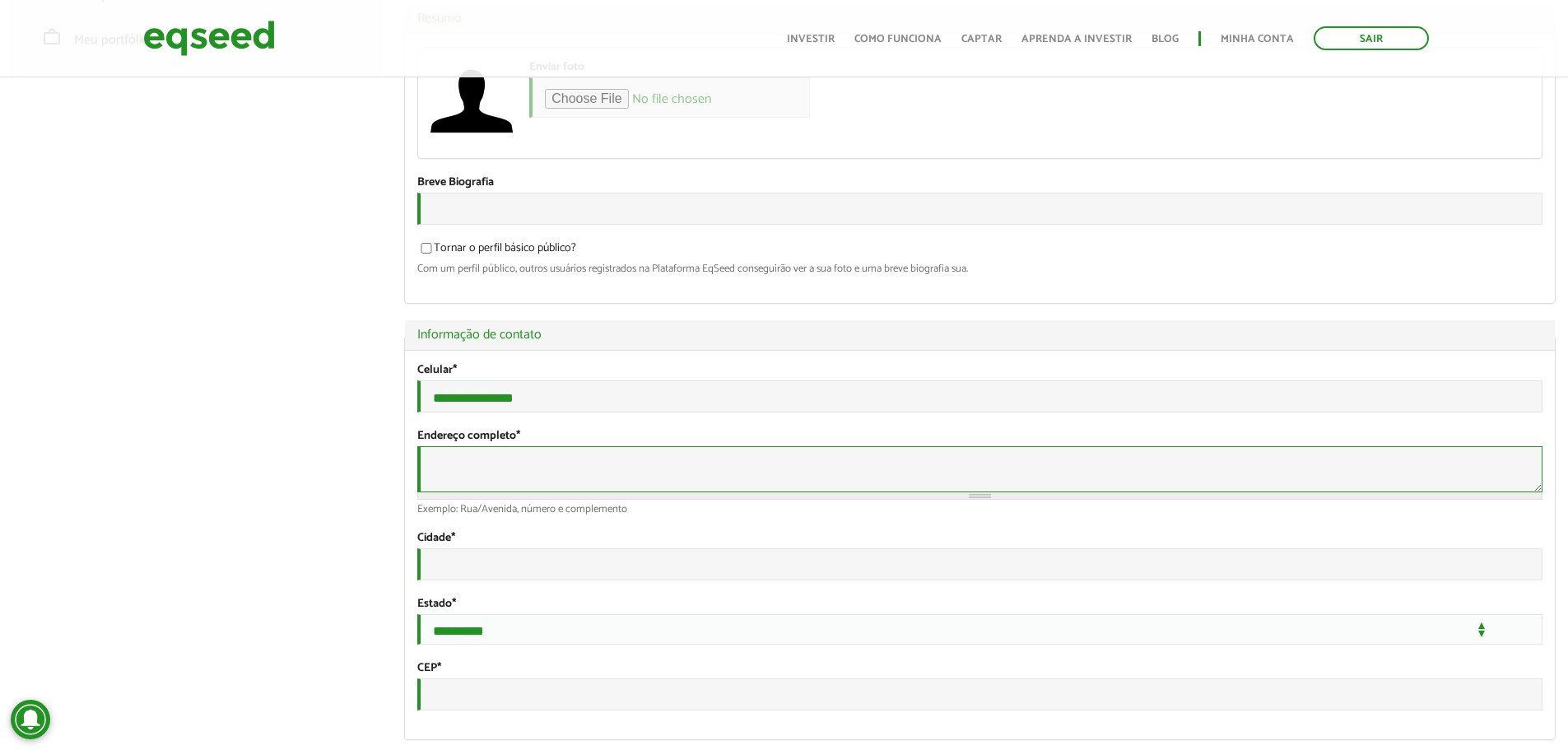 click on "Endereço completo  *" at bounding box center [979, 469] 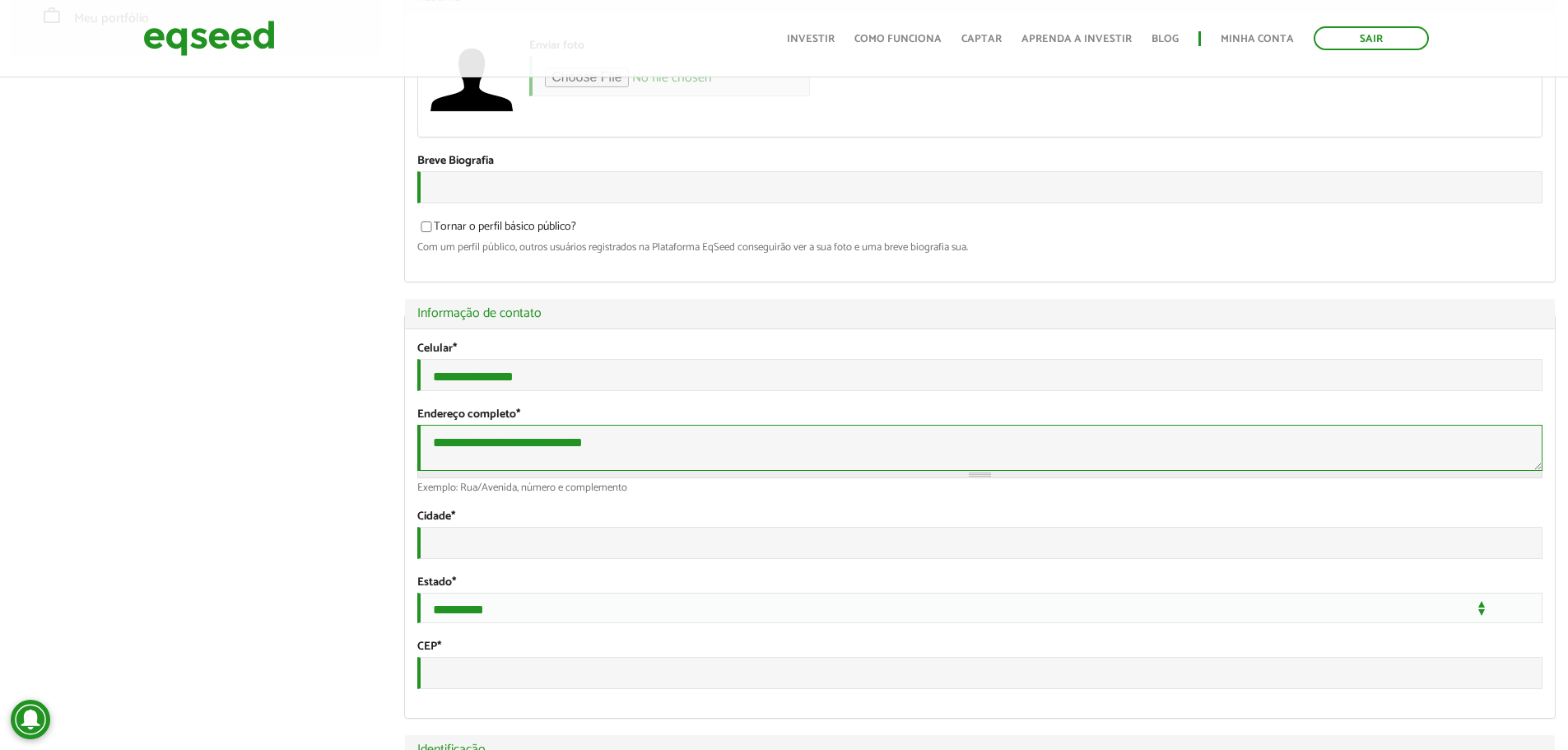 type on "**********" 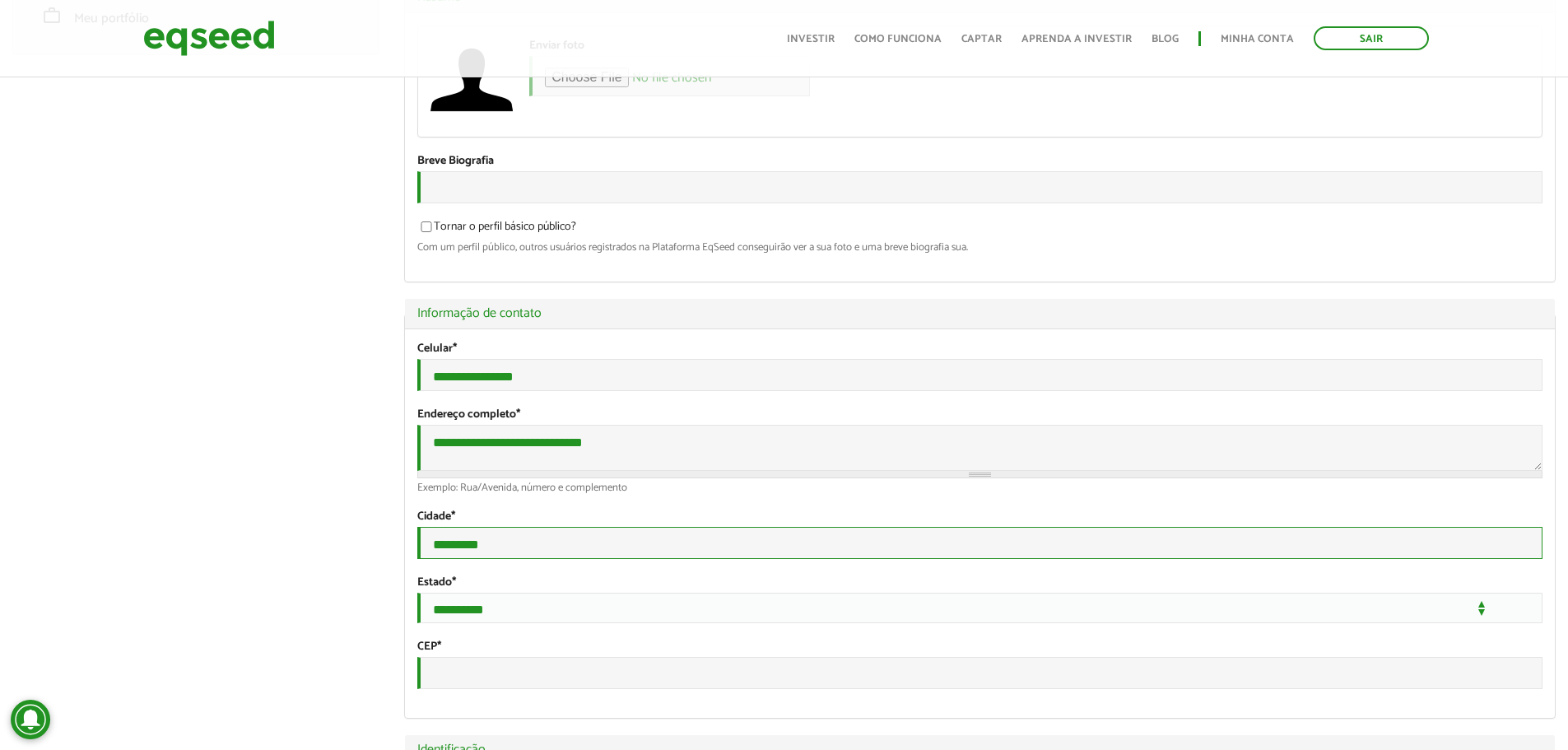 type on "*********" 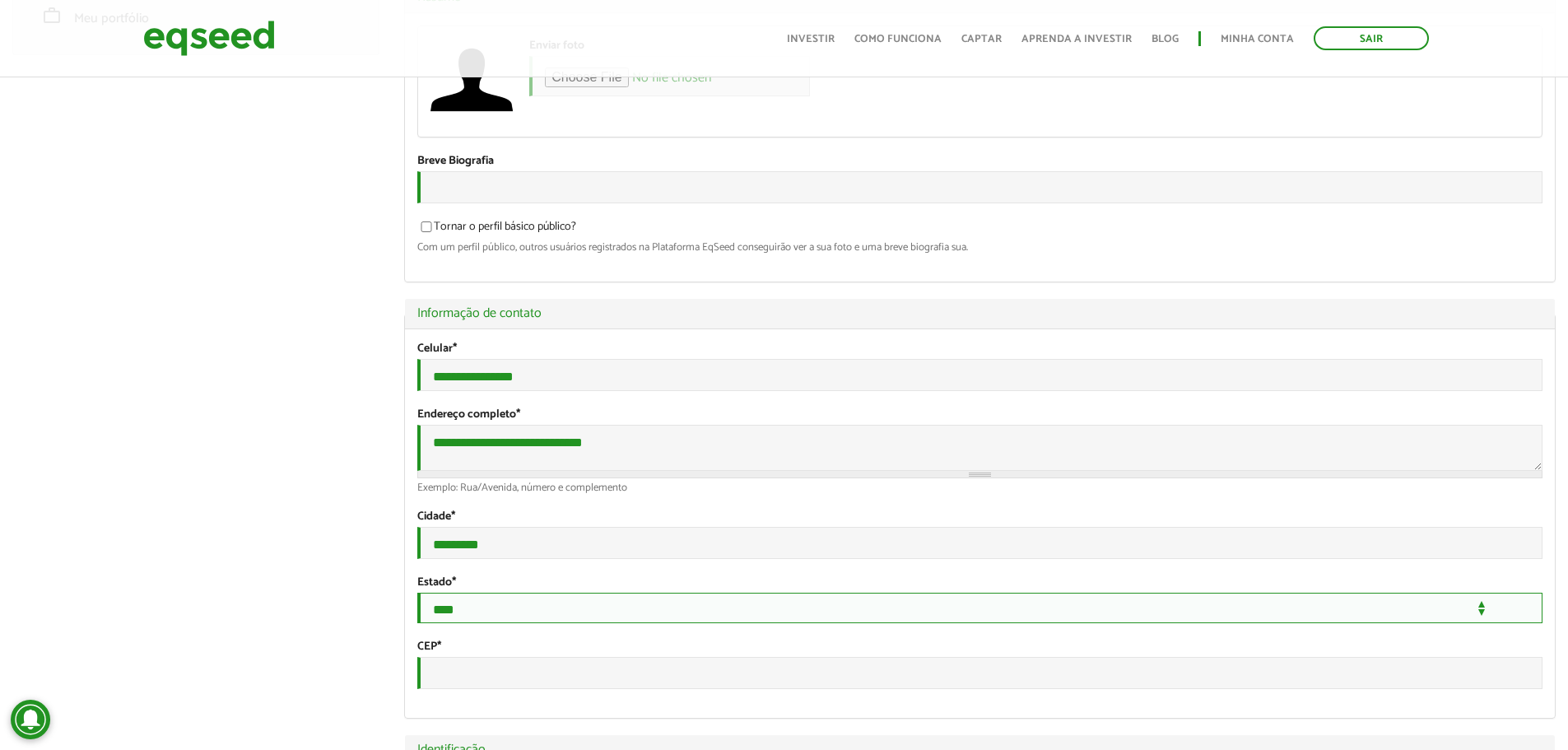 select on "**" 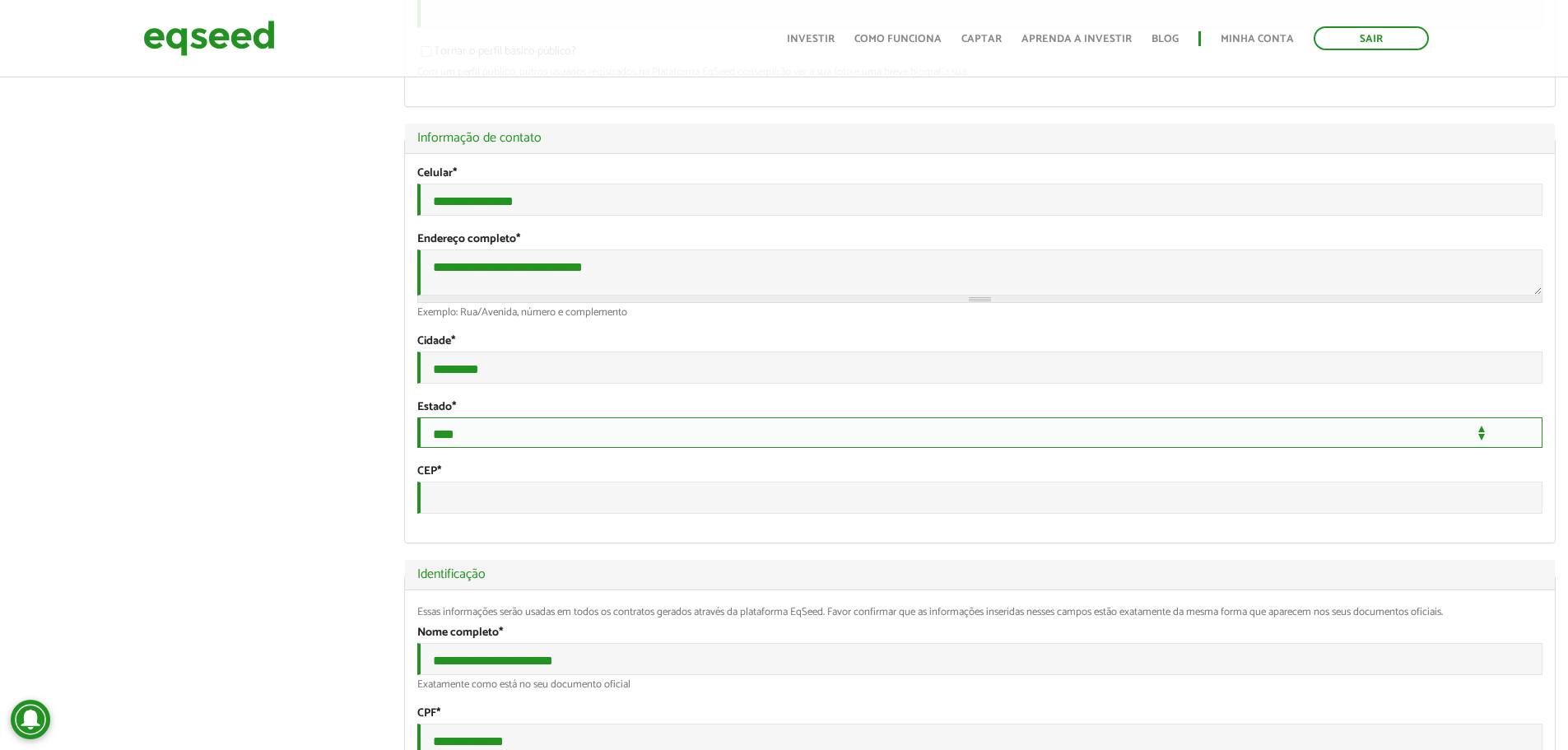 scroll, scrollTop: 414, scrollLeft: 0, axis: vertical 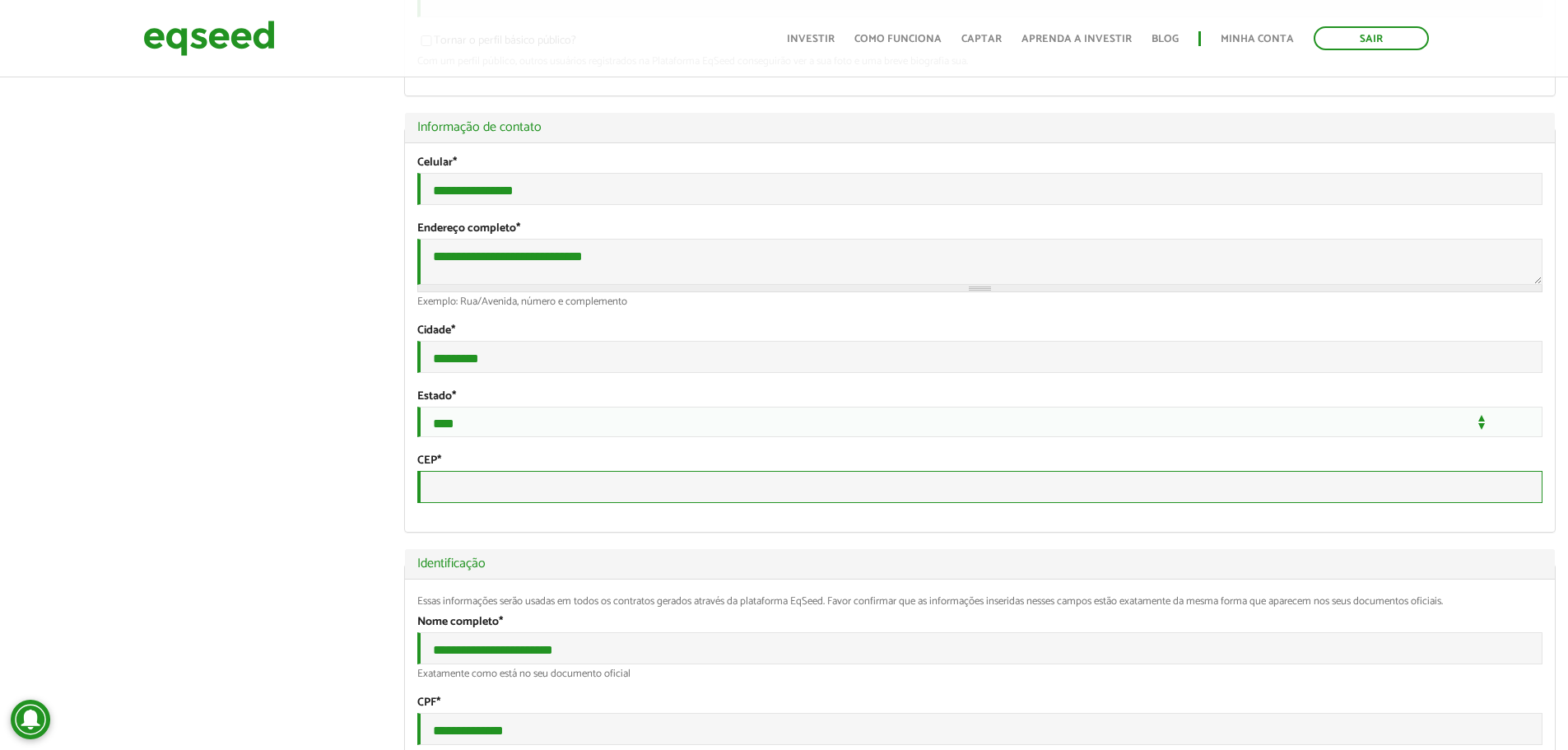 click on "CEP  *" at bounding box center [979, 487] 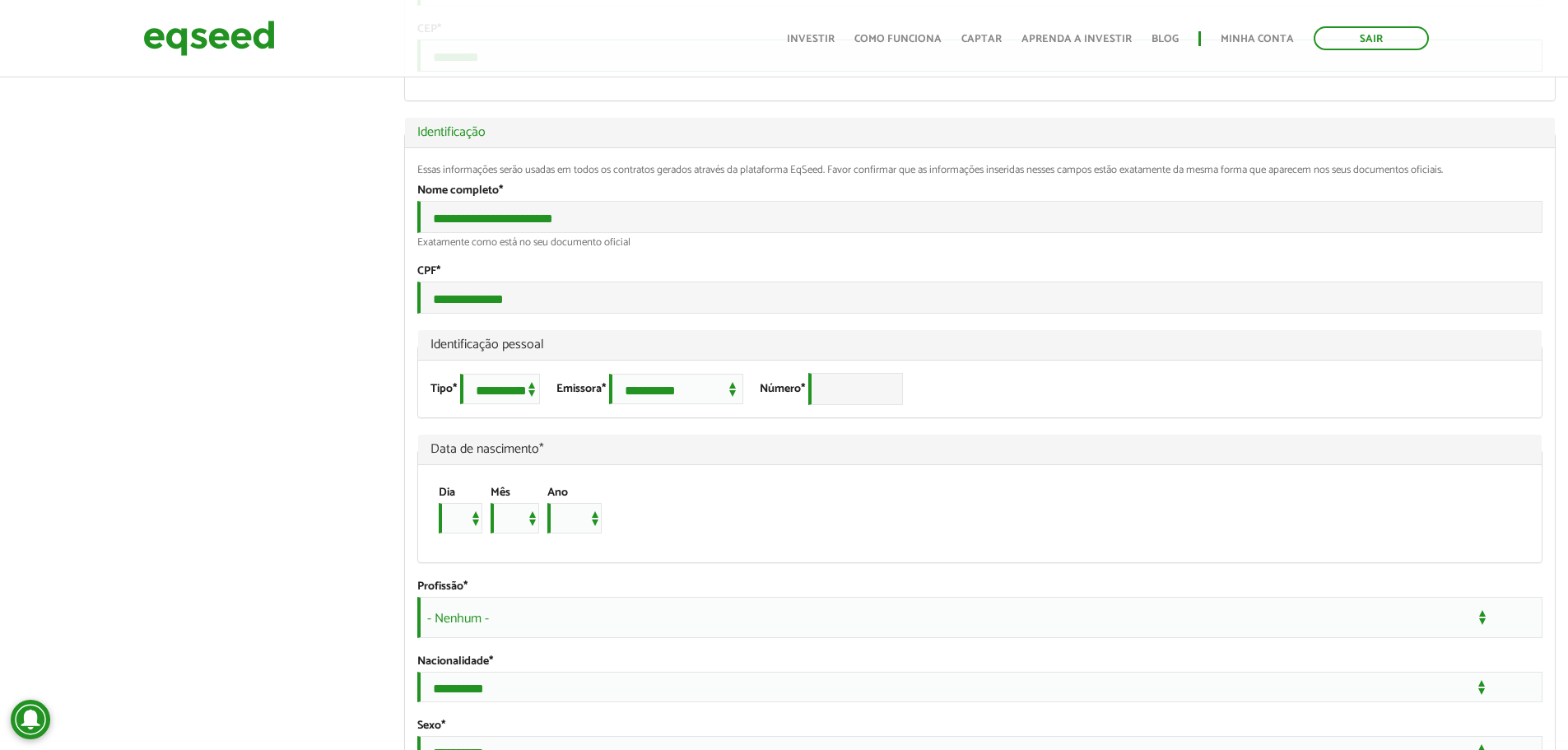 scroll, scrollTop: 858, scrollLeft: 0, axis: vertical 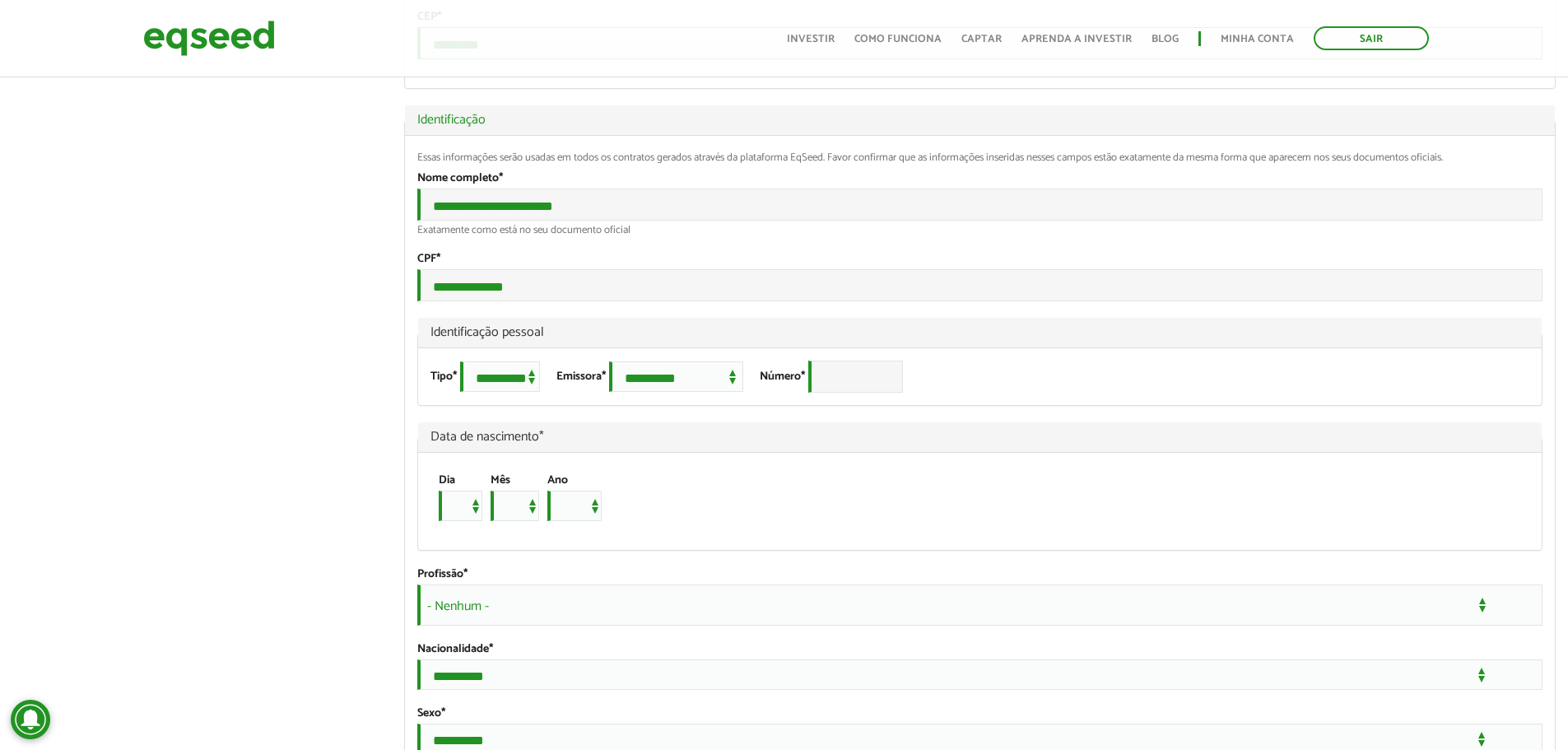 type on "*********" 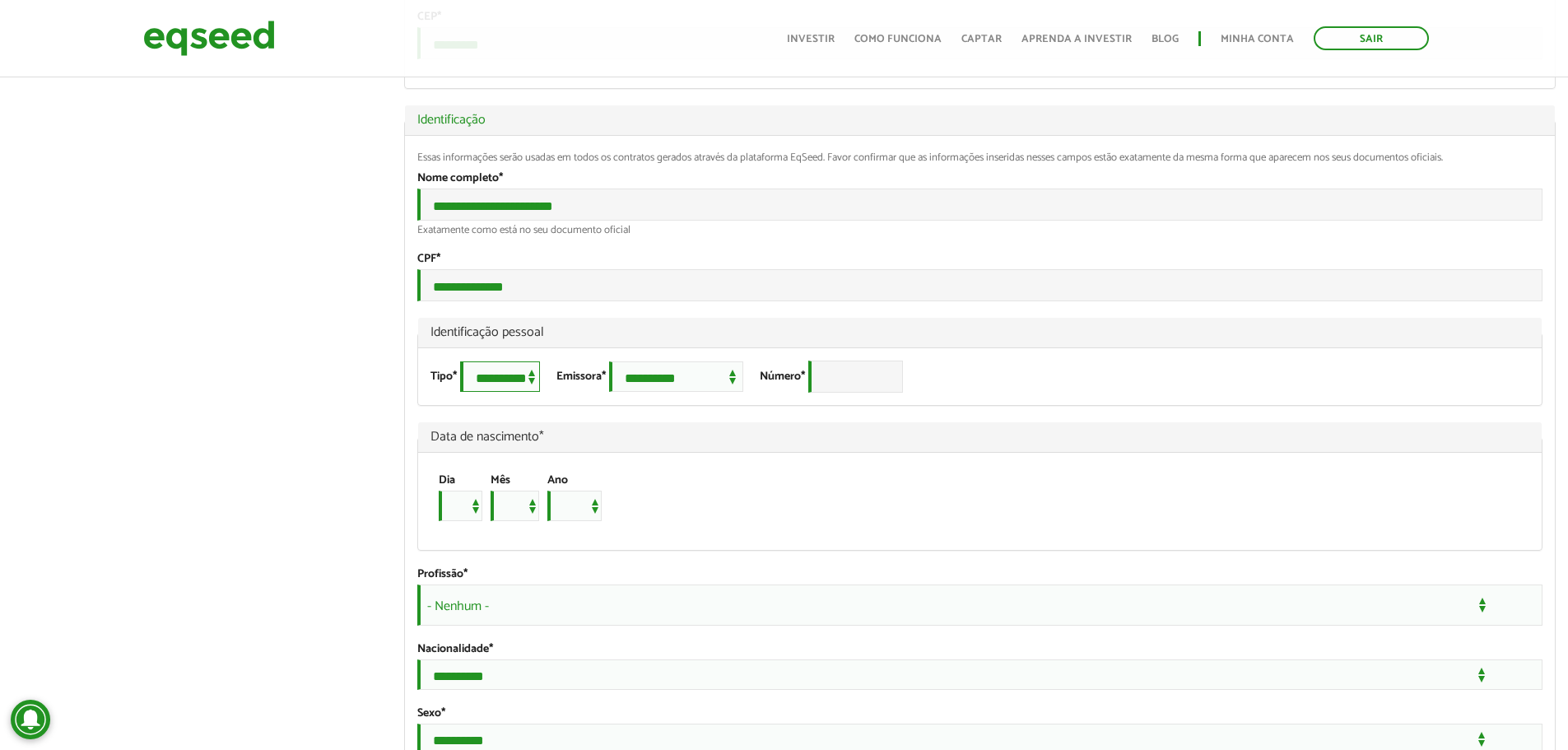 click on "**********" at bounding box center (500, 376) 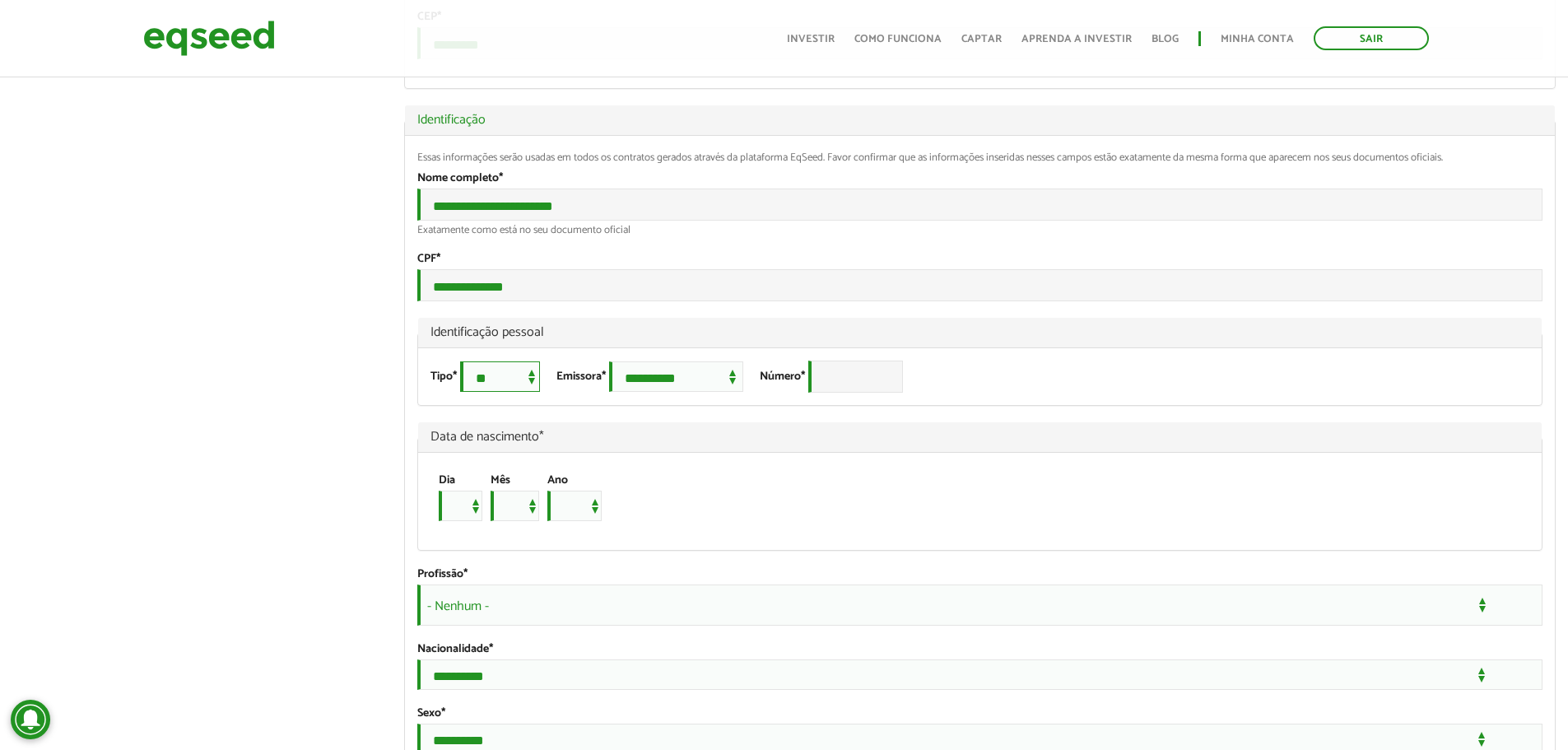 click on "**********" at bounding box center (500, 376) 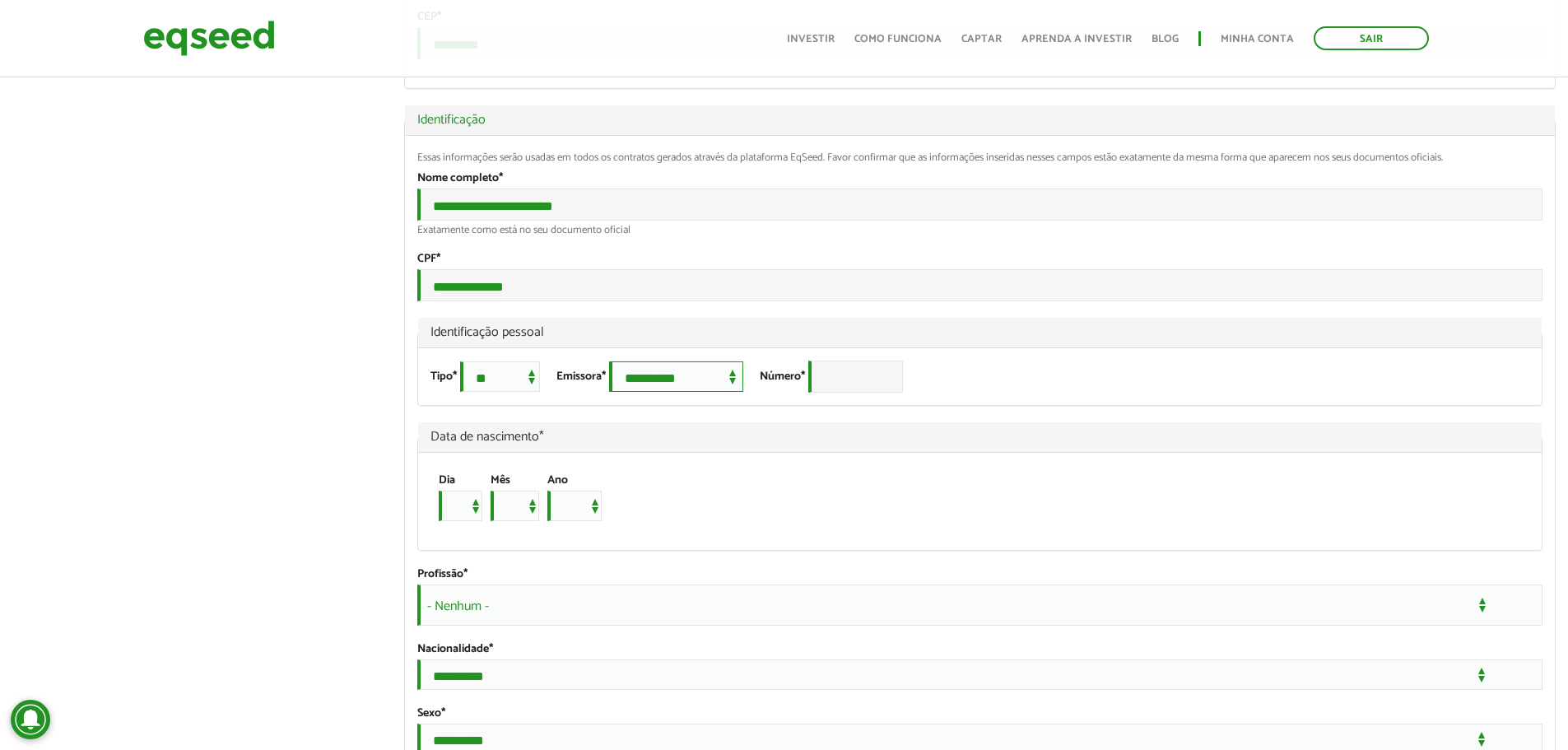 click on "**********" at bounding box center (676, 376) 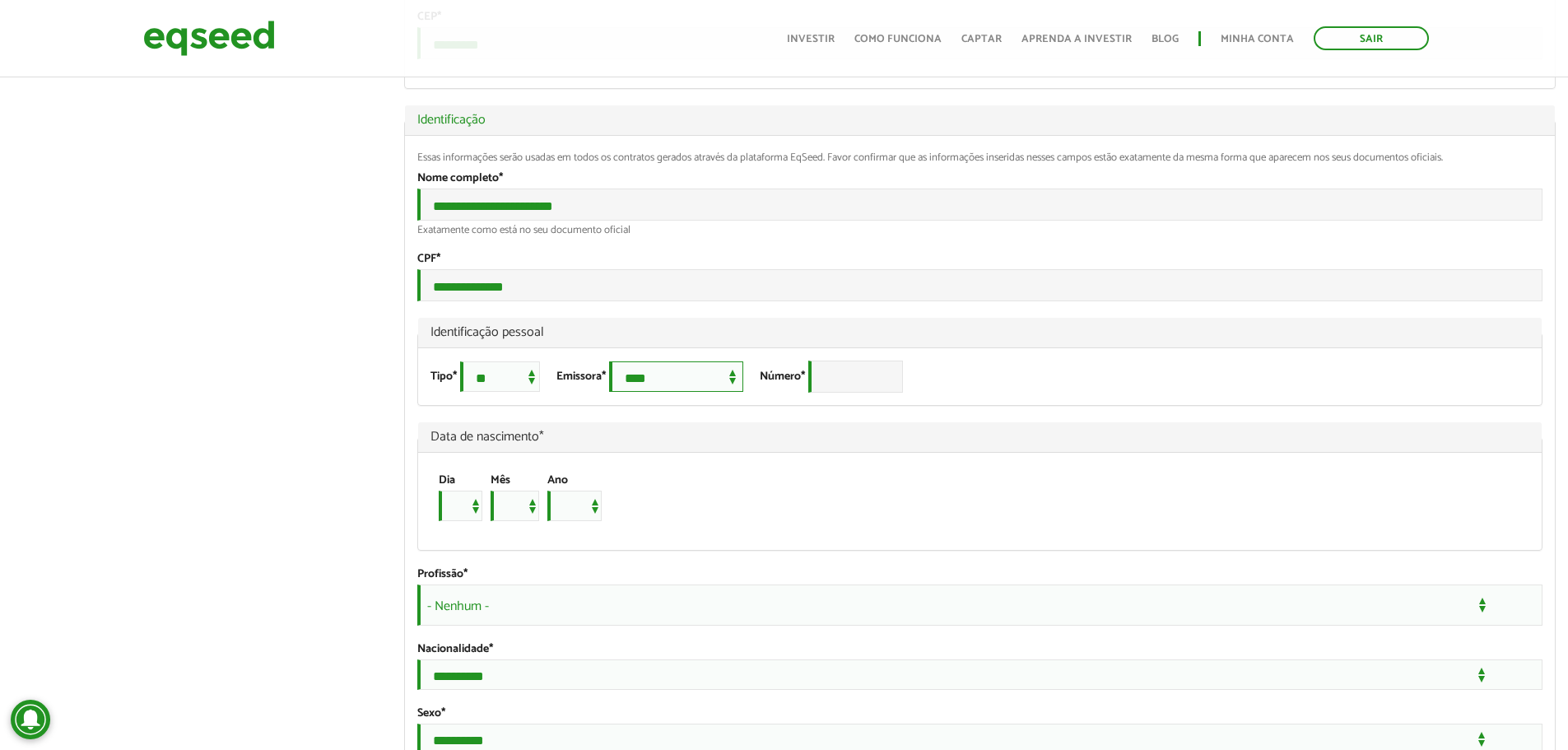 click on "**********" at bounding box center (676, 376) 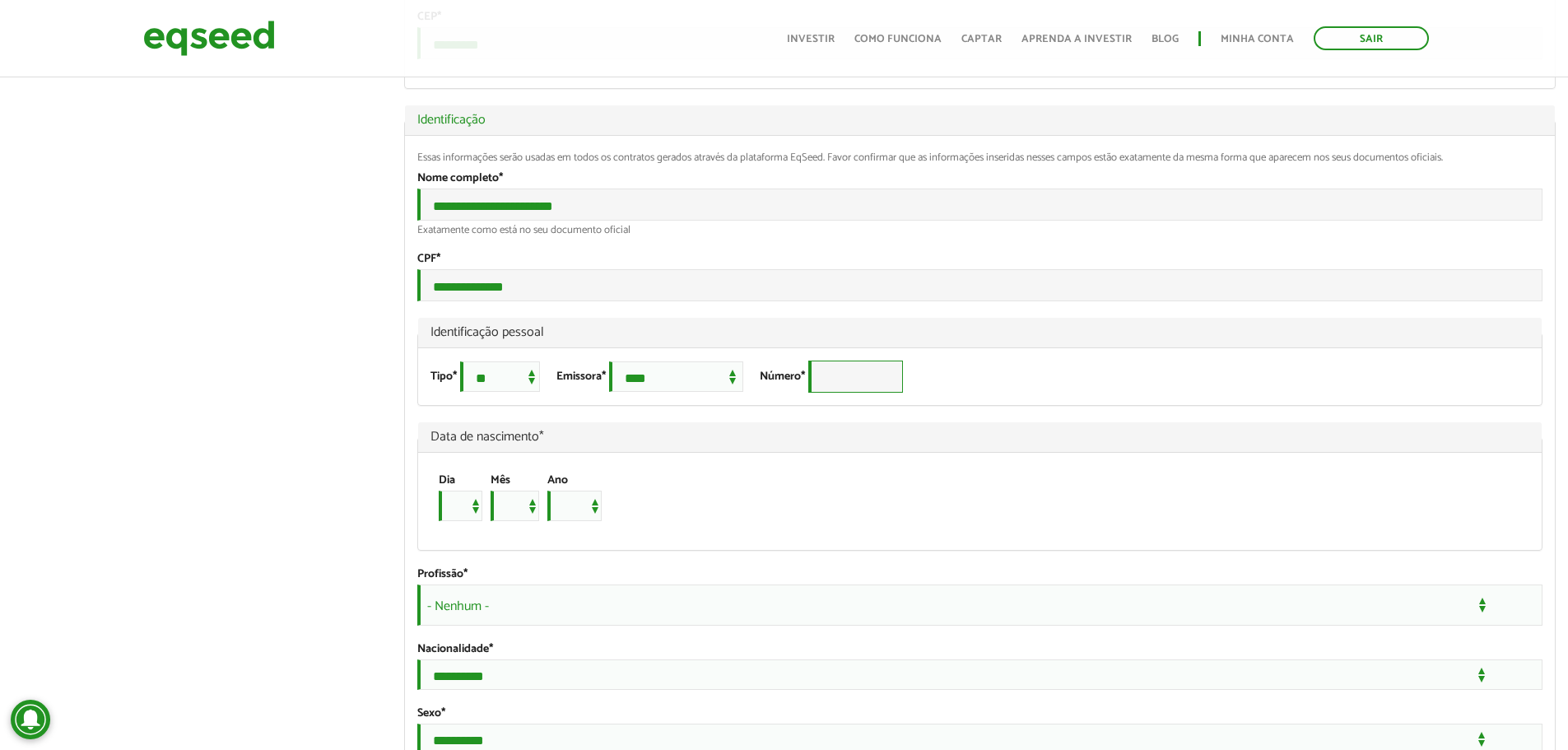 click on "Número  *" at bounding box center (855, 376) 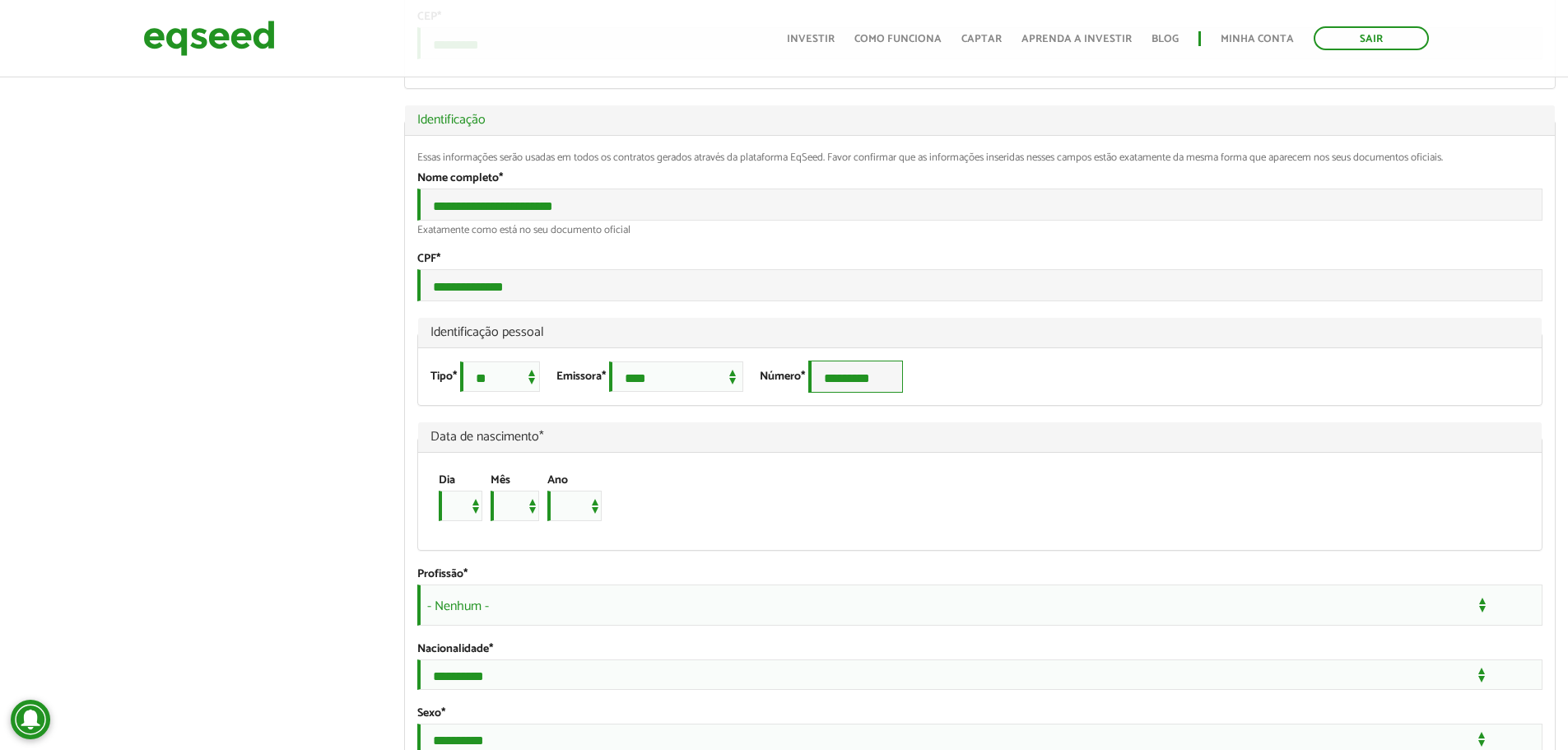 type on "*********" 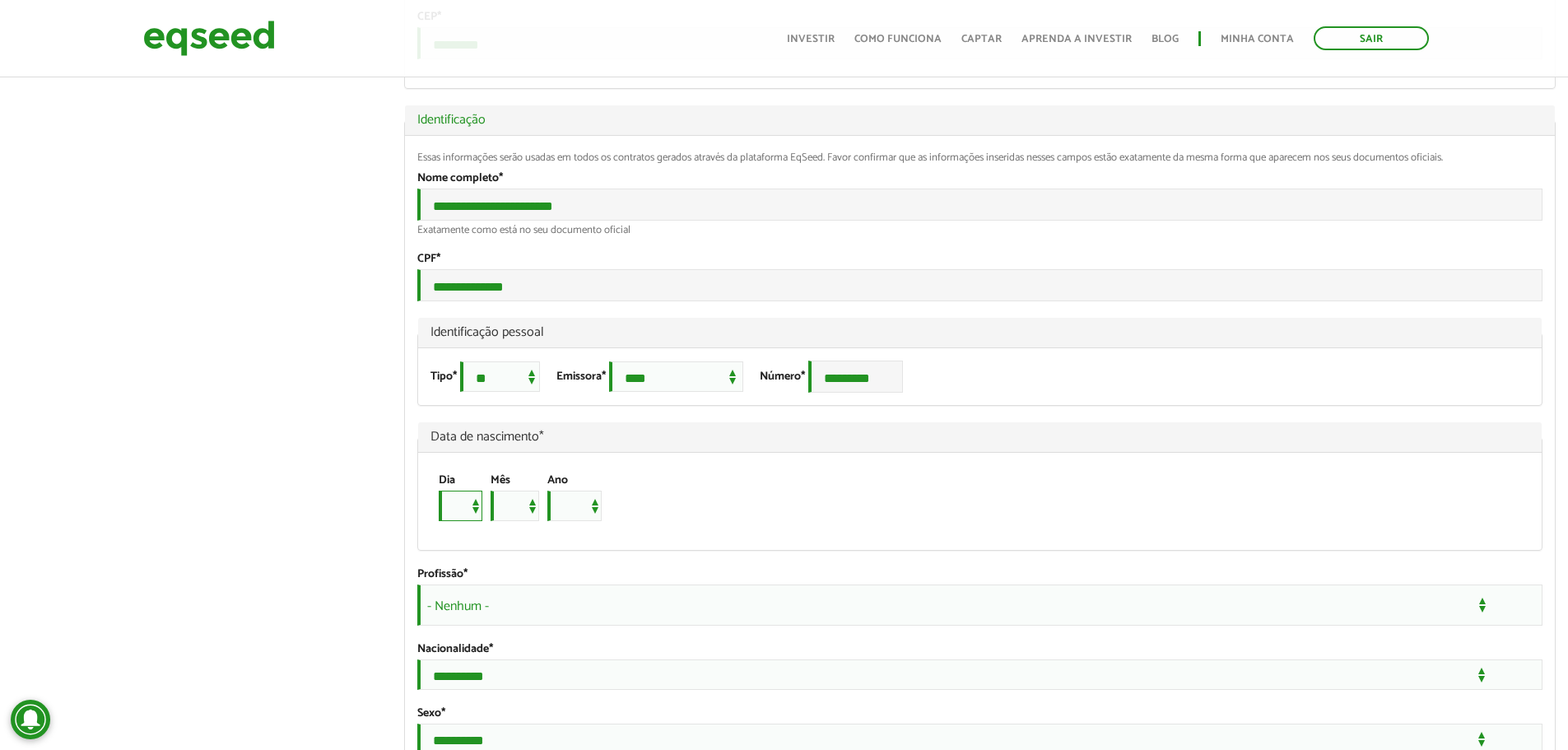 click on "* * * * * * * * * ** ** ** ** ** ** ** ** ** ** ** ** ** ** ** ** ** ** ** ** ** **" at bounding box center [460, 505] 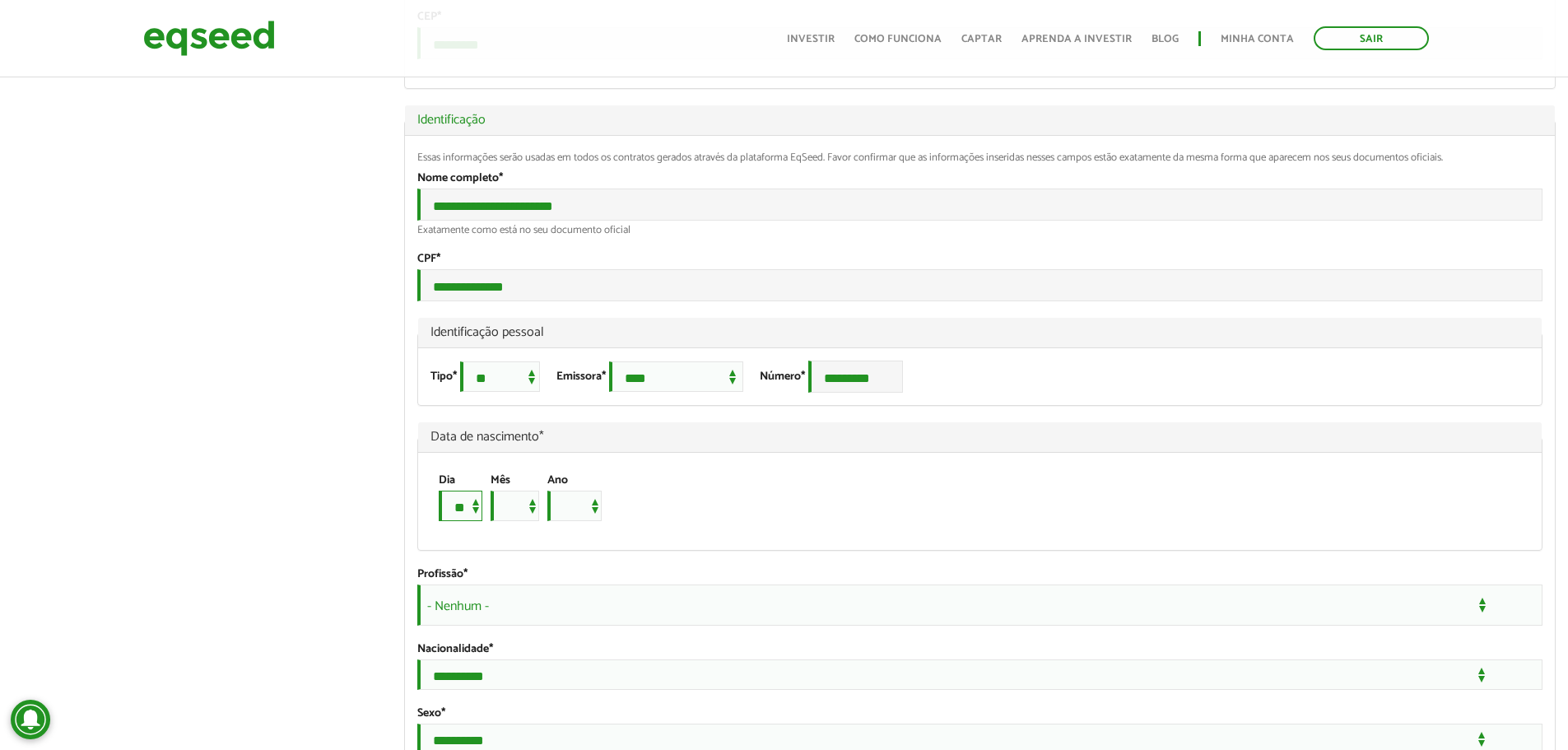 click on "* * * * * * * * * ** ** ** ** ** ** ** ** ** ** ** ** ** ** ** ** ** ** ** ** ** **" at bounding box center [460, 505] 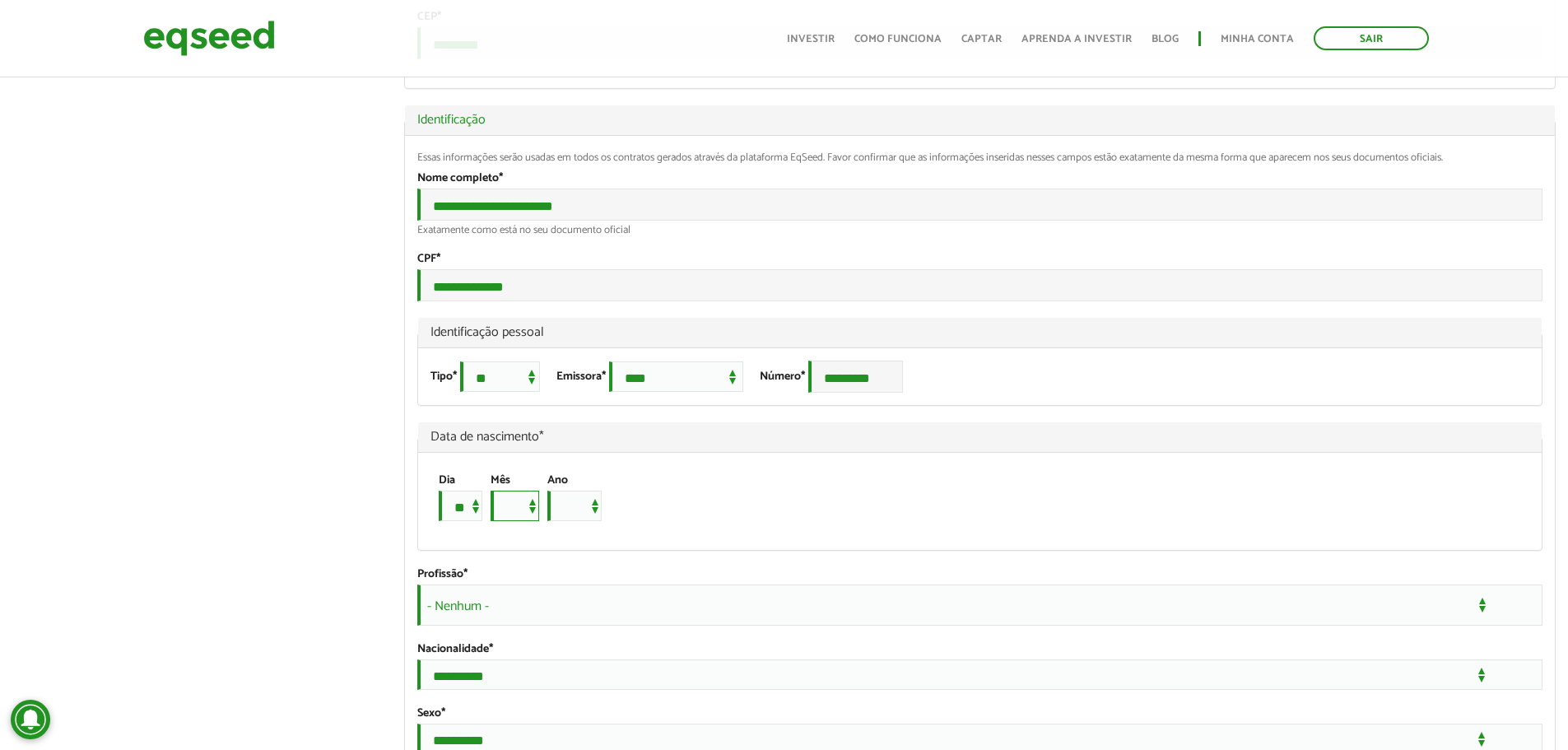 click on "*** *** *** *** *** *** *** *** *** *** *** ***" at bounding box center (514, 505) 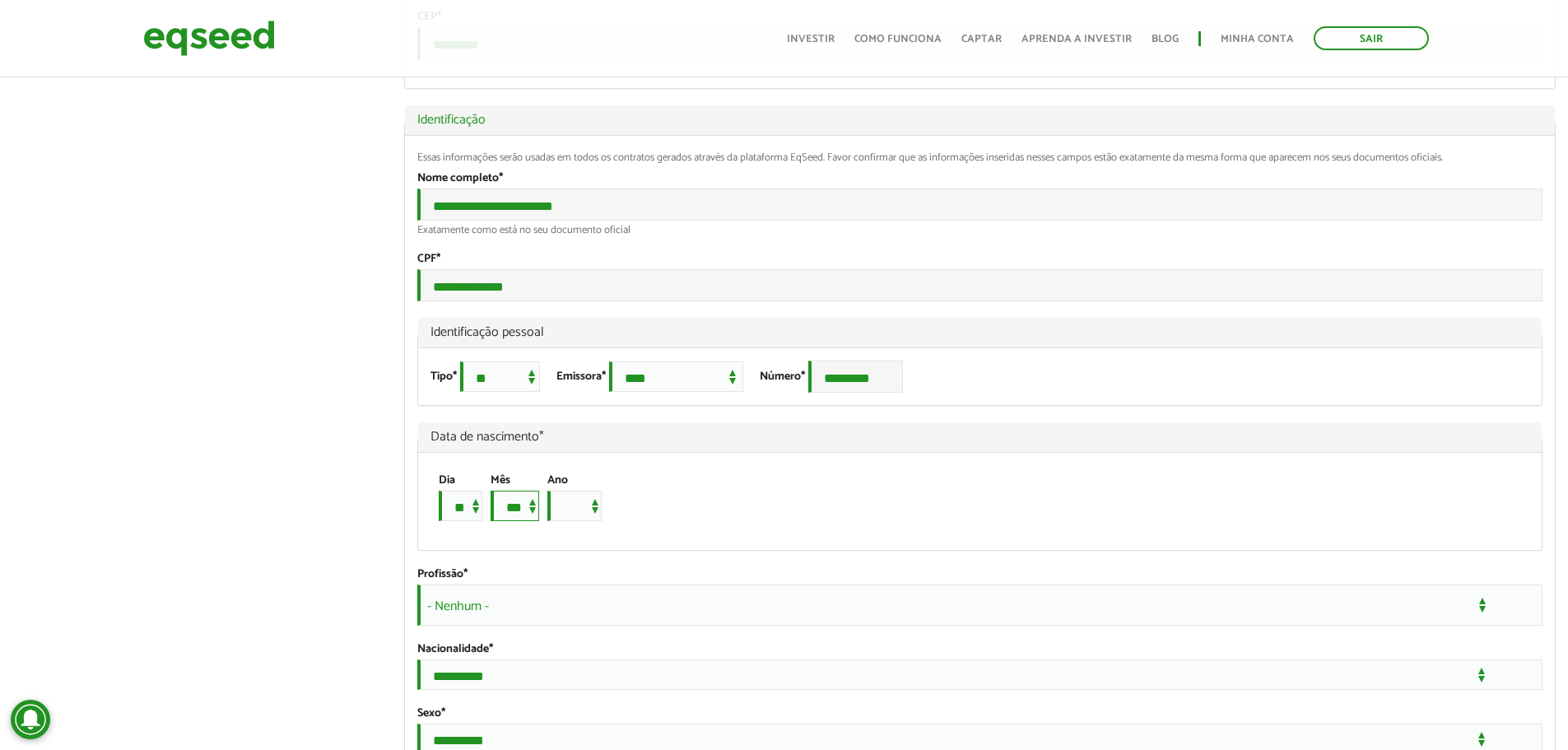 click on "*** *** *** *** *** *** *** *** *** *** *** ***" at bounding box center (514, 505) 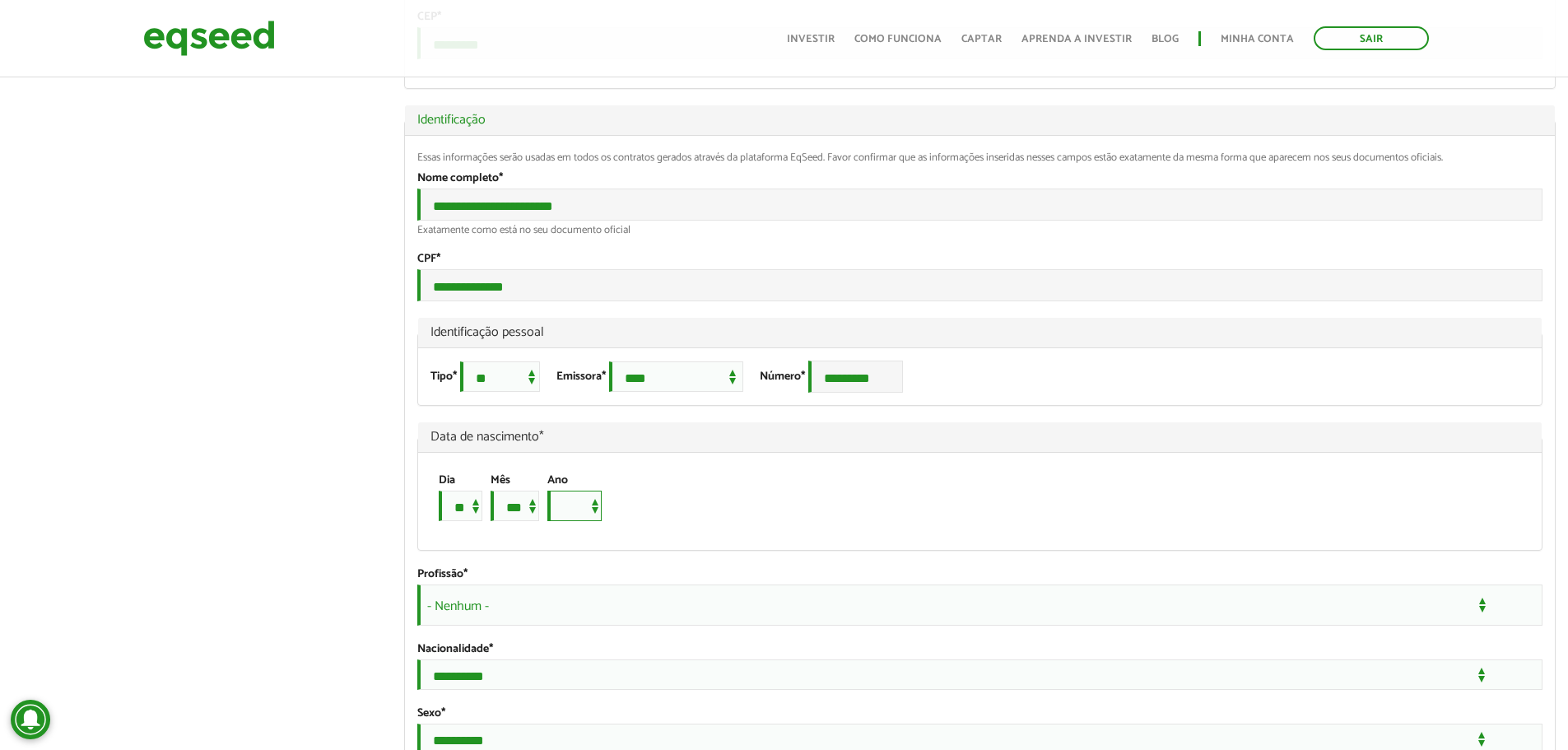 click on "**** **** **** **** **** **** **** **** **** **** **** **** **** **** **** **** **** **** **** **** **** **** **** **** **** **** **** **** **** **** **** **** **** **** **** **** **** **** **** **** **** **** **** **** **** **** **** **** **** **** **** **** **** **** **** **** **** **** **** **** **** **** **** **** **** **** **** **** **** **** **** **** **** **** **** **** **** **** **** **** **** **** **** **** **** **** **** **** **** **** **** **** **** **** **** **** **** **** **** **** **** **** **** **** **** **** **** **** **** **** **** **** **** **** **** **** **** **** **** **** **** **** **** **** **** ****" at bounding box center (575, 505) 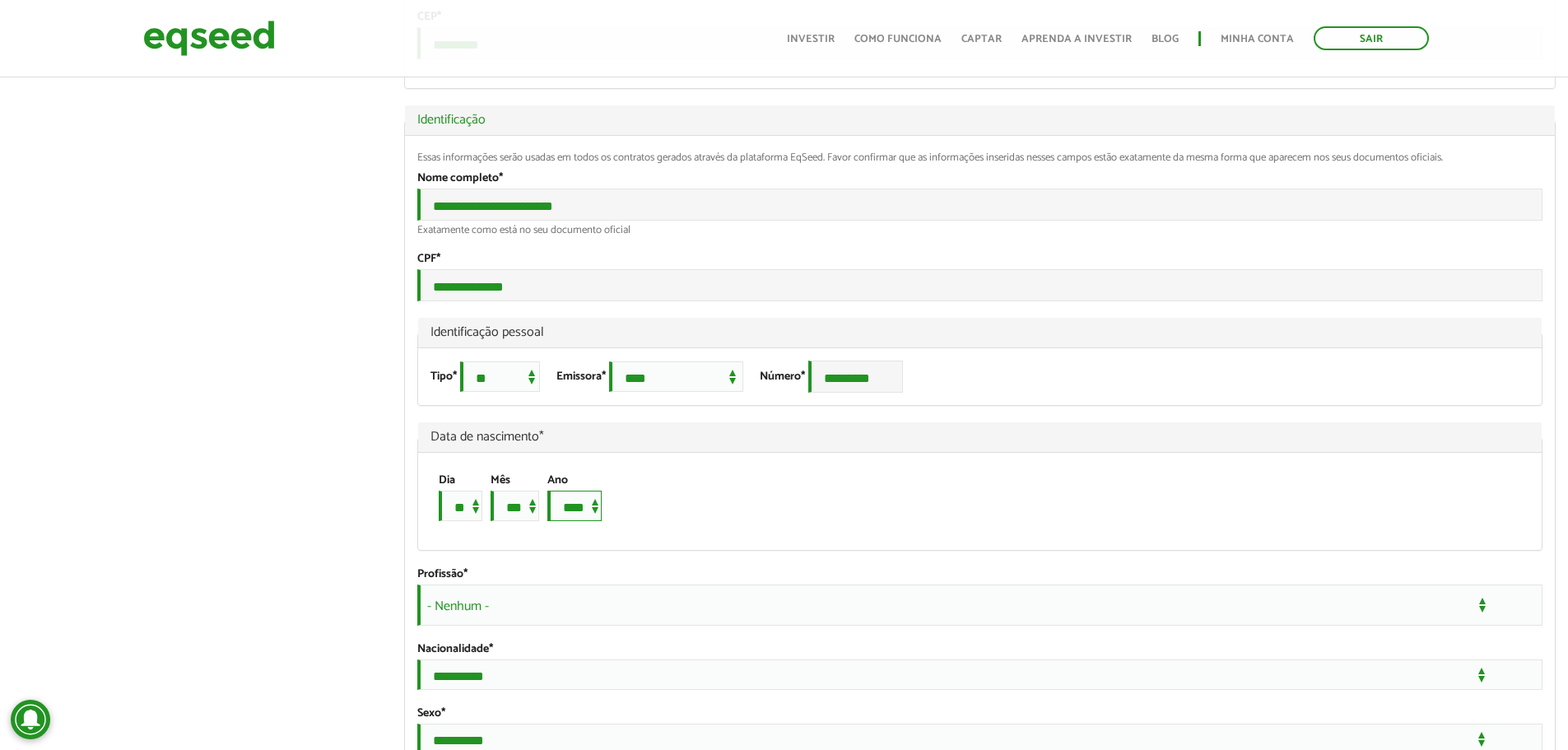 click on "**** **** **** **** **** **** **** **** **** **** **** **** **** **** **** **** **** **** **** **** **** **** **** **** **** **** **** **** **** **** **** **** **** **** **** **** **** **** **** **** **** **** **** **** **** **** **** **** **** **** **** **** **** **** **** **** **** **** **** **** **** **** **** **** **** **** **** **** **** **** **** **** **** **** **** **** **** **** **** **** **** **** **** **** **** **** **** **** **** **** **** **** **** **** **** **** **** **** **** **** **** **** **** **** **** **** **** **** **** **** **** **** **** **** **** **** **** **** **** **** **** **** **** **** **** ****" at bounding box center [575, 505] 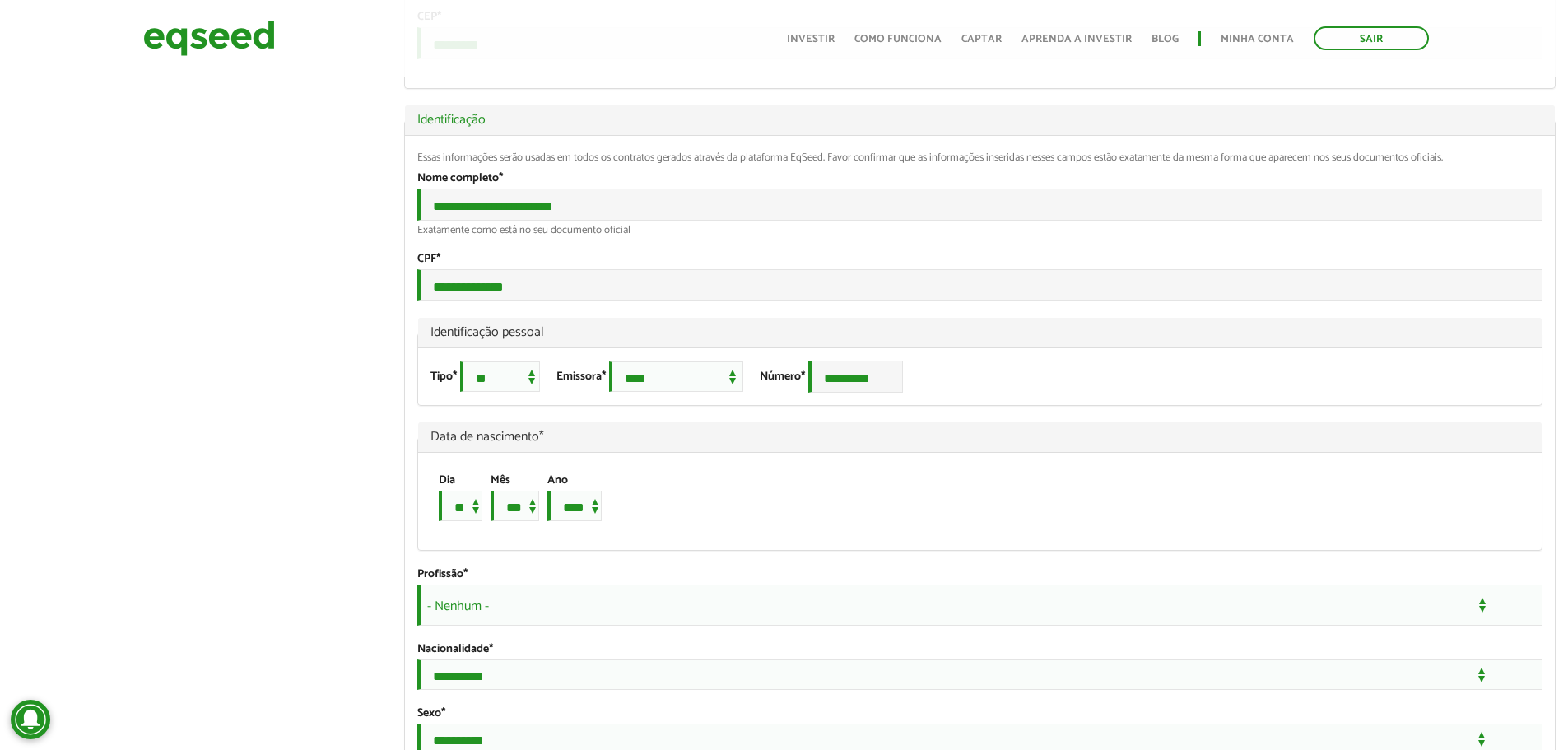 click on "Dia
* * * * * * * * * ** ** ** ** ** ** ** ** ** ** ** ** ** ** ** ** ** ** ** ** ** **   Mês
*** *** *** *** *** *** *** *** *** *** *** ***   Ano
**** **** **** **** **** **** **** **** **** **** **** **** **** **** **** **** **** **** **** **** **** **** **** **** **** **** **** **** **** **** **** **** **** **** **** **** **** **** **** **** **** **** **** **** **** **** **** **** **** **** **** **** **** **** **** **** **** **** **** **** **** **** **** **** **** **** **** **** **** **** **** **** **** **** **** **** **** **** **** **** **** **** **** **** **** **** **** **** **** **** **** **** **** **** **** **** **** **** **** **** **** **** **** **** **** **** **** **** **** **** **** **** **** **** **** **** **** **** **** **** **** **** **** **** **** ****" at bounding box center (969, 501) 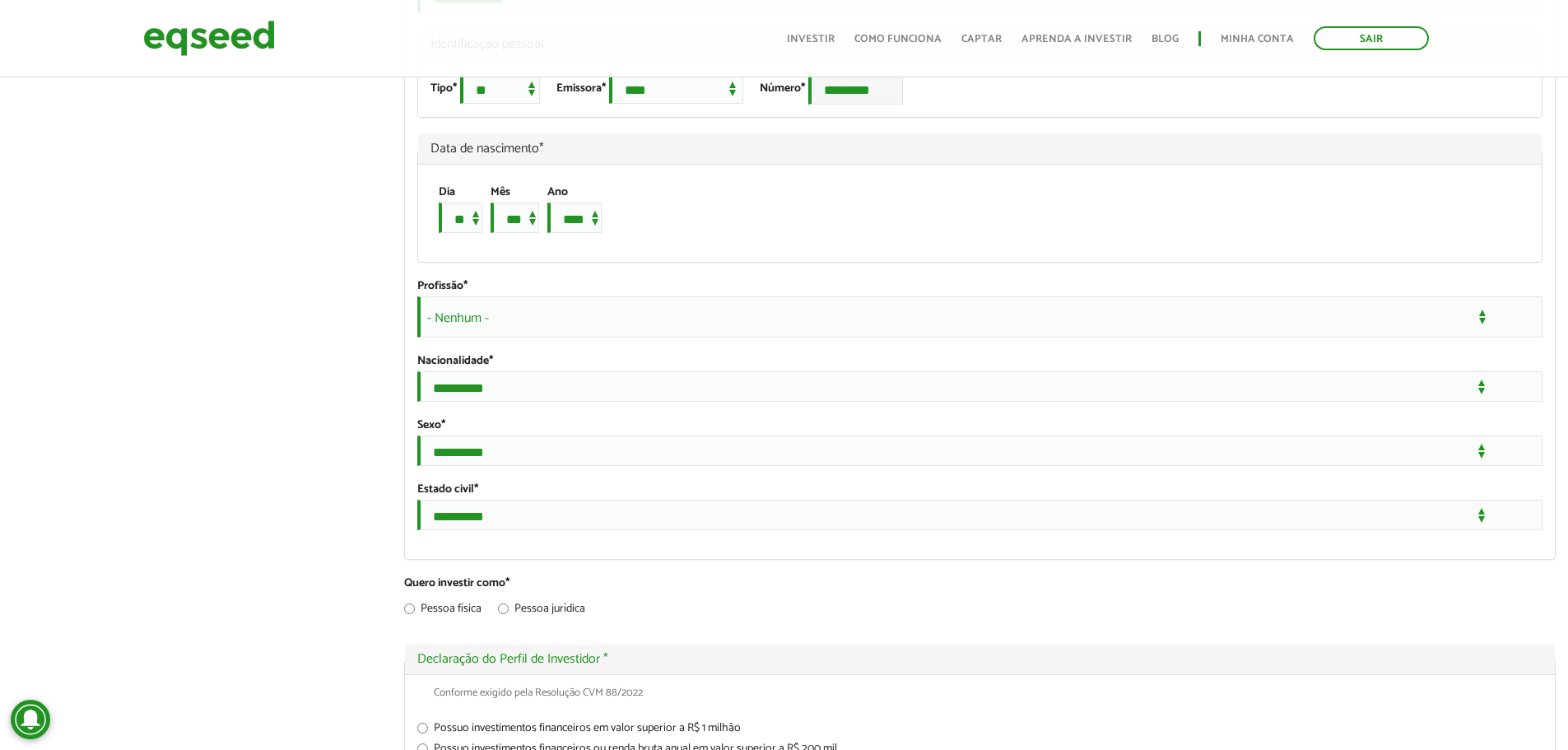 scroll, scrollTop: 1147, scrollLeft: 0, axis: vertical 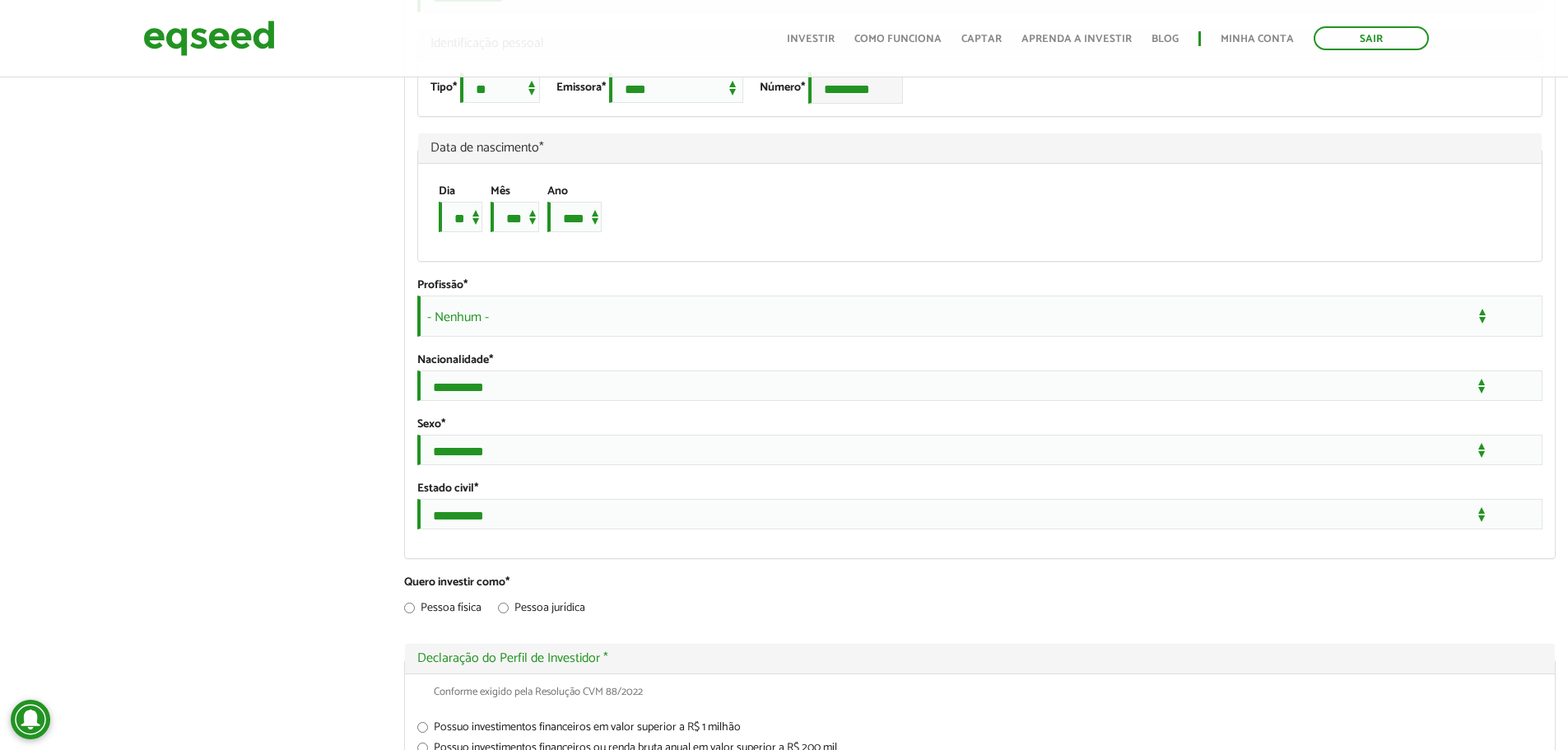 click on "- Nenhum -" at bounding box center (979, 316) 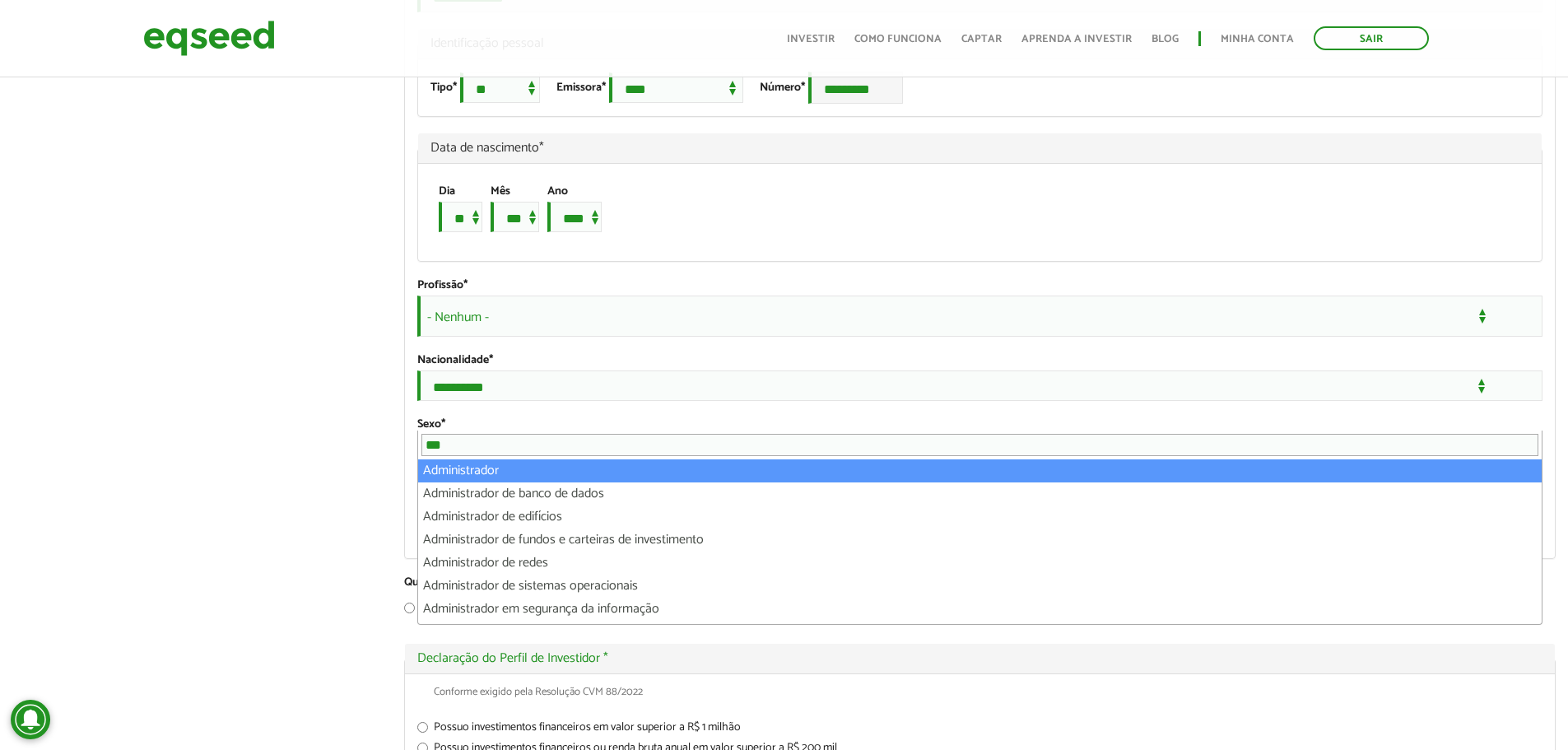 type on "***" 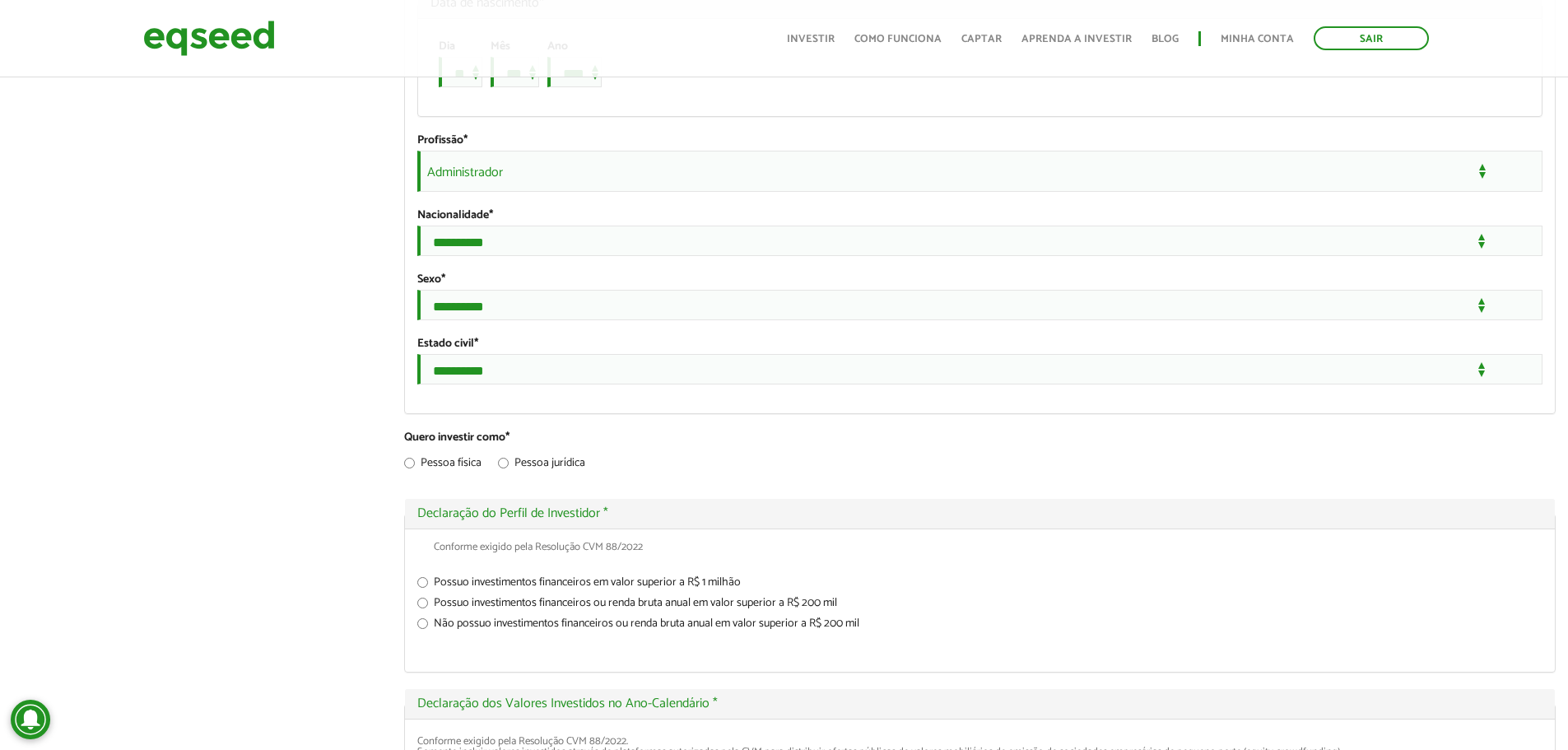 scroll, scrollTop: 1293, scrollLeft: 0, axis: vertical 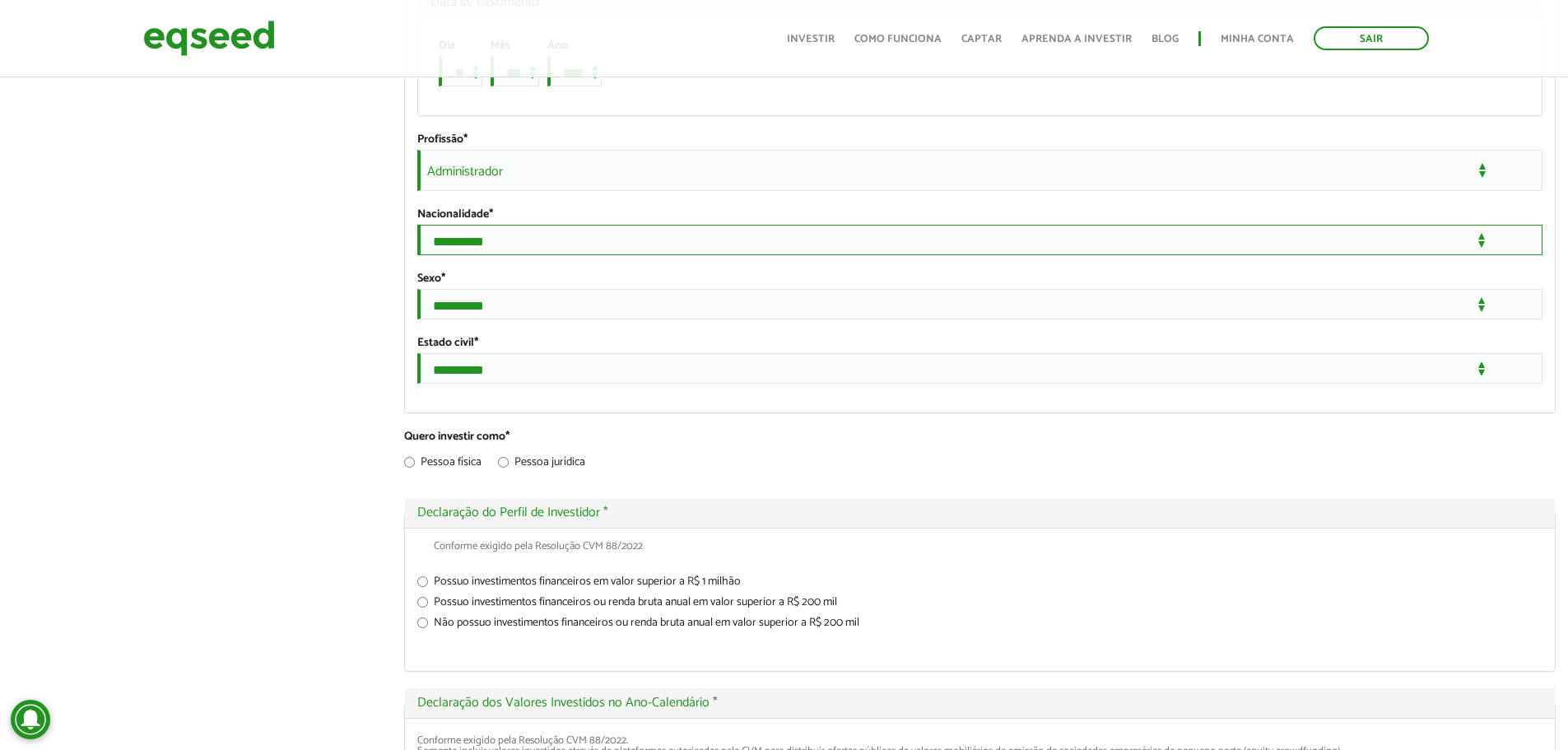 click on "**********" at bounding box center [979, 240] 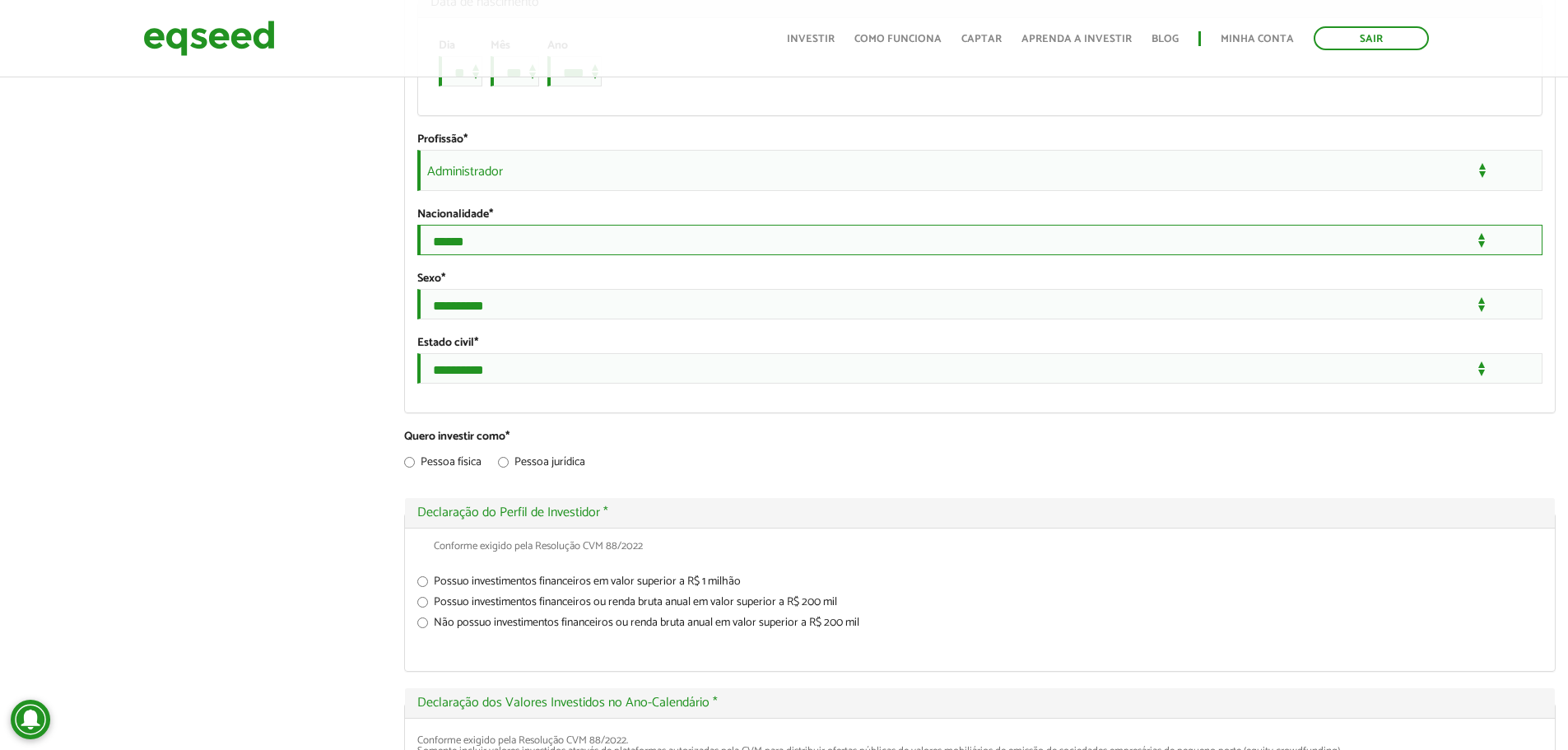 click on "**********" at bounding box center [979, 240] 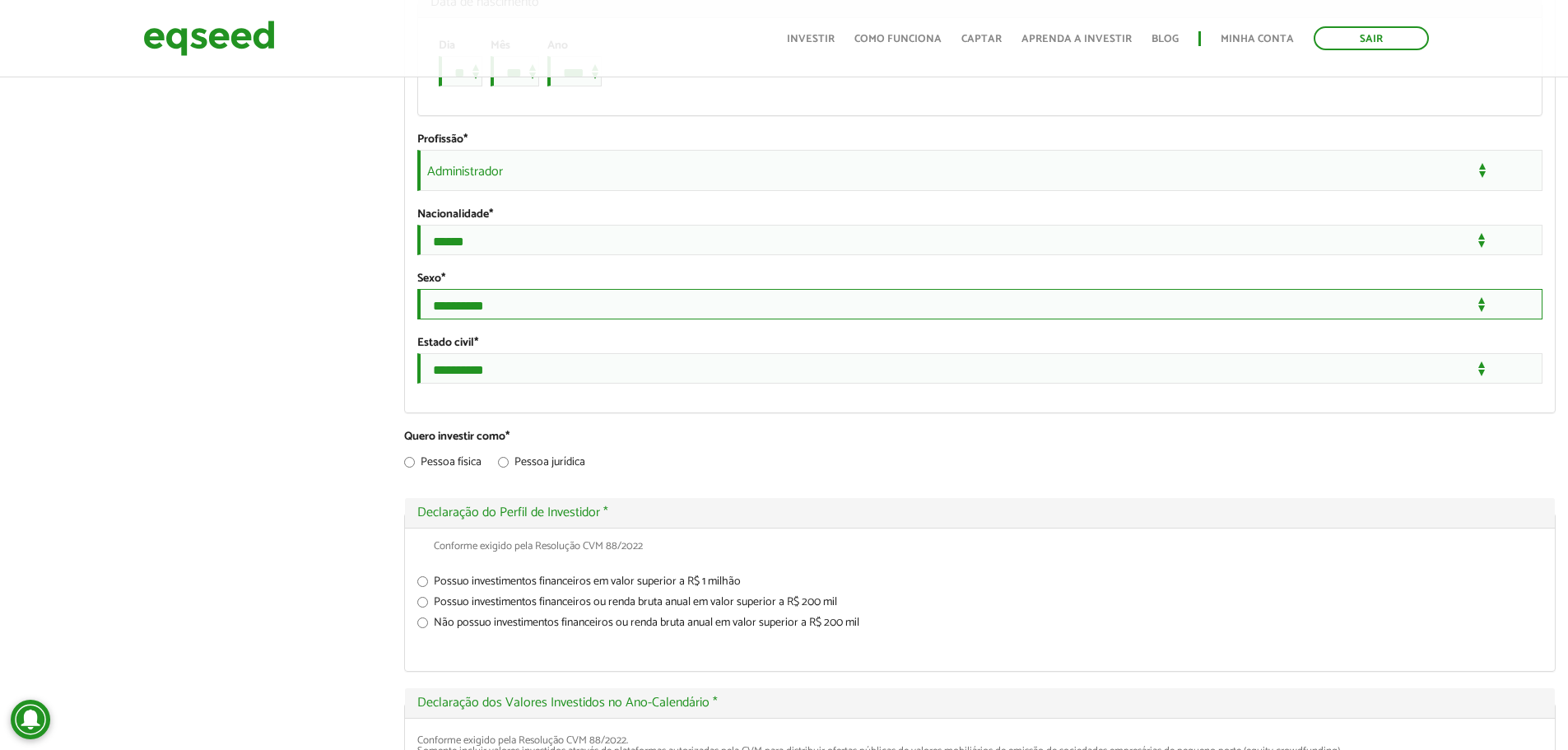 click on "**********" at bounding box center (979, 304) 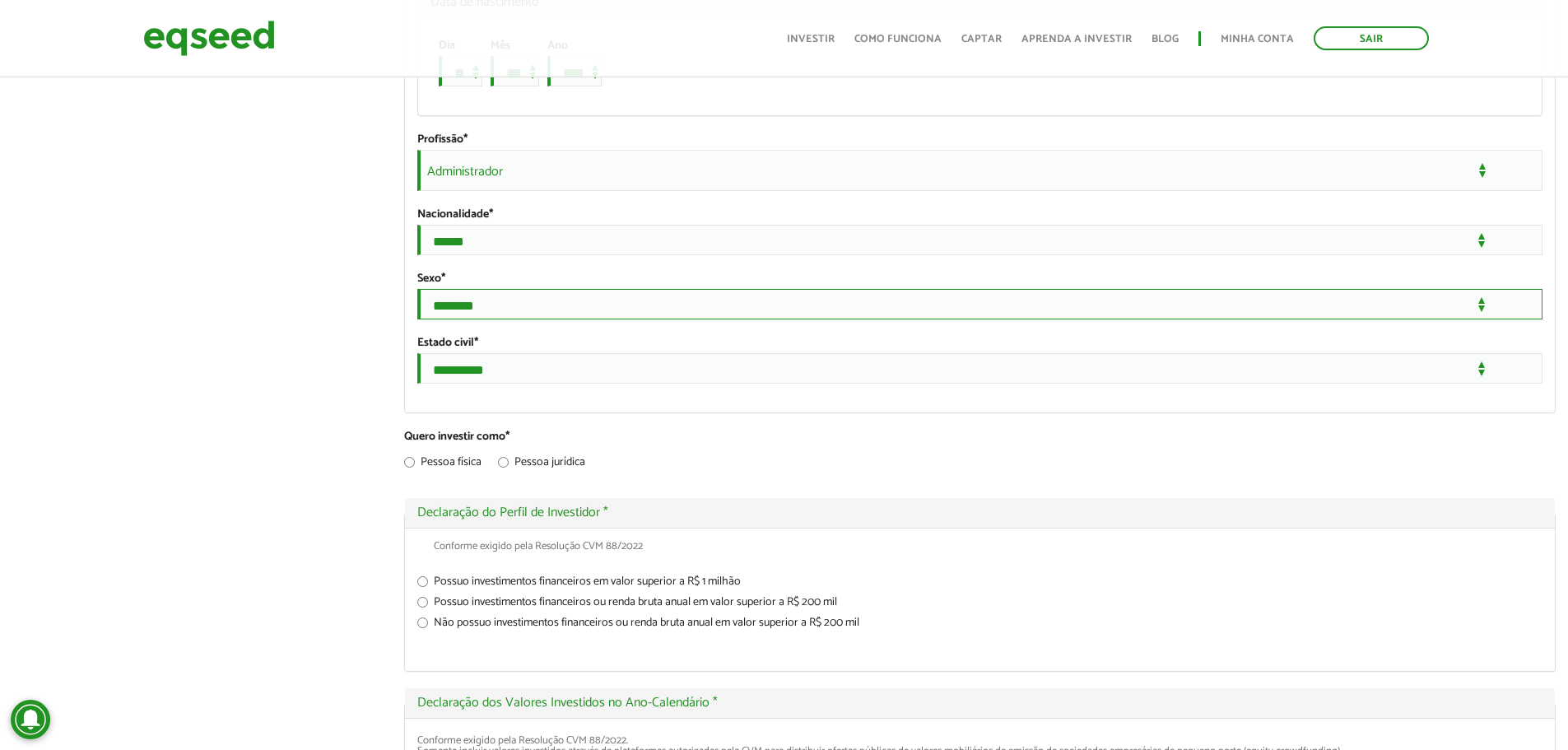 click on "**********" at bounding box center (979, 304) 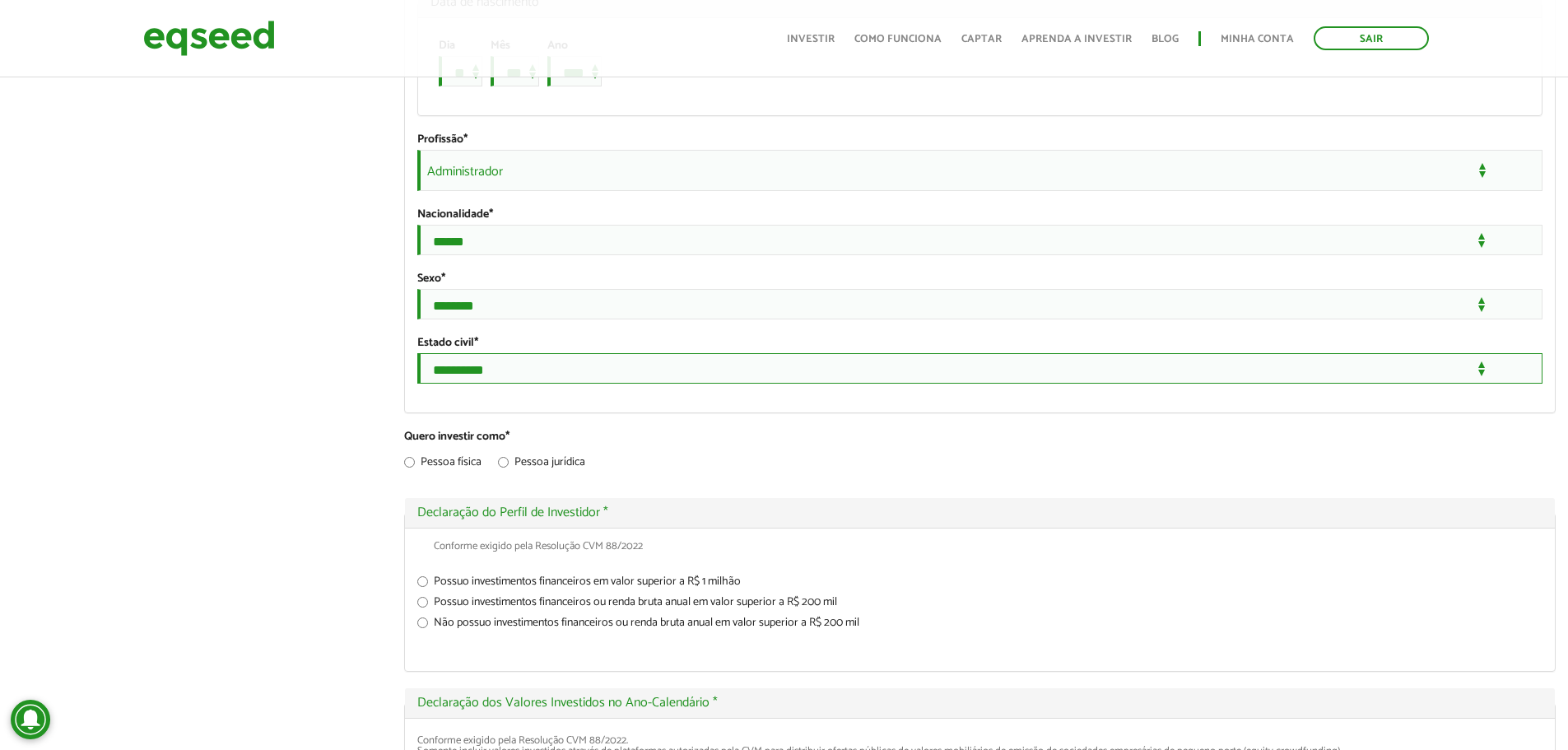 click on "**********" at bounding box center (979, 368) 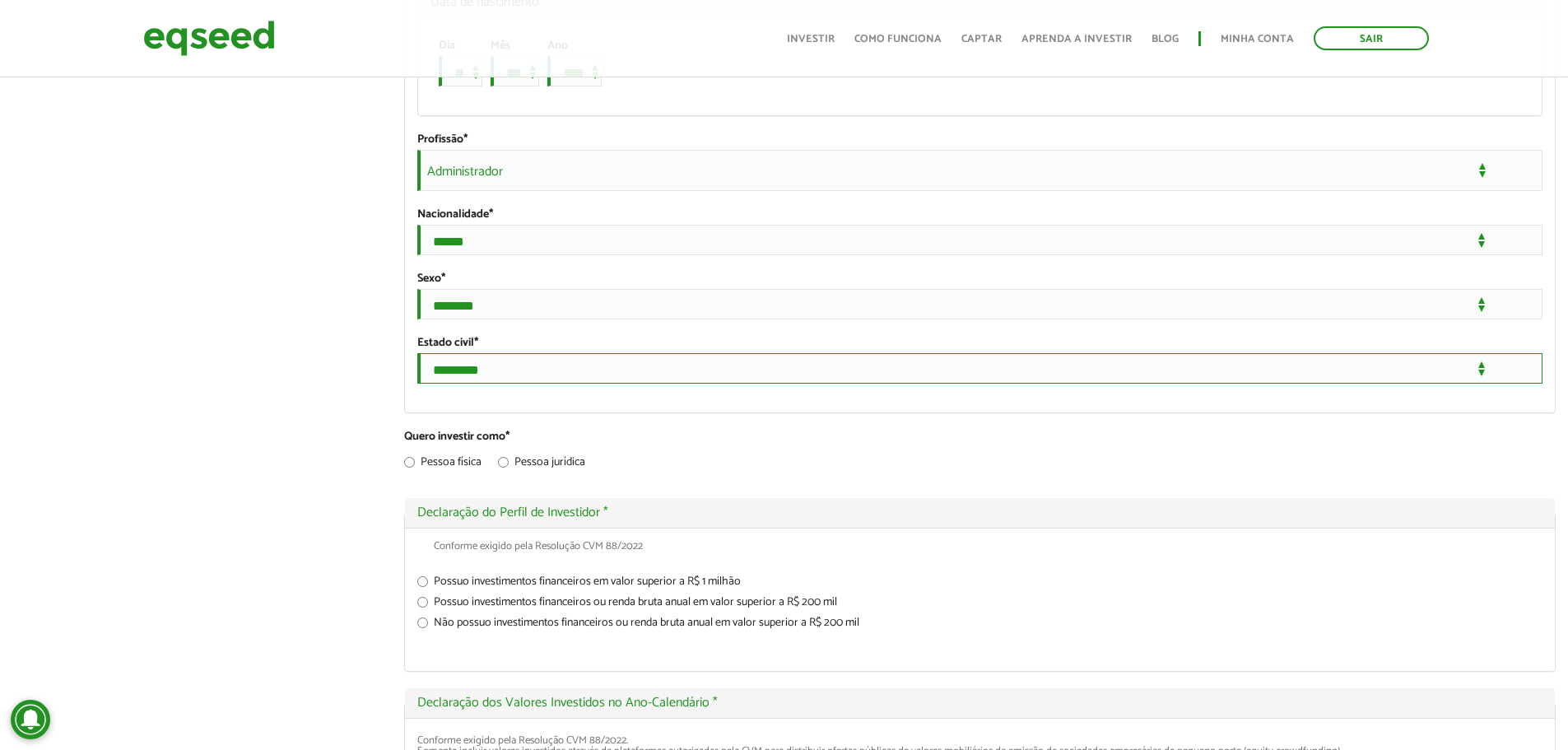 click on "**********" at bounding box center (979, 368) 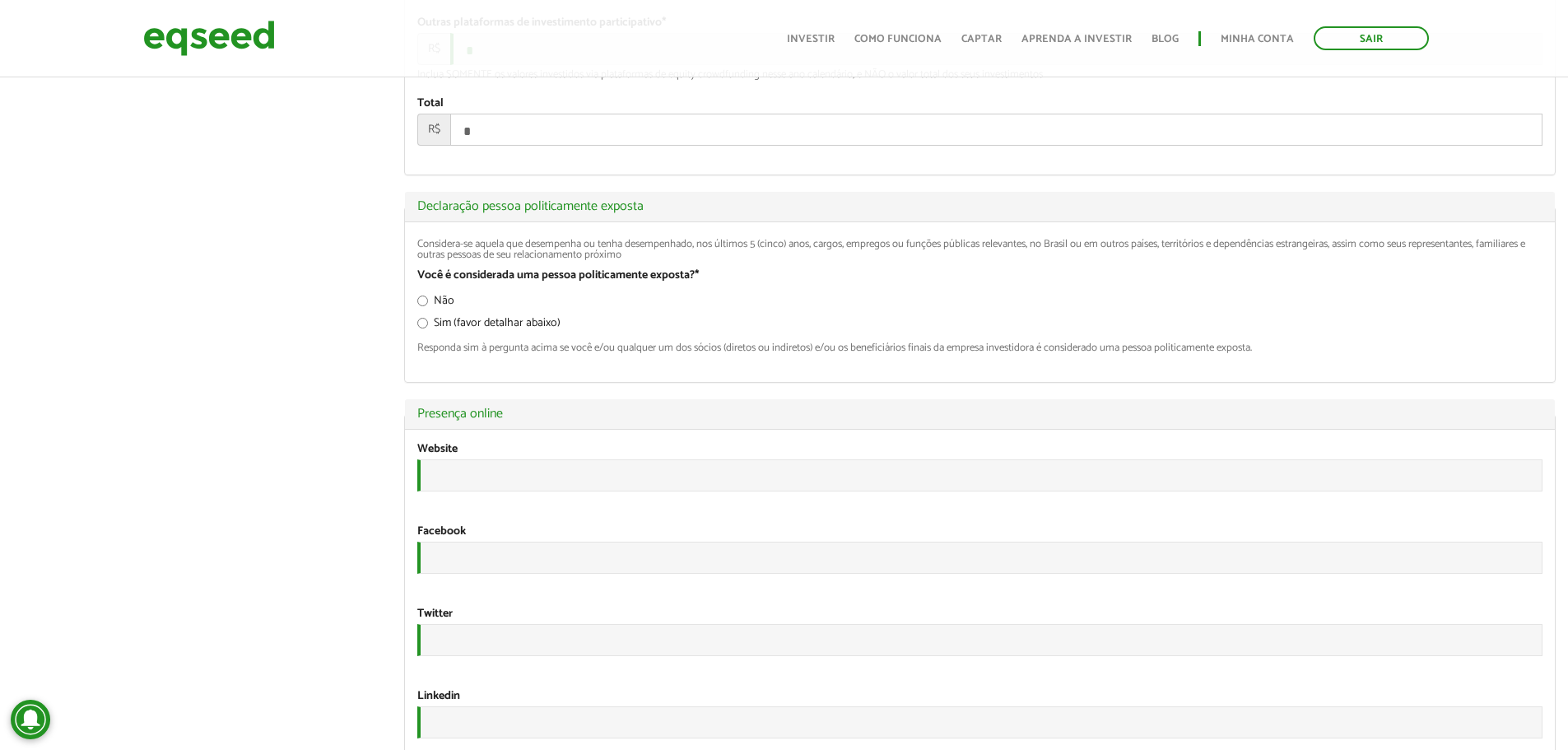 scroll, scrollTop: 2126, scrollLeft: 0, axis: vertical 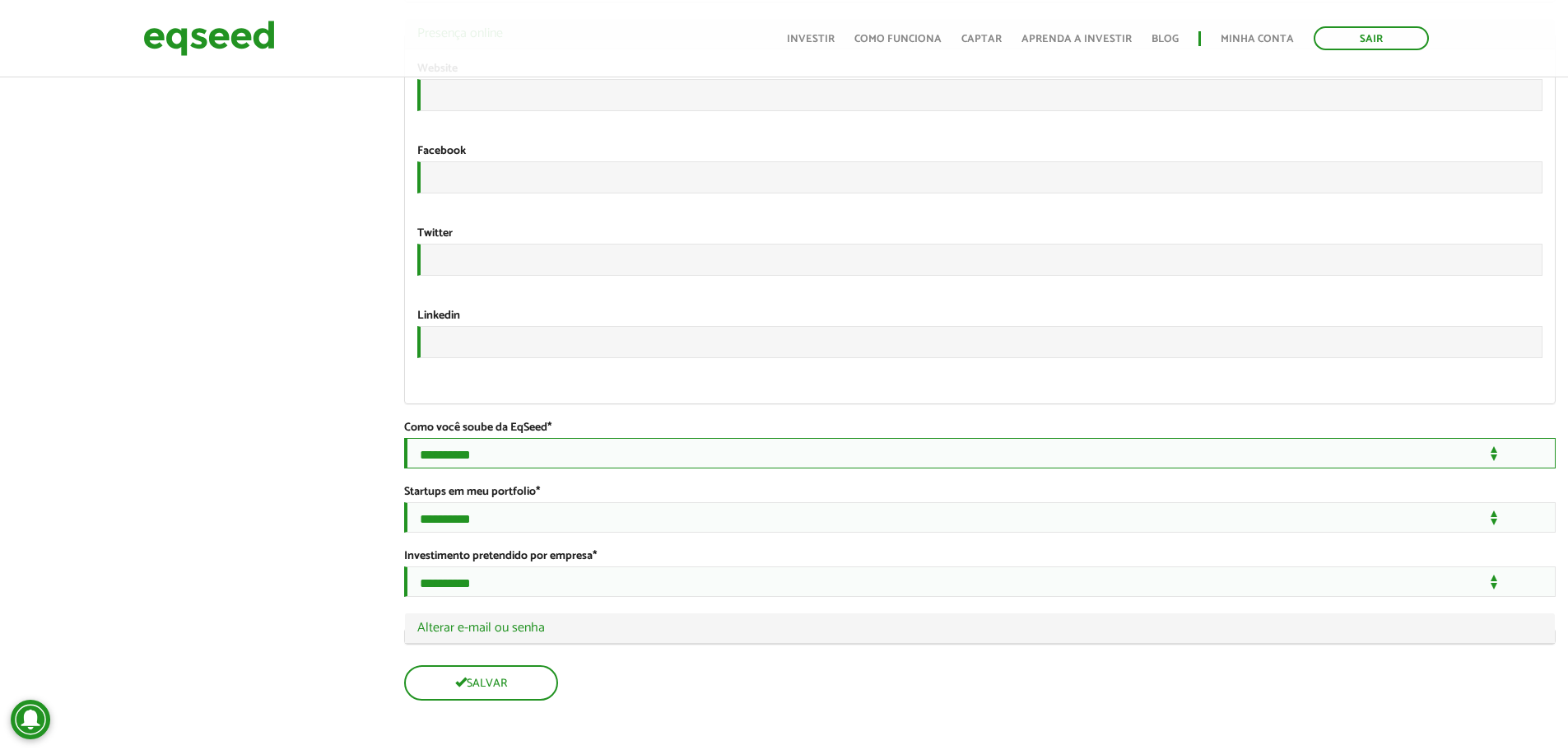 click on "**********" at bounding box center [979, 453] 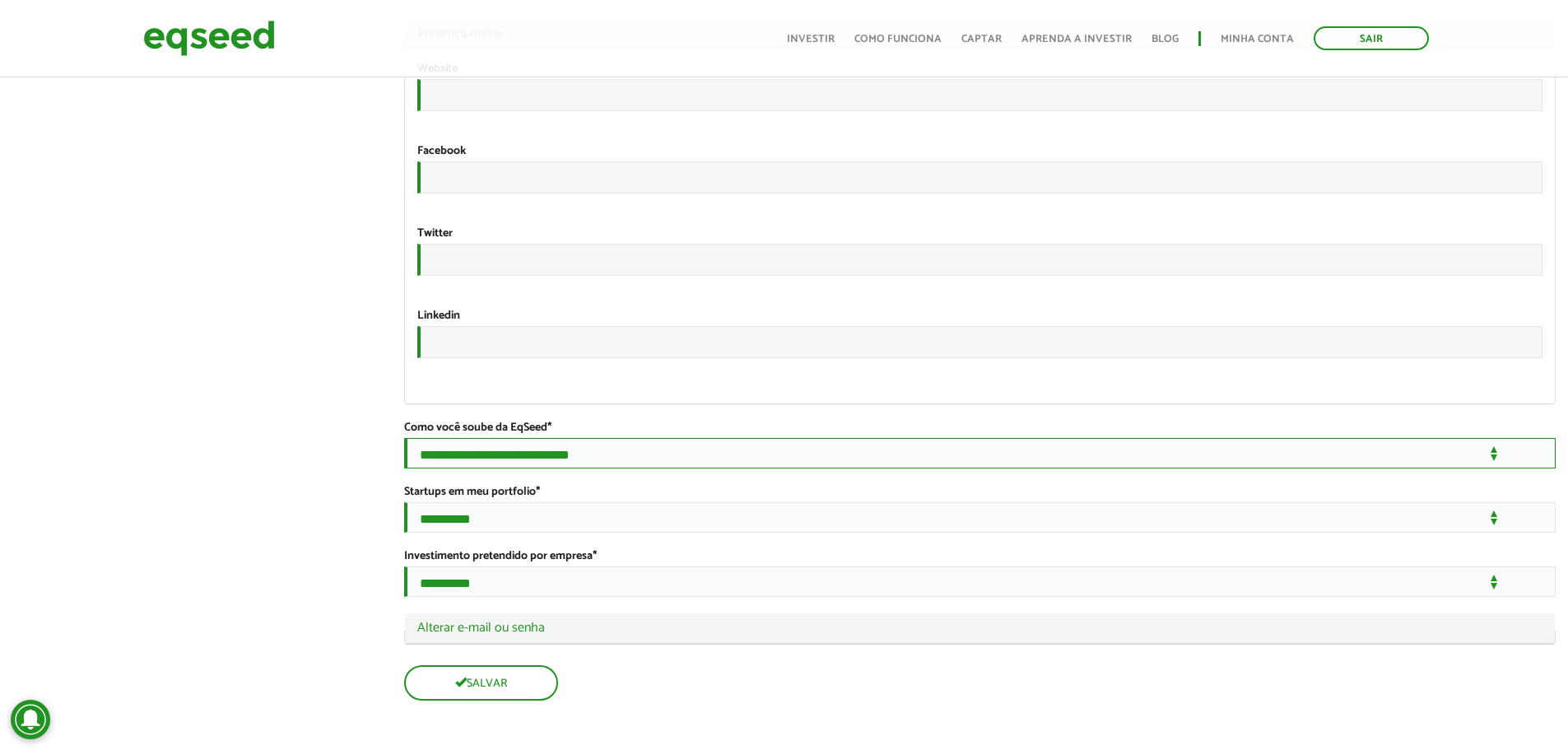click on "**********" at bounding box center [979, 453] 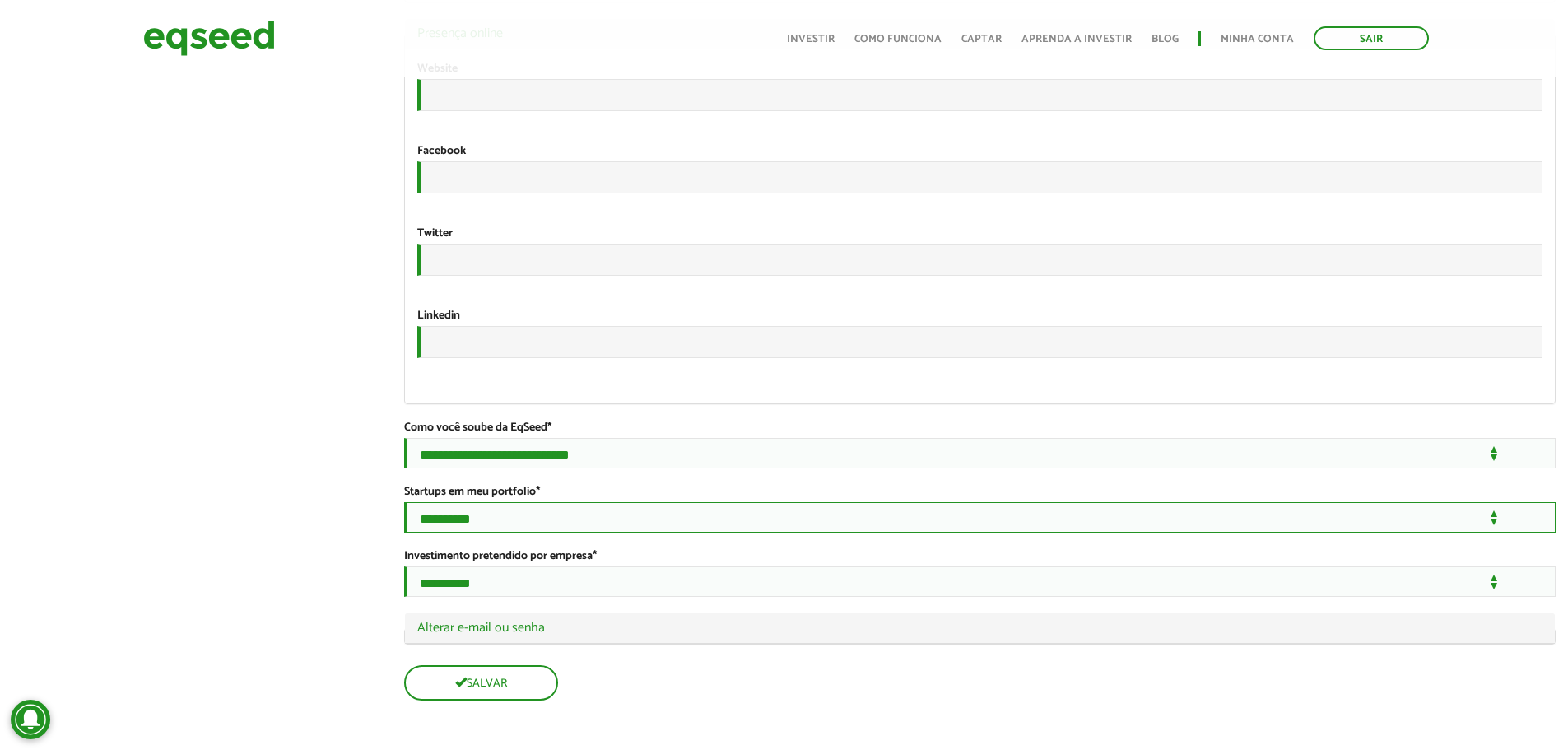 click on "**********" at bounding box center [979, 517] 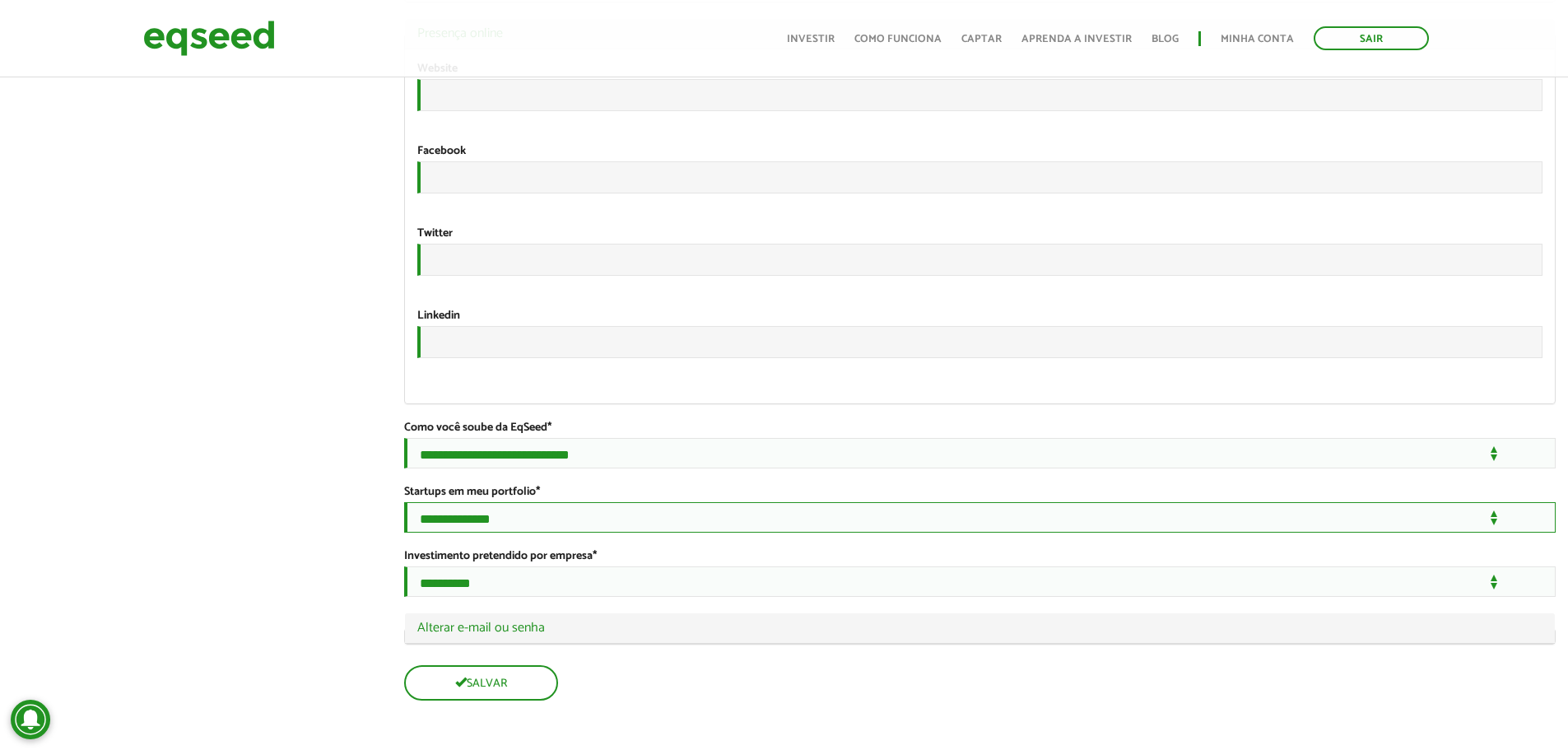 click on "**********" at bounding box center [979, 517] 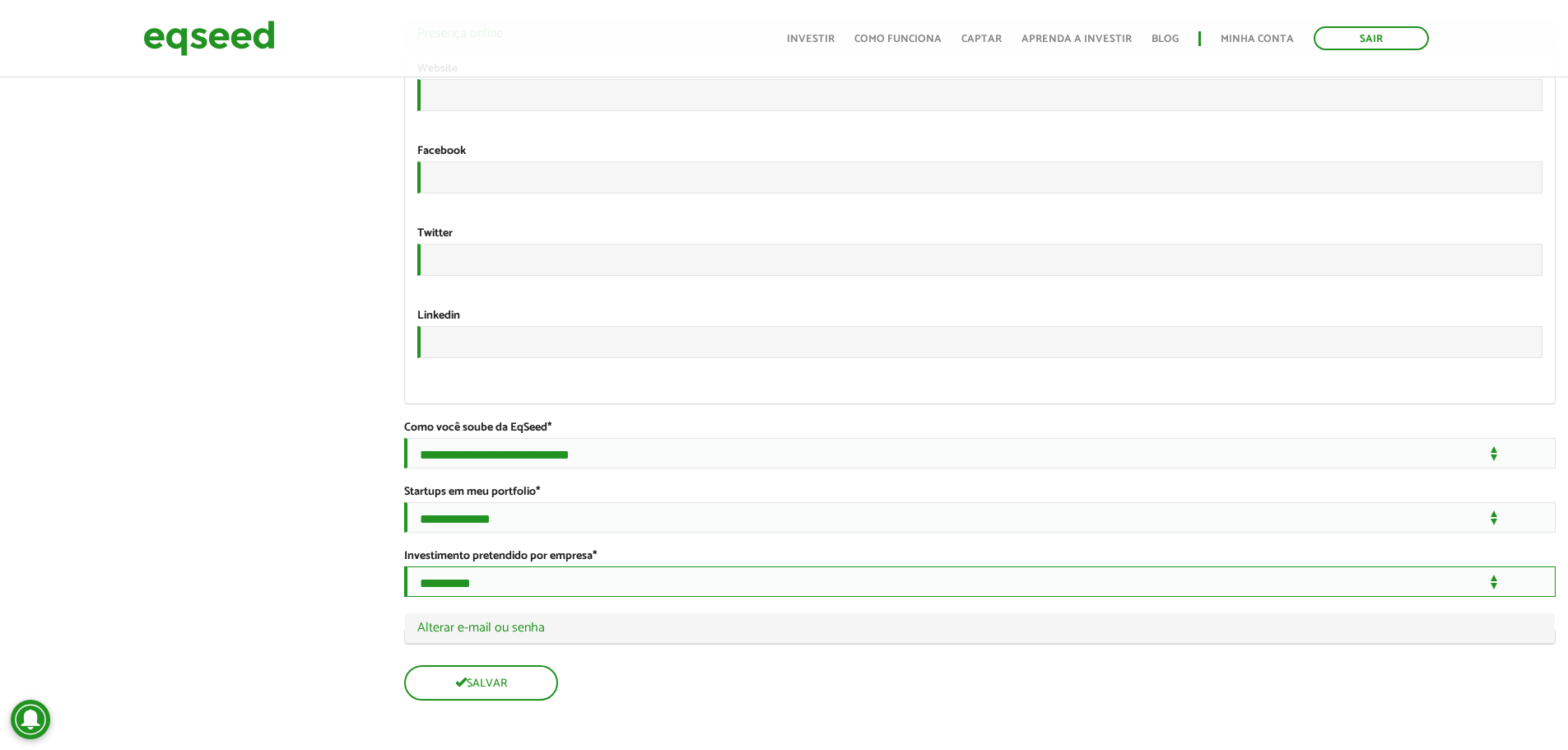 click on "**********" at bounding box center [979, 581] 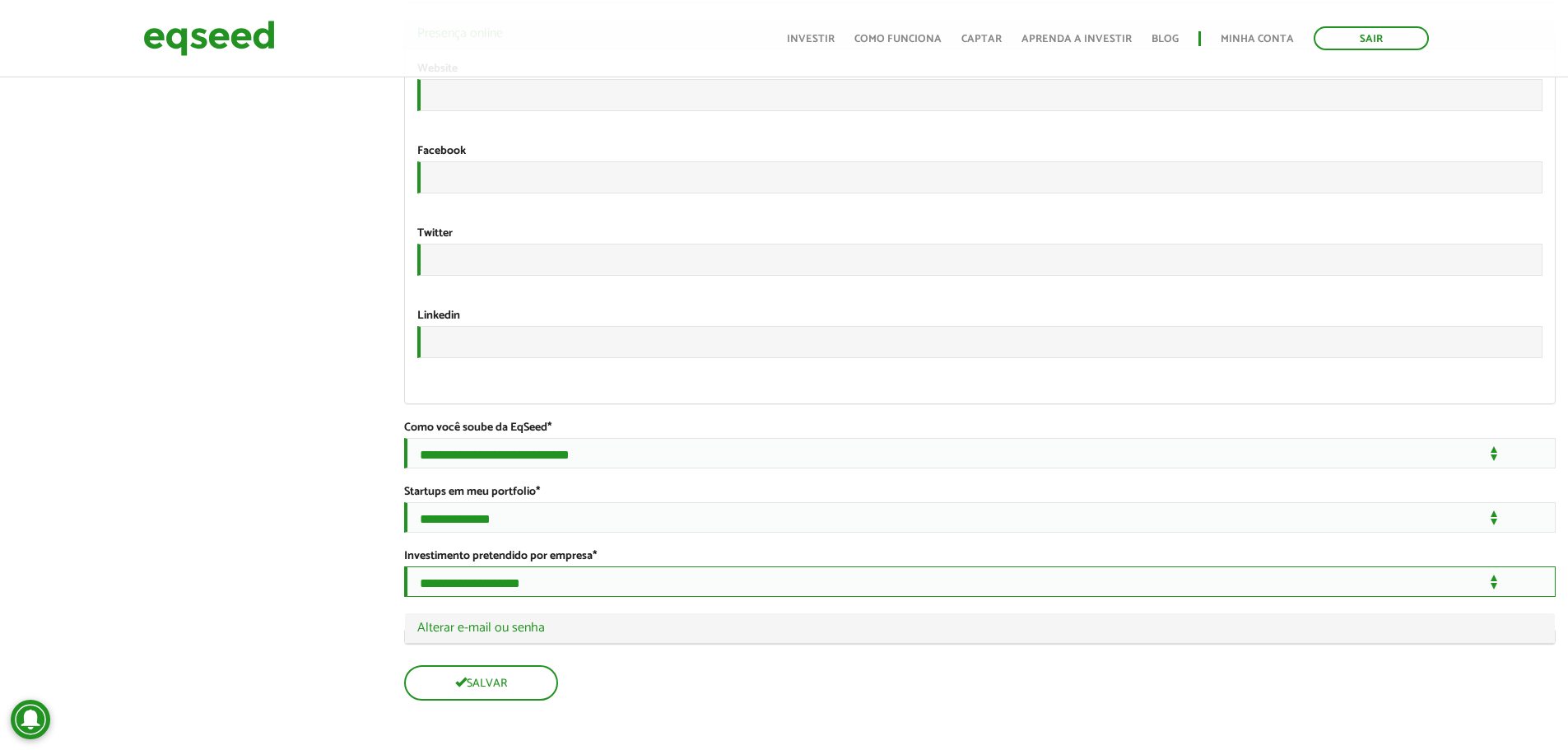 click on "**********" at bounding box center (979, 581) 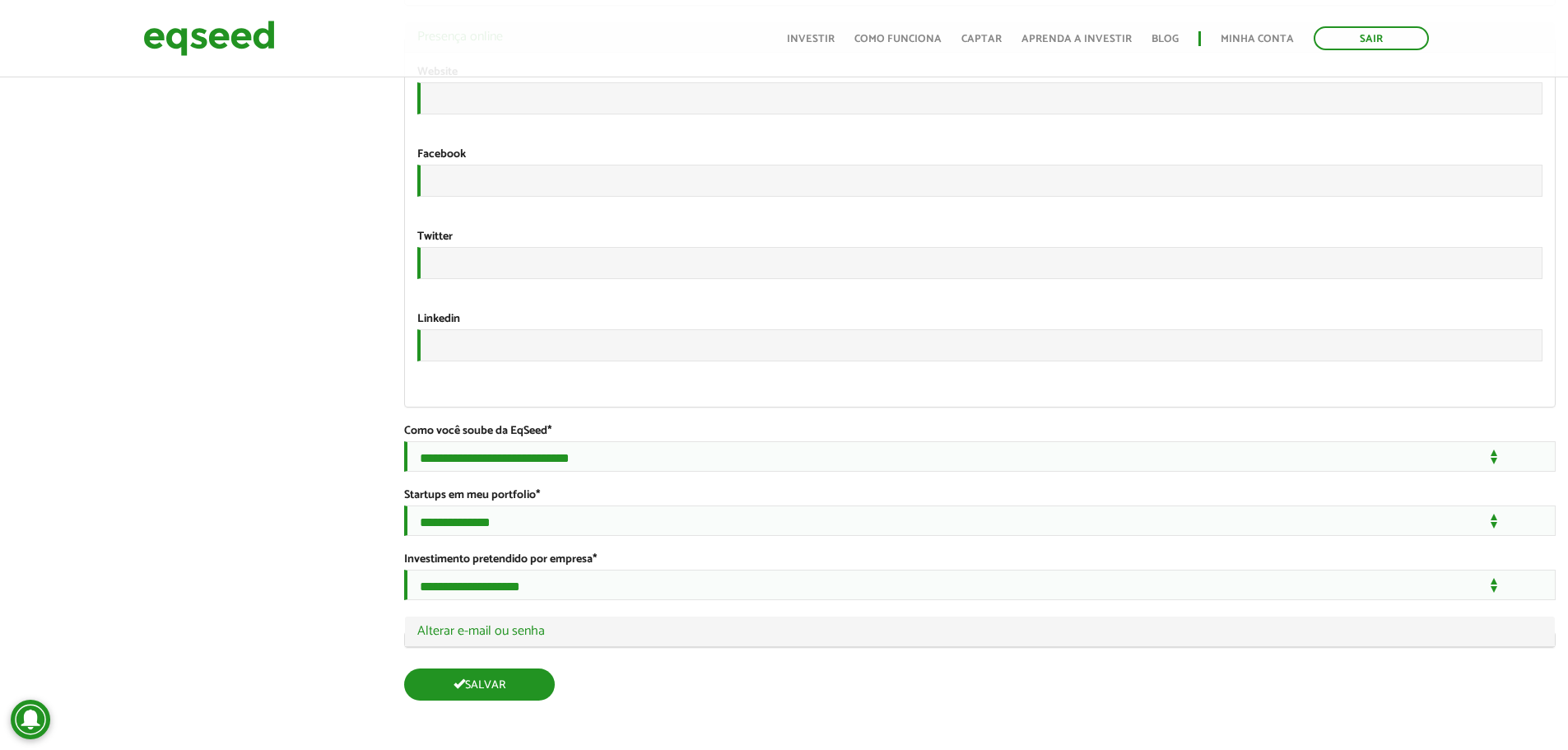click on "Salvar" at bounding box center [479, 684] 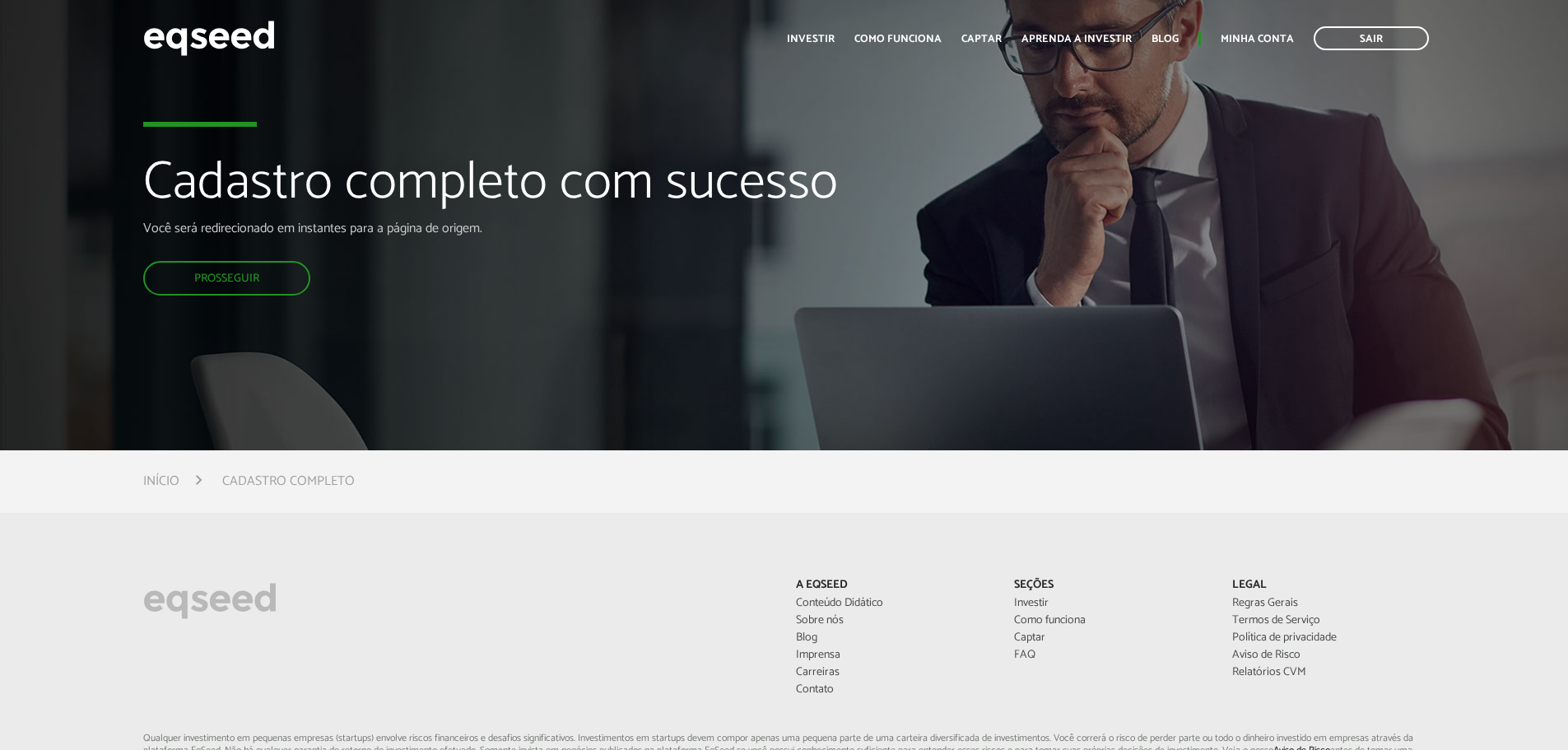 scroll, scrollTop: 0, scrollLeft: 0, axis: both 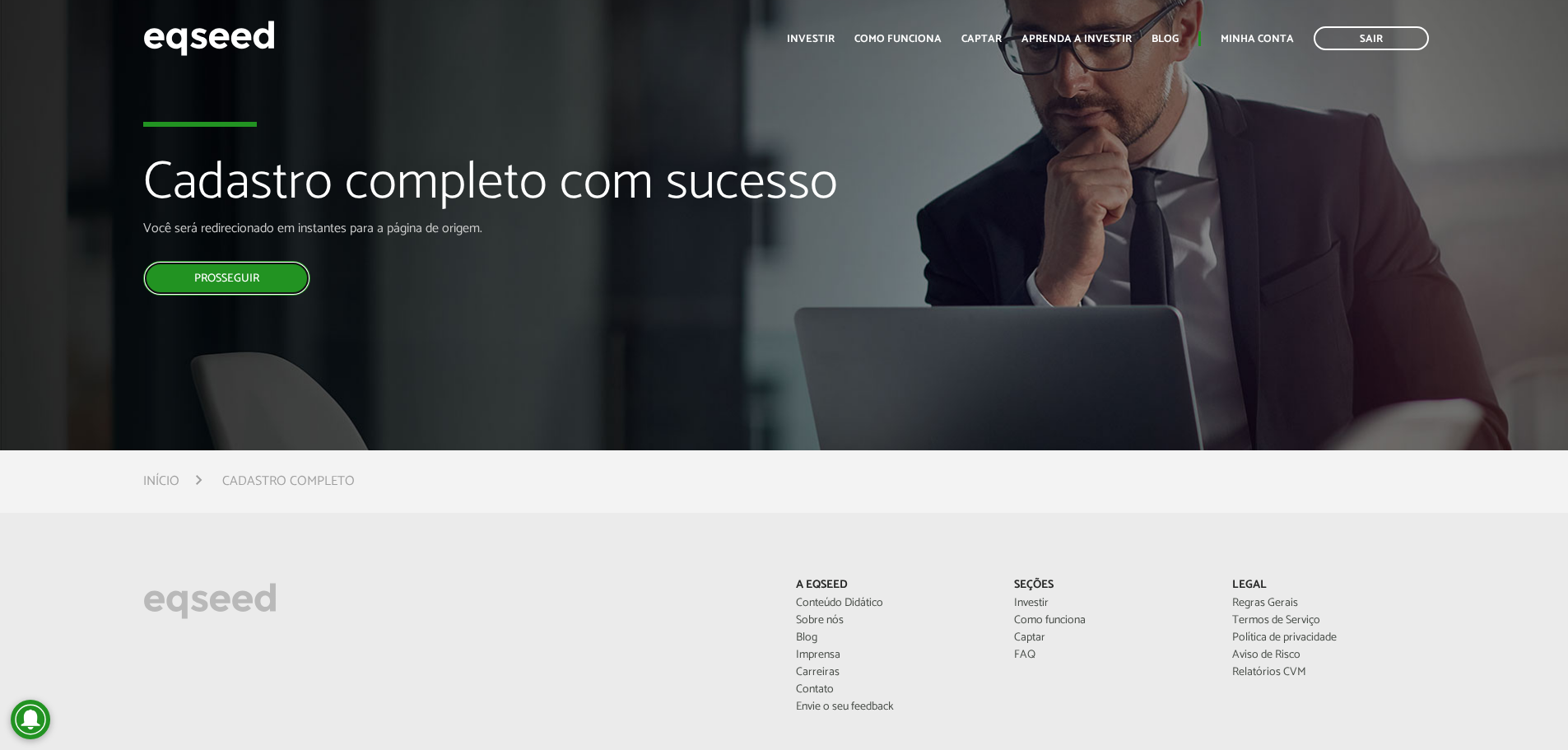 click on "Prosseguir" at bounding box center (226, 278) 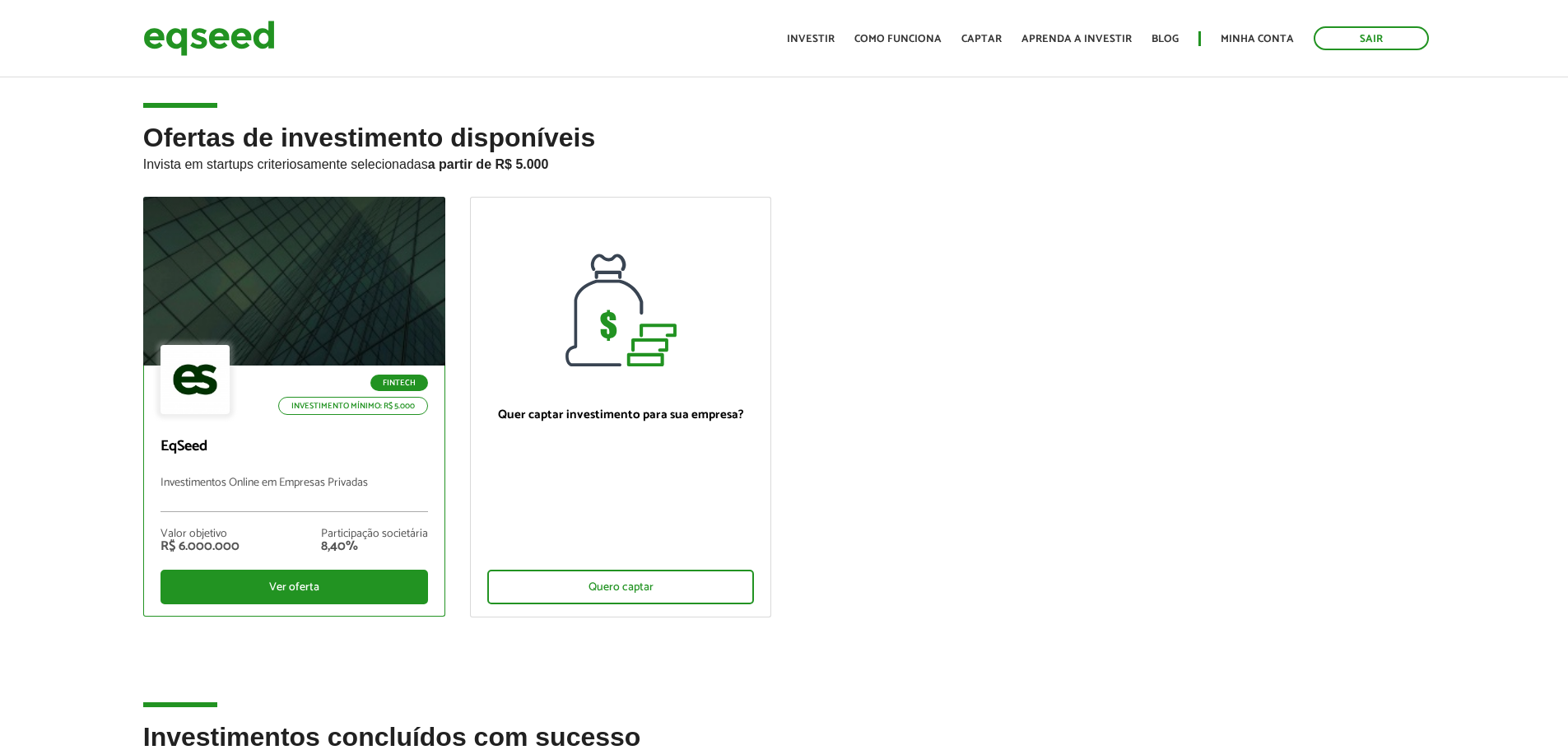 scroll, scrollTop: 0, scrollLeft: 0, axis: both 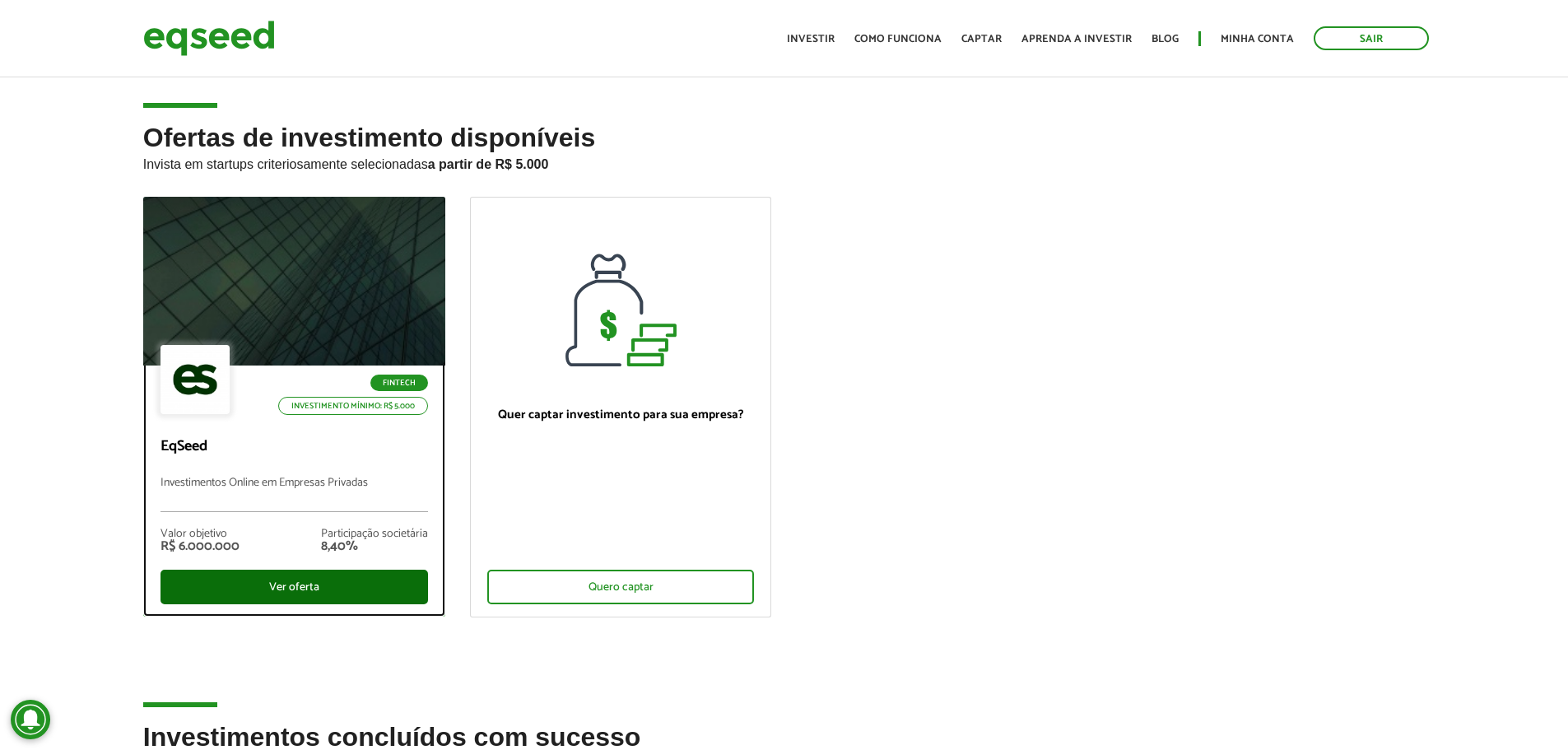 click on "Ver oferta" at bounding box center [294, 587] 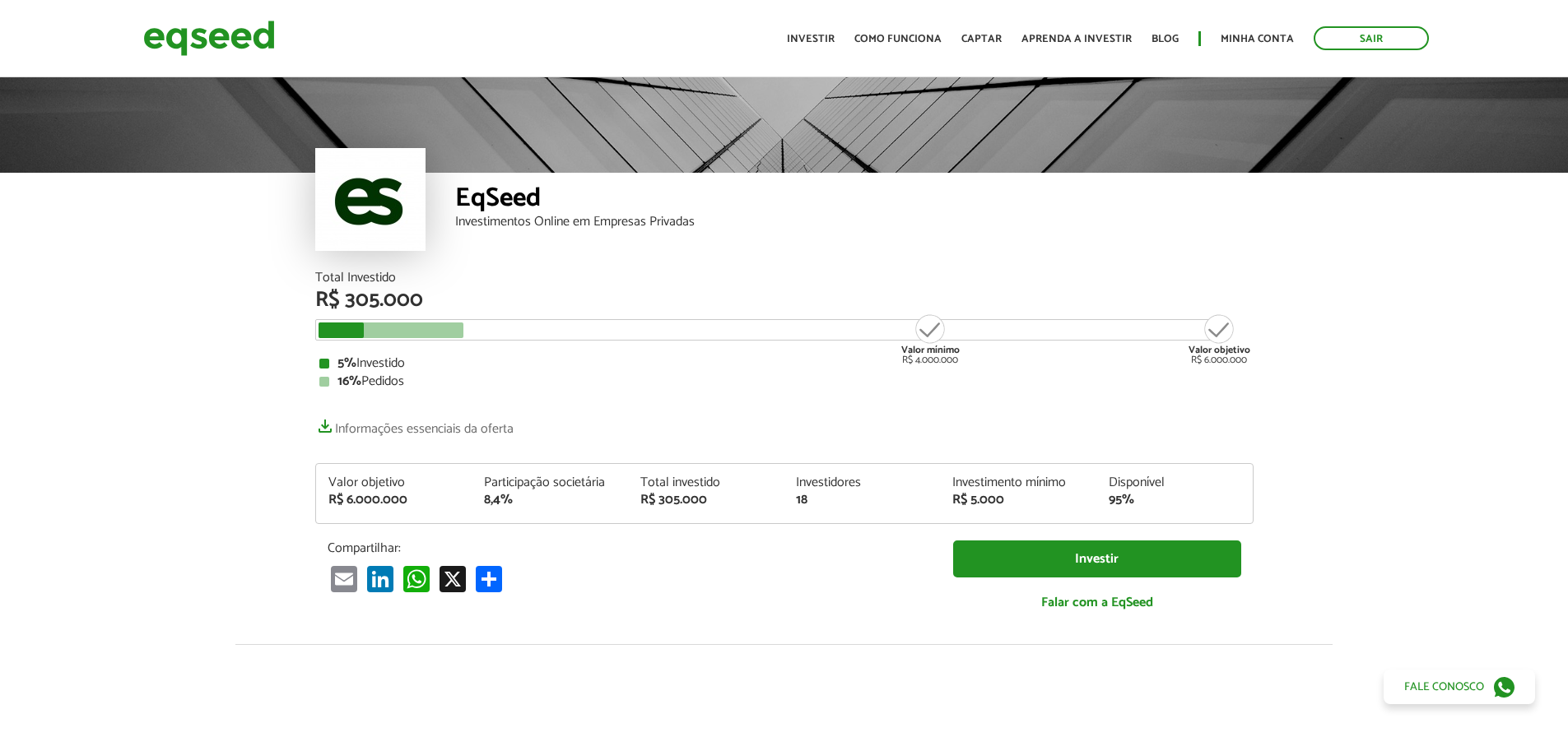 scroll, scrollTop: 0, scrollLeft: 0, axis: both 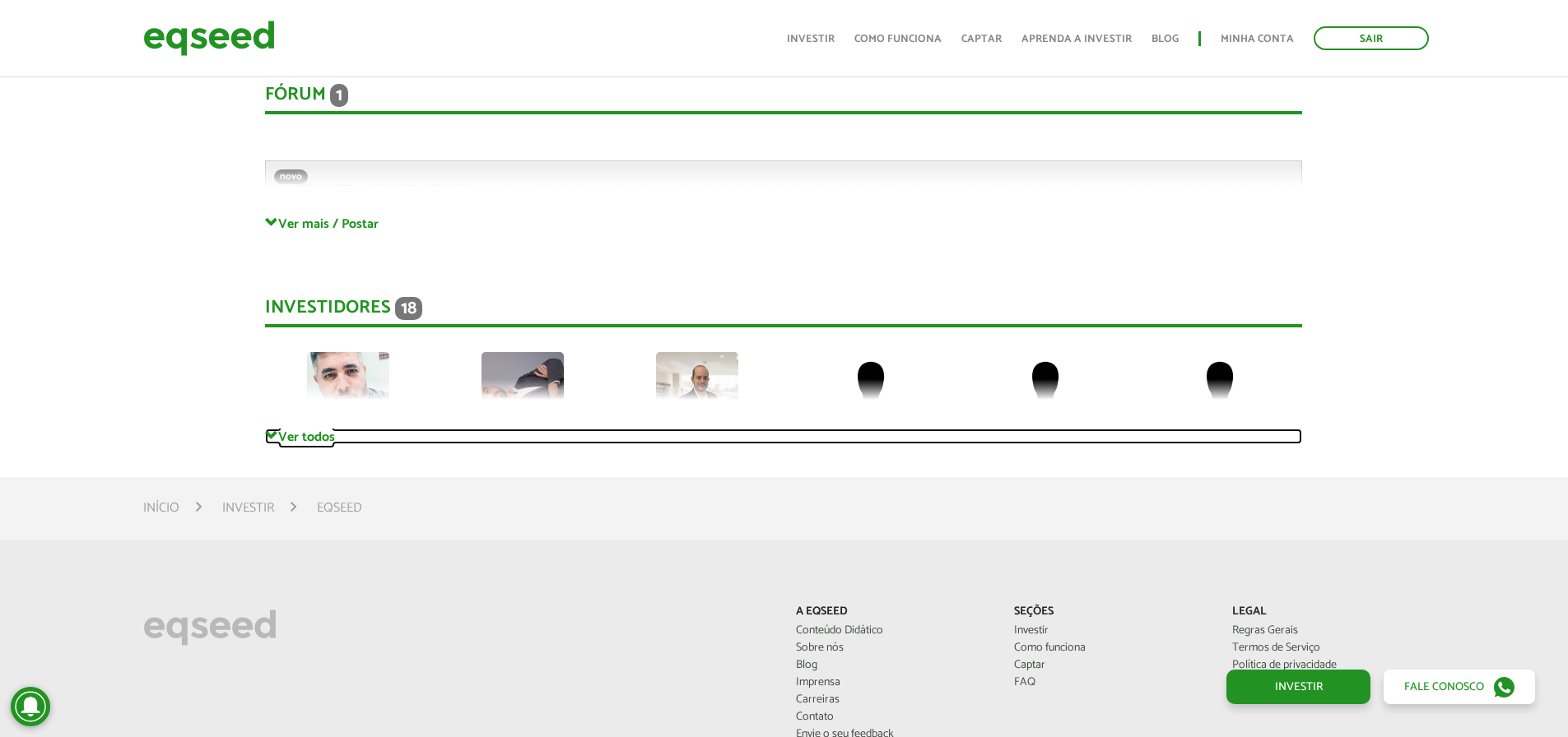 click on "Ver todos" at bounding box center (784, 436) 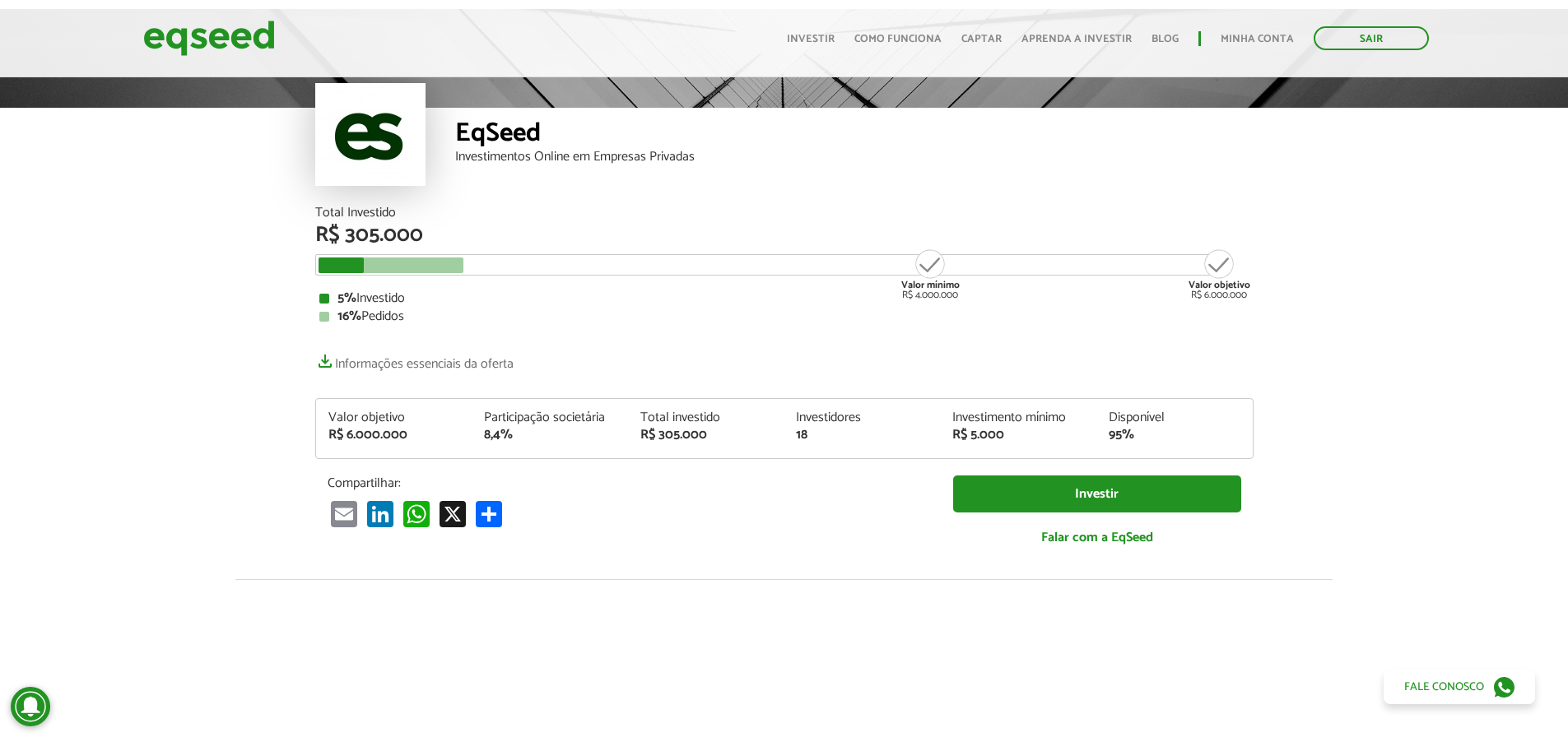 scroll, scrollTop: 0, scrollLeft: 0, axis: both 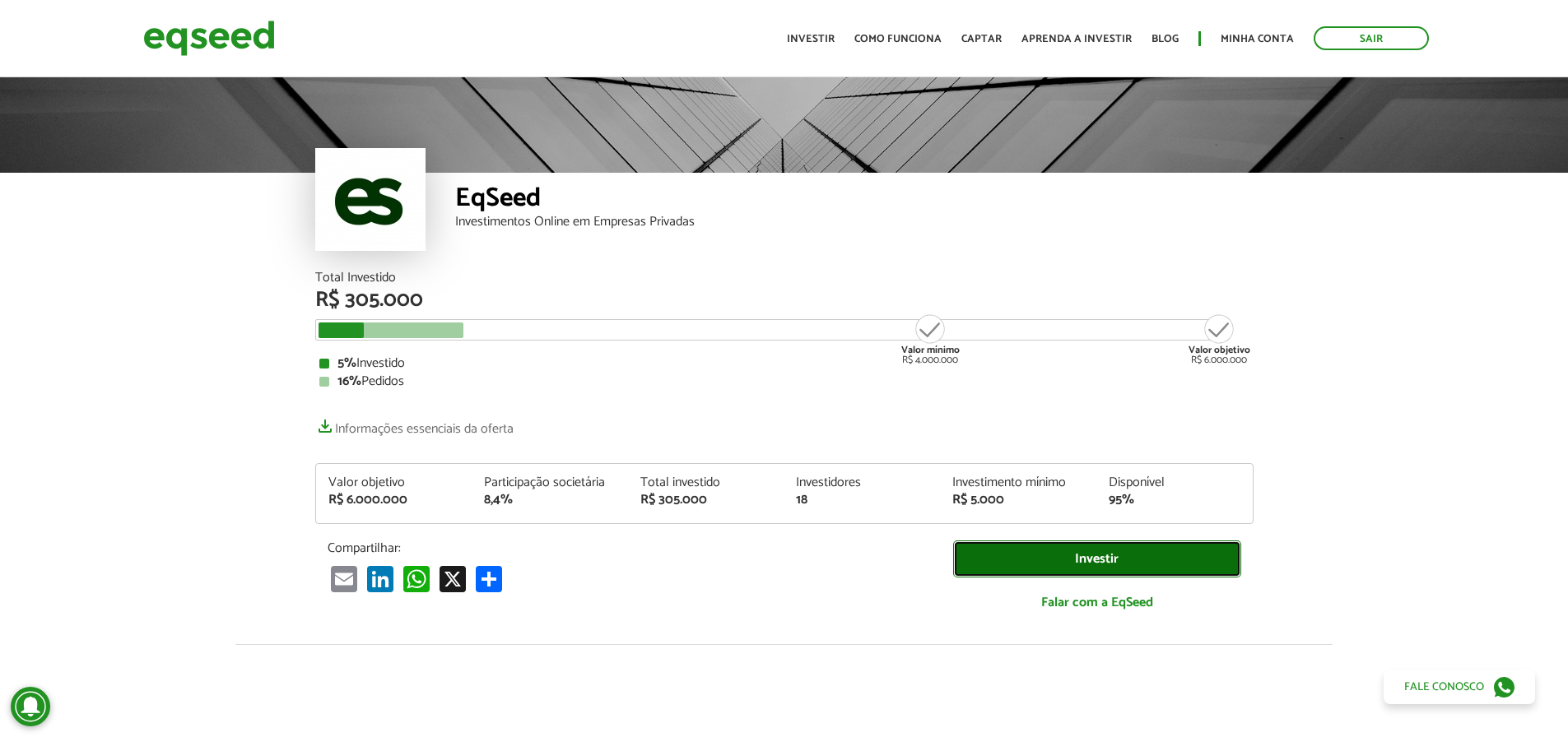 click on "Investir" at bounding box center (1097, 559) 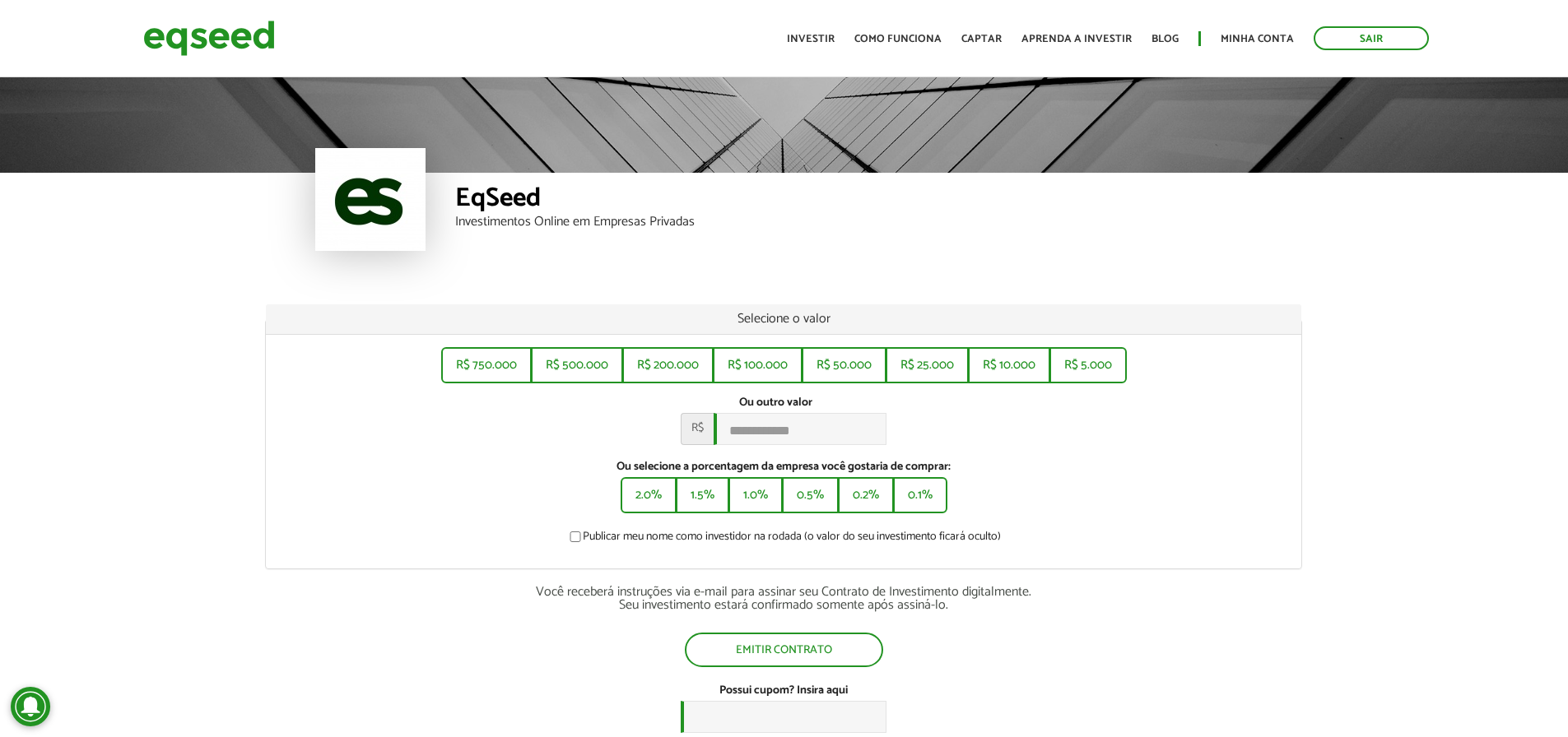 scroll, scrollTop: 0, scrollLeft: 0, axis: both 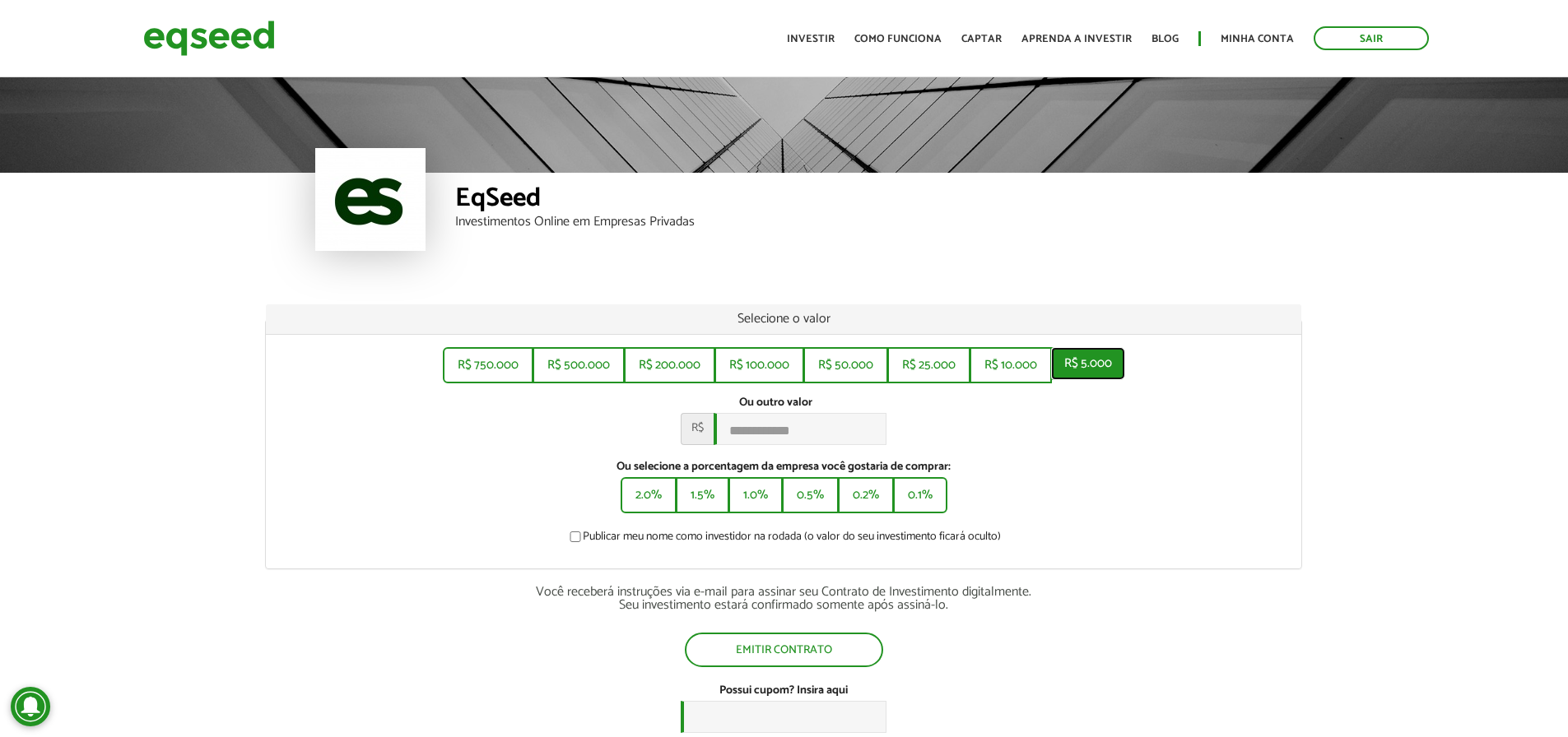 click on "R$ 5.000" at bounding box center (1088, 364) 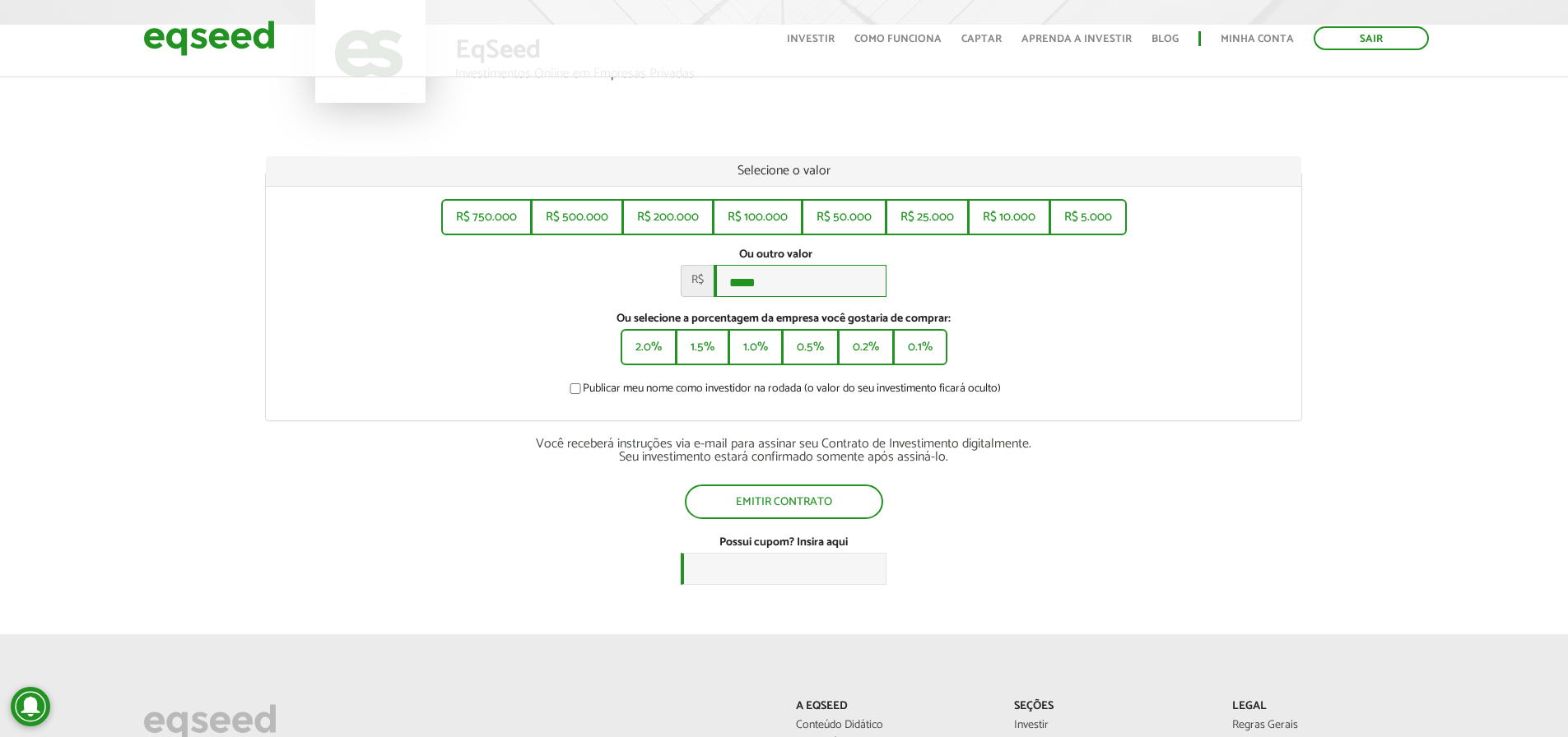 scroll, scrollTop: 151, scrollLeft: 0, axis: vertical 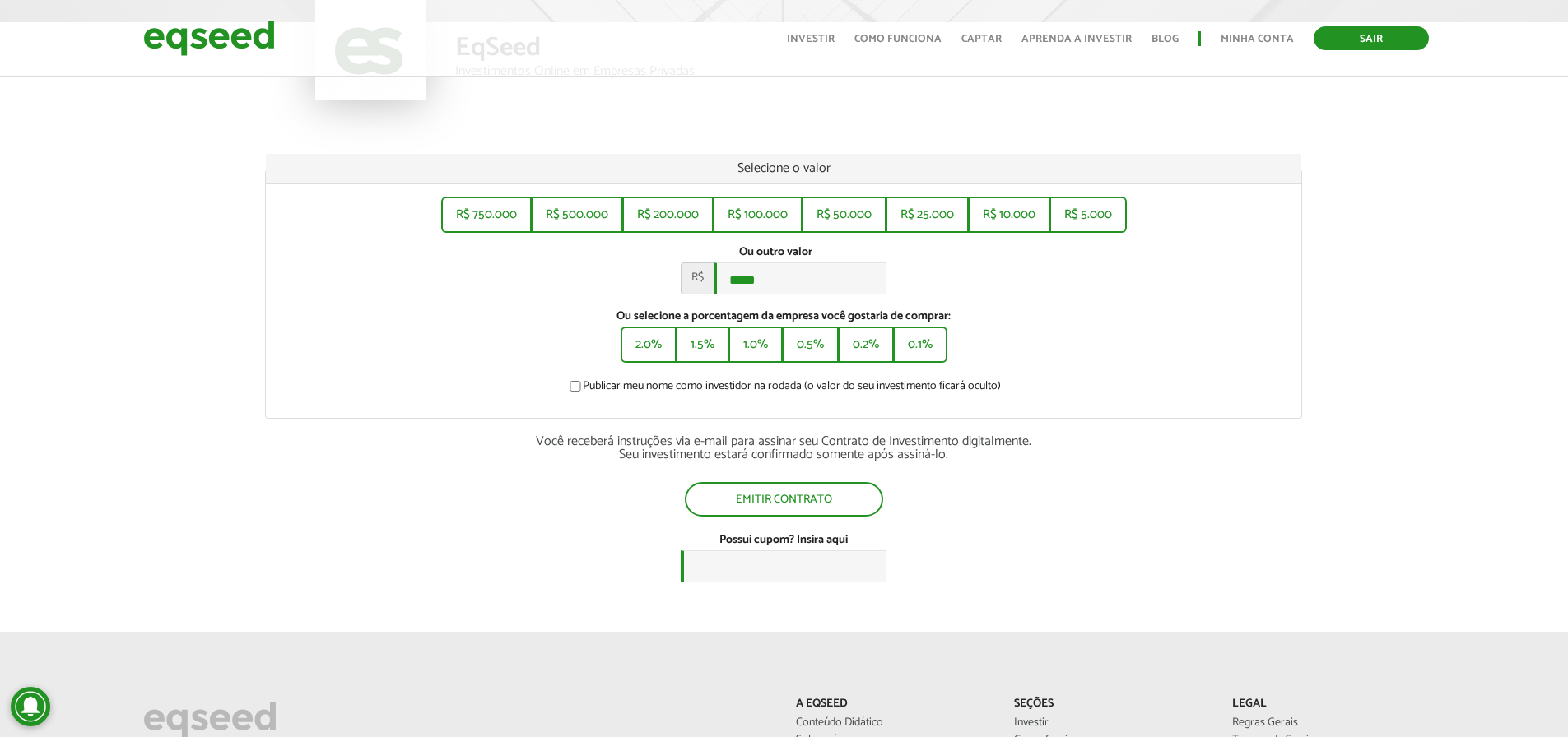 click on "Sair" at bounding box center [1371, 38] 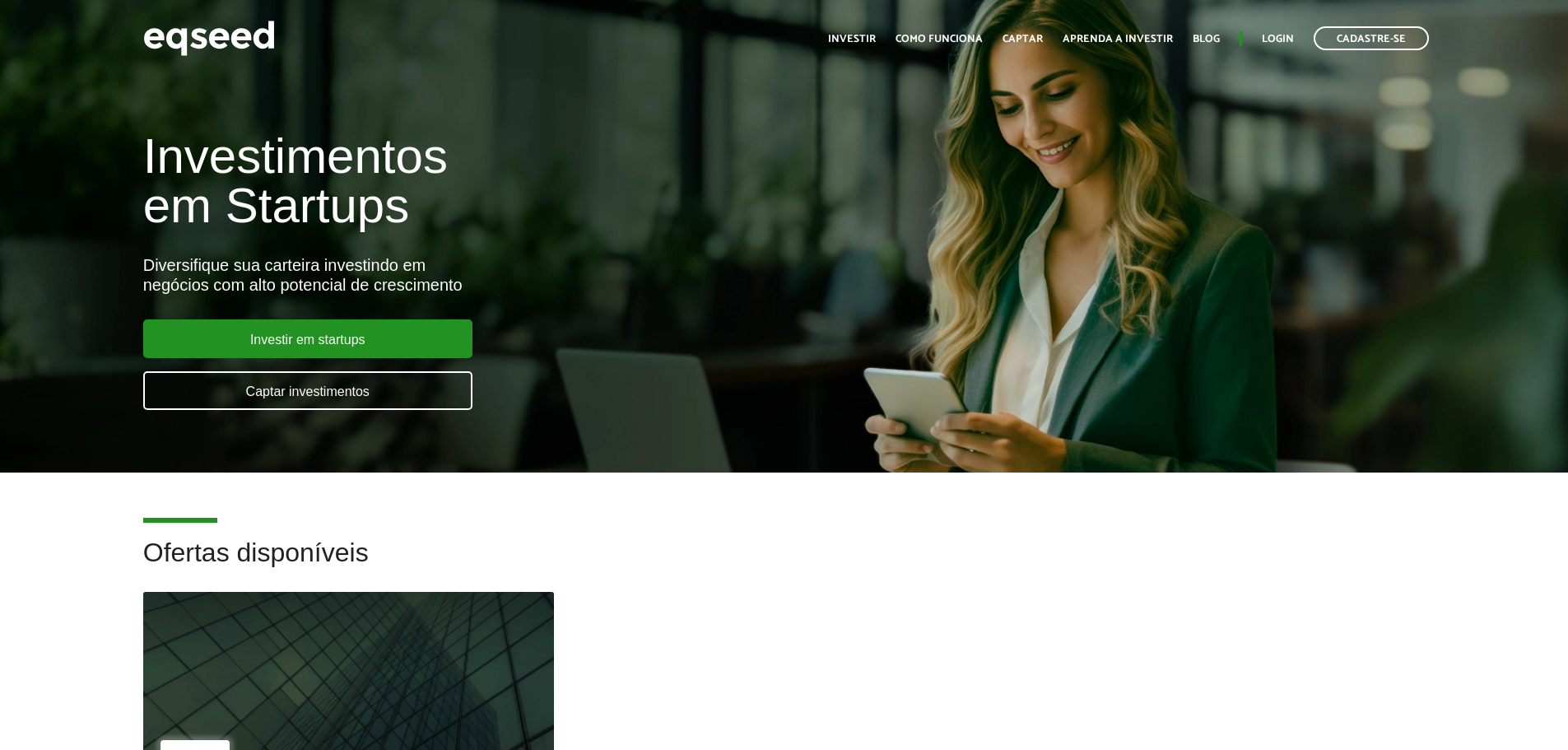 scroll, scrollTop: 0, scrollLeft: 0, axis: both 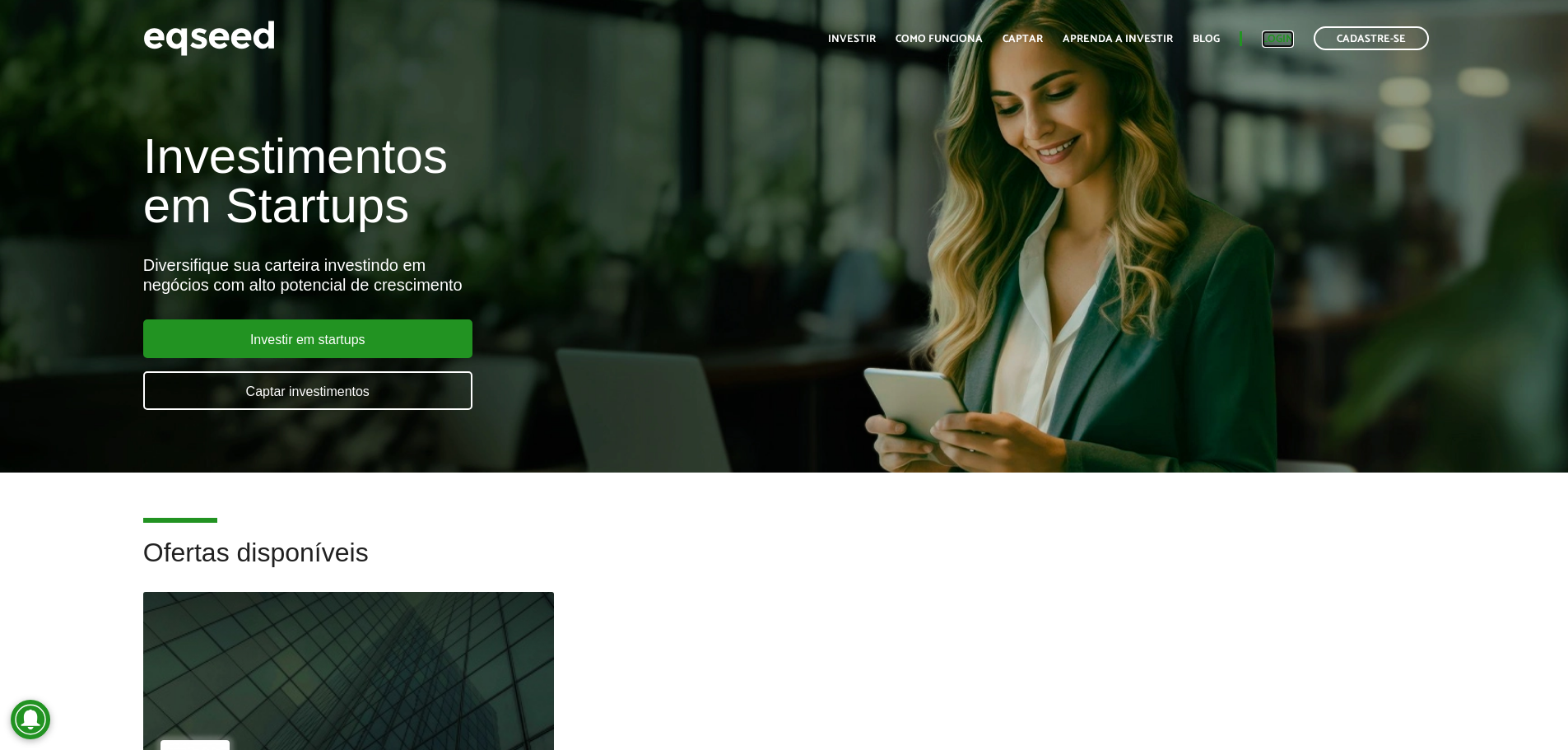 click on "Login" at bounding box center [1277, 39] 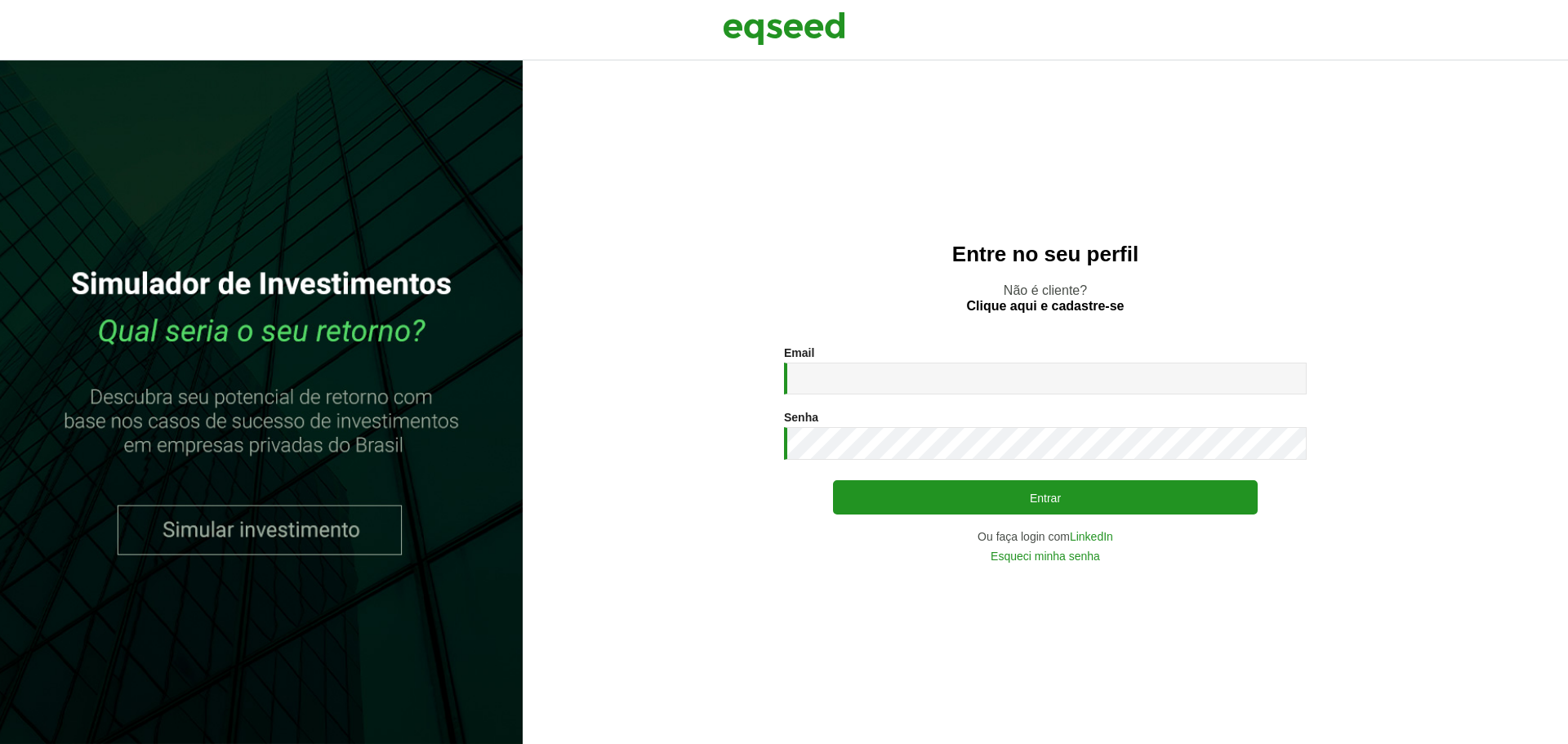 scroll, scrollTop: 0, scrollLeft: 0, axis: both 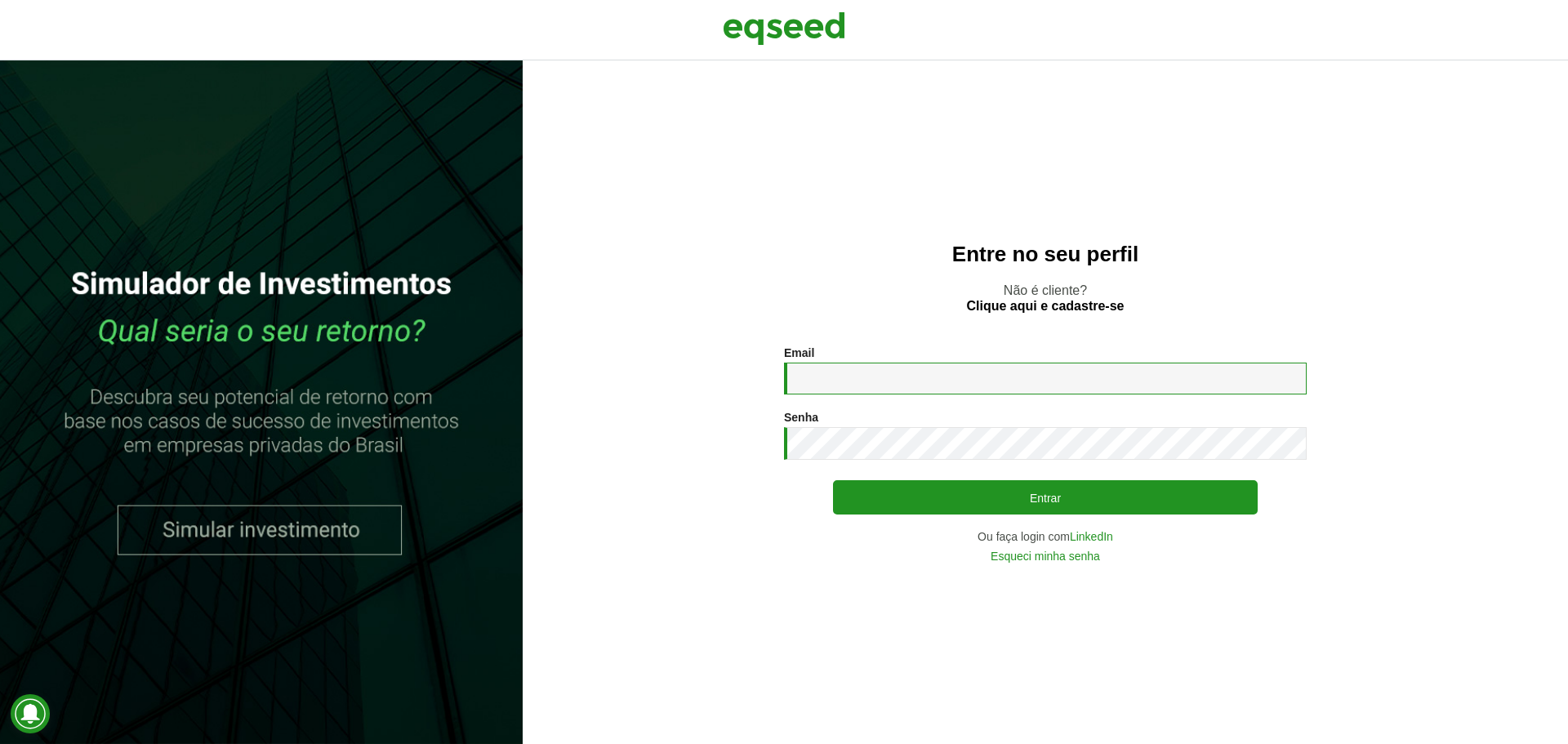 click on "Email  *" at bounding box center [1045, 378] 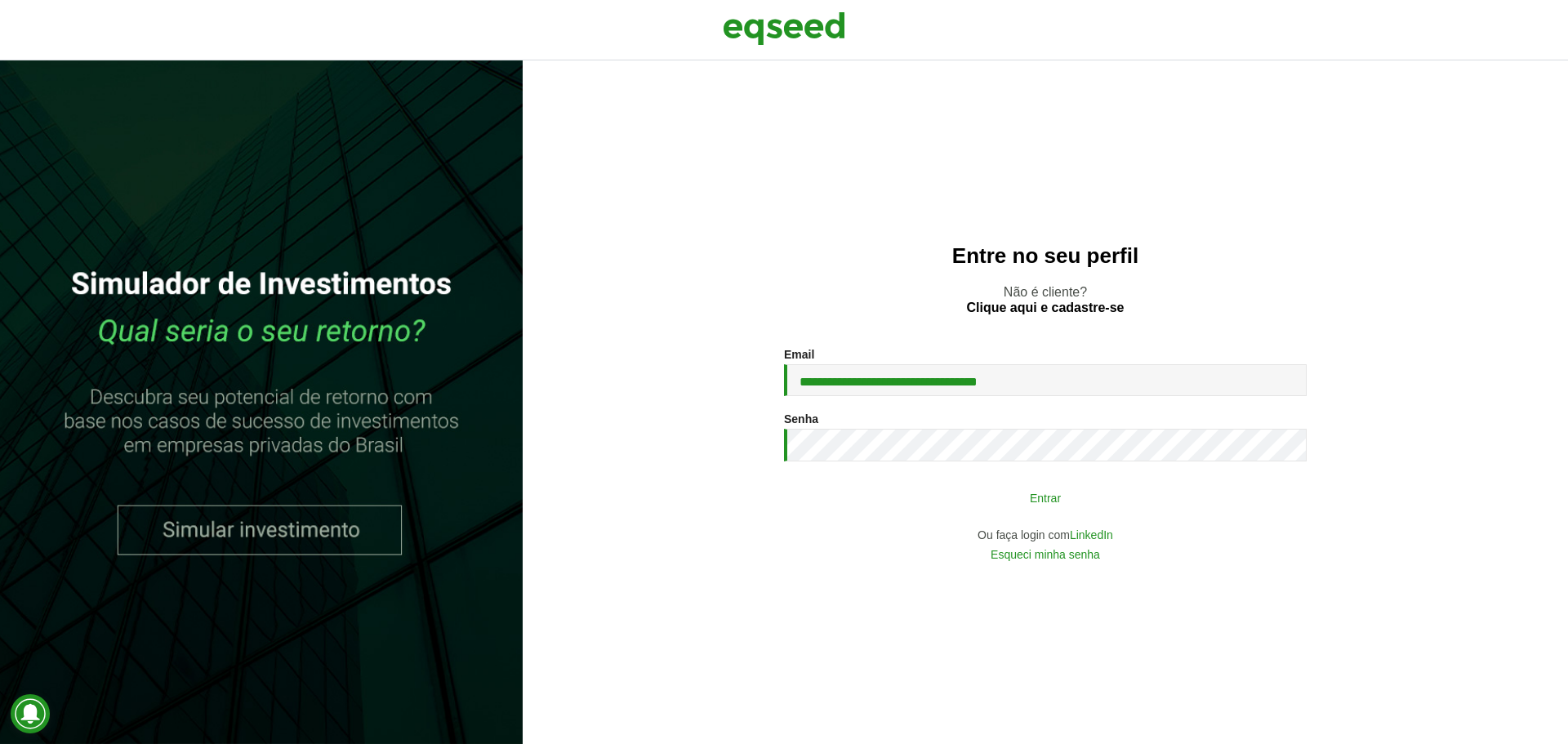 click on "Entrar" at bounding box center [1045, 497] 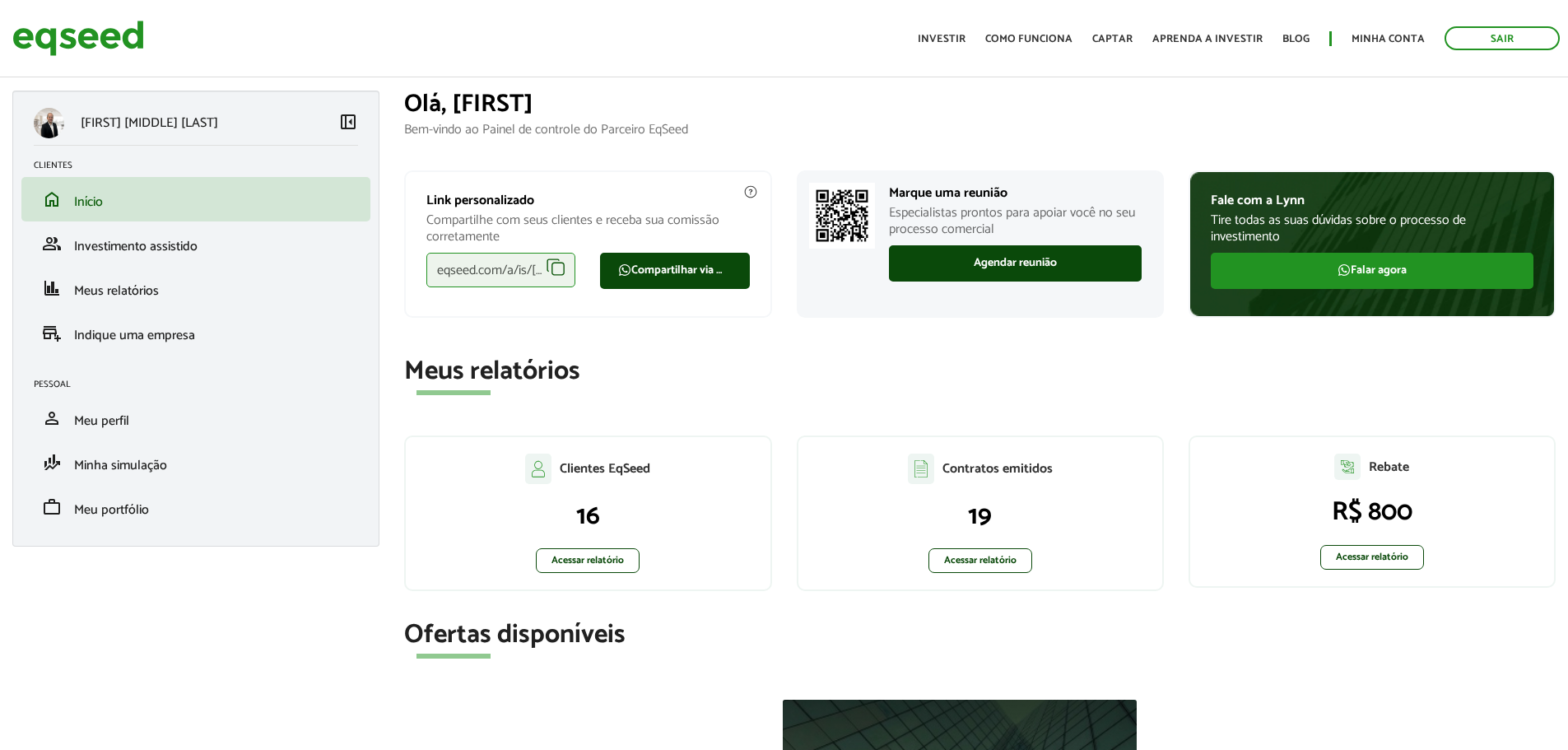 scroll, scrollTop: 0, scrollLeft: 0, axis: both 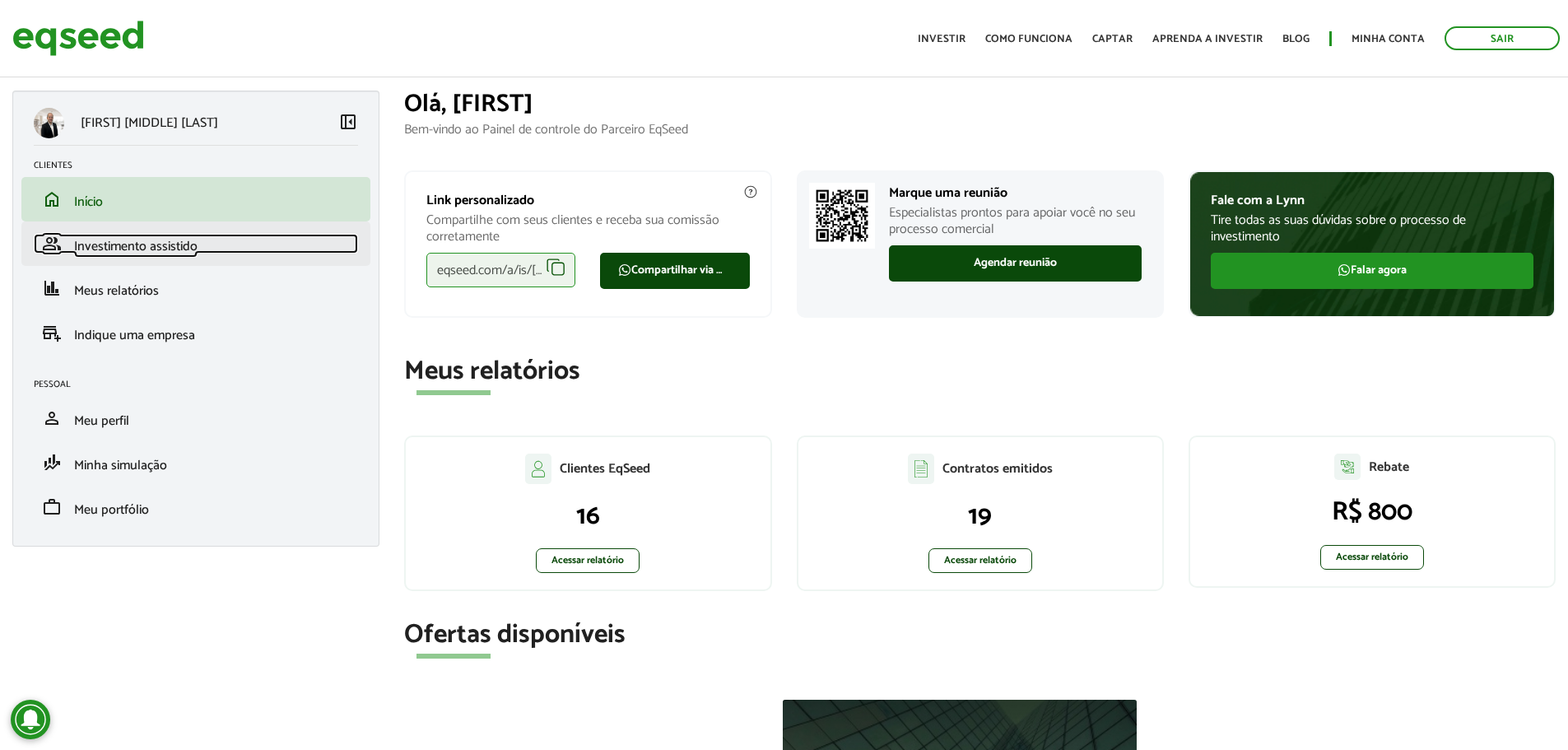 click on "Investimento assistido" at bounding box center (136, 246) 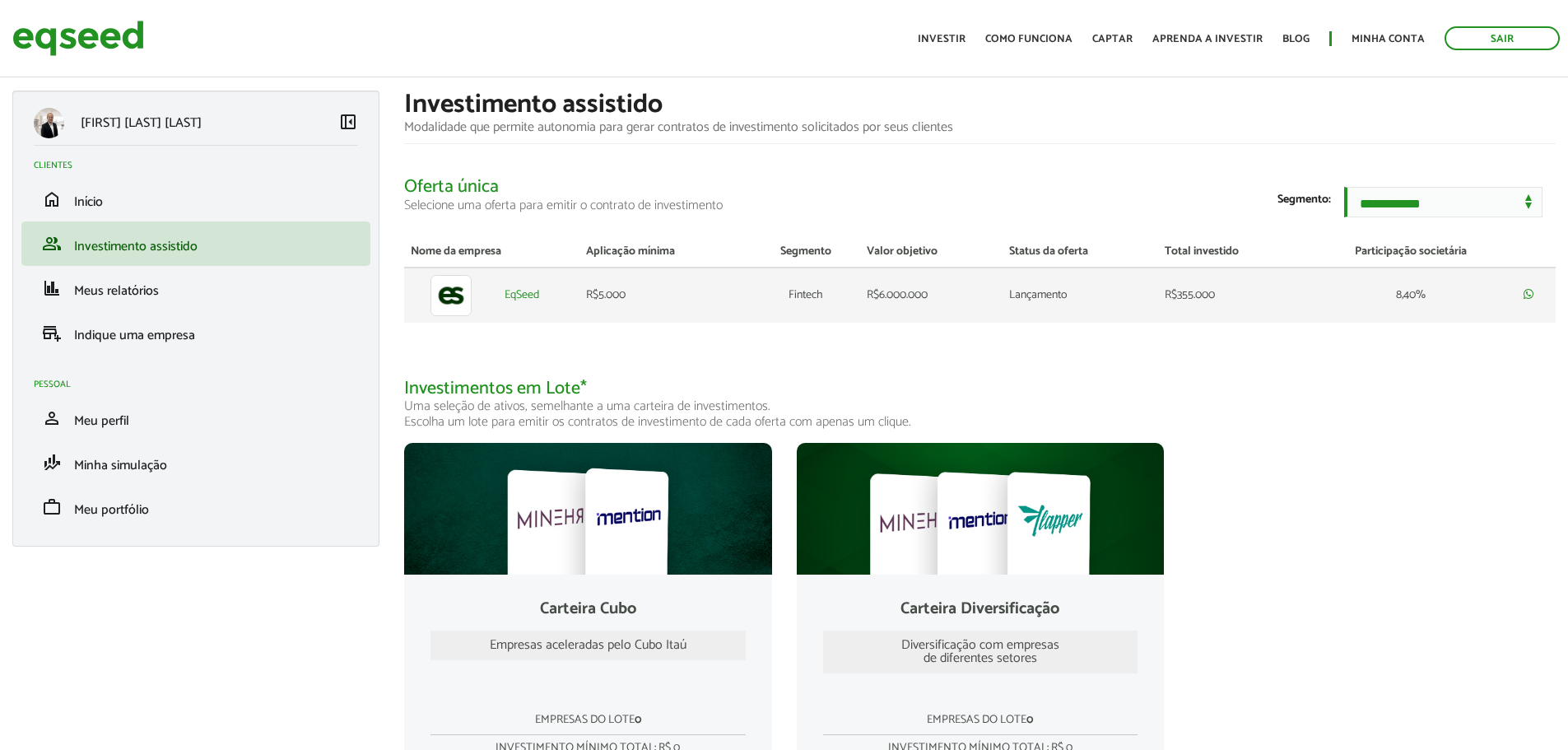 scroll, scrollTop: 0, scrollLeft: 0, axis: both 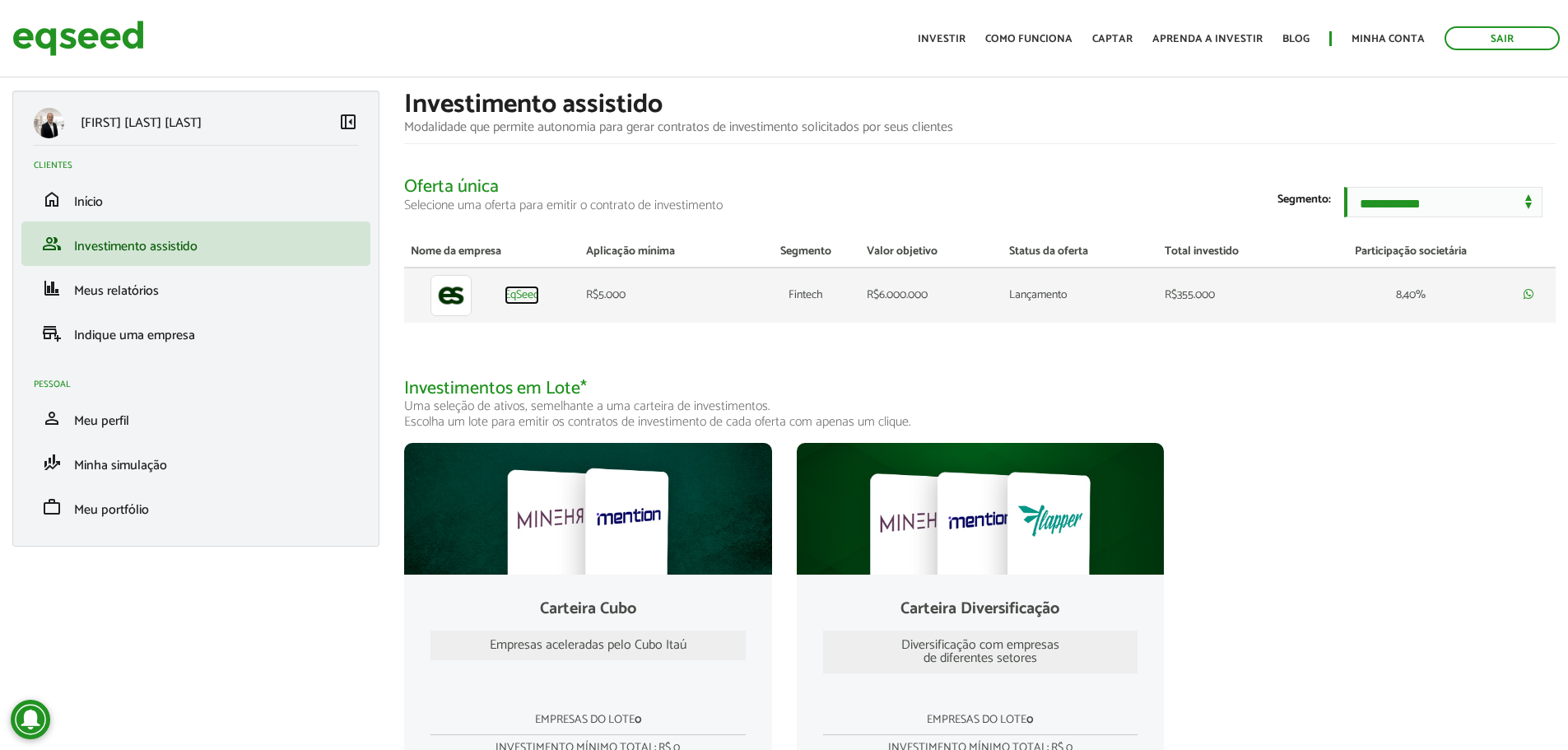 click on "EqSeed" at bounding box center (522, 296) 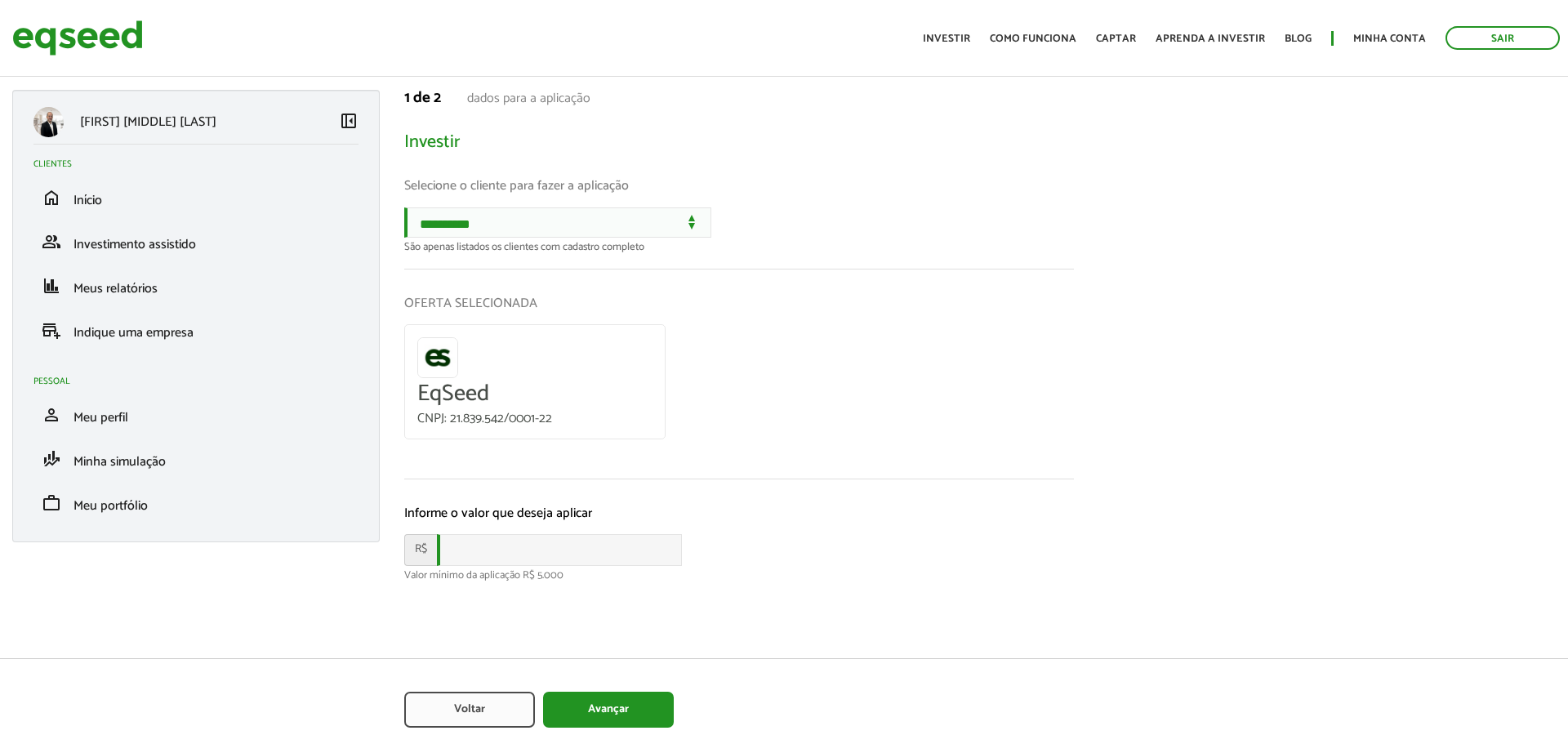 scroll, scrollTop: 0, scrollLeft: 0, axis: both 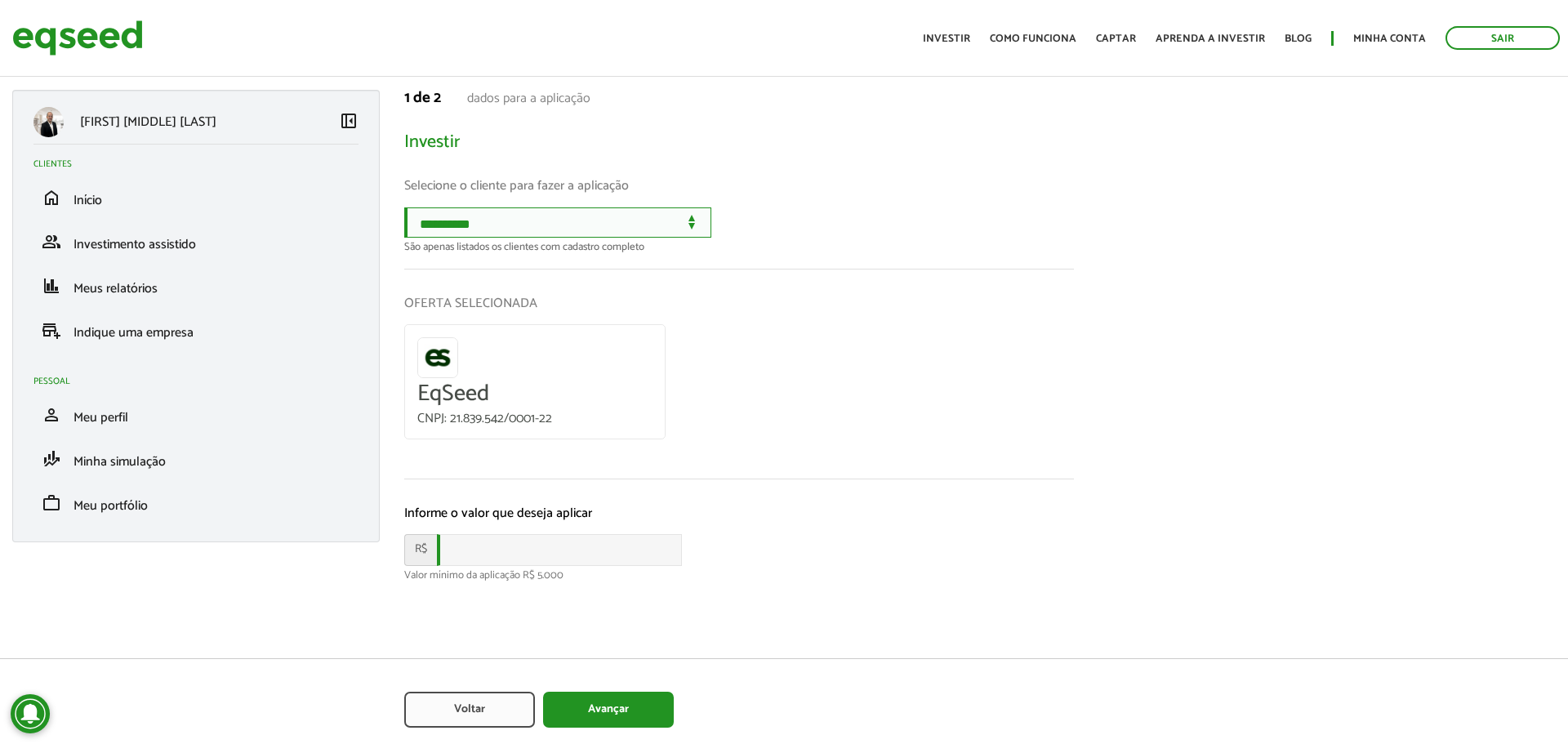 click on "**********" at bounding box center (558, 222) 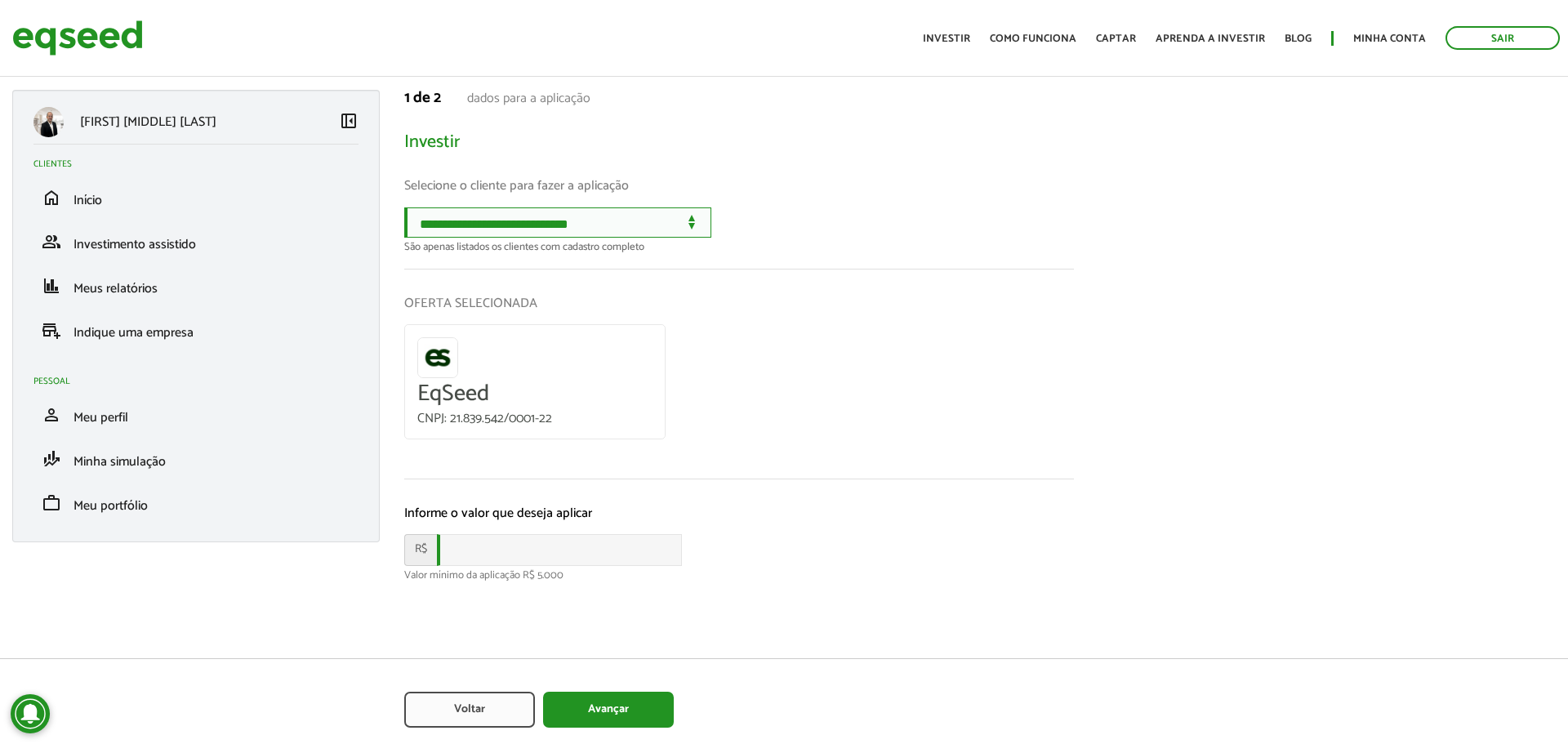 click on "**********" at bounding box center (558, 222) 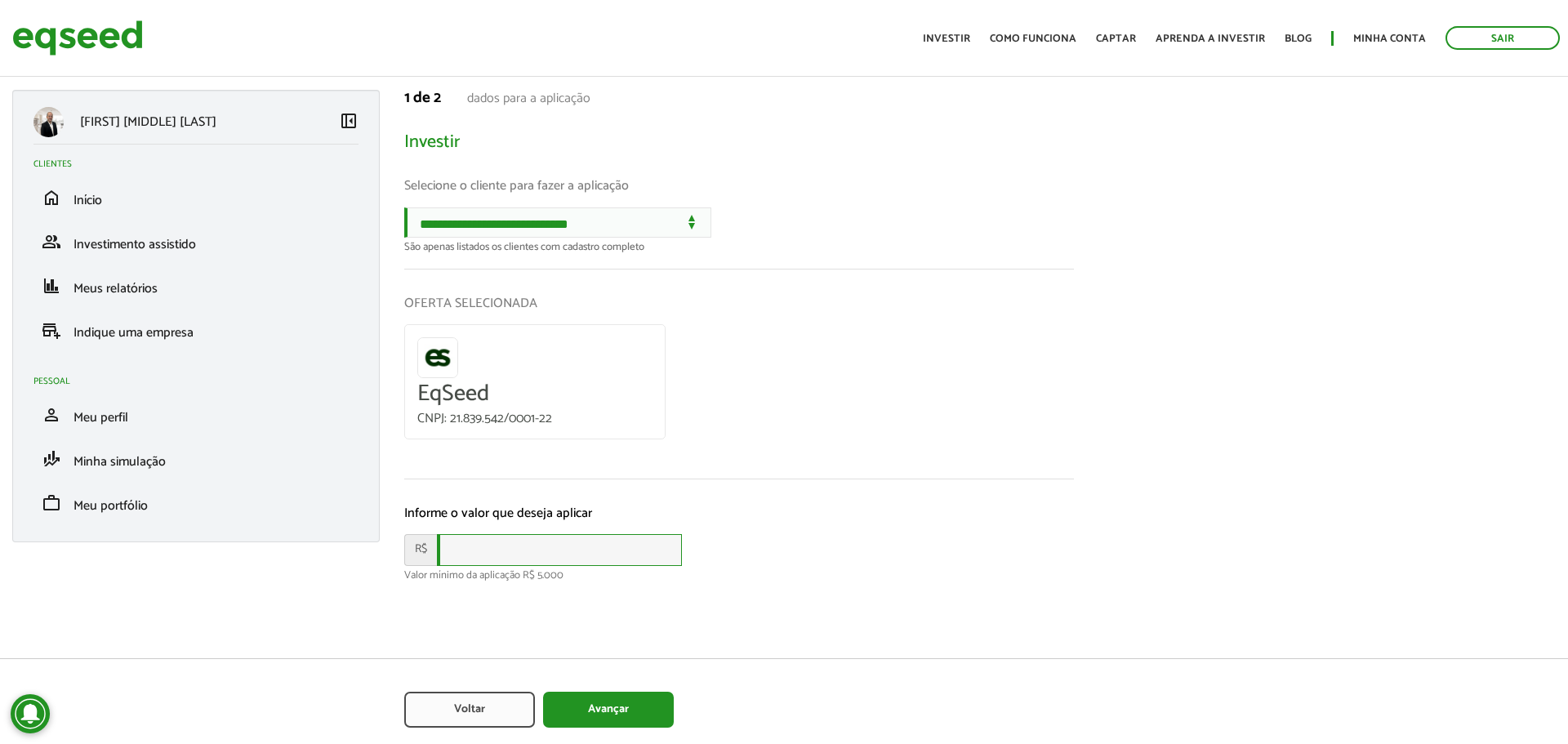 click at bounding box center (559, 550) 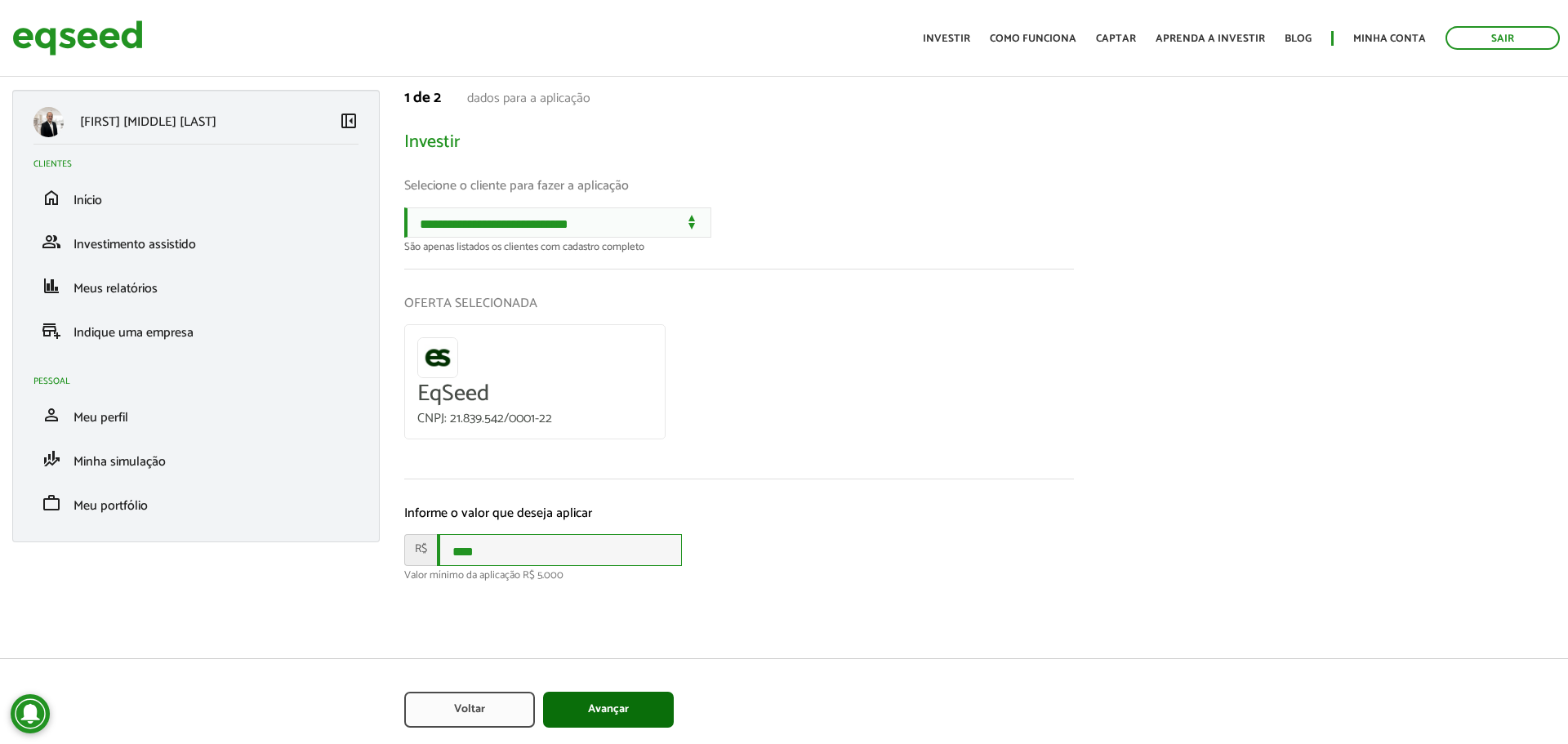 type on "****" 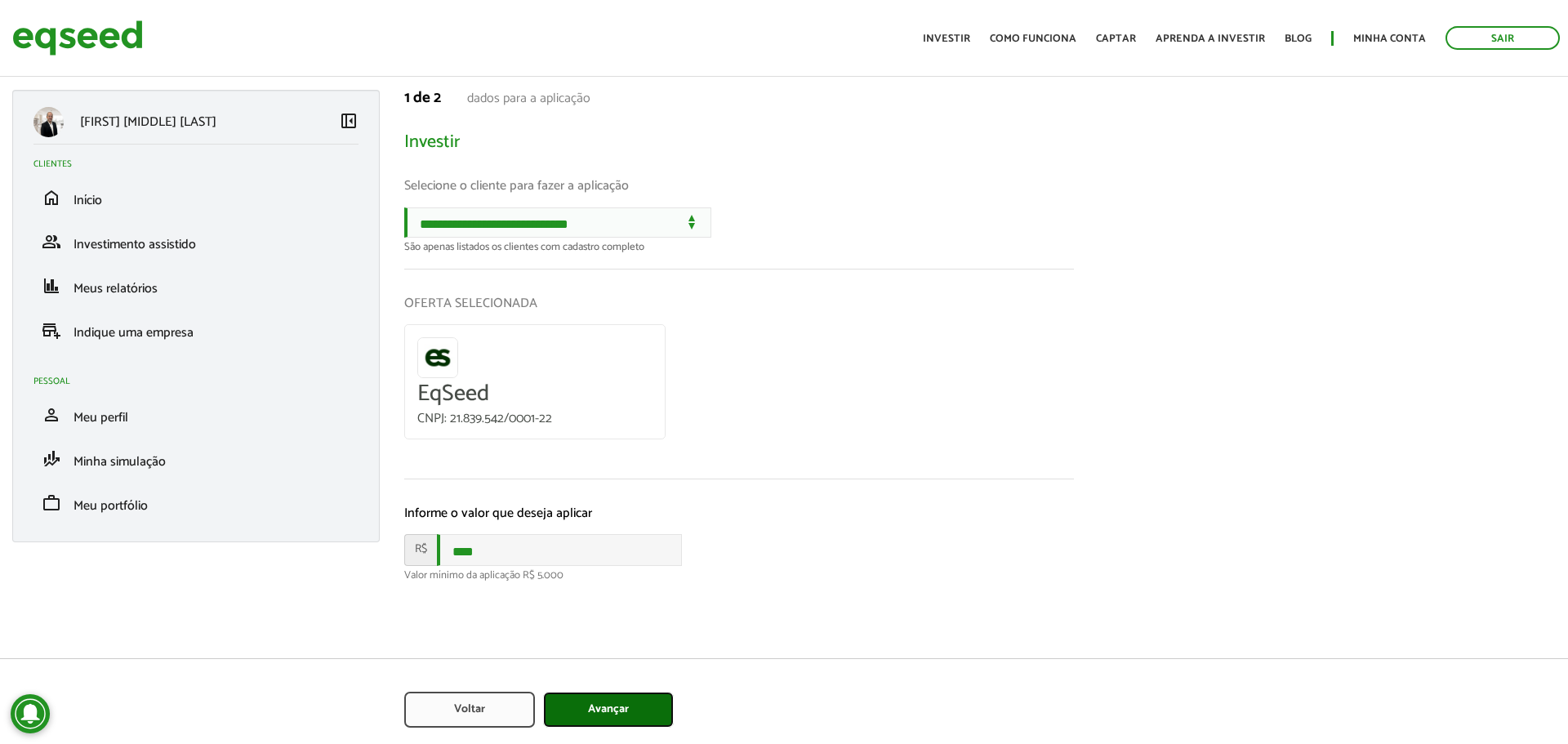 click on "Avançar" at bounding box center [608, 710] 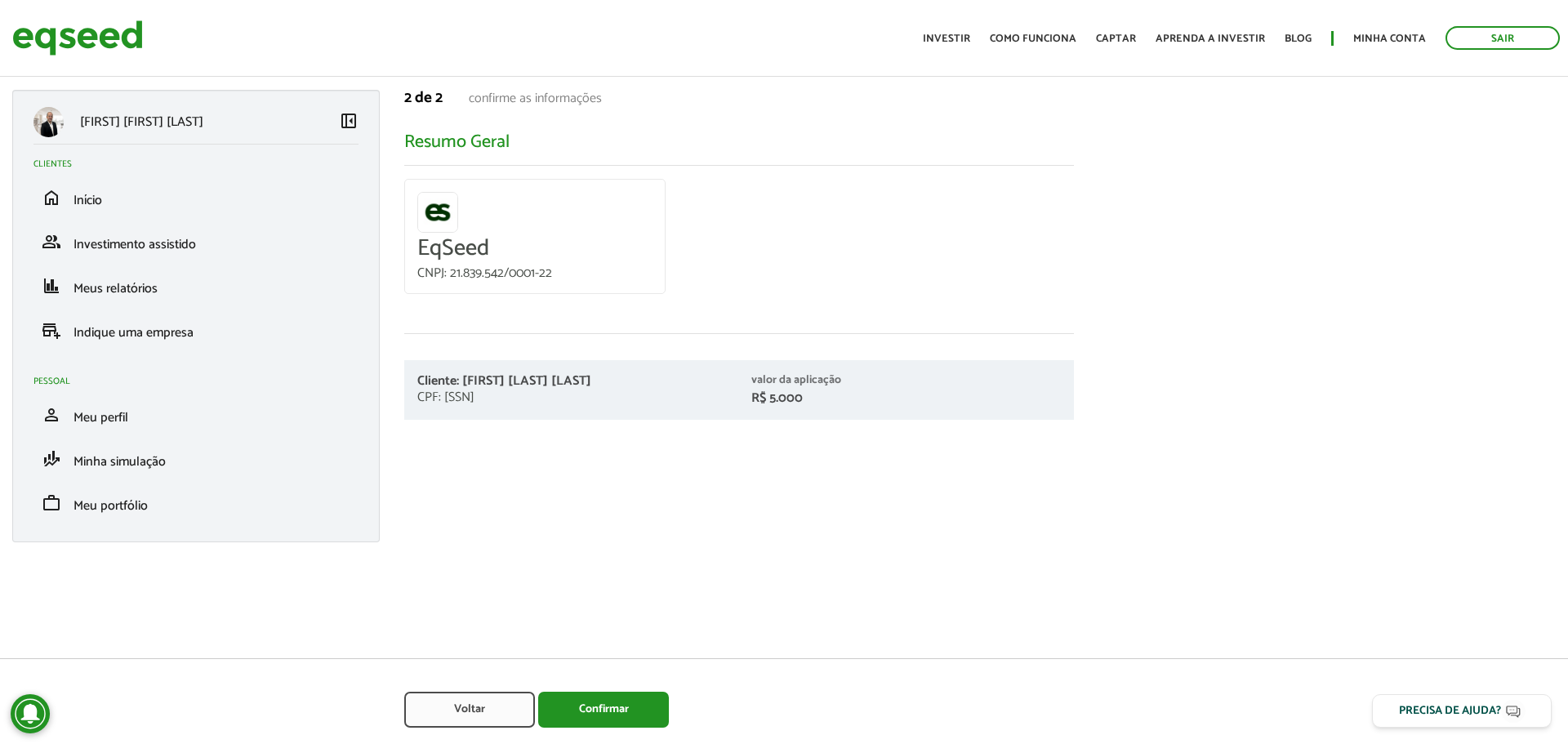 scroll, scrollTop: 0, scrollLeft: 0, axis: both 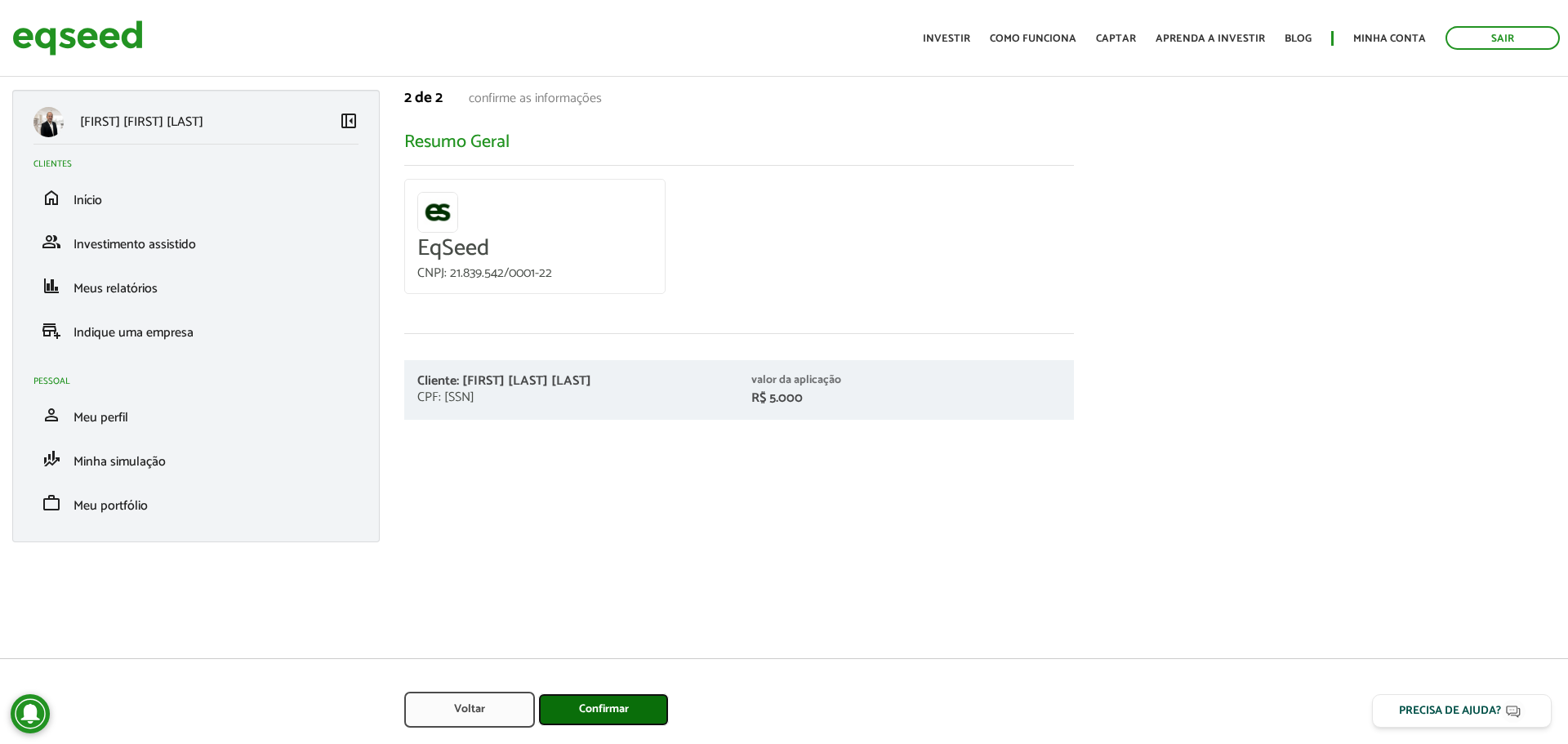 click on "Confirmar" at bounding box center (604, 710) 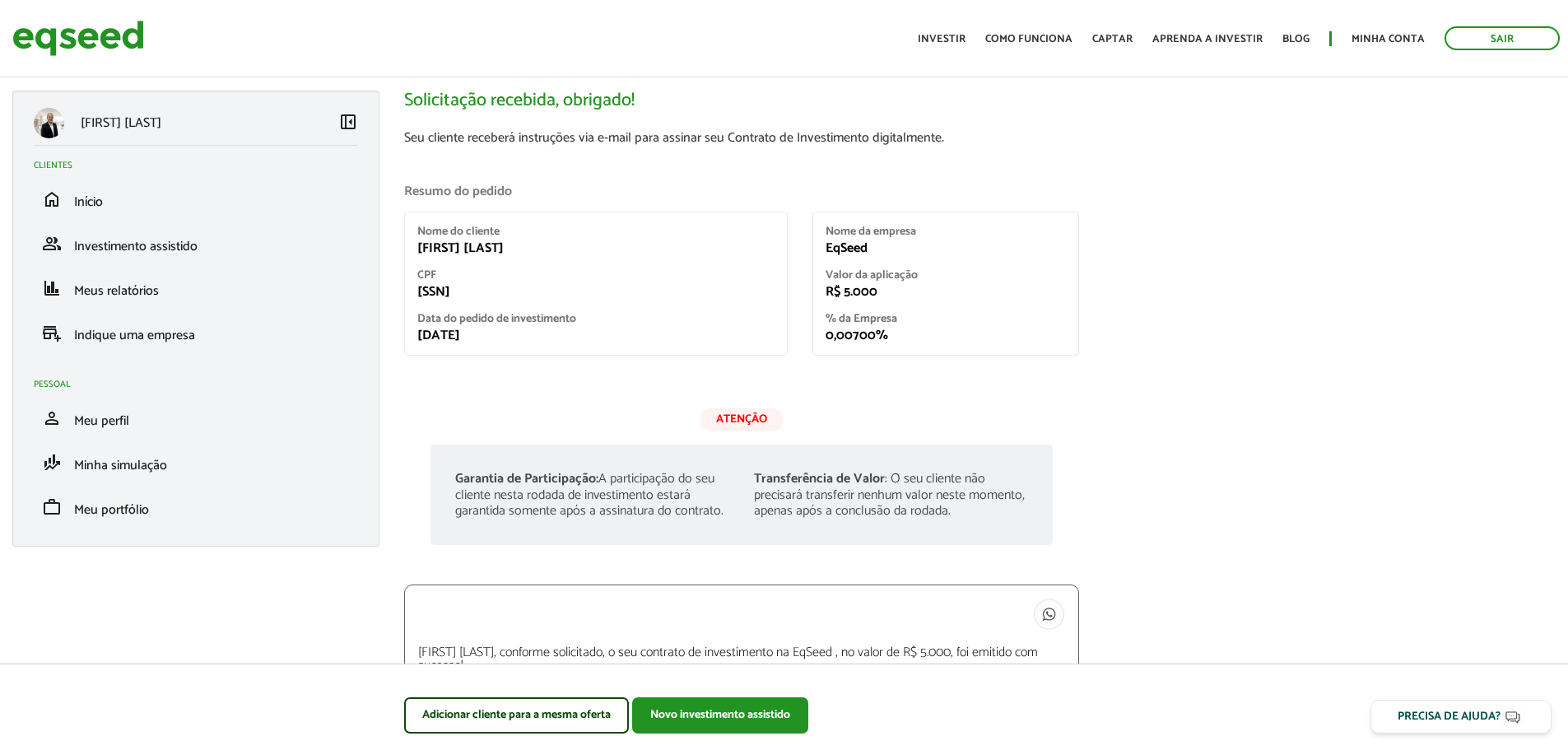 scroll, scrollTop: 0, scrollLeft: 0, axis: both 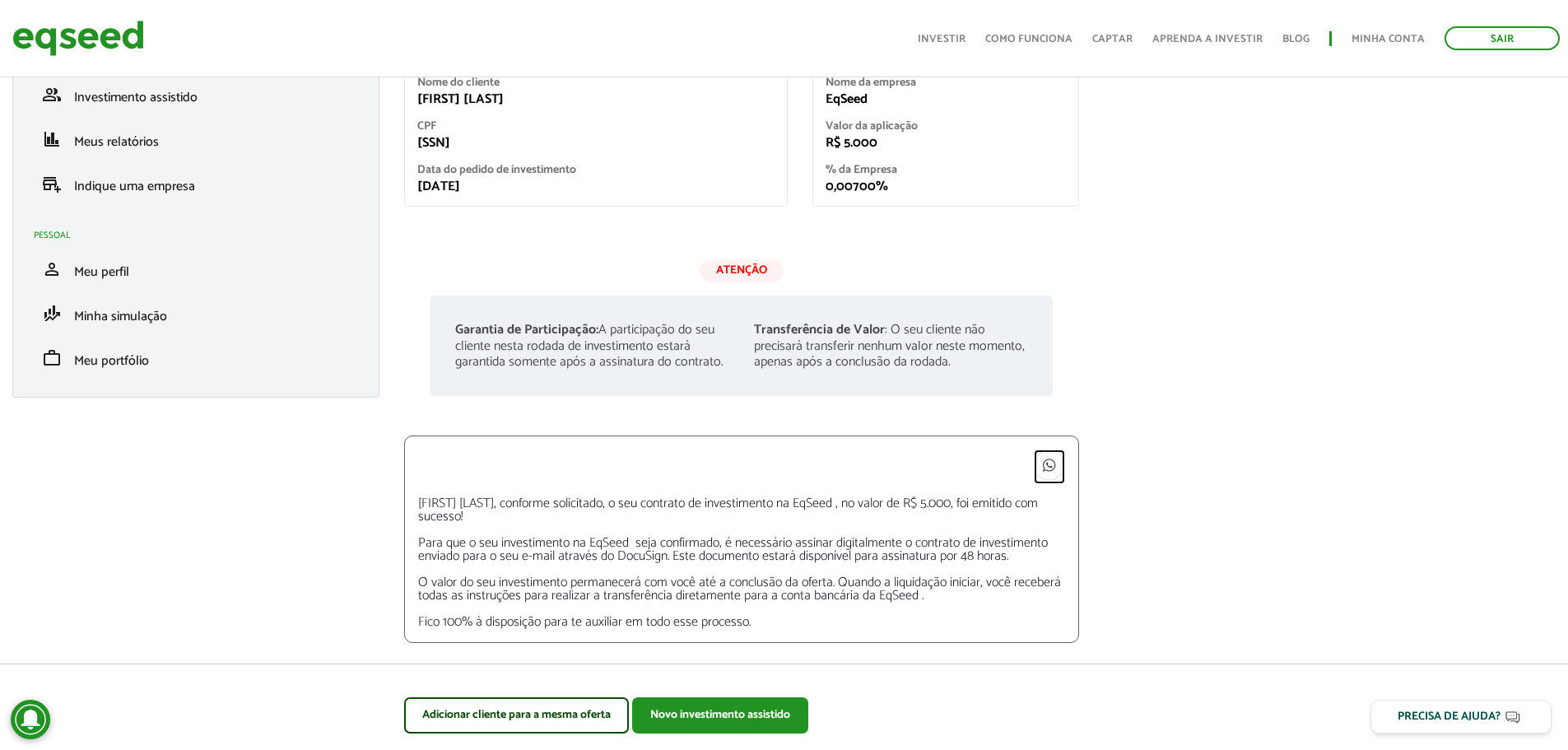 click at bounding box center [1049, 465] 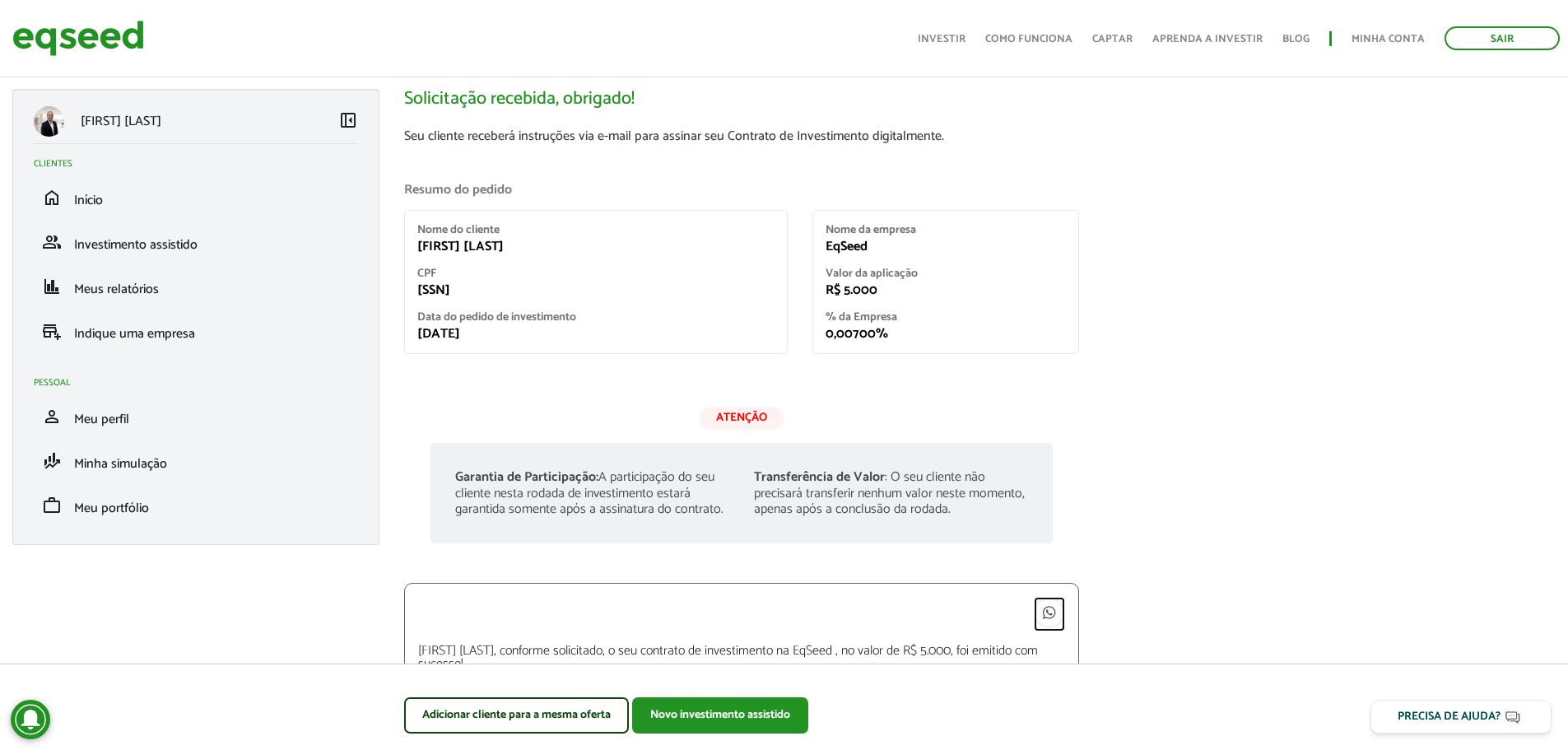 scroll, scrollTop: 0, scrollLeft: 0, axis: both 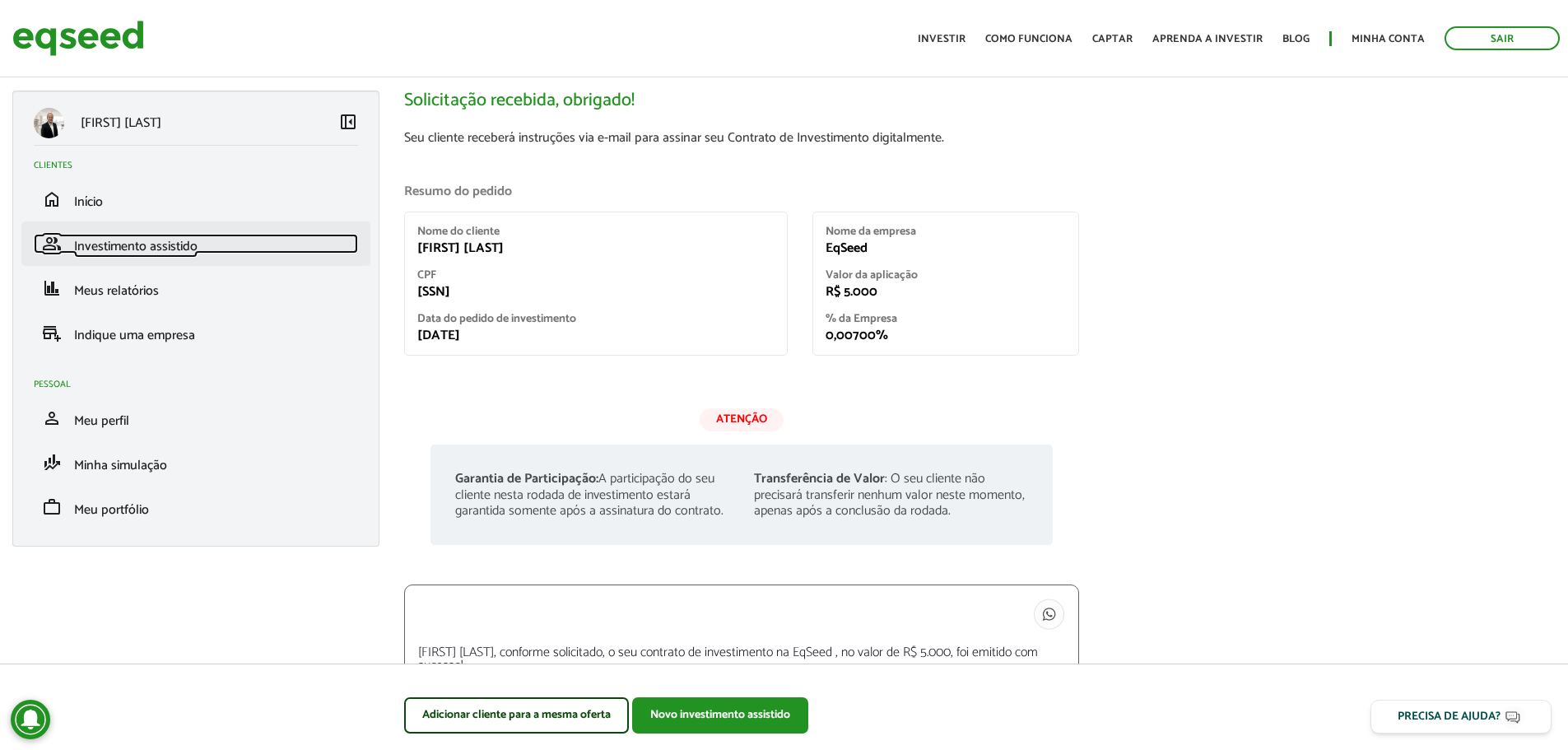 click on "Investimento assistido" at bounding box center (136, 246) 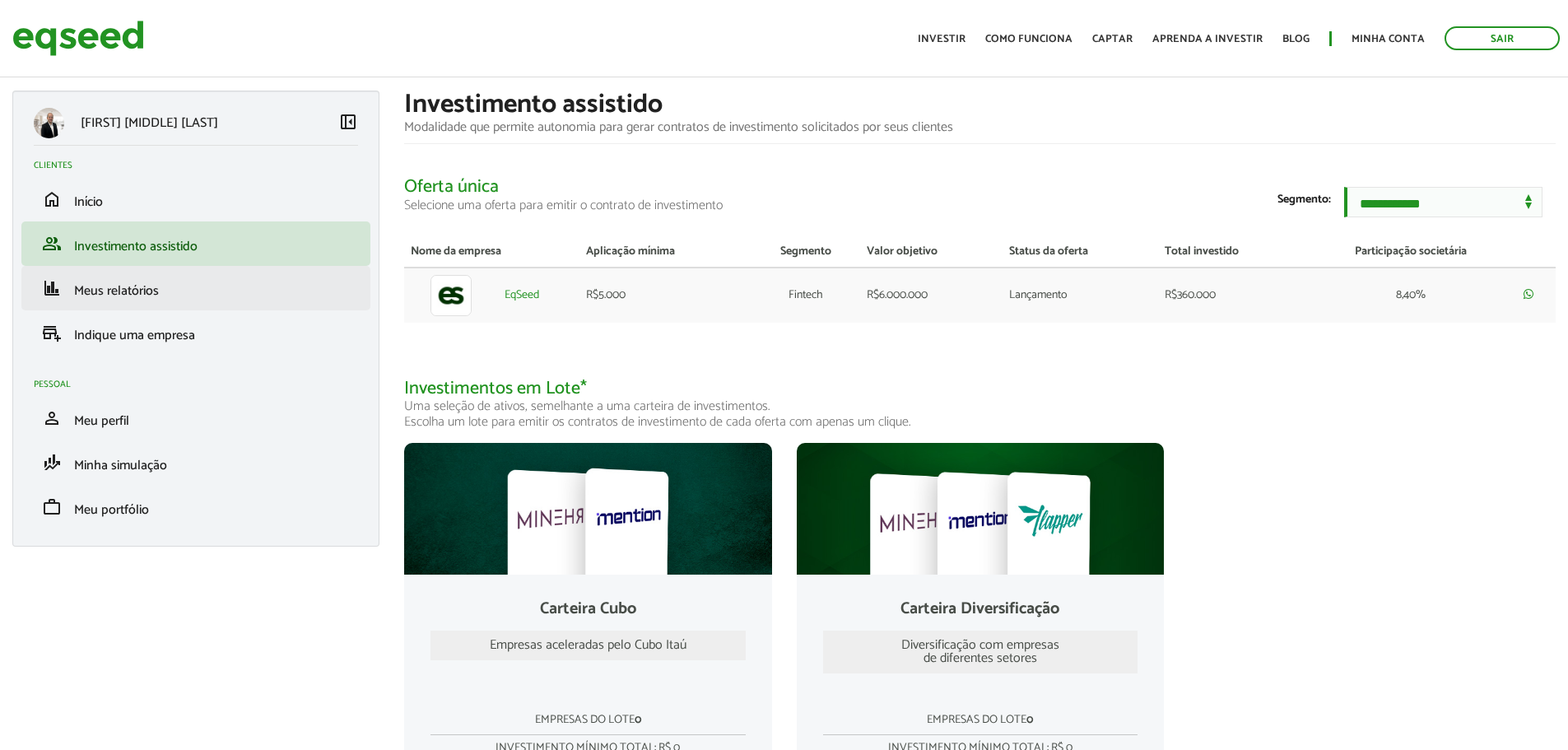 scroll, scrollTop: 0, scrollLeft: 0, axis: both 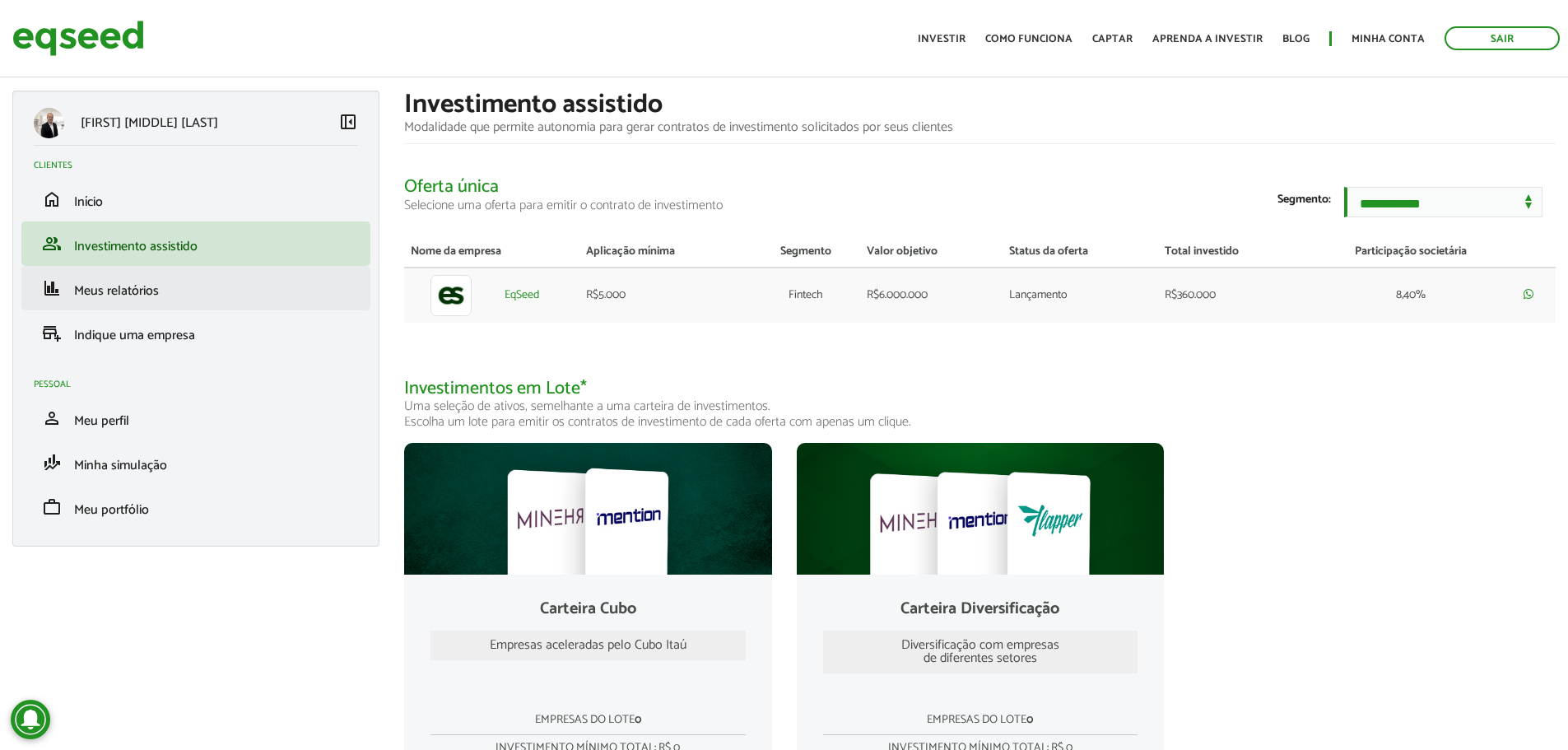 click on "finance Meus relatórios" at bounding box center [196, 288] 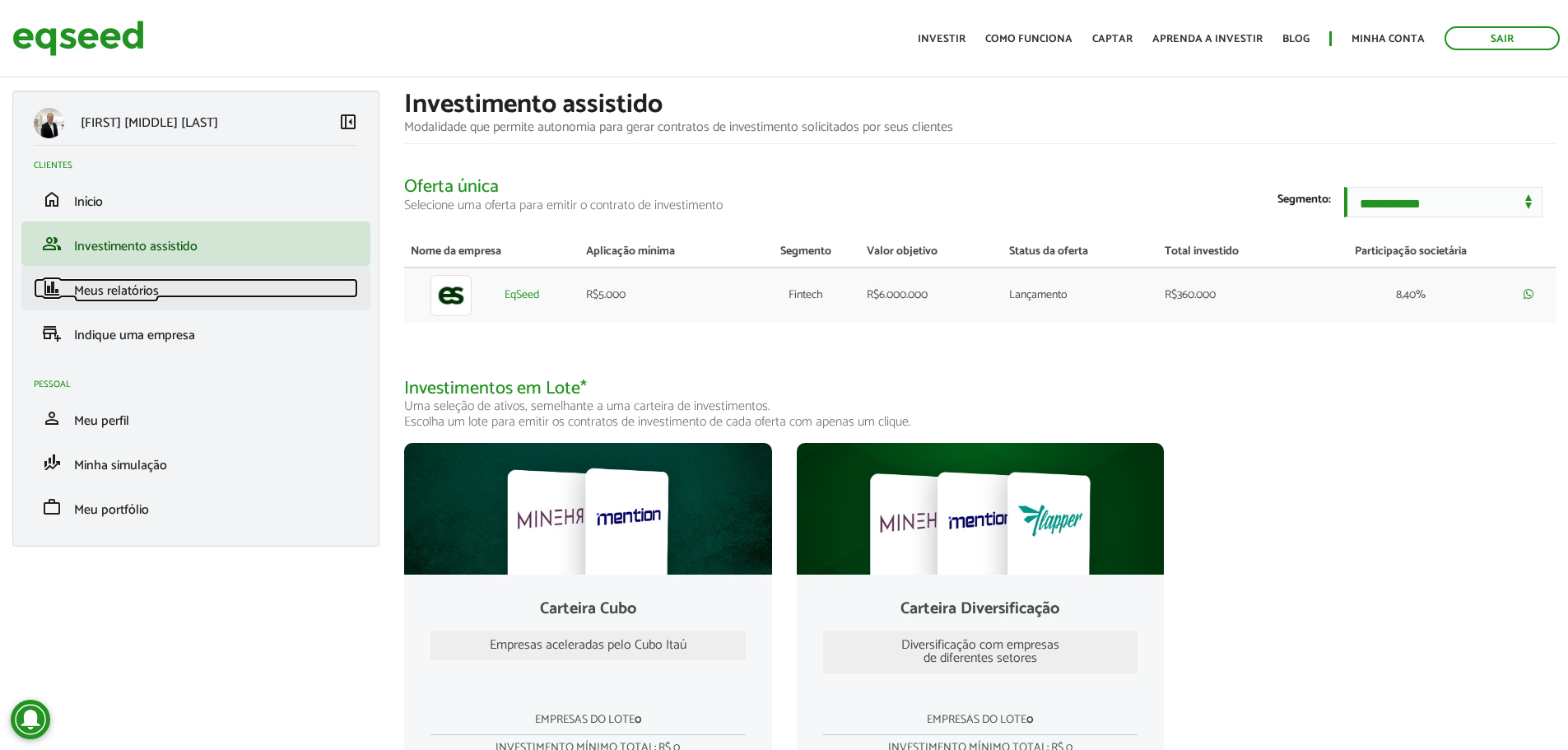 click on "Meus relatórios" at bounding box center (116, 291) 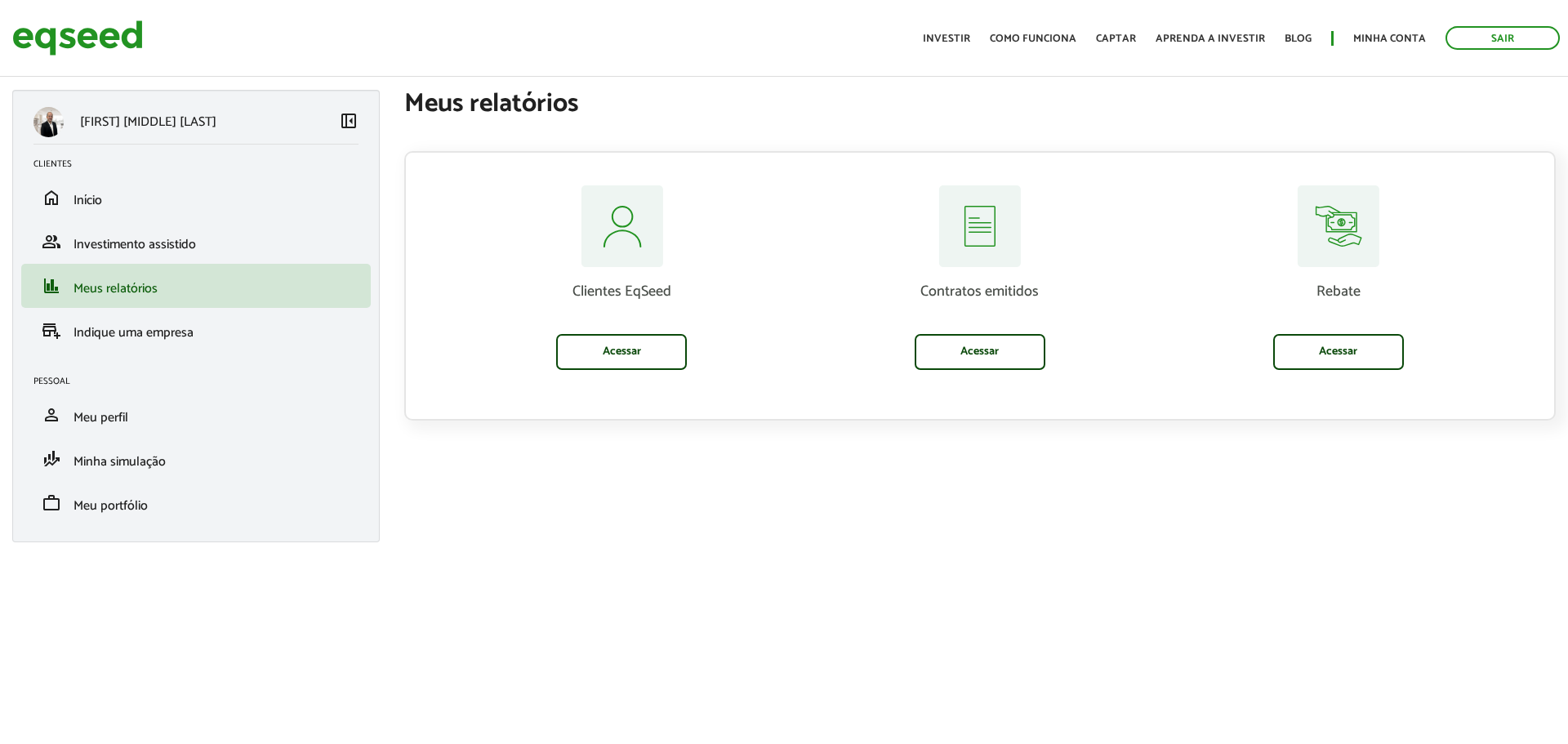 scroll, scrollTop: 0, scrollLeft: 0, axis: both 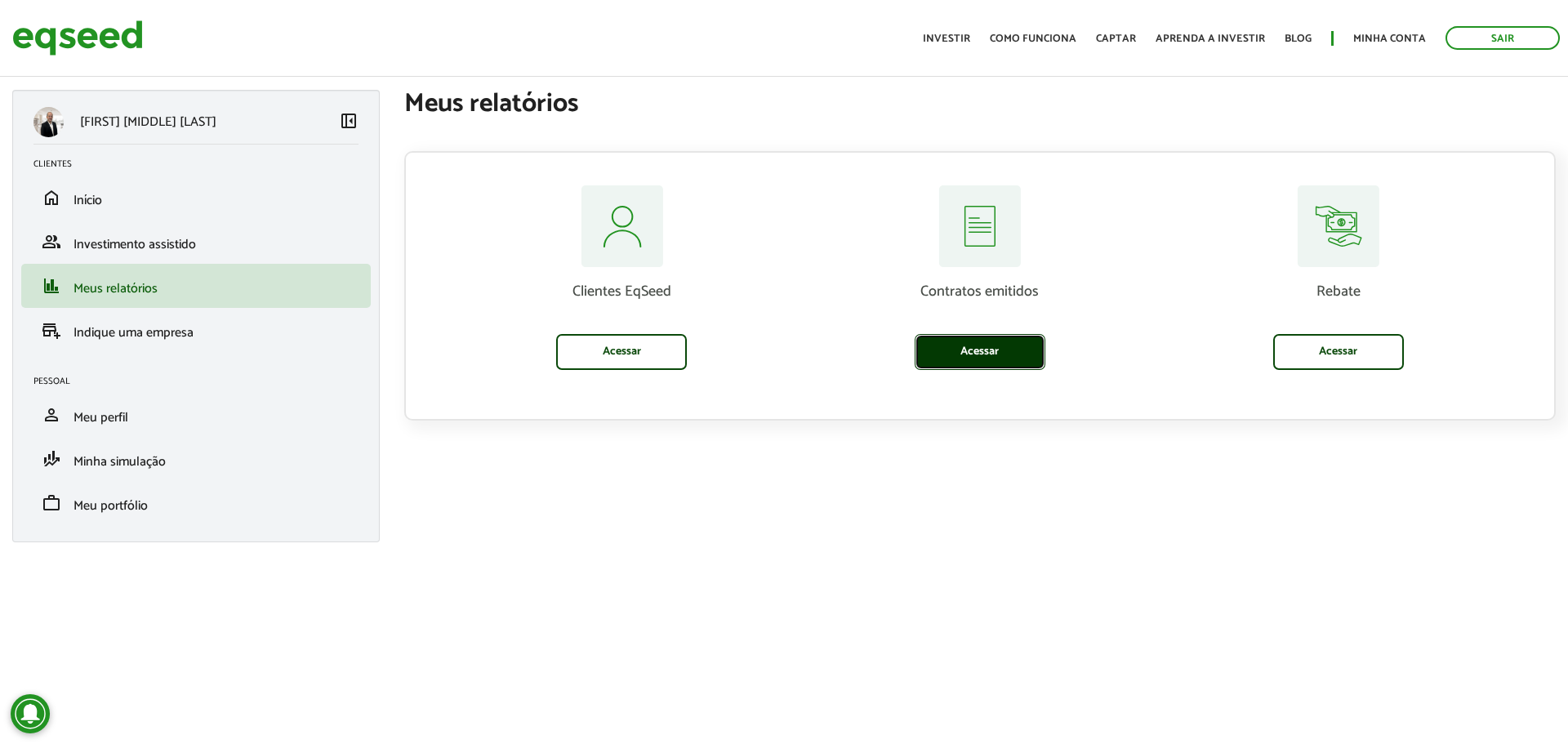 click on "Acessar" at bounding box center [980, 352] 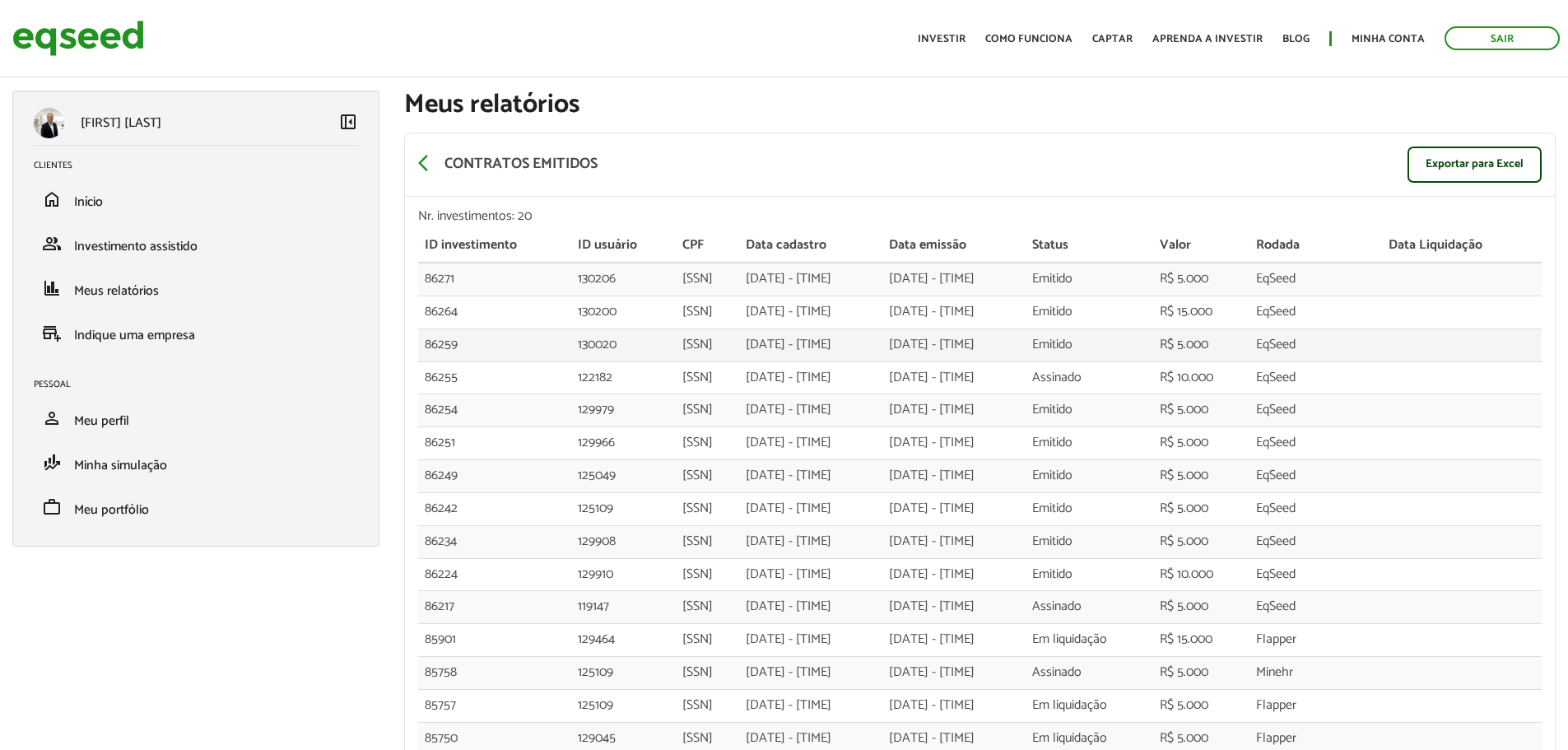 scroll, scrollTop: 0, scrollLeft: 0, axis: both 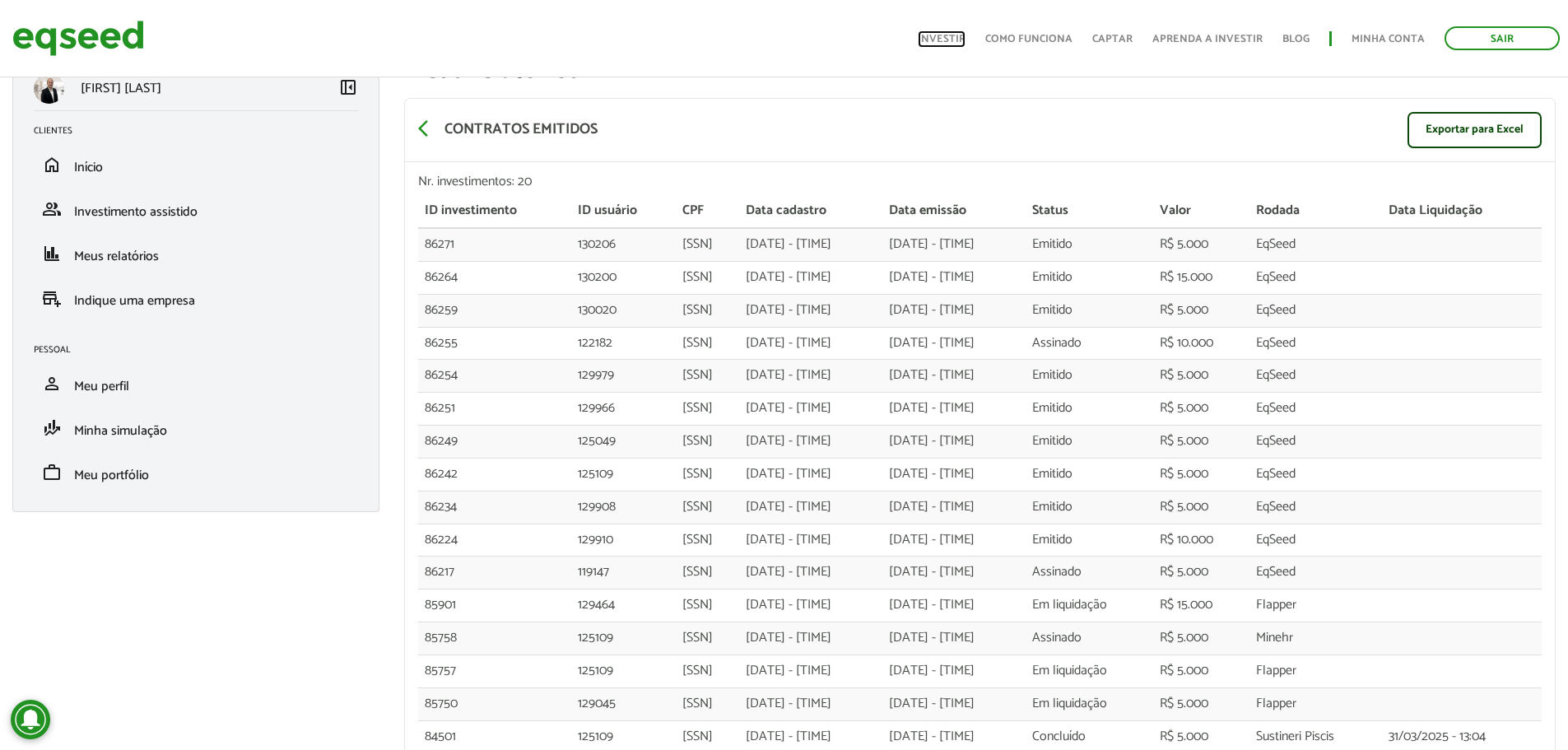 click on "Investir" at bounding box center (942, 39) 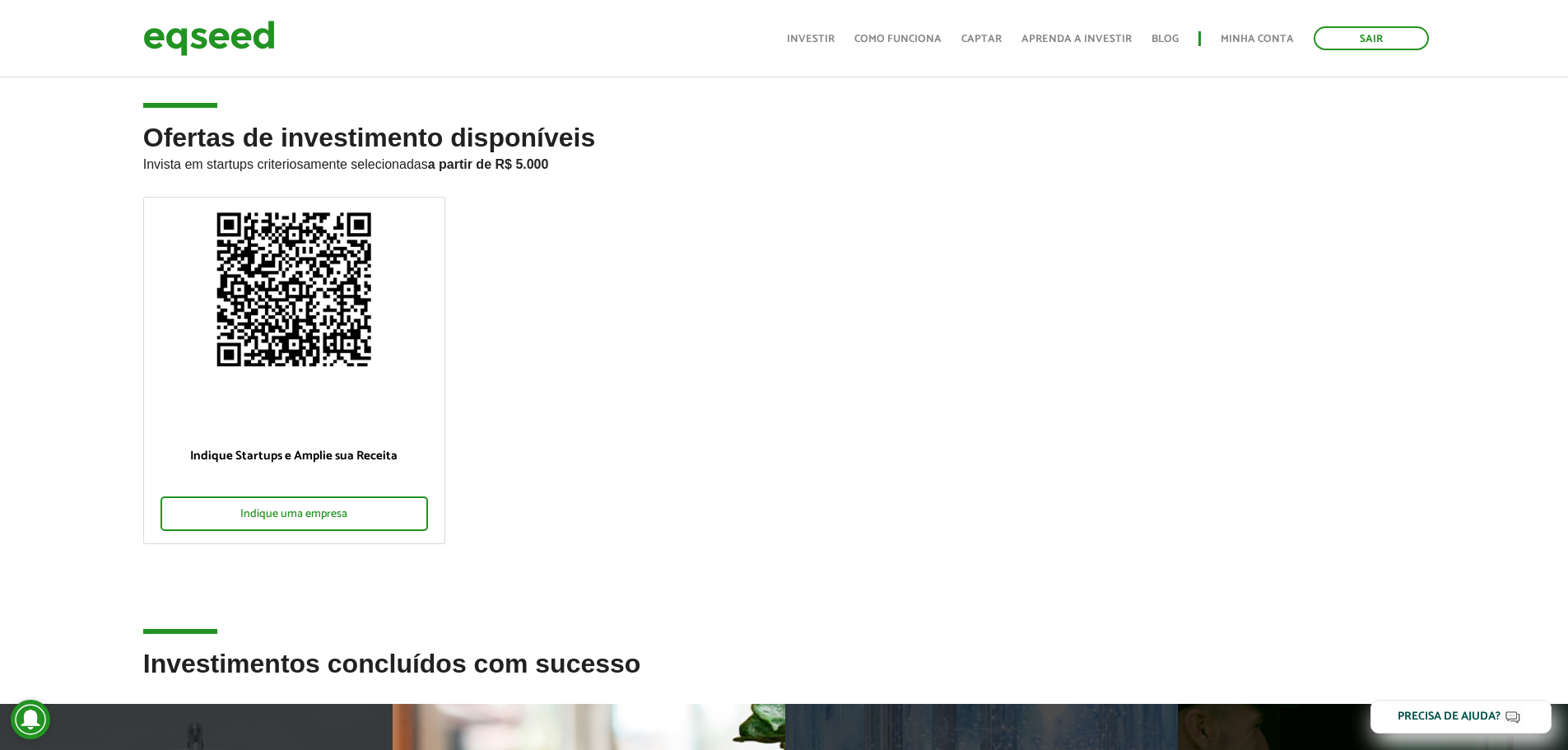 scroll, scrollTop: 599, scrollLeft: 0, axis: vertical 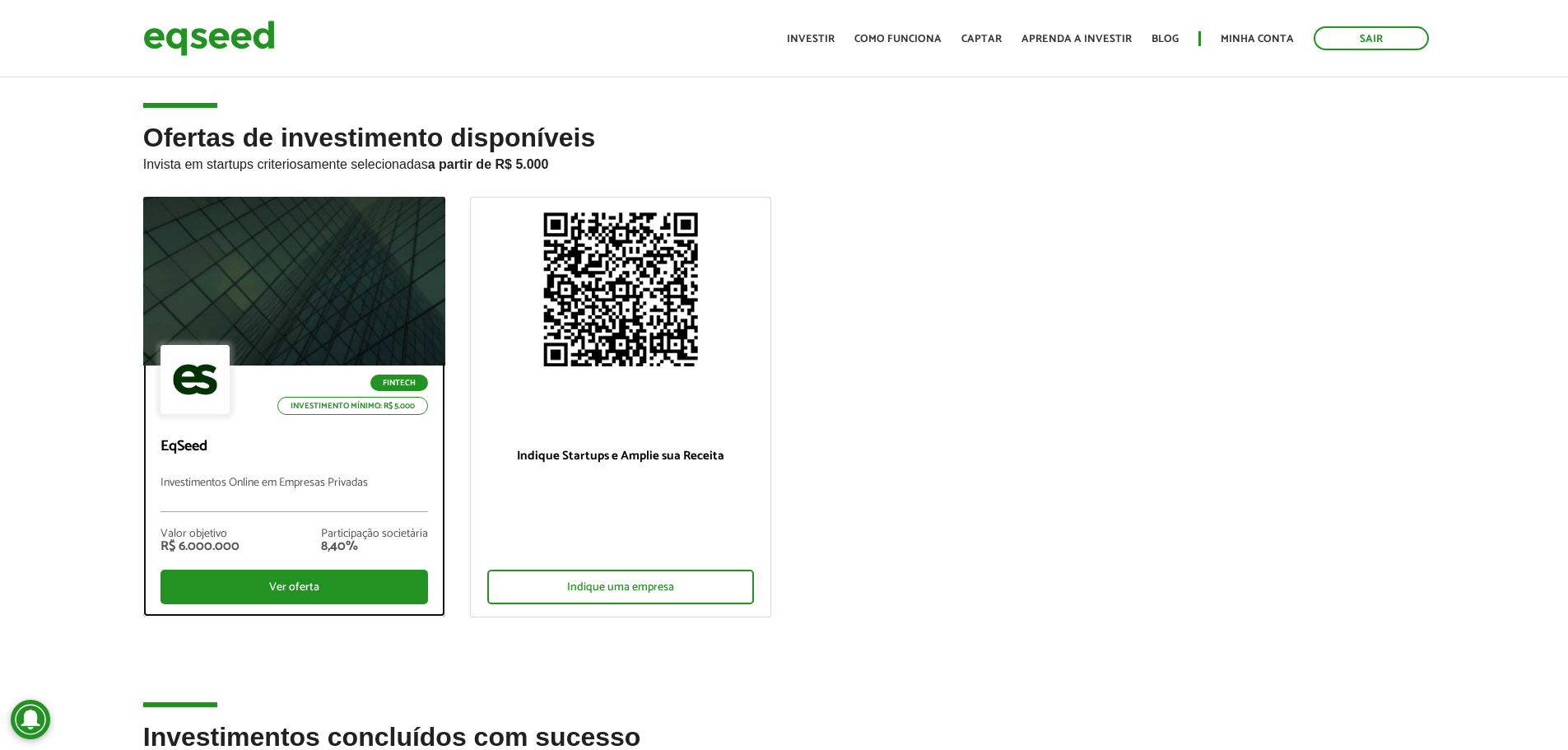click on "Investimentos Online em Empresas Privadas" at bounding box center (294, 494) 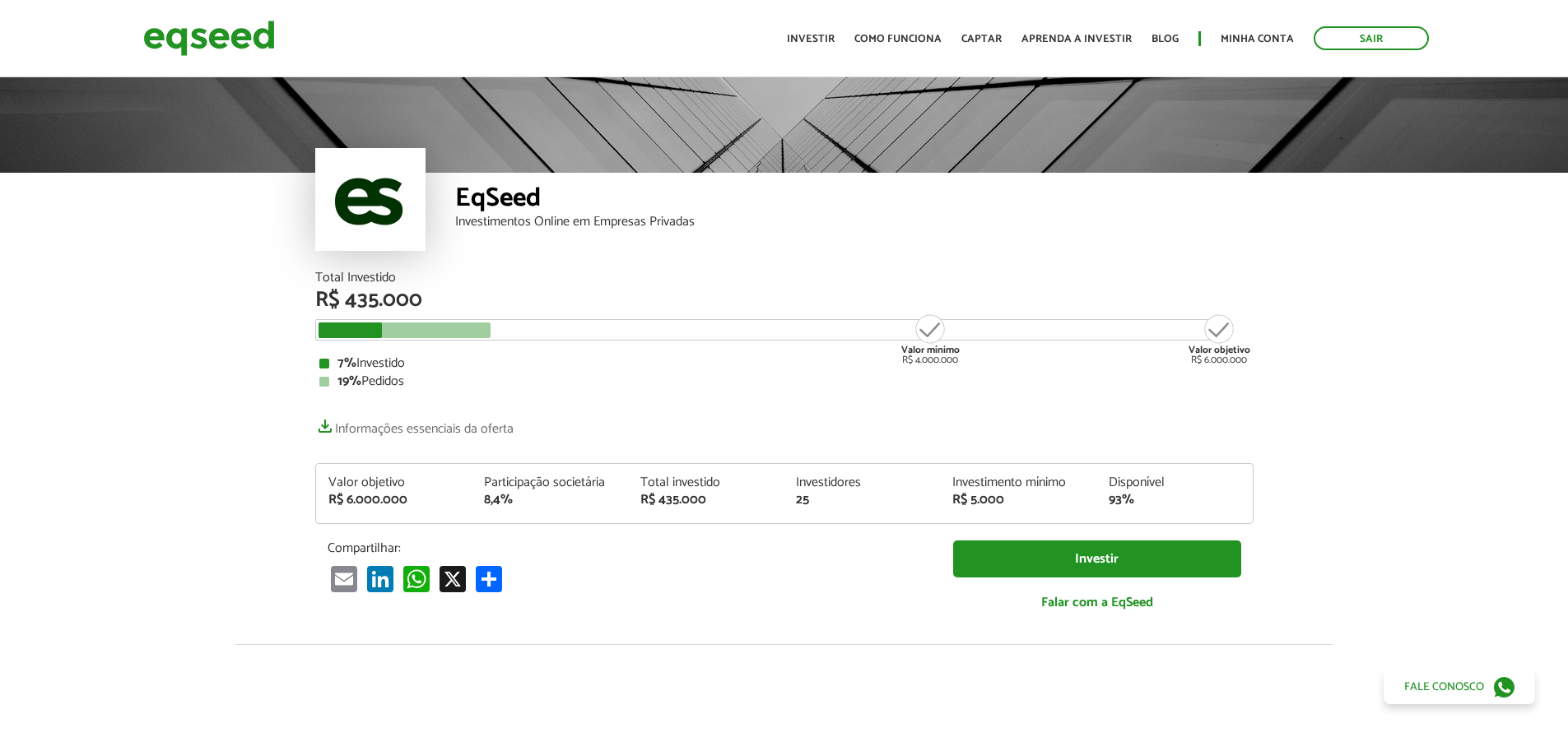 scroll, scrollTop: 0, scrollLeft: 0, axis: both 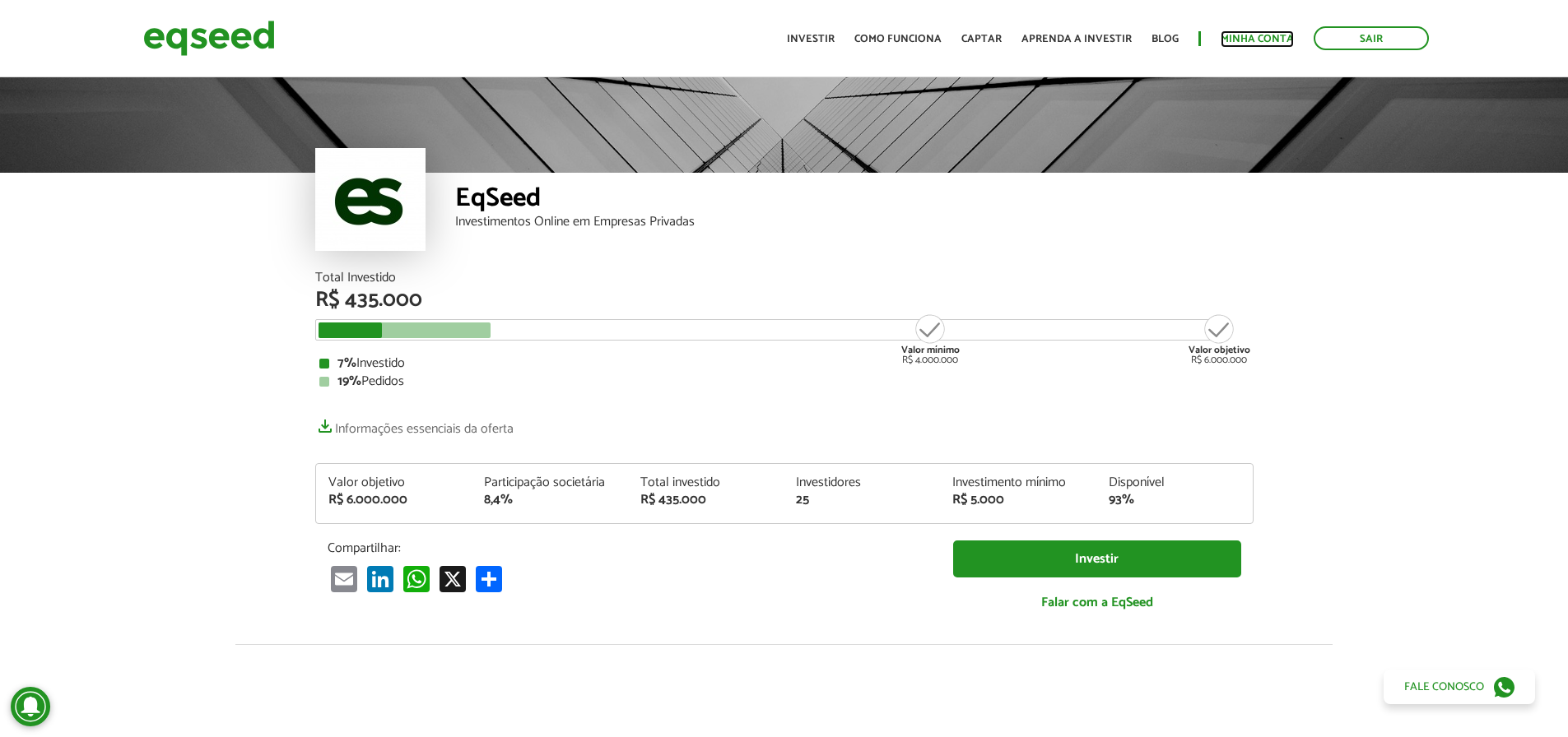 click on "Minha conta" at bounding box center [1257, 39] 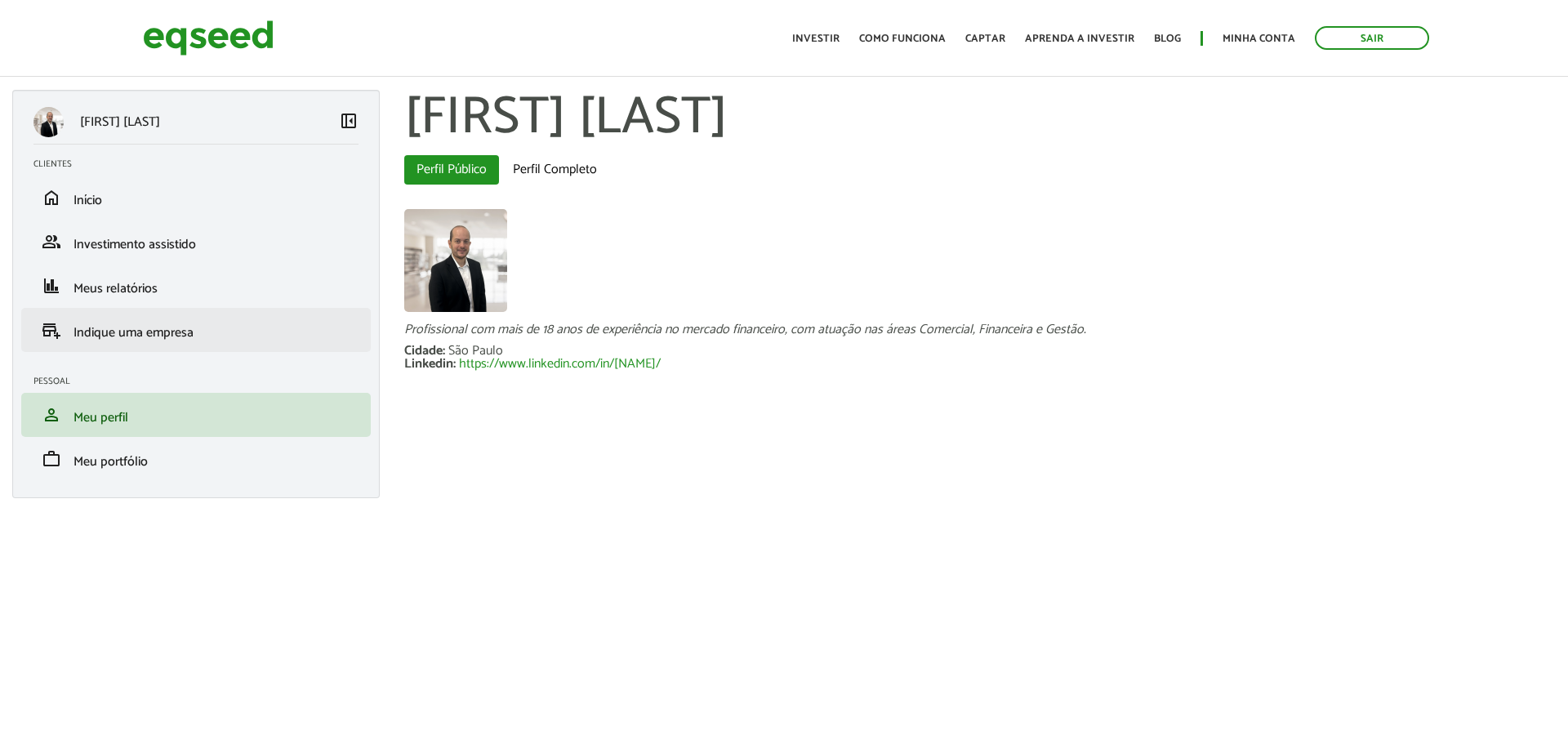 scroll, scrollTop: 0, scrollLeft: 0, axis: both 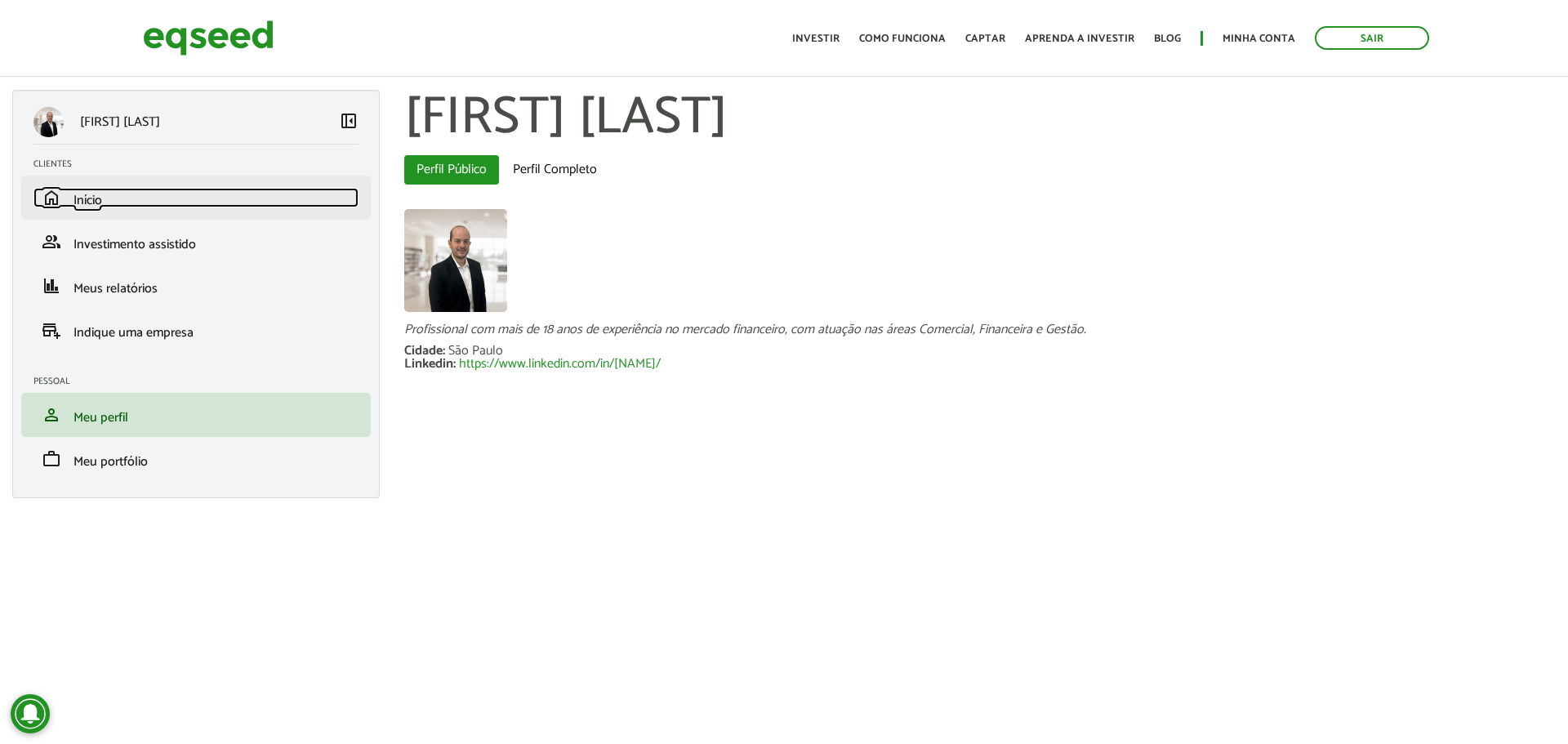 click on "home Início" at bounding box center (196, 198) 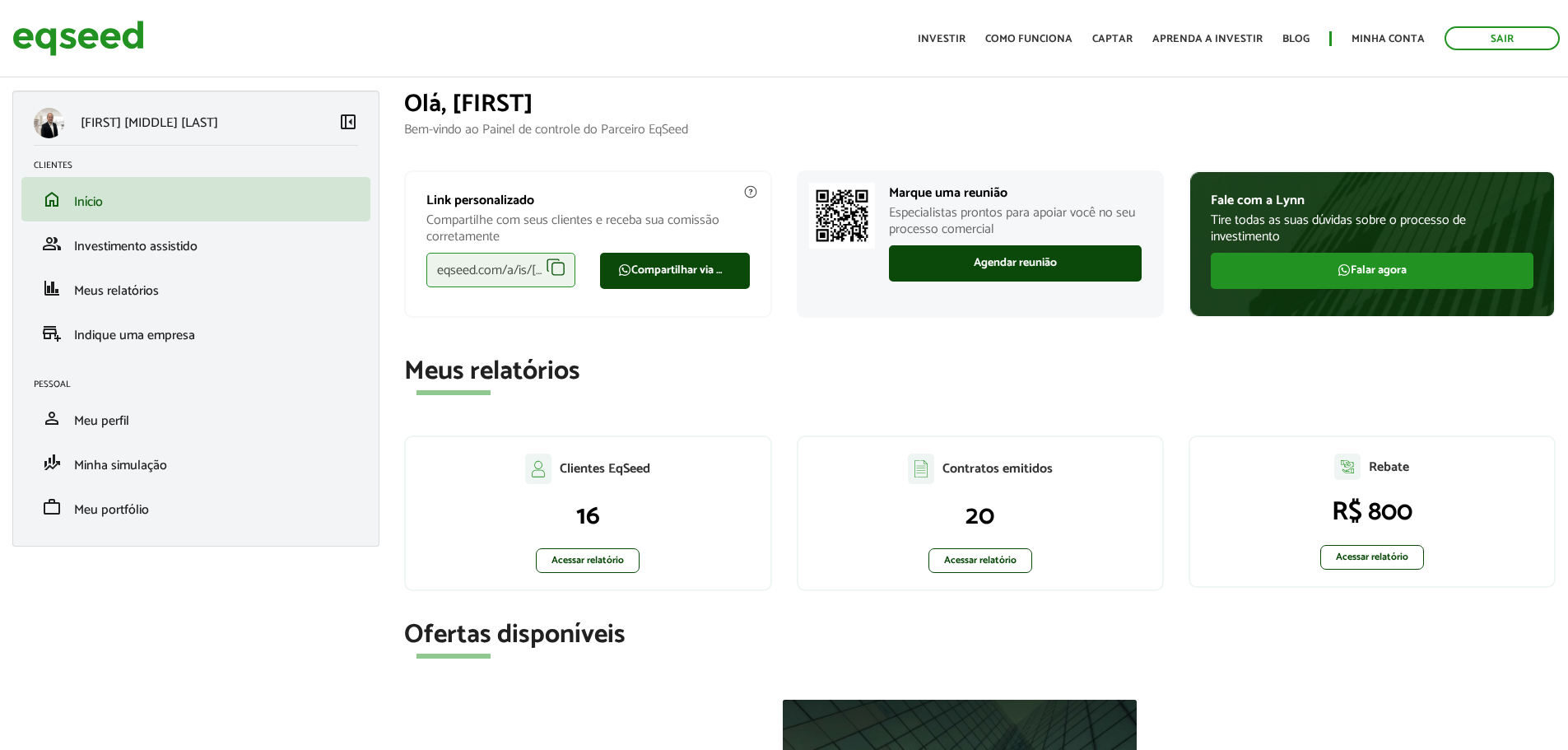 scroll, scrollTop: 0, scrollLeft: 0, axis: both 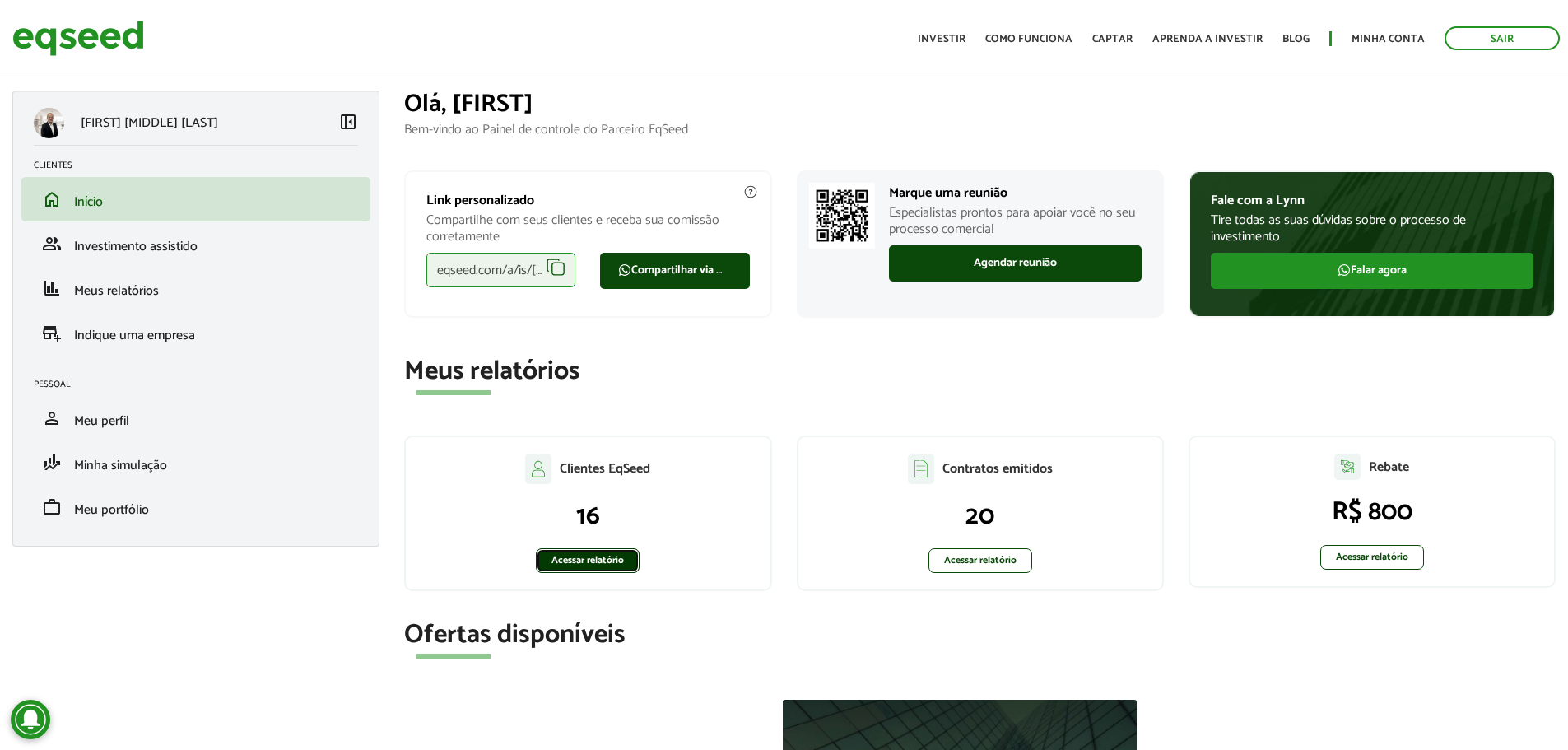 click on "Acessar relatório" at bounding box center [588, 561] 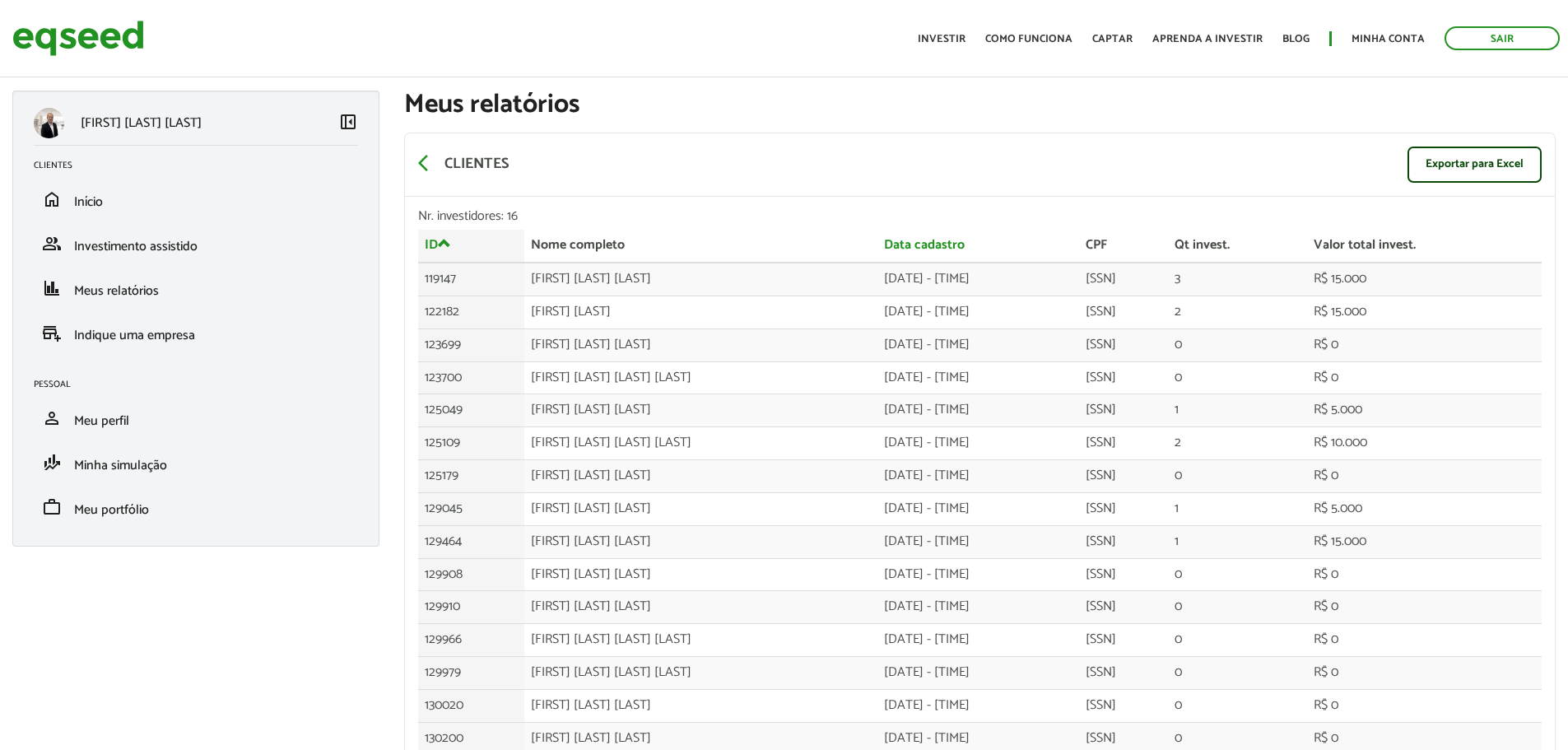 scroll, scrollTop: 0, scrollLeft: 0, axis: both 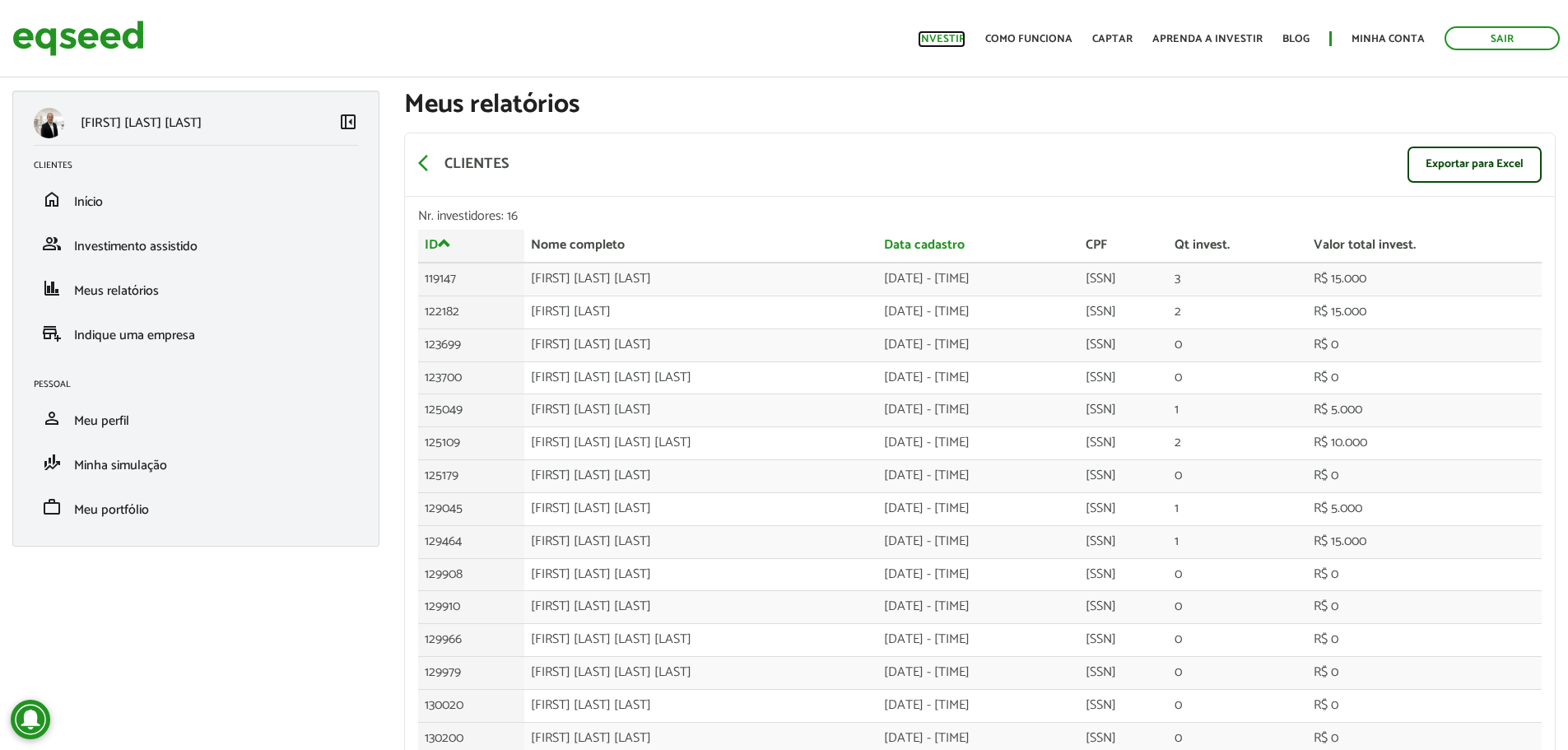 click on "Investir" at bounding box center [942, 39] 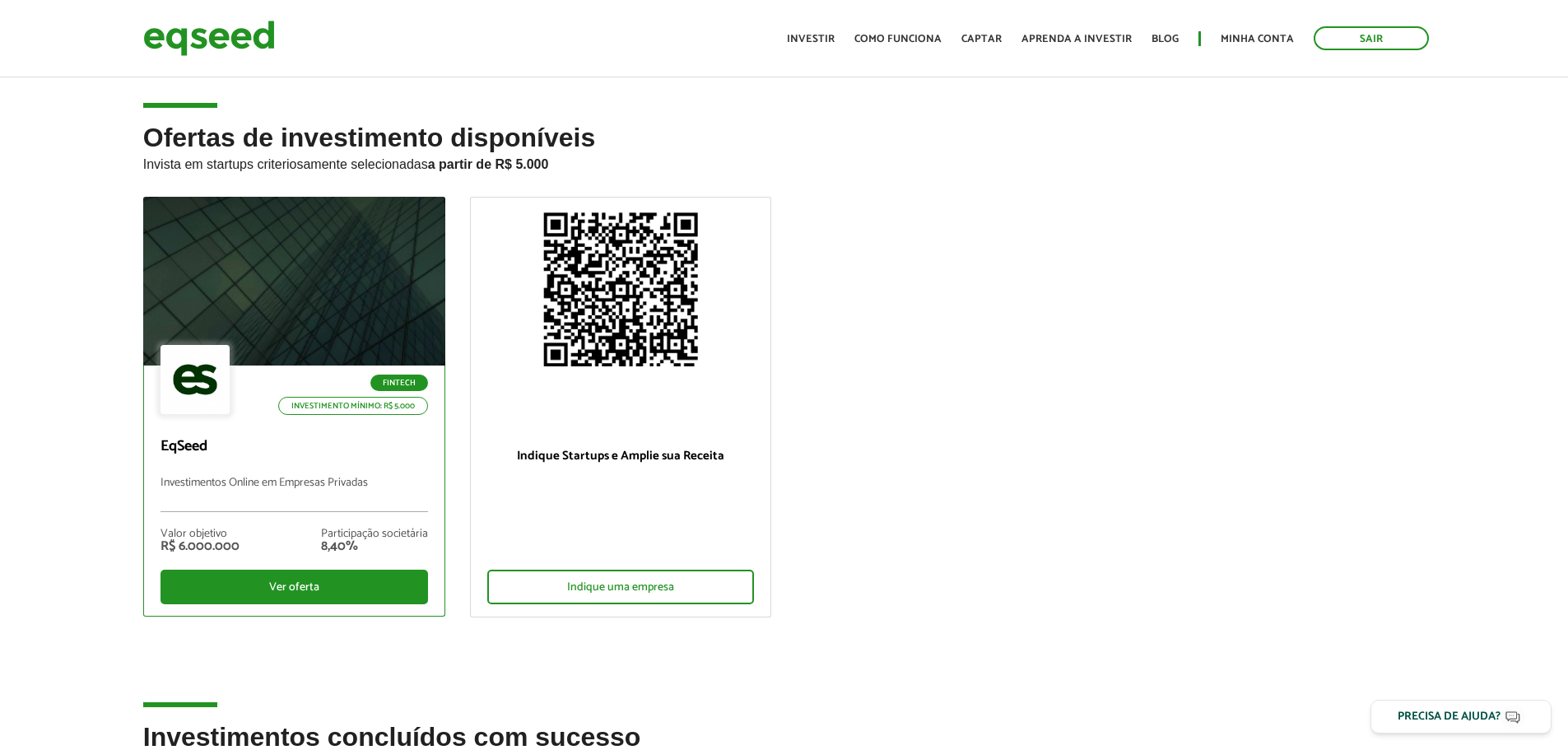 scroll, scrollTop: 0, scrollLeft: 0, axis: both 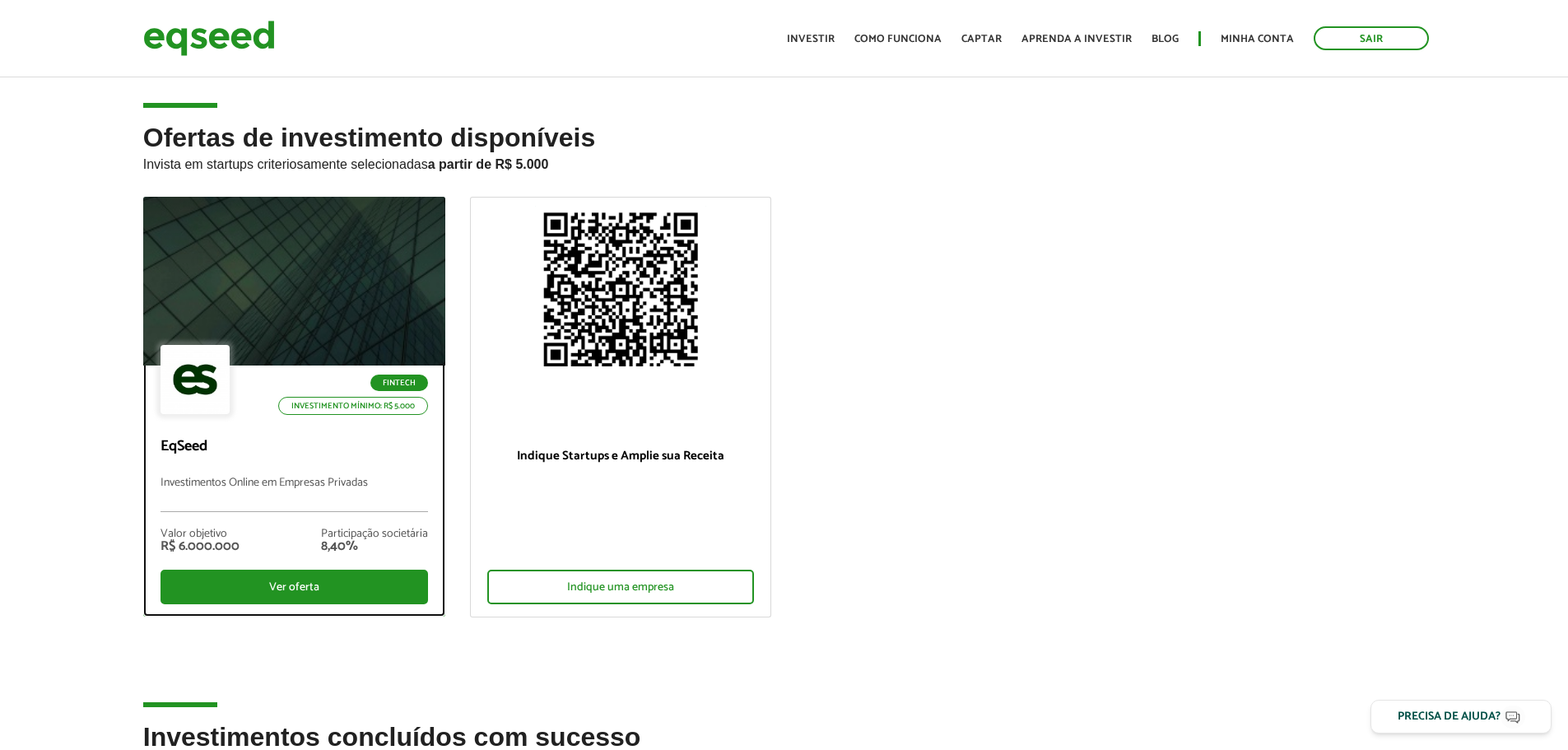 click on "Valor objetivo
R$ 6.000.000
Participação societária
8,40%" at bounding box center [294, 541] 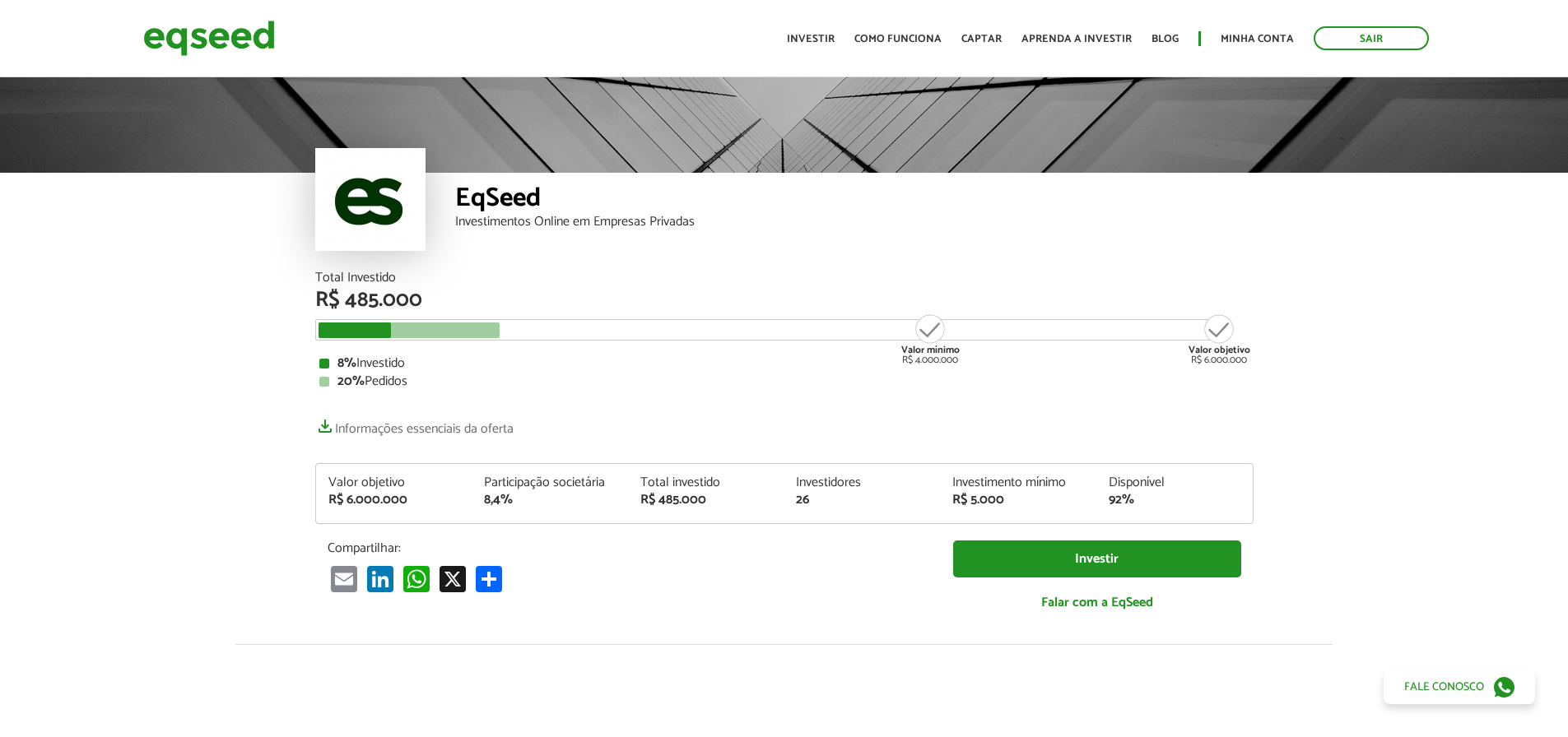 scroll, scrollTop: 0, scrollLeft: 0, axis: both 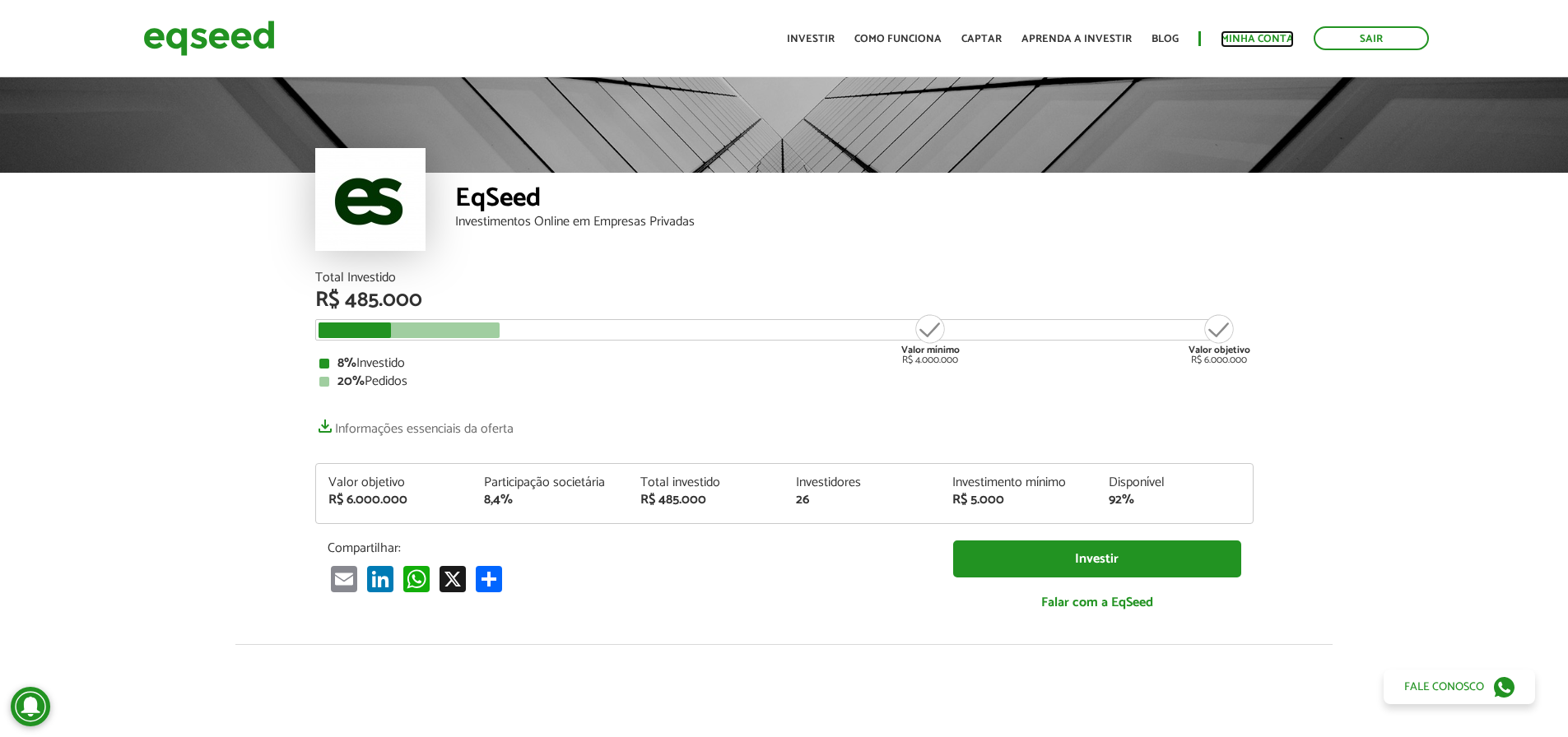 click on "Minha conta" at bounding box center (1257, 39) 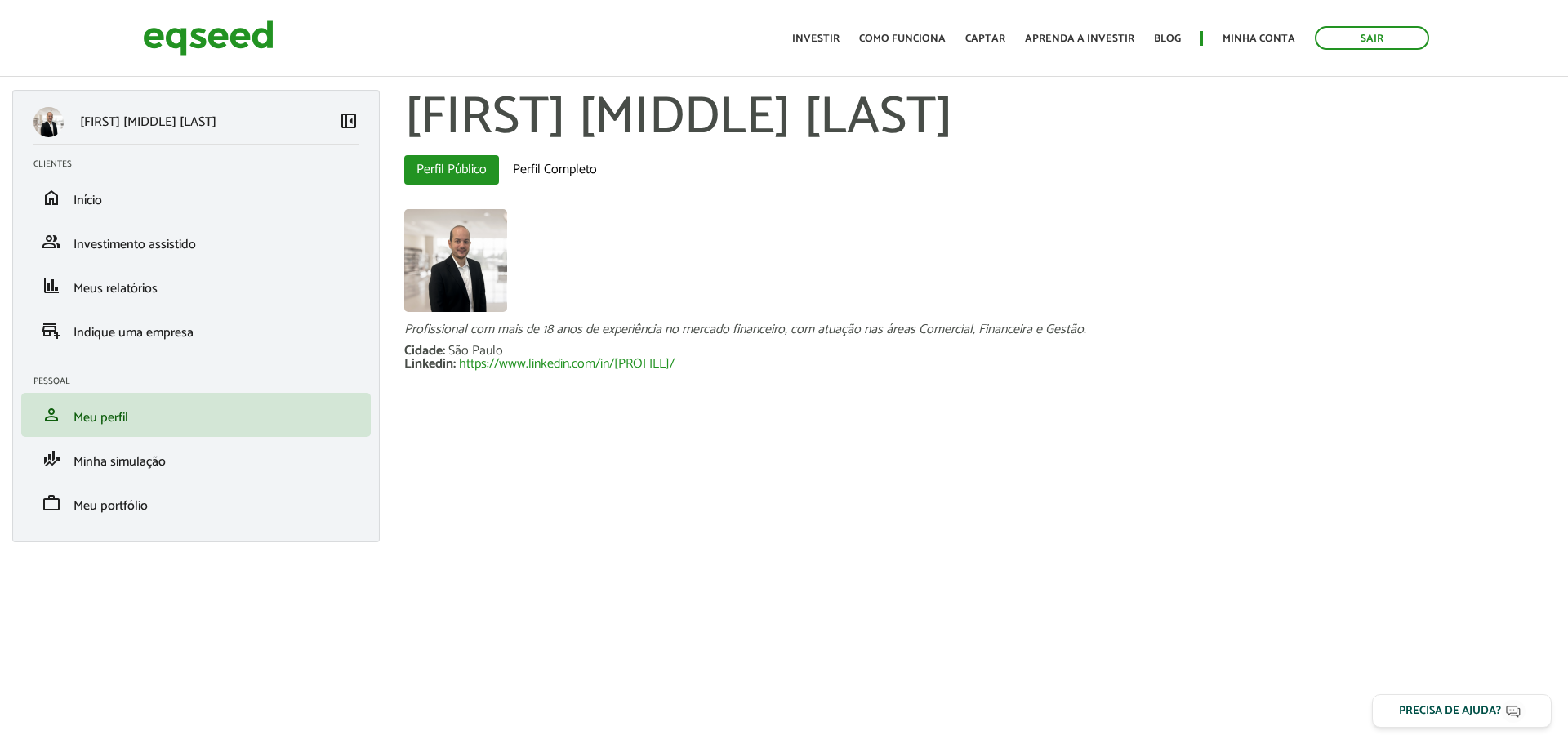 scroll, scrollTop: 0, scrollLeft: 0, axis: both 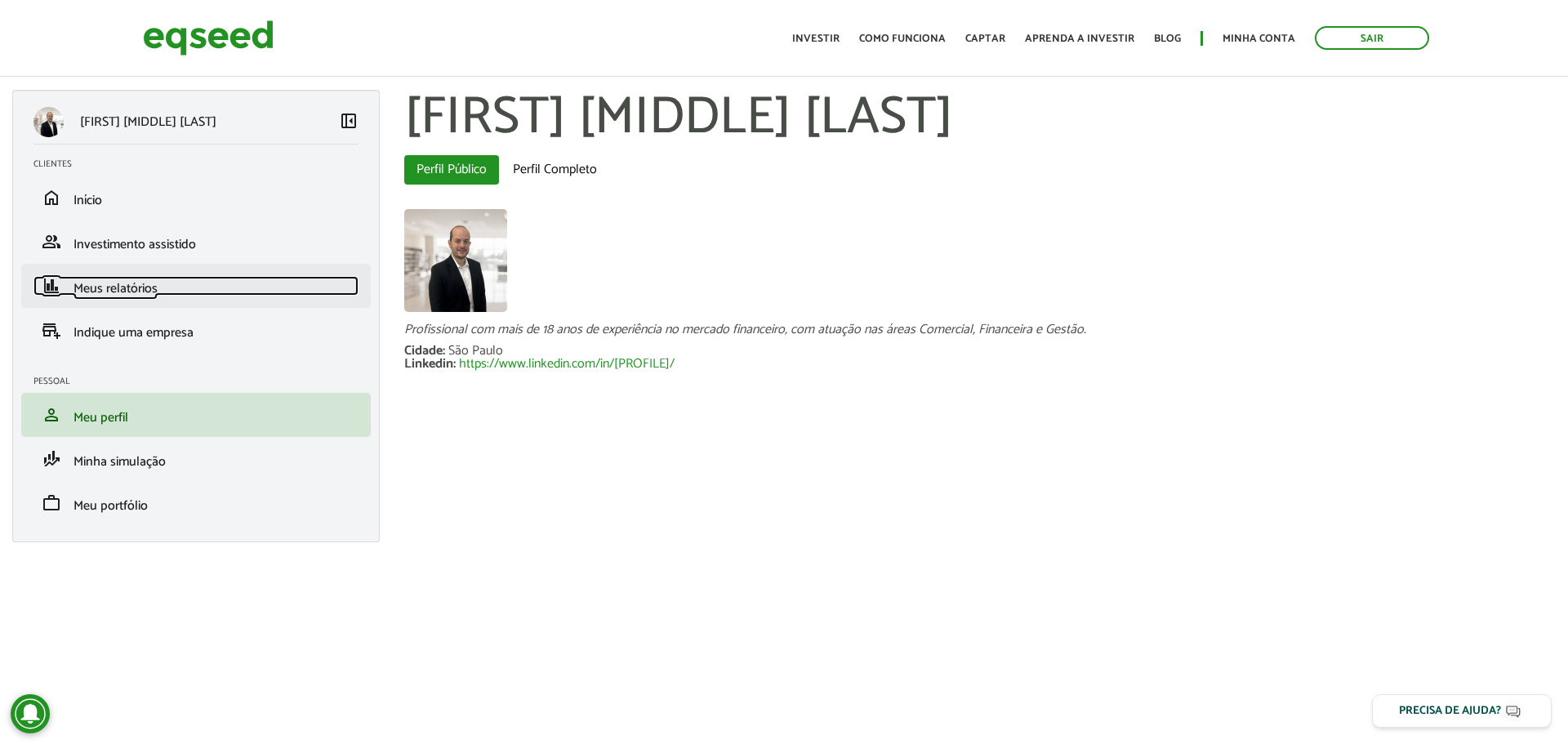click on "Meus relatórios" at bounding box center (115, 288) 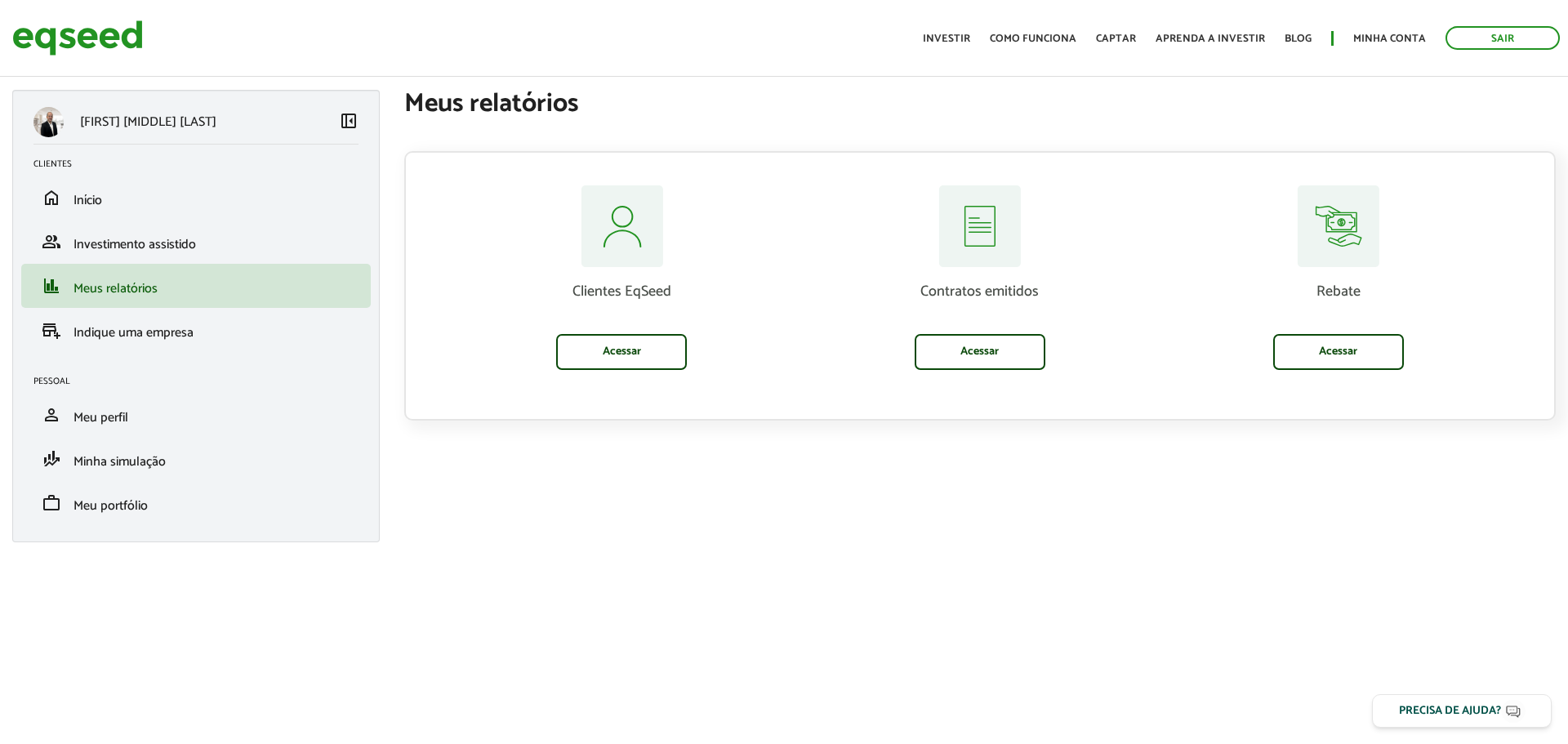 scroll, scrollTop: 0, scrollLeft: 0, axis: both 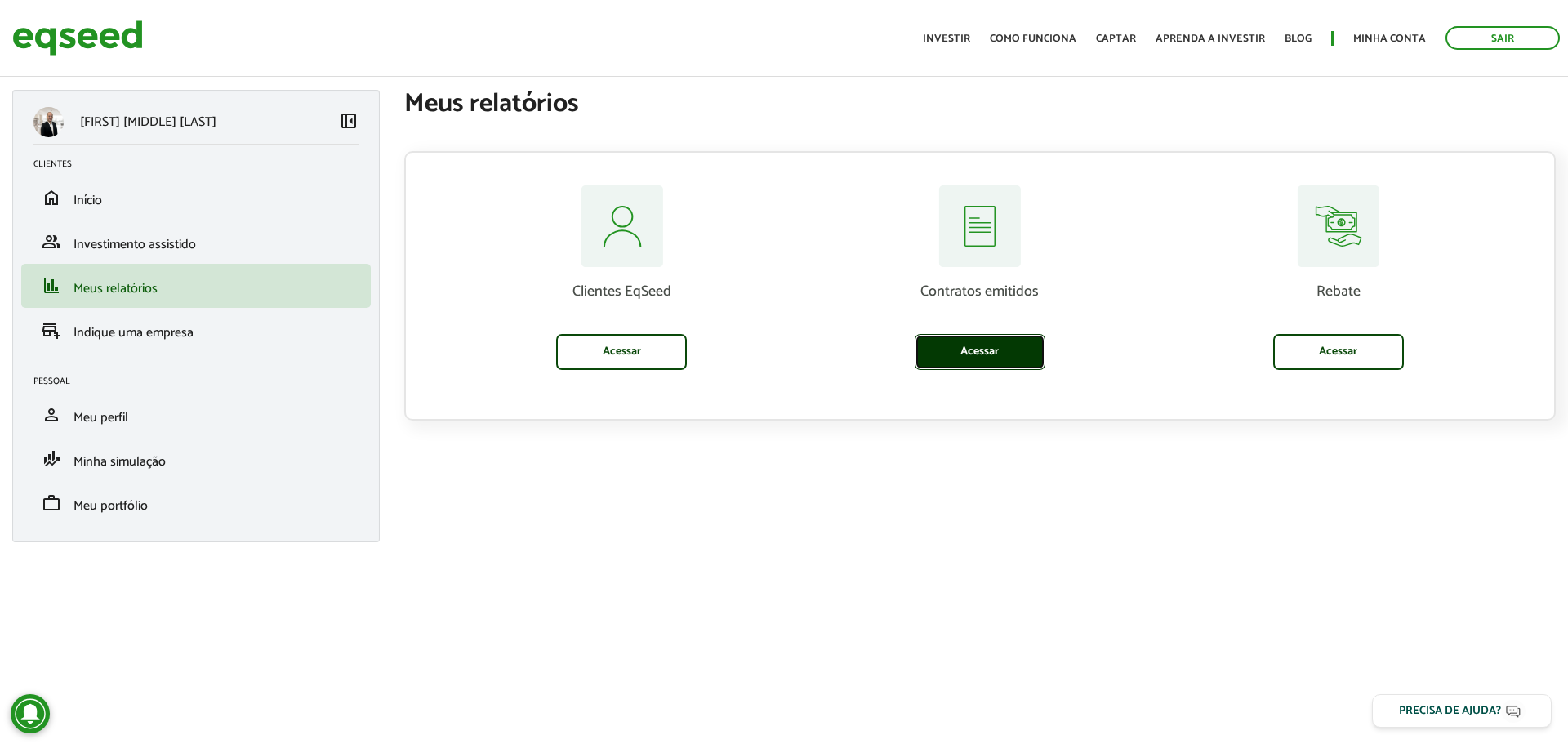 click on "Acessar" at bounding box center [980, 352] 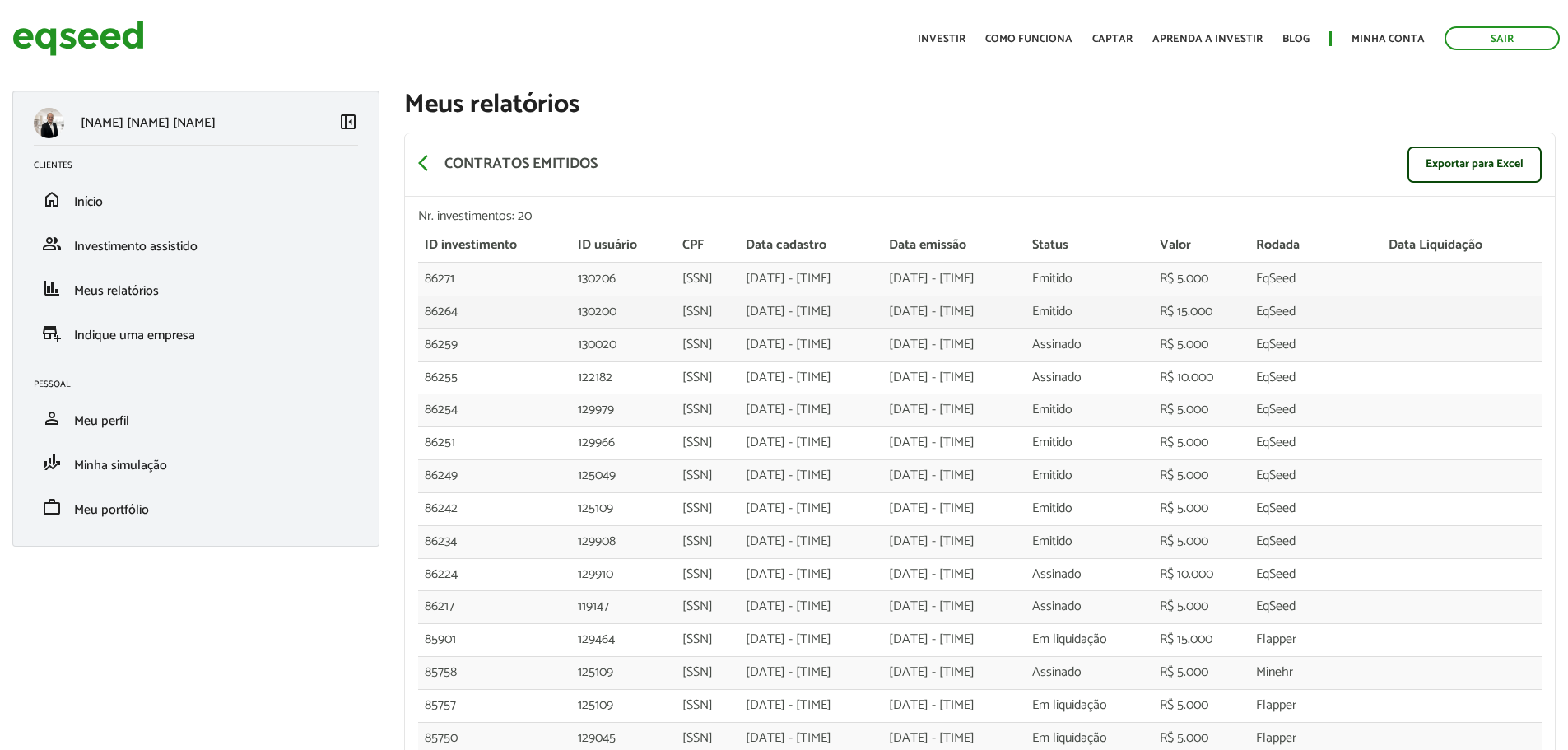 scroll, scrollTop: 0, scrollLeft: 0, axis: both 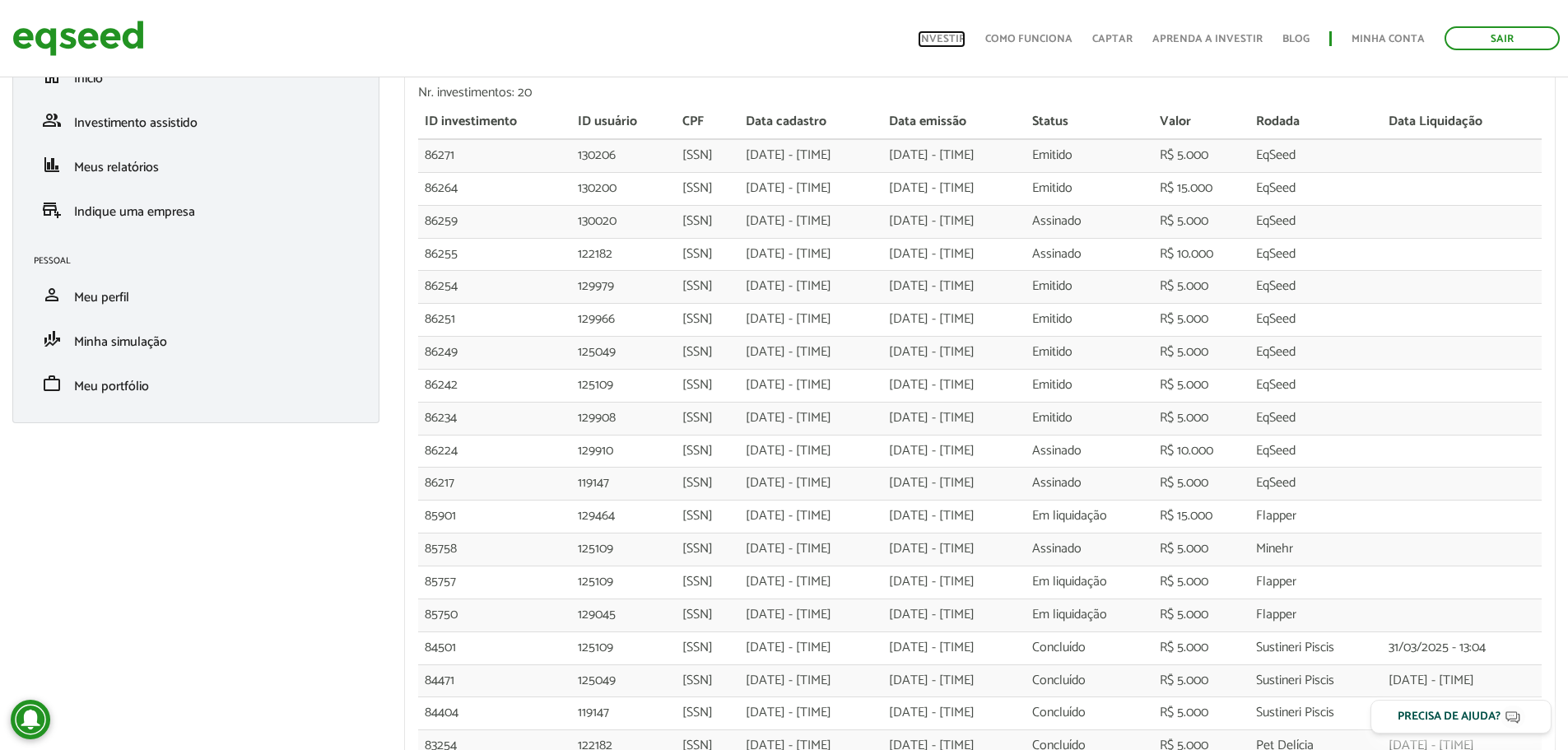 click on "Investir" at bounding box center [942, 39] 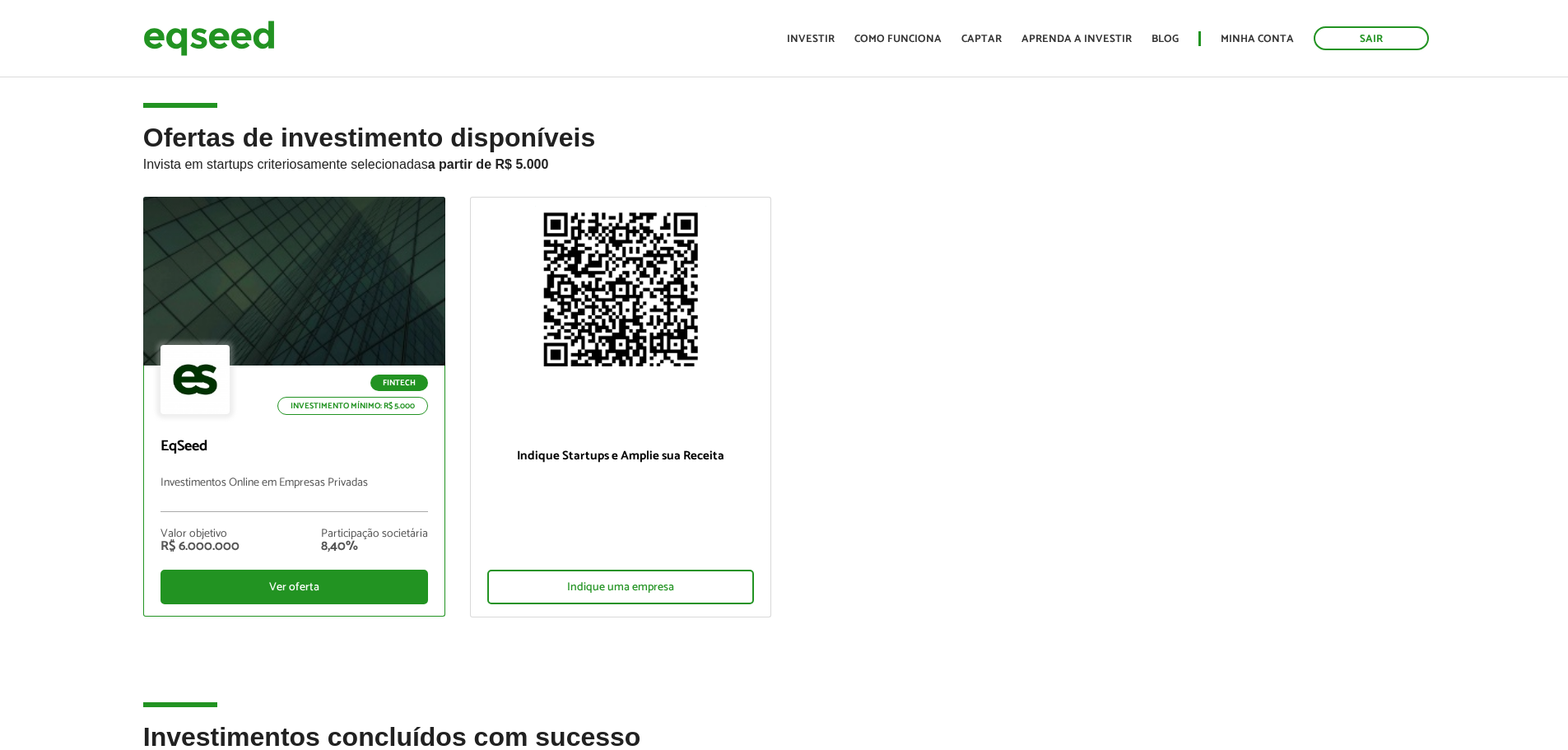 scroll, scrollTop: 0, scrollLeft: 0, axis: both 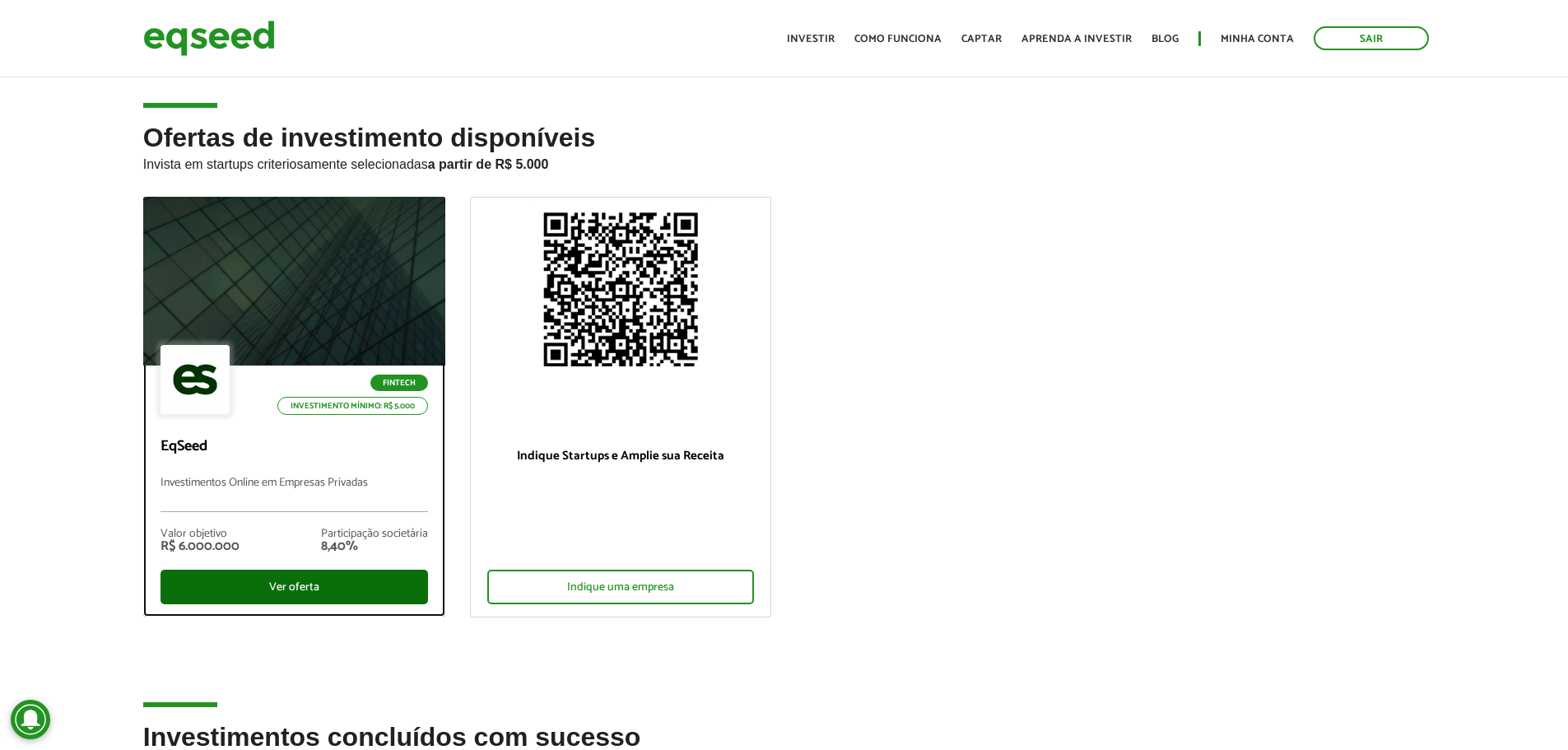 click on "Ver oferta" at bounding box center (294, 587) 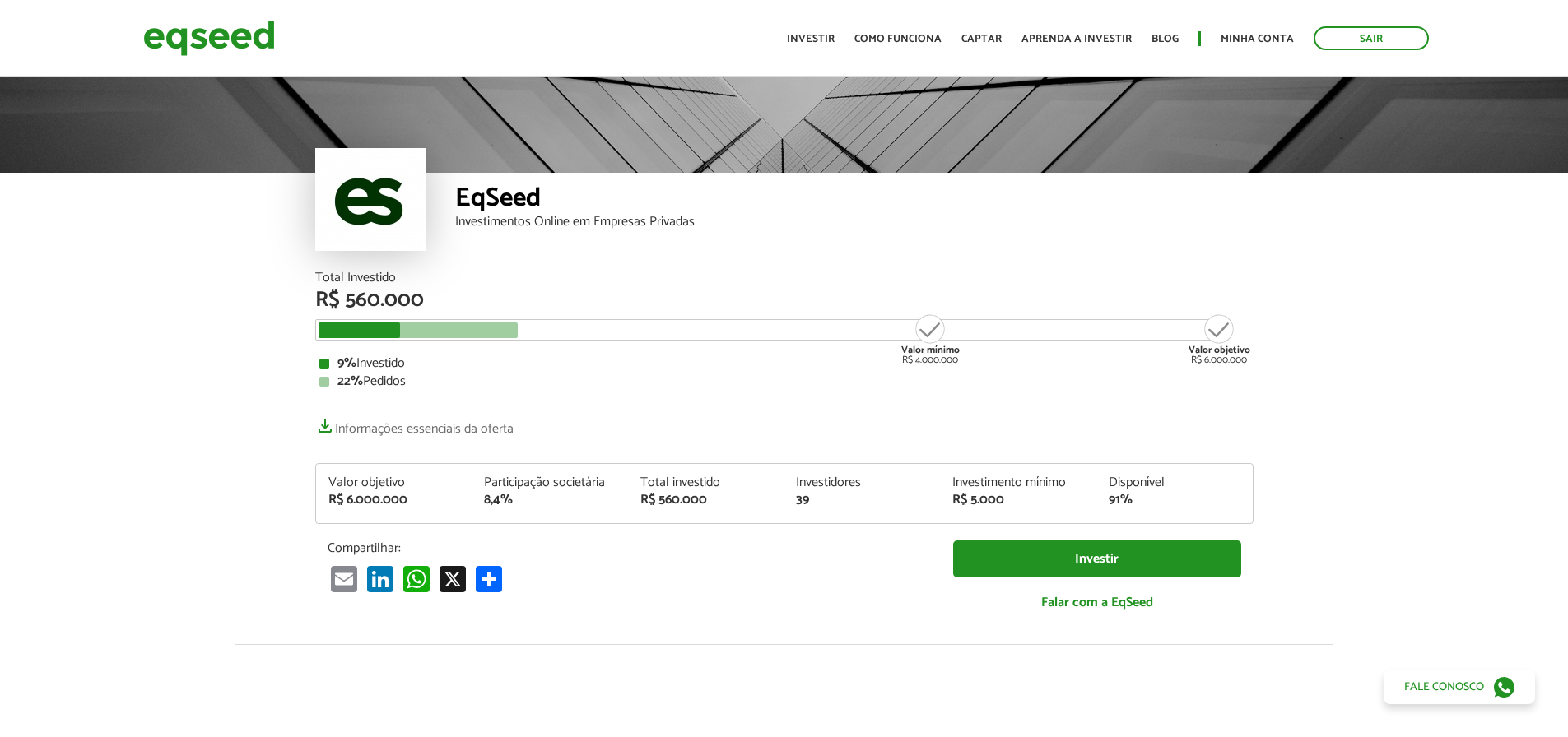 scroll, scrollTop: 0, scrollLeft: 0, axis: both 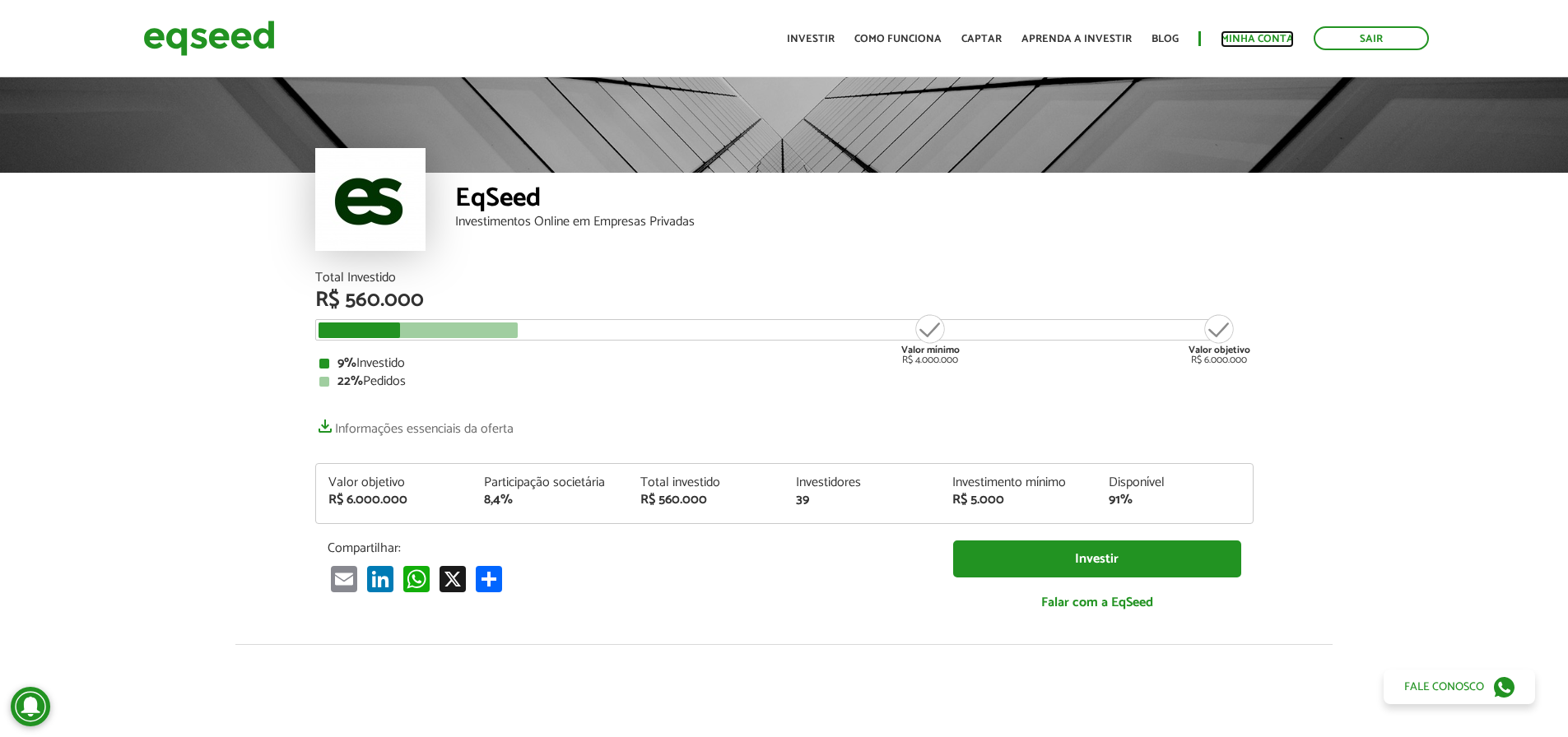 click on "Minha conta" at bounding box center (1257, 39) 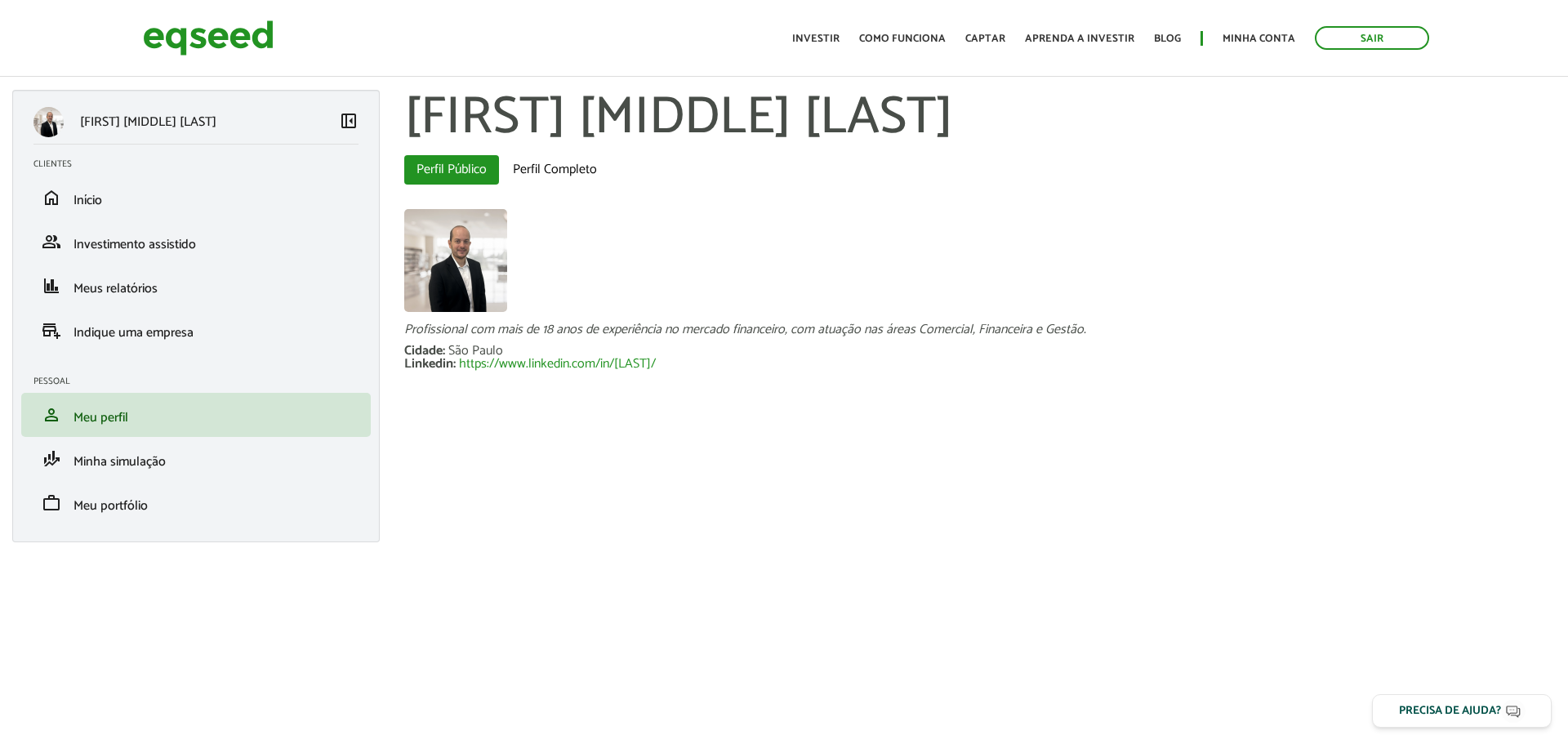 scroll, scrollTop: 0, scrollLeft: 0, axis: both 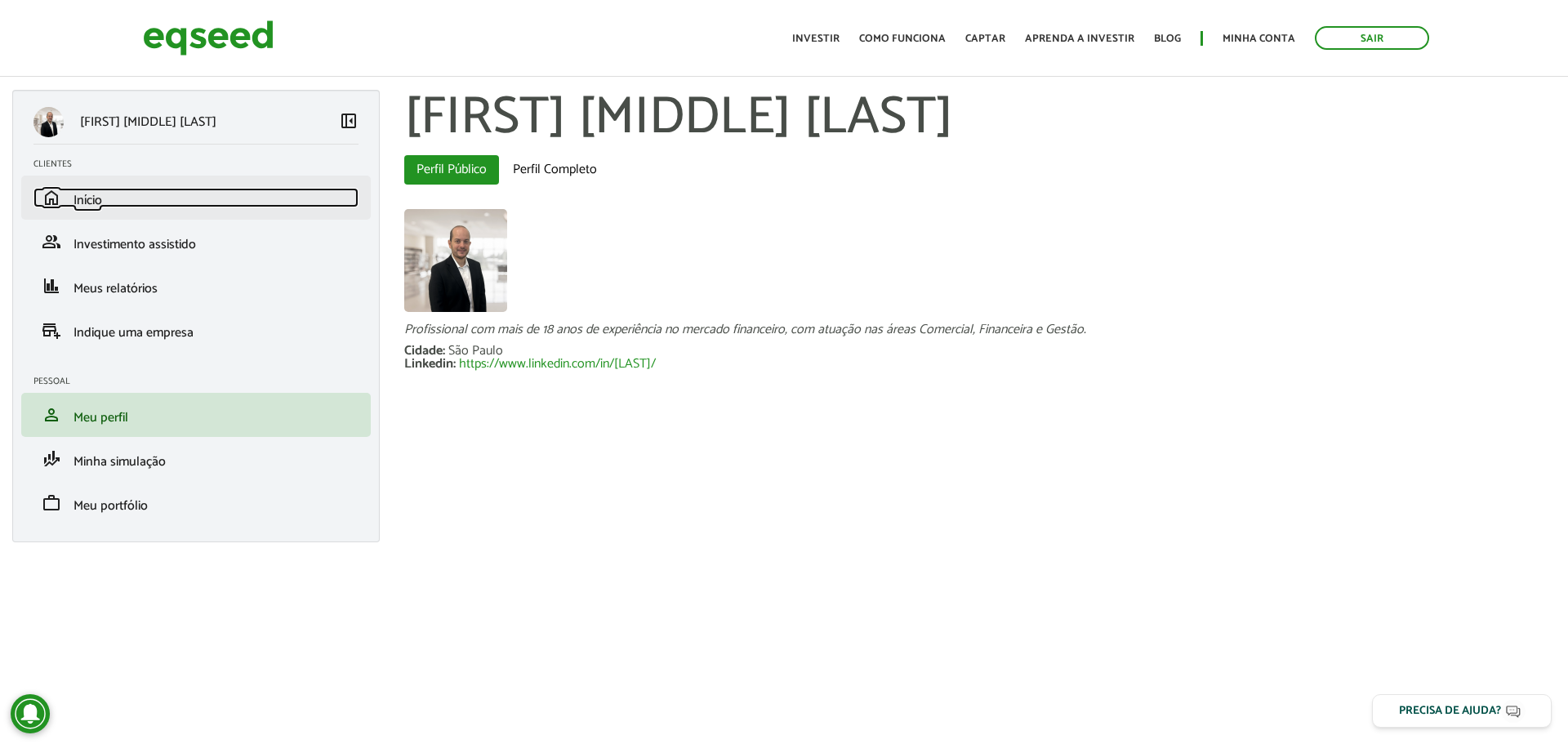 click on "Início" at bounding box center (87, 200) 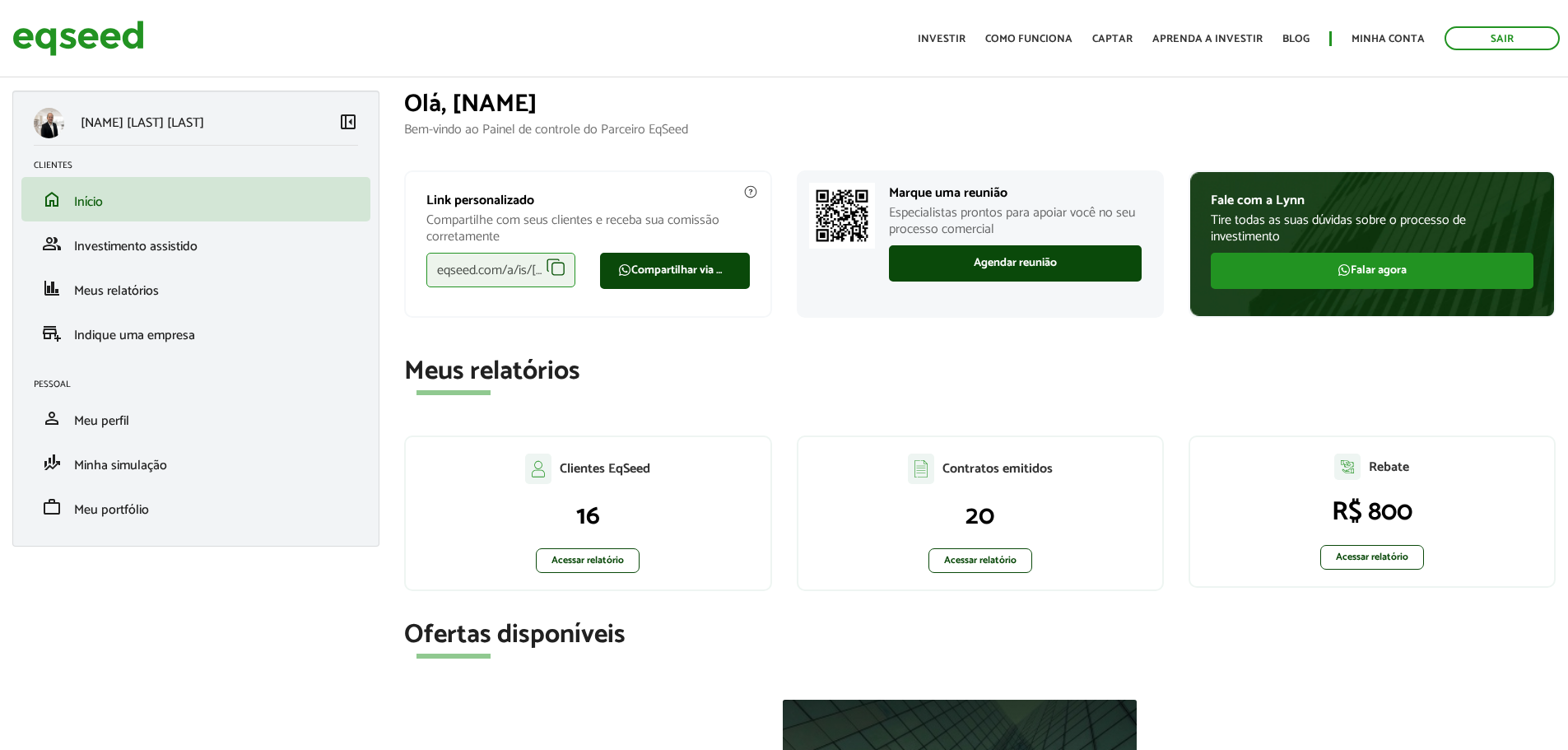 scroll, scrollTop: 0, scrollLeft: 0, axis: both 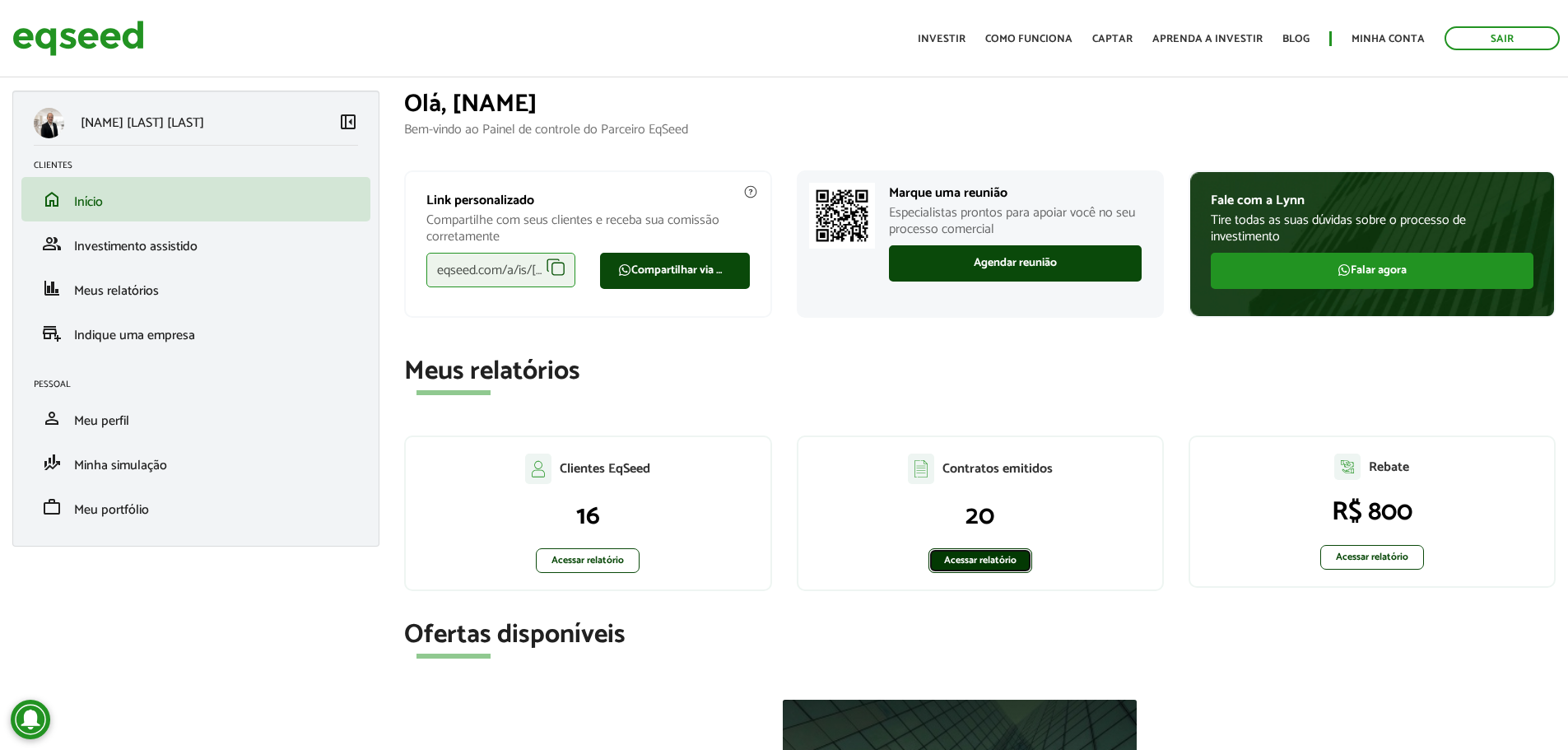 click on "Acessar relatório" at bounding box center [980, 561] 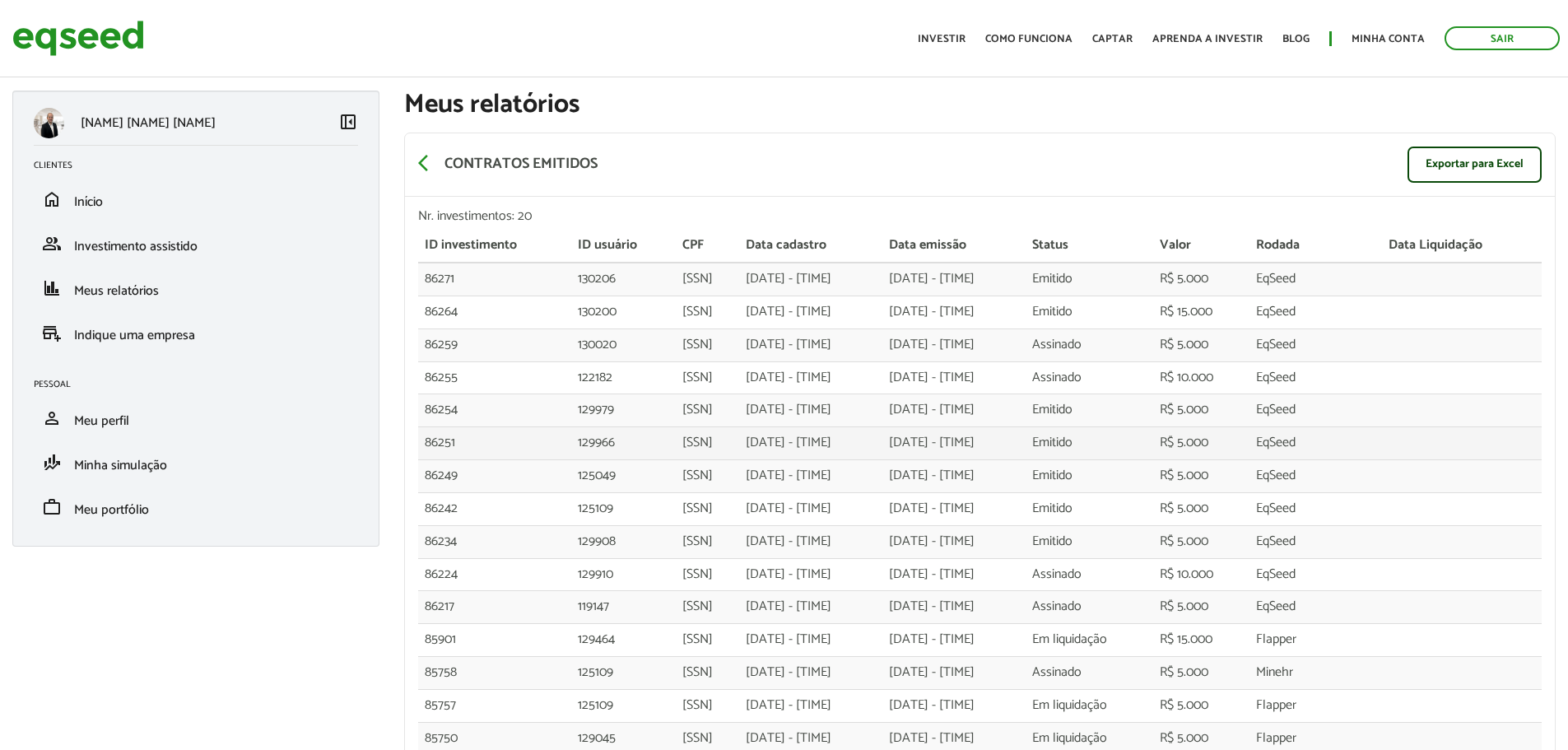 scroll, scrollTop: 0, scrollLeft: 0, axis: both 